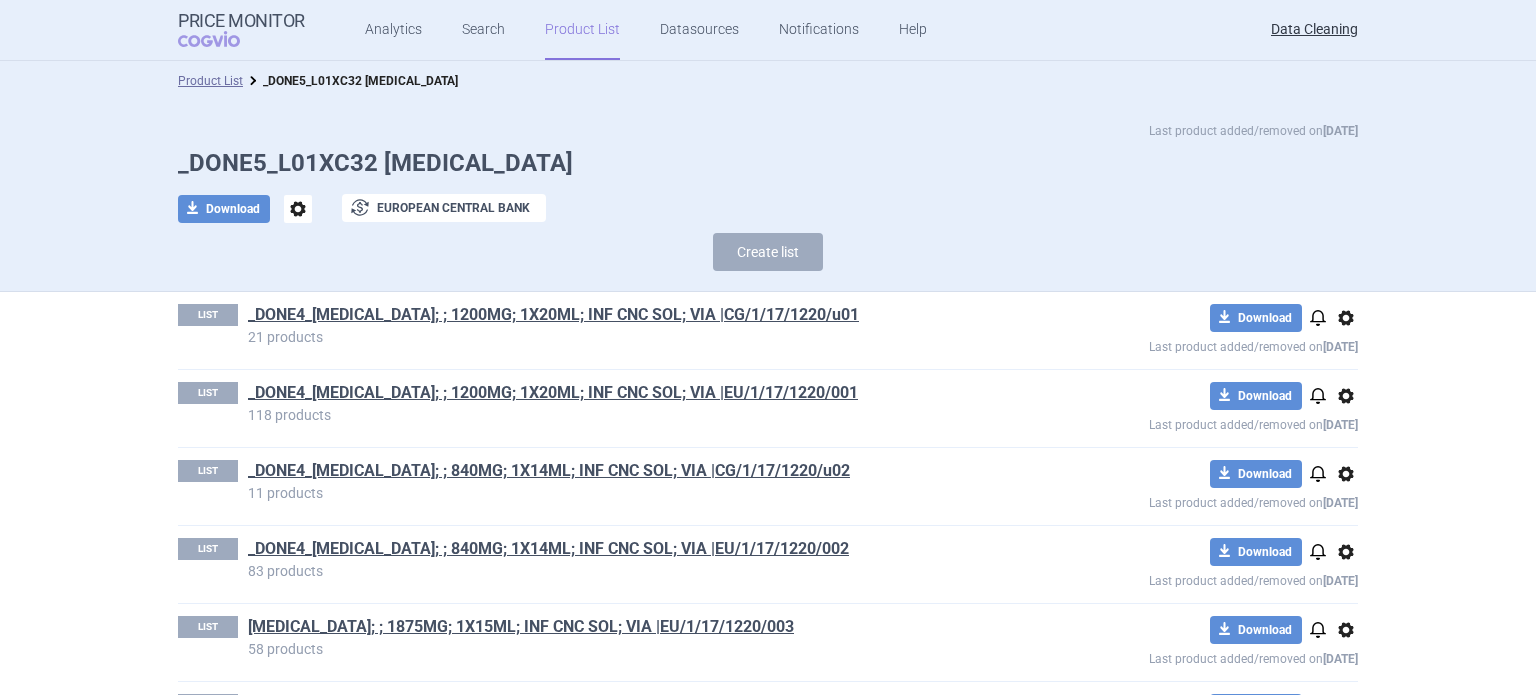 scroll, scrollTop: 0, scrollLeft: 0, axis: both 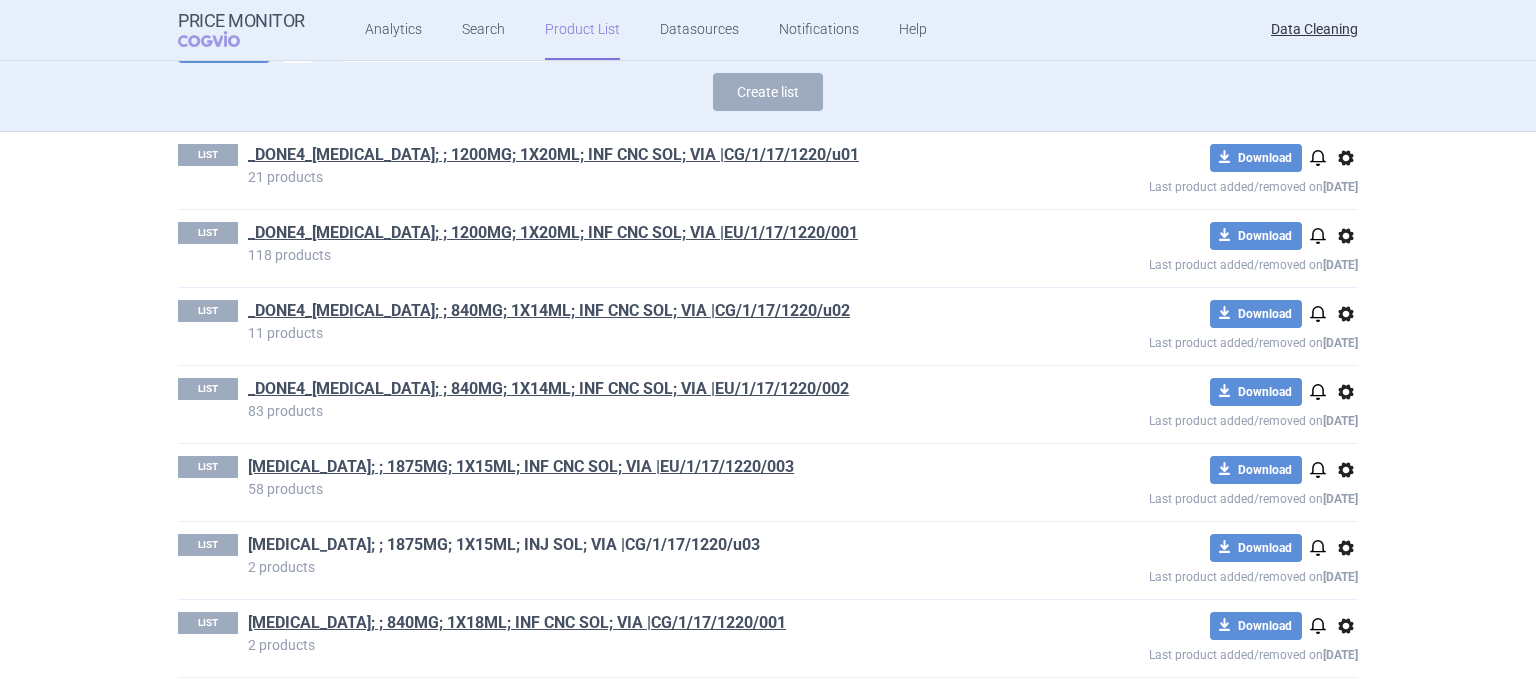 click on "TECENTRIQ; ; 1875MG; 1X15ML; INJ SOL; VIA |CG/1/17/1220/u03" at bounding box center (504, 545) 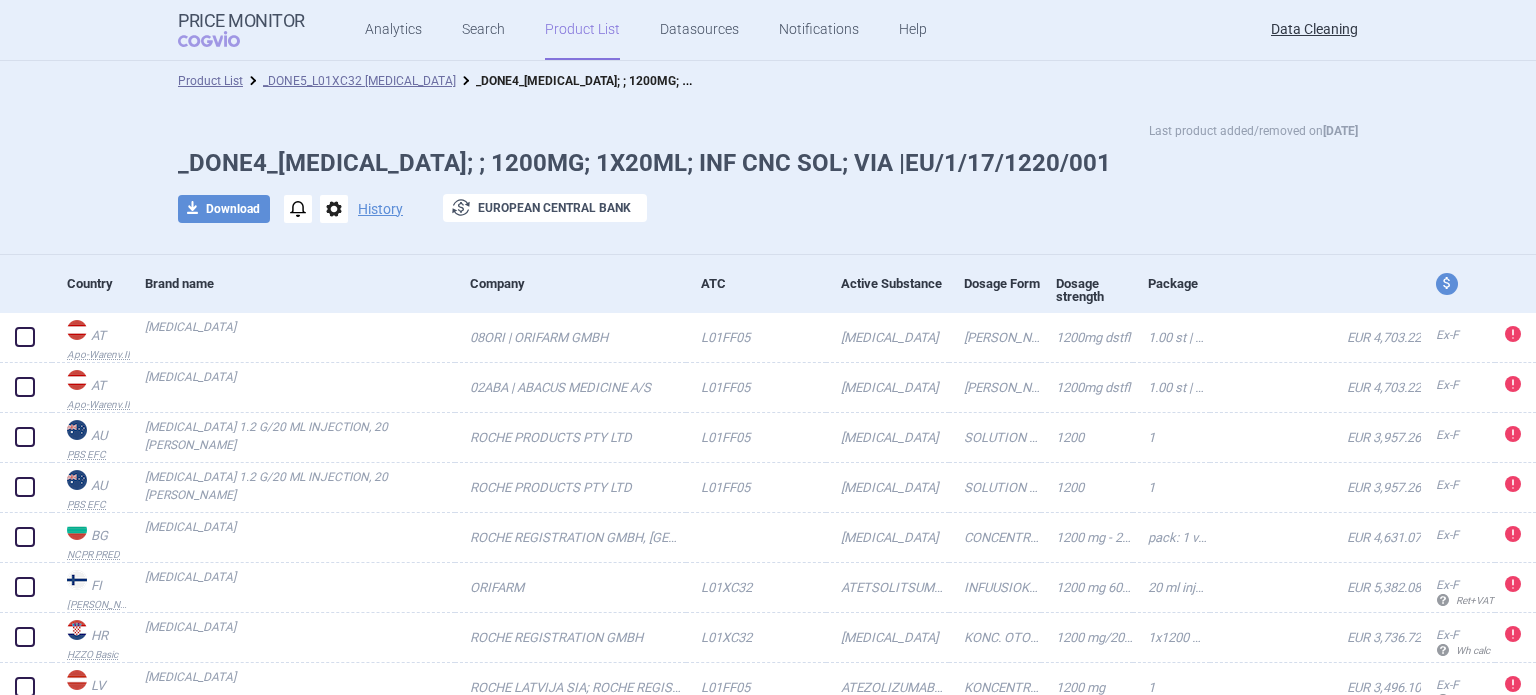 scroll, scrollTop: 0, scrollLeft: 0, axis: both 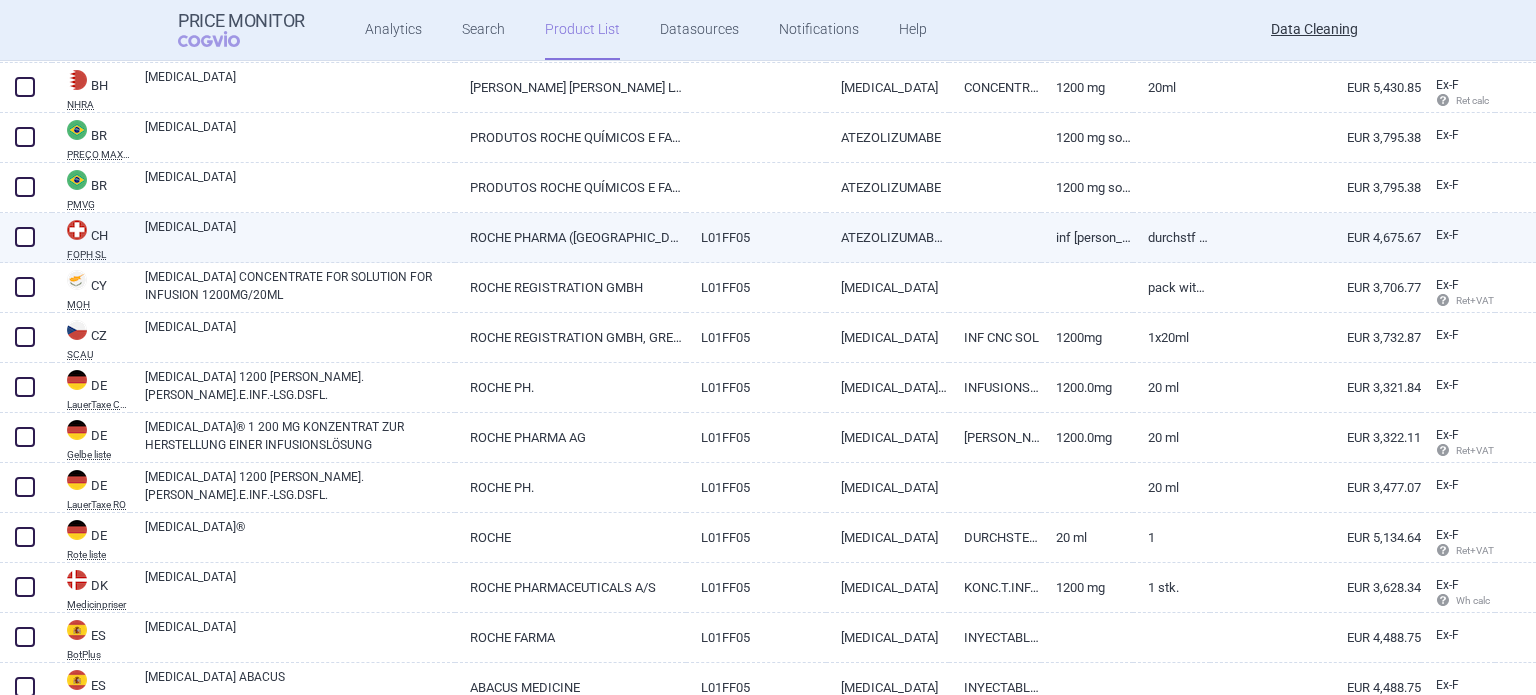 click on "[MEDICAL_DATA]" at bounding box center (300, 236) 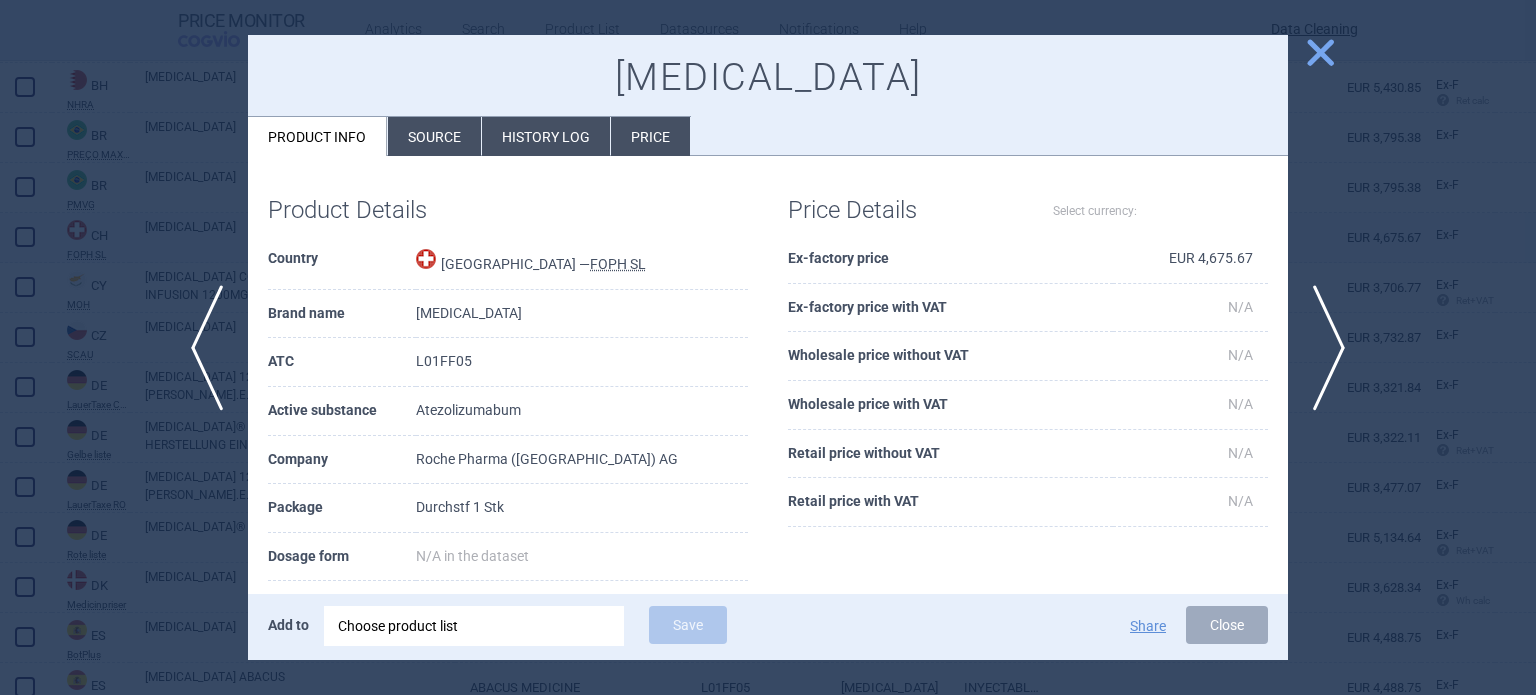 select on "EUR" 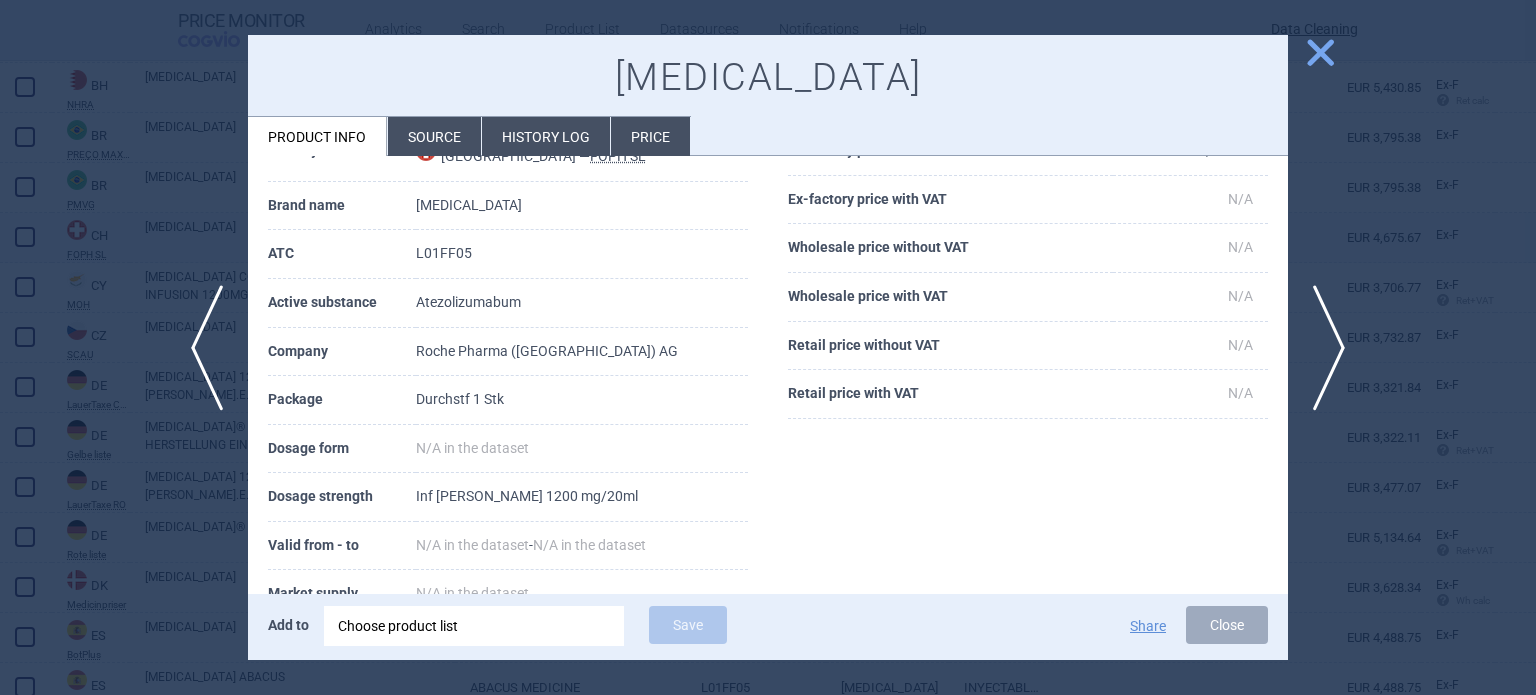 scroll, scrollTop: 200, scrollLeft: 0, axis: vertical 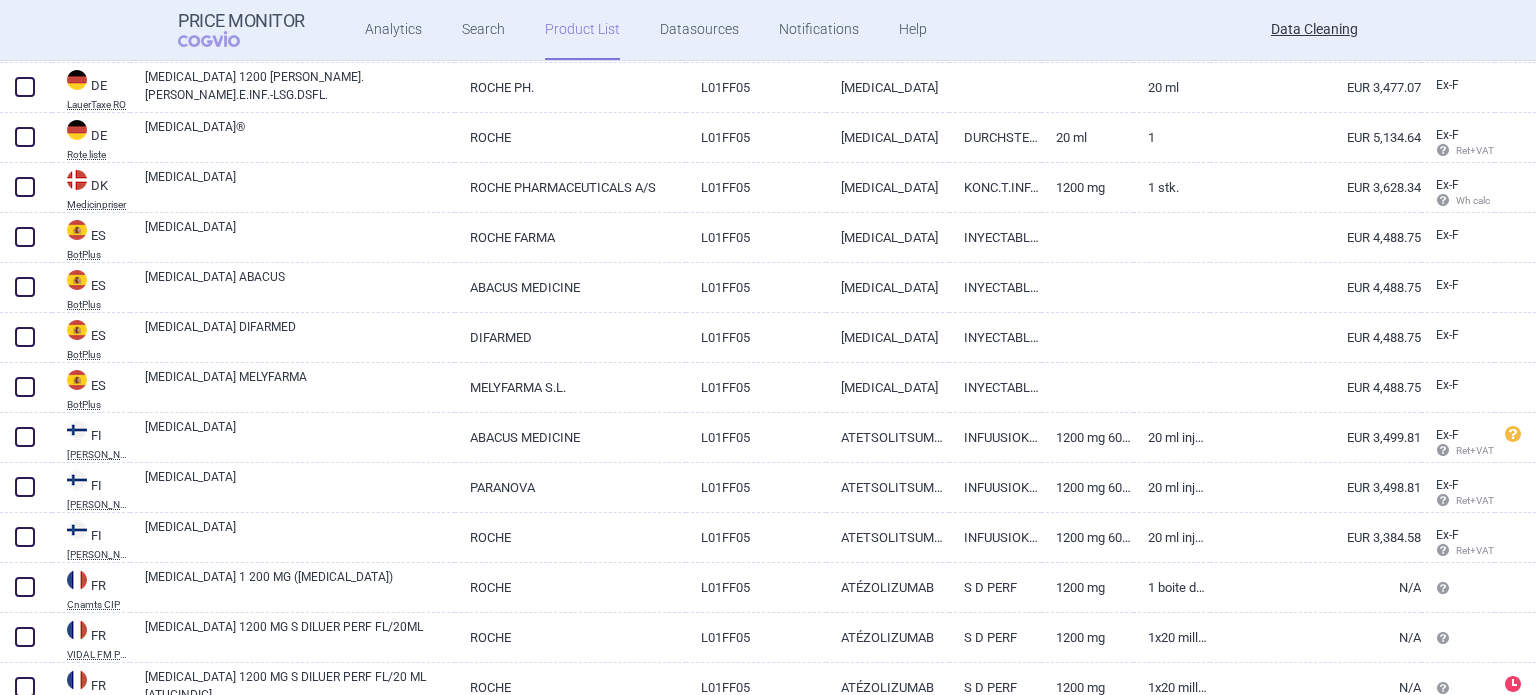 click on "[MEDICAL_DATA]" at bounding box center [300, 236] 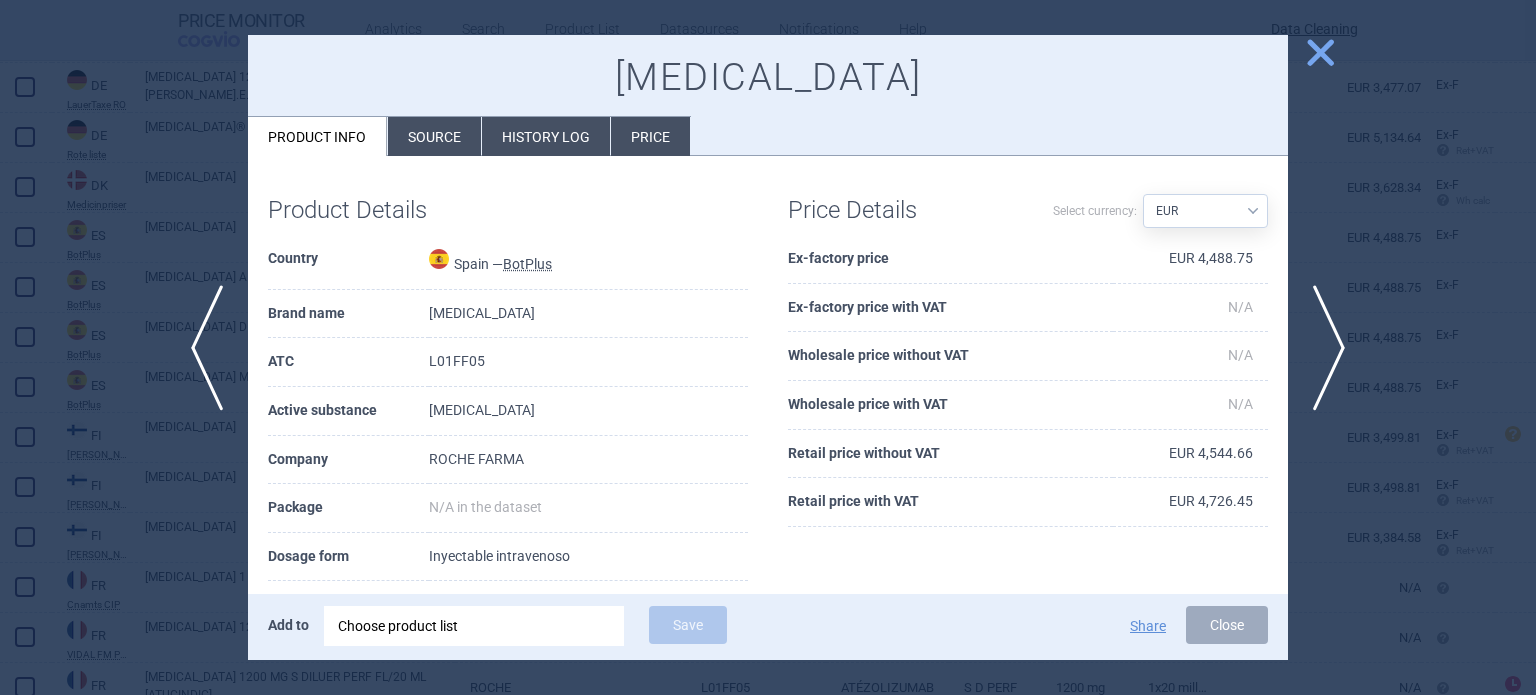 click on "TECENTRIQ Product info Source History log Price" at bounding box center [768, 96] 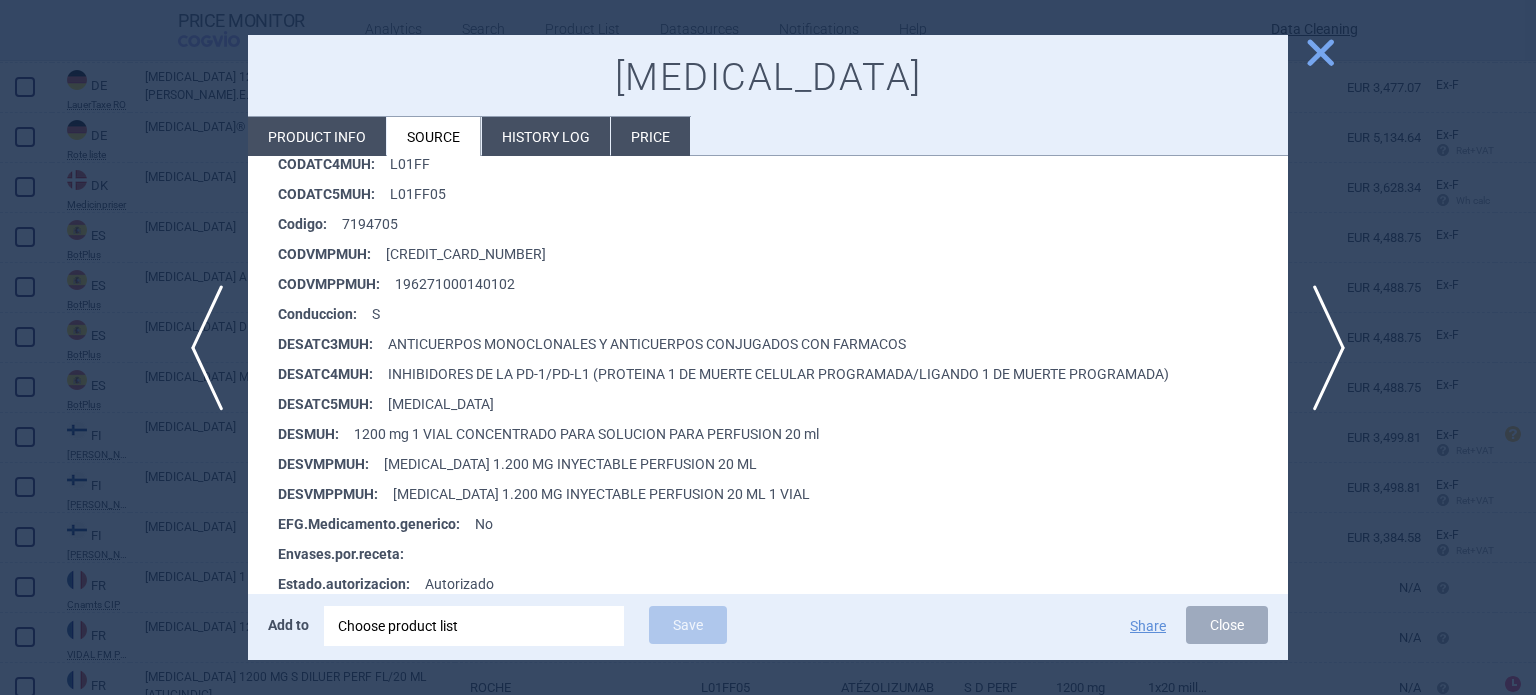 scroll, scrollTop: 400, scrollLeft: 0, axis: vertical 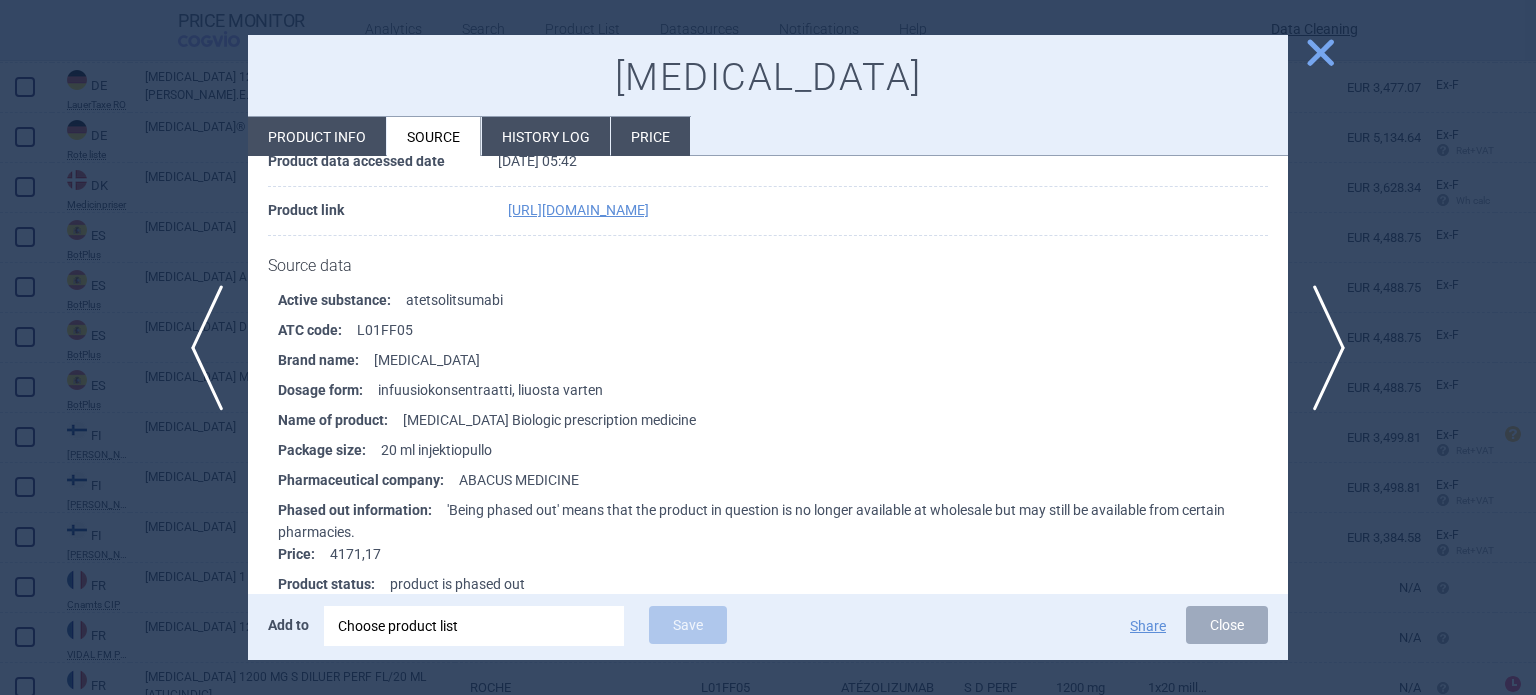 click on "Product data accessed date" at bounding box center (383, 162) 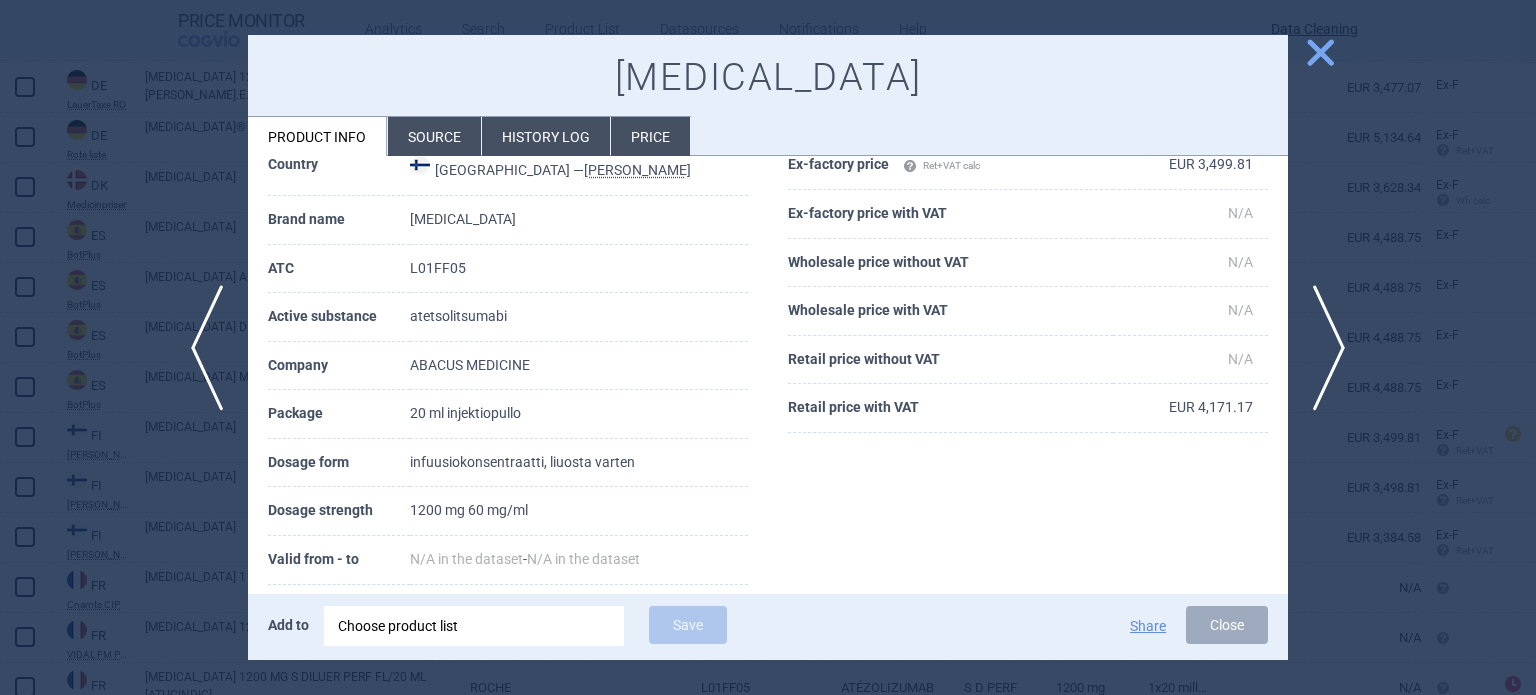 click at bounding box center [768, 347] 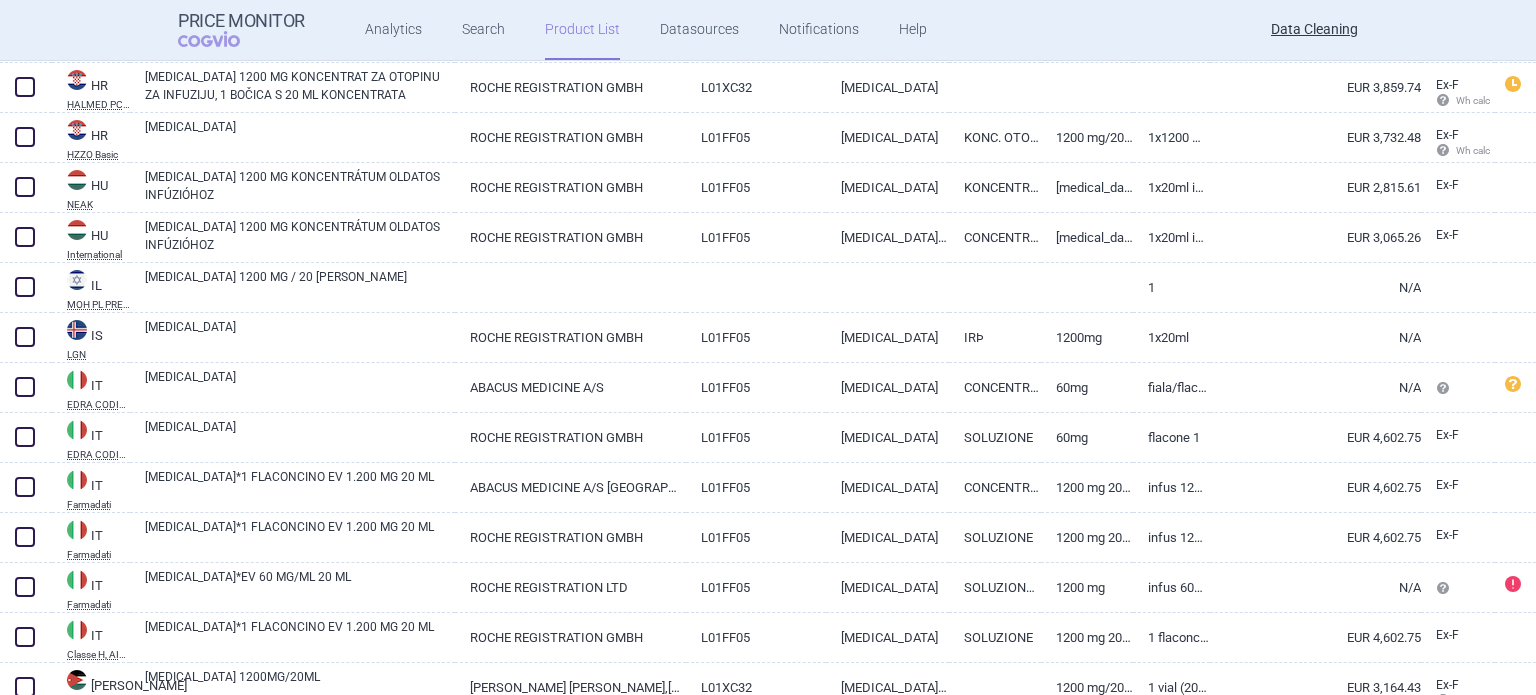 scroll, scrollTop: 3700, scrollLeft: 0, axis: vertical 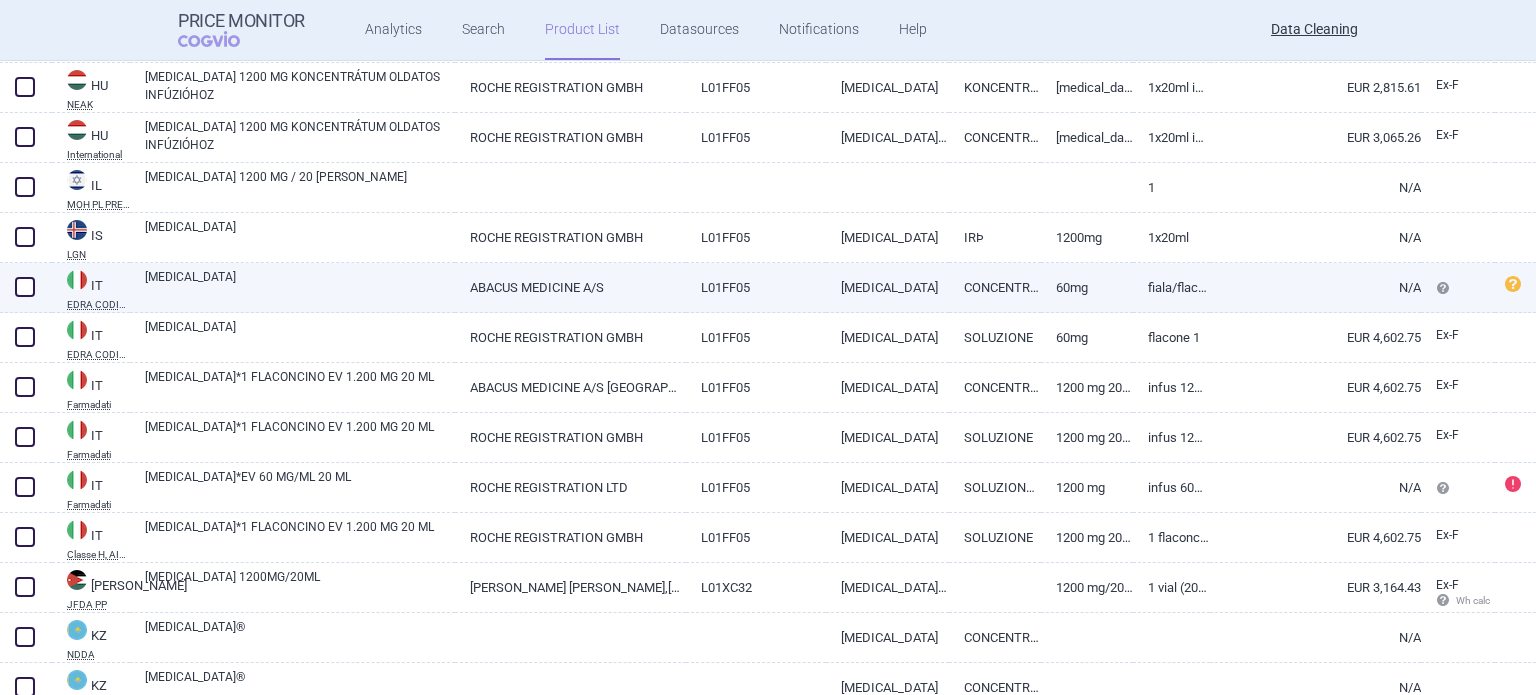 click on "TECENTRIQ" at bounding box center [300, 286] 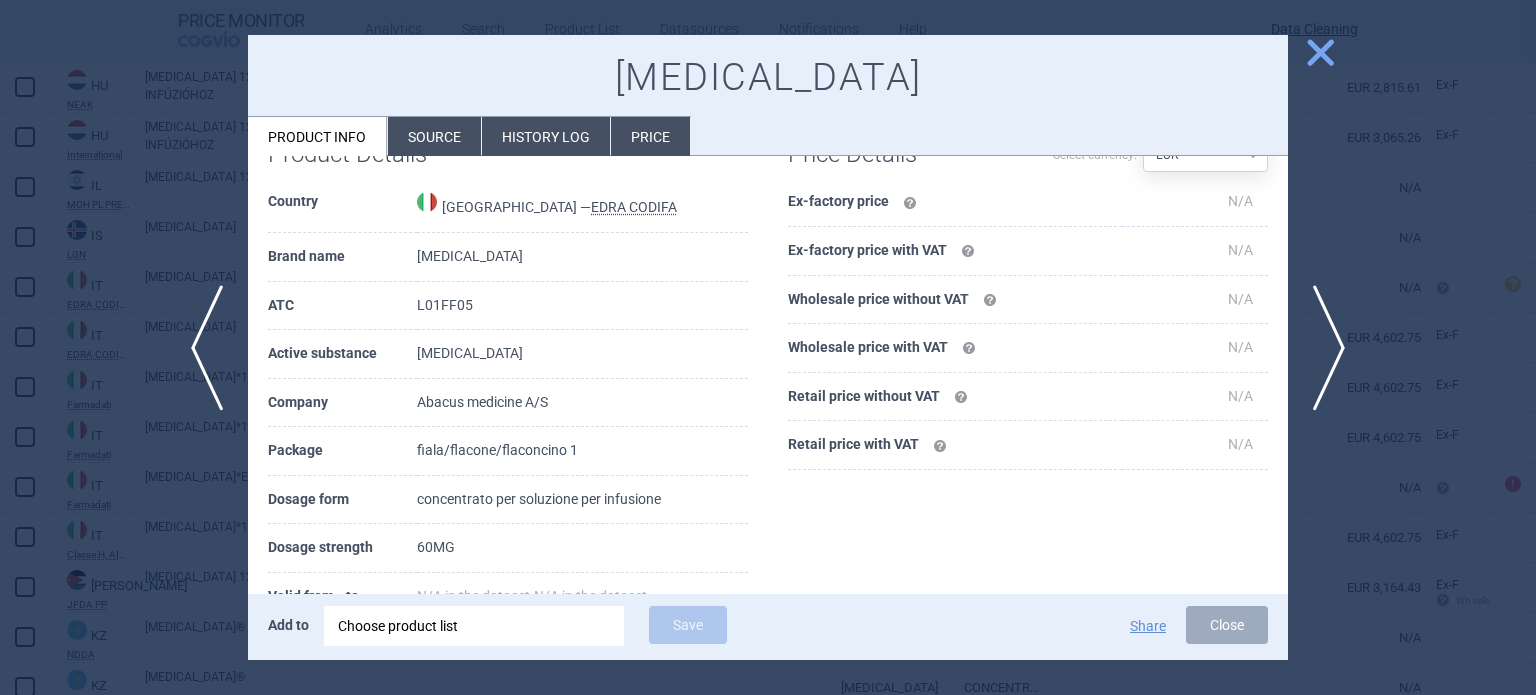 scroll, scrollTop: 200, scrollLeft: 0, axis: vertical 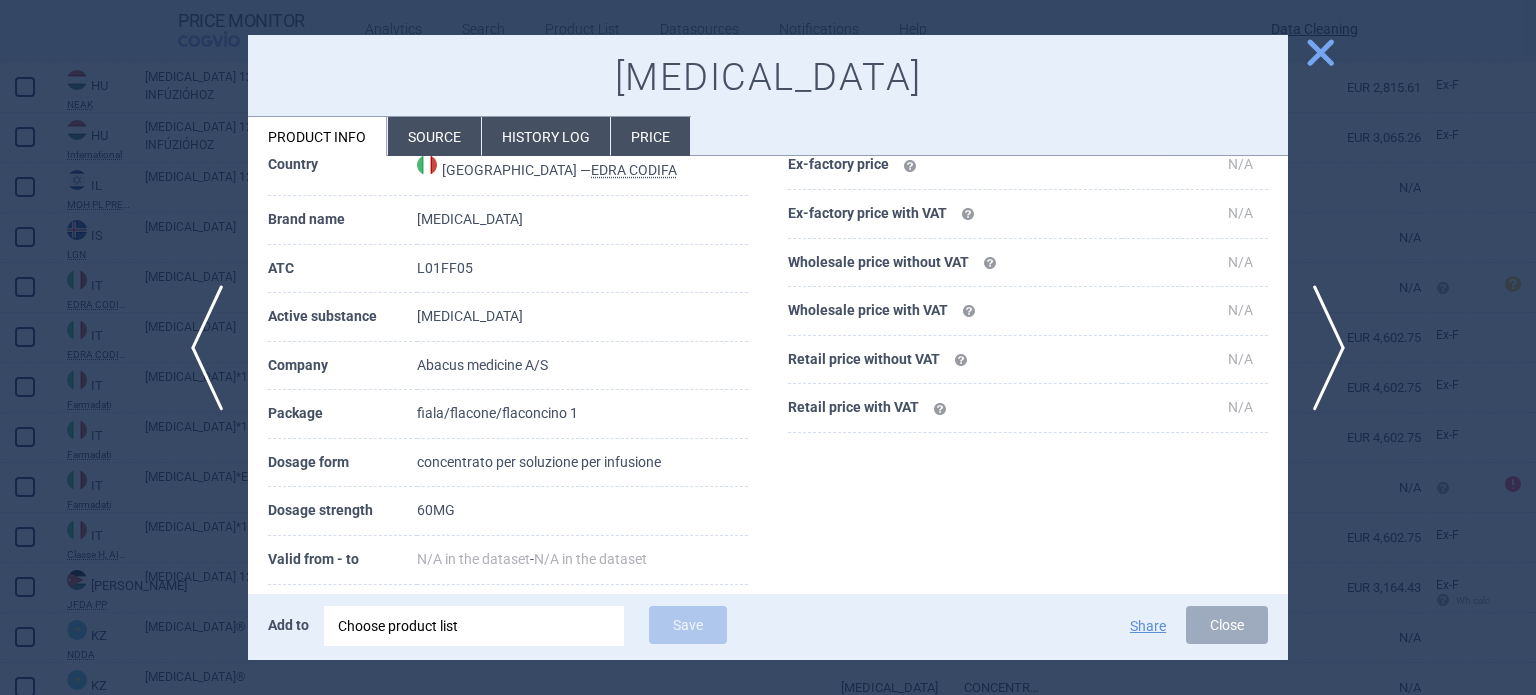 click on "Source" at bounding box center [434, 136] 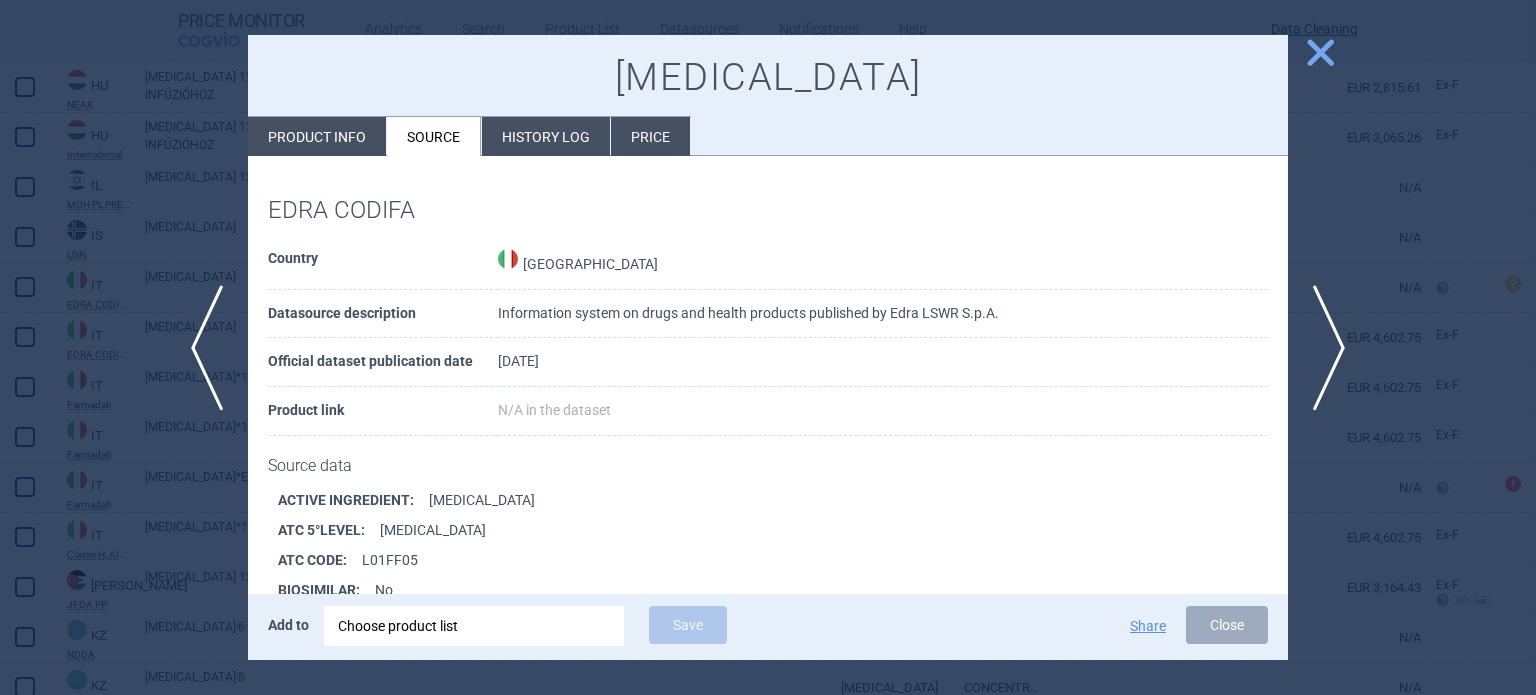 scroll, scrollTop: 272, scrollLeft: 0, axis: vertical 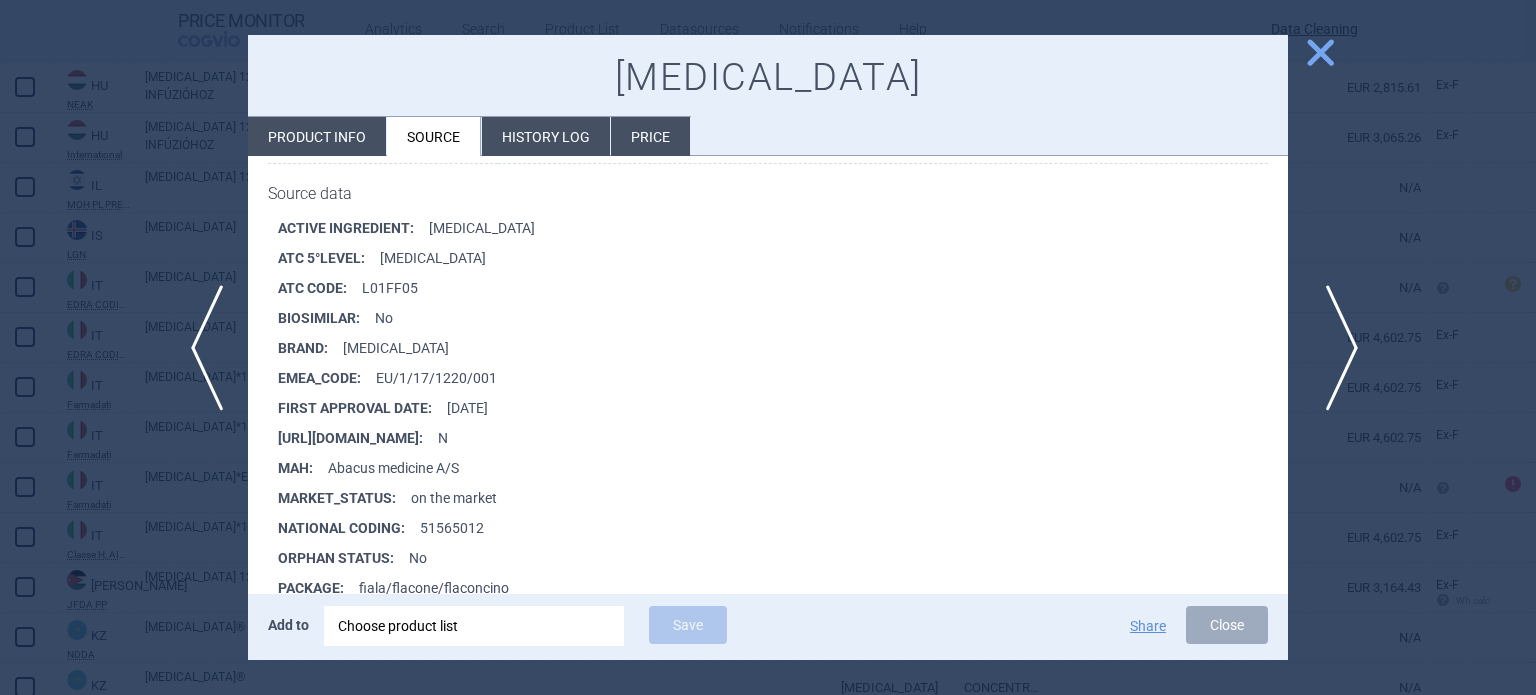 click on "next" at bounding box center [1335, 348] 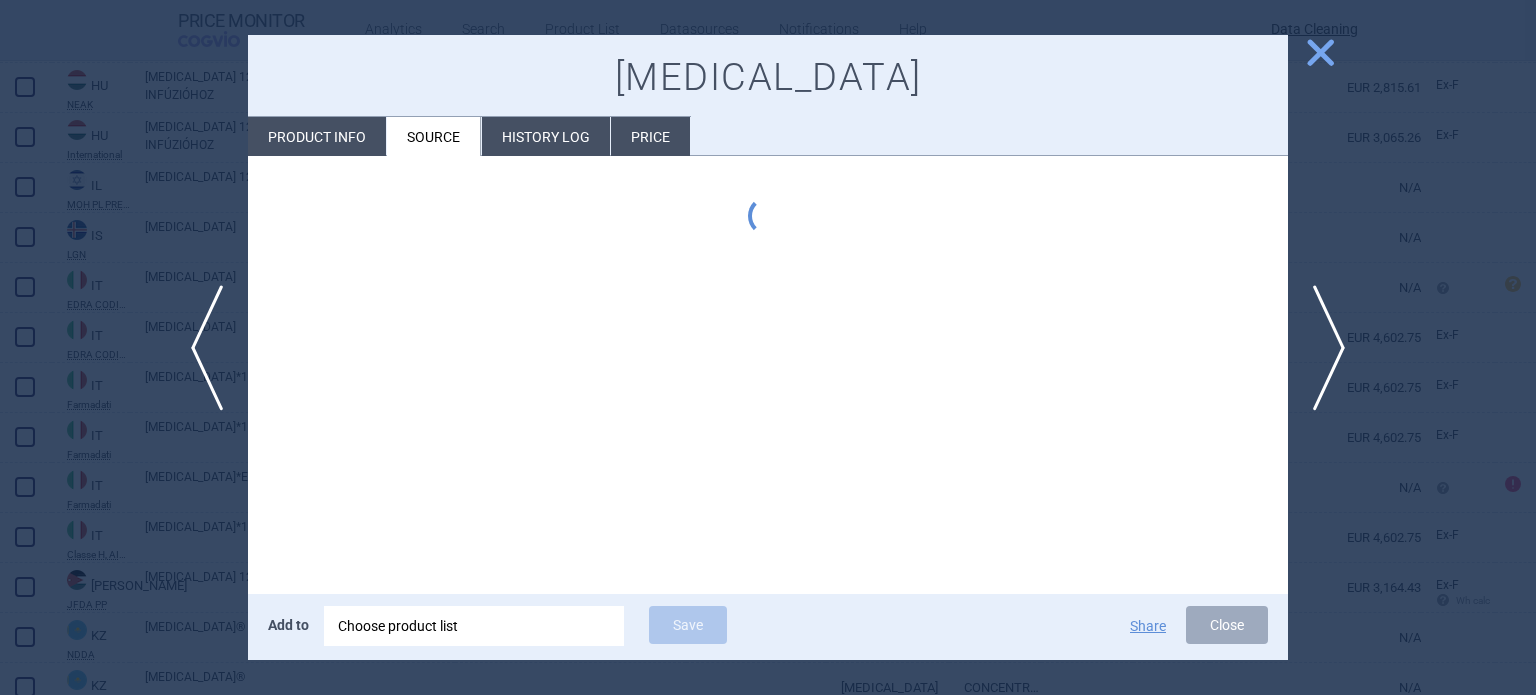 scroll, scrollTop: 0, scrollLeft: 0, axis: both 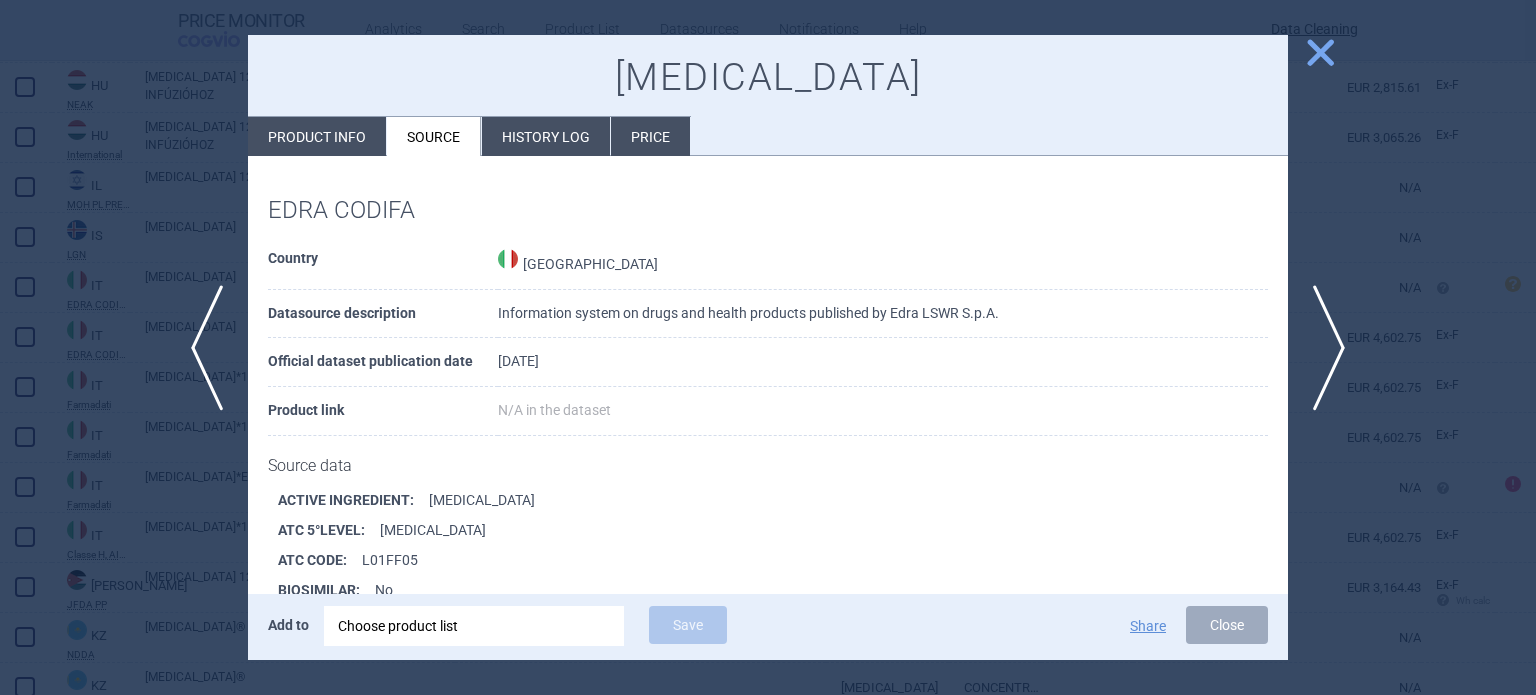 type 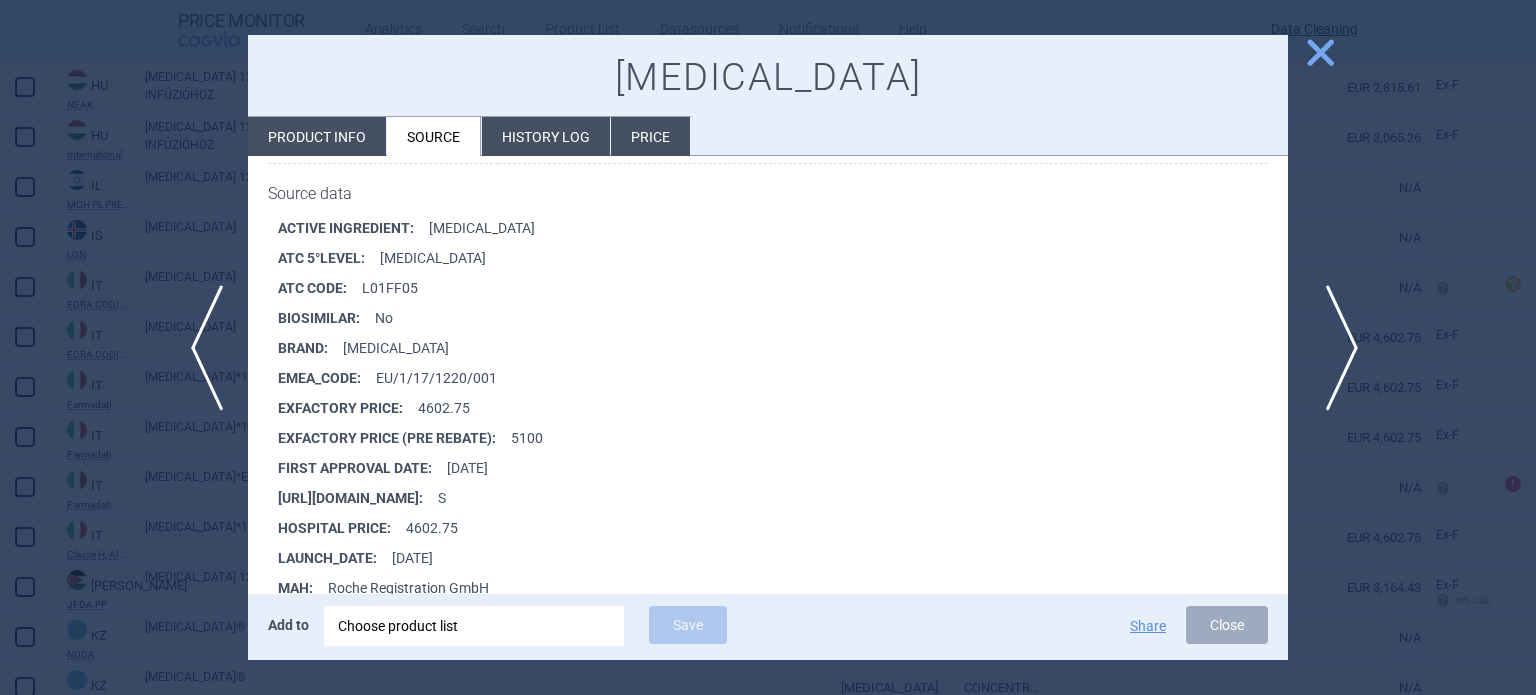 click on "next" at bounding box center (1335, 348) 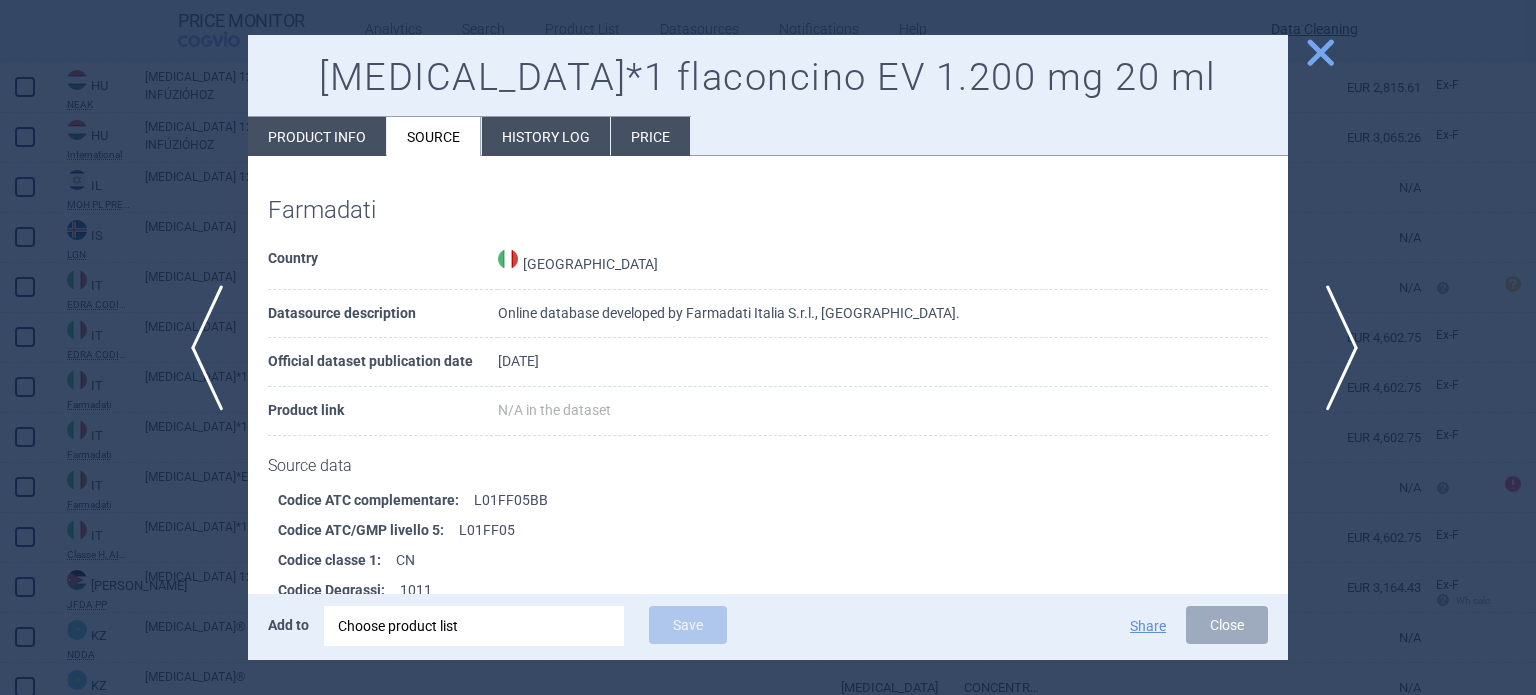 scroll, scrollTop: 1420, scrollLeft: 0, axis: vertical 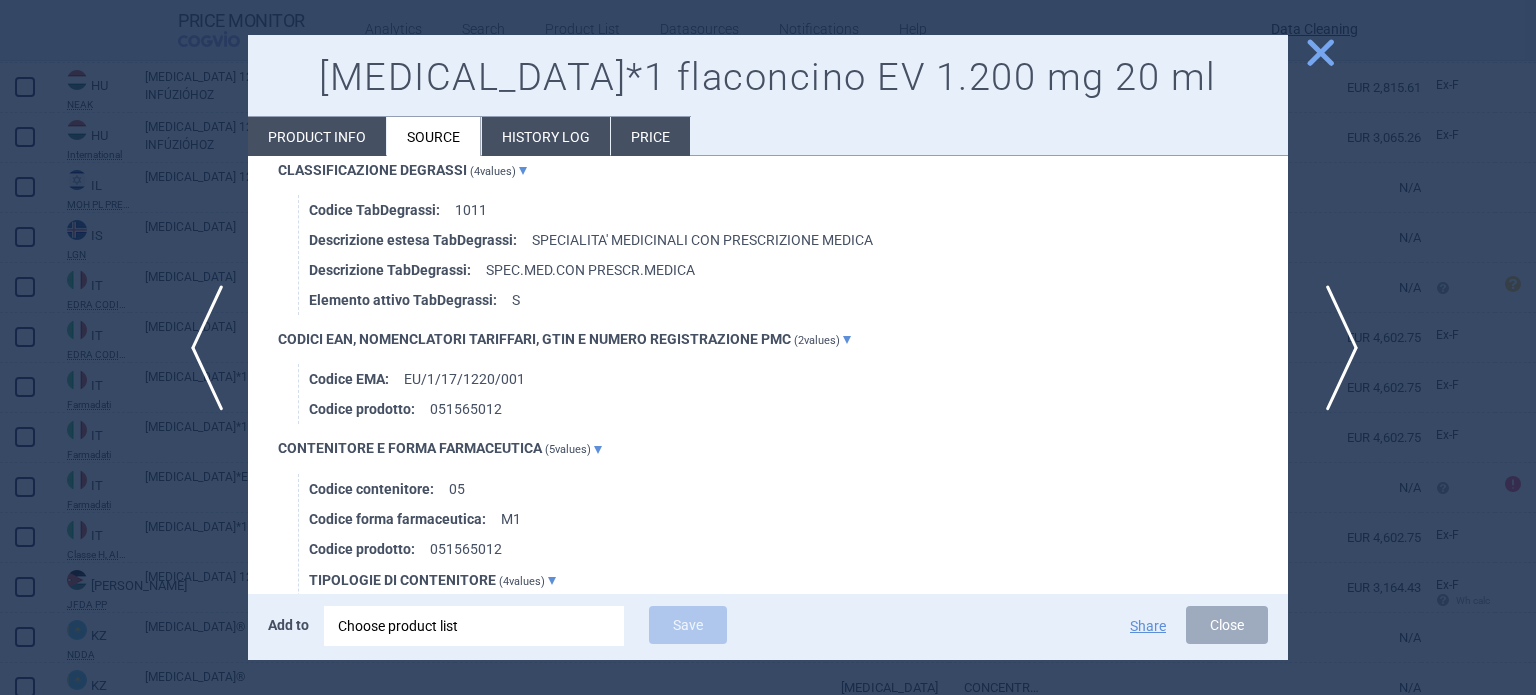 click on "next" at bounding box center [1335, 348] 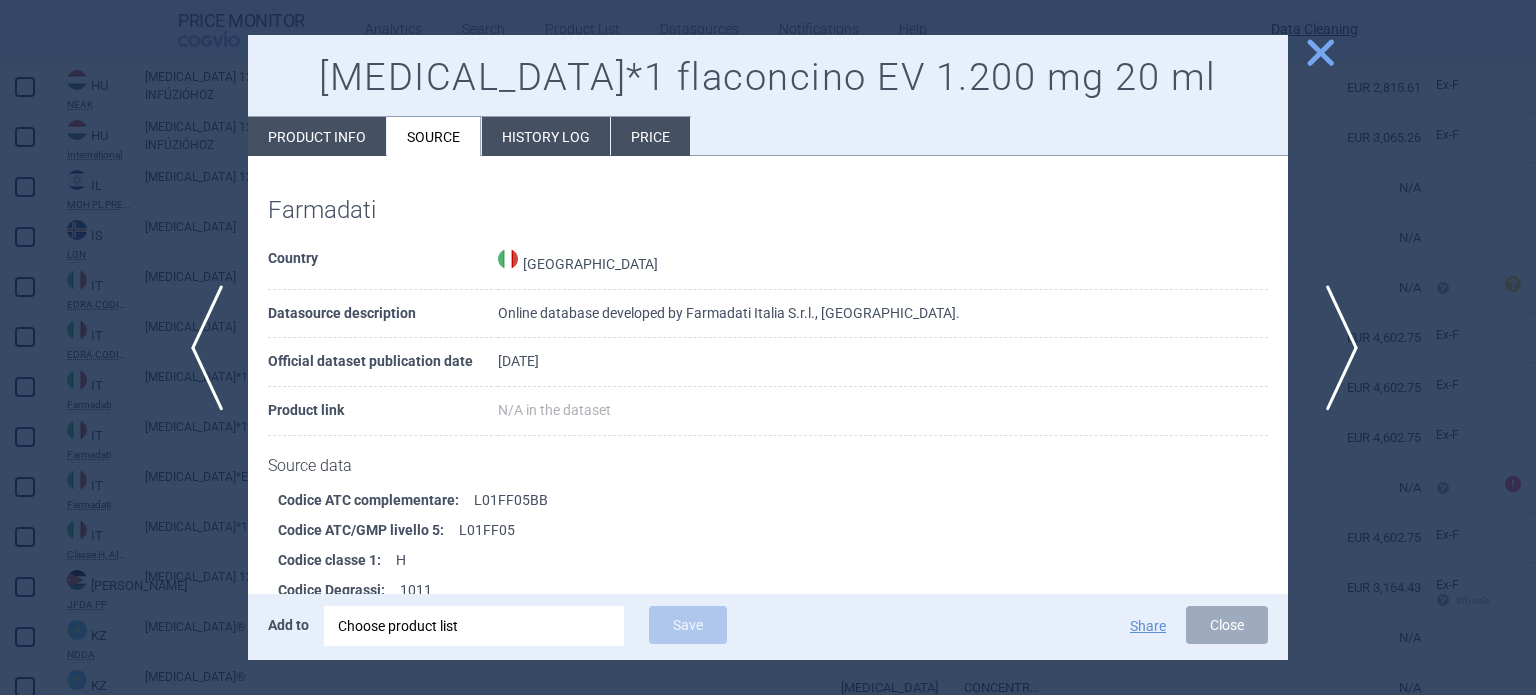 scroll, scrollTop: 1540, scrollLeft: 0, axis: vertical 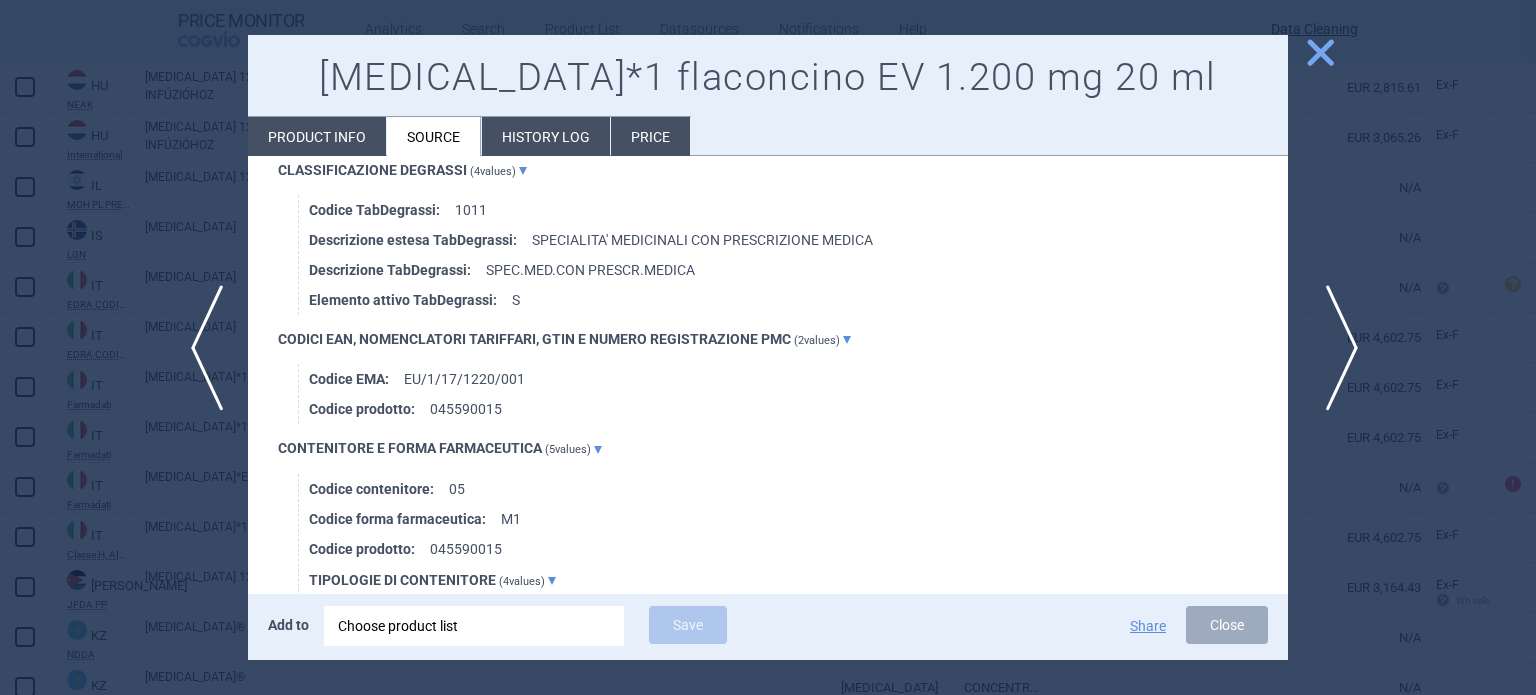 click on "next" at bounding box center [1335, 348] 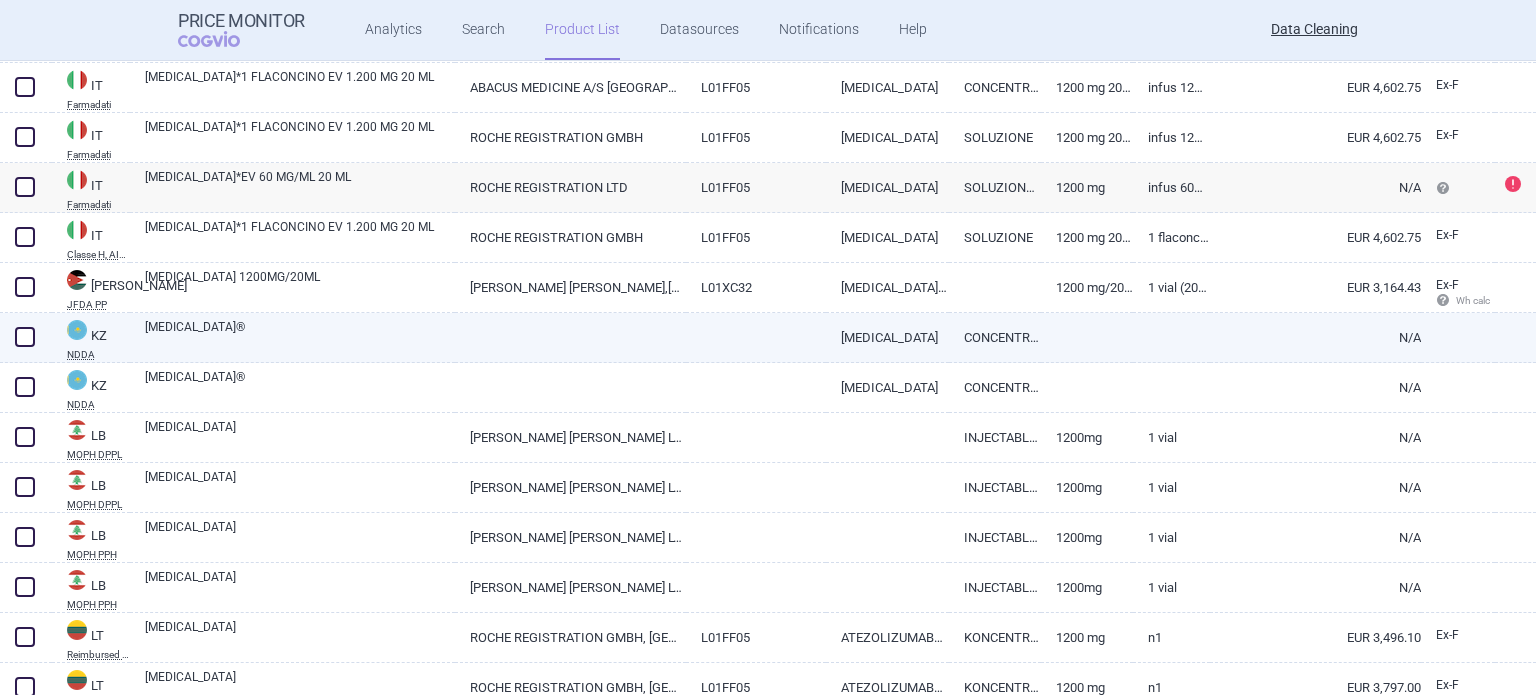 click at bounding box center (756, 331) 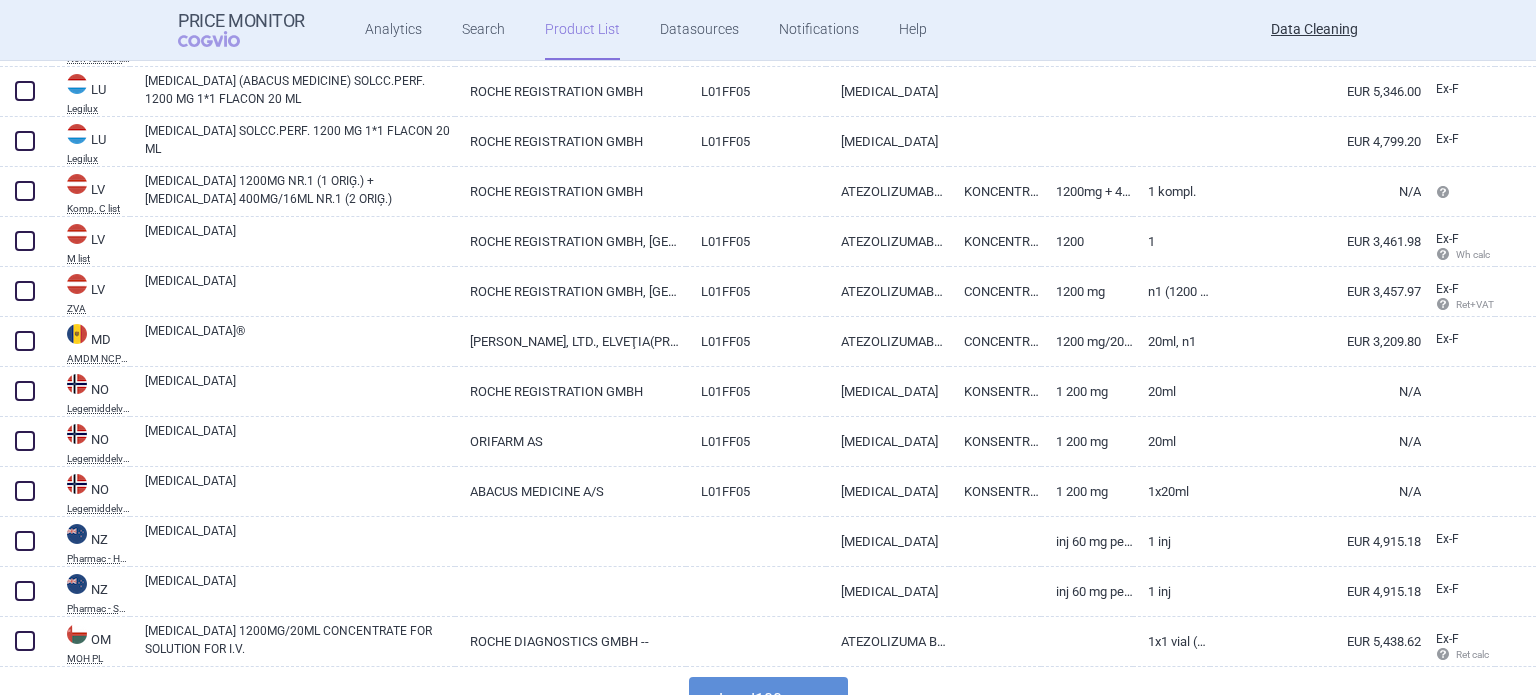 scroll, scrollTop: 4682, scrollLeft: 0, axis: vertical 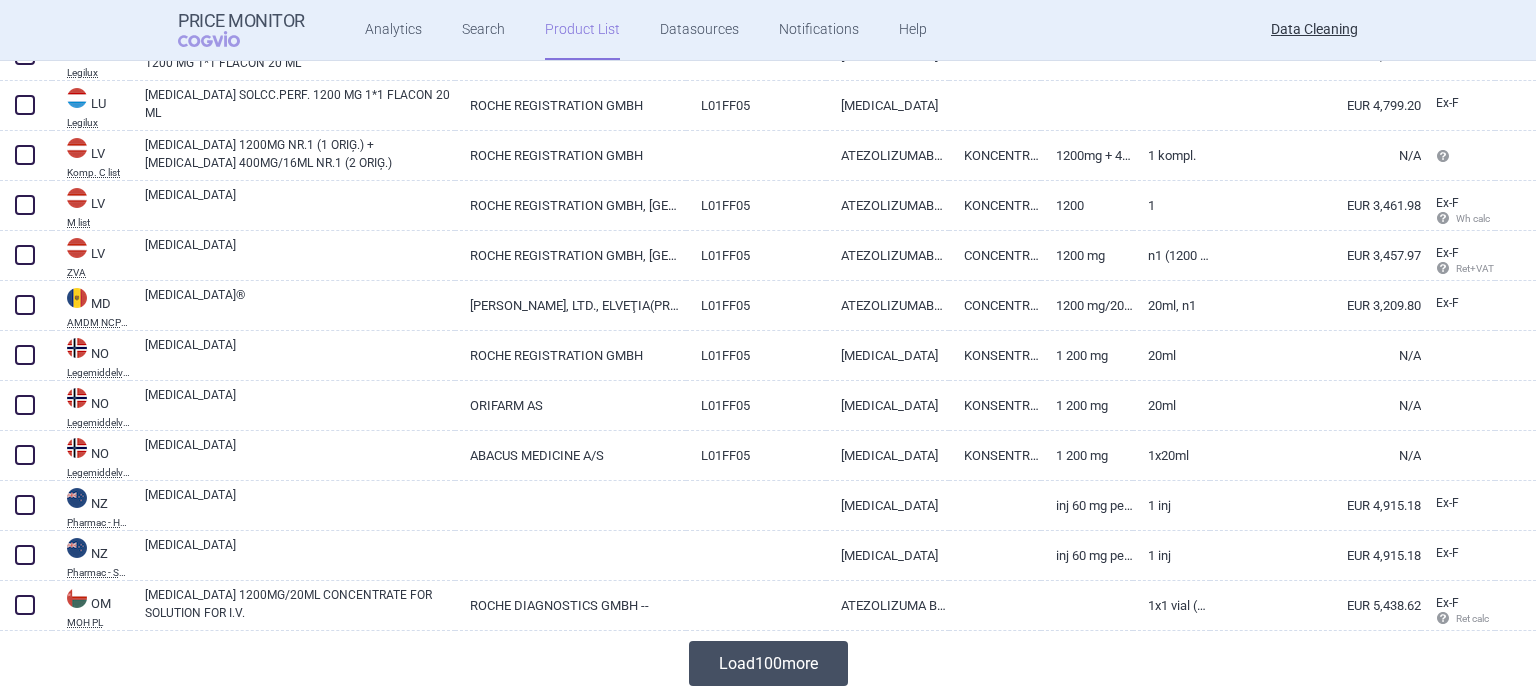 click on "Load  100  more" at bounding box center (768, 663) 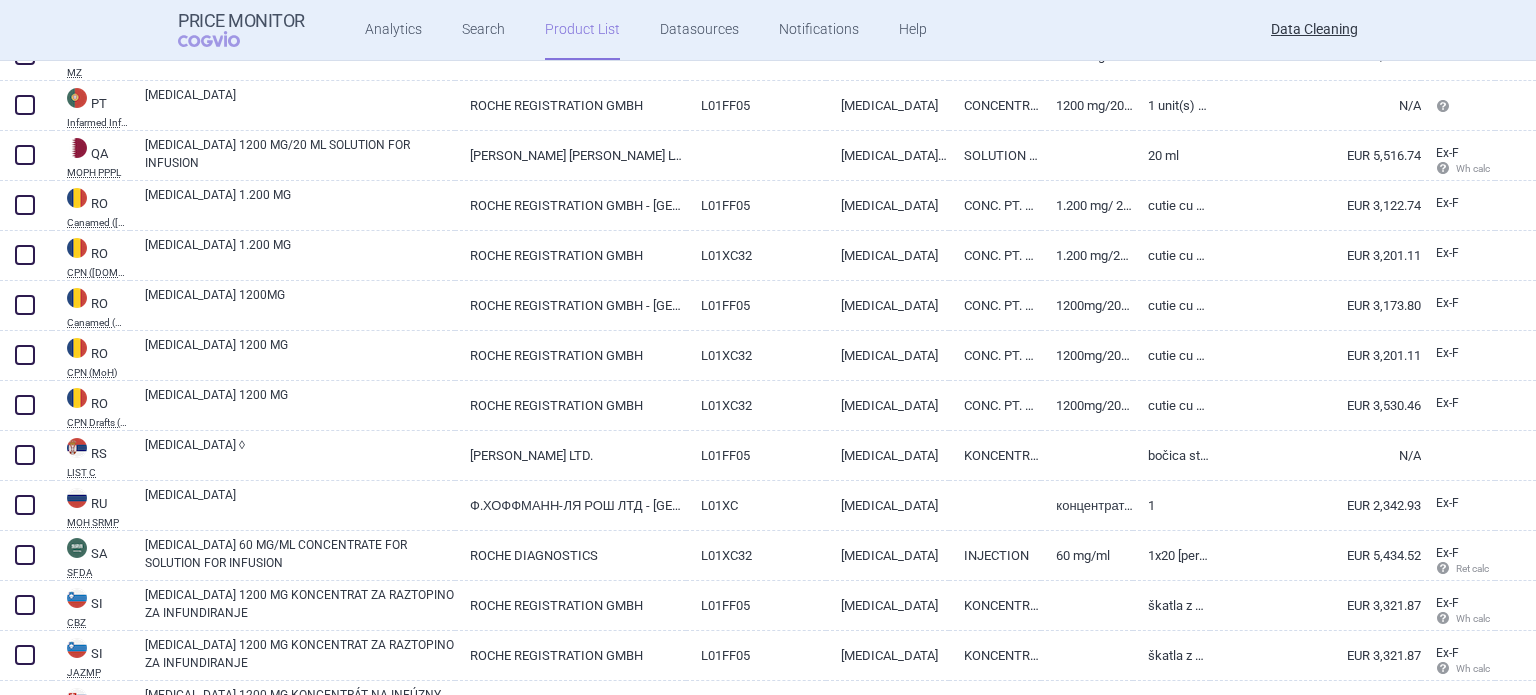 scroll, scrollTop: 5382, scrollLeft: 0, axis: vertical 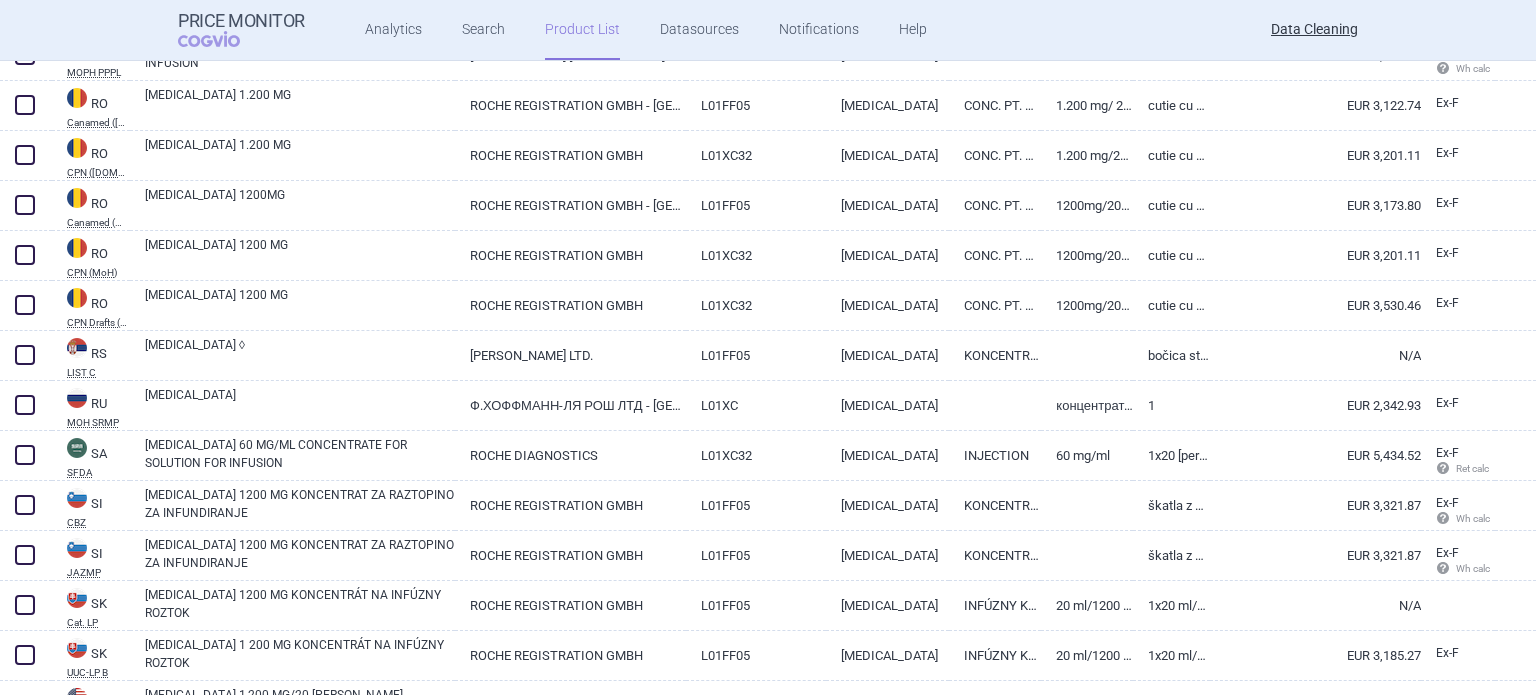 click on "ATEZOLIZUMAB" at bounding box center [887, 355] 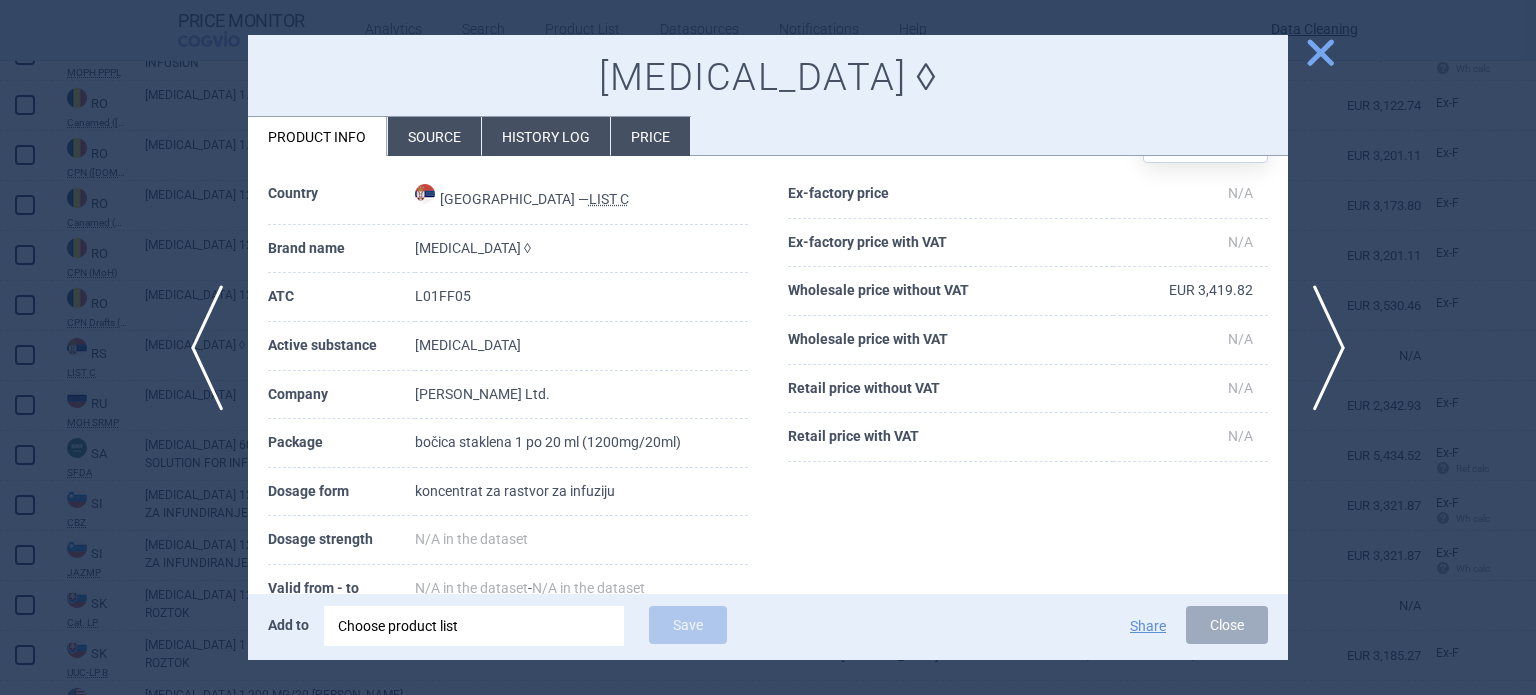 scroll, scrollTop: 100, scrollLeft: 0, axis: vertical 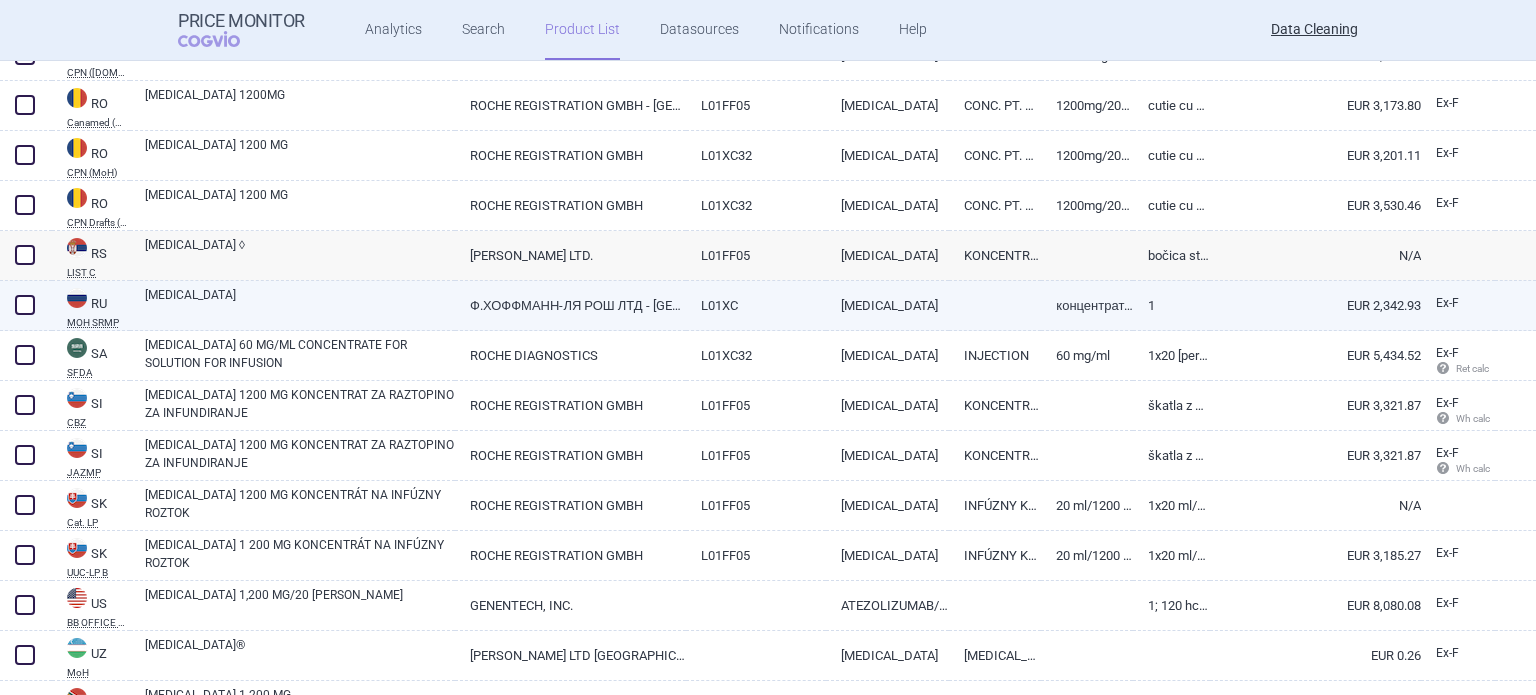 click on "ATEZOLIZUMAB" at bounding box center (887, 305) 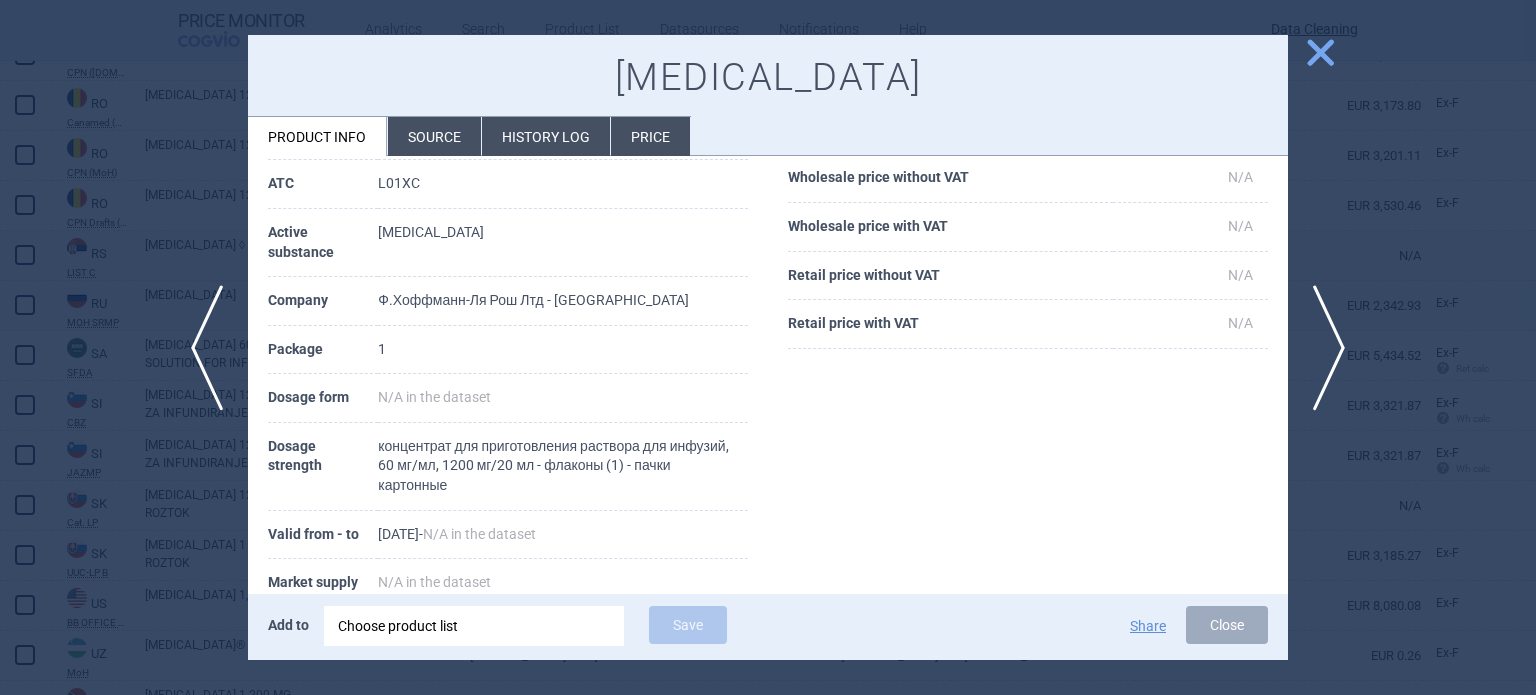 scroll, scrollTop: 200, scrollLeft: 0, axis: vertical 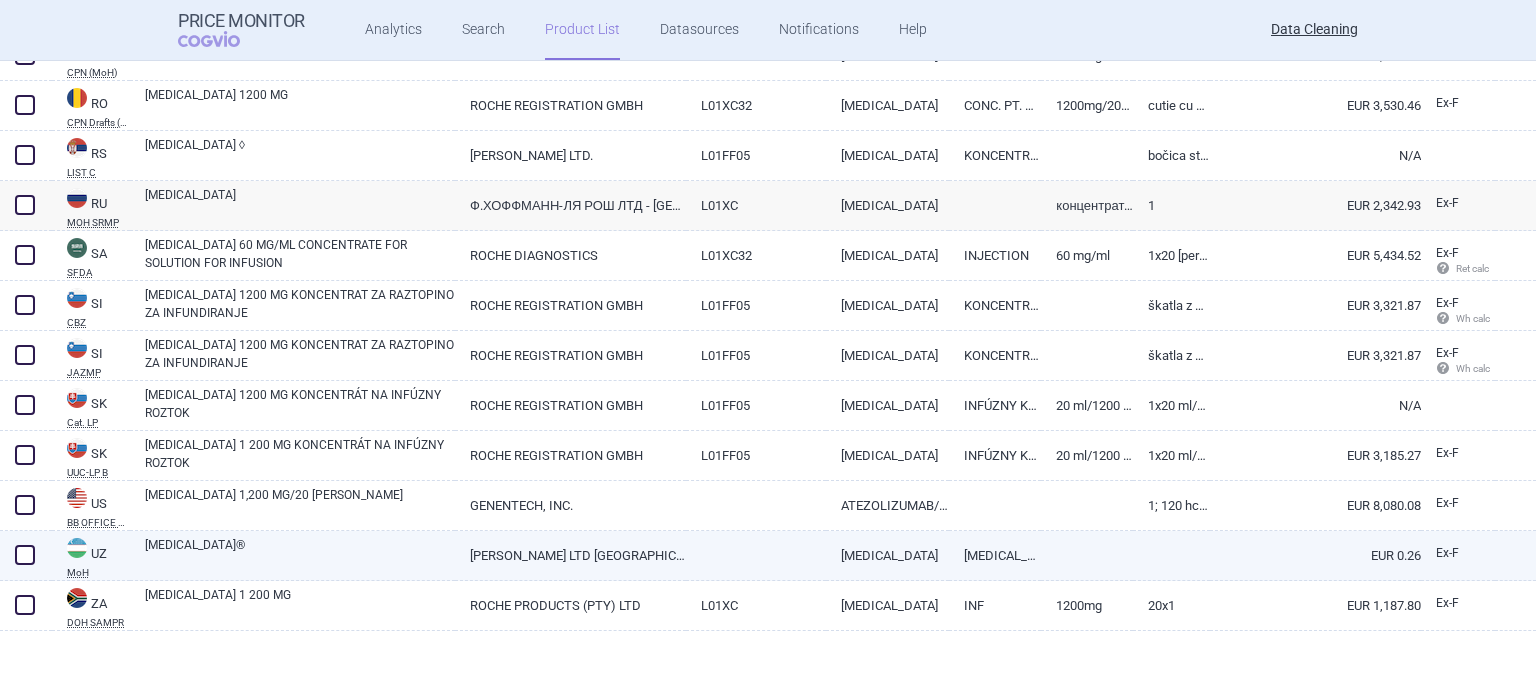 click on "F. HOFFMANN-LA ROCHE LTD SWITZERLAND" at bounding box center (570, 555) 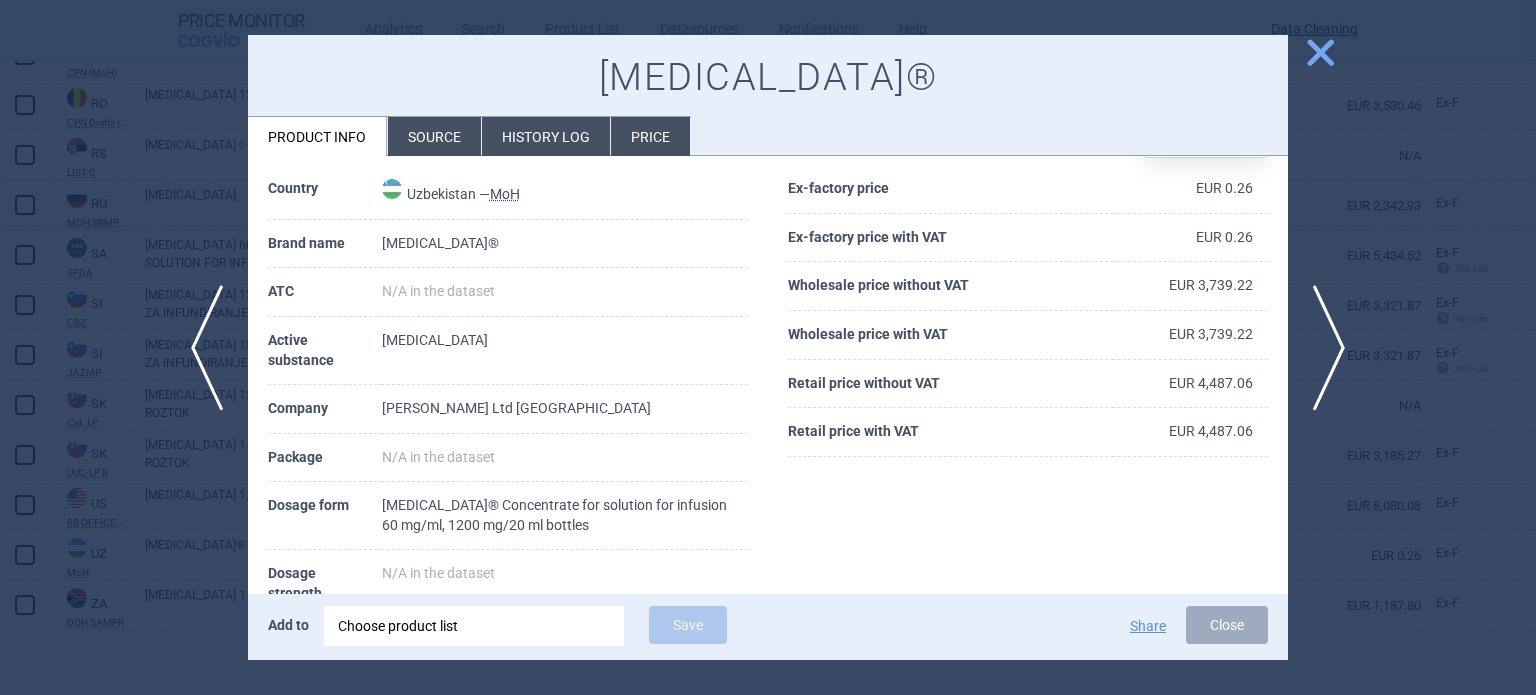scroll, scrollTop: 100, scrollLeft: 0, axis: vertical 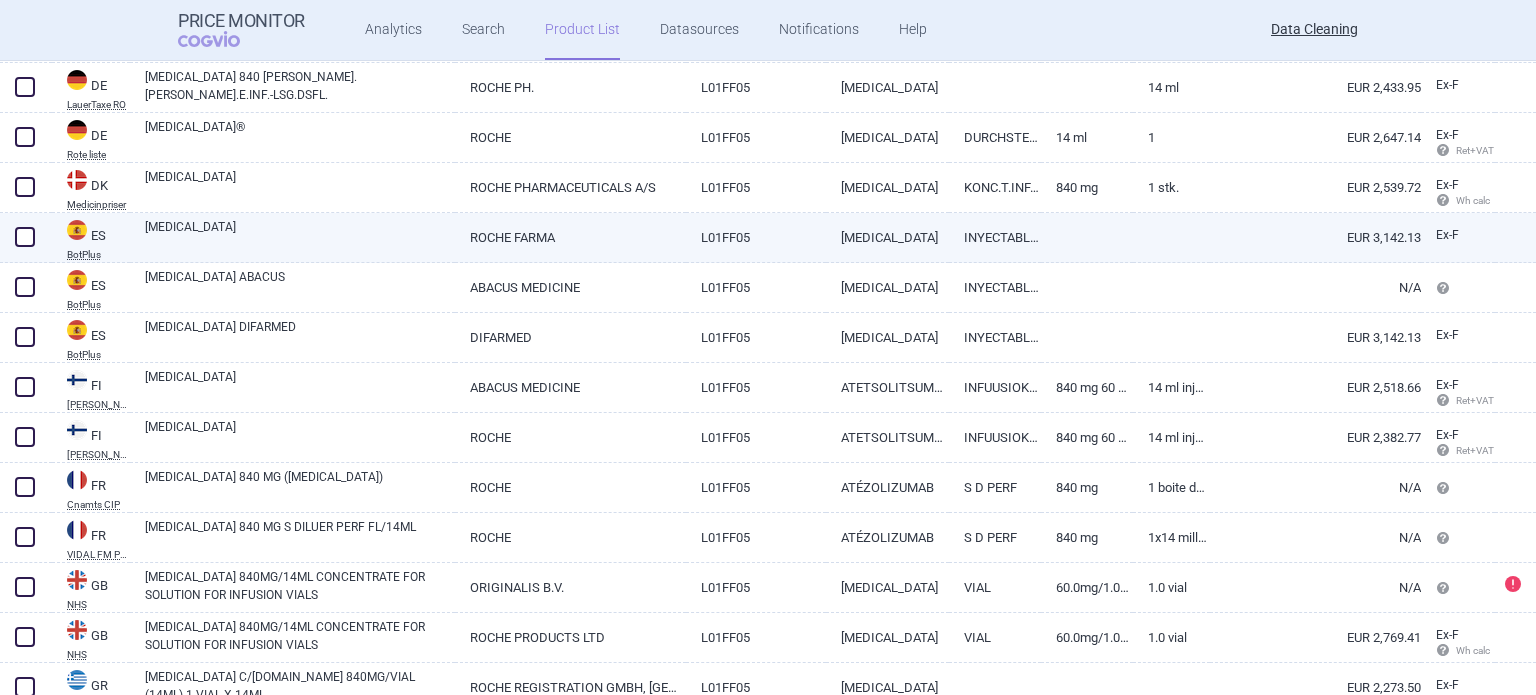 click on "ROCHE FARMA" at bounding box center [570, 237] 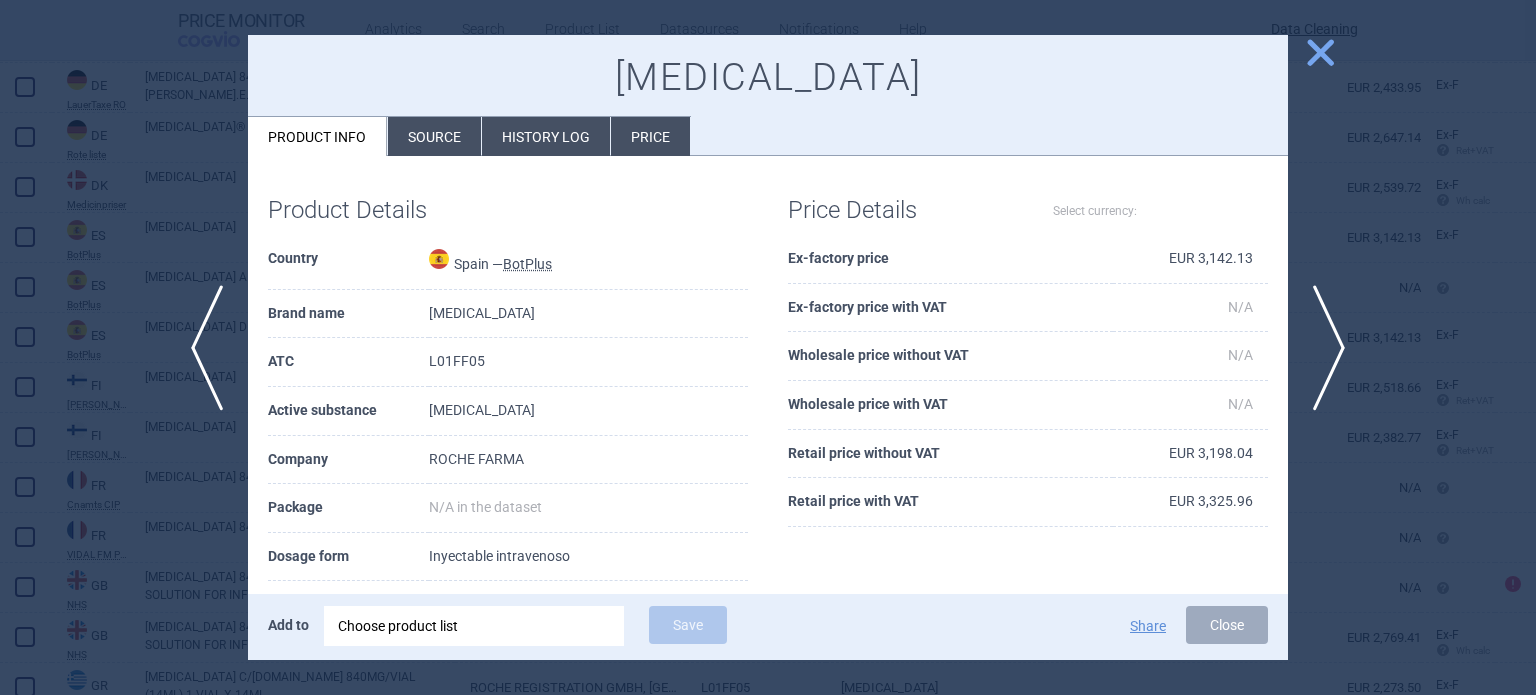 select on "EUR" 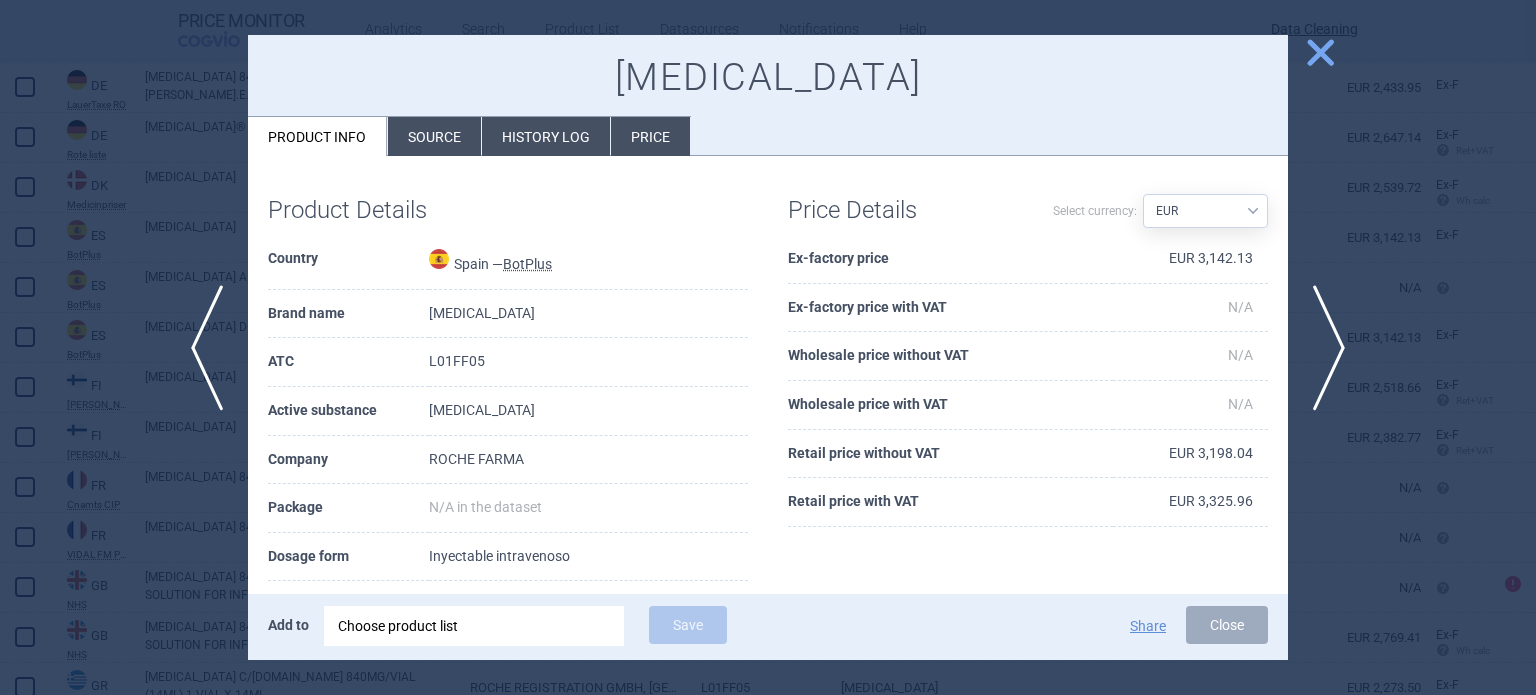 click on "Source" at bounding box center [434, 136] 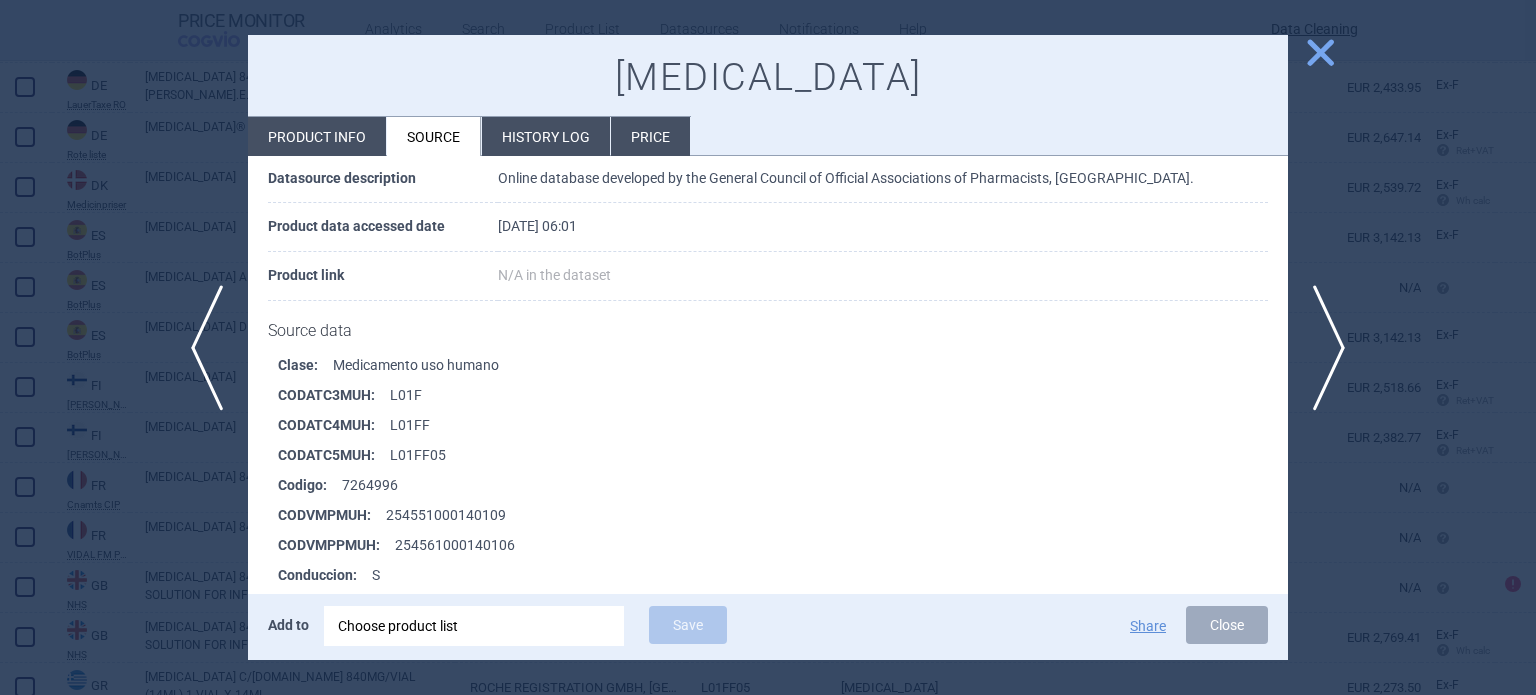 scroll, scrollTop: 300, scrollLeft: 0, axis: vertical 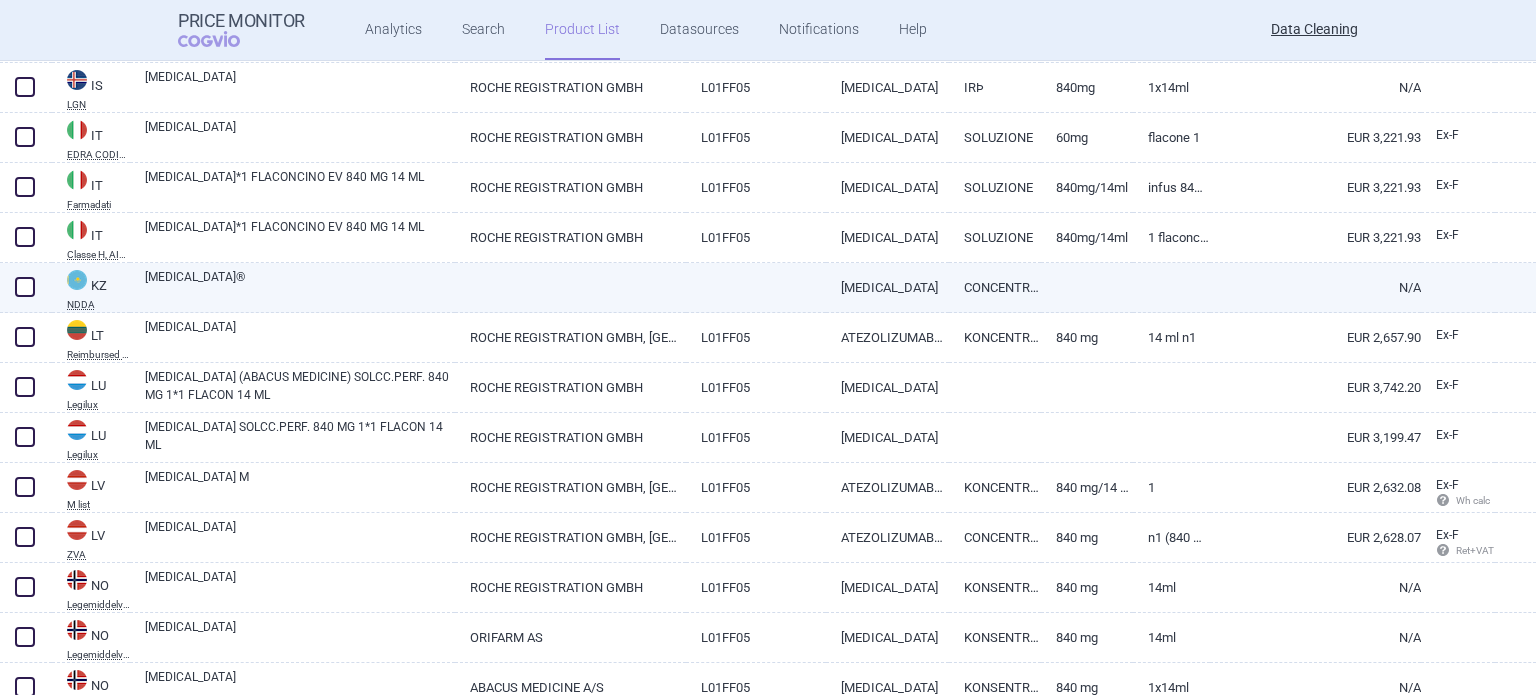 click at bounding box center (570, 281) 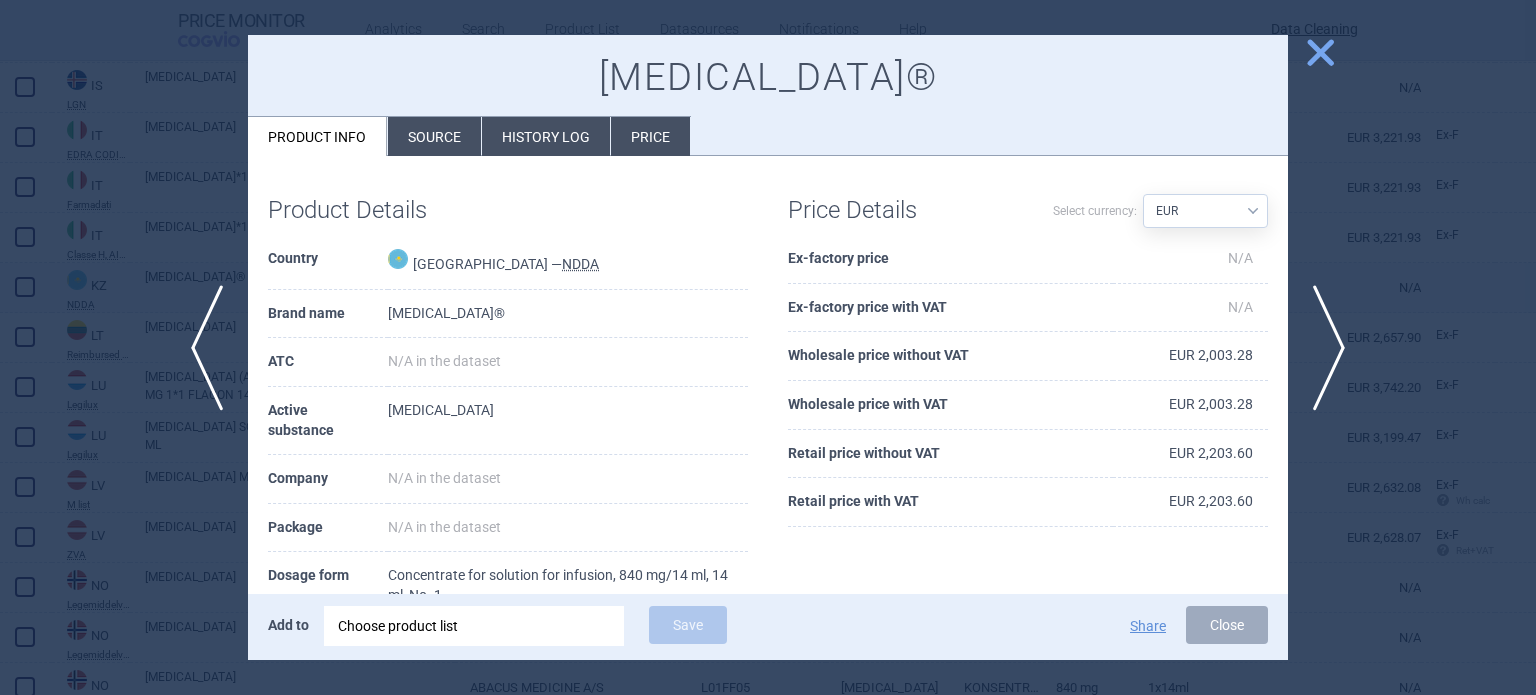 scroll, scrollTop: 100, scrollLeft: 0, axis: vertical 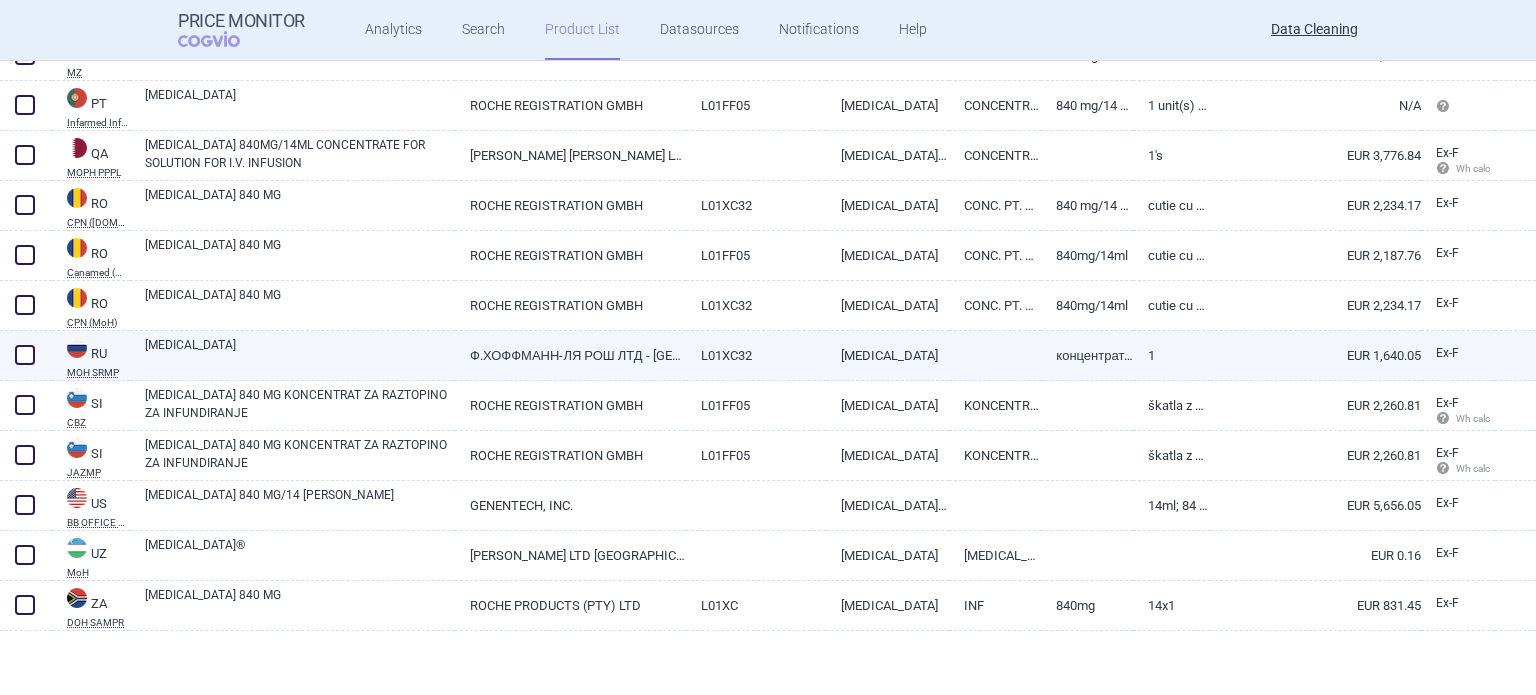 click on "Ф.ХОФФМАНН-ЛЯ РОШ ЛТД - ШВЕЙЦАРИЯ" at bounding box center (570, 355) 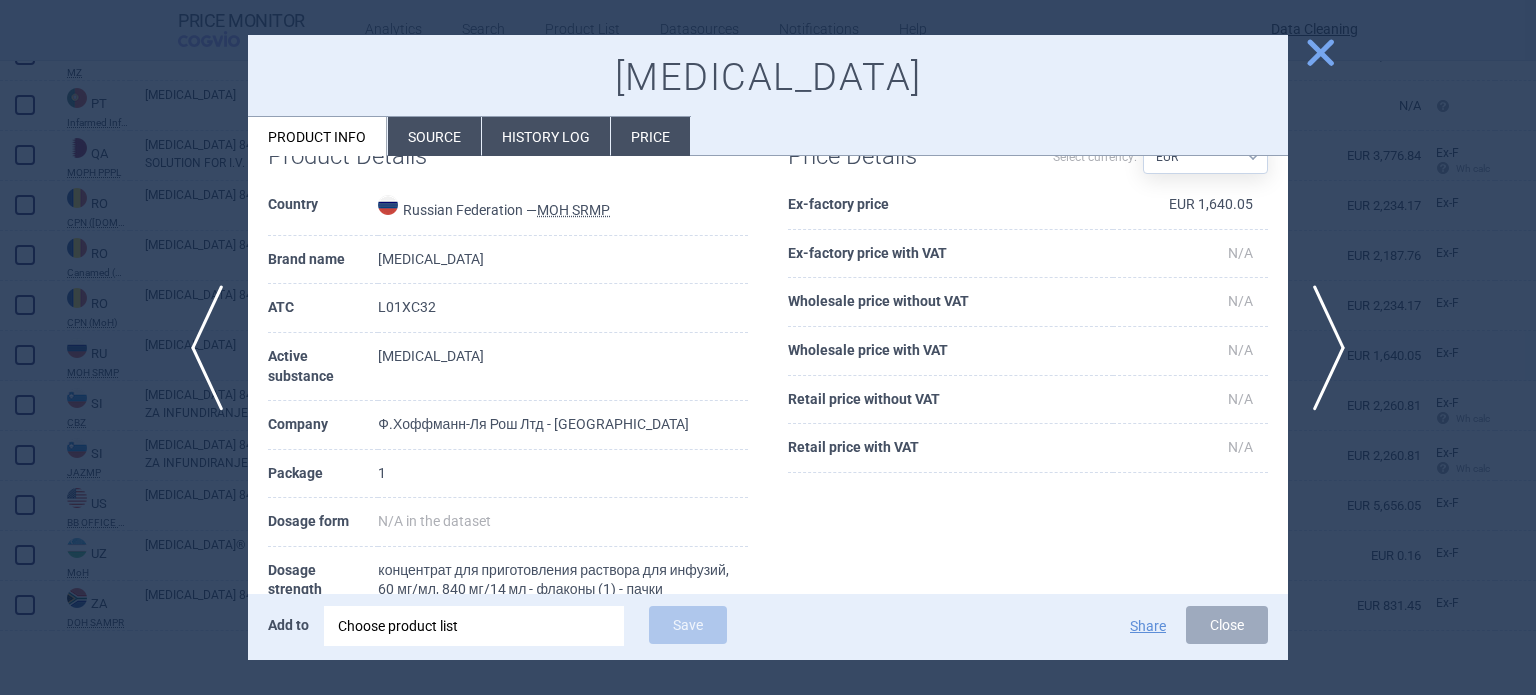 scroll, scrollTop: 100, scrollLeft: 0, axis: vertical 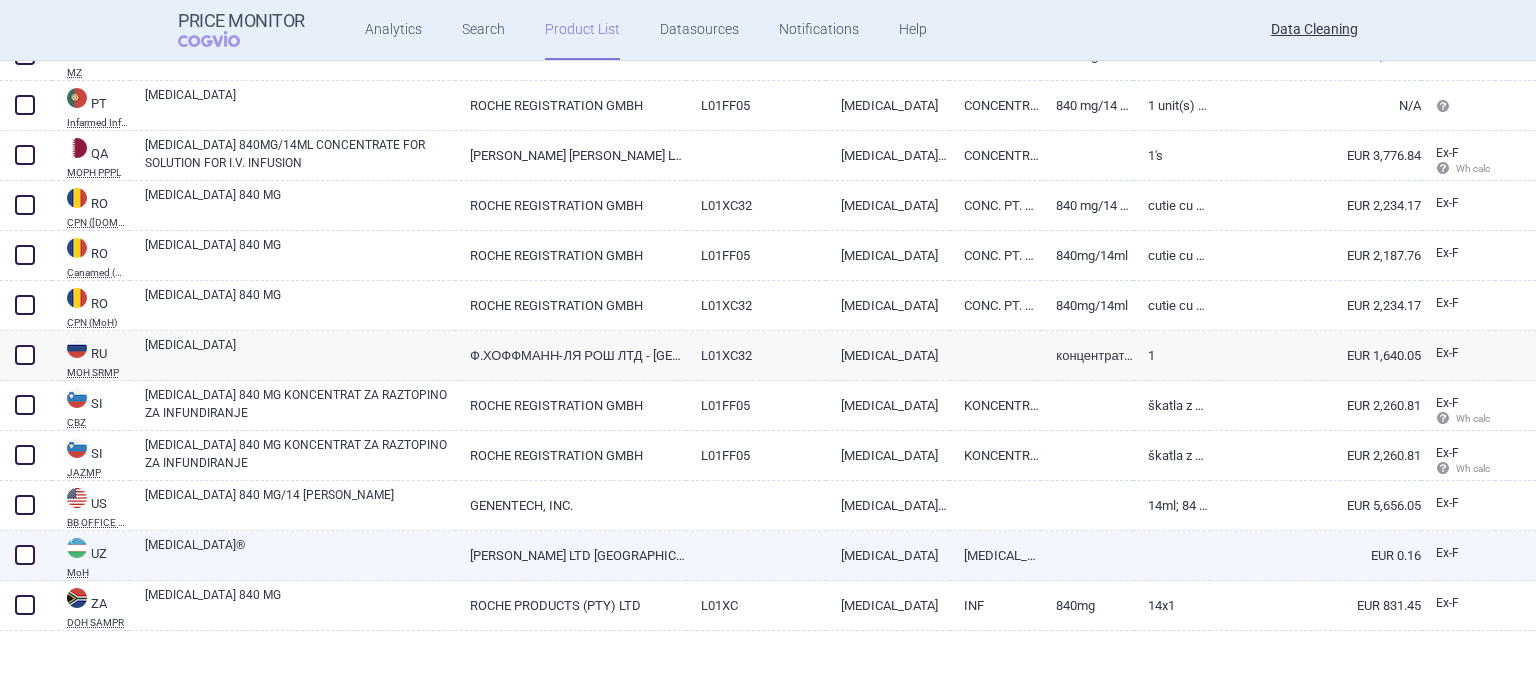 click on "F. HOFFMANN-LA ROCHE LTD SWITZERLAND" at bounding box center [570, 555] 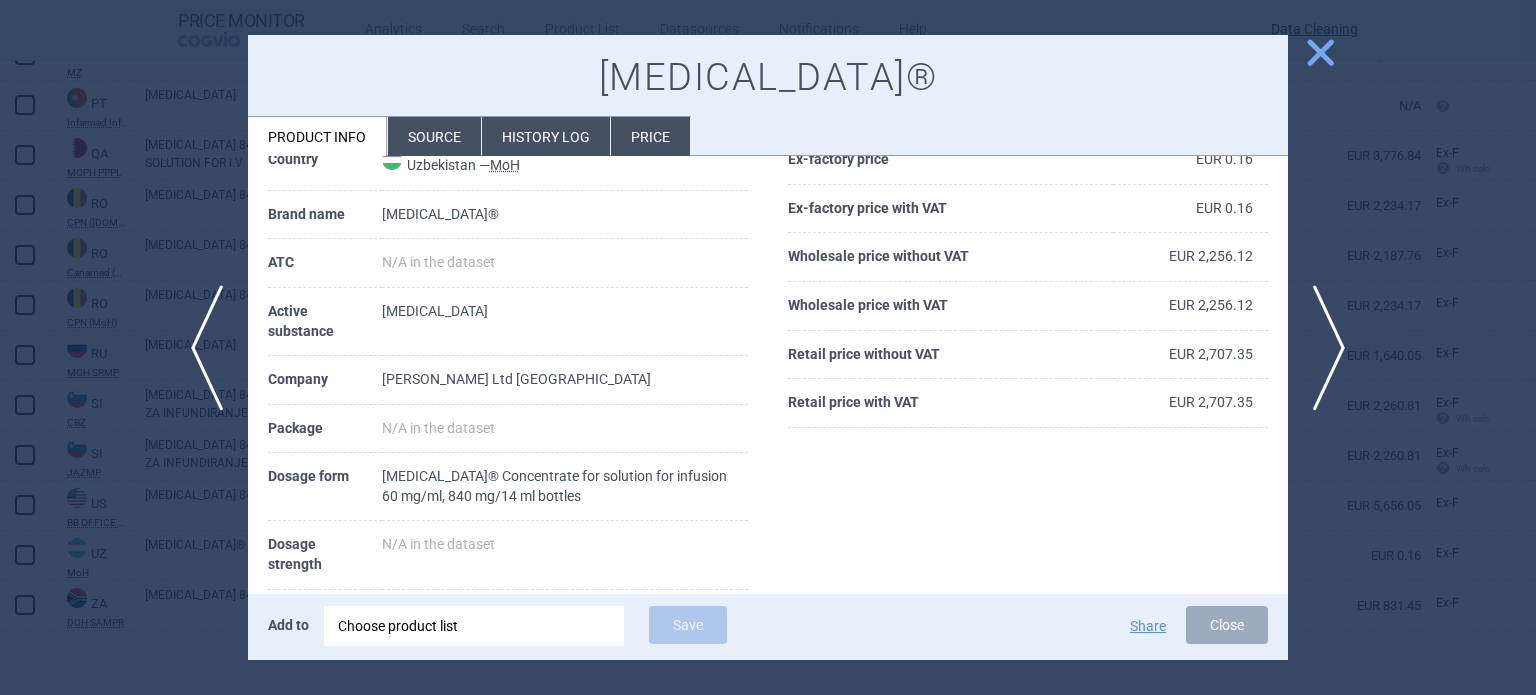 scroll, scrollTop: 100, scrollLeft: 0, axis: vertical 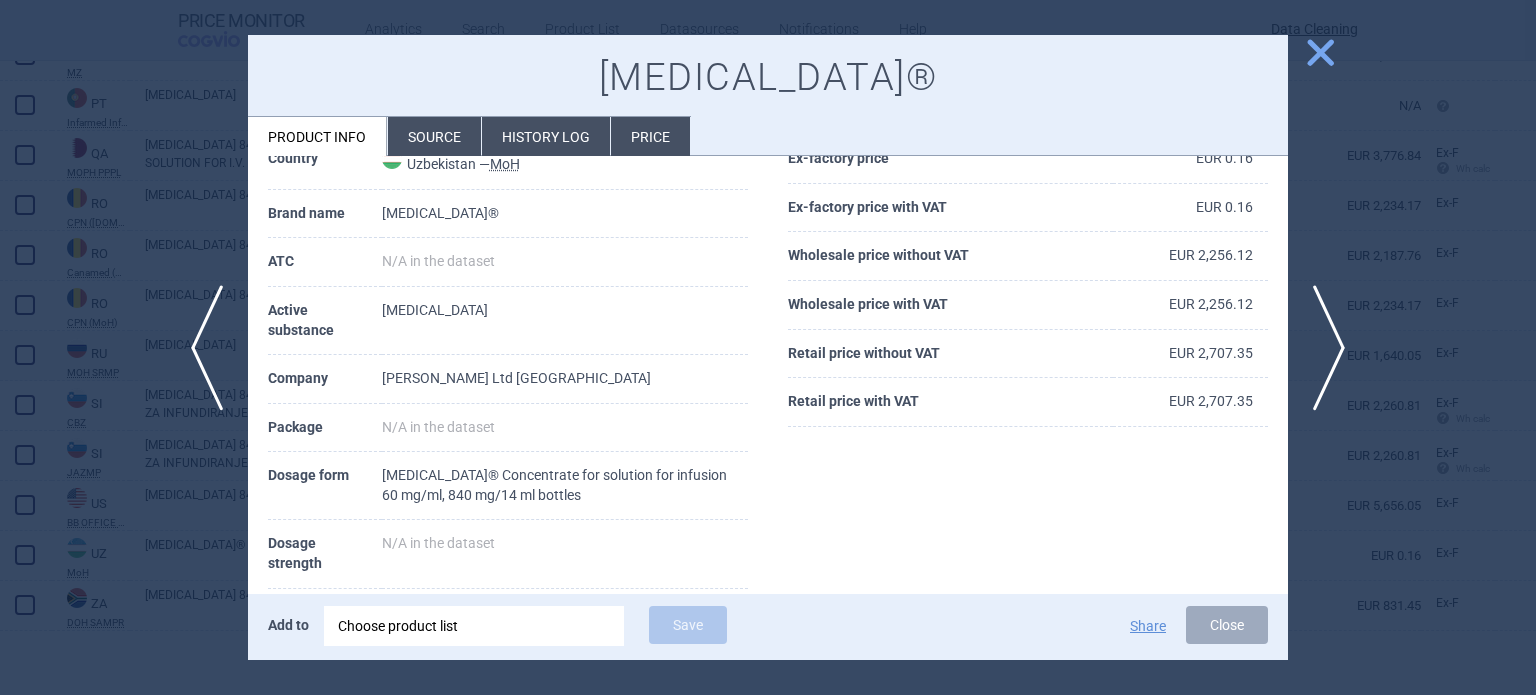 click at bounding box center [768, 347] 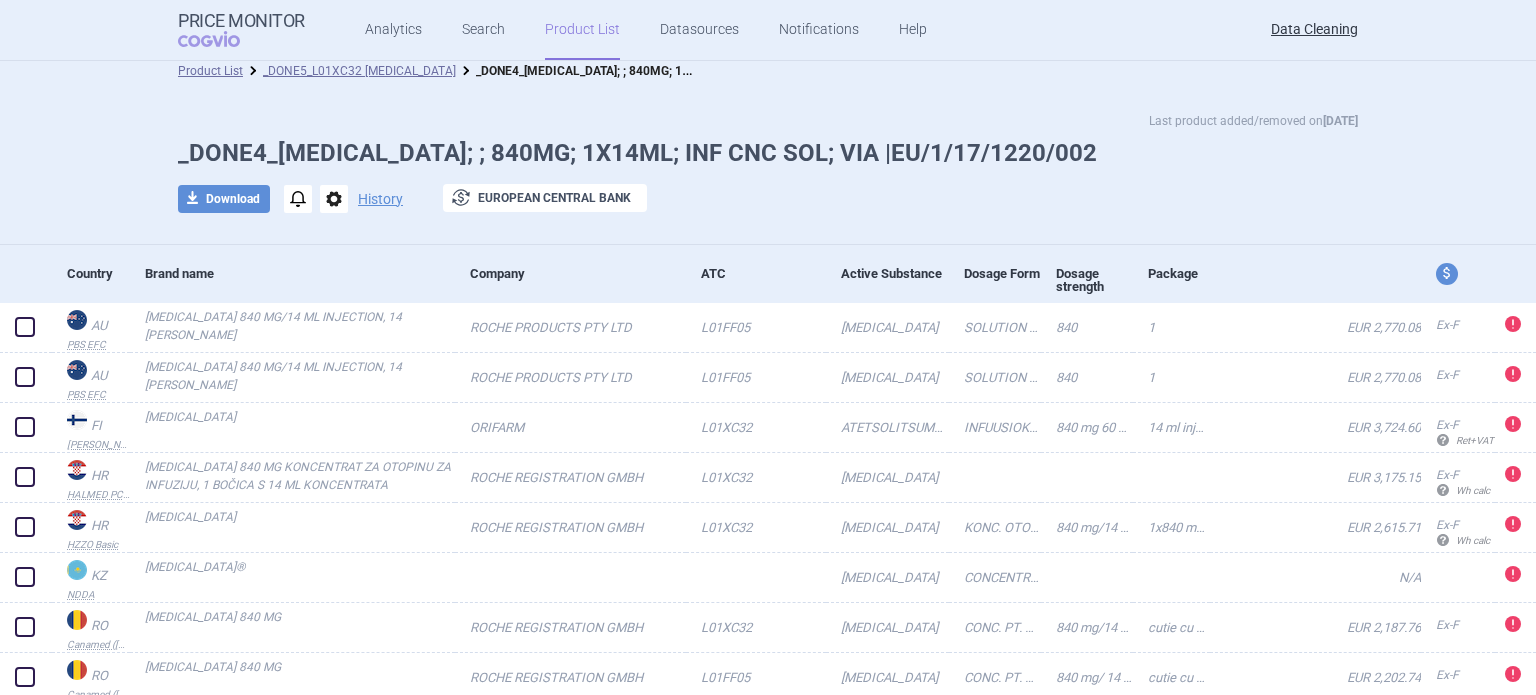scroll, scrollTop: 0, scrollLeft: 0, axis: both 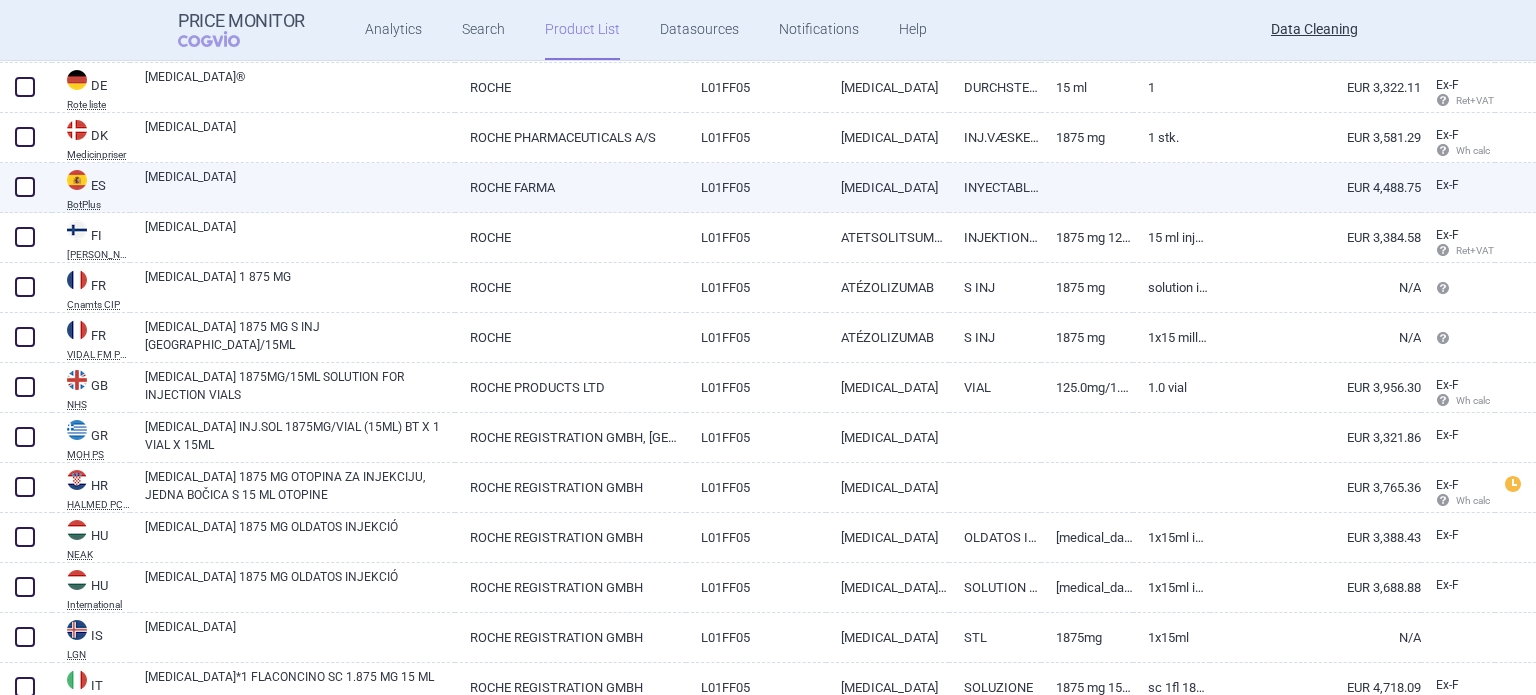 click on "L01FF05" at bounding box center [756, 187] 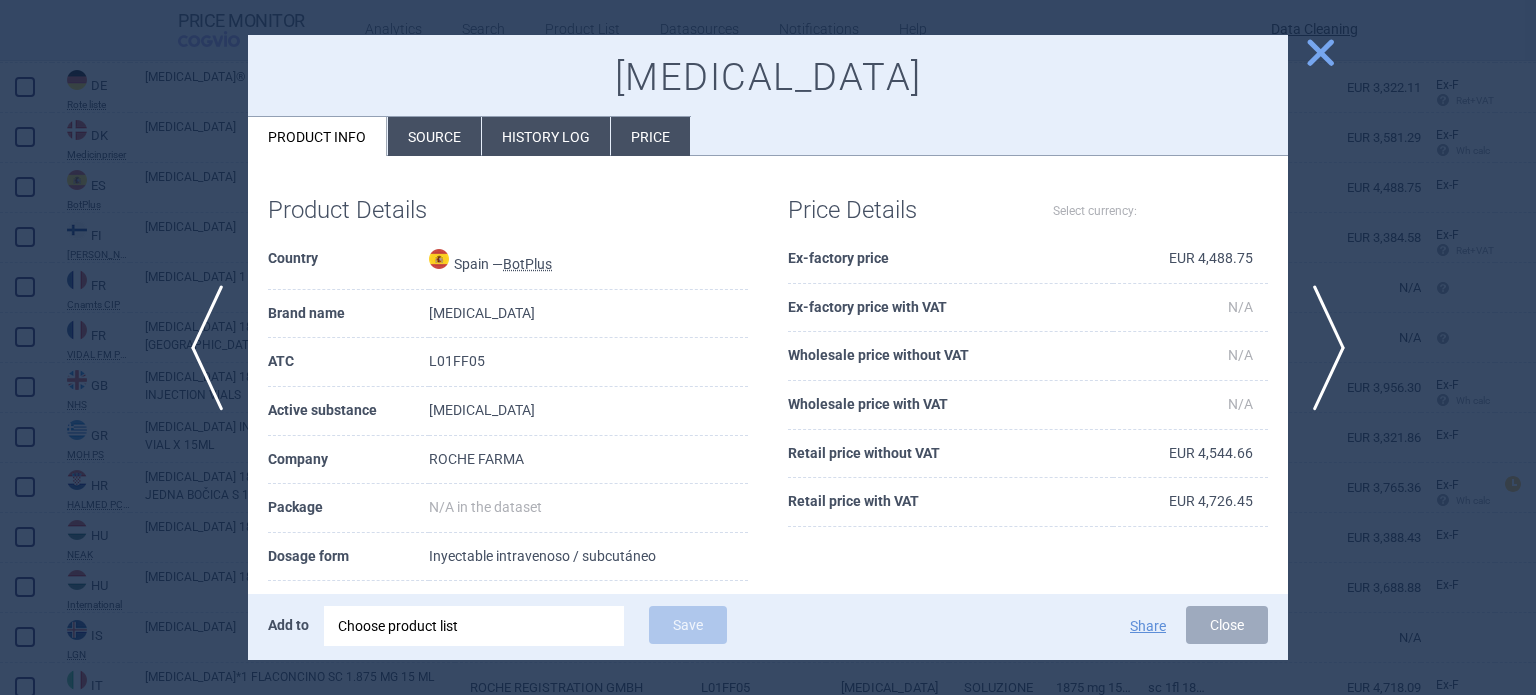 select on "EUR" 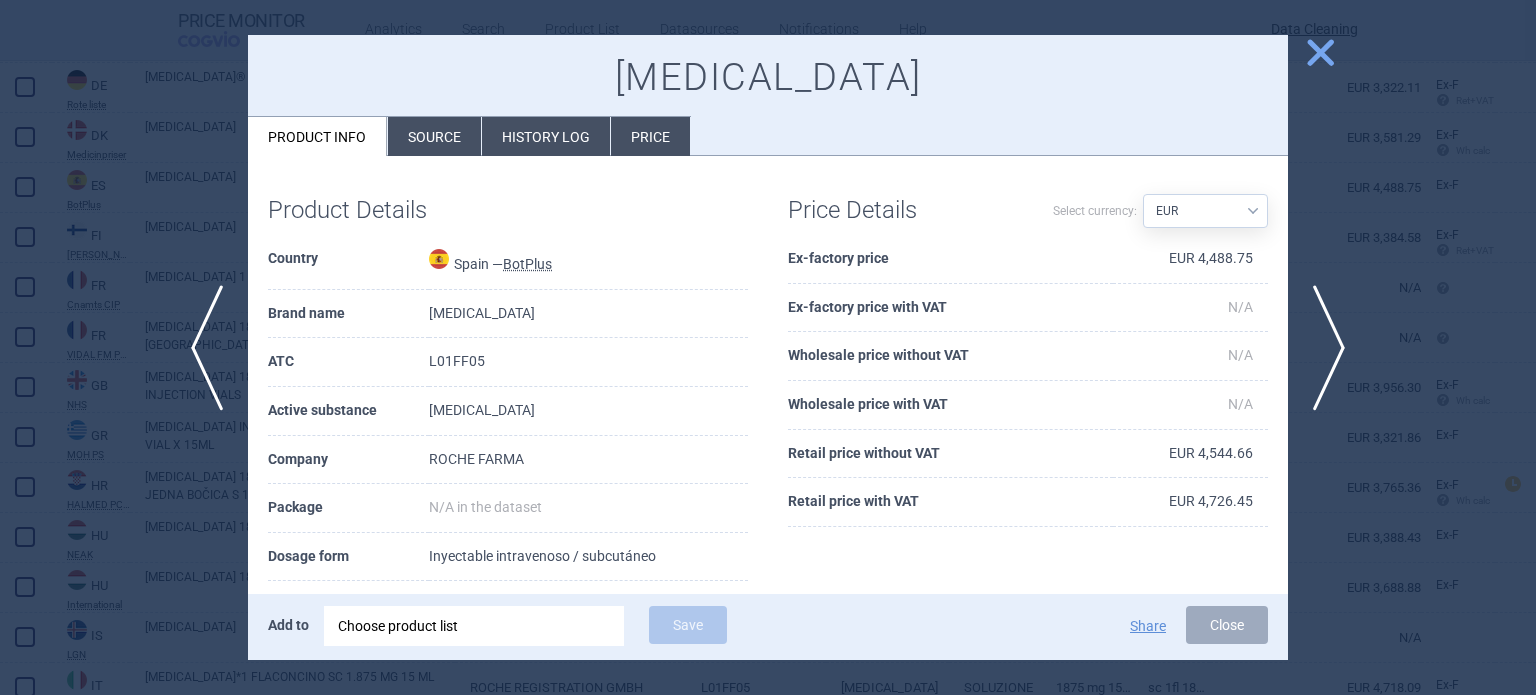 click on "Source" at bounding box center [434, 136] 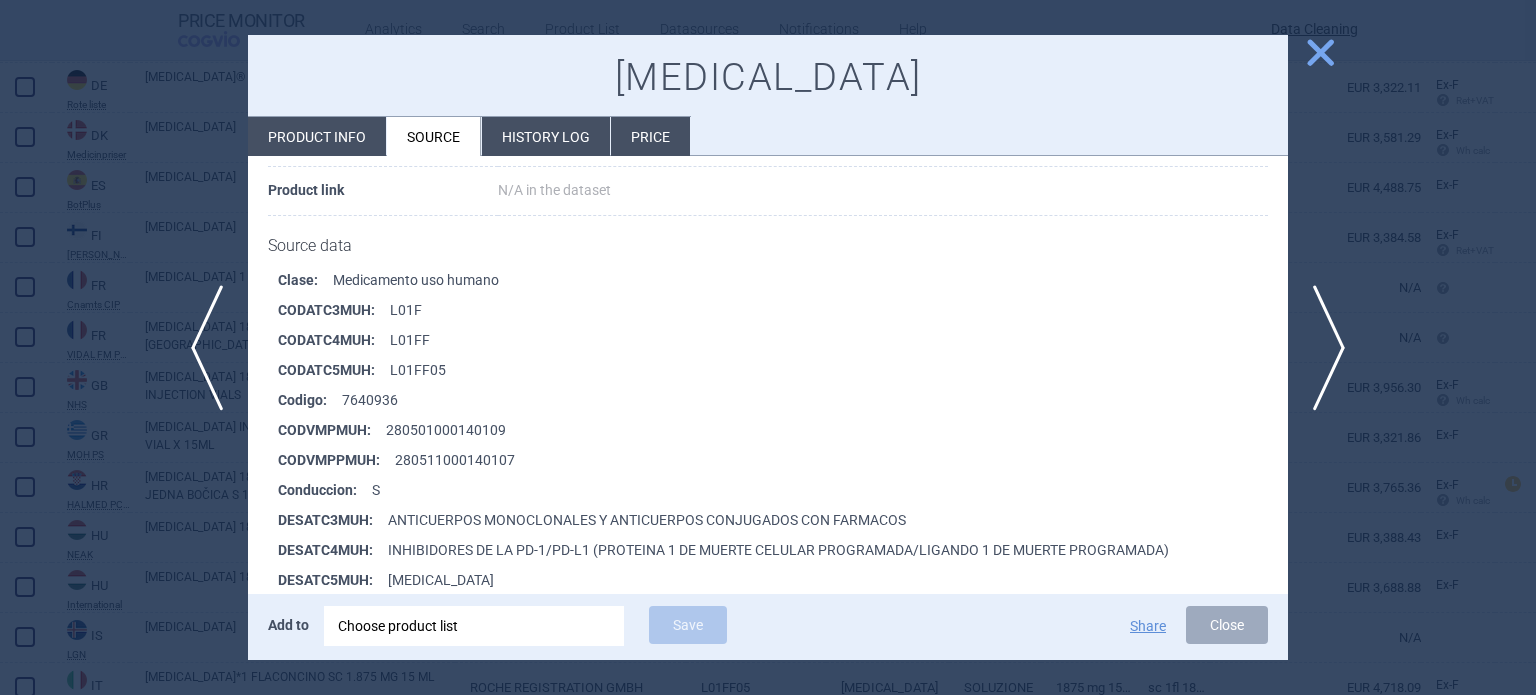 scroll, scrollTop: 300, scrollLeft: 0, axis: vertical 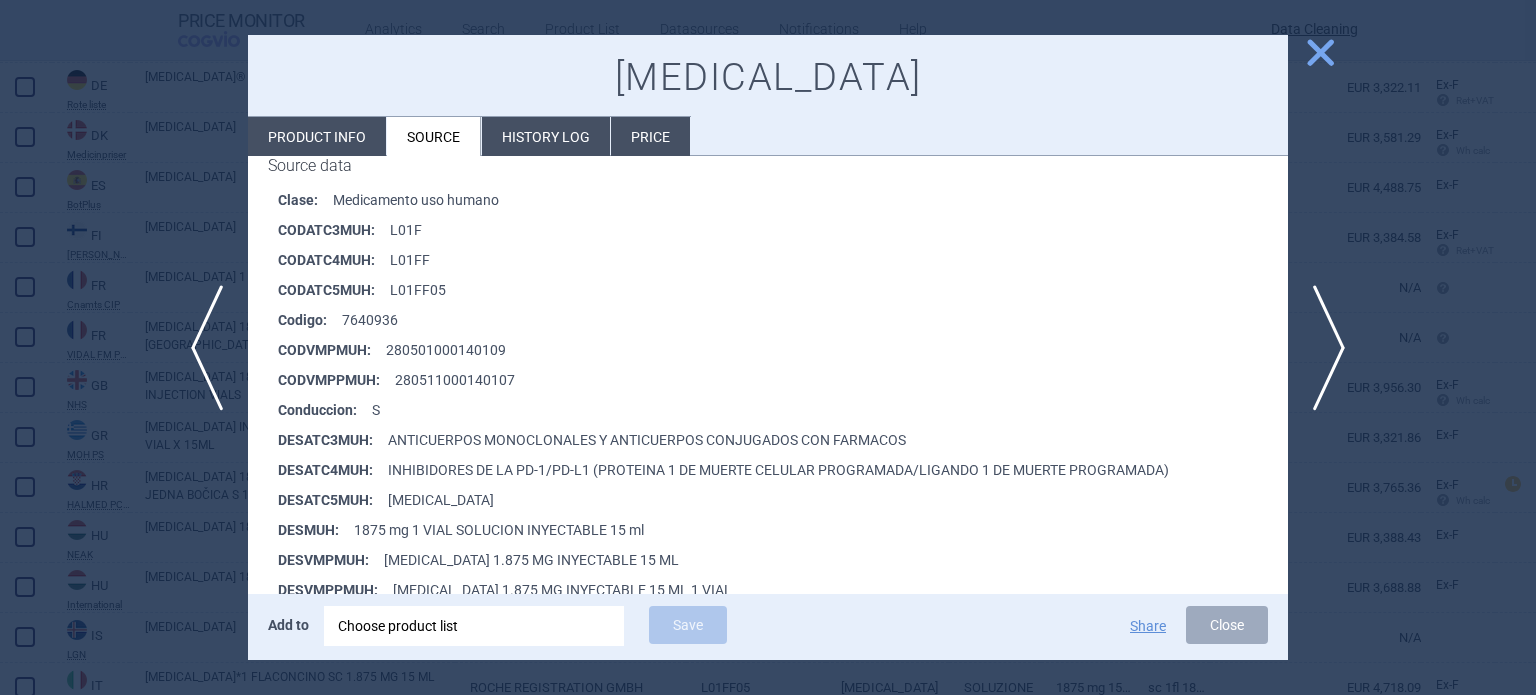 click at bounding box center [768, 347] 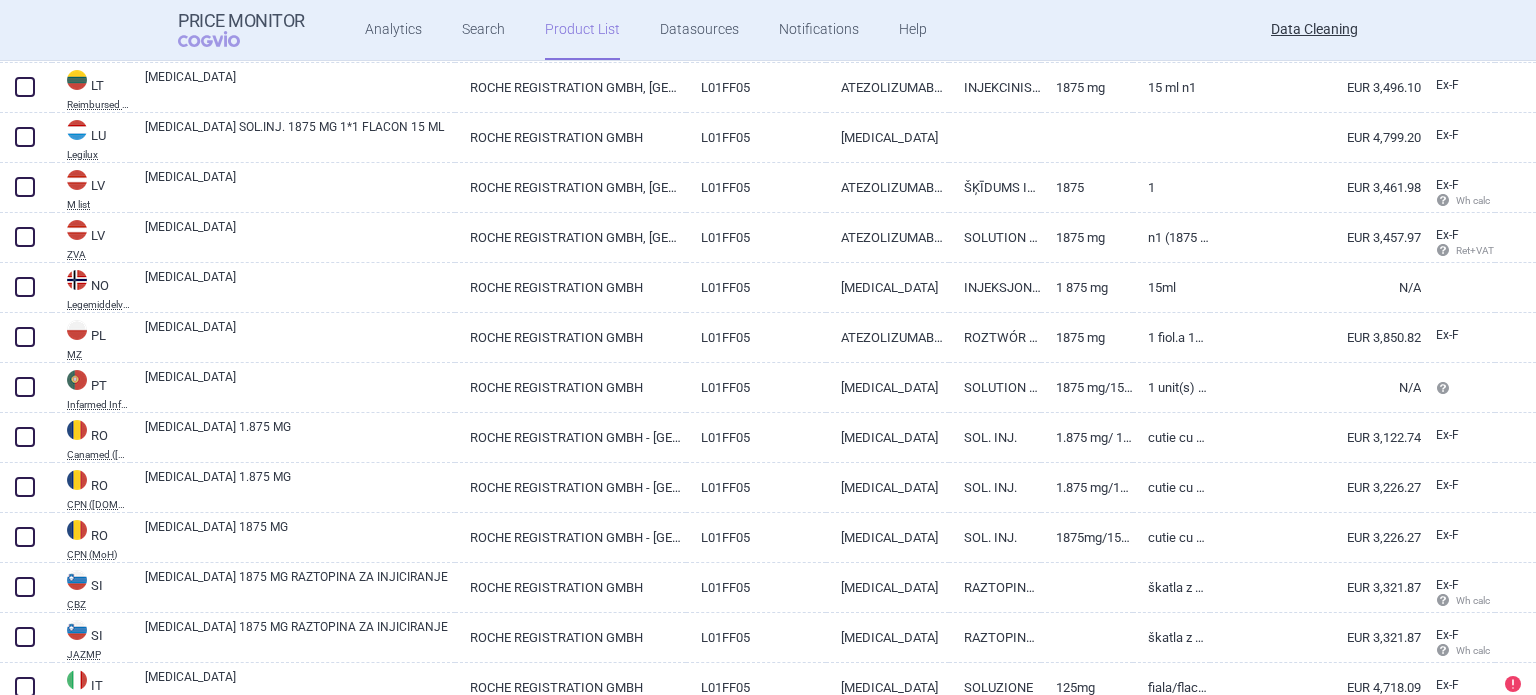 scroll, scrollTop: 2582, scrollLeft: 0, axis: vertical 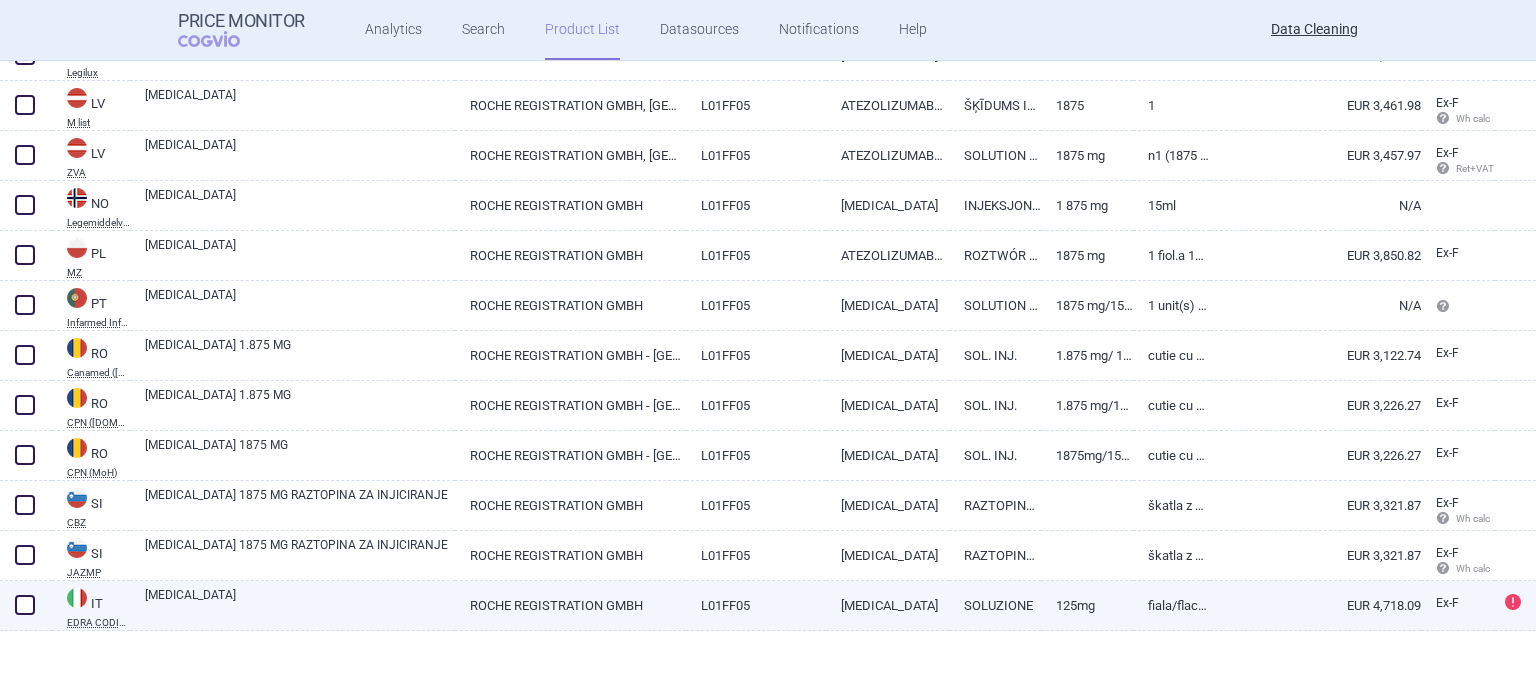 click on "L01FF05" at bounding box center [756, 605] 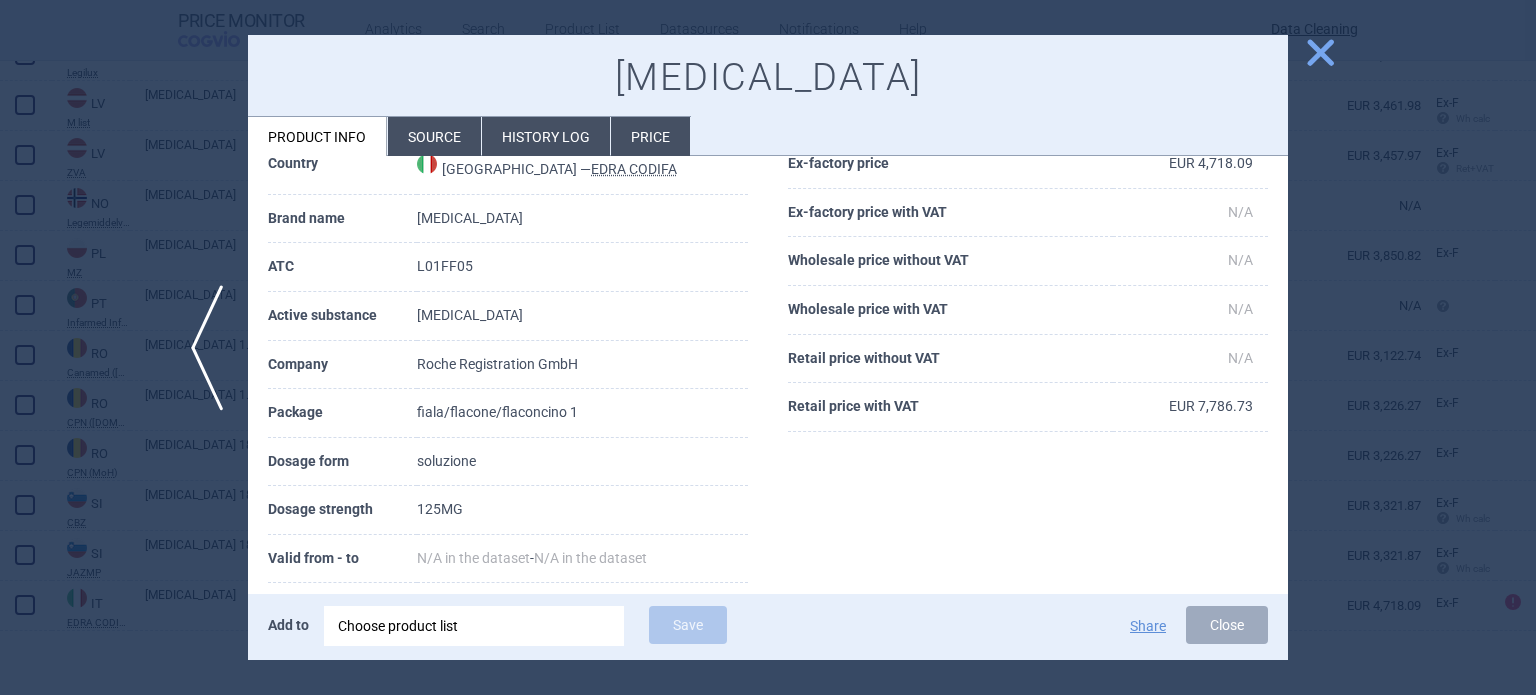 scroll, scrollTop: 200, scrollLeft: 0, axis: vertical 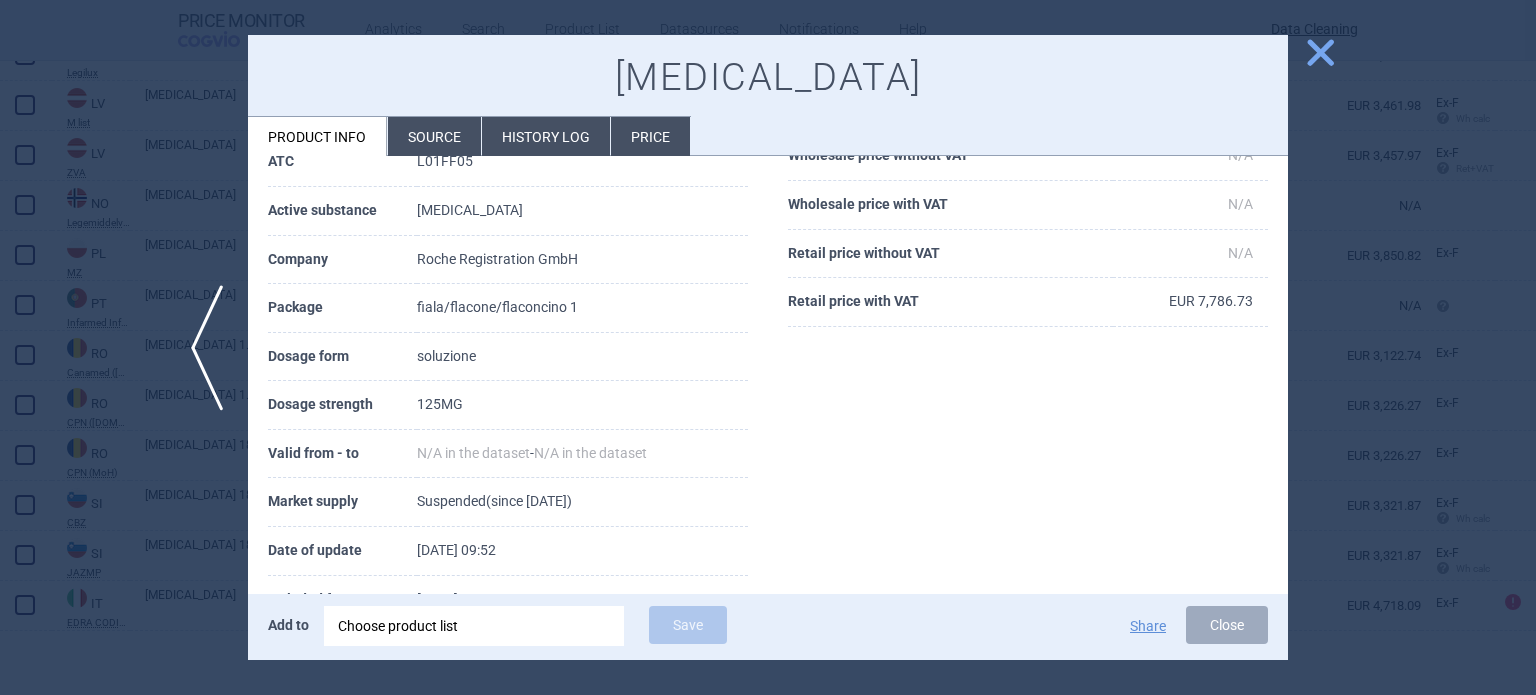 click on "Source" at bounding box center [434, 136] 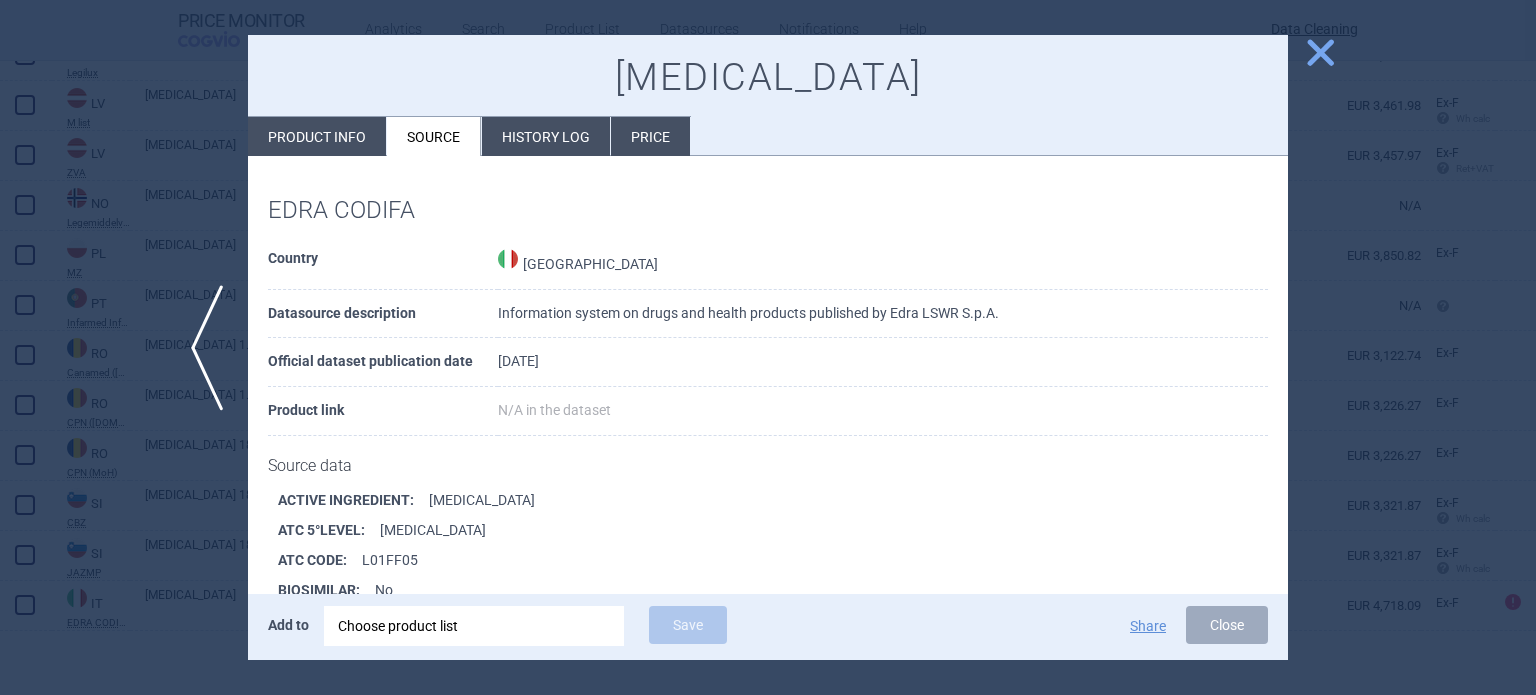 scroll, scrollTop: 272, scrollLeft: 0, axis: vertical 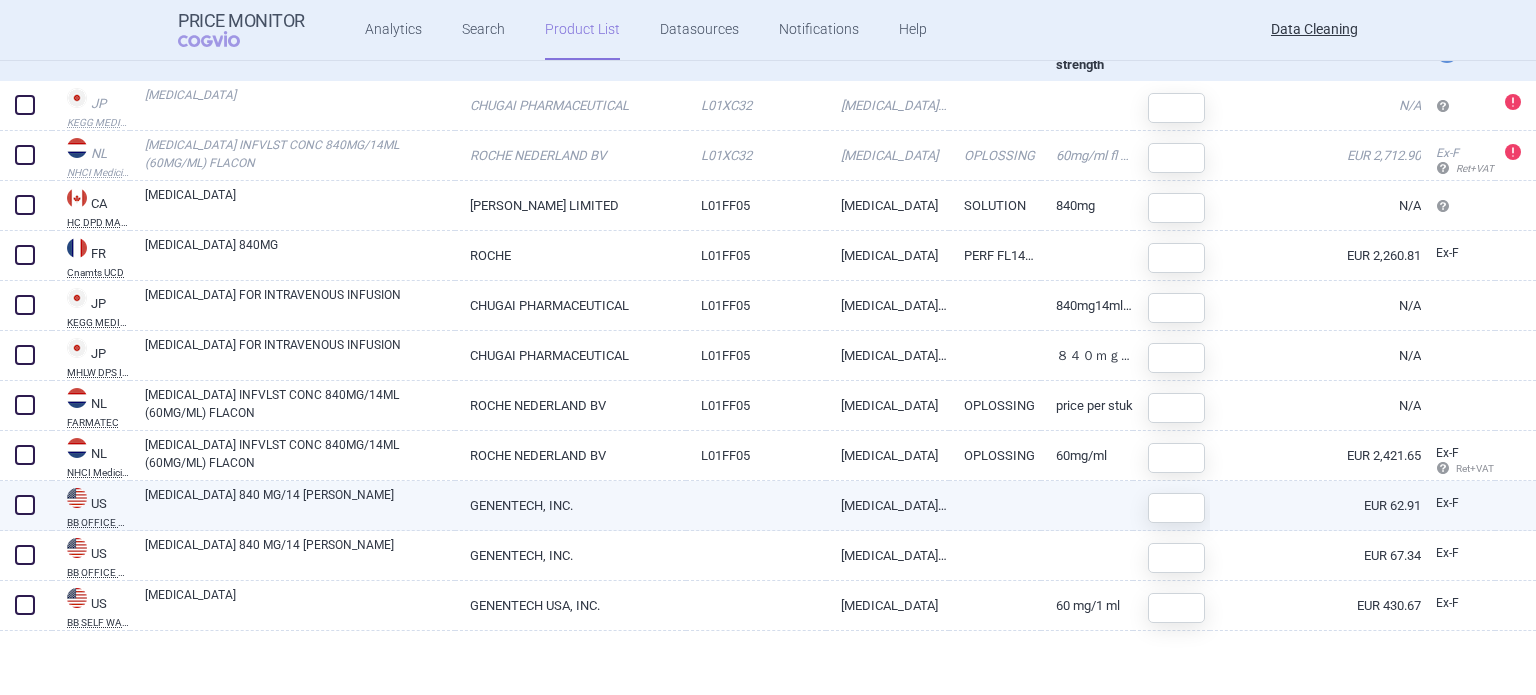 click on "GENENTECH, INC." at bounding box center [570, 505] 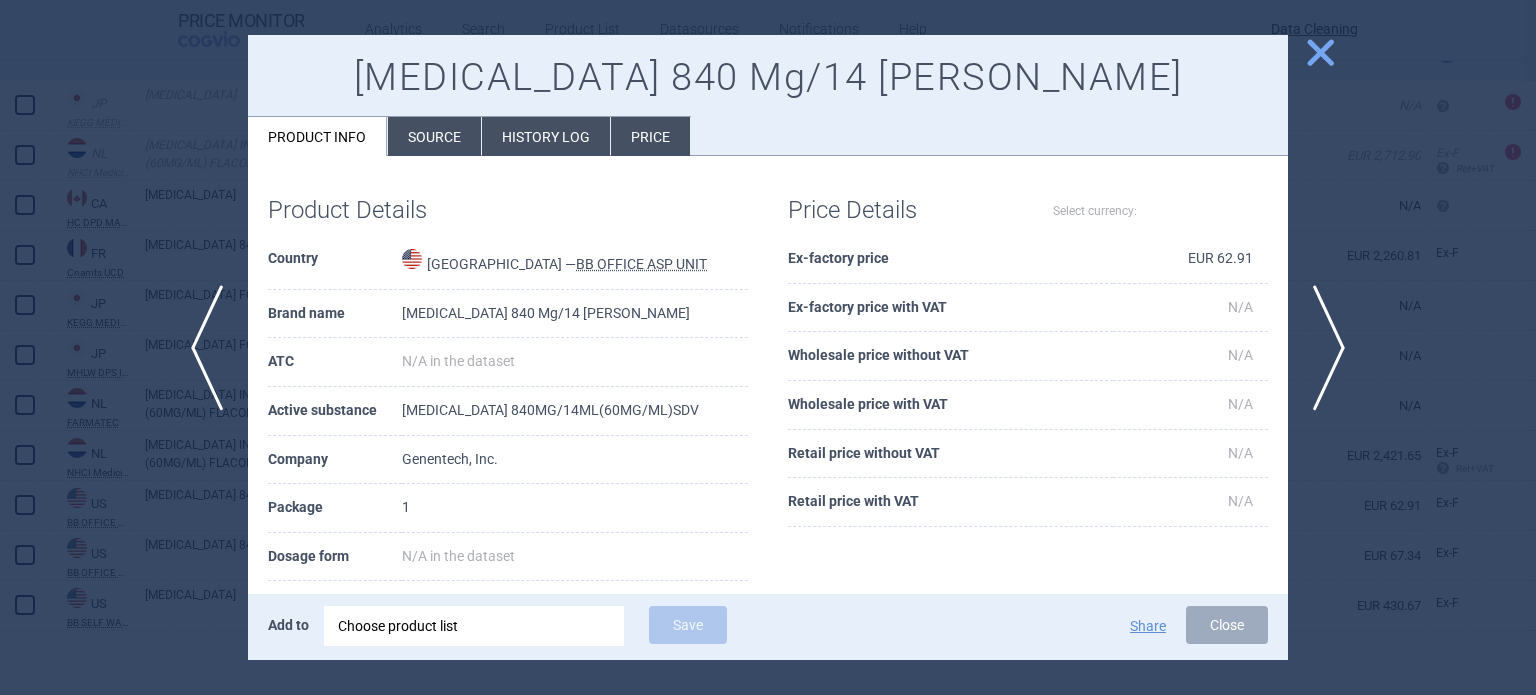 select on "EUR" 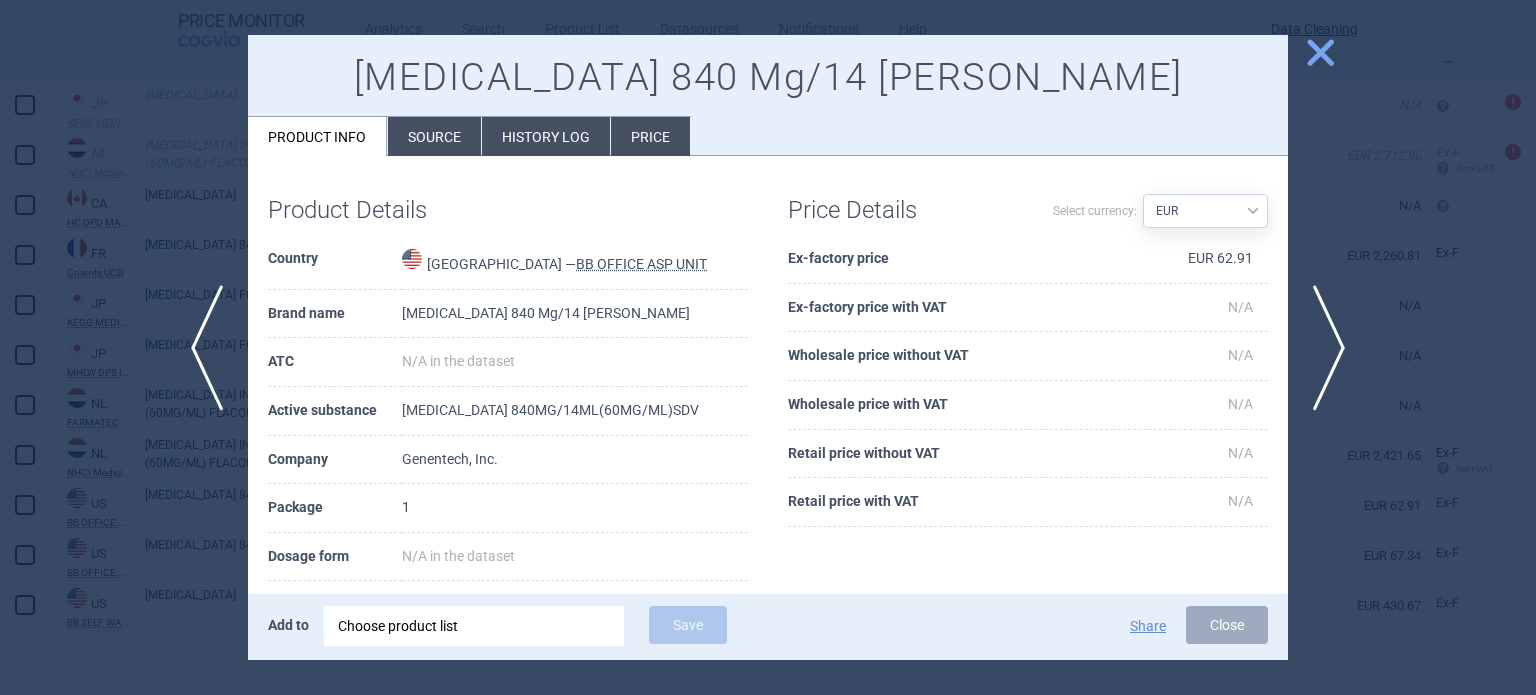click on "Source" at bounding box center (434, 136) 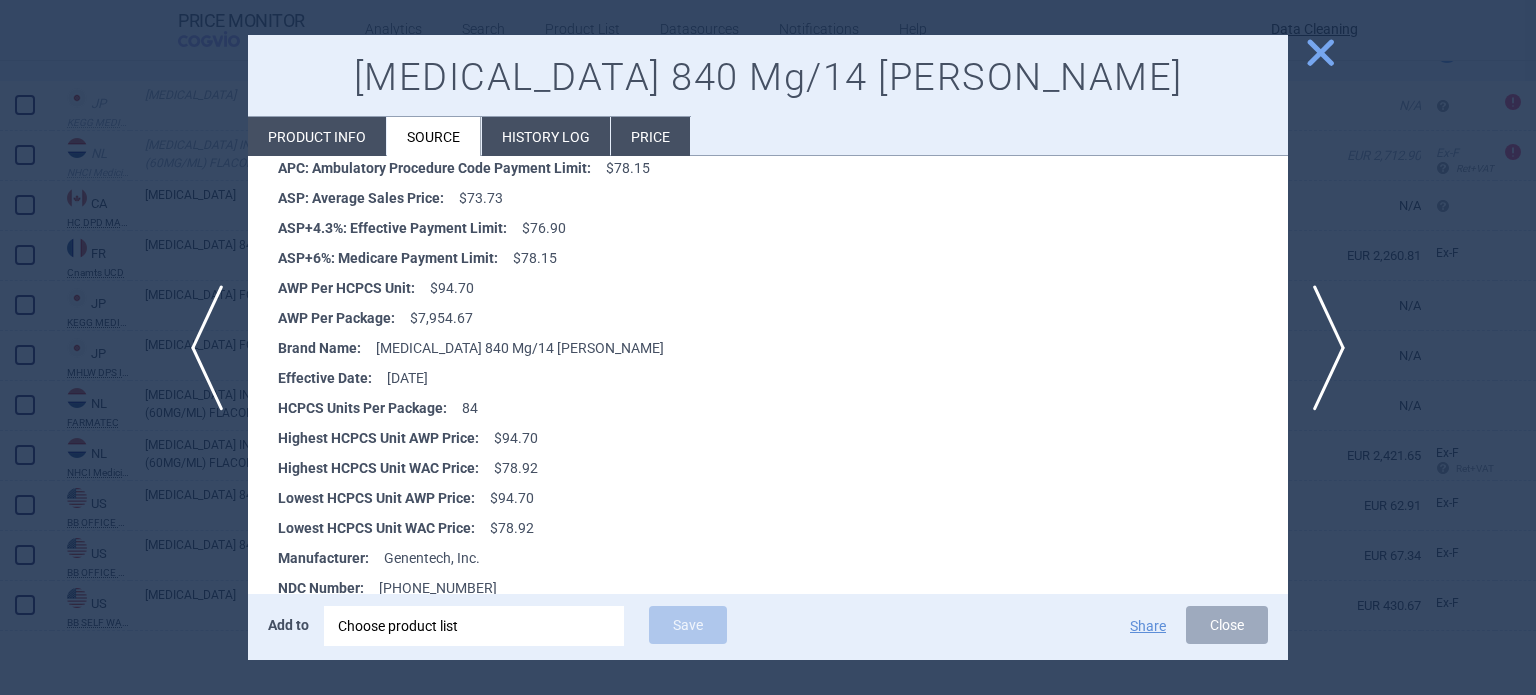 scroll, scrollTop: 400, scrollLeft: 0, axis: vertical 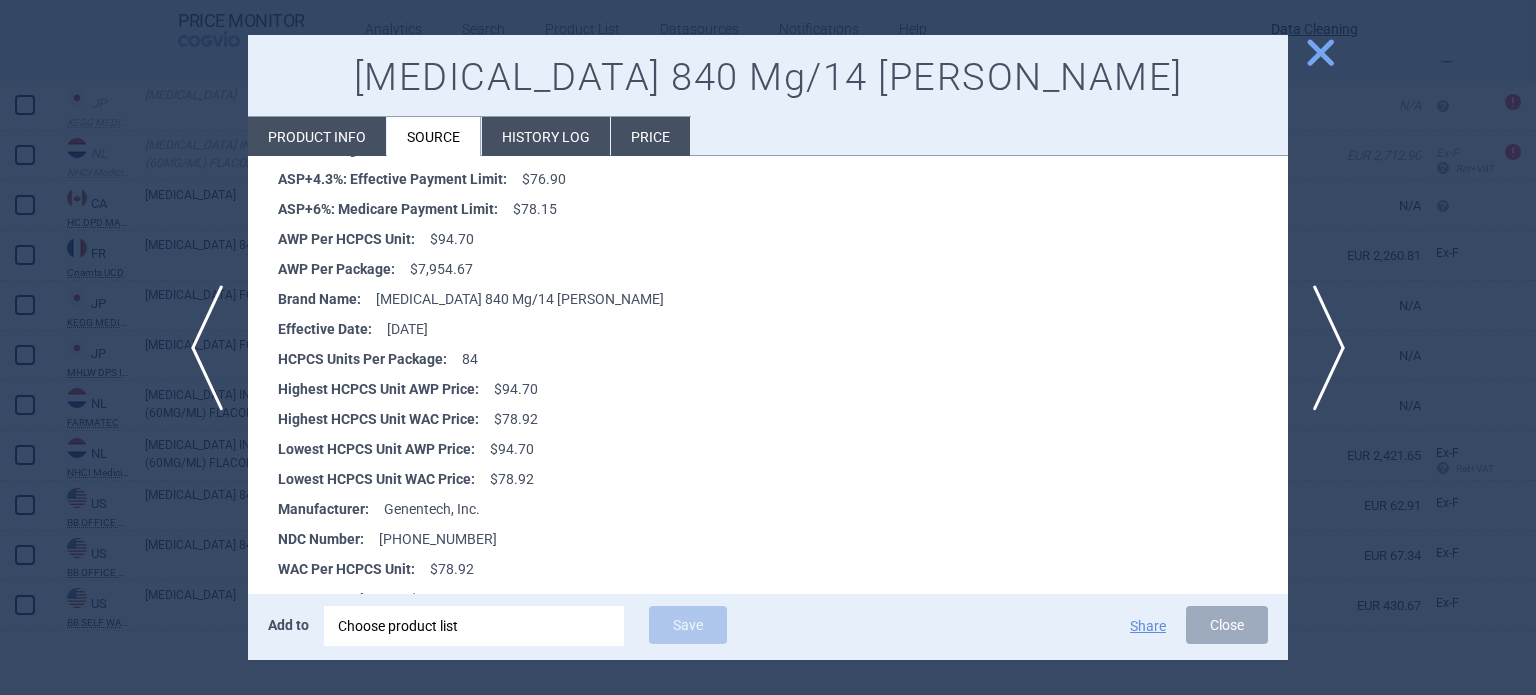 click at bounding box center [768, 347] 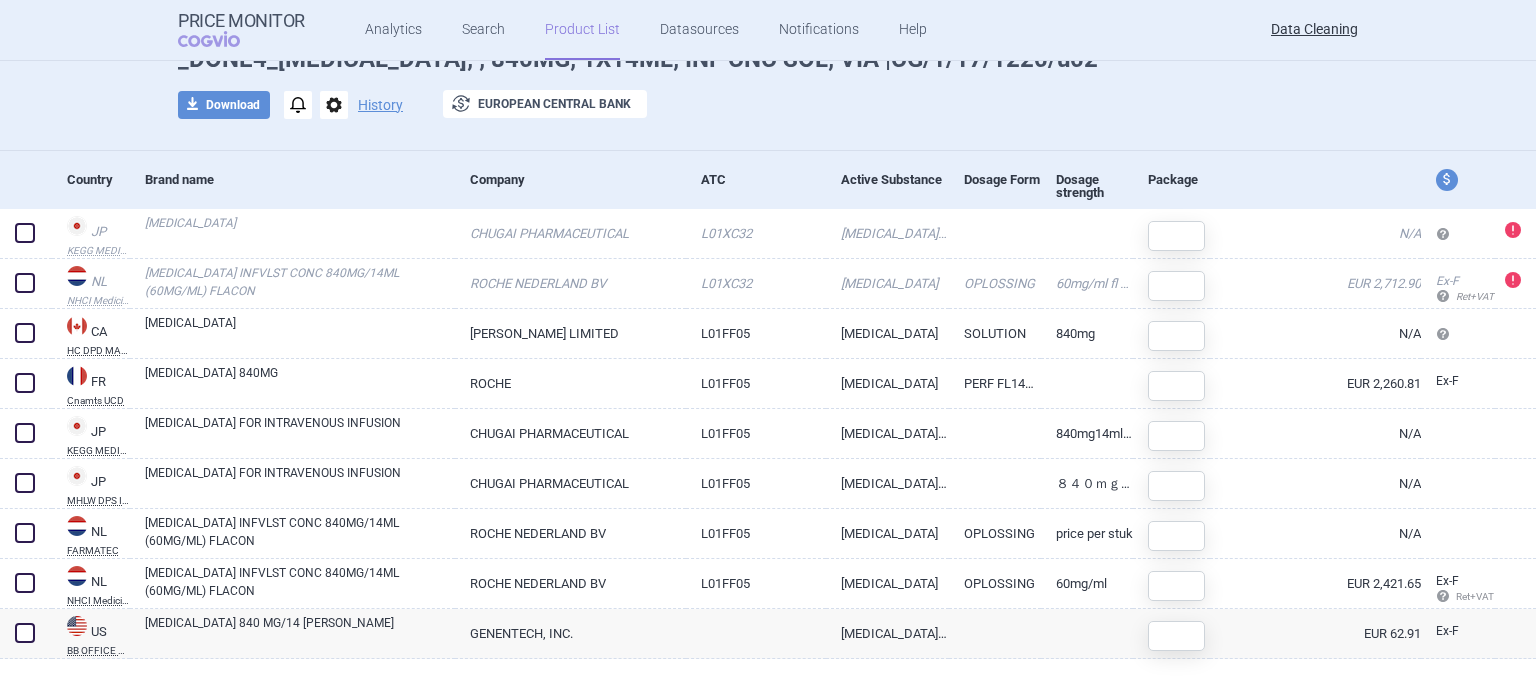 scroll, scrollTop: 0, scrollLeft: 0, axis: both 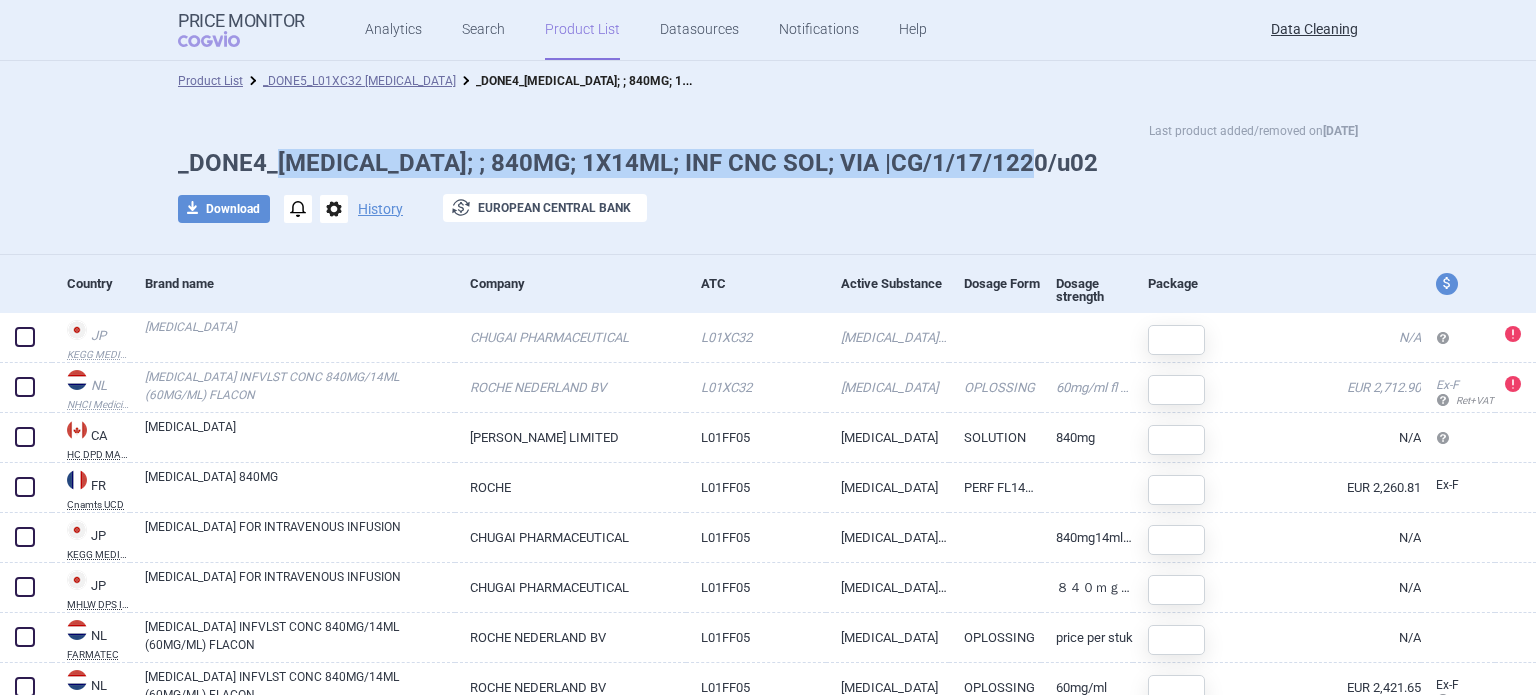 drag, startPoint x: 1039, startPoint y: 159, endPoint x: 275, endPoint y: 163, distance: 764.0105 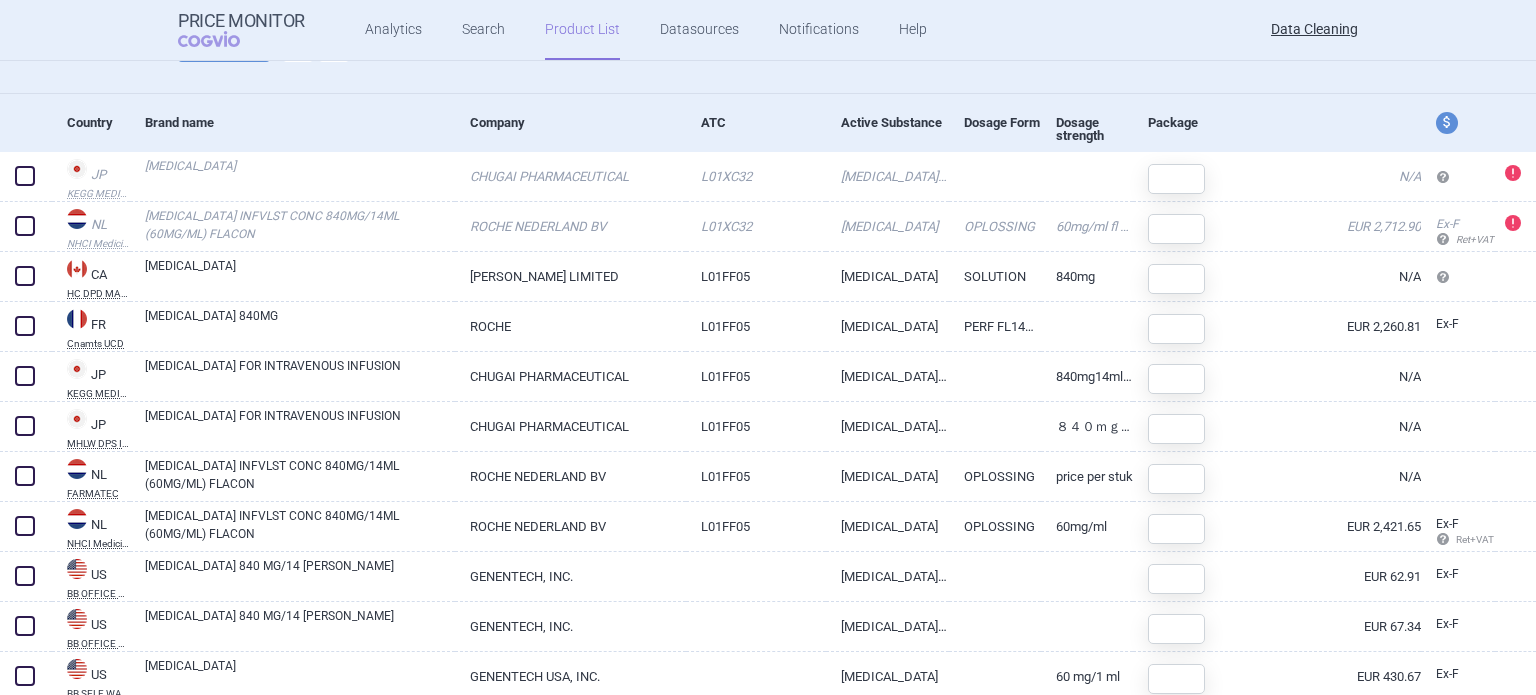 scroll, scrollTop: 232, scrollLeft: 0, axis: vertical 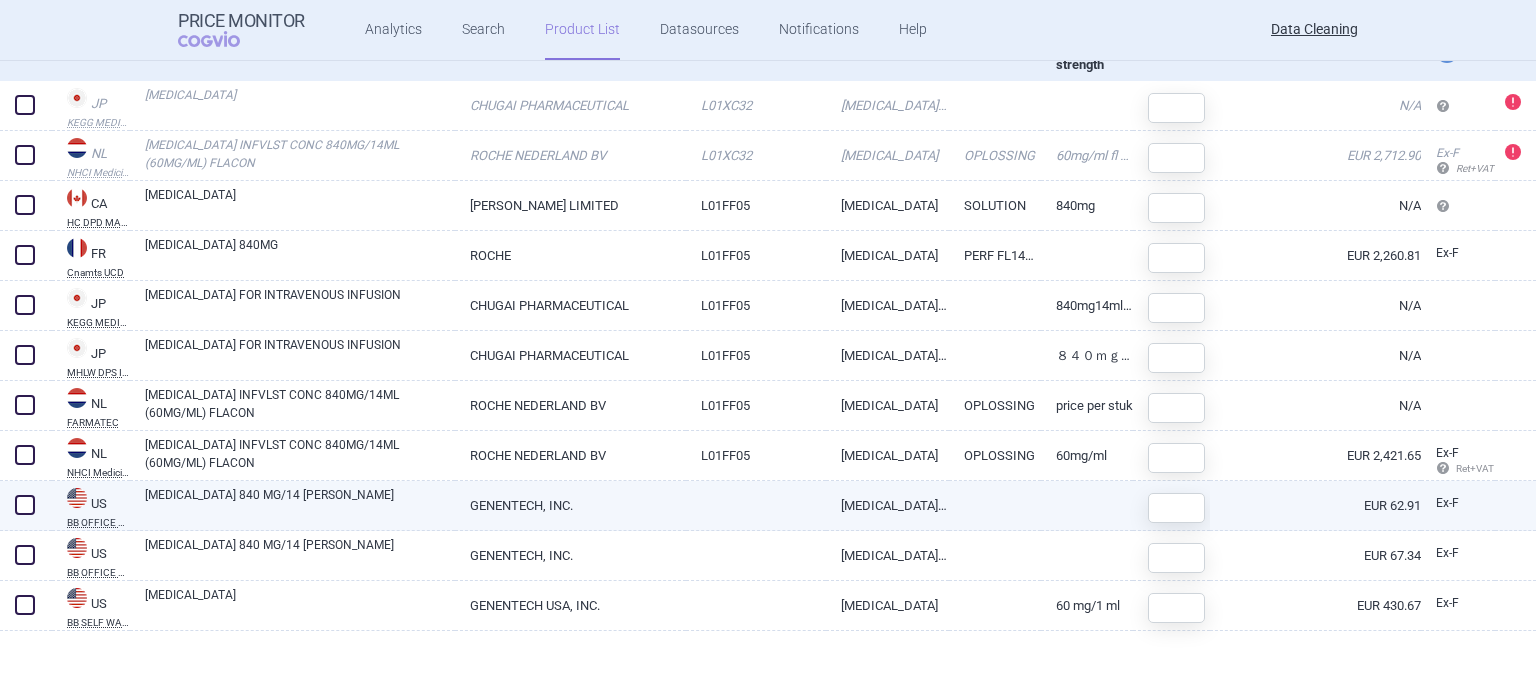 click at bounding box center (25, 505) 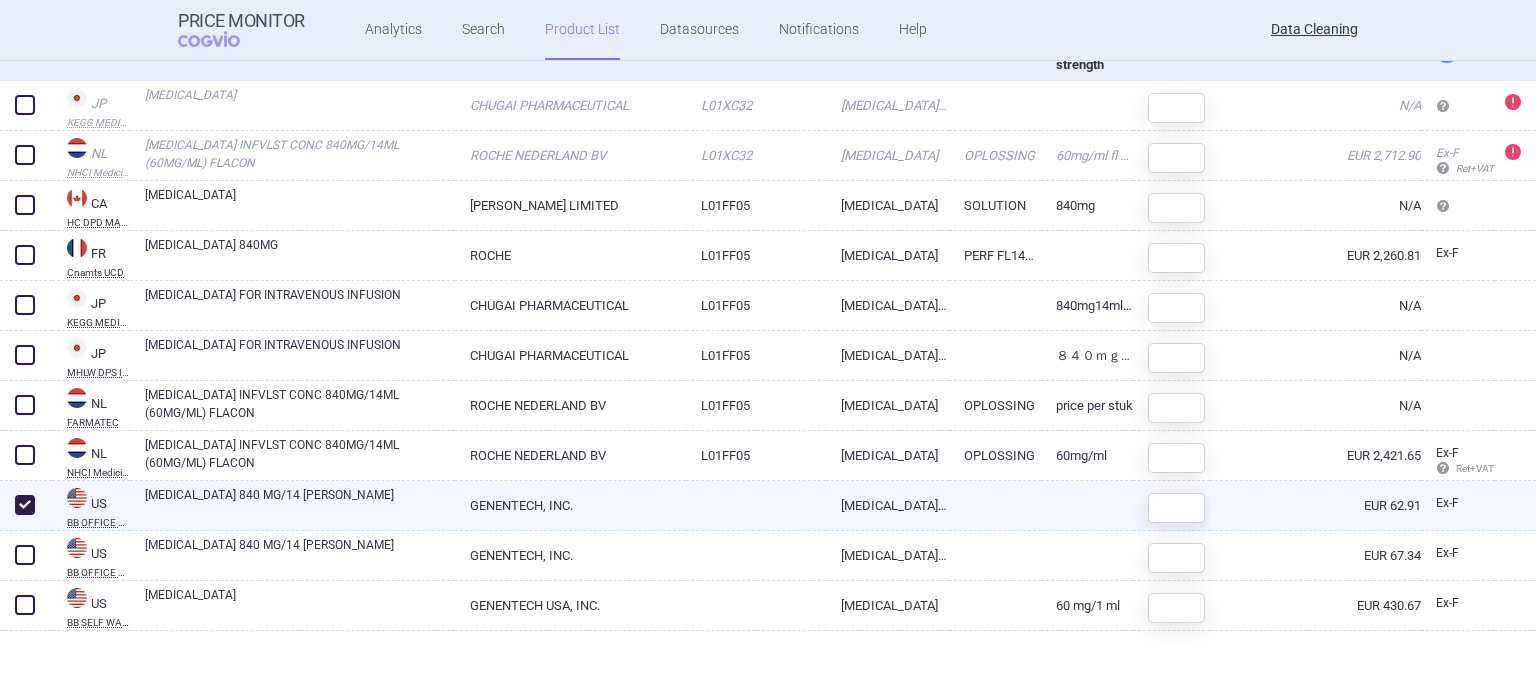 checkbox on "true" 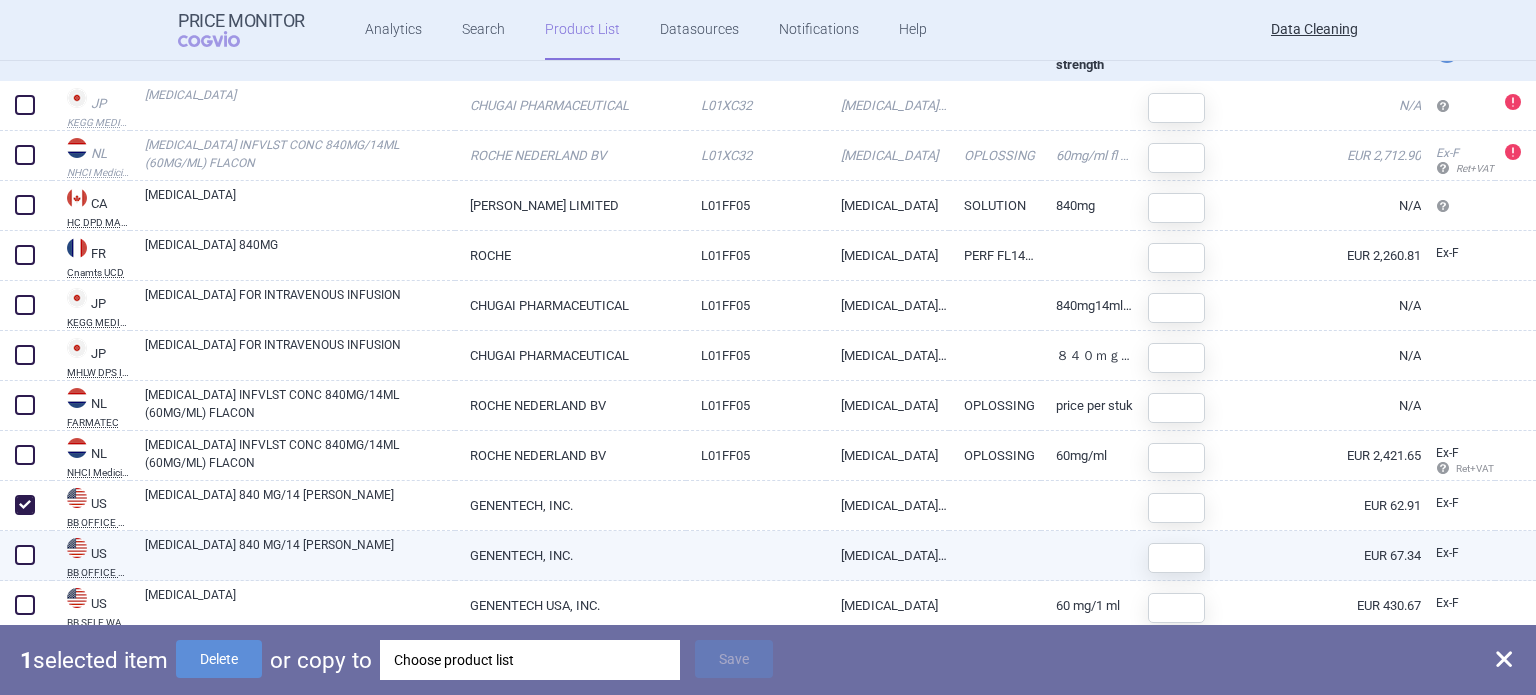 click at bounding box center [25, 555] 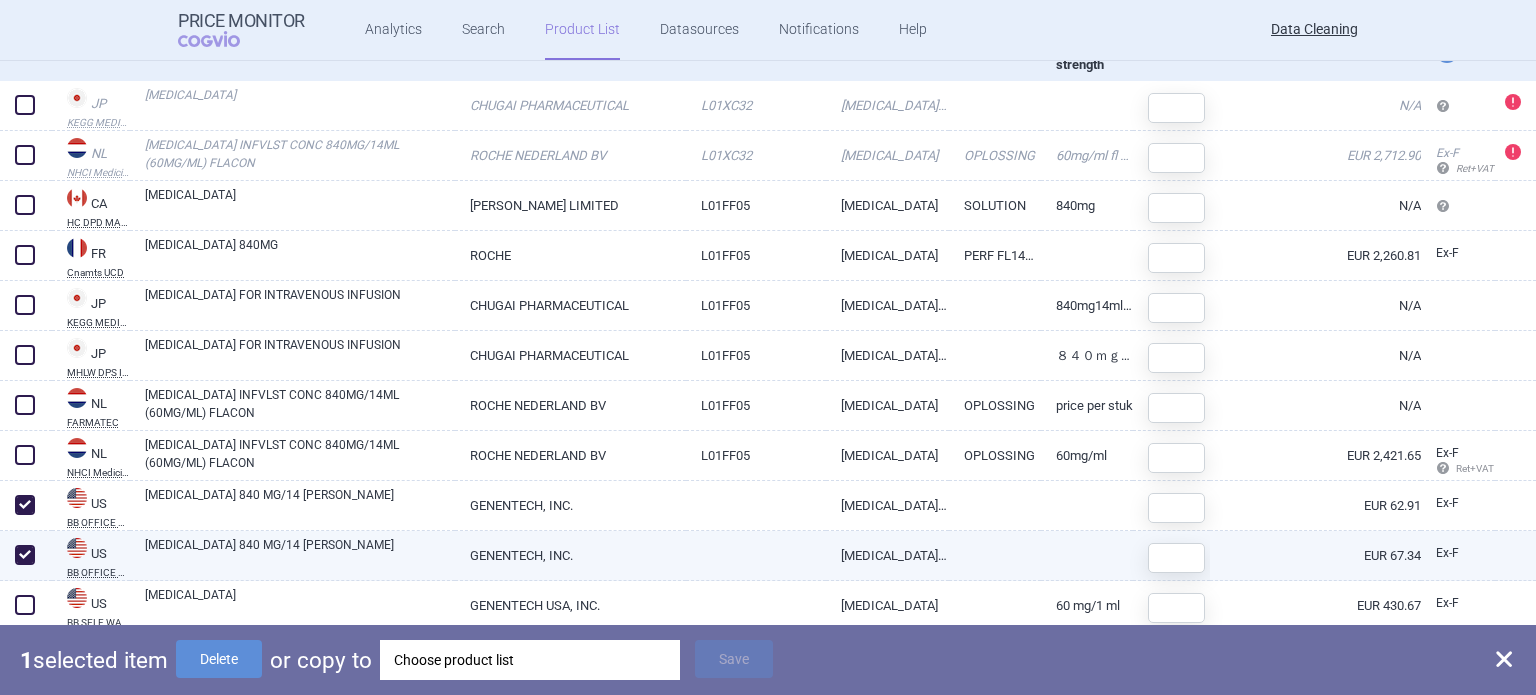 checkbox on "true" 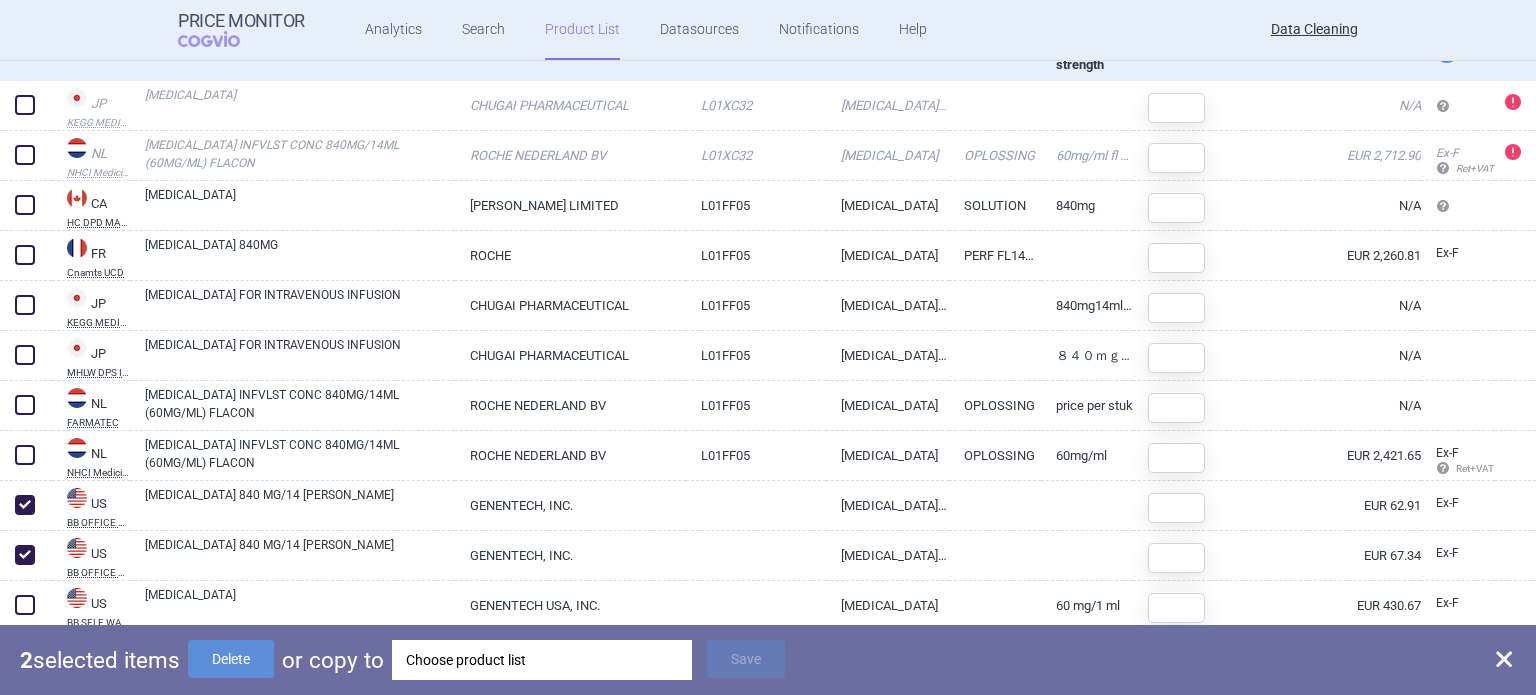 click on "Choose product list" at bounding box center [542, 660] 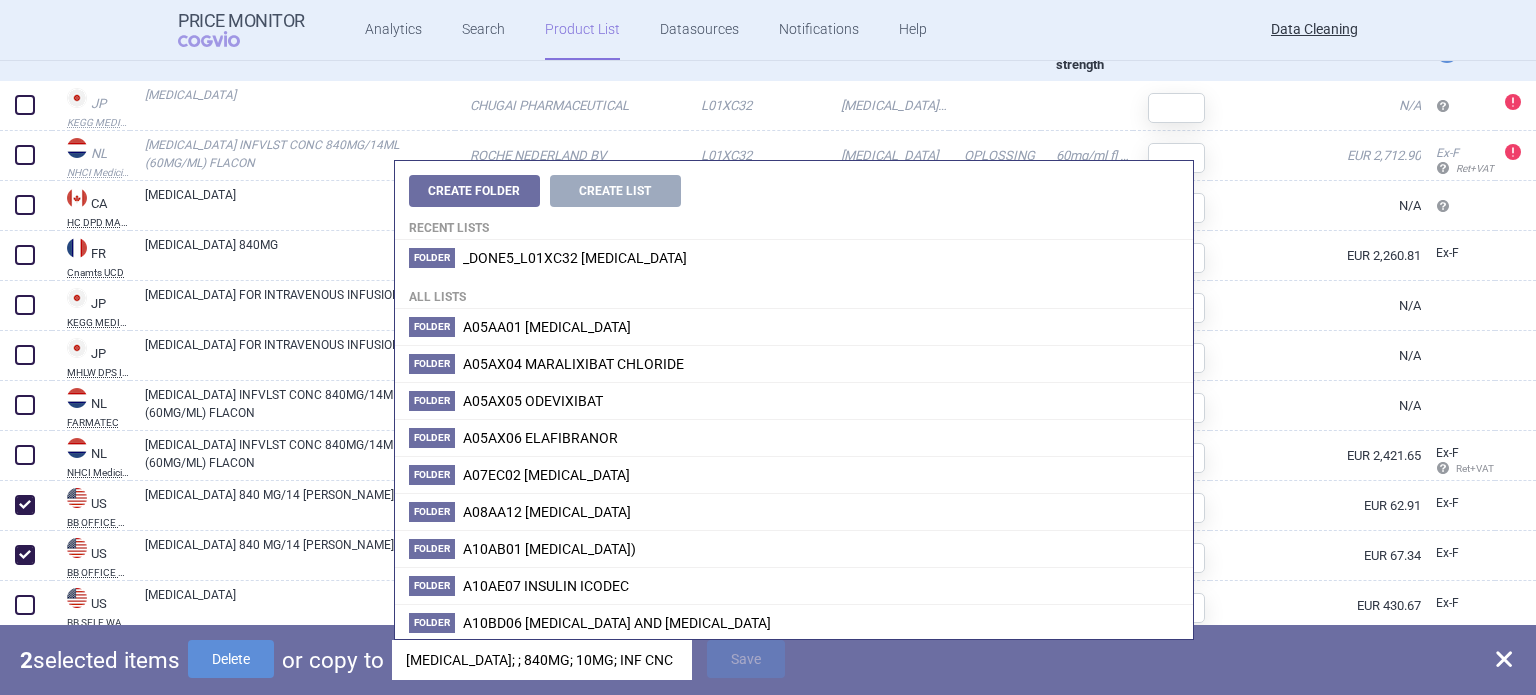 scroll, scrollTop: 0, scrollLeft: 151, axis: horizontal 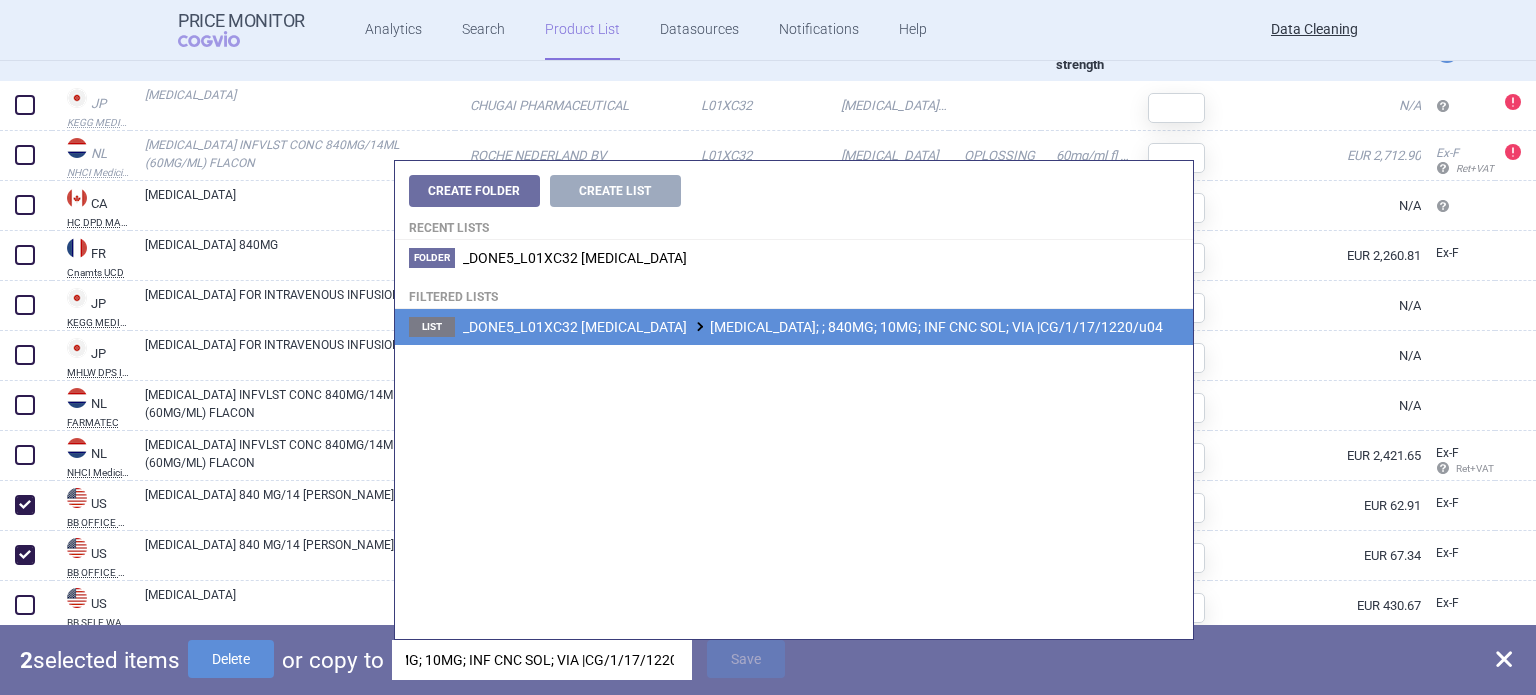 type on "TECENTRIQ; ; 840MG; 10MG; INF CNC SOL; VIA |CG/1/17/1220/u04" 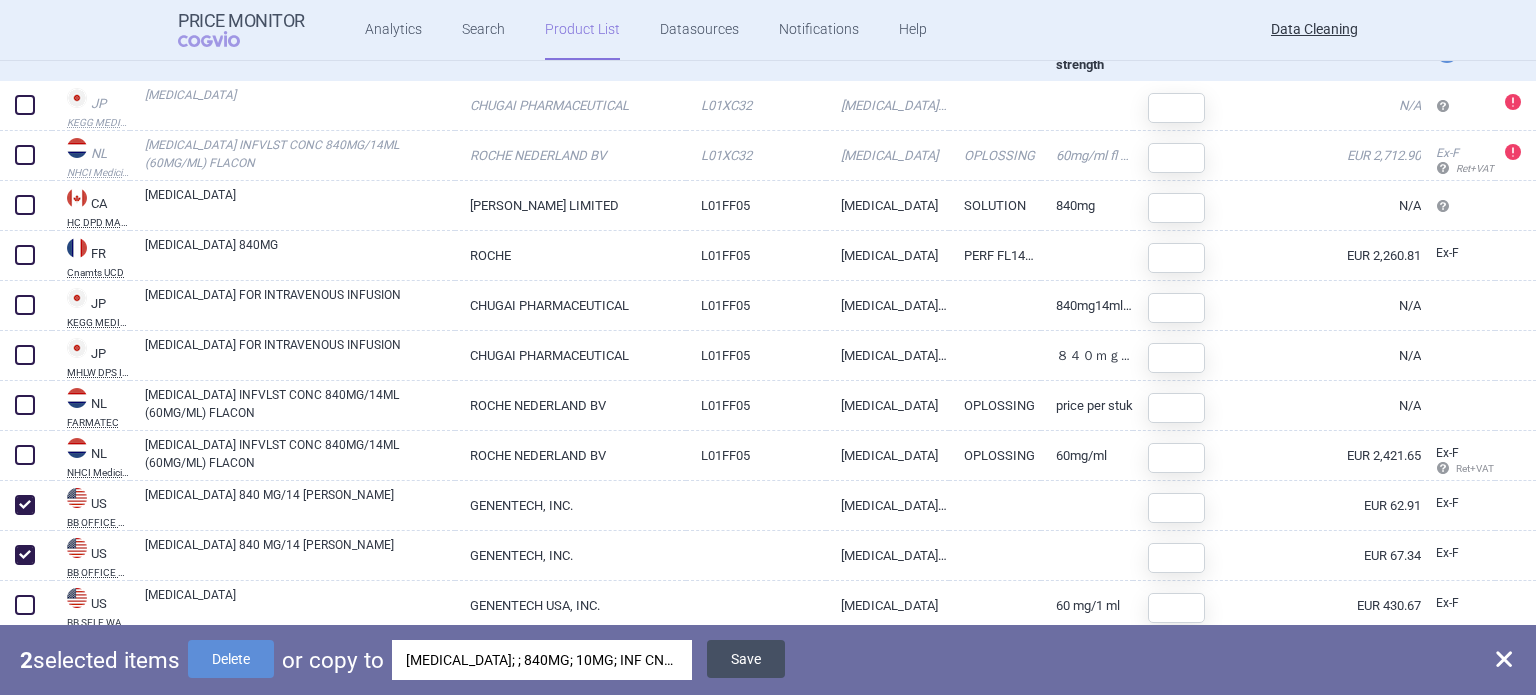 click on "Save" at bounding box center (746, 659) 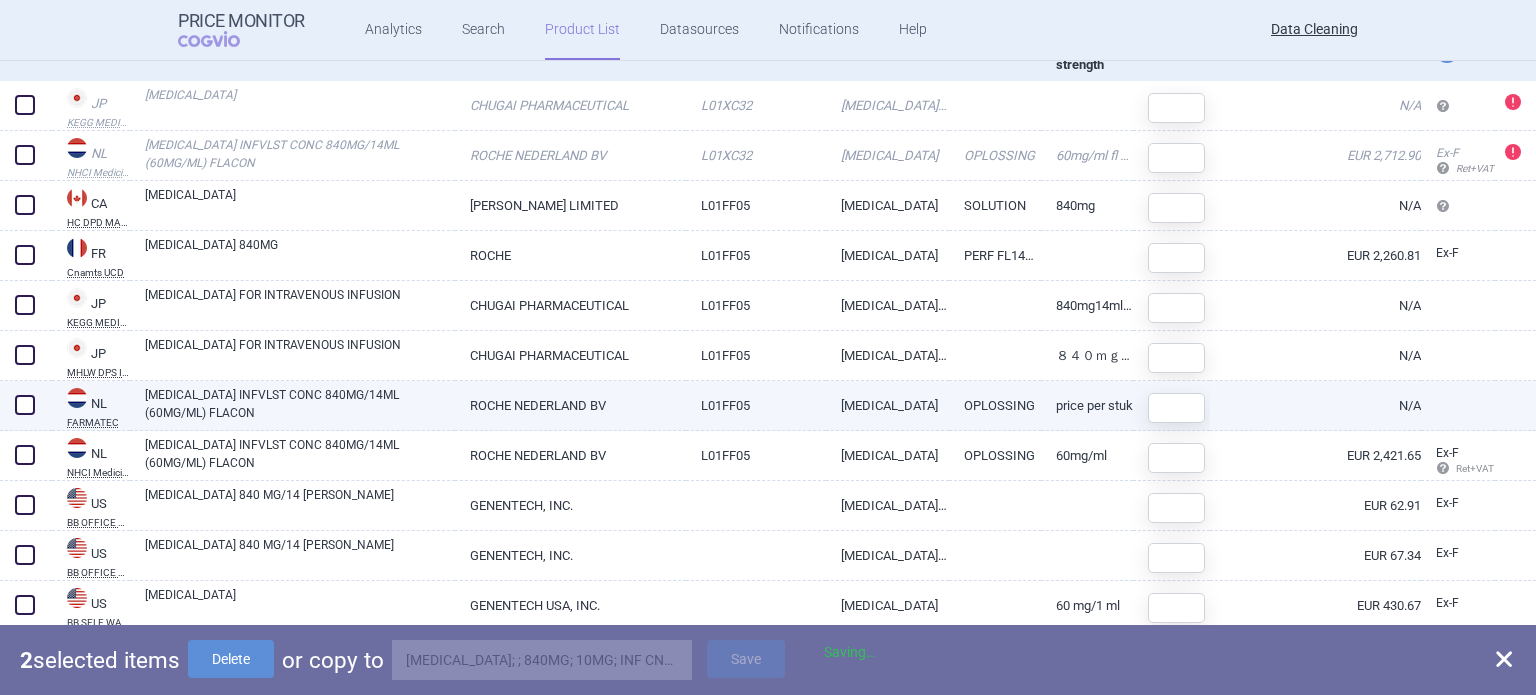 checkbox on "false" 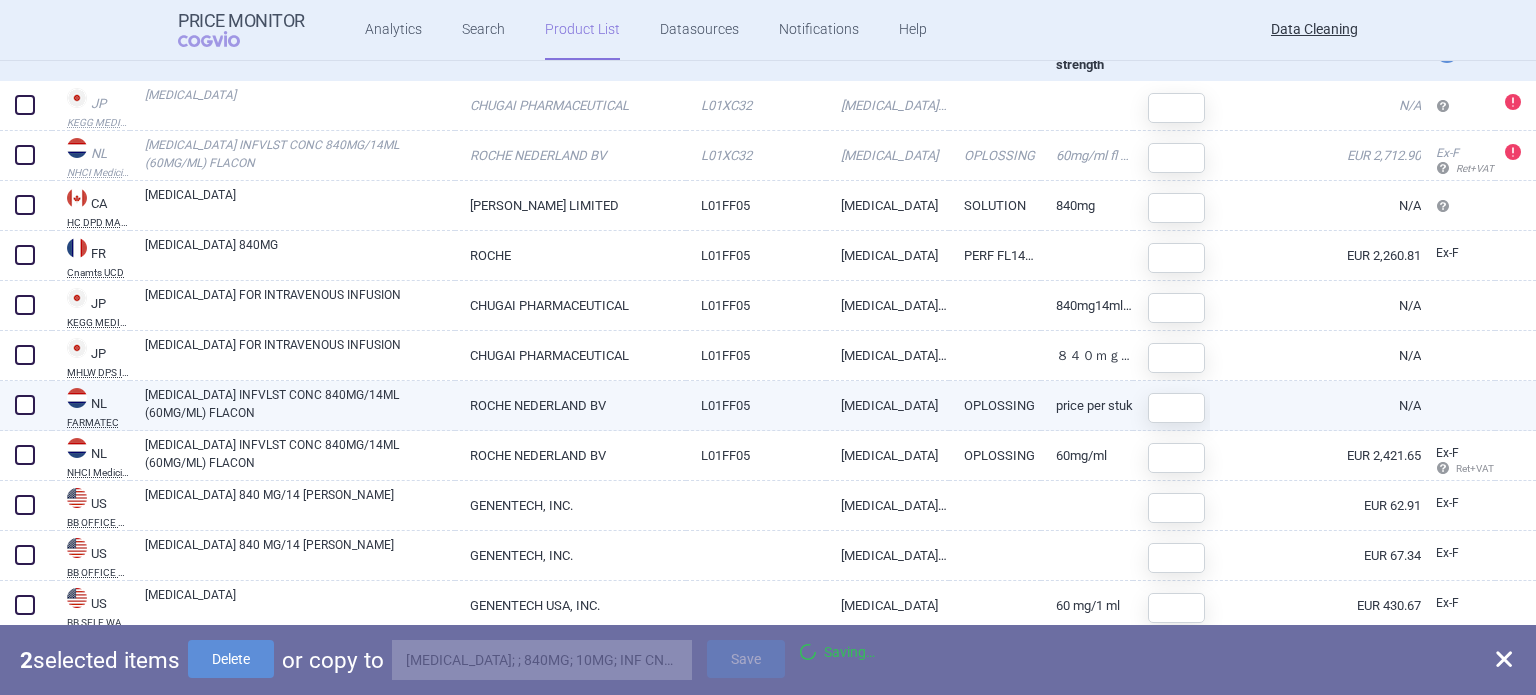 checkbox on "false" 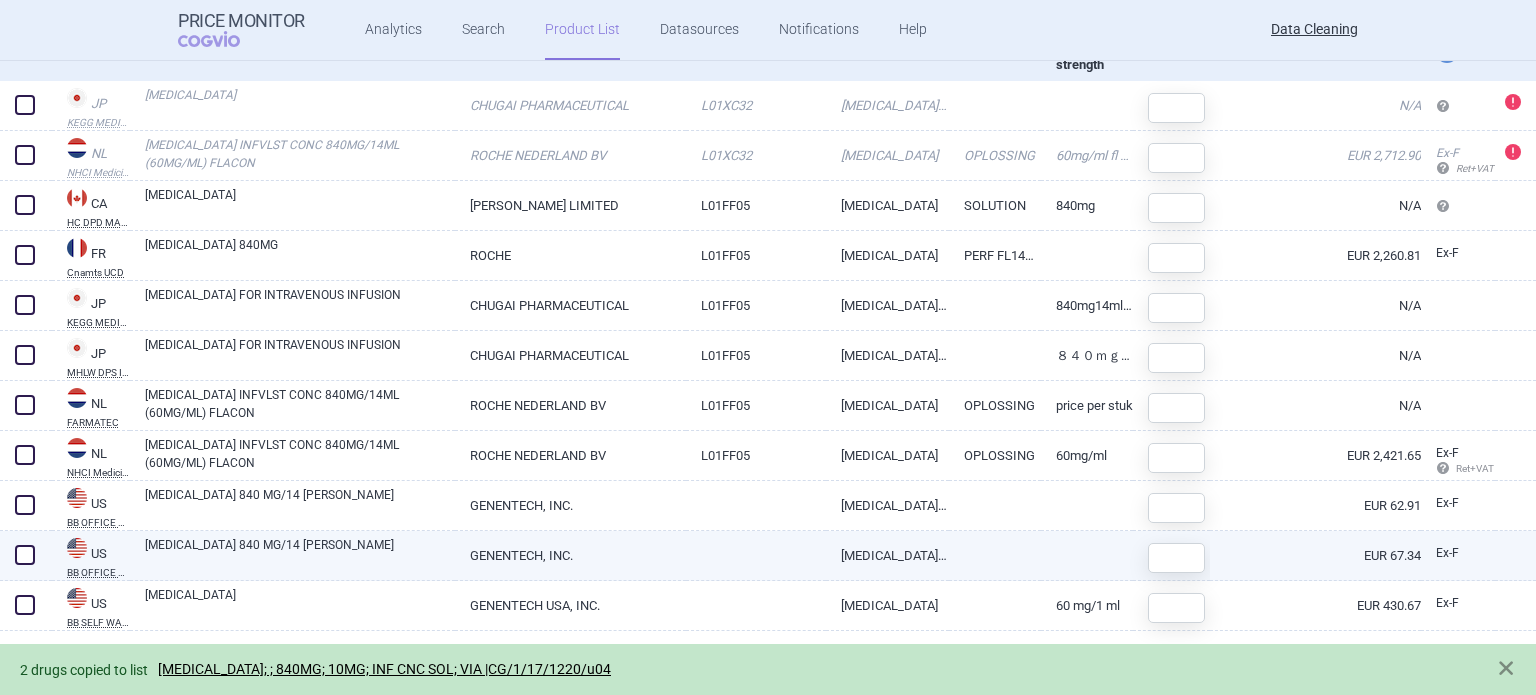 click at bounding box center (26, 556) 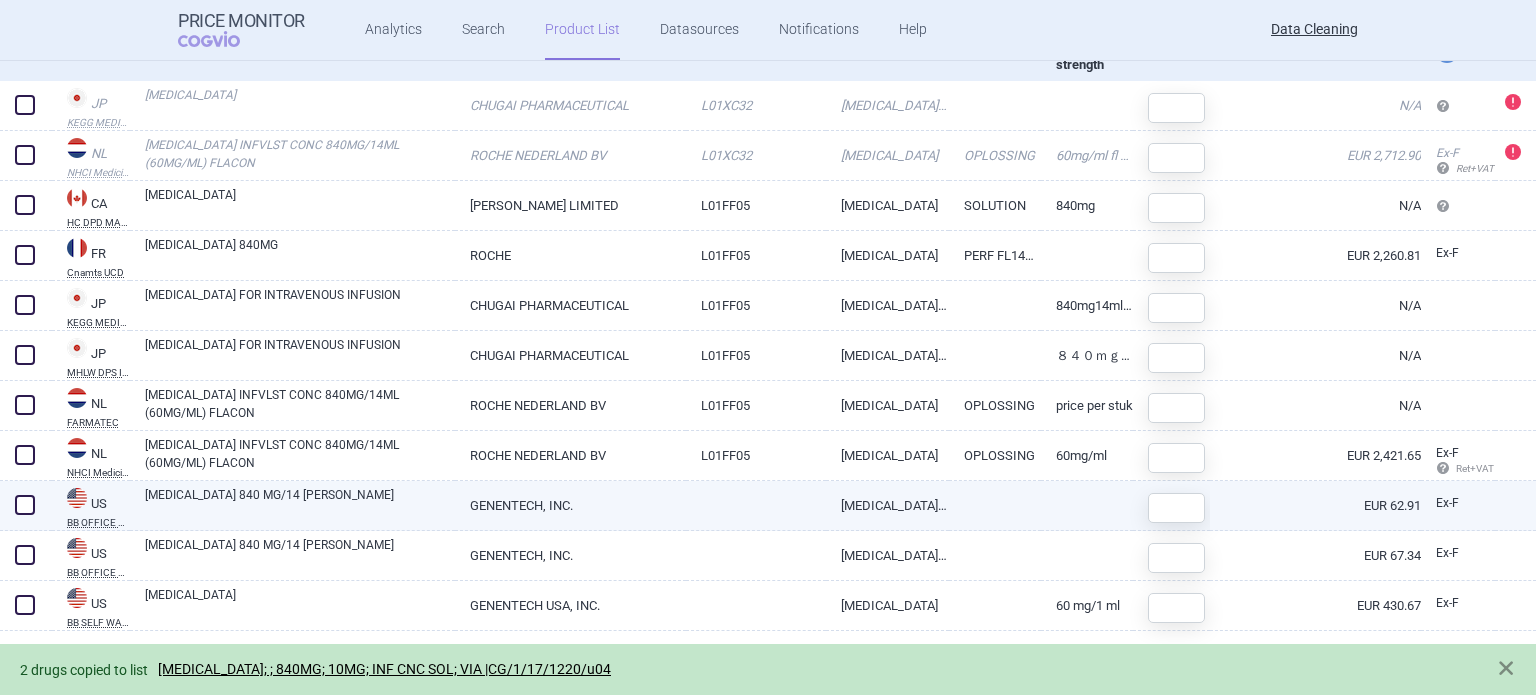click at bounding box center [25, 505] 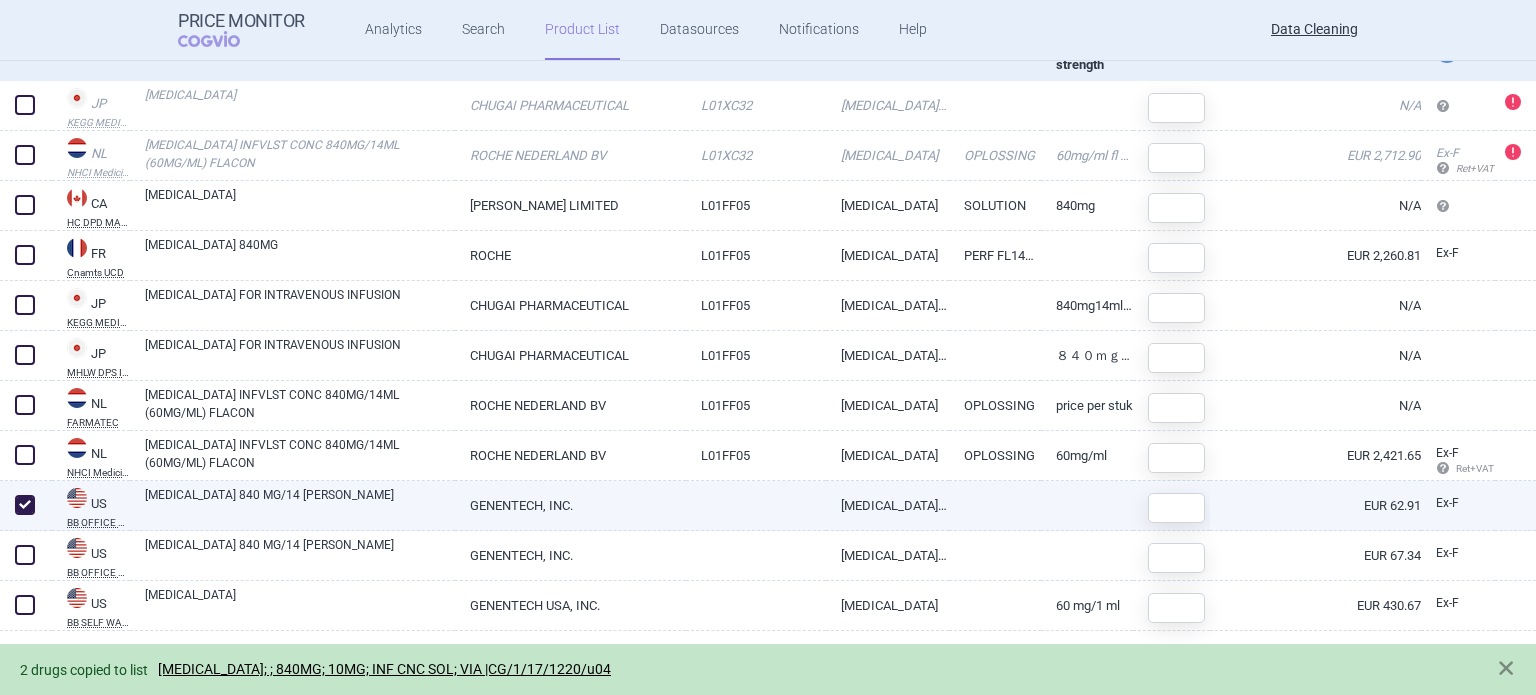 checkbox on "true" 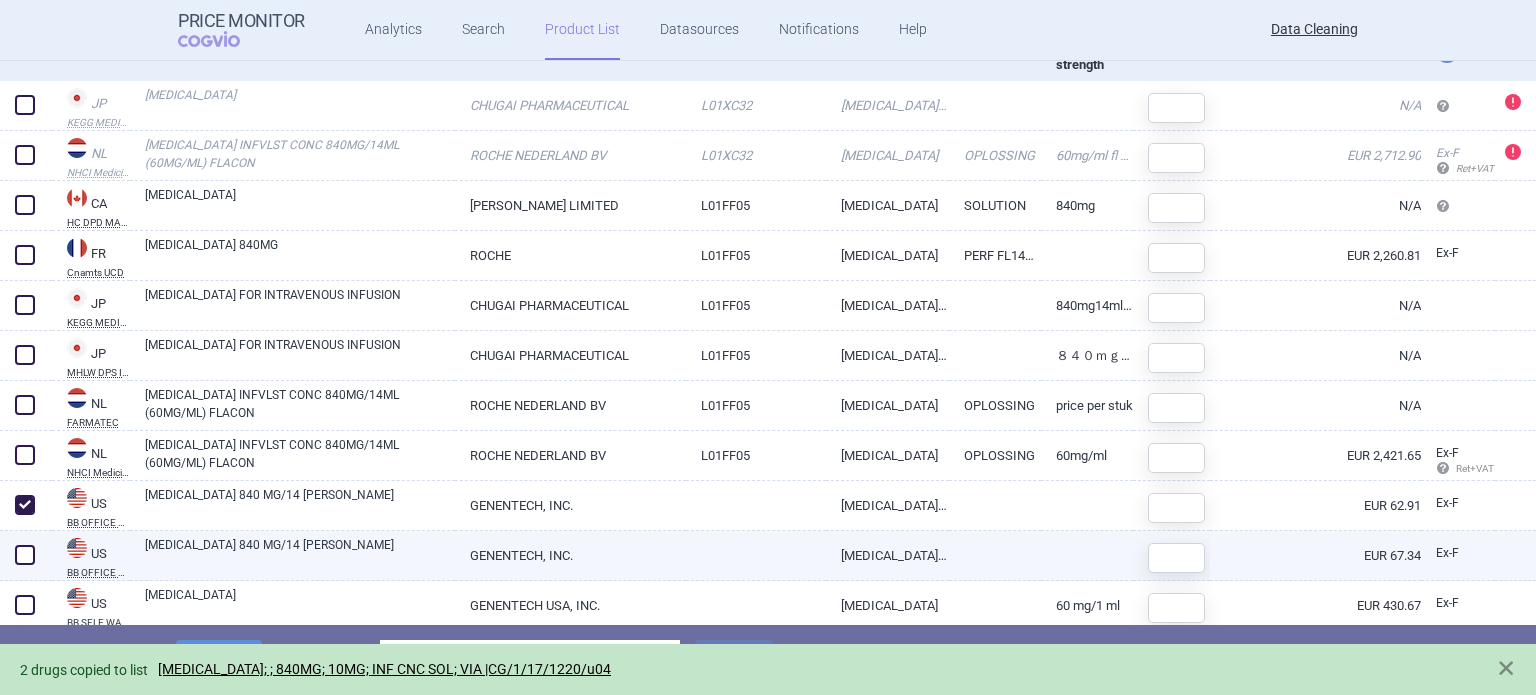 click at bounding box center (25, 555) 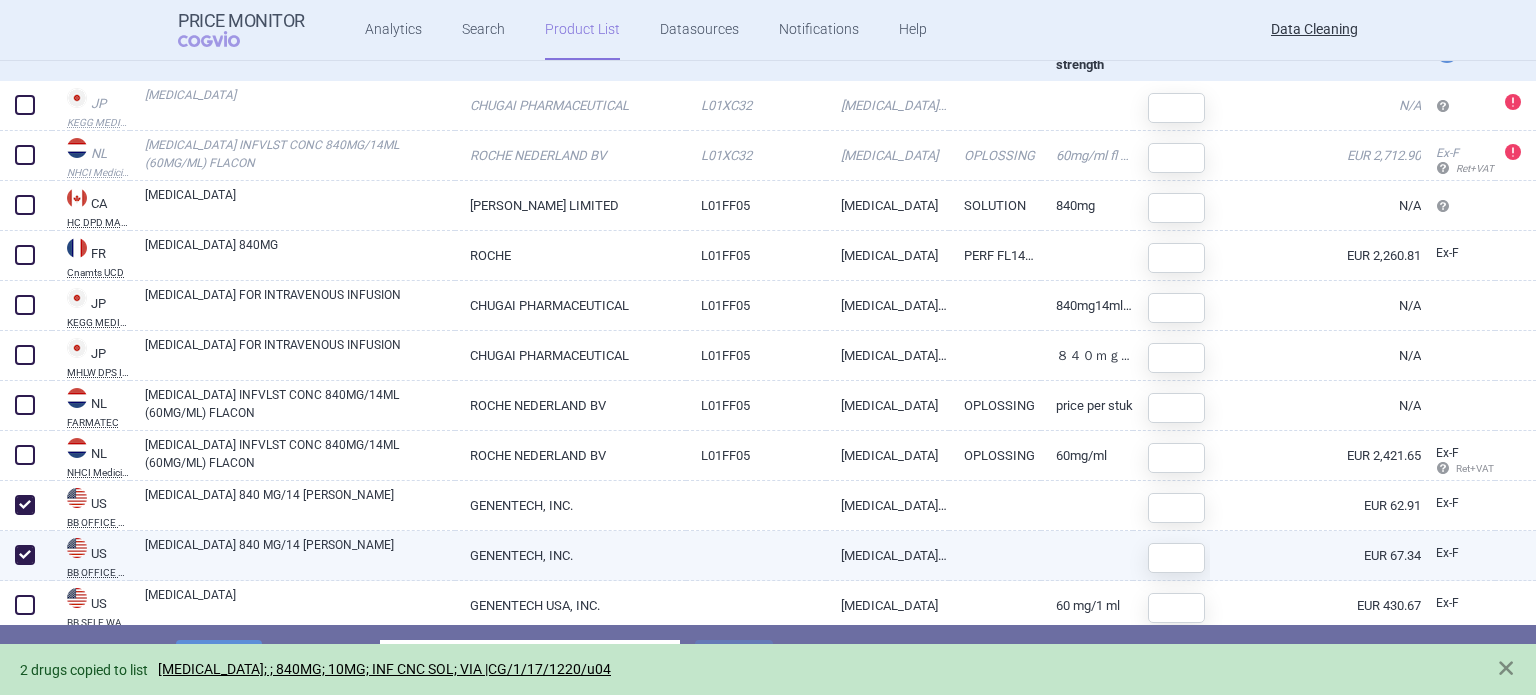 checkbox on "true" 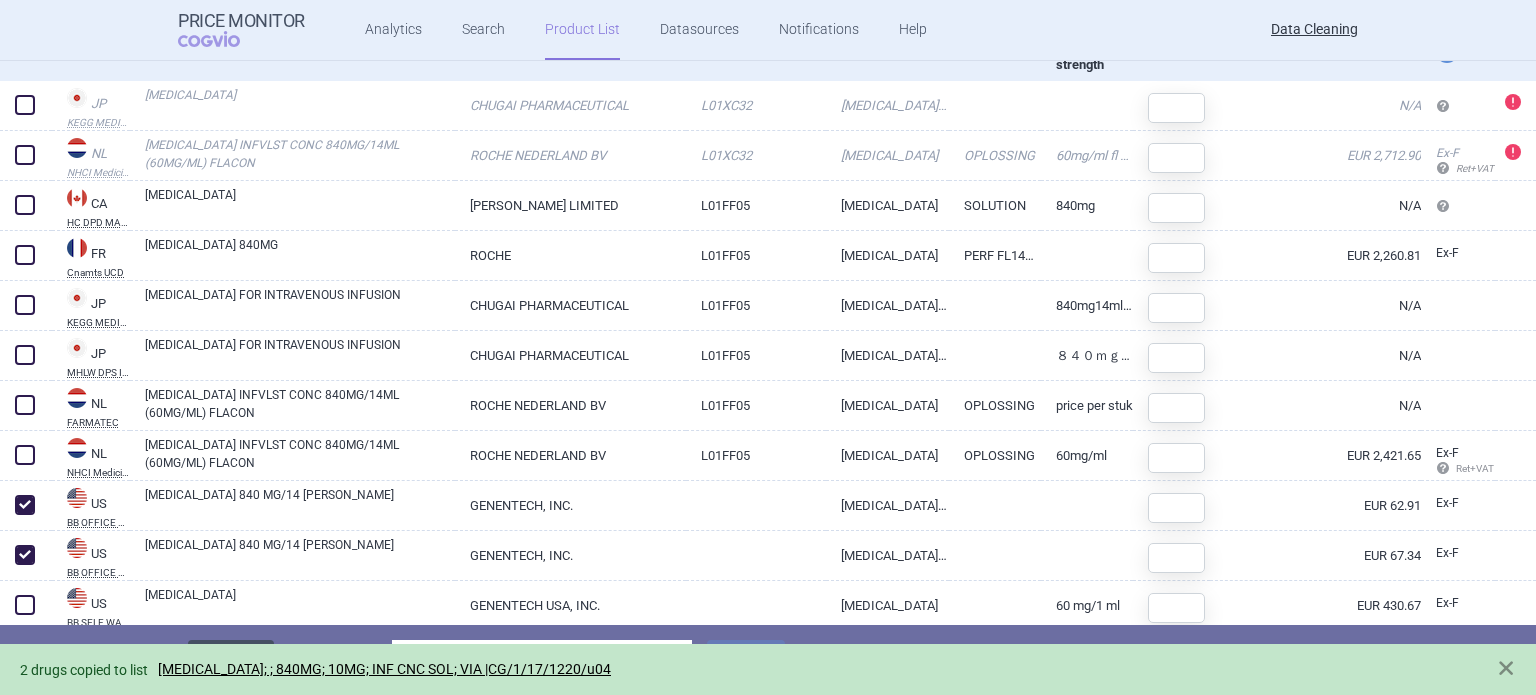 click on "Delete" at bounding box center (231, 659) 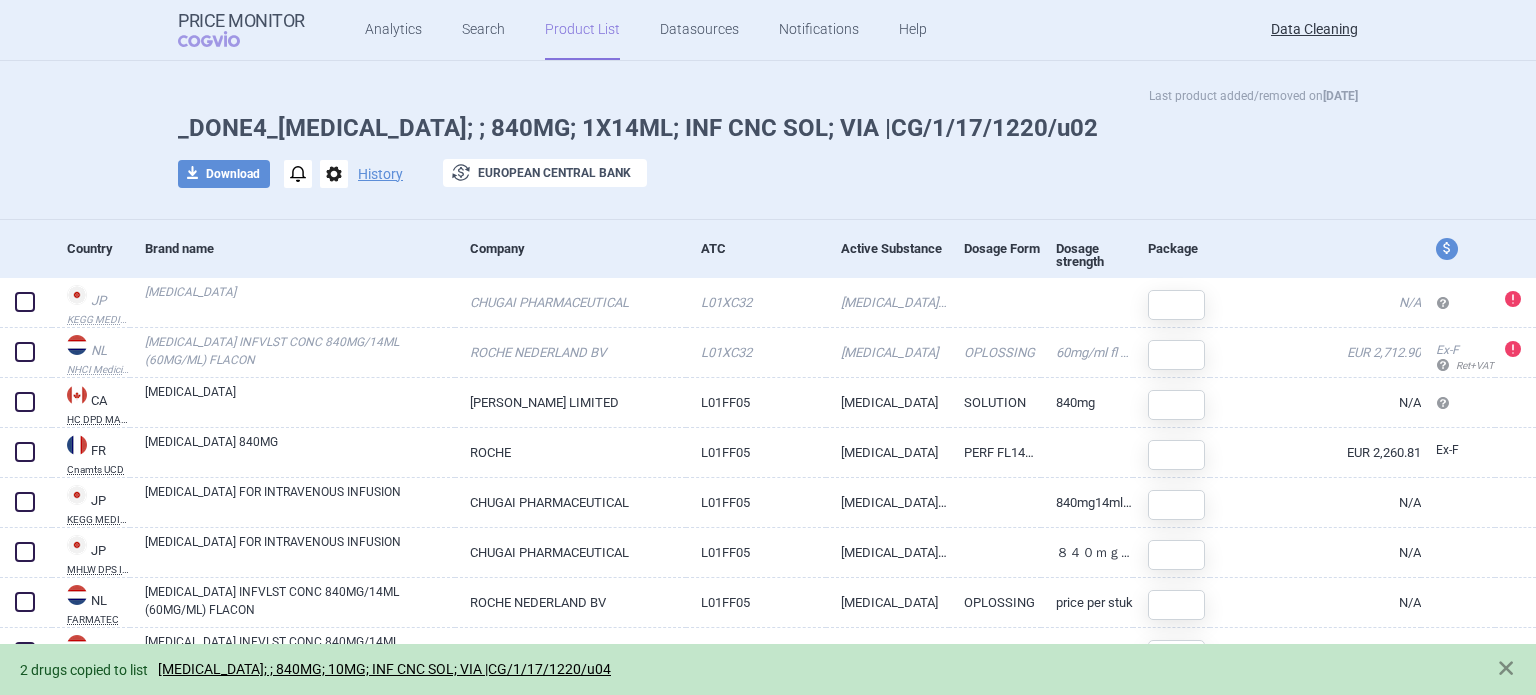 scroll, scrollTop: 0, scrollLeft: 0, axis: both 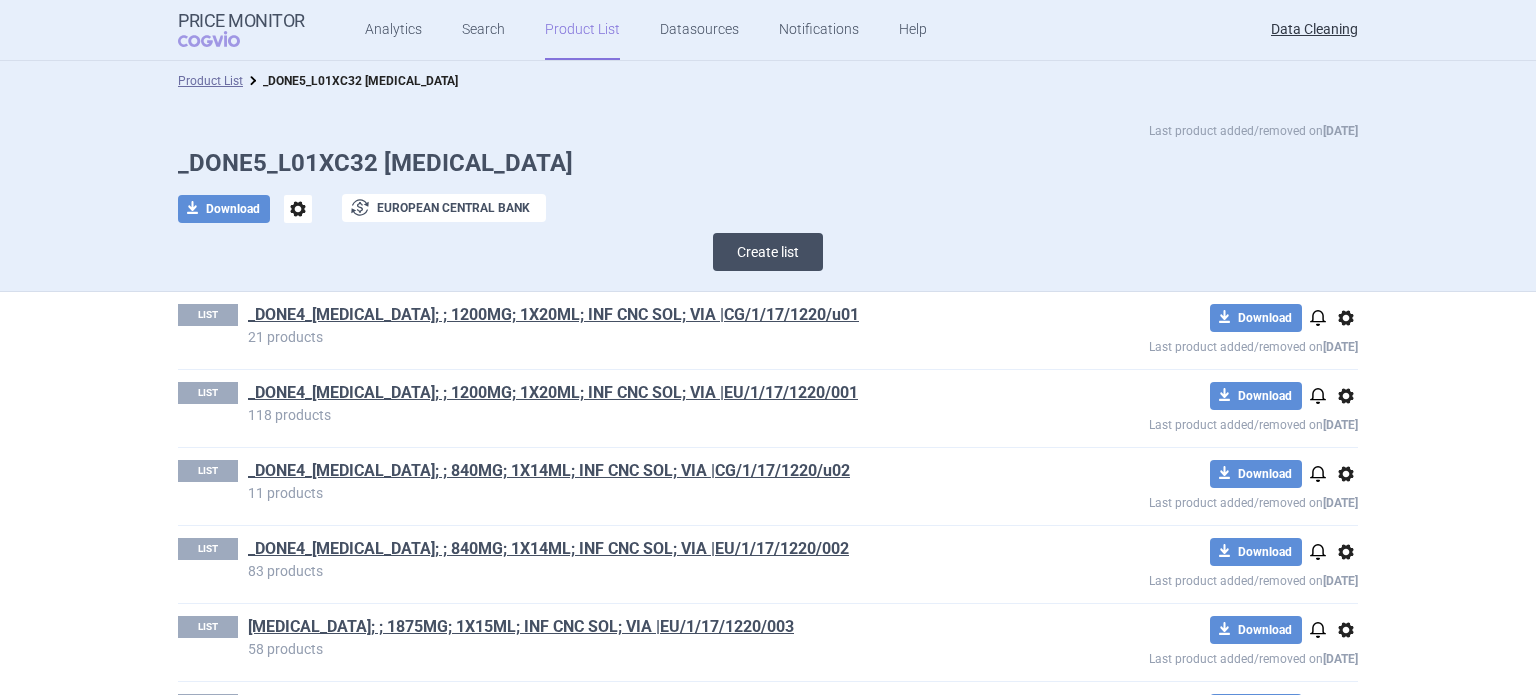 click on "Create list" at bounding box center [768, 252] 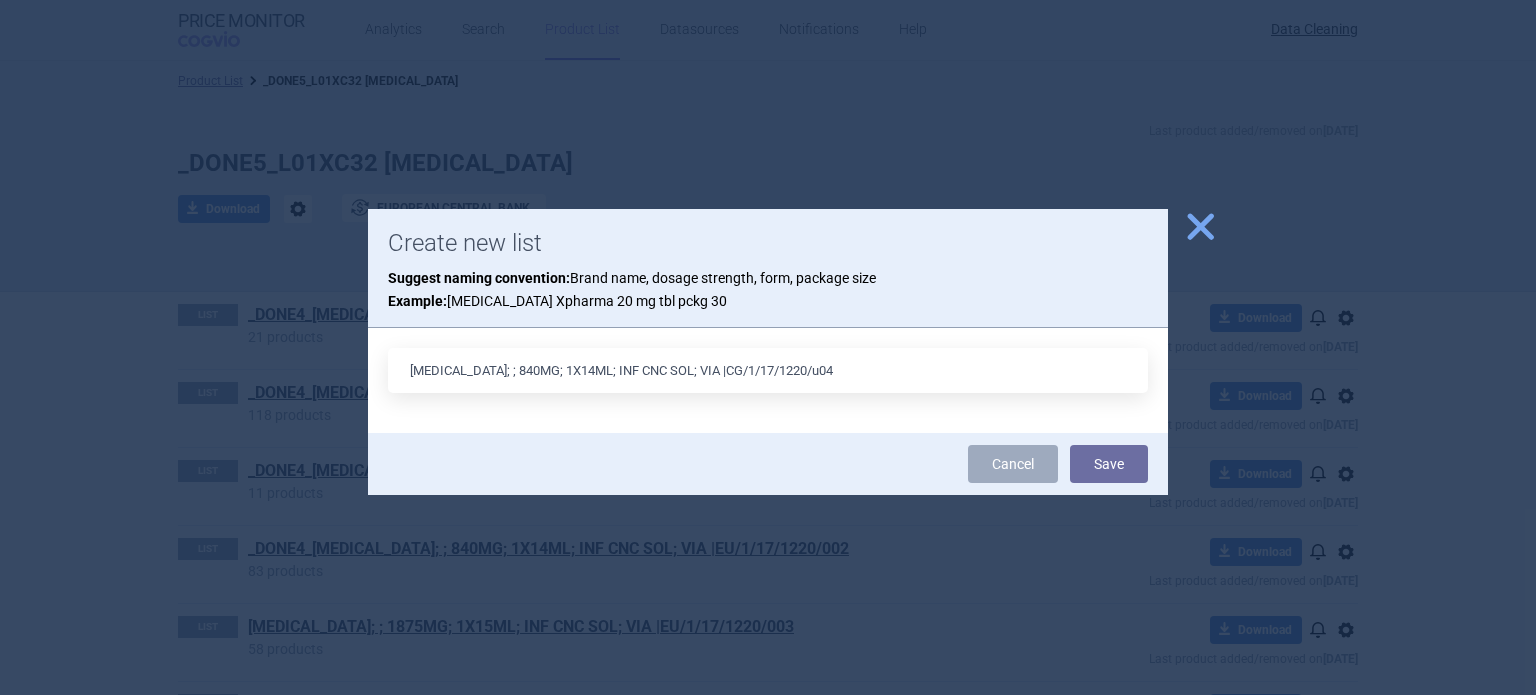 click on "TECENTRIQ; ; 840MG; 1X14ML; INF CNC SOL; VIA |CG/1/17/1220/u04" at bounding box center [768, 370] 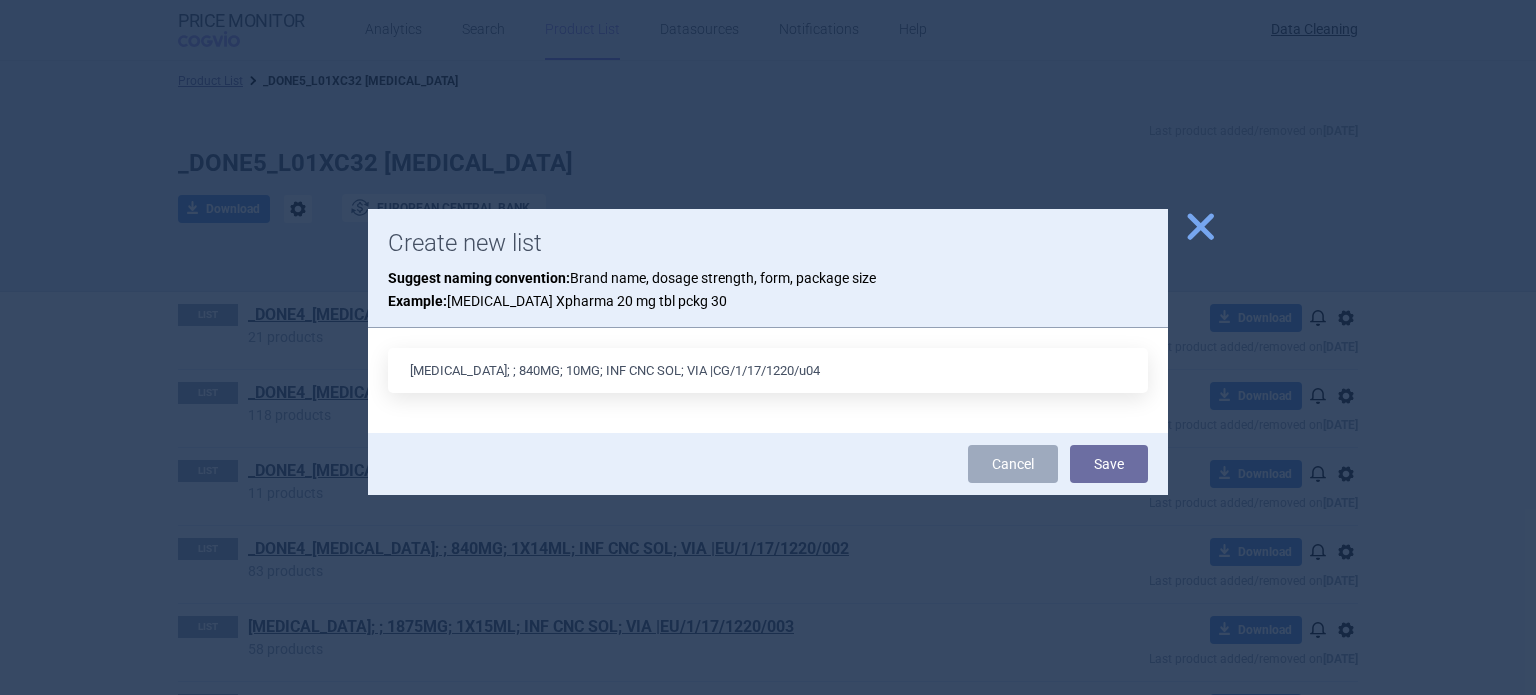 type on "[MEDICAL_DATA]; ; 840MG; 10MG; INF CNC SOL; VIA |CG/1/17/1220/u04" 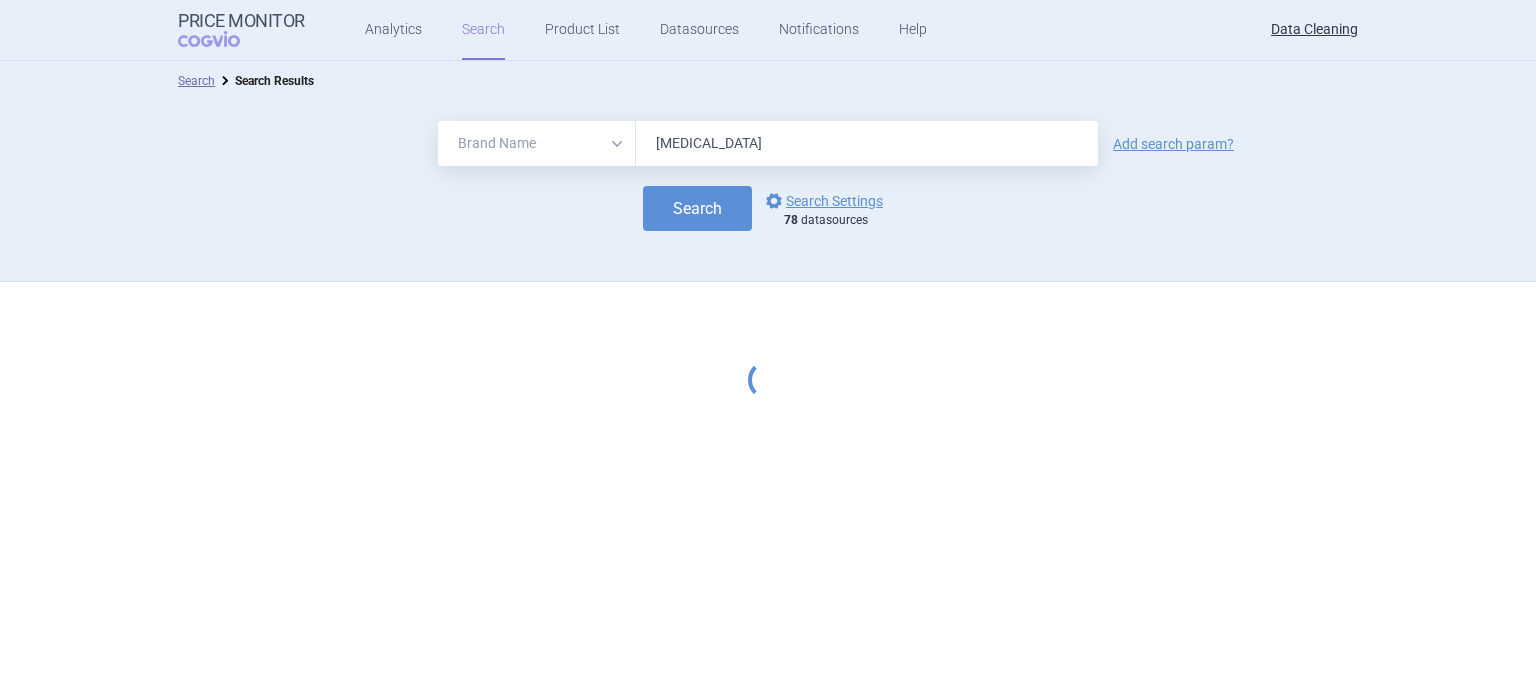 select on "brandName" 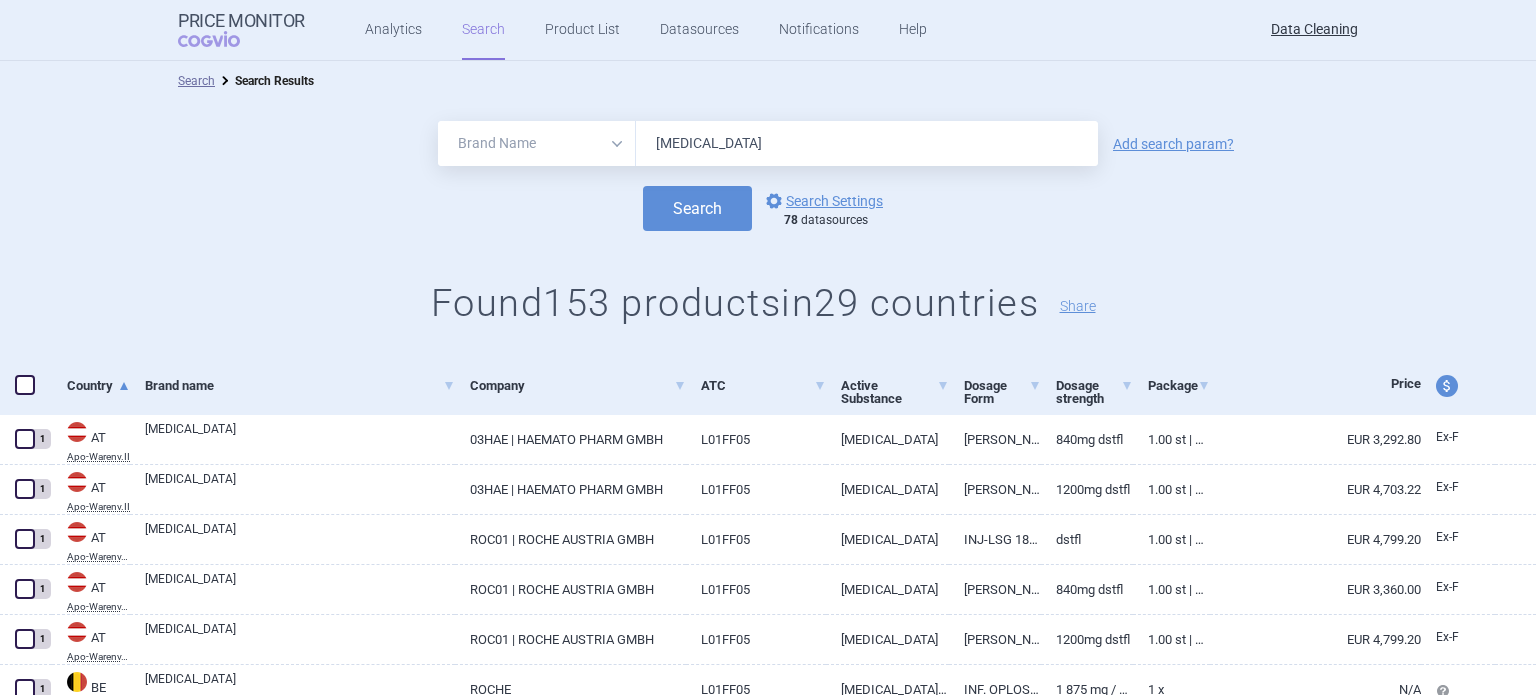 drag, startPoint x: 752, startPoint y: 152, endPoint x: 539, endPoint y: 187, distance: 215.85643 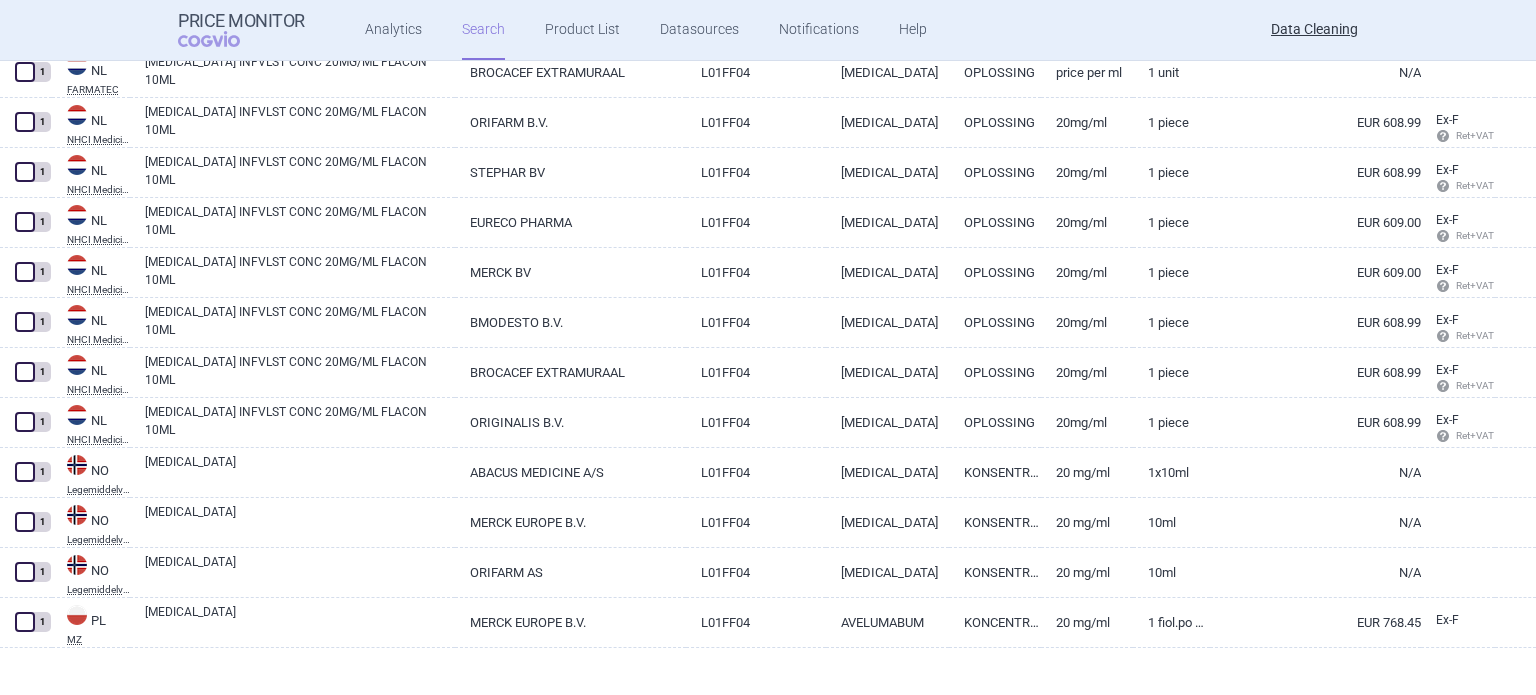 scroll, scrollTop: 2835, scrollLeft: 0, axis: vertical 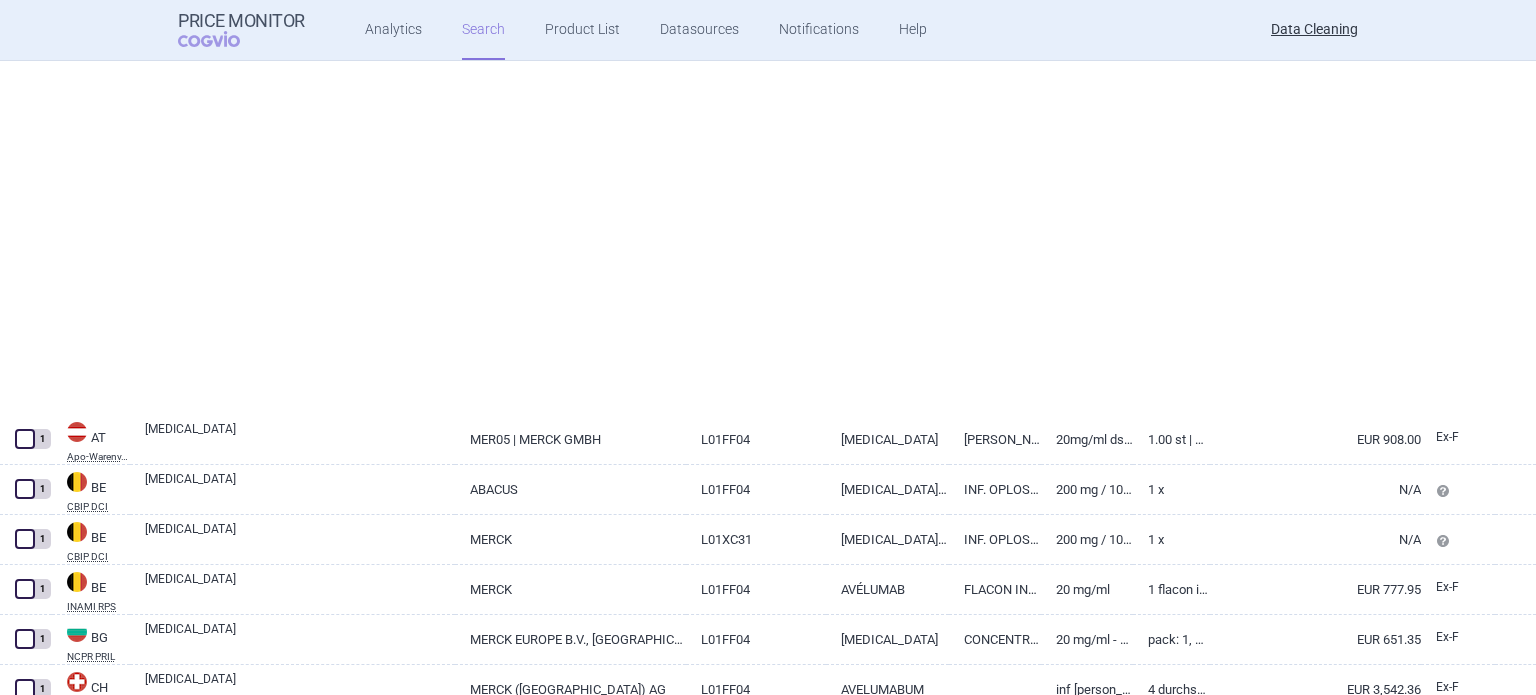select on "brandName" 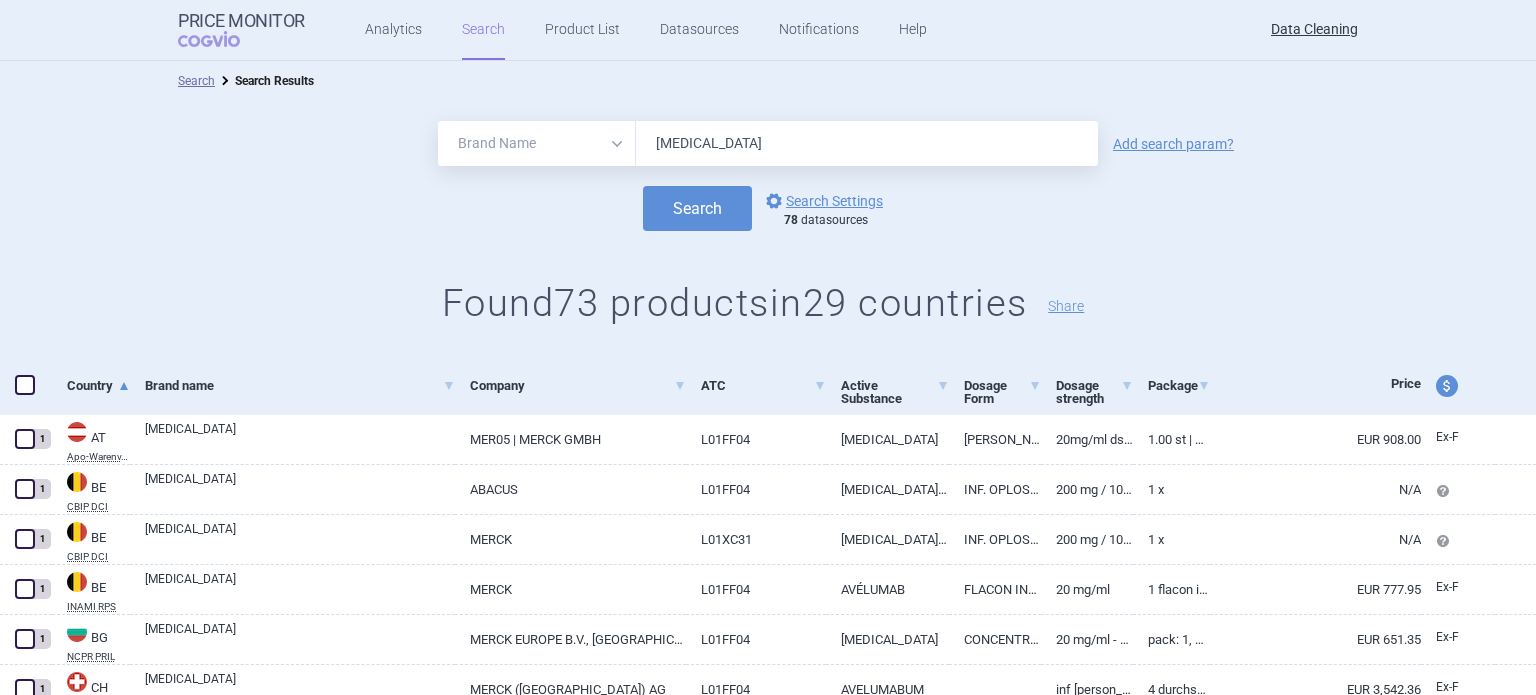 drag, startPoint x: 729, startPoint y: 138, endPoint x: 537, endPoint y: 150, distance: 192.37463 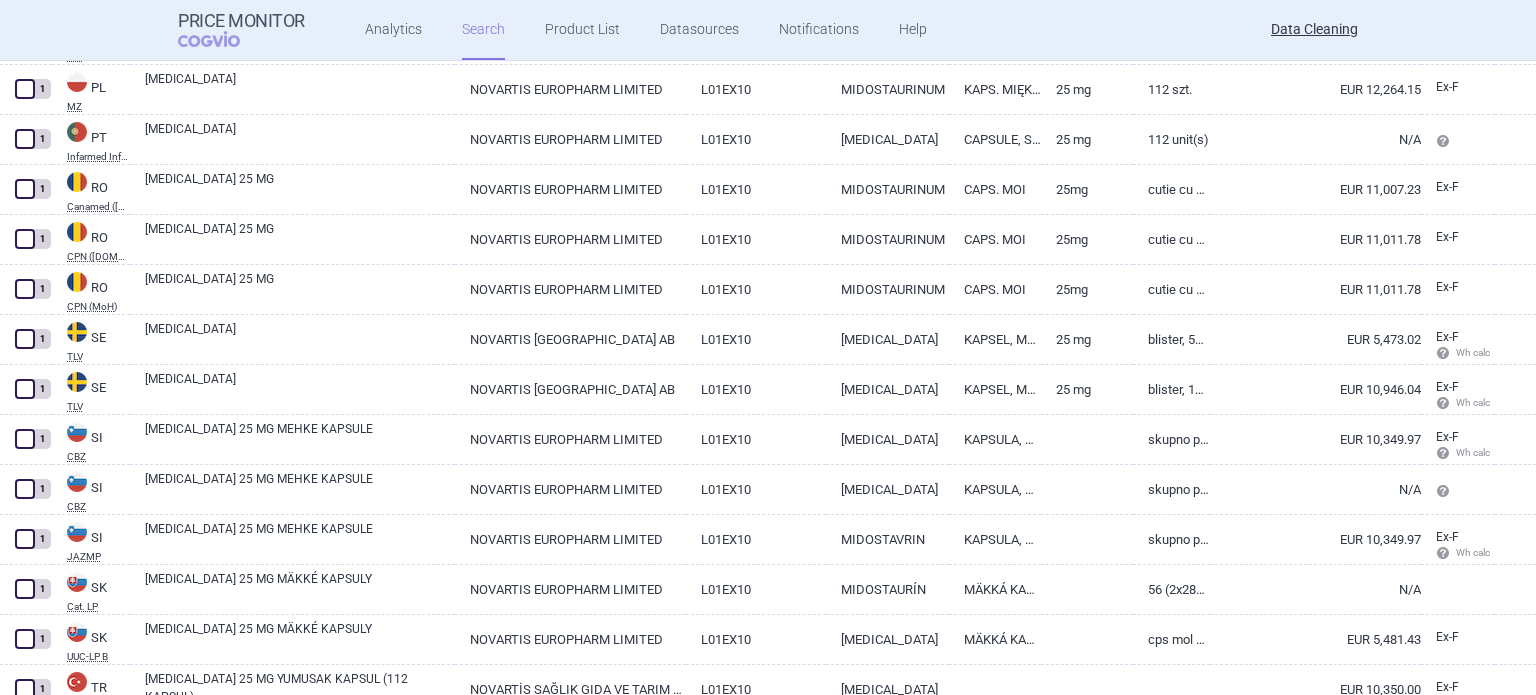 scroll, scrollTop: 3584, scrollLeft: 0, axis: vertical 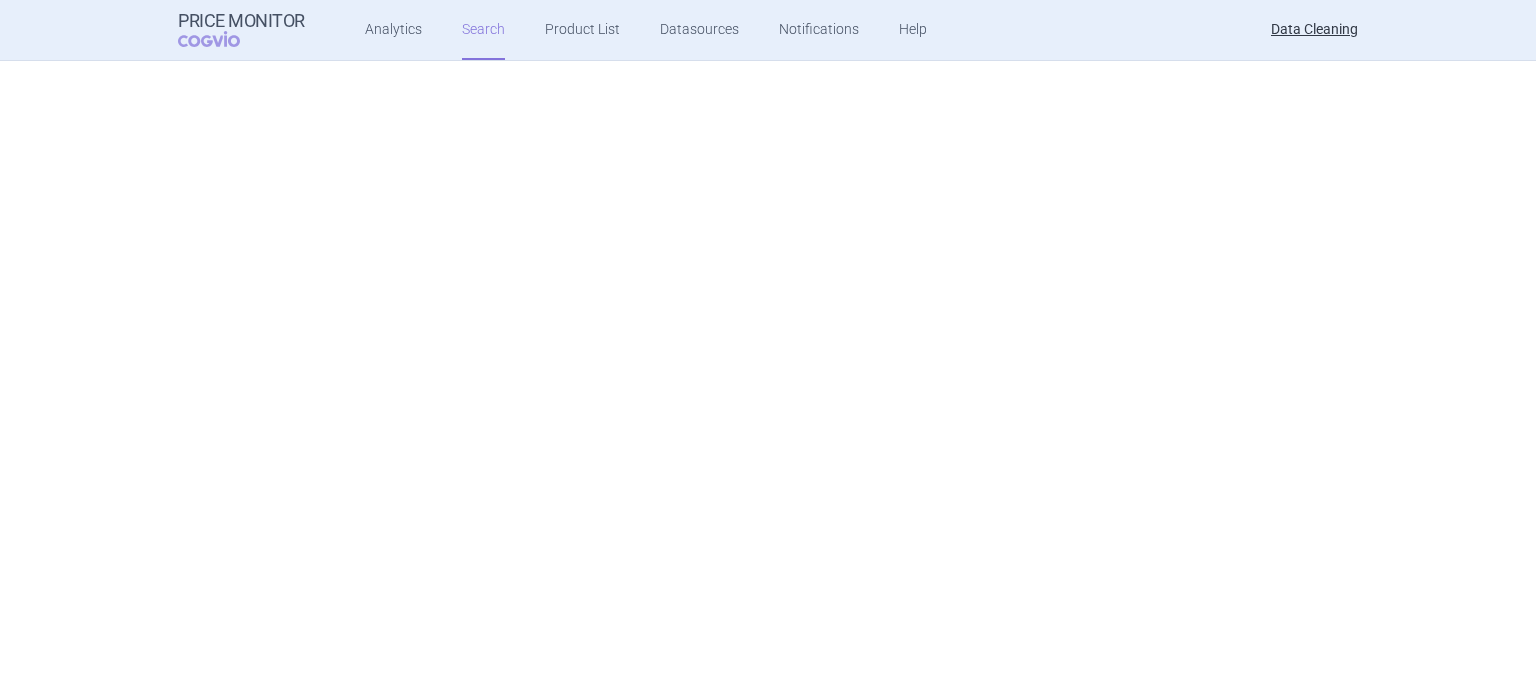 select on "brandName" 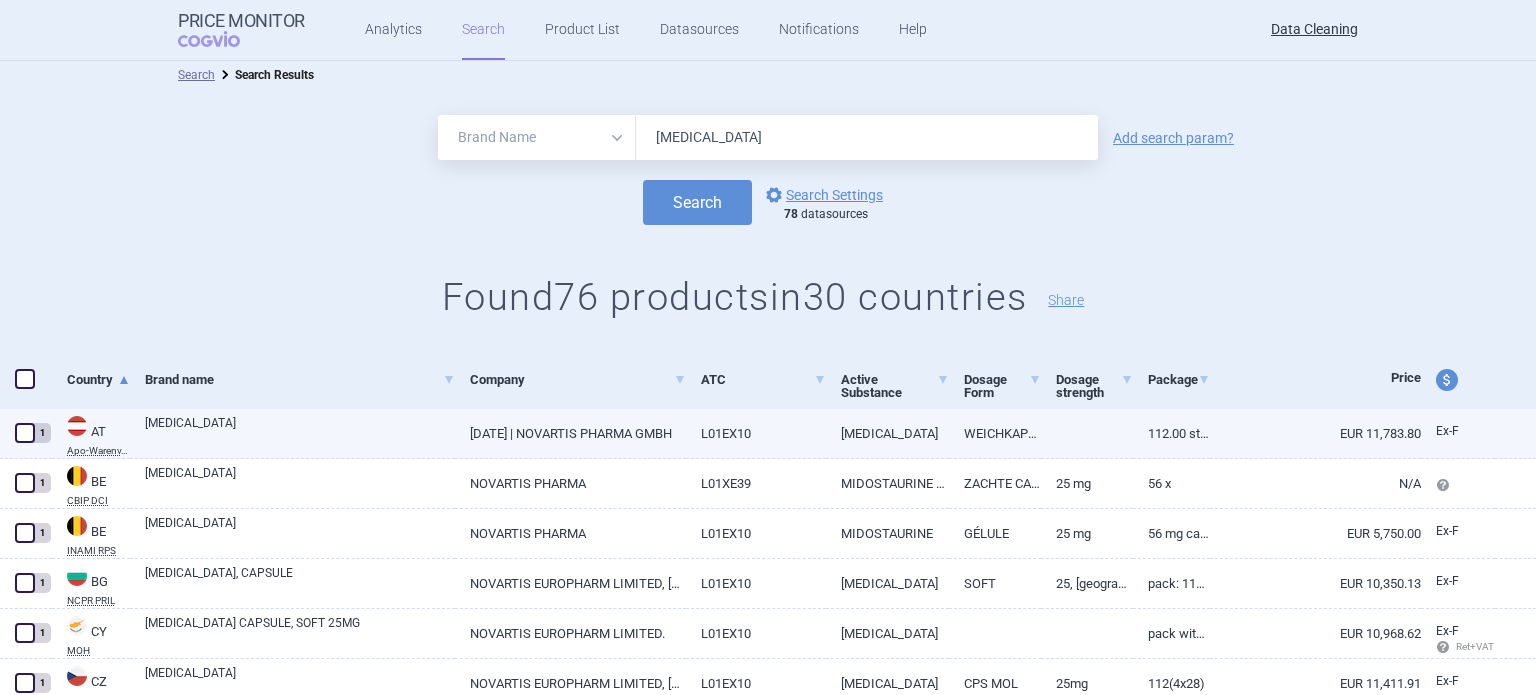 scroll, scrollTop: 0, scrollLeft: 0, axis: both 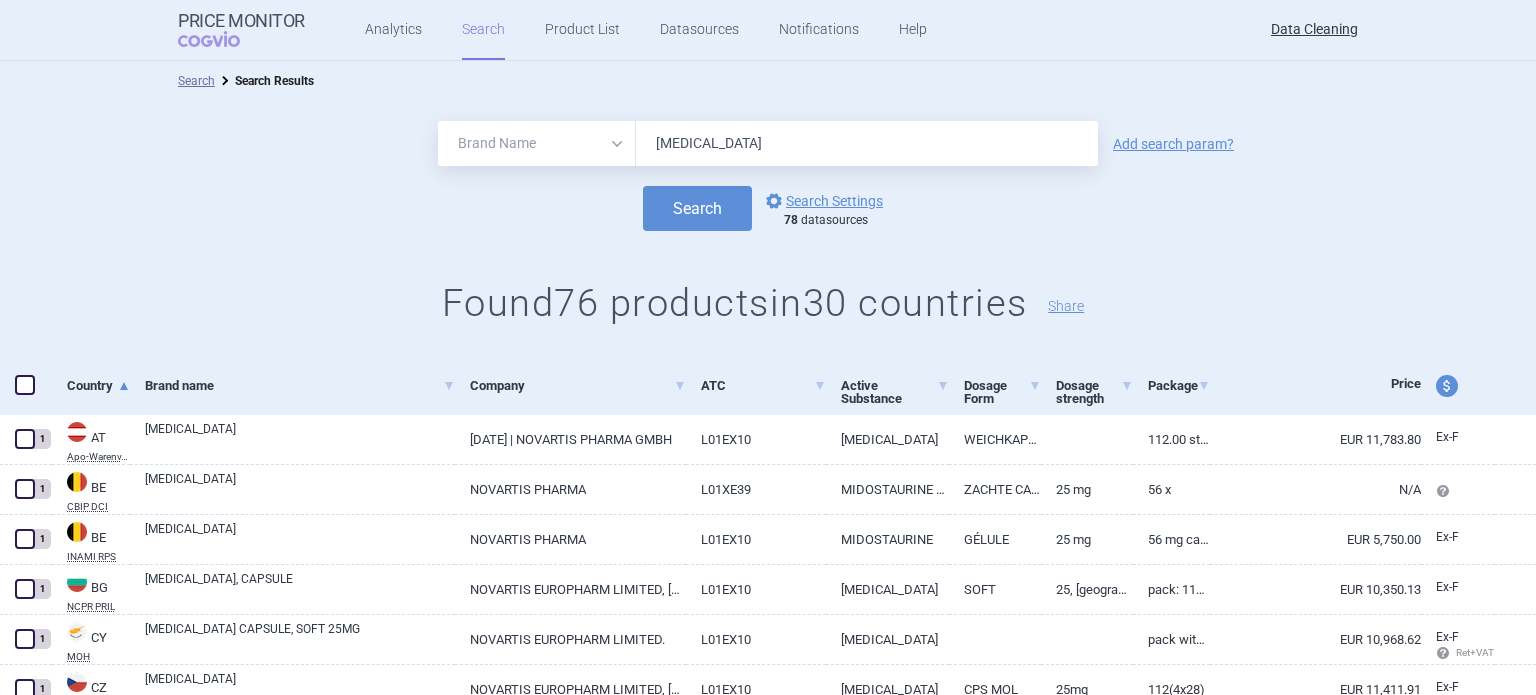 drag, startPoint x: 747, startPoint y: 138, endPoint x: 453, endPoint y: 143, distance: 294.0425 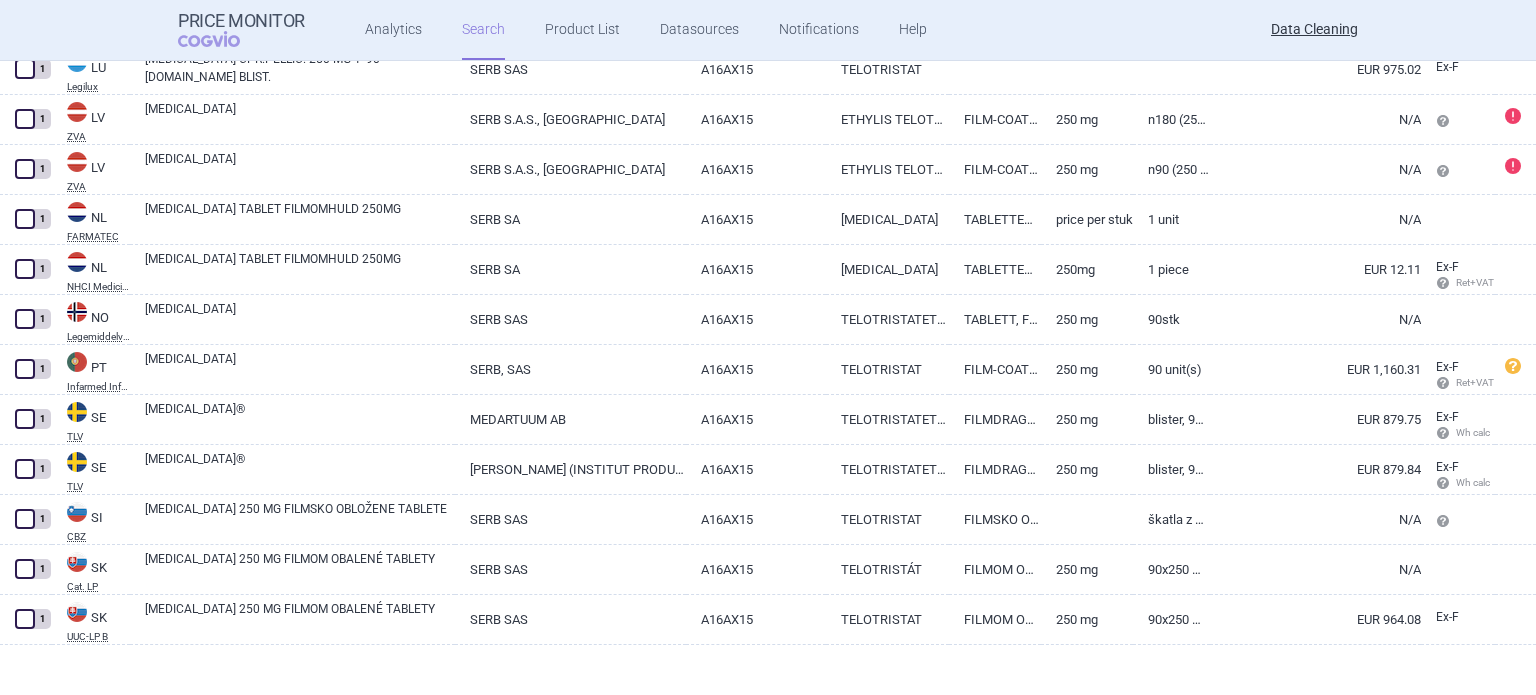 scroll, scrollTop: 1635, scrollLeft: 0, axis: vertical 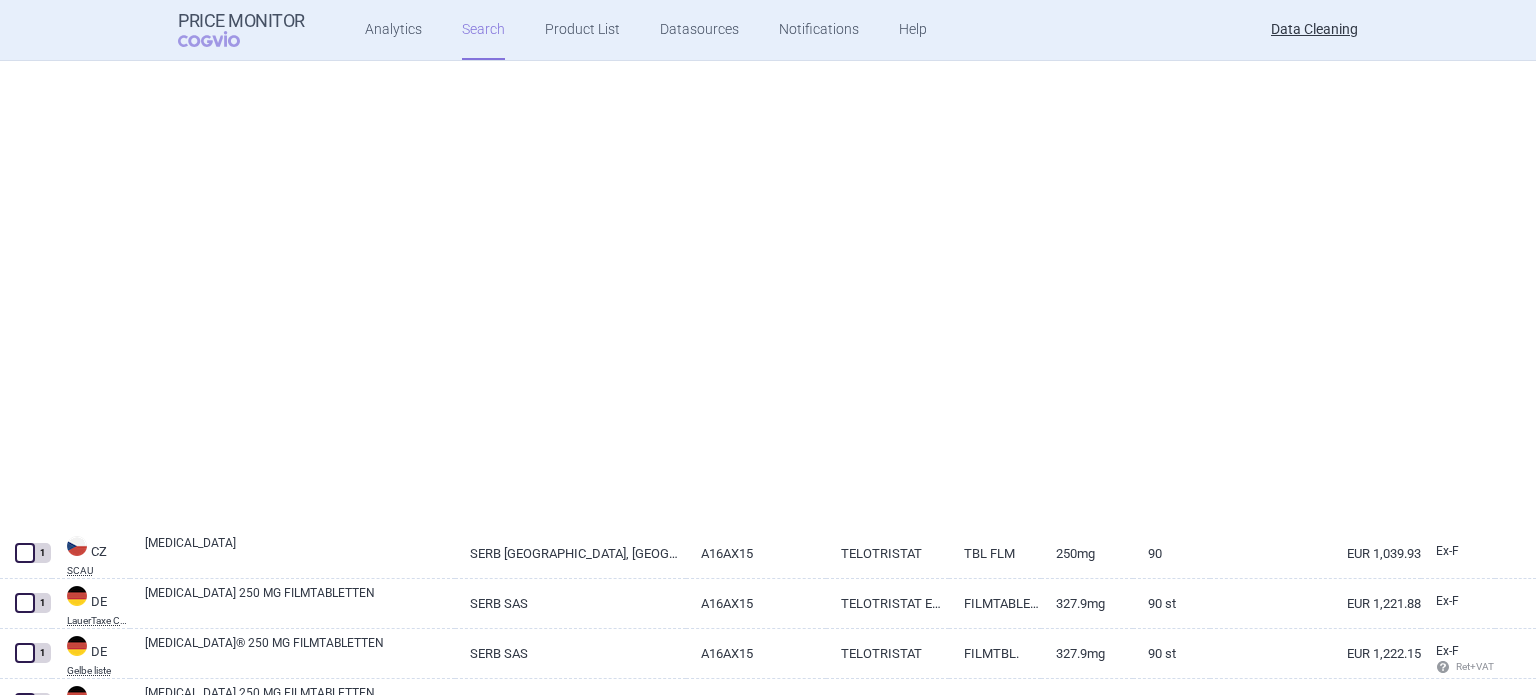select on "brandName" 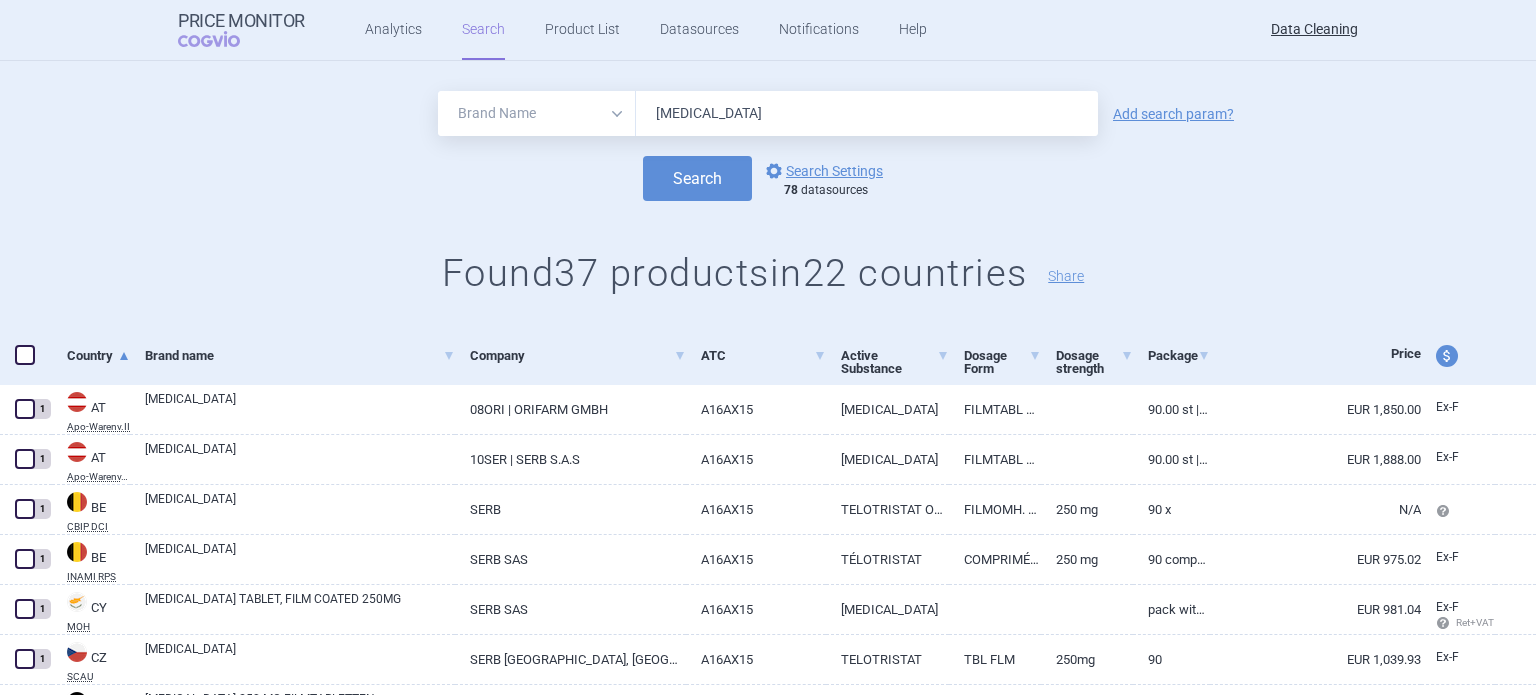 scroll, scrollTop: 0, scrollLeft: 0, axis: both 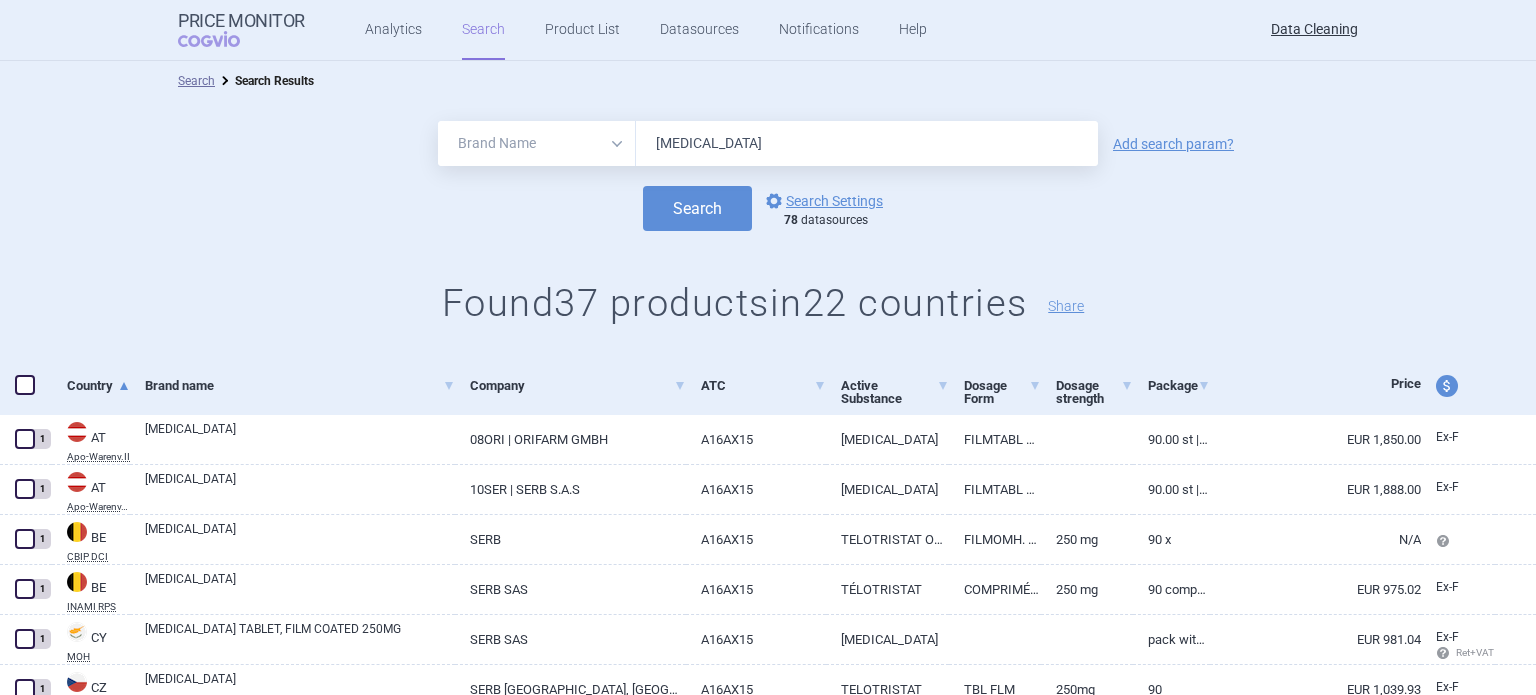 click on "Xermelo" at bounding box center [867, 143] 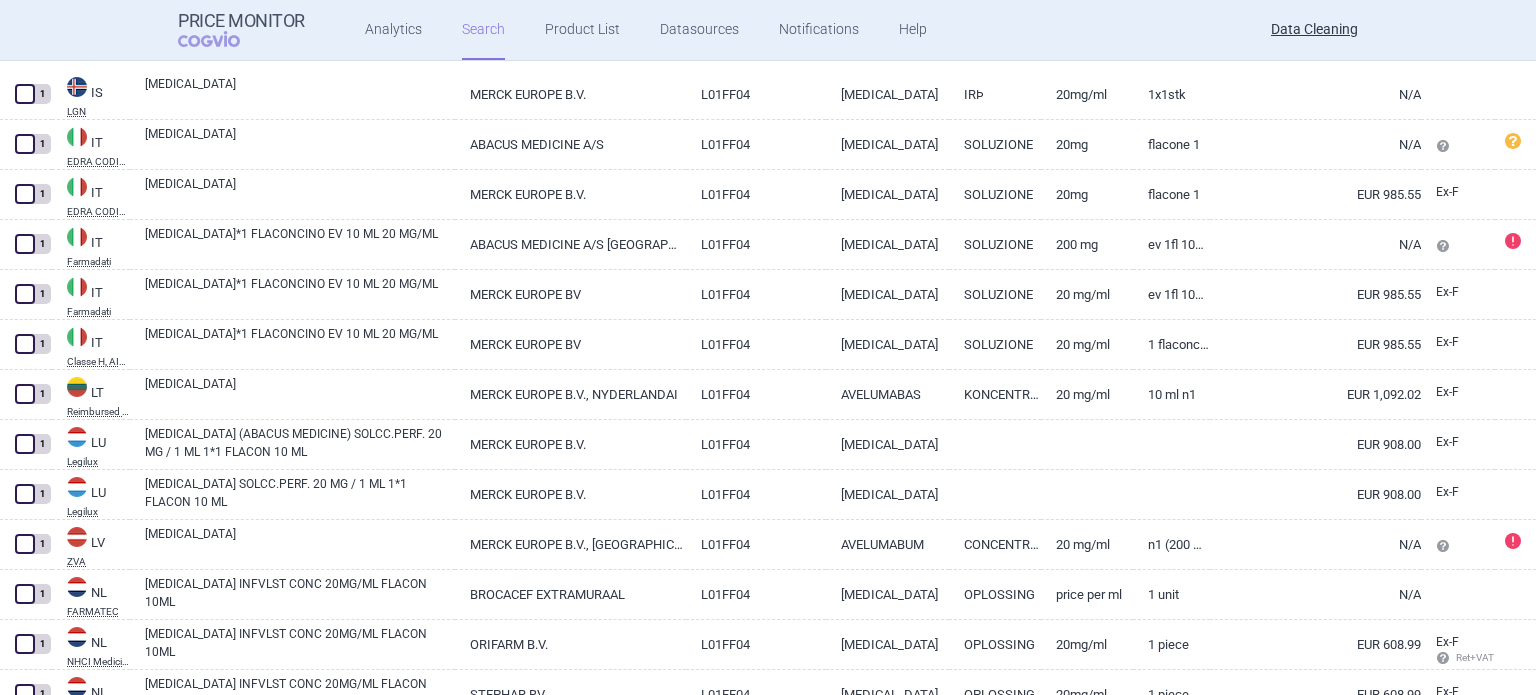 scroll, scrollTop: 2600, scrollLeft: 0, axis: vertical 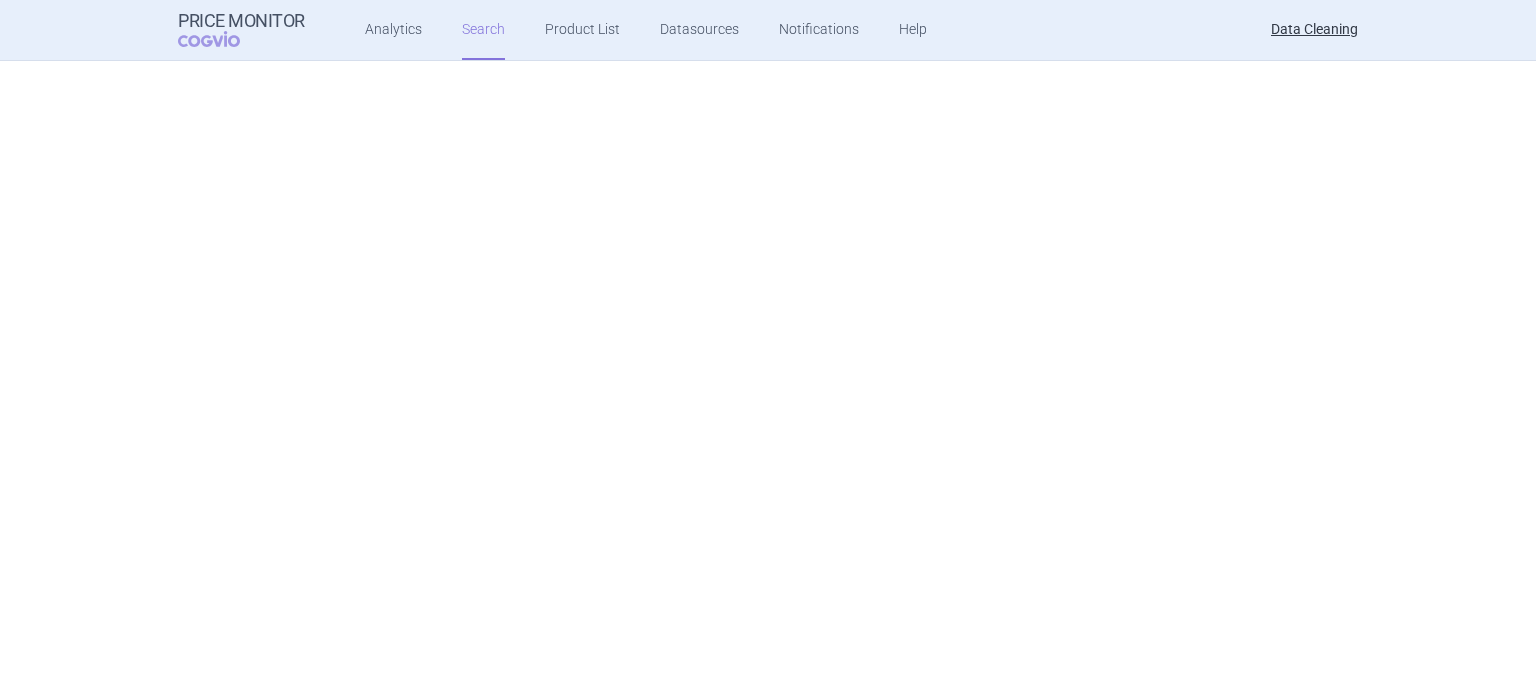 select on "brandName" 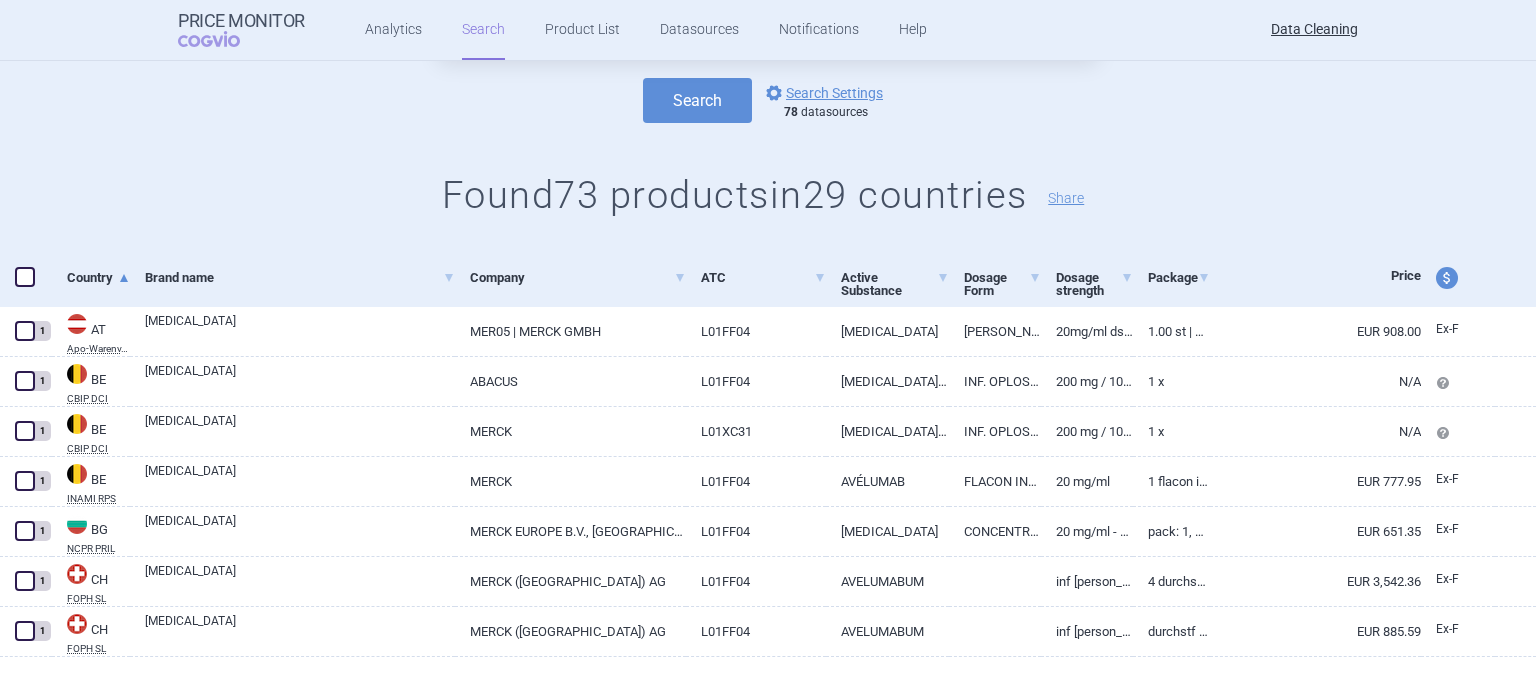 scroll, scrollTop: 0, scrollLeft: 0, axis: both 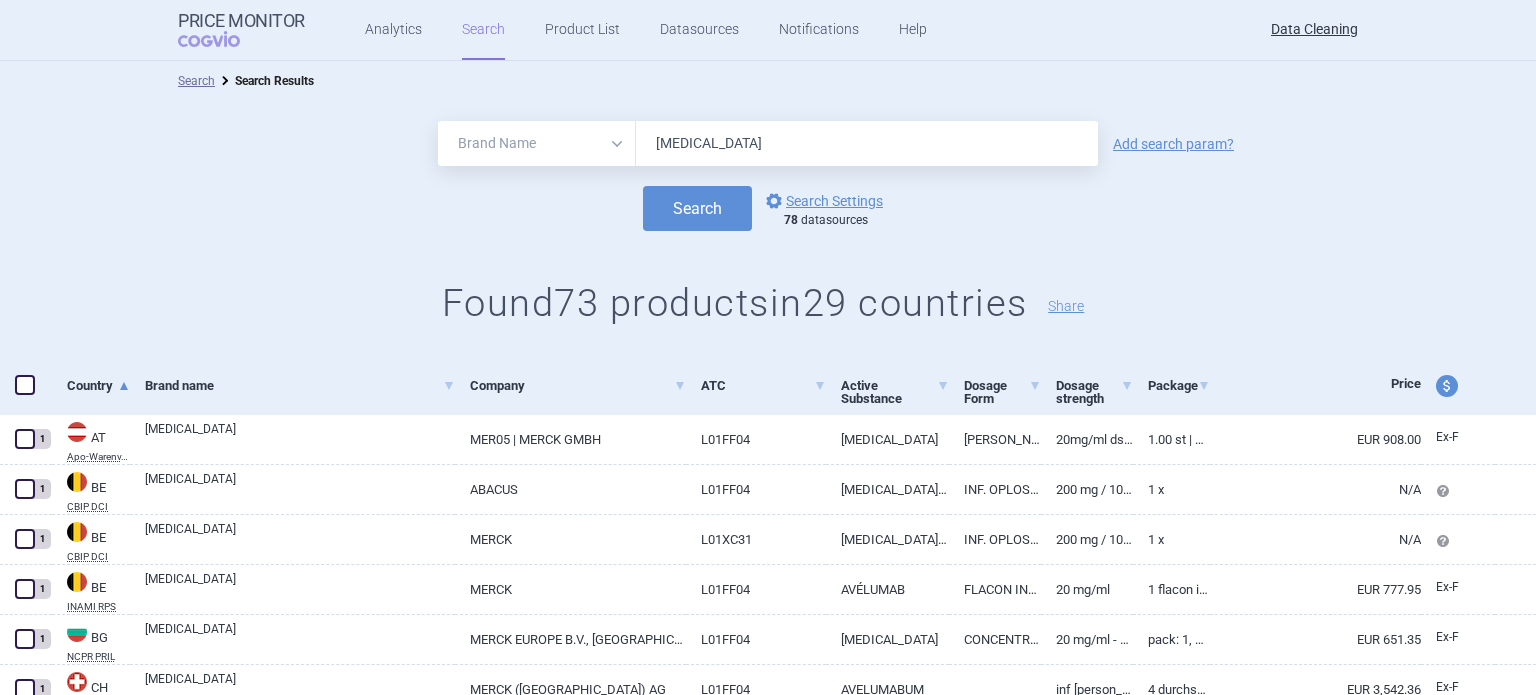 click on "Bavencio" at bounding box center (867, 143) 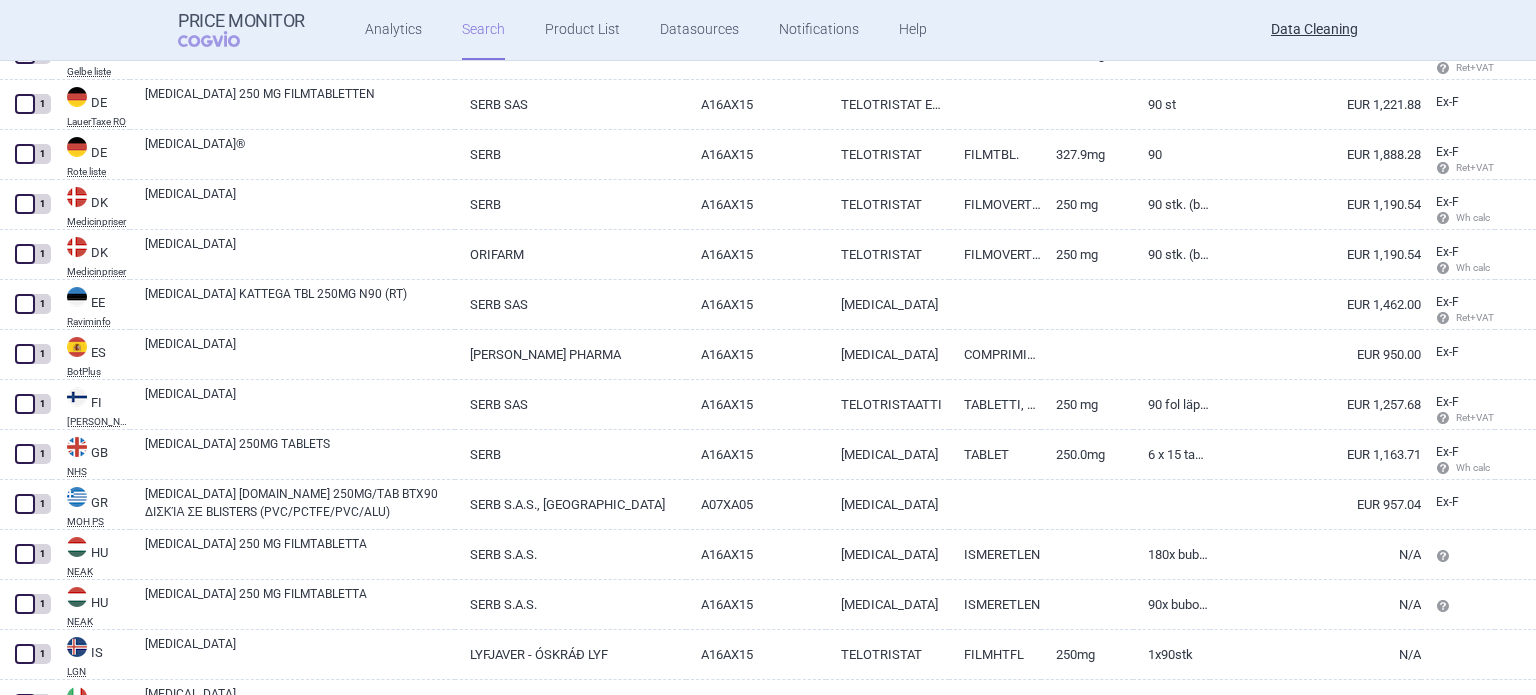 scroll, scrollTop: 161, scrollLeft: 0, axis: vertical 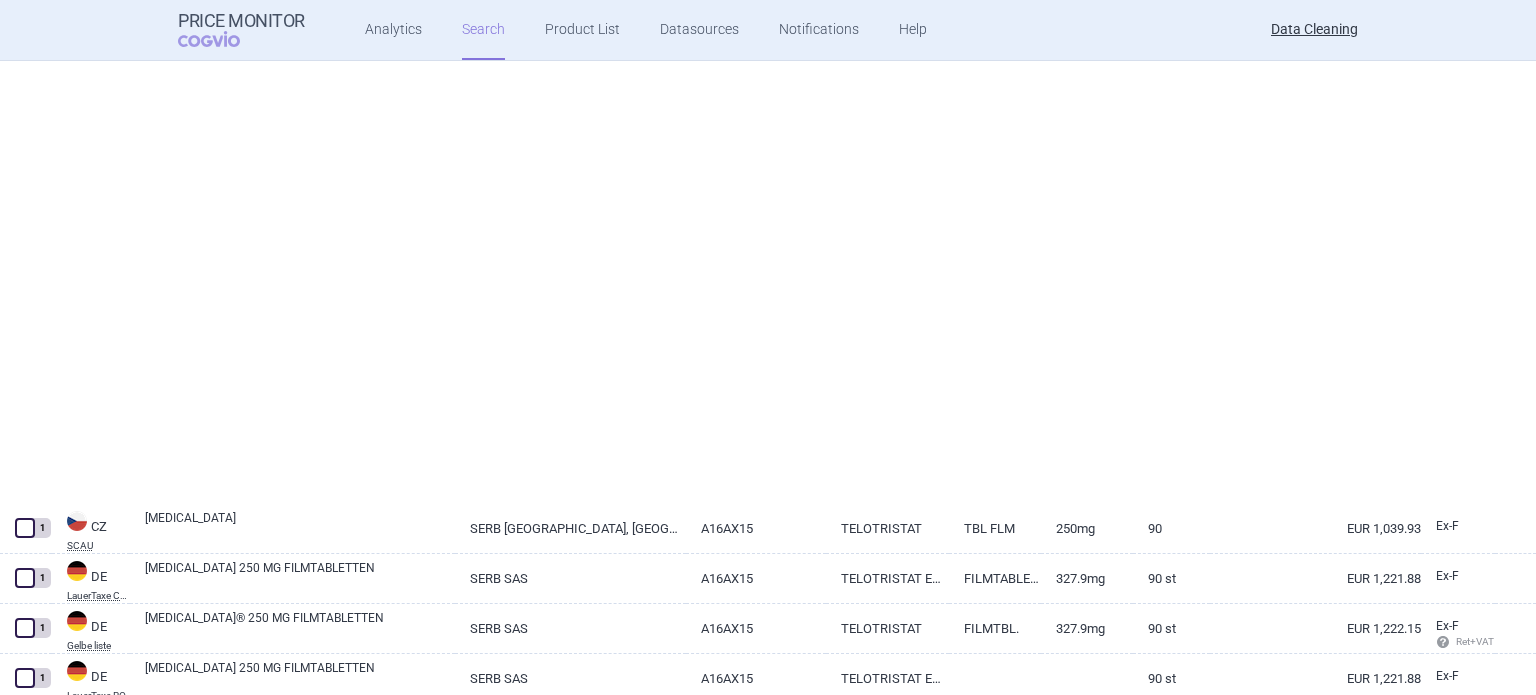 select on "brandName" 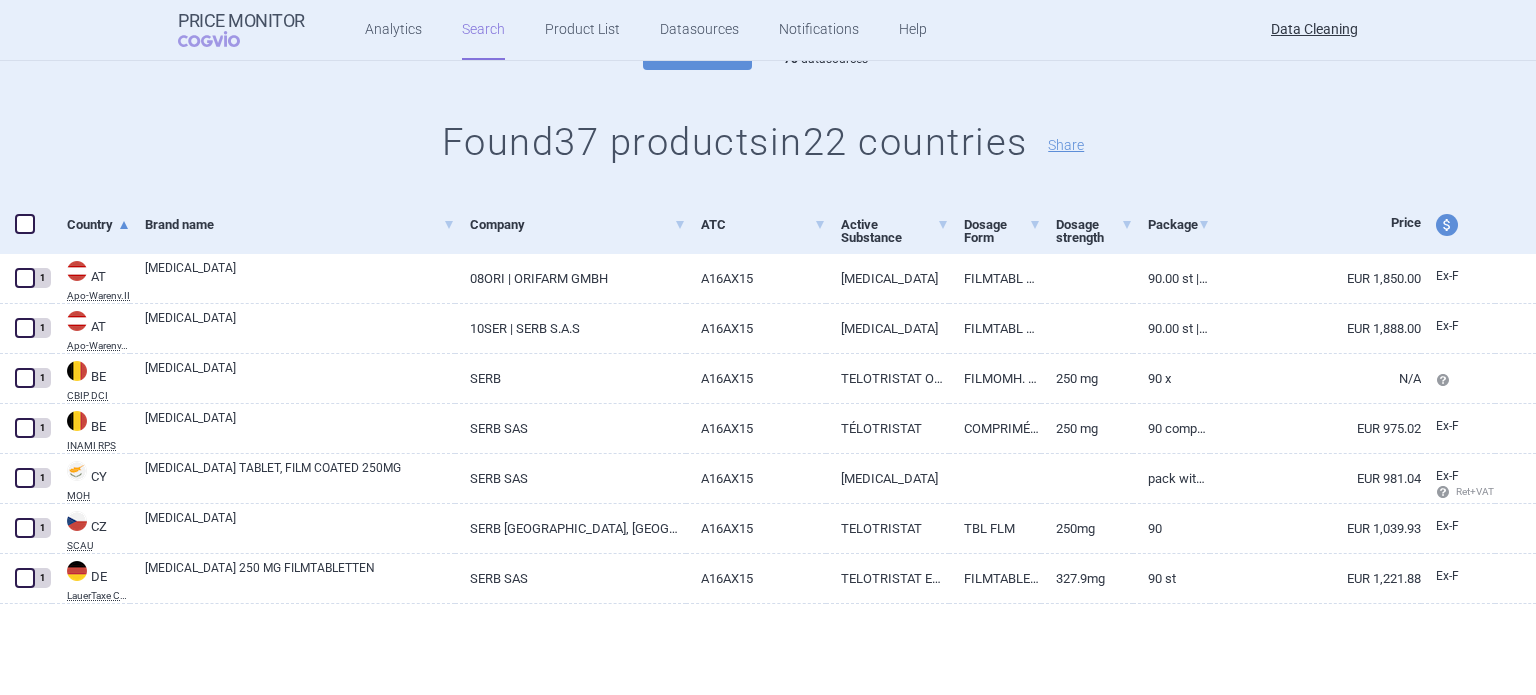 scroll, scrollTop: 0, scrollLeft: 0, axis: both 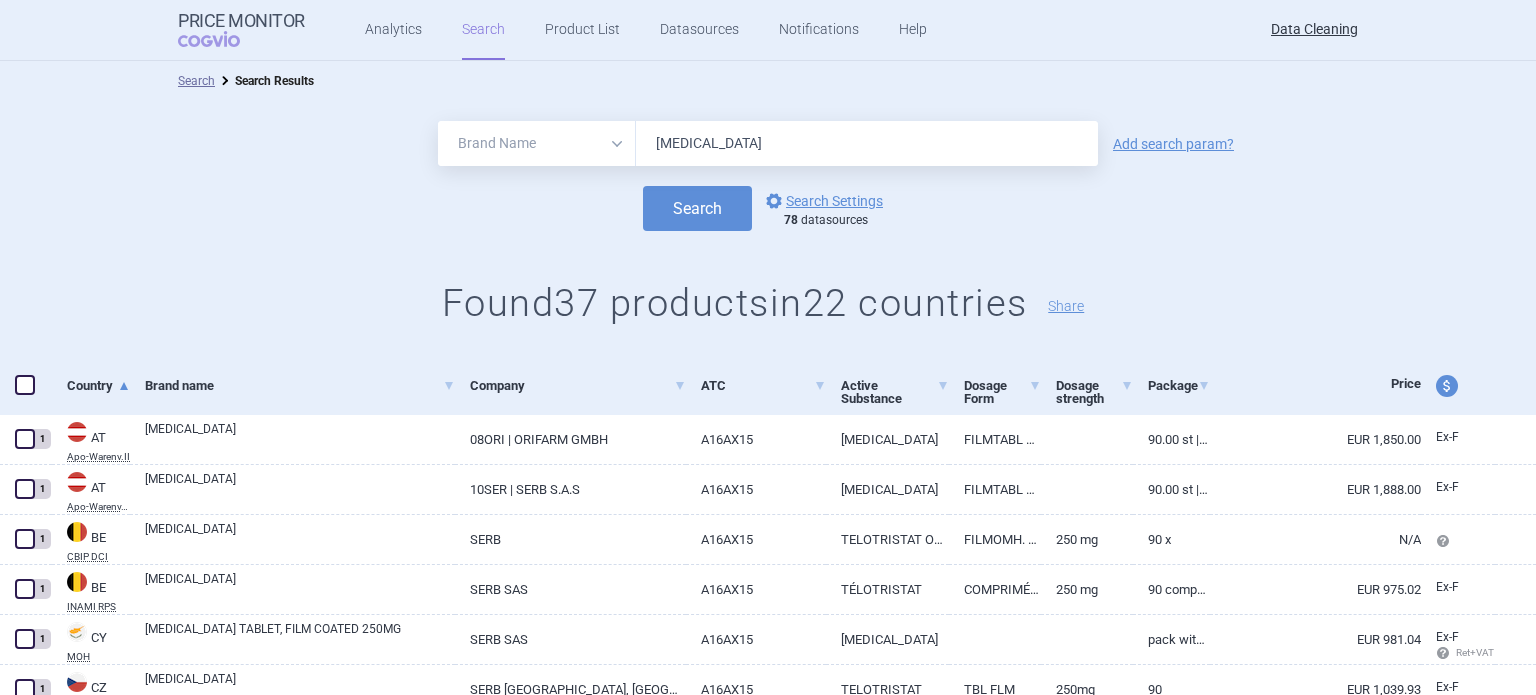 drag, startPoint x: 736, startPoint y: 154, endPoint x: 549, endPoint y: 148, distance: 187.09624 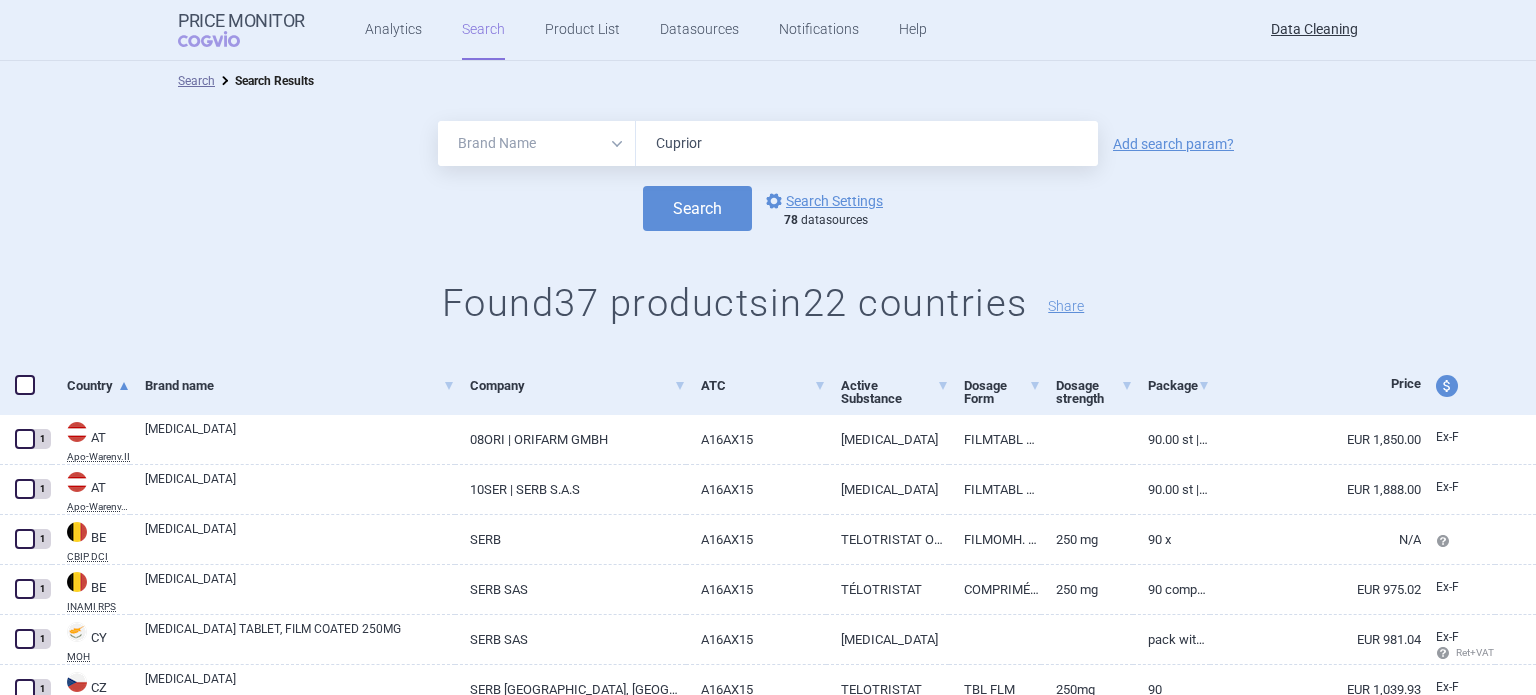 type on "Cuprior" 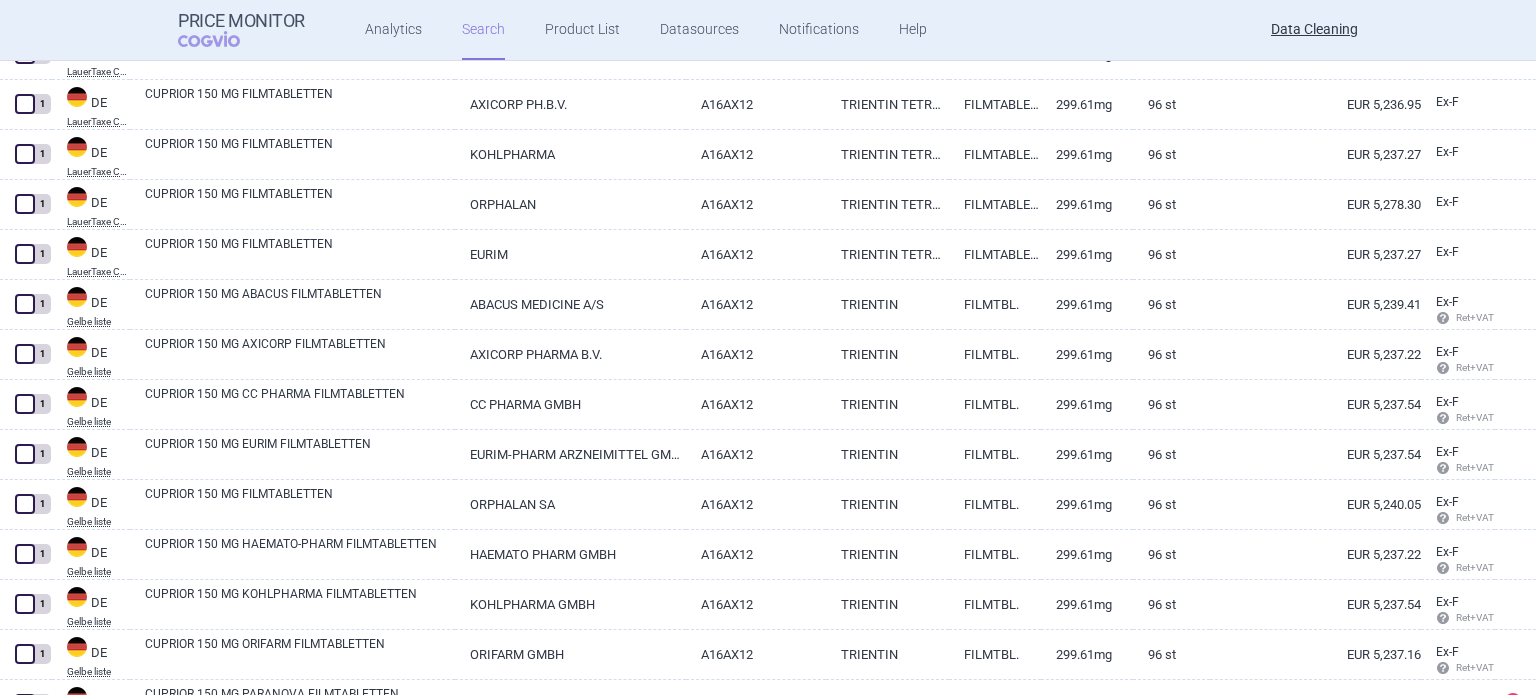 scroll, scrollTop: 316, scrollLeft: 0, axis: vertical 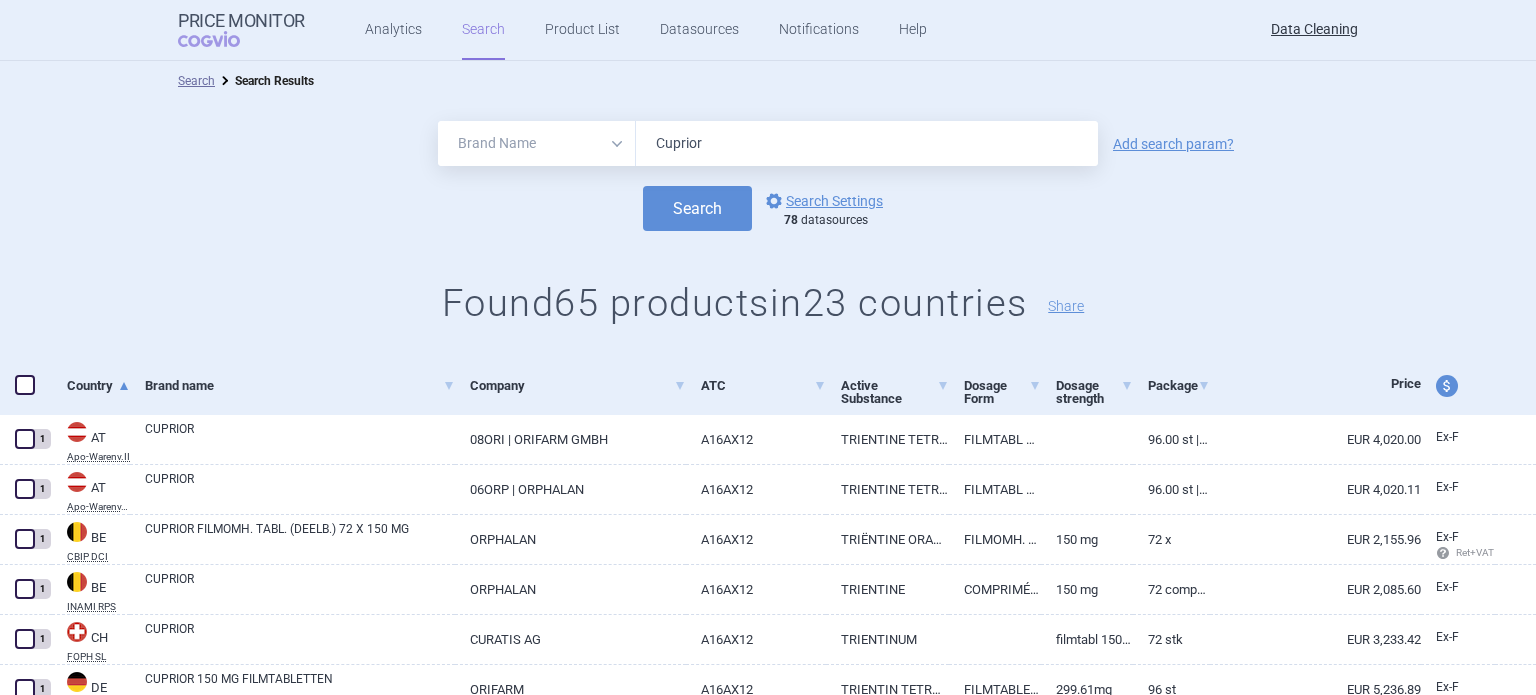 click on "Cuprior" at bounding box center (867, 143) 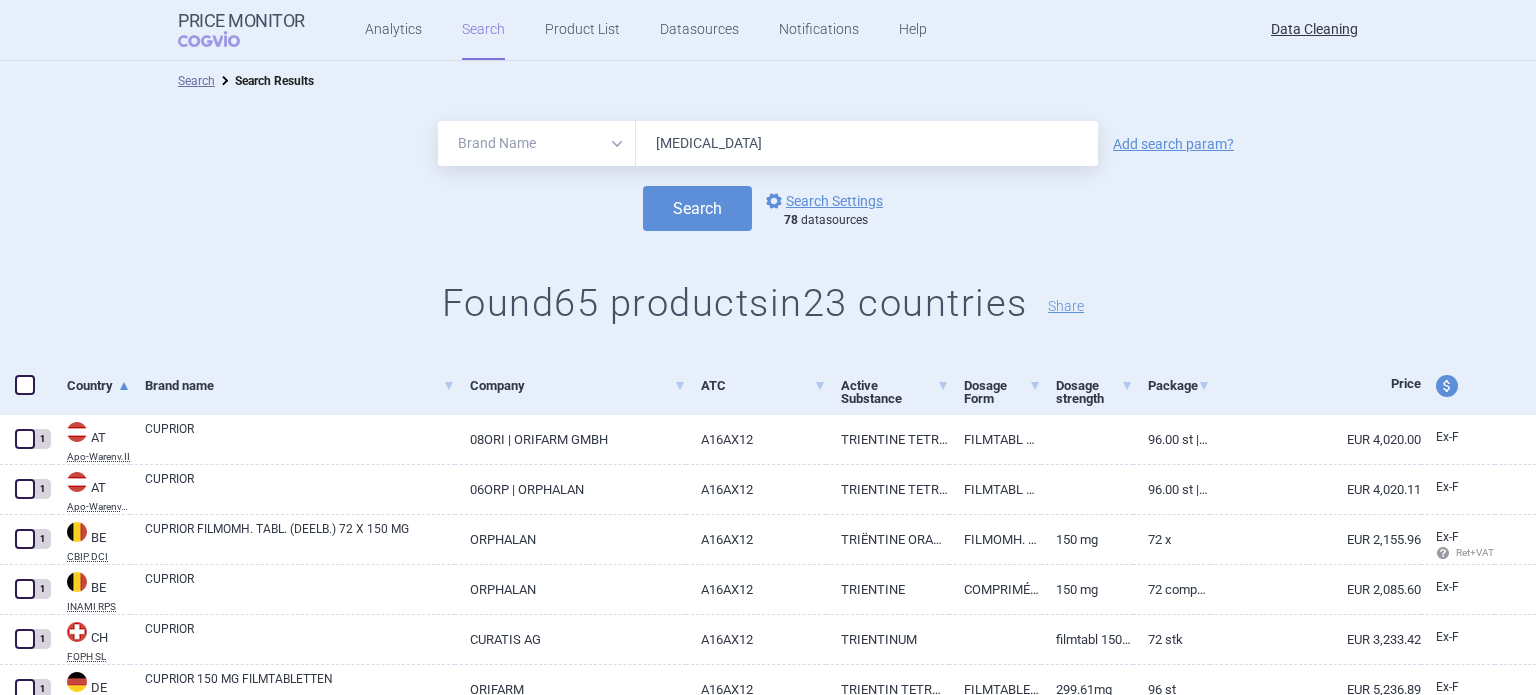 type on "Fotivda" 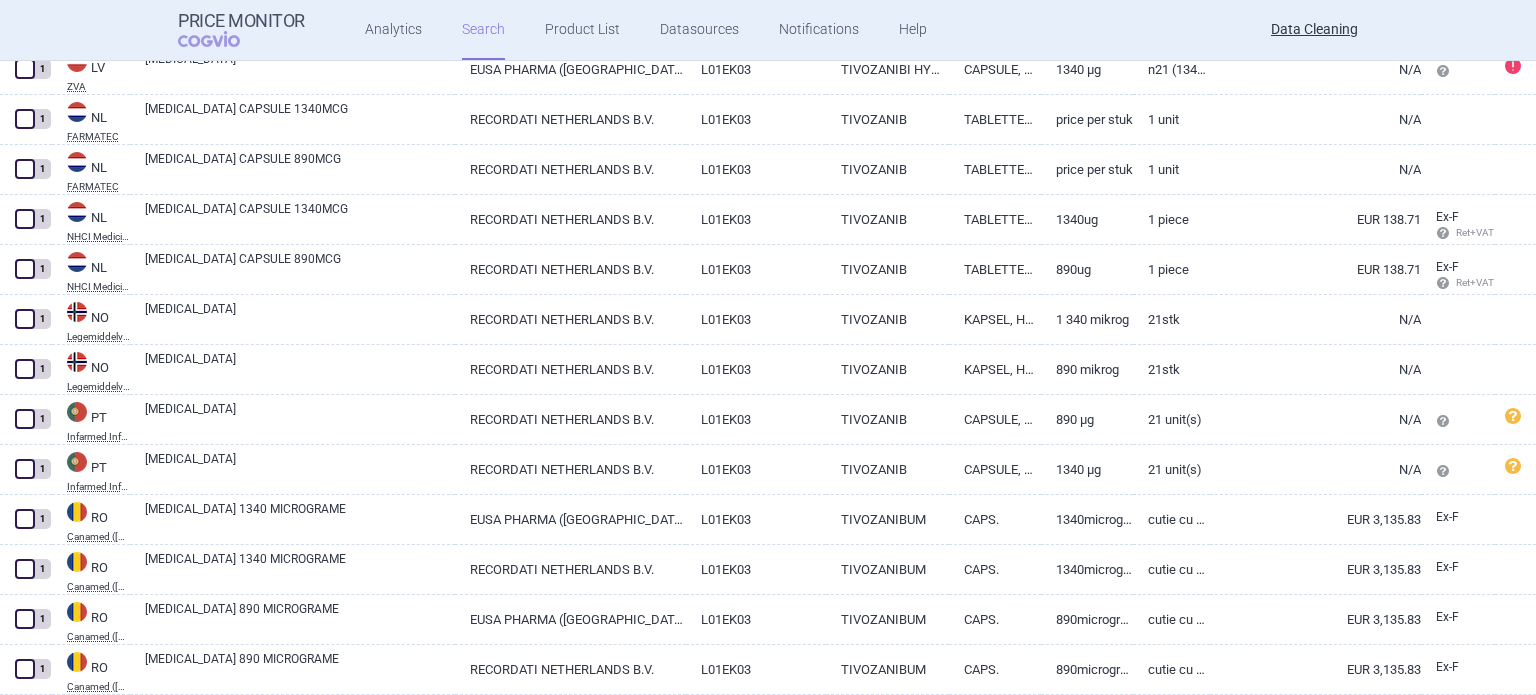 scroll, scrollTop: 1720, scrollLeft: 0, axis: vertical 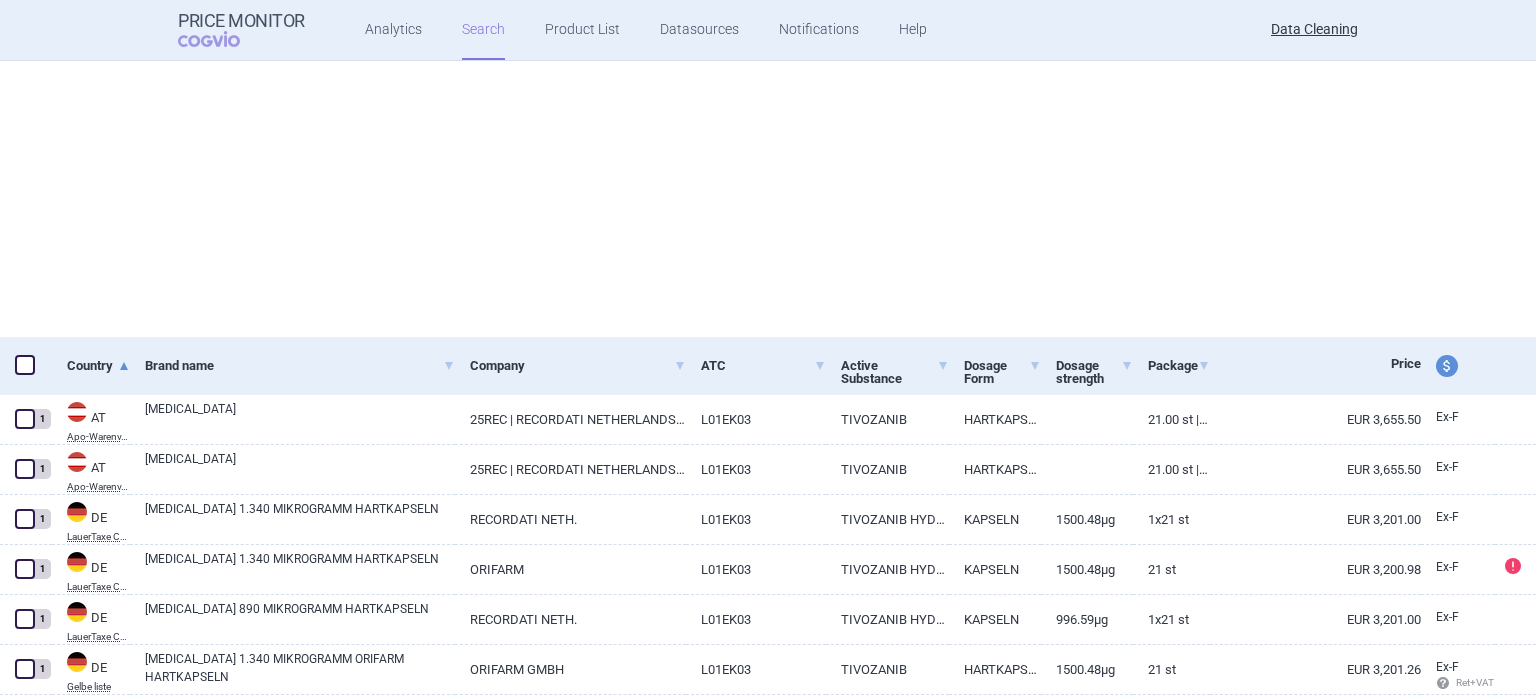 select on "brandName" 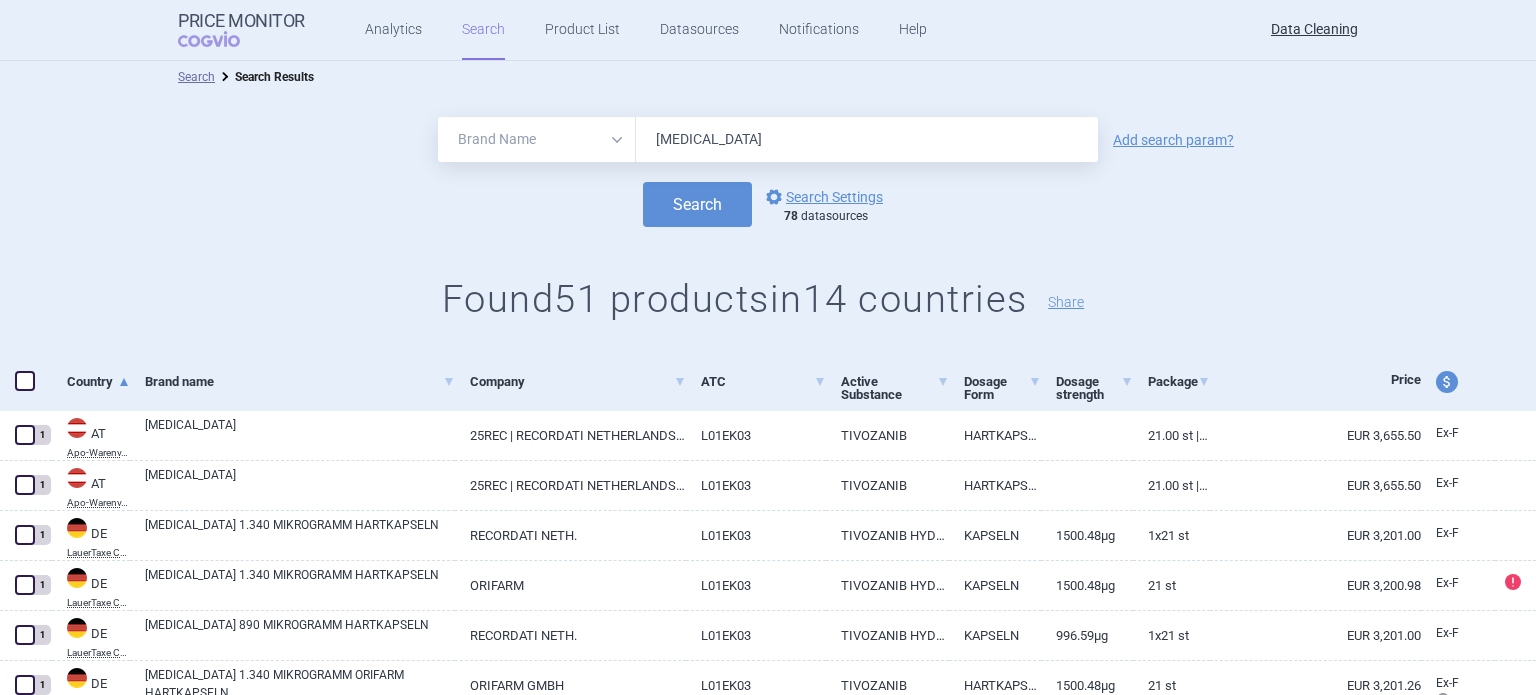 scroll, scrollTop: 0, scrollLeft: 0, axis: both 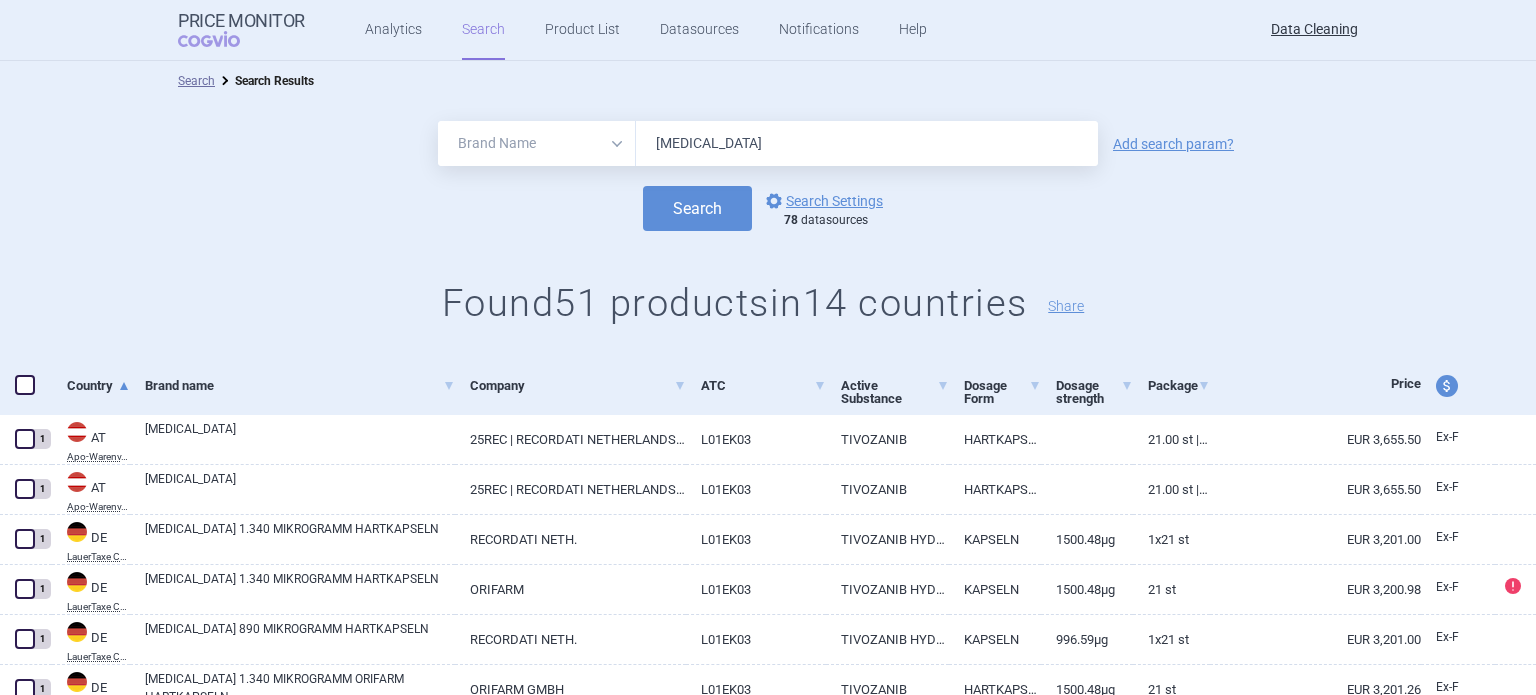 click on "Fotivda" at bounding box center (867, 143) 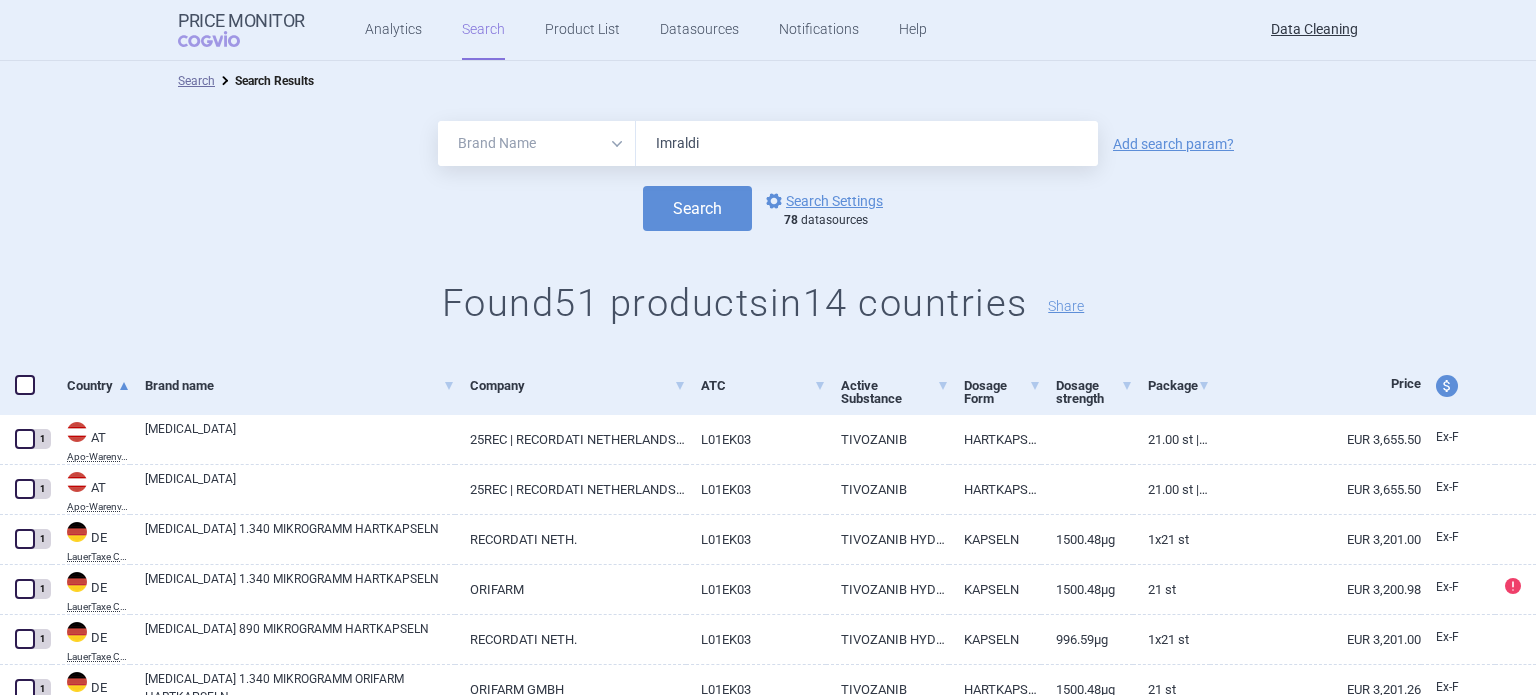 type on "Imraldi" 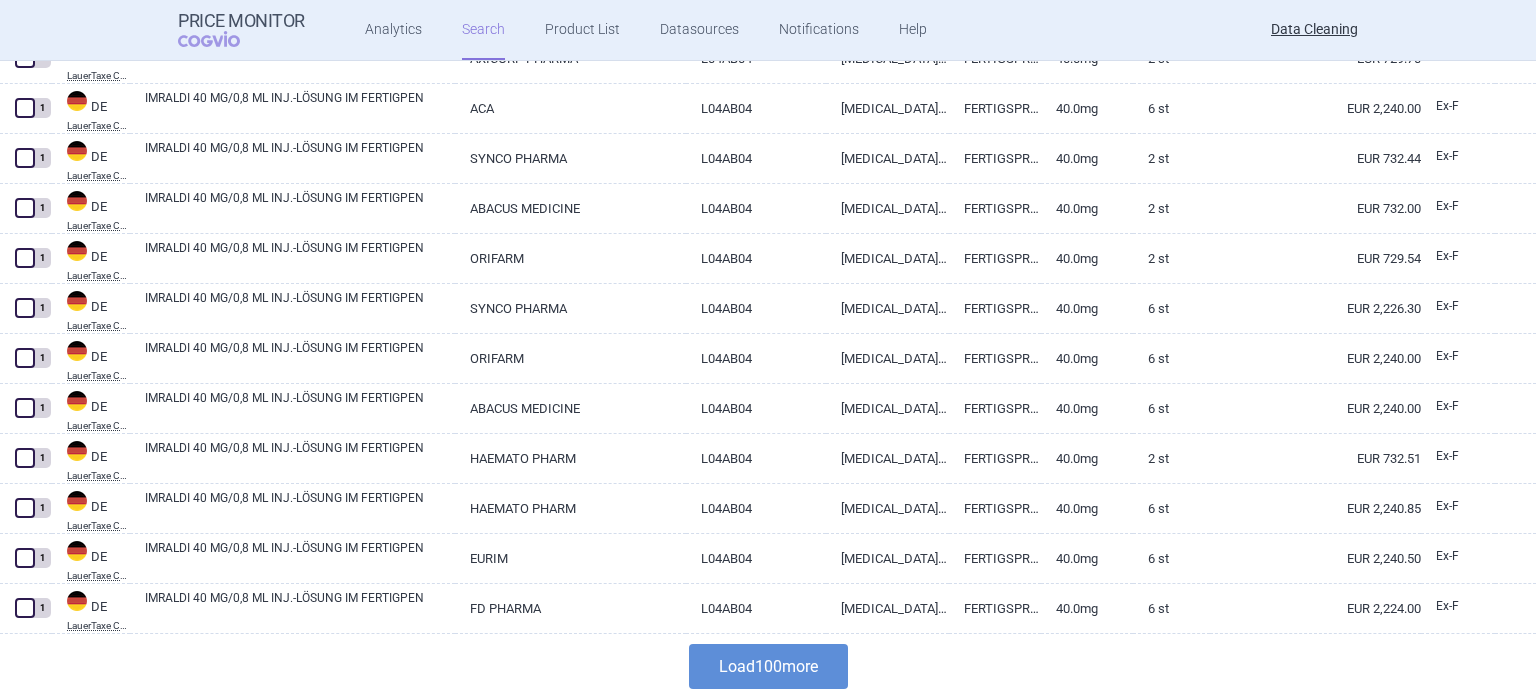 scroll, scrollTop: 4784, scrollLeft: 0, axis: vertical 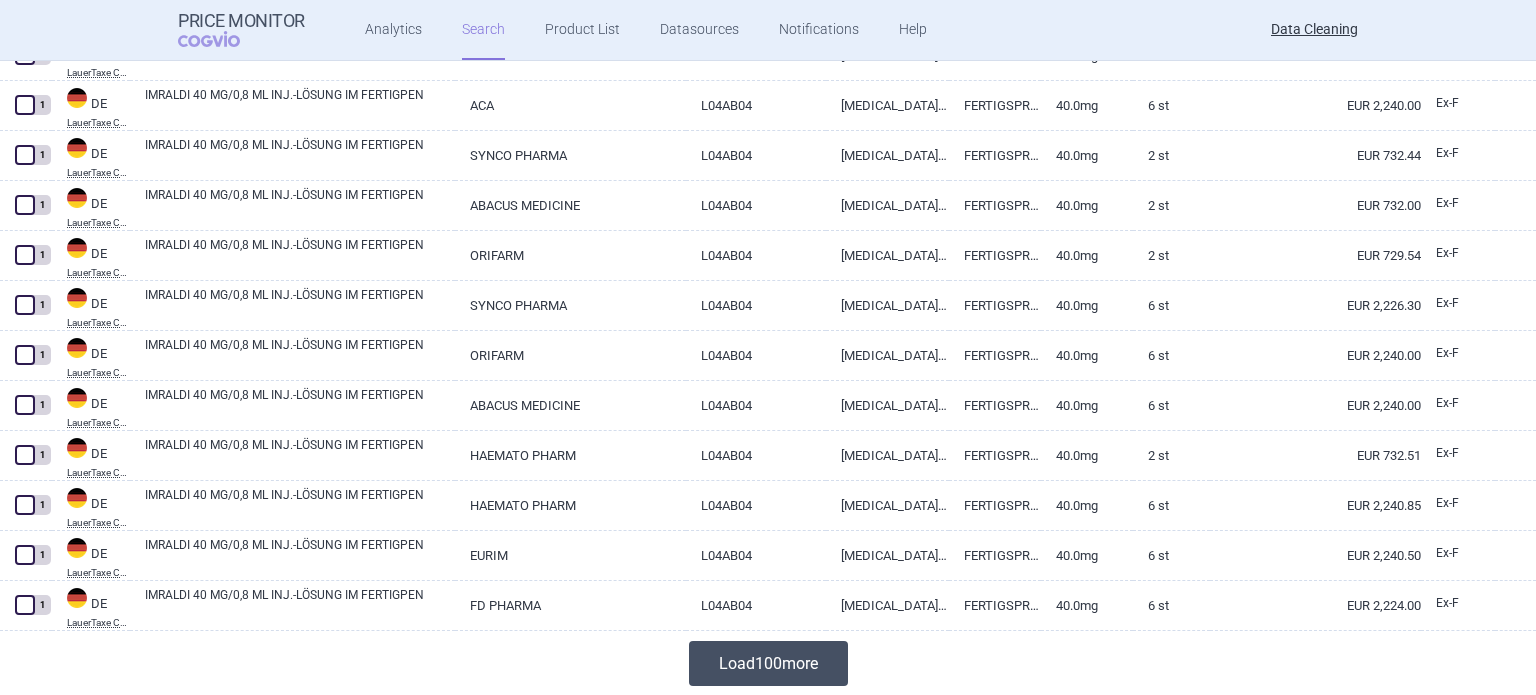 click on "Load  100  more" at bounding box center (768, 663) 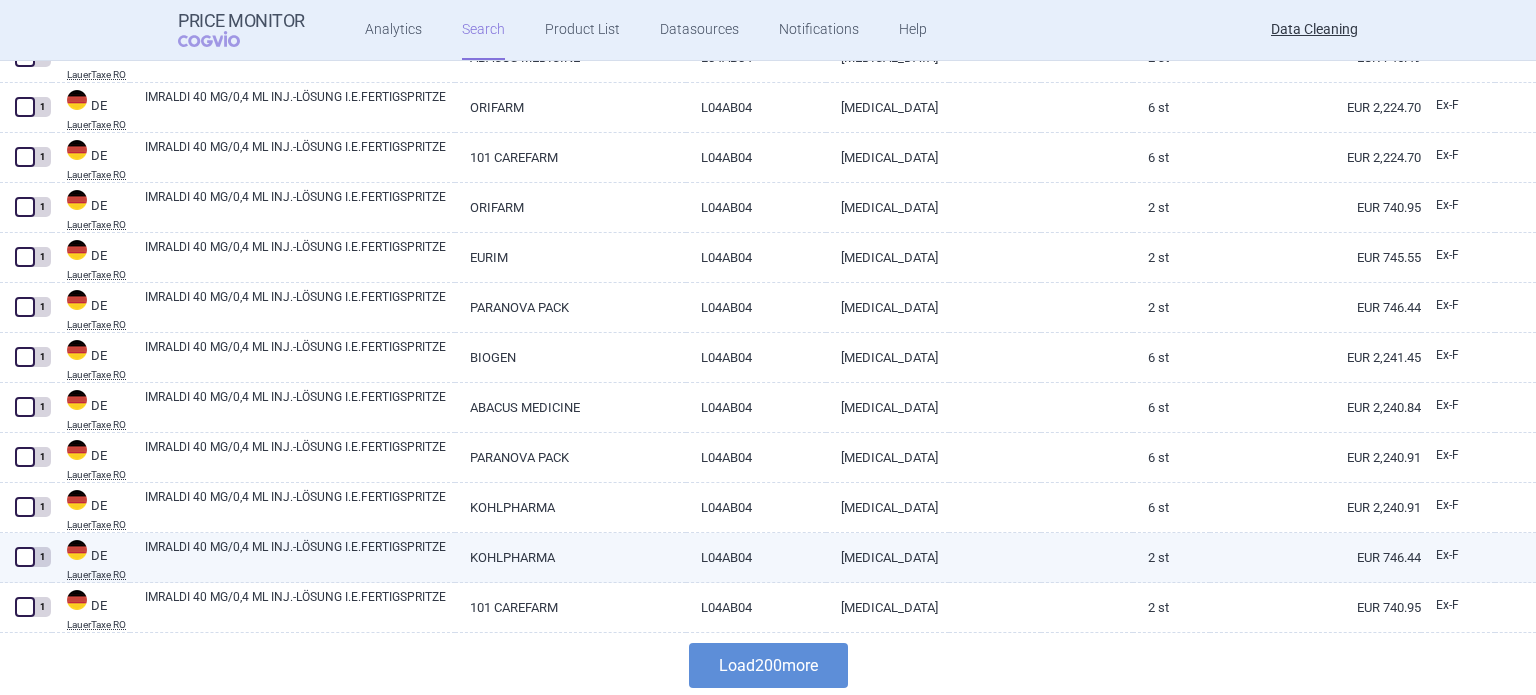 scroll, scrollTop: 9784, scrollLeft: 0, axis: vertical 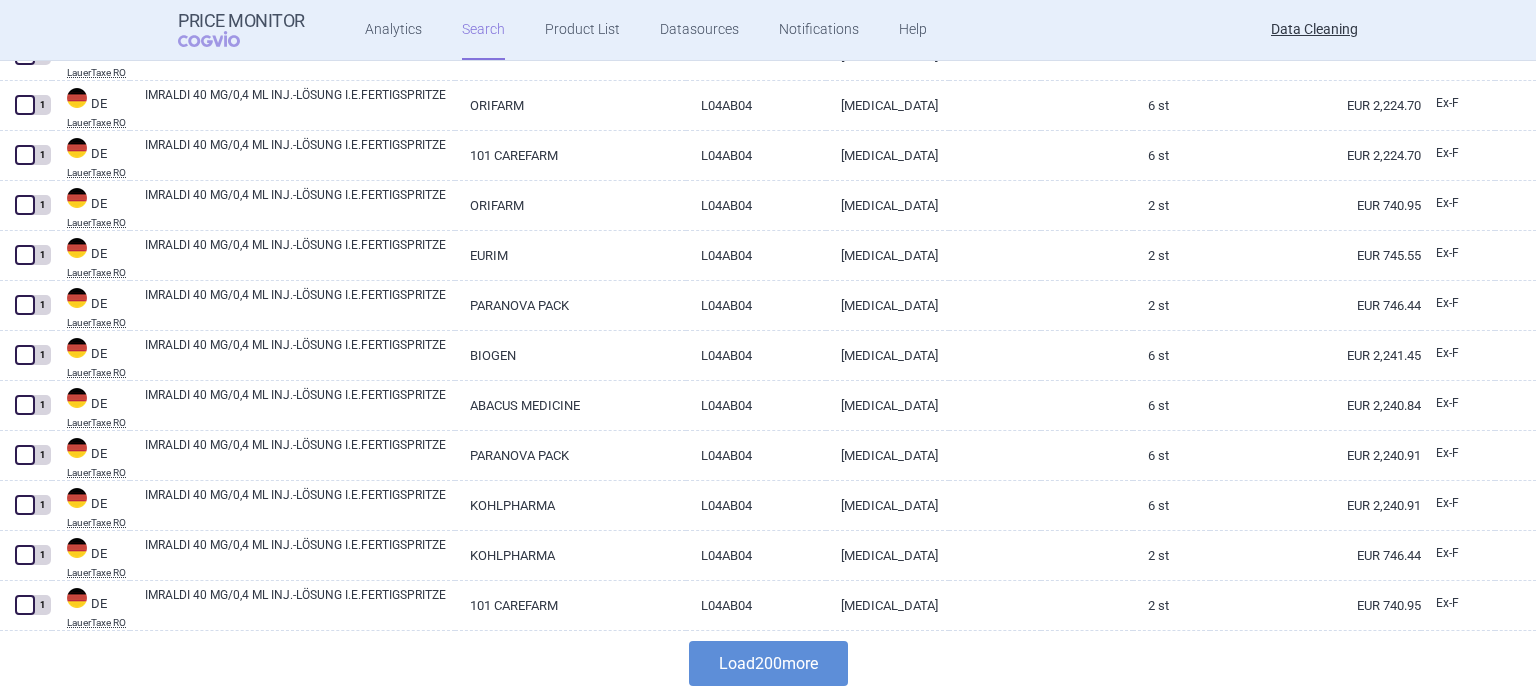 click on "Load  200  more" at bounding box center [768, 663] 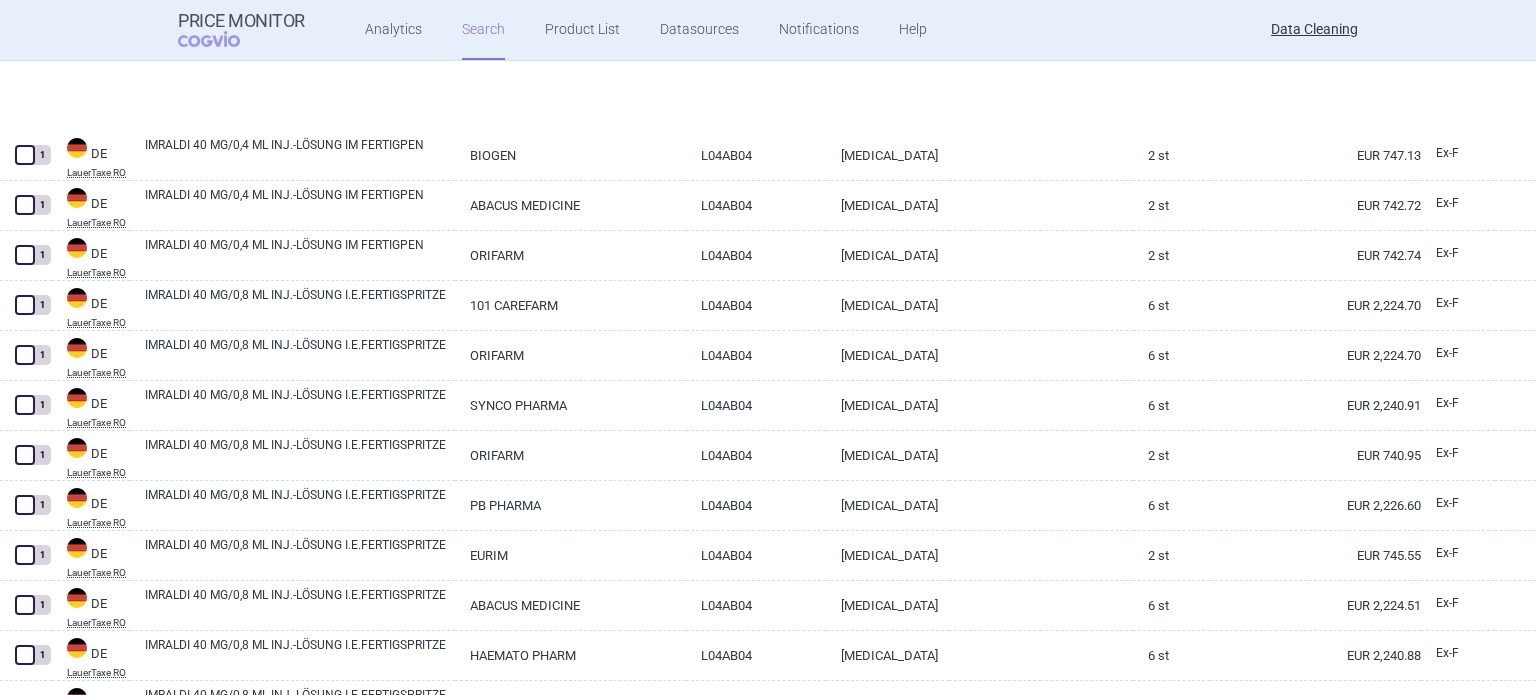 scroll, scrollTop: 11484, scrollLeft: 0, axis: vertical 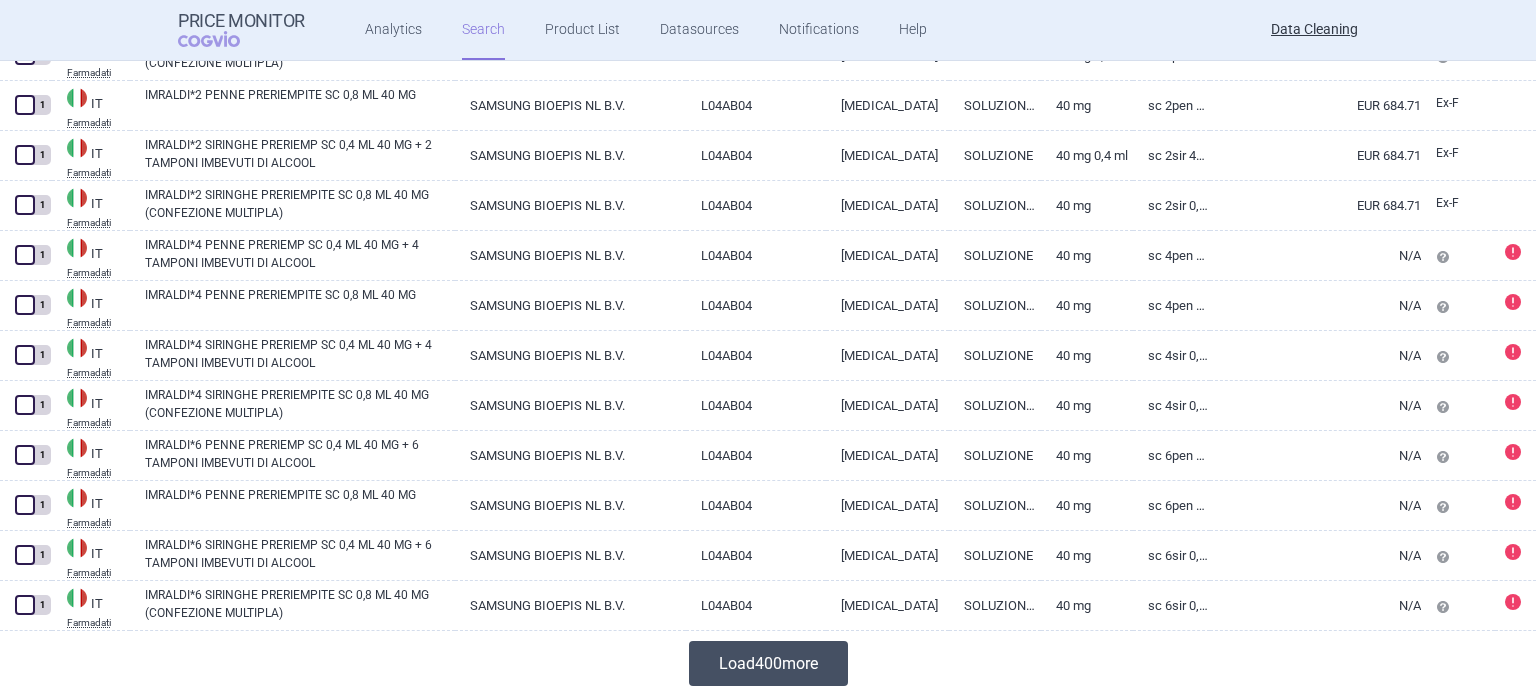 click on "Load  400  more" at bounding box center [768, 663] 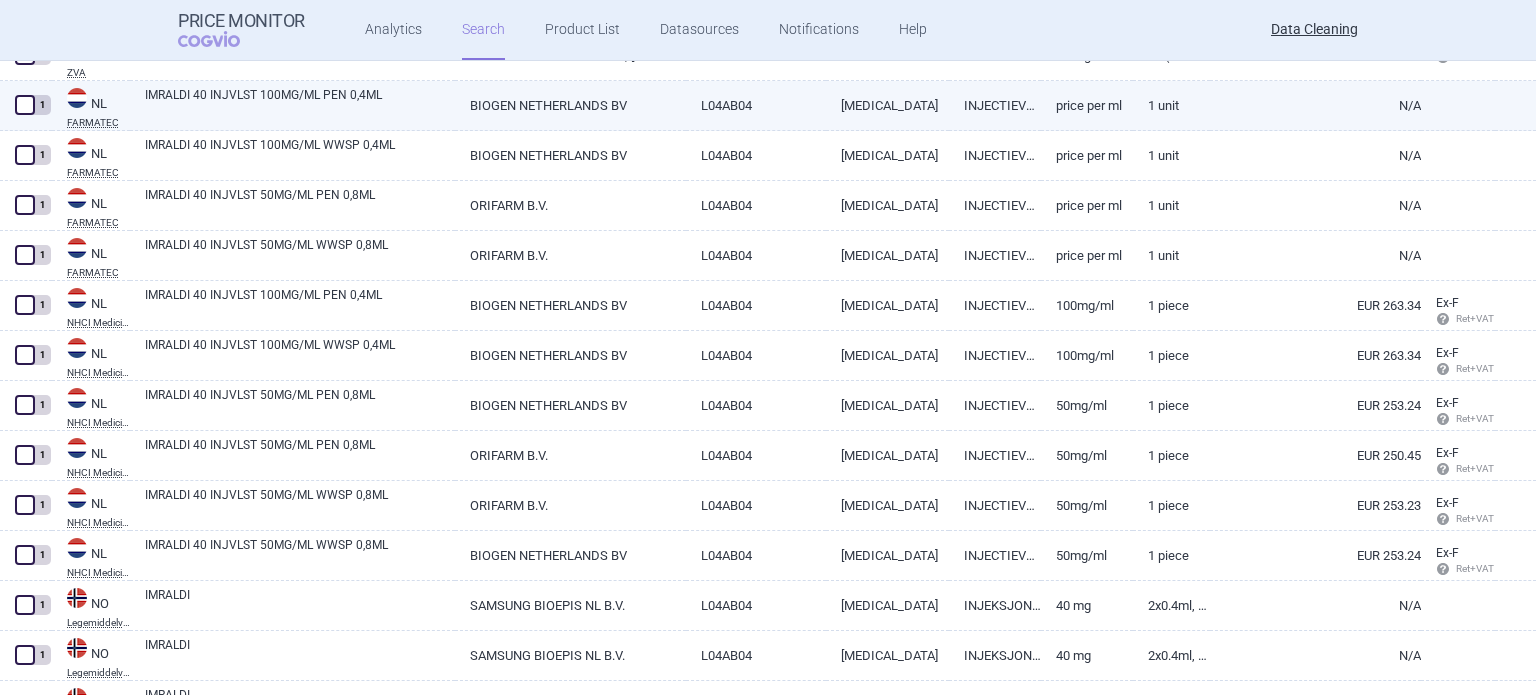 scroll, scrollTop: 21084, scrollLeft: 0, axis: vertical 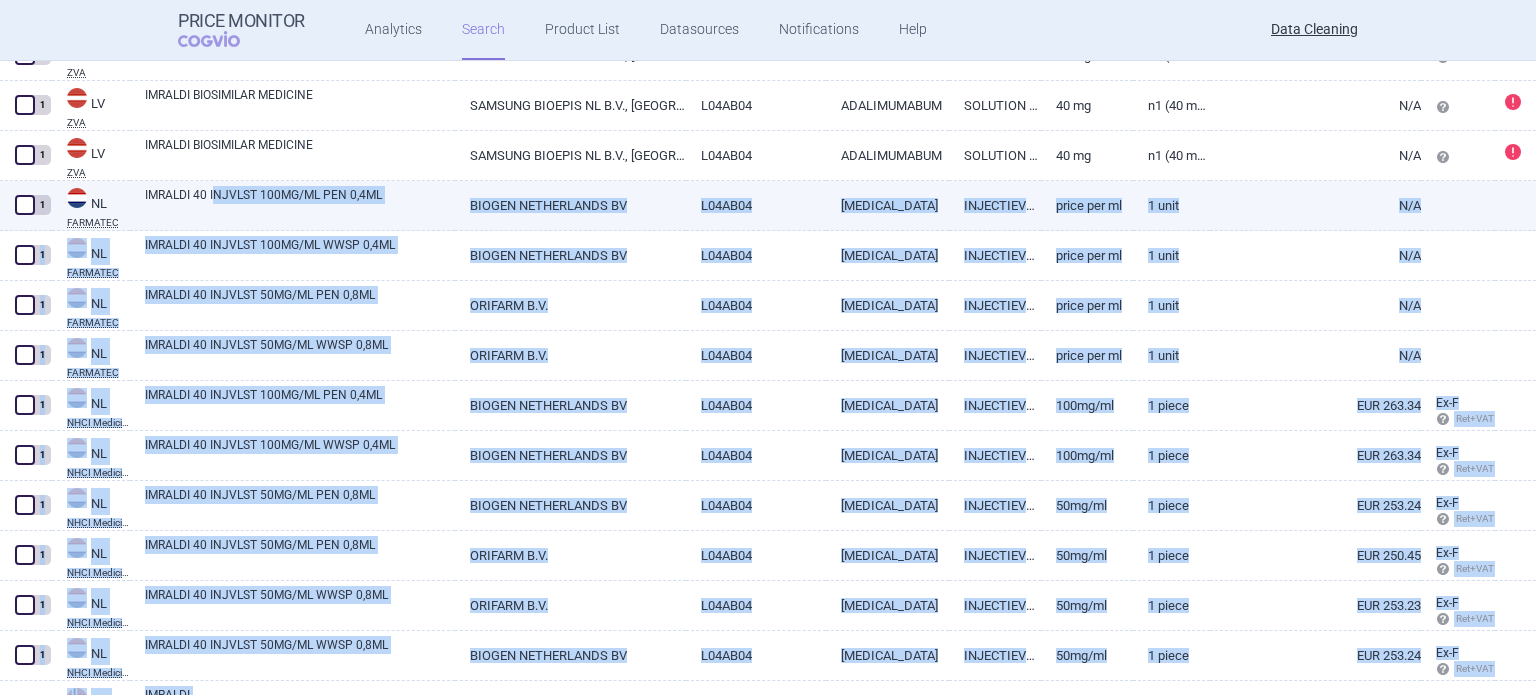 drag, startPoint x: 190, startPoint y: 223, endPoint x: 212, endPoint y: 223, distance: 22 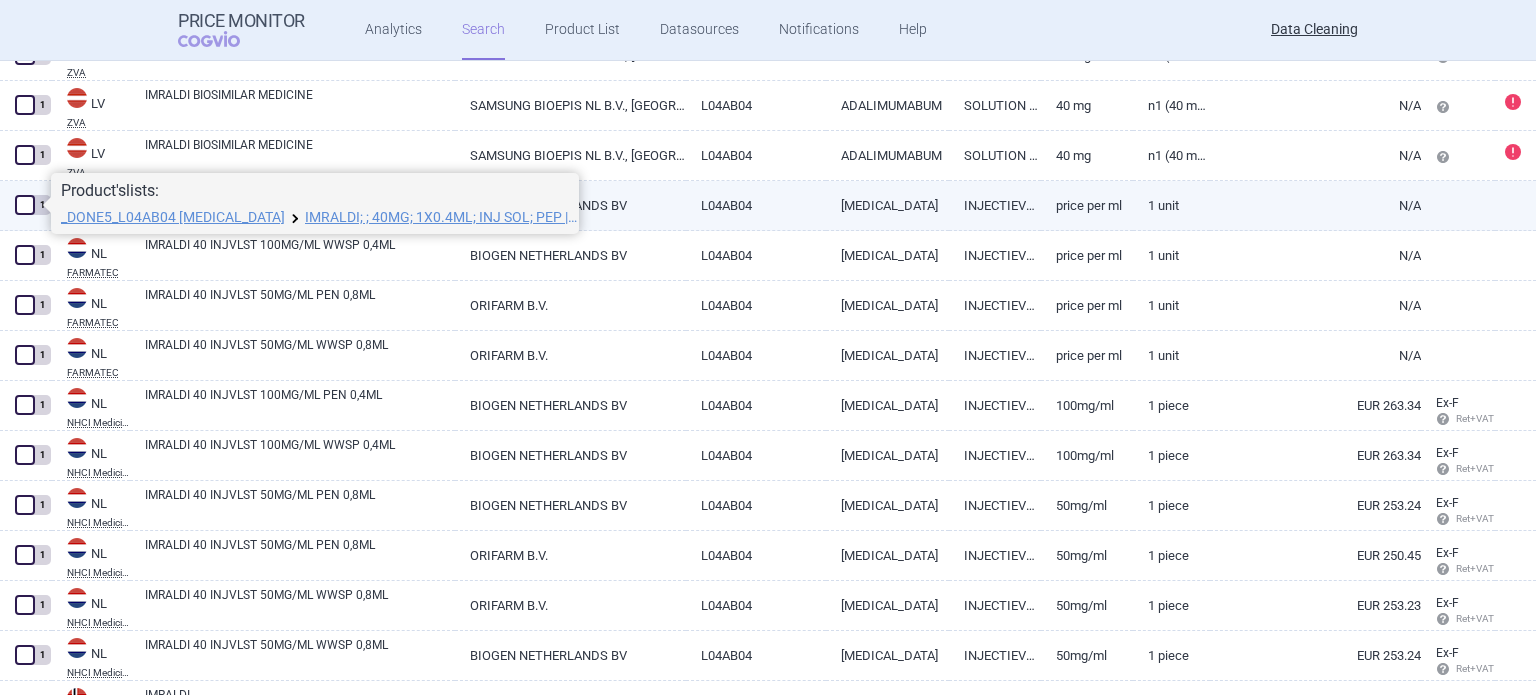 click on "1" at bounding box center [26, 206] 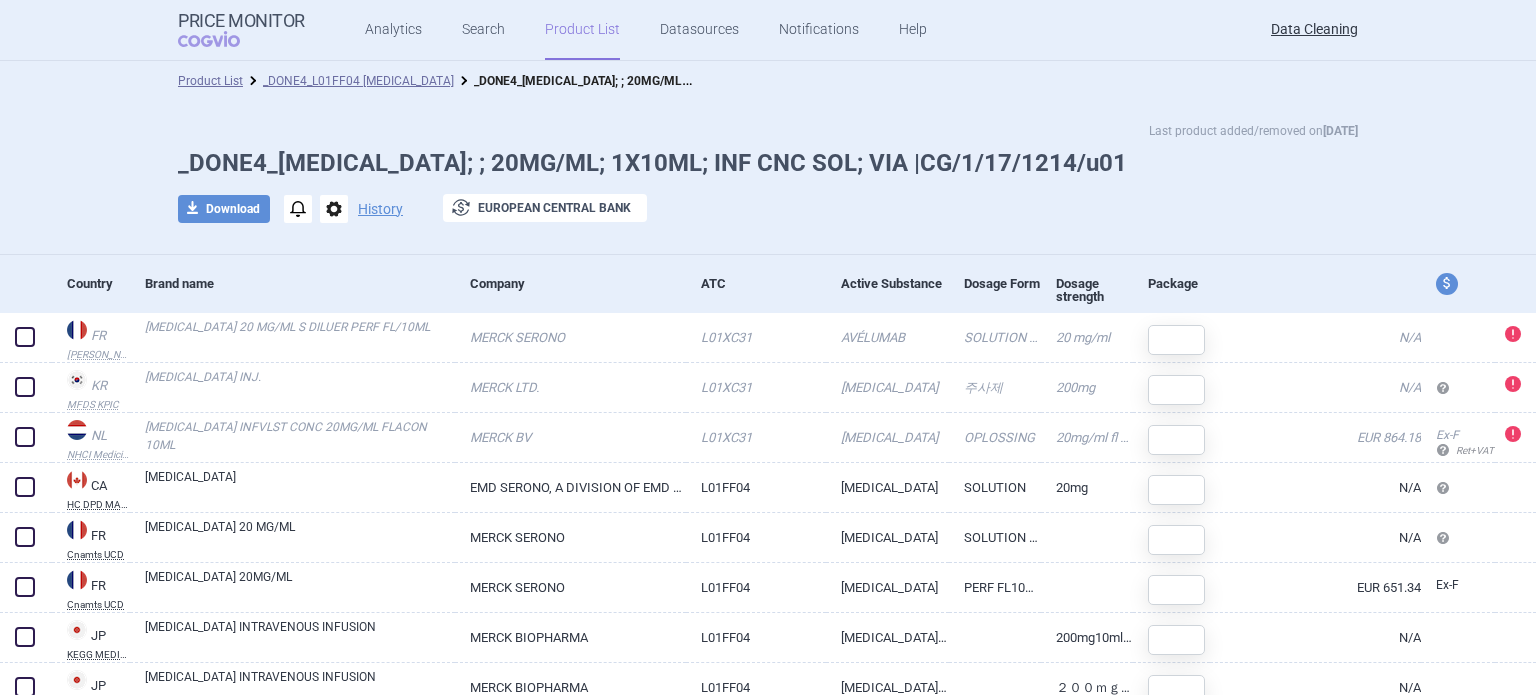scroll, scrollTop: 0, scrollLeft: 0, axis: both 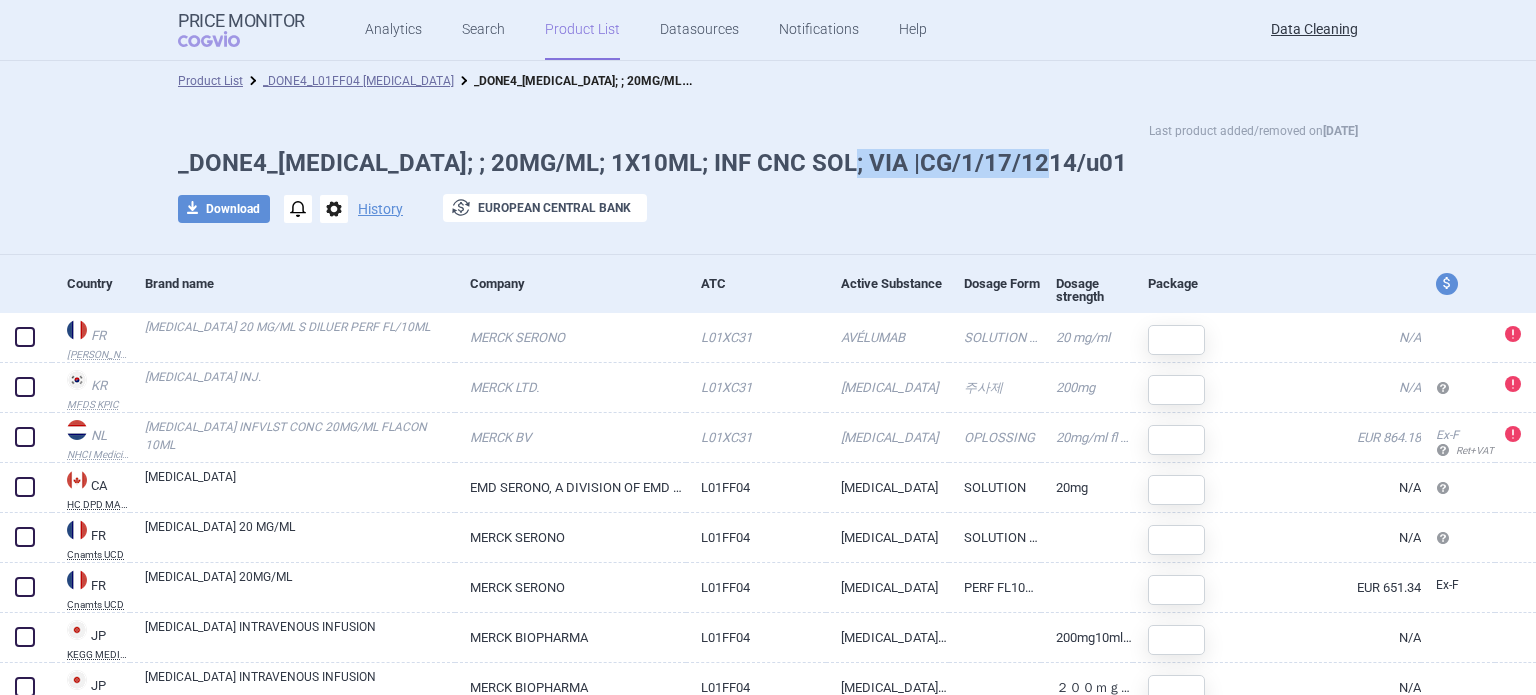 drag, startPoint x: 1059, startPoint y: 152, endPoint x: 830, endPoint y: 152, distance: 229 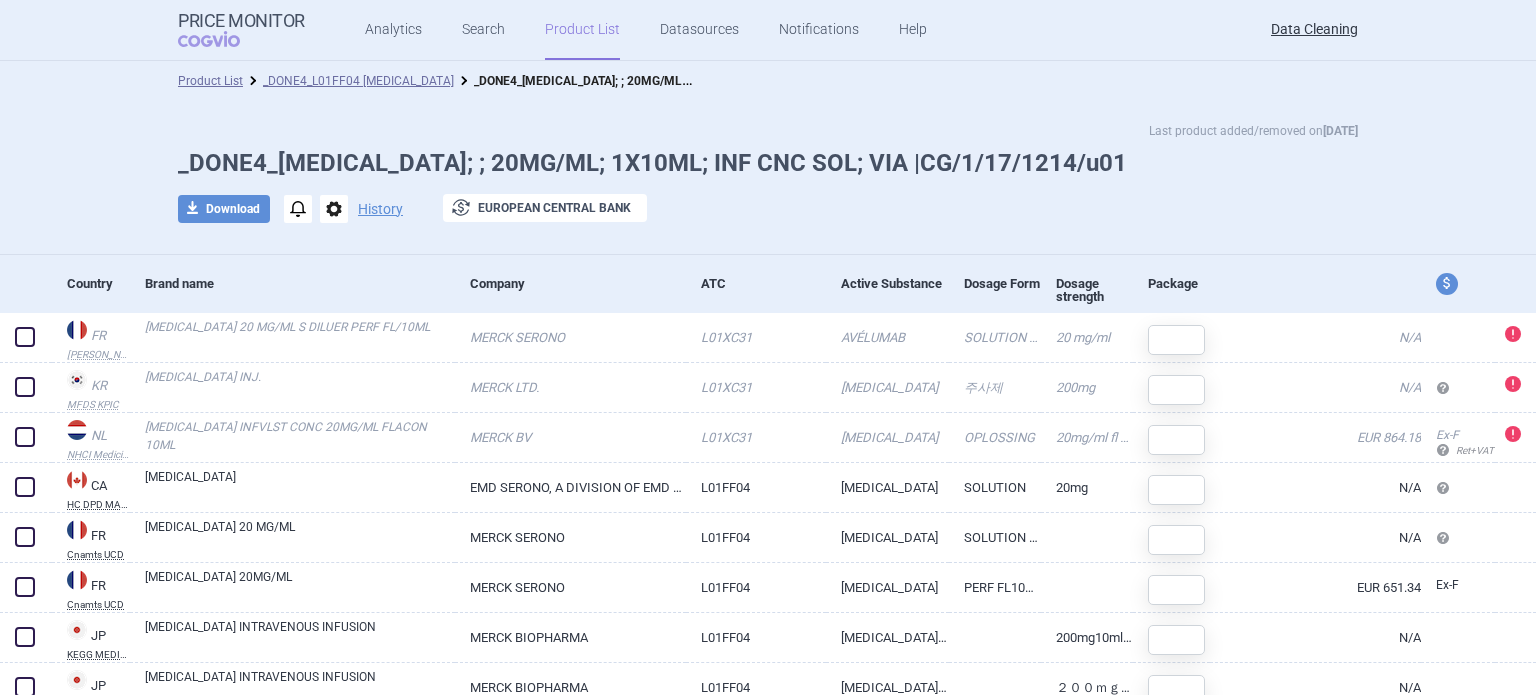 click on "Last product added/removed on  [DATE] _DONE4_[MEDICAL_DATA]; ; 20MG/ML; 1X10ML; INF CNC SOL; VIA |CG/1/17/1214/u01 download  Download notifications options History exchange European Central Bank" at bounding box center [768, 182] 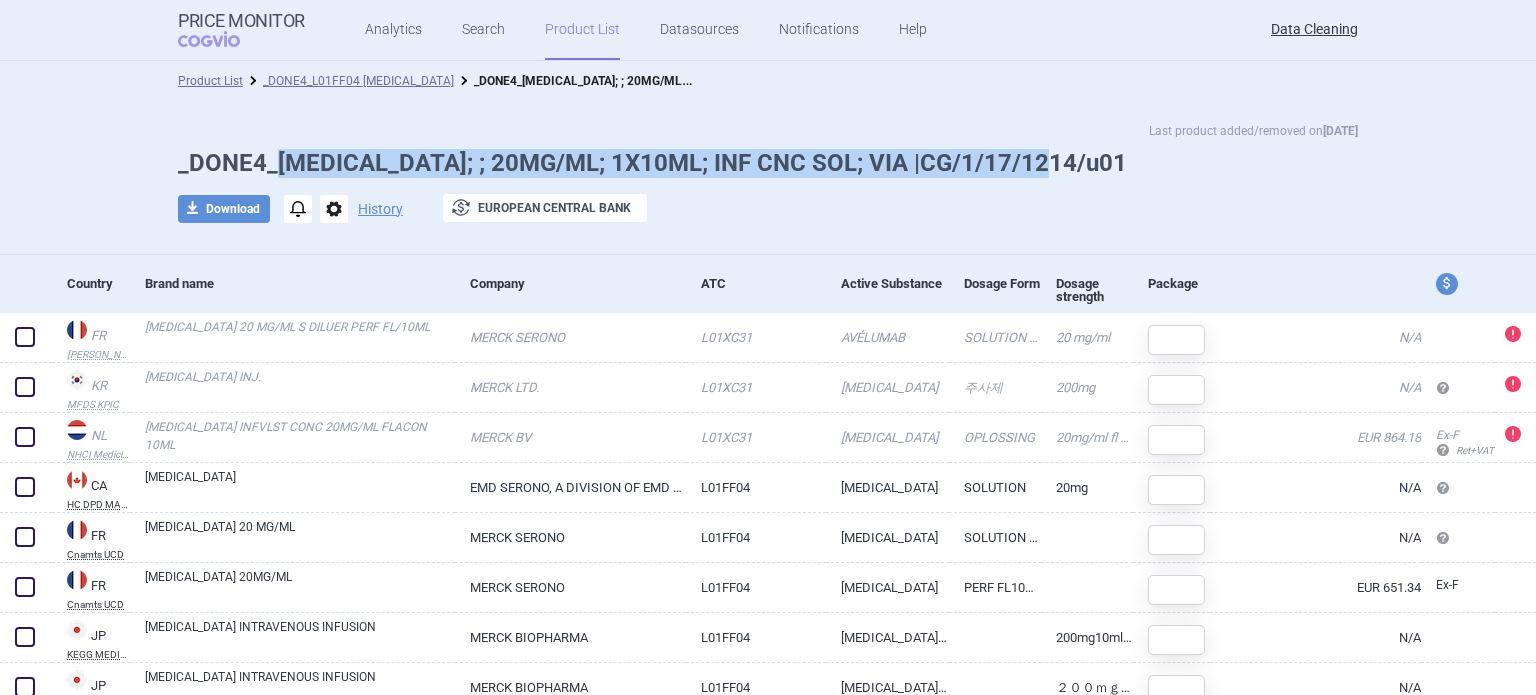 drag, startPoint x: 1002, startPoint y: 164, endPoint x: 271, endPoint y: 162, distance: 731.00275 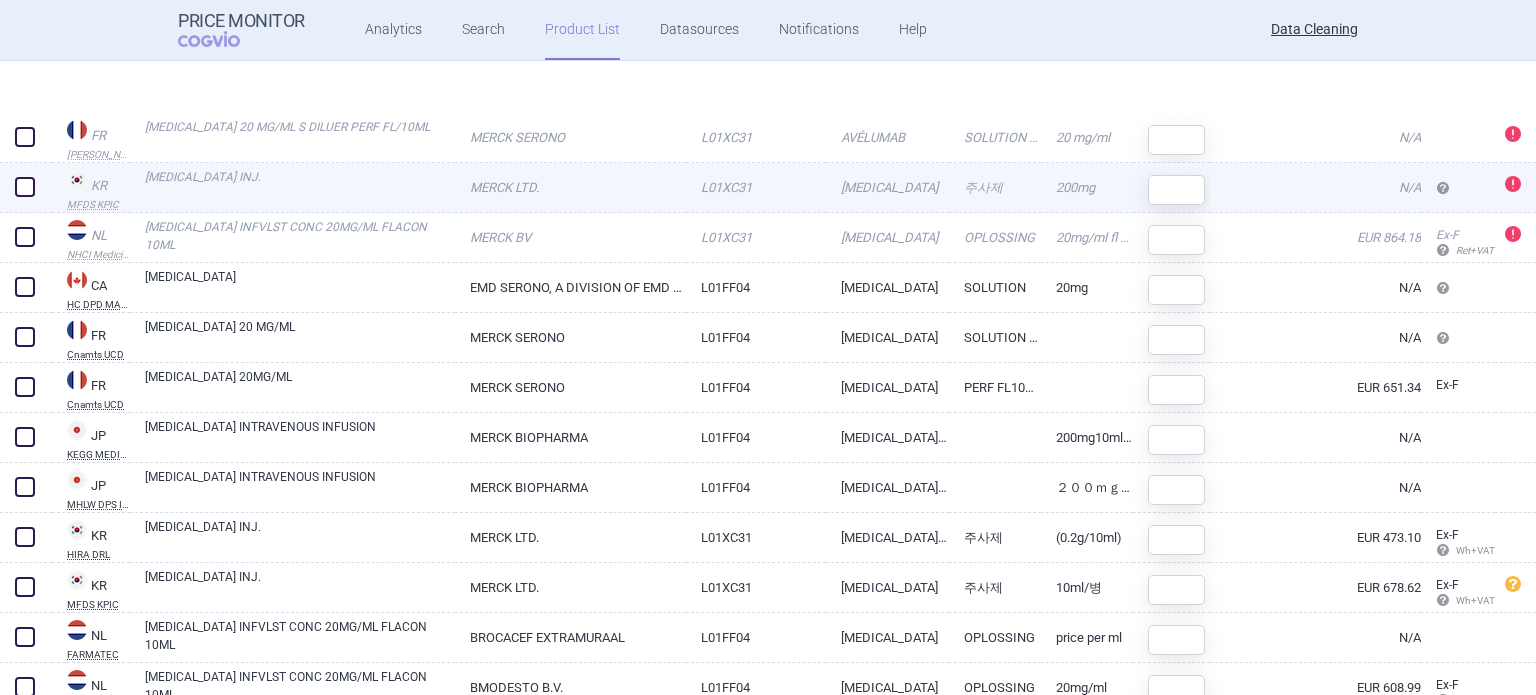 scroll, scrollTop: 600, scrollLeft: 0, axis: vertical 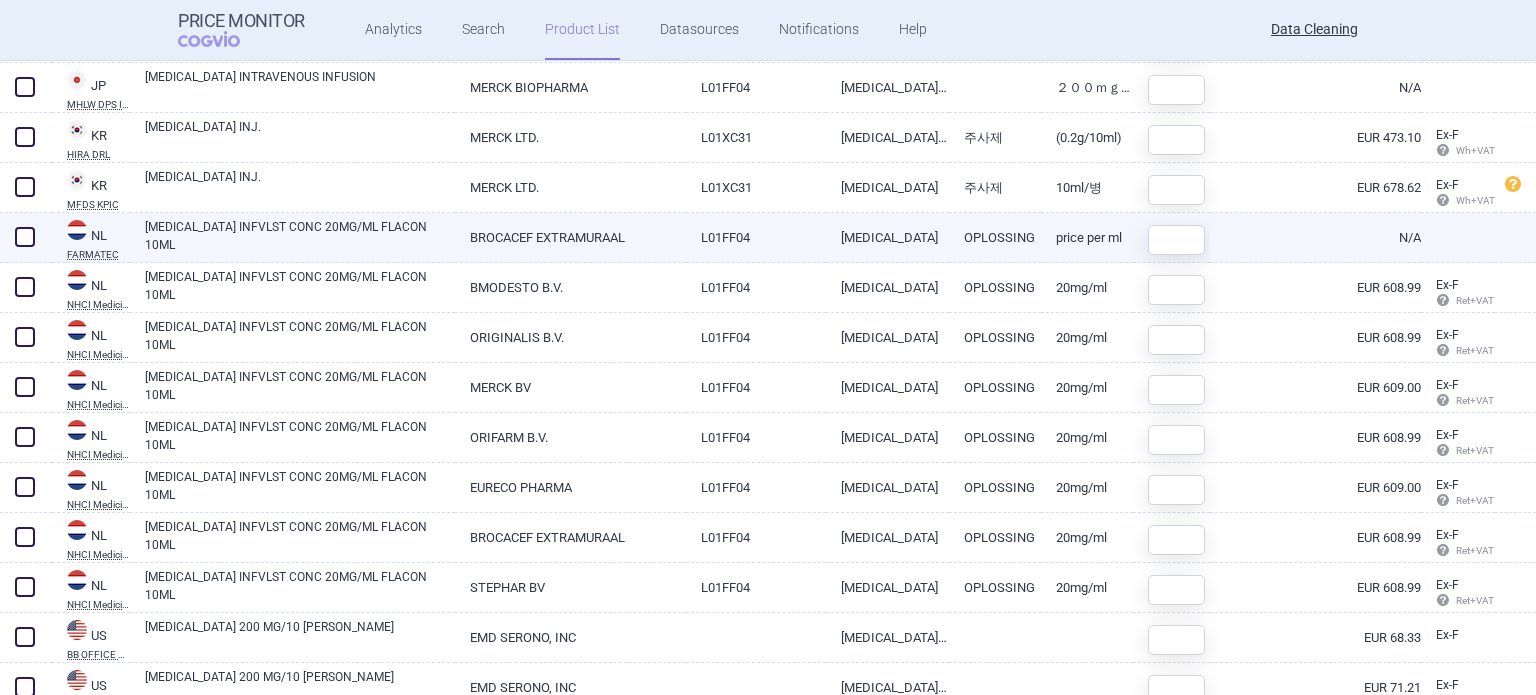 click at bounding box center (25, 237) 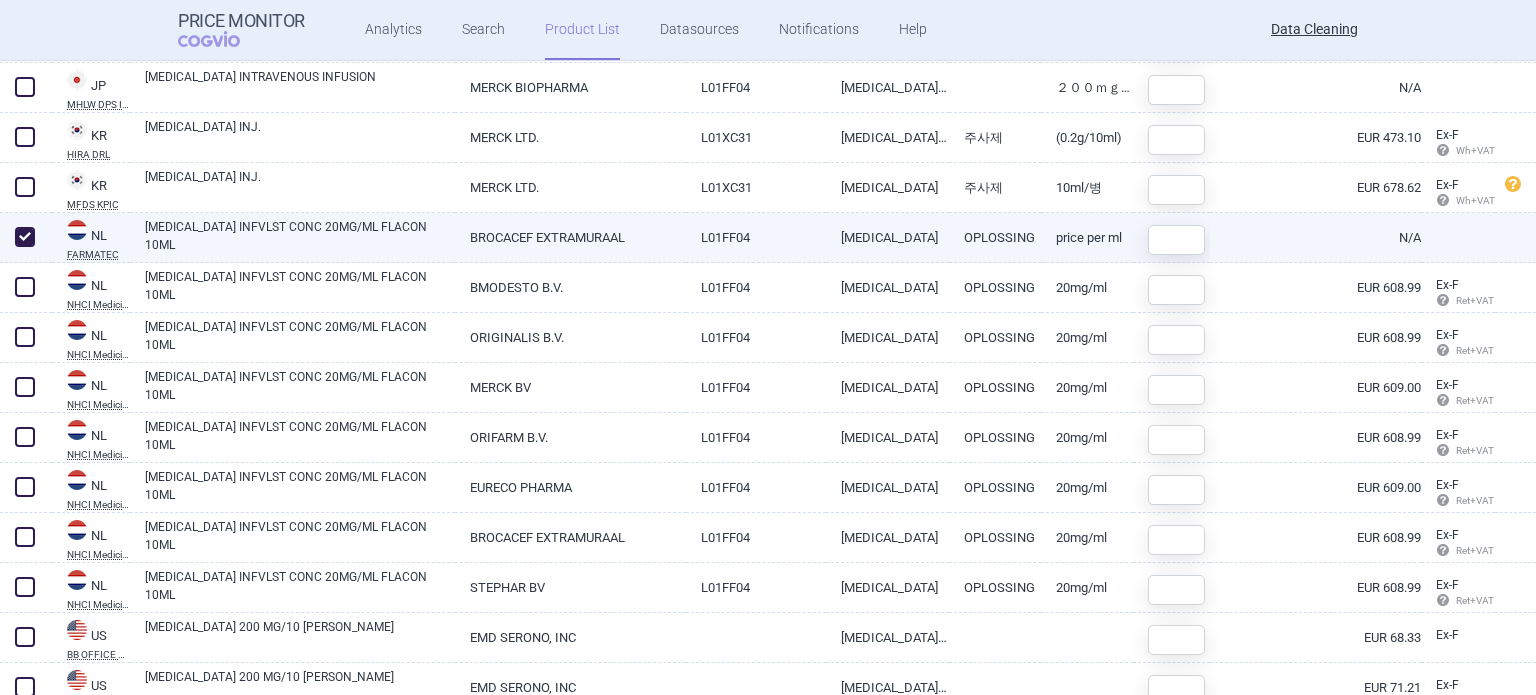 checkbox on "true" 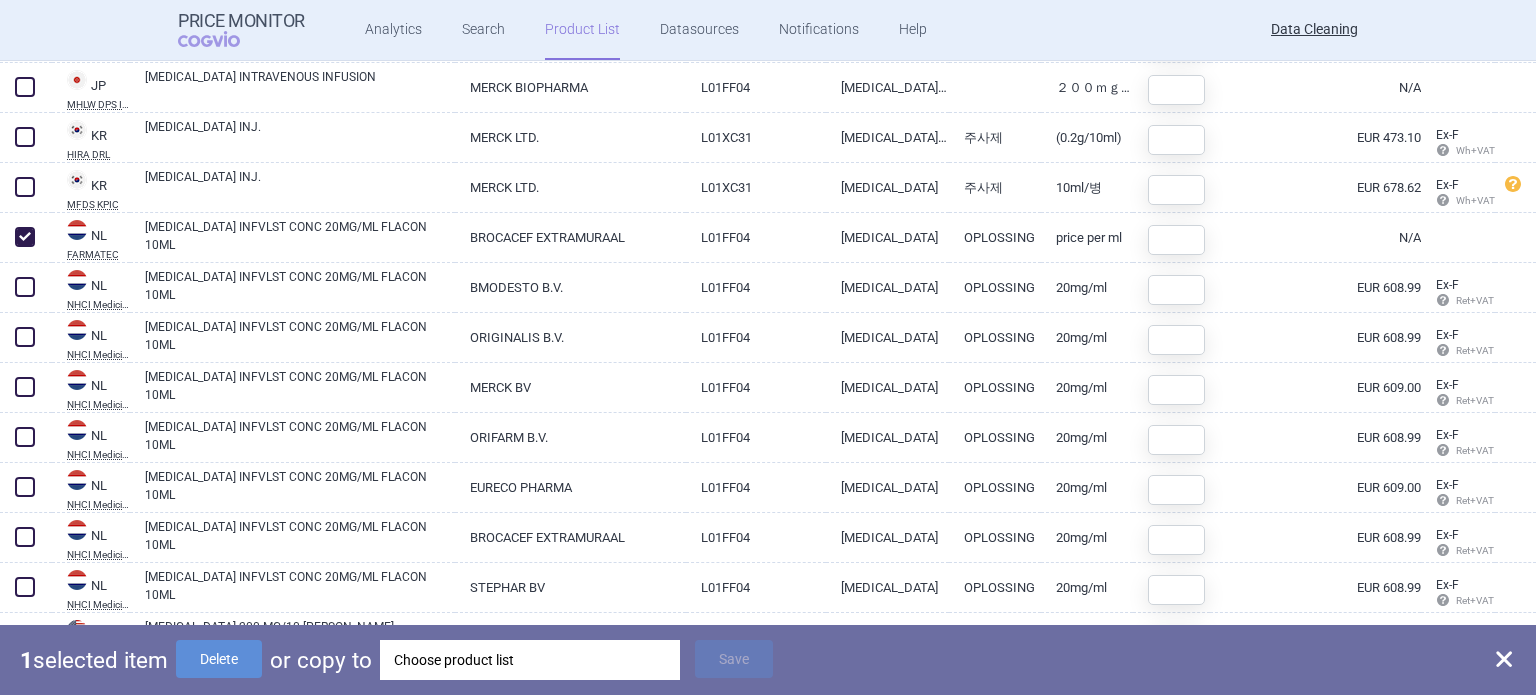 click on "Choose product list" at bounding box center [530, 660] 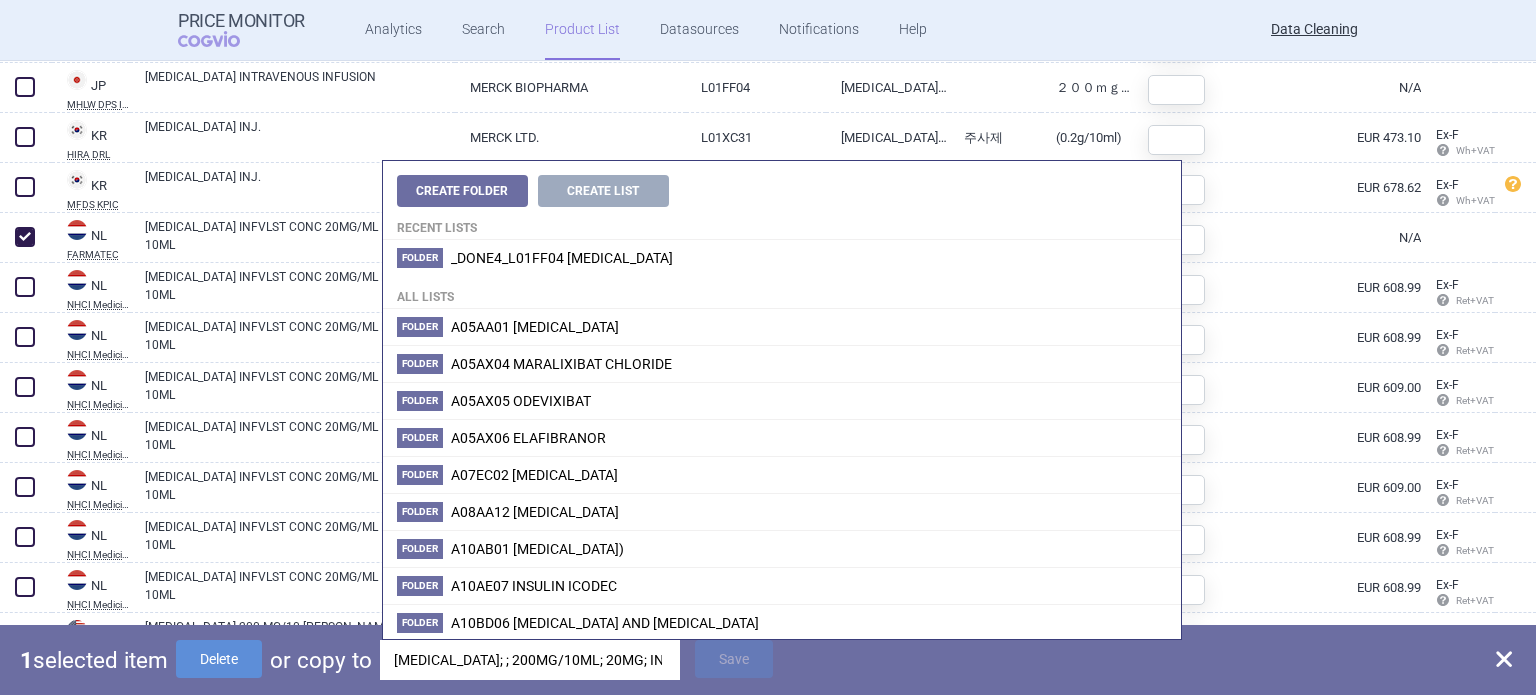 scroll, scrollTop: 0, scrollLeft: 186, axis: horizontal 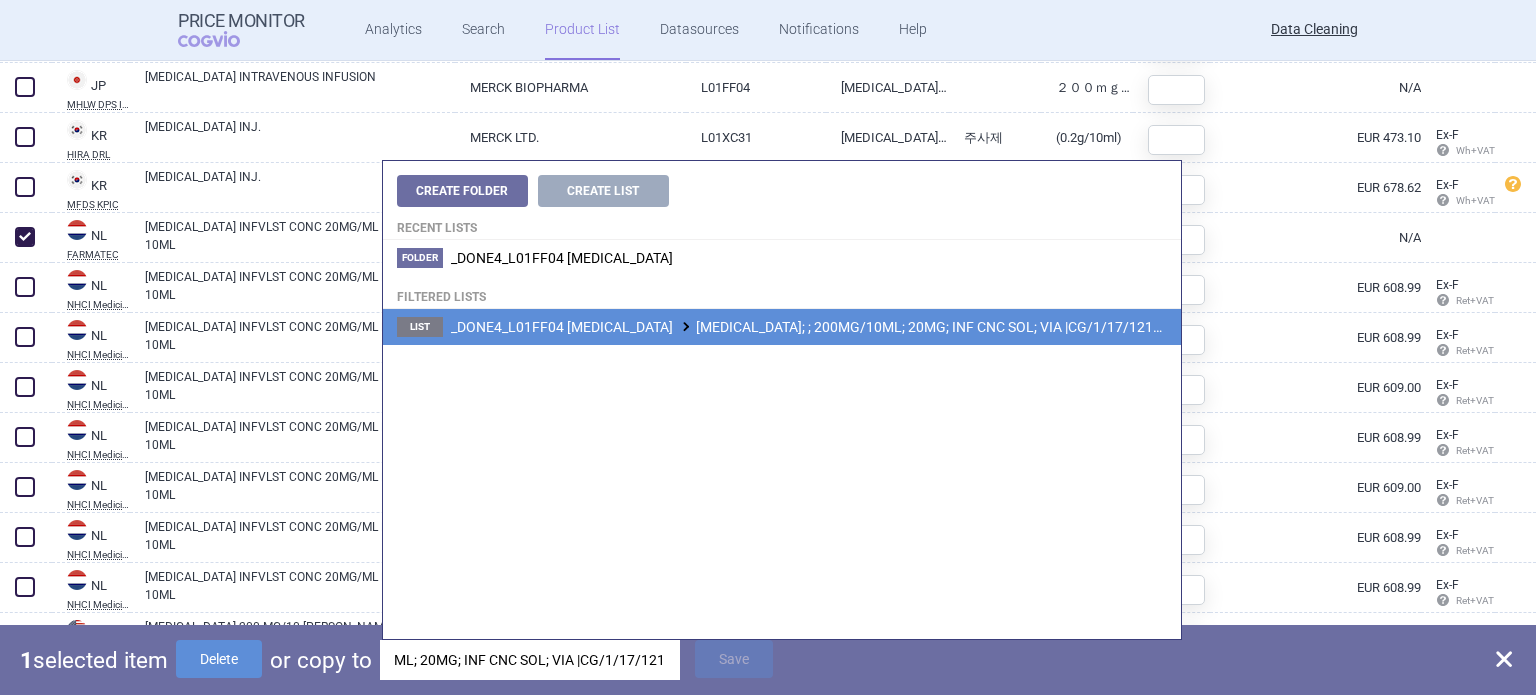 type on "[MEDICAL_DATA]; ; 200MG/10ML; 20MG; INF CNC SOL; VIA |CG/1/17/1214/u02" 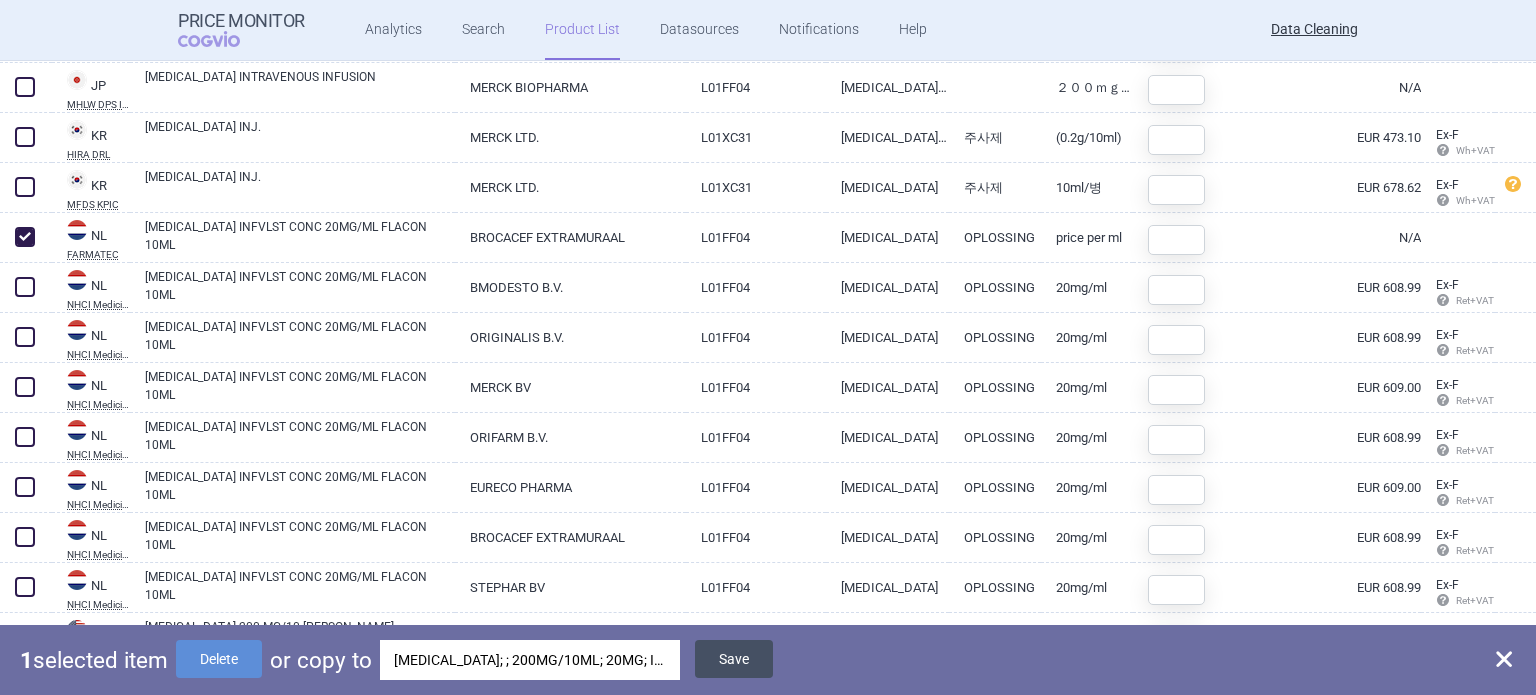 click on "Save" at bounding box center (734, 659) 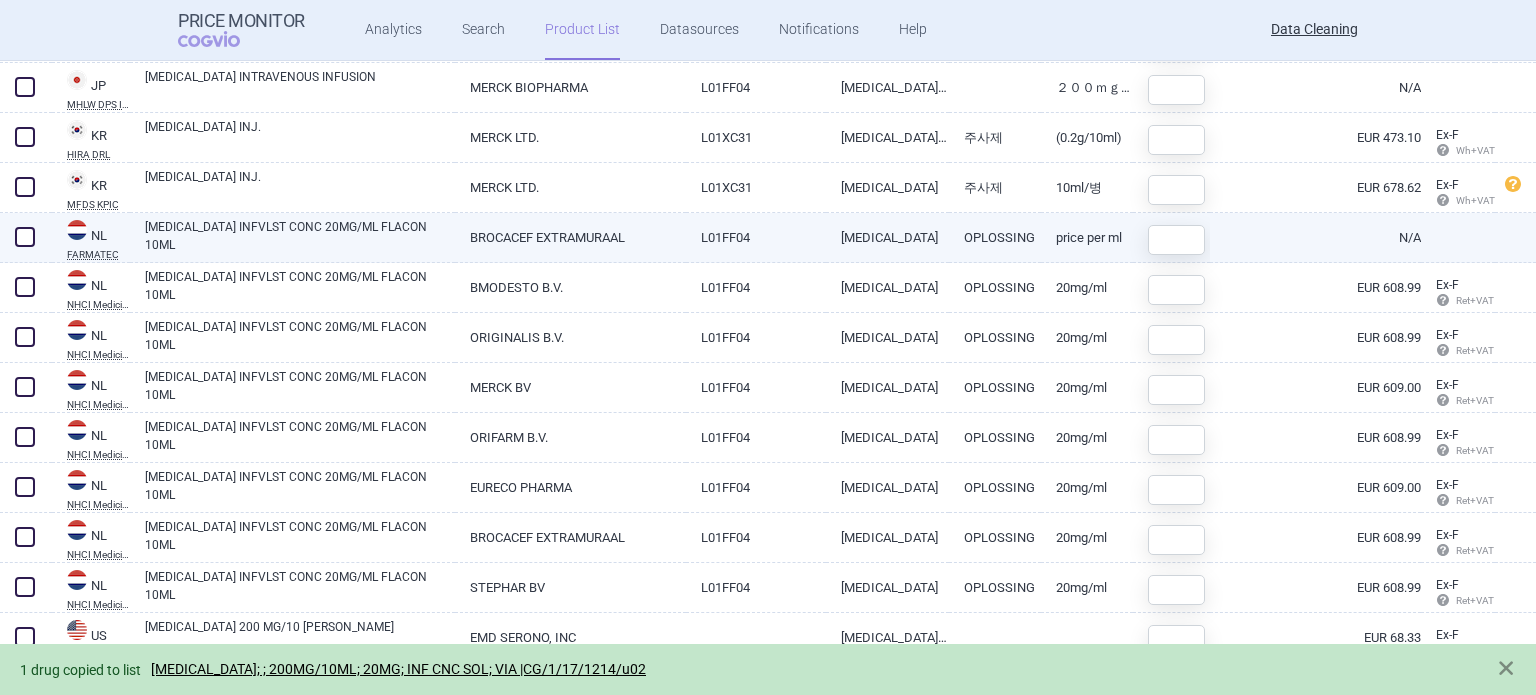 click at bounding box center (25, 237) 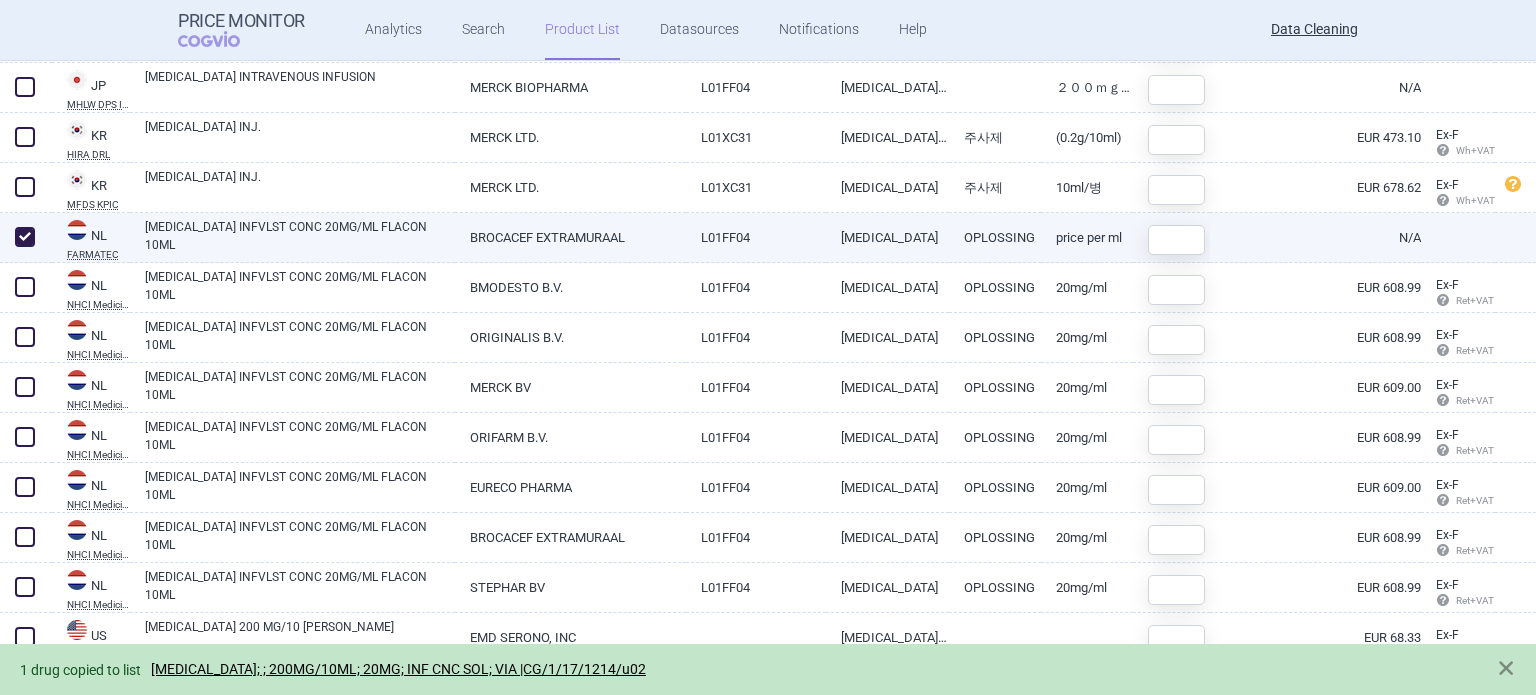 checkbox on "true" 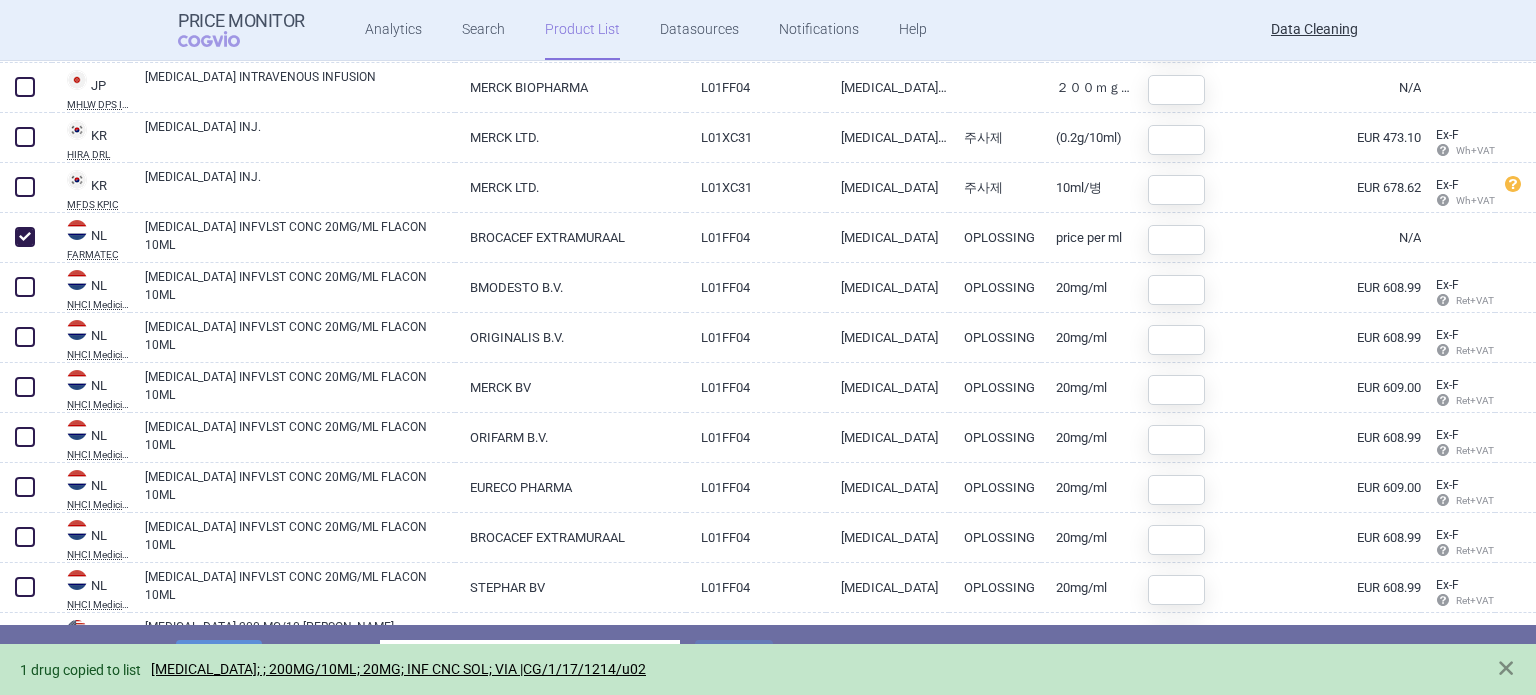 click on "1  selected   item   Delete or copy to  Choose product list Save" at bounding box center [768, 660] 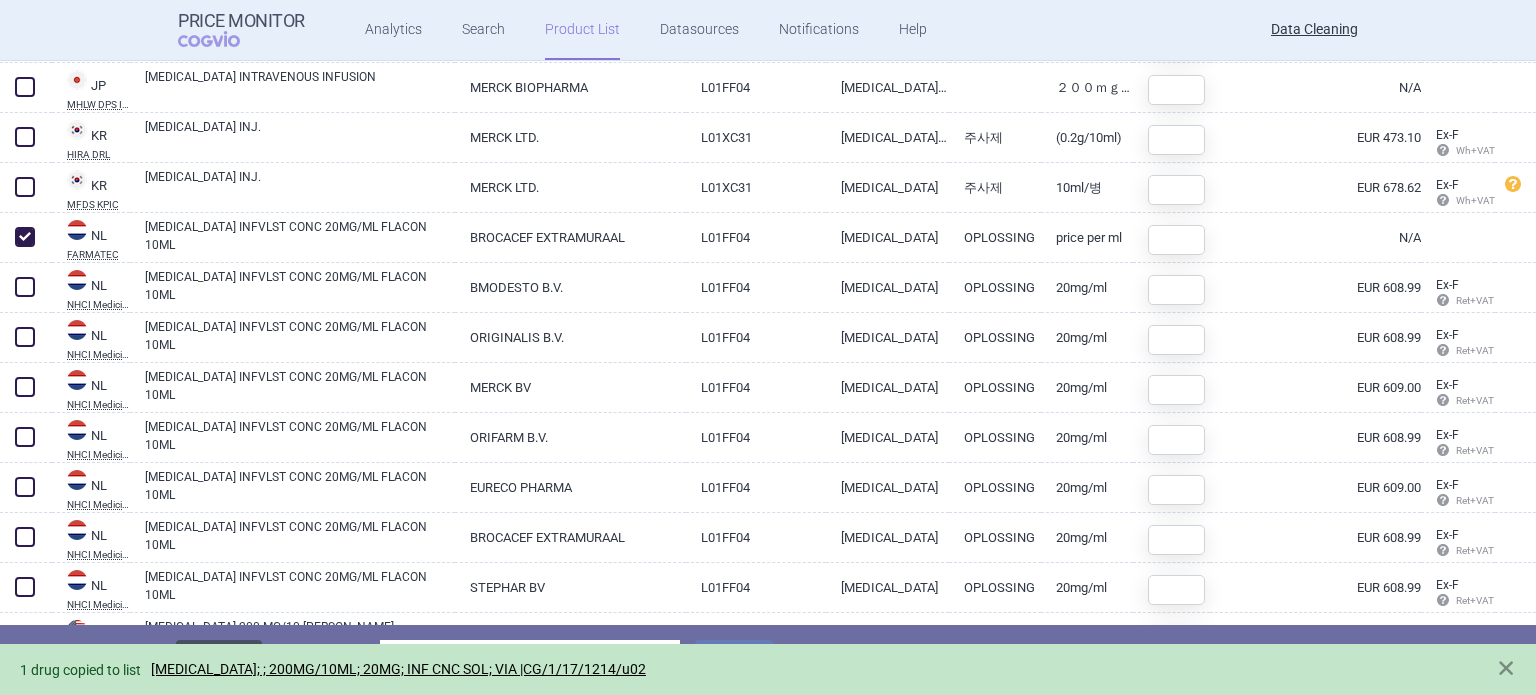 click on "Delete" at bounding box center (219, 659) 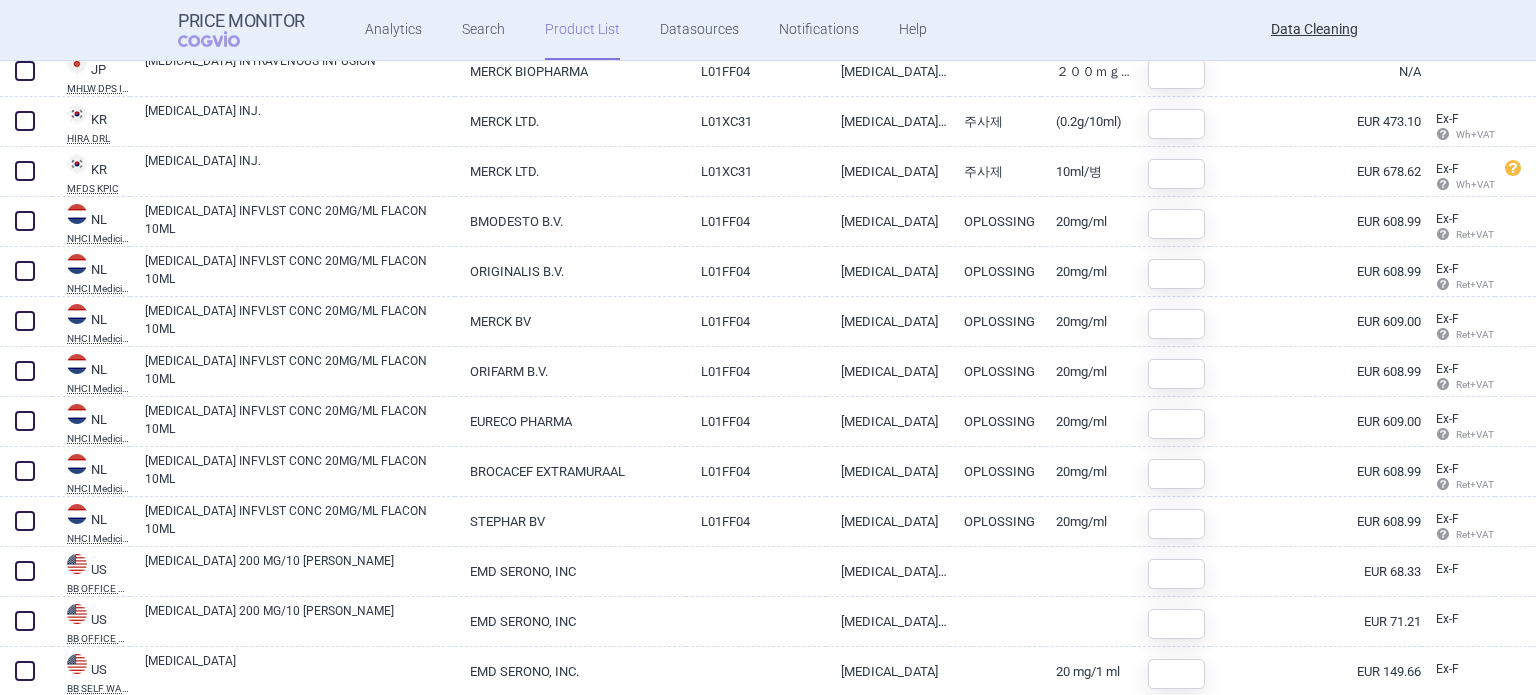 scroll, scrollTop: 667, scrollLeft: 0, axis: vertical 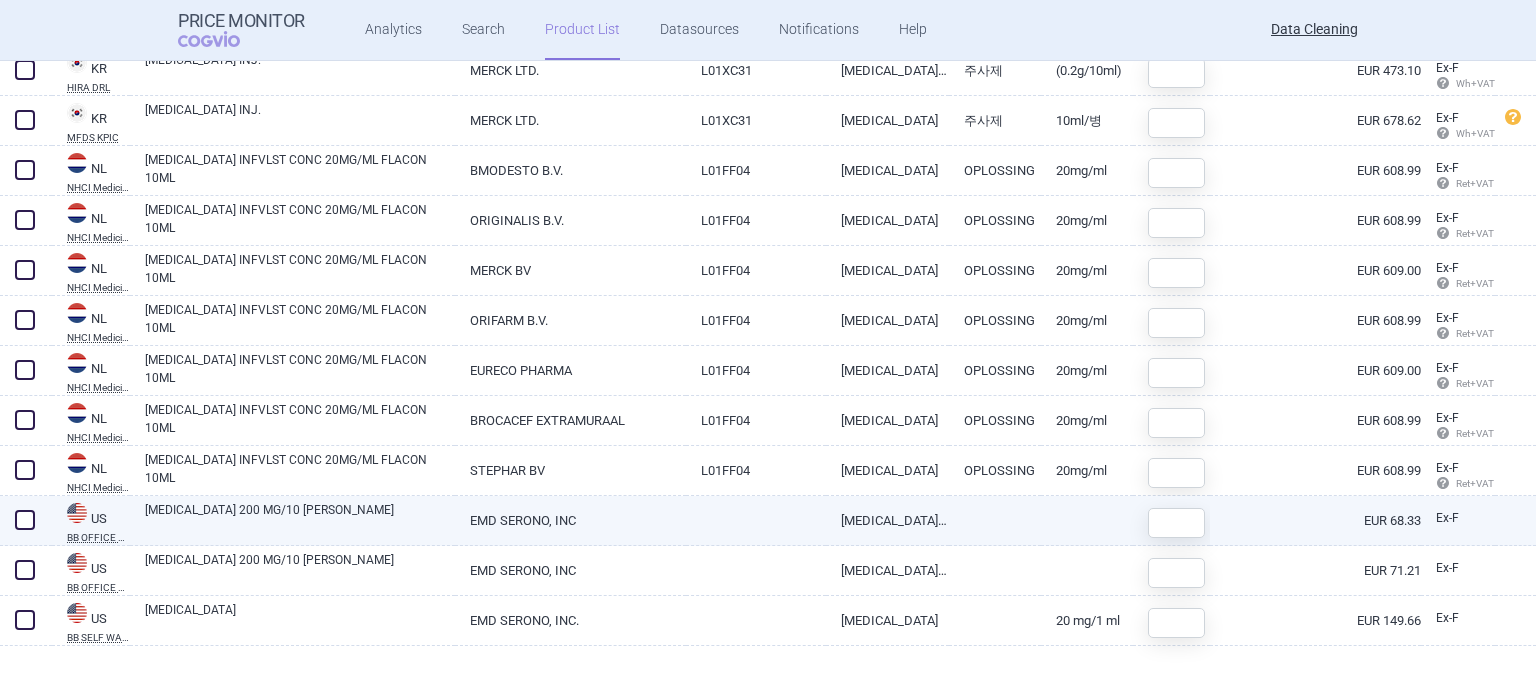 click on "[MEDICAL_DATA] 200 MG/10 [PERSON_NAME]" at bounding box center (300, 519) 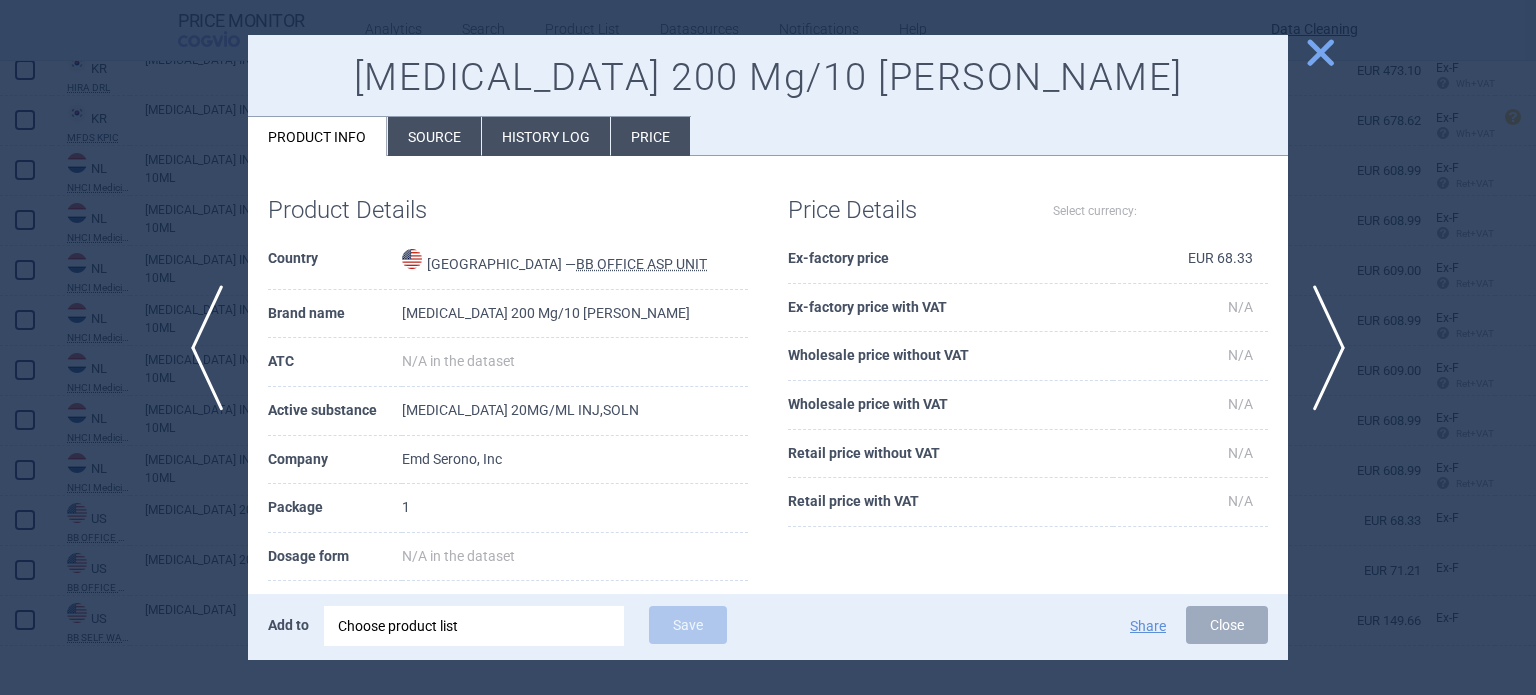 select on "EUR" 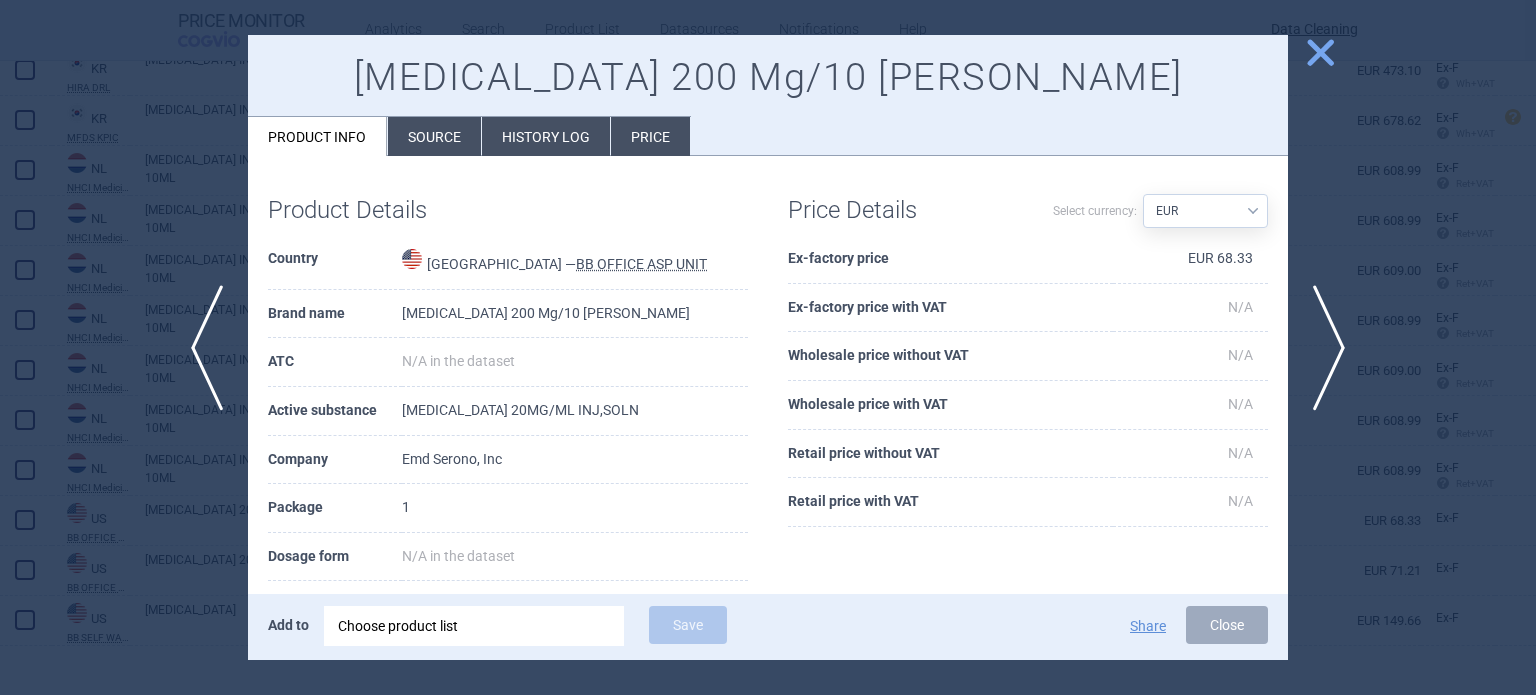click on "Source" at bounding box center (434, 136) 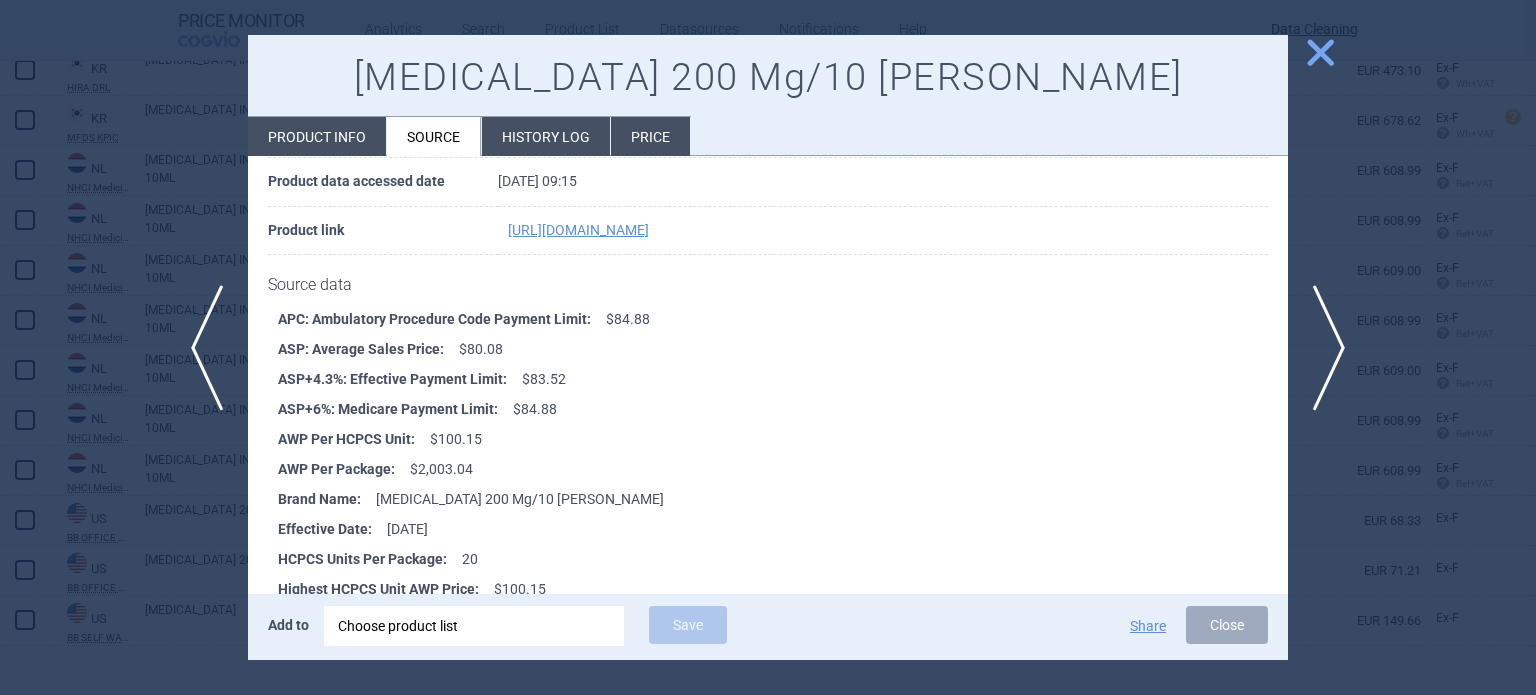 scroll, scrollTop: 300, scrollLeft: 0, axis: vertical 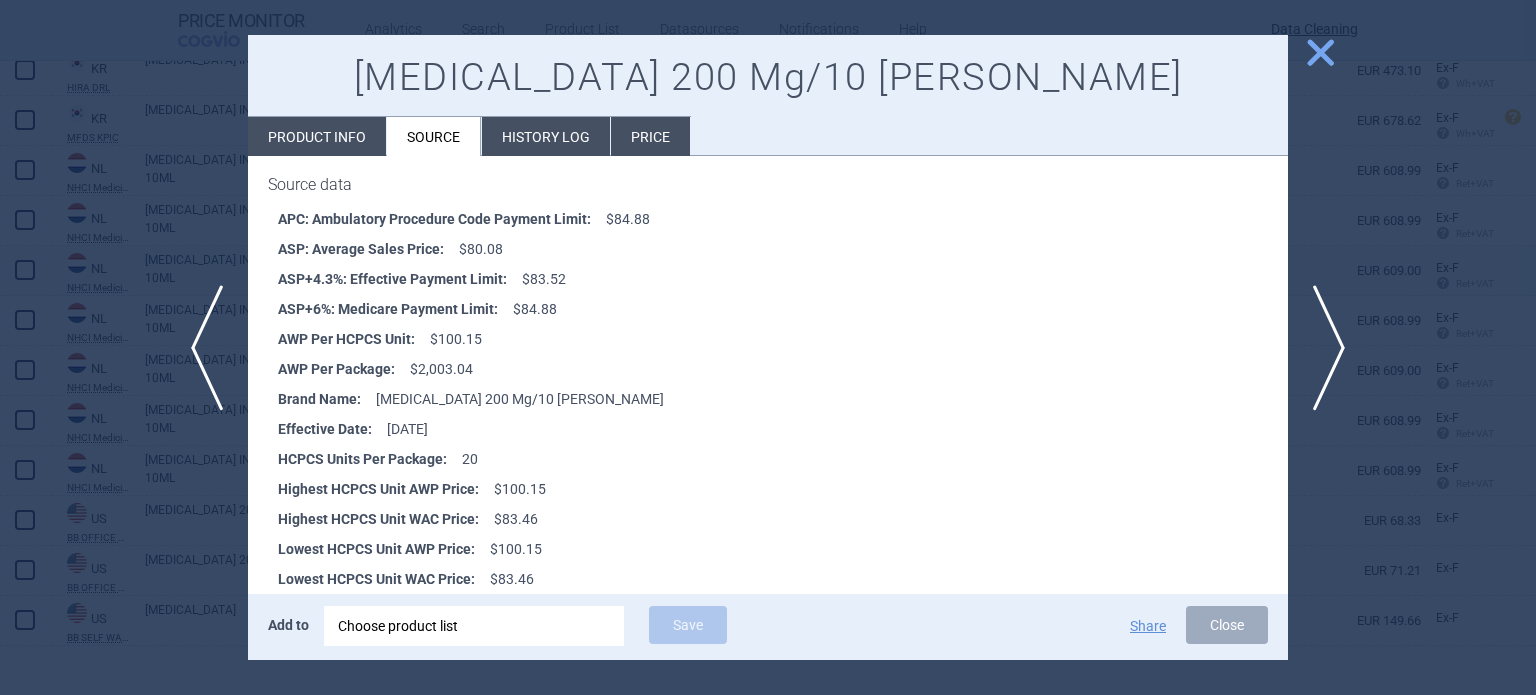 click at bounding box center (768, 347) 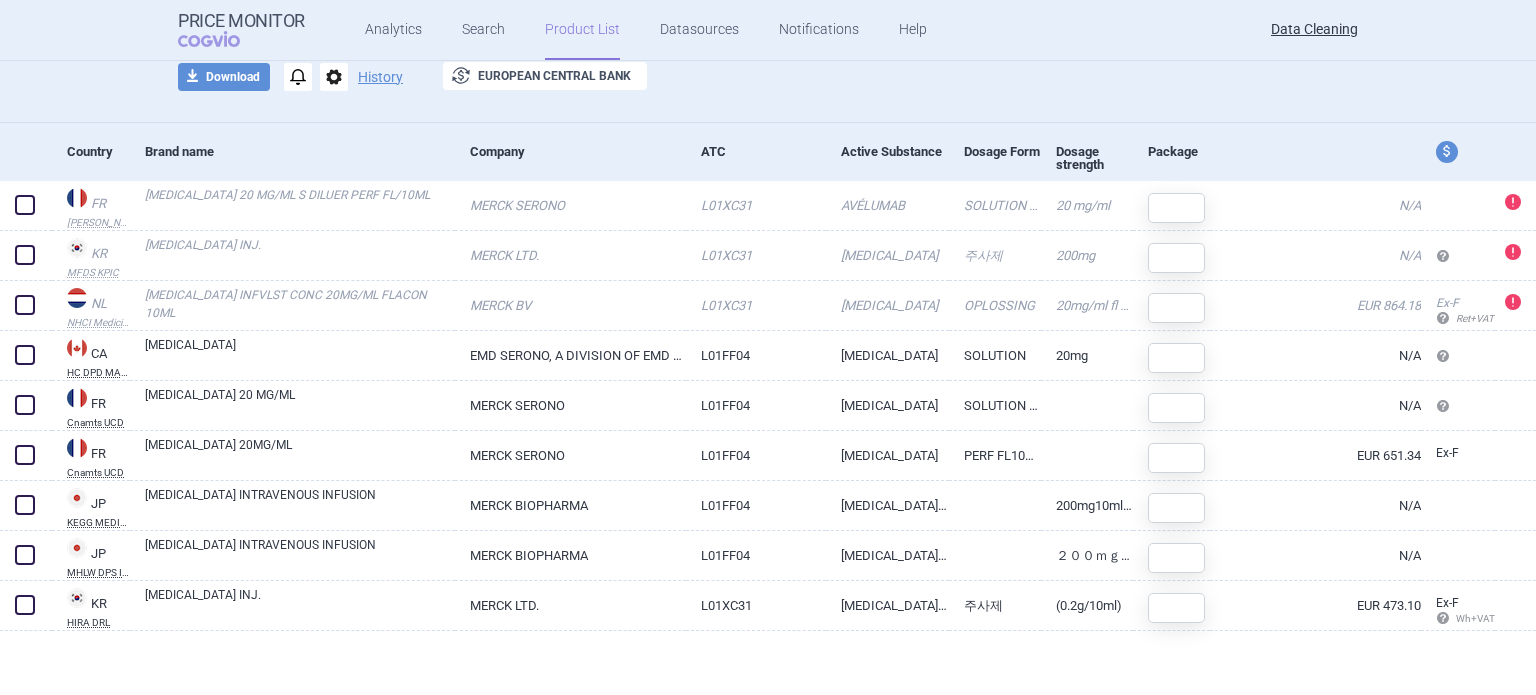 scroll, scrollTop: 0, scrollLeft: 0, axis: both 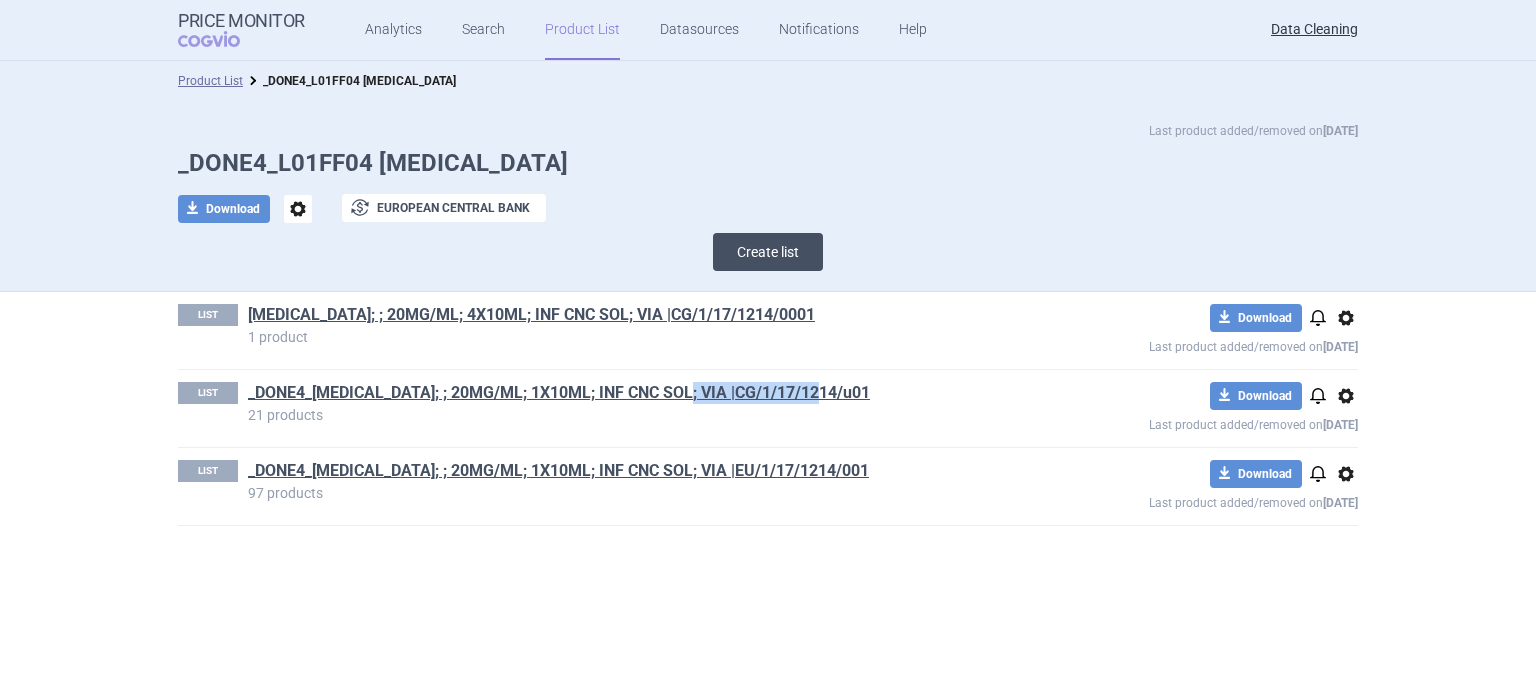 click on "Create list" at bounding box center (768, 252) 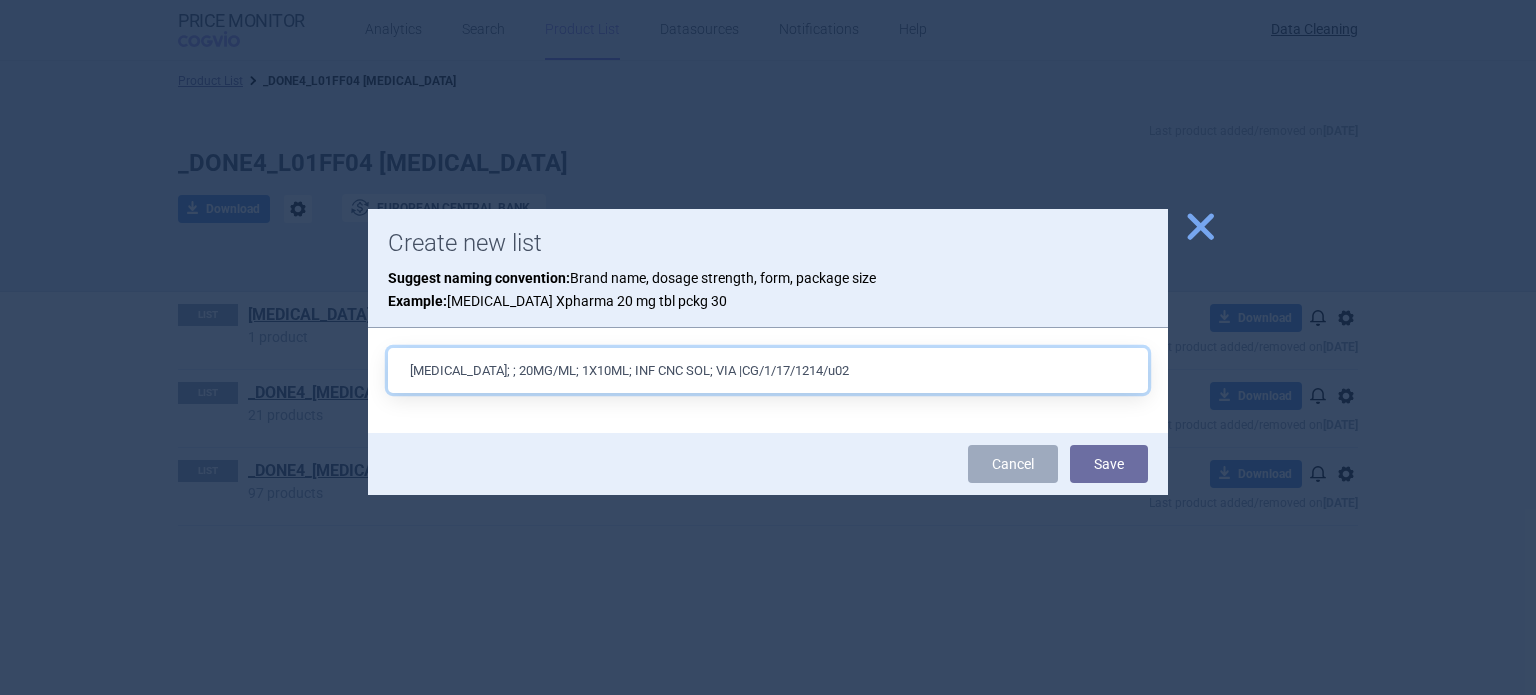 click on "BAVENCIO; ; 20MG/ML; 1X10ML; INF CNC SOL; VIA |CG/1/17/1214/u02" at bounding box center [768, 370] 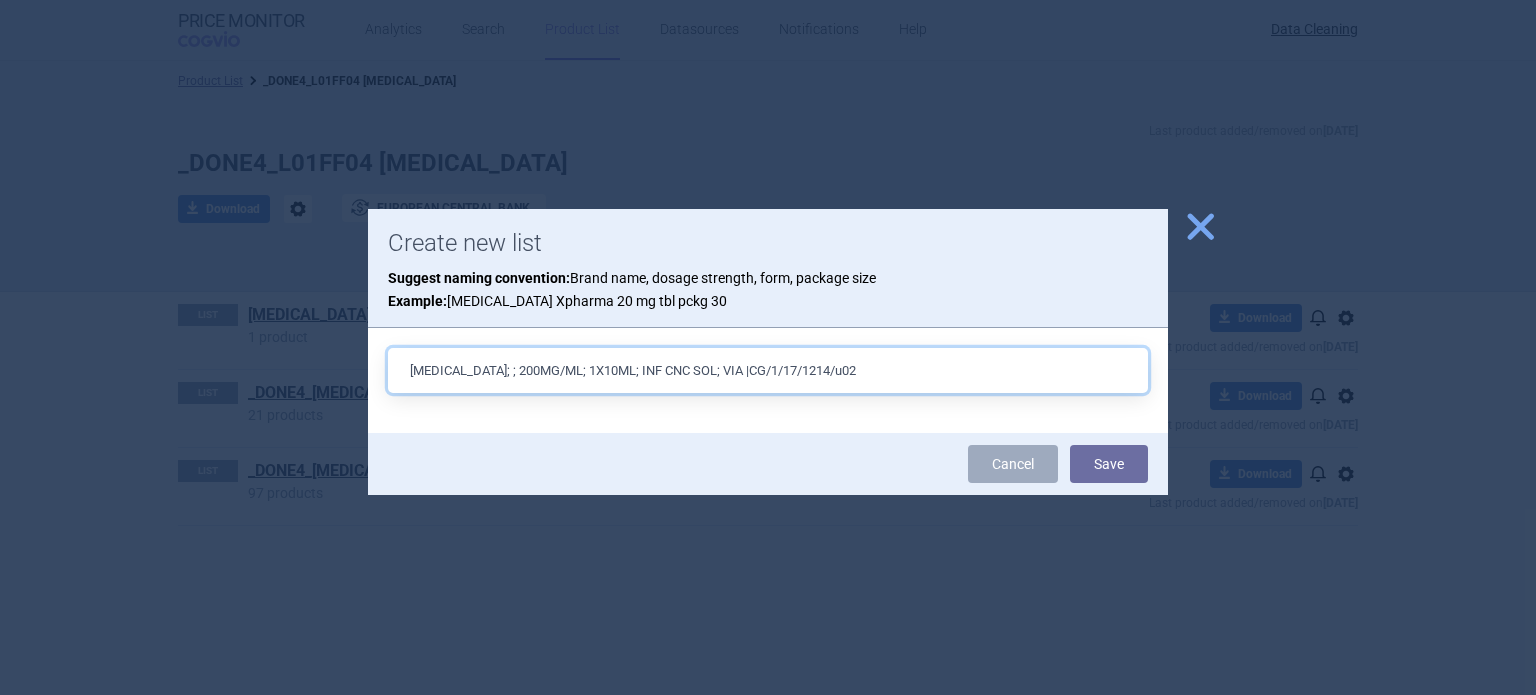 click on "BAVENCIO; ; 200MG/ML; 1X10ML; INF CNC SOL; VIA |CG/1/17/1214/u02" at bounding box center (768, 370) 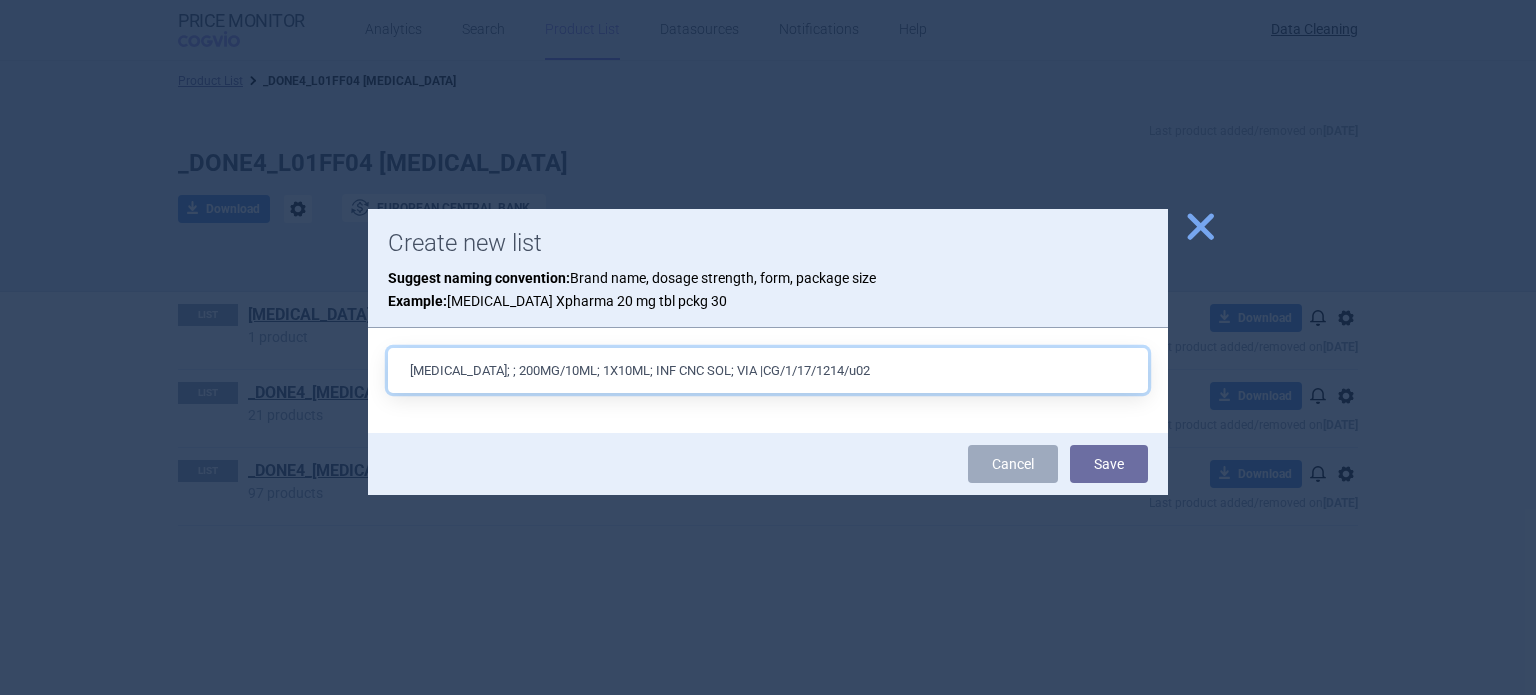 click on "BAVENCIO; ; 200MG/10ML; 1X10ML; INF CNC SOL; VIA |CG/1/17/1214/u02" at bounding box center [768, 370] 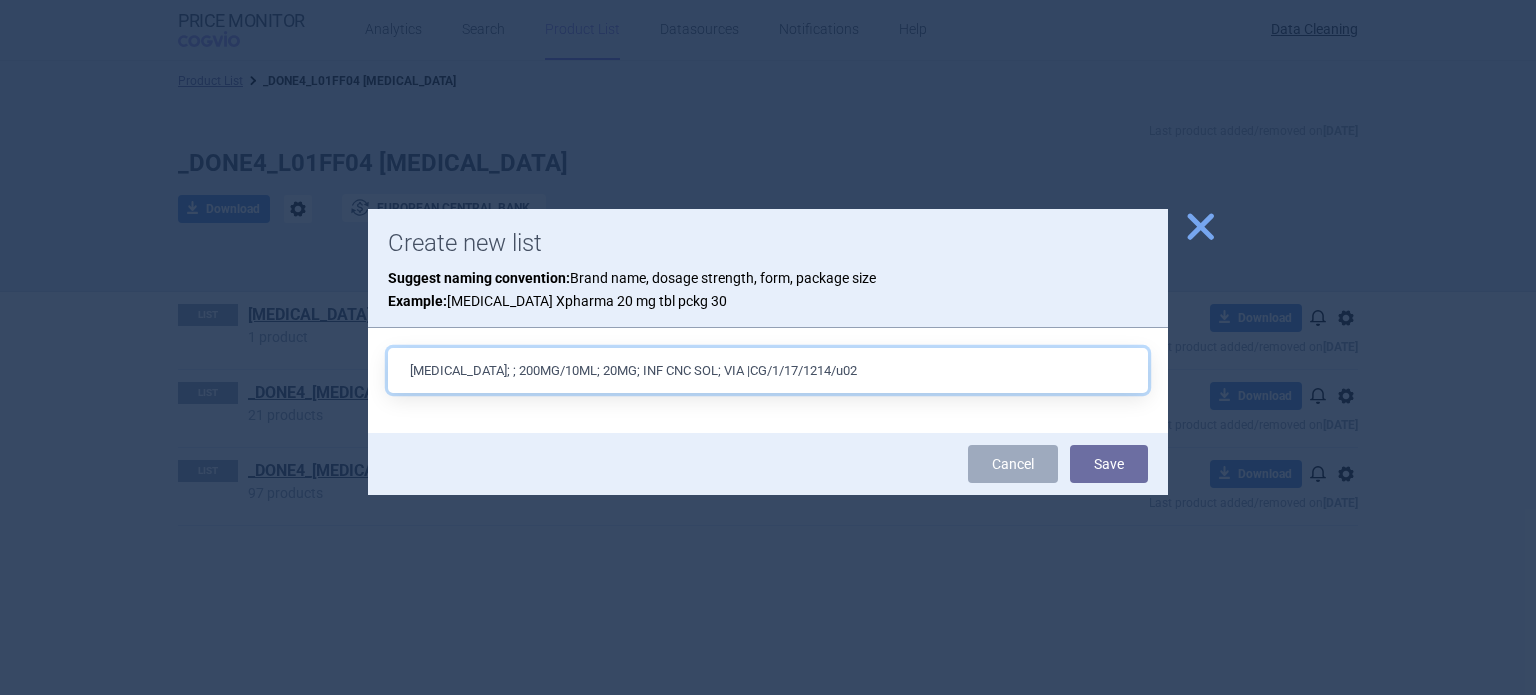 type on "BAVENCIO; ; 200MG/10ML; 20MG; INF CNC SOL; VIA |CG/1/17/1214/u02" 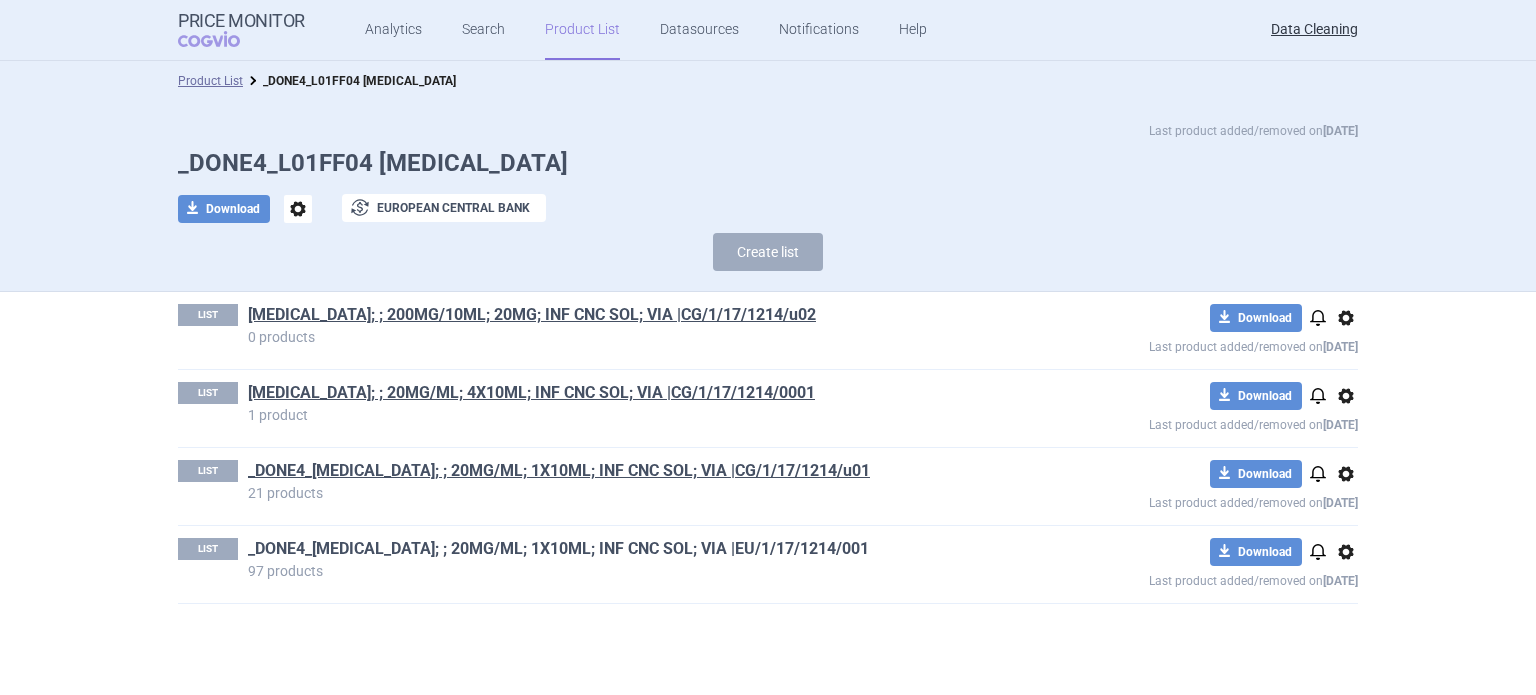 click on "_DONE4_BAVENCIO; ; 20MG/ML; 1X10ML; INF CNC SOL; VIA |EU/1/17/1214/001" at bounding box center [558, 549] 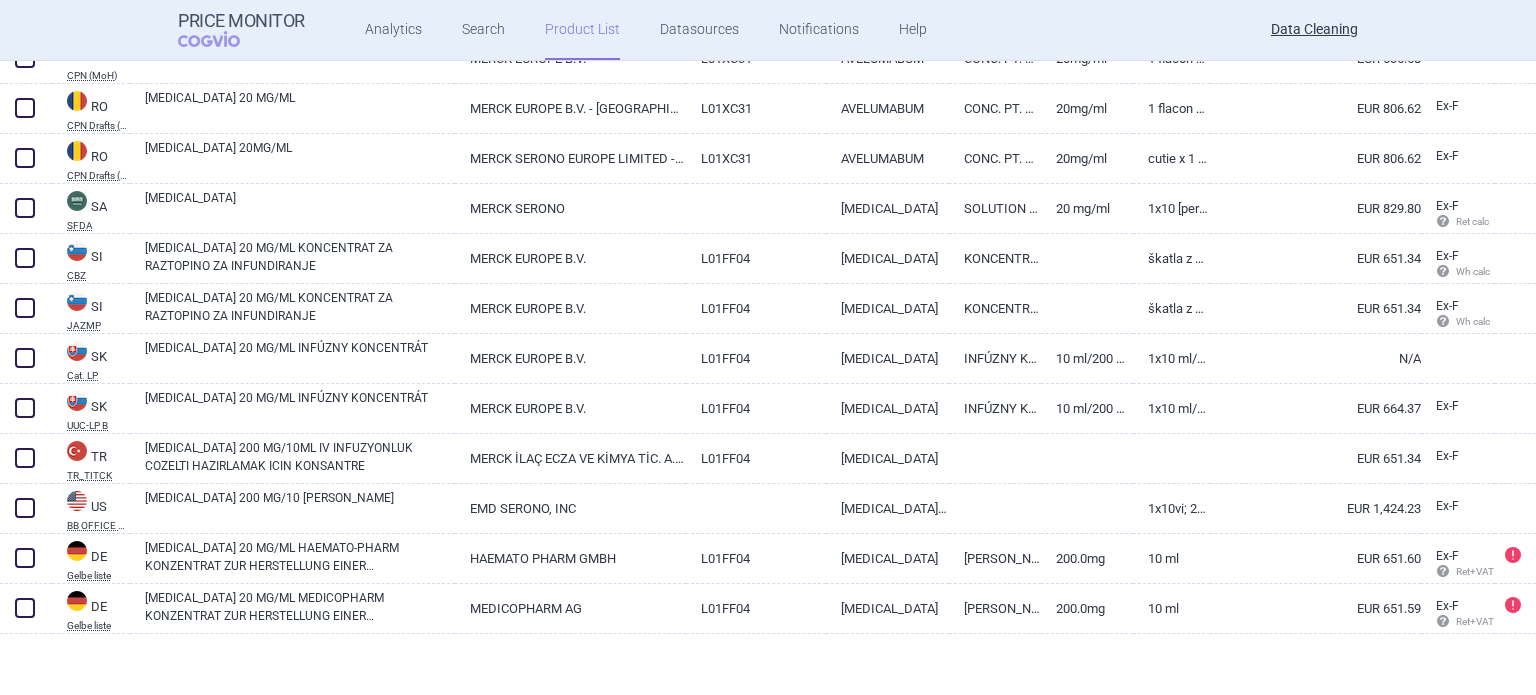 scroll, scrollTop: 4532, scrollLeft: 0, axis: vertical 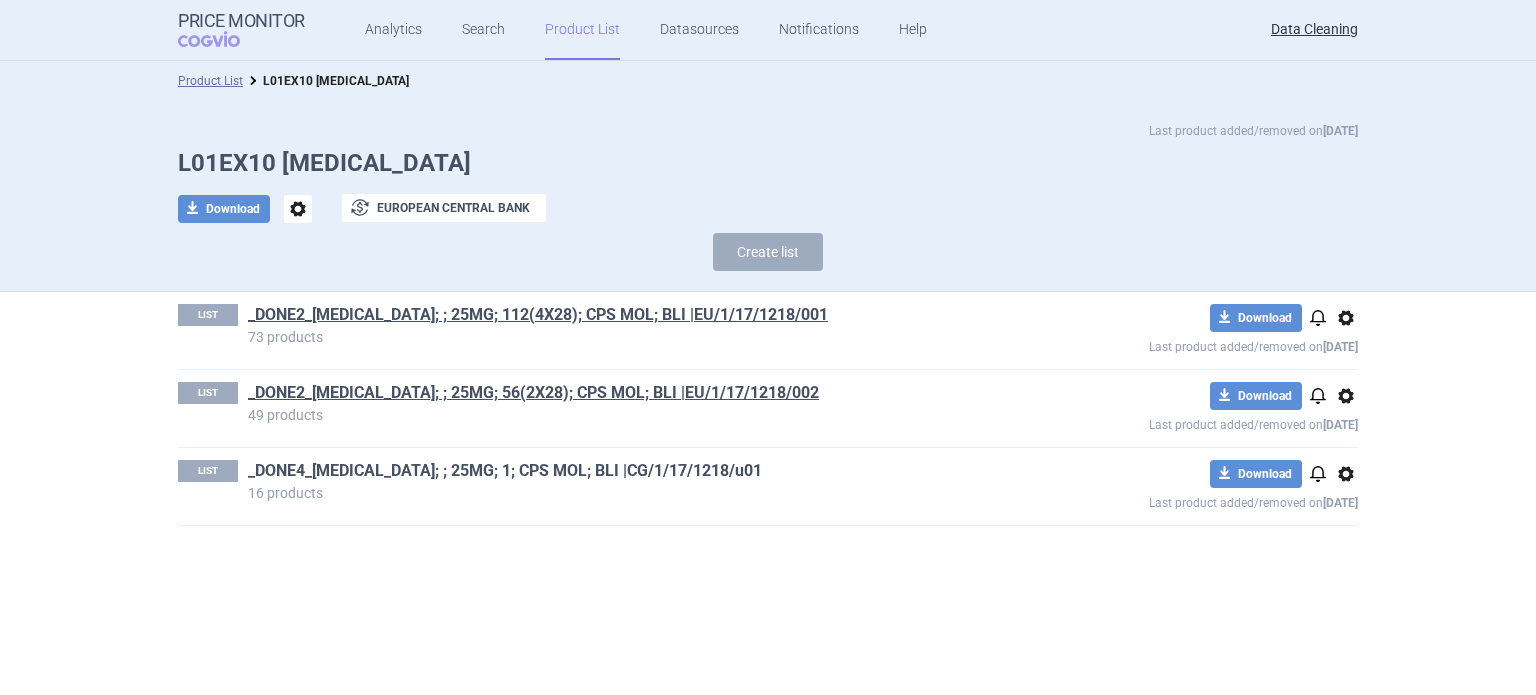 click on "_DONE4_[MEDICAL_DATA]; ; 25MG; 1; CPS MOL; BLI |CG/1/17/1218/u01" at bounding box center (505, 471) 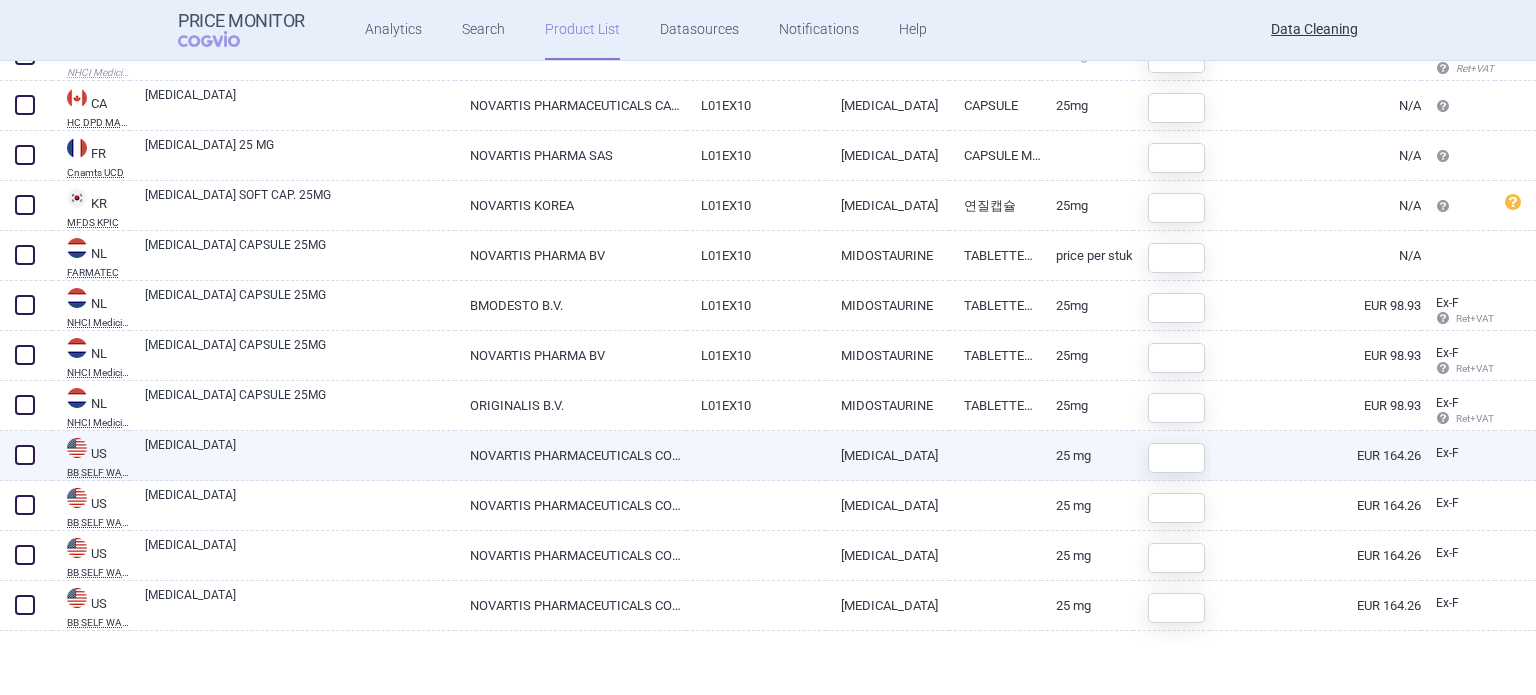 scroll, scrollTop: 0, scrollLeft: 0, axis: both 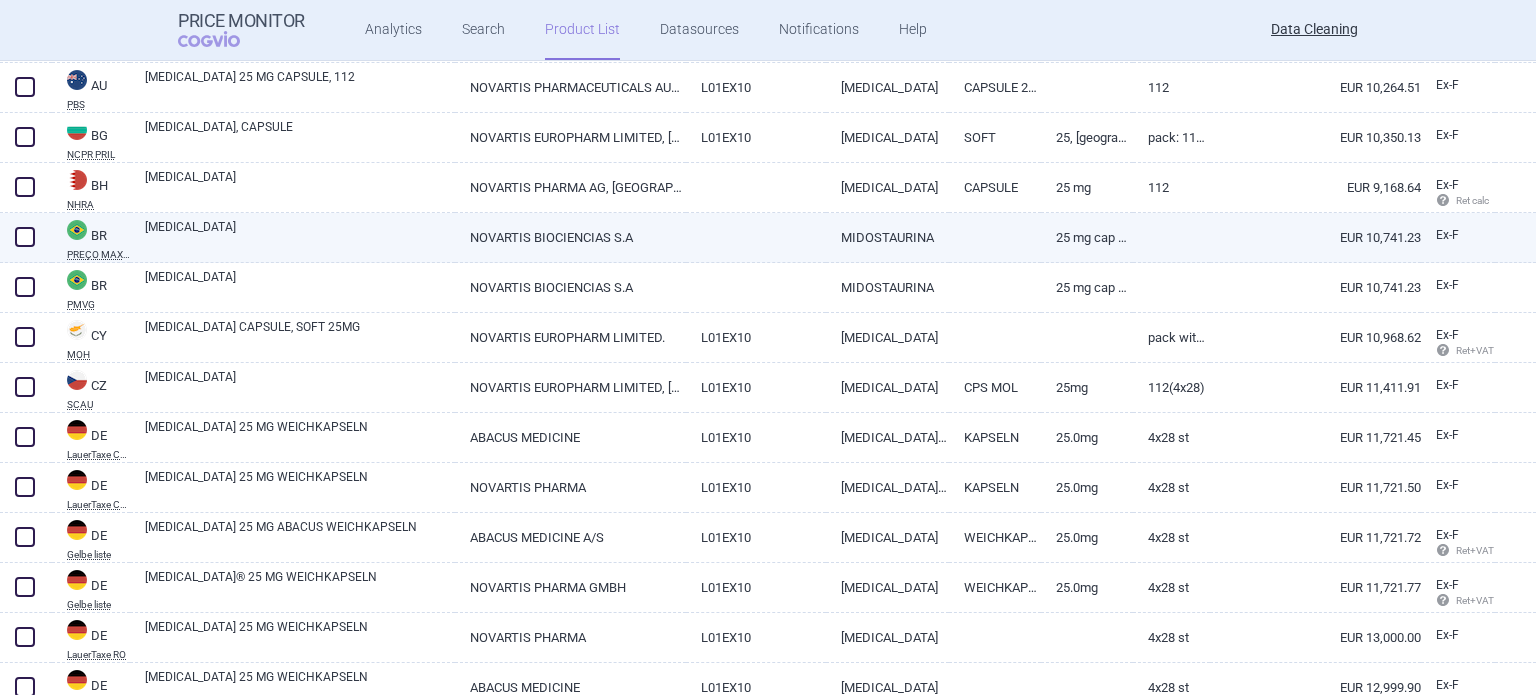 click on "MIDOSTAURINA" at bounding box center (887, 237) 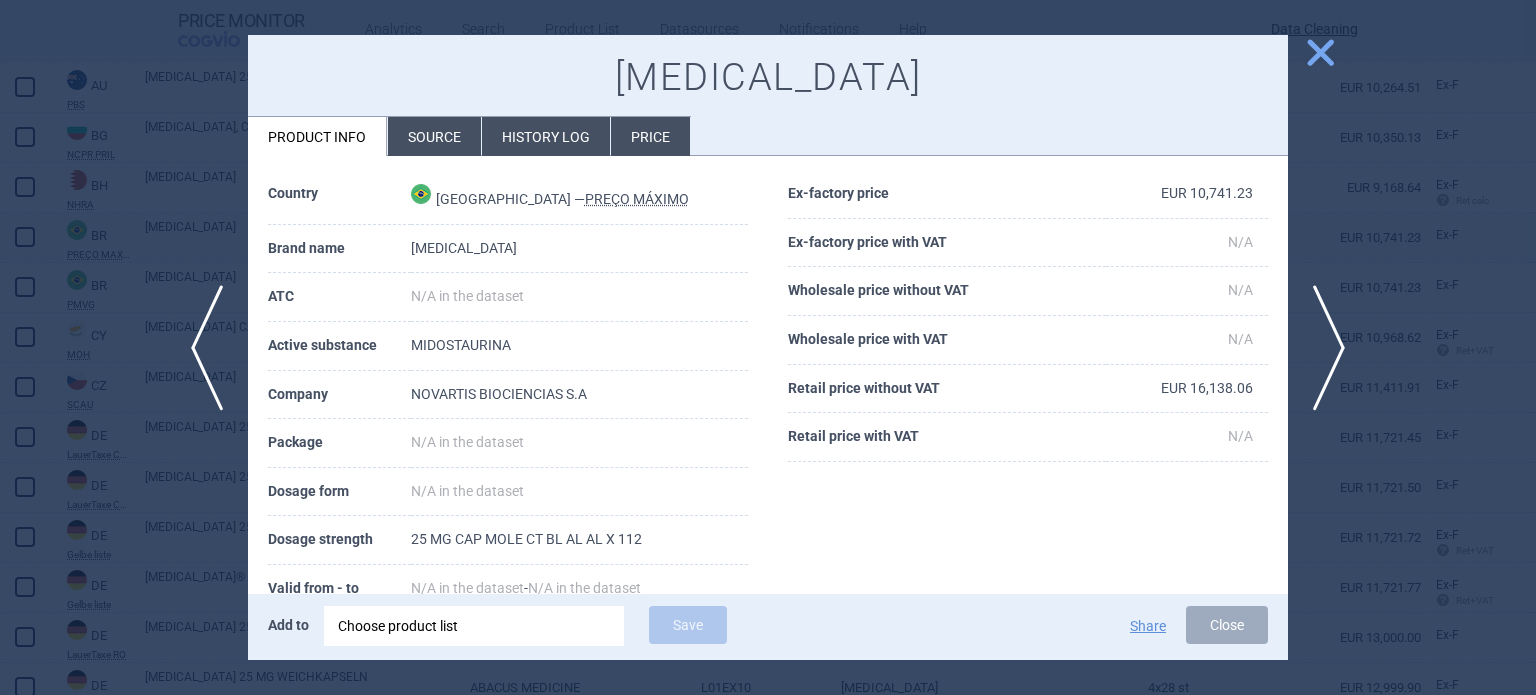 select on "EUR" 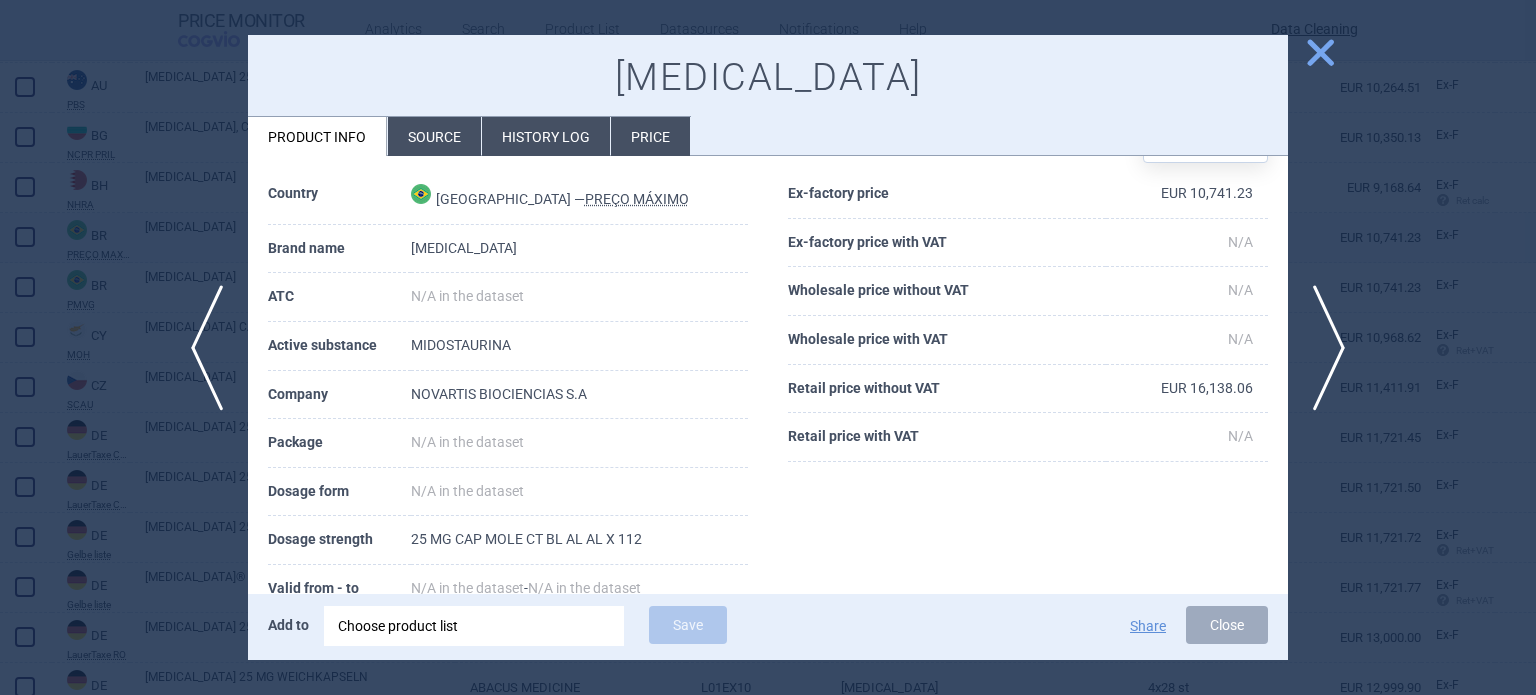 scroll, scrollTop: 100, scrollLeft: 0, axis: vertical 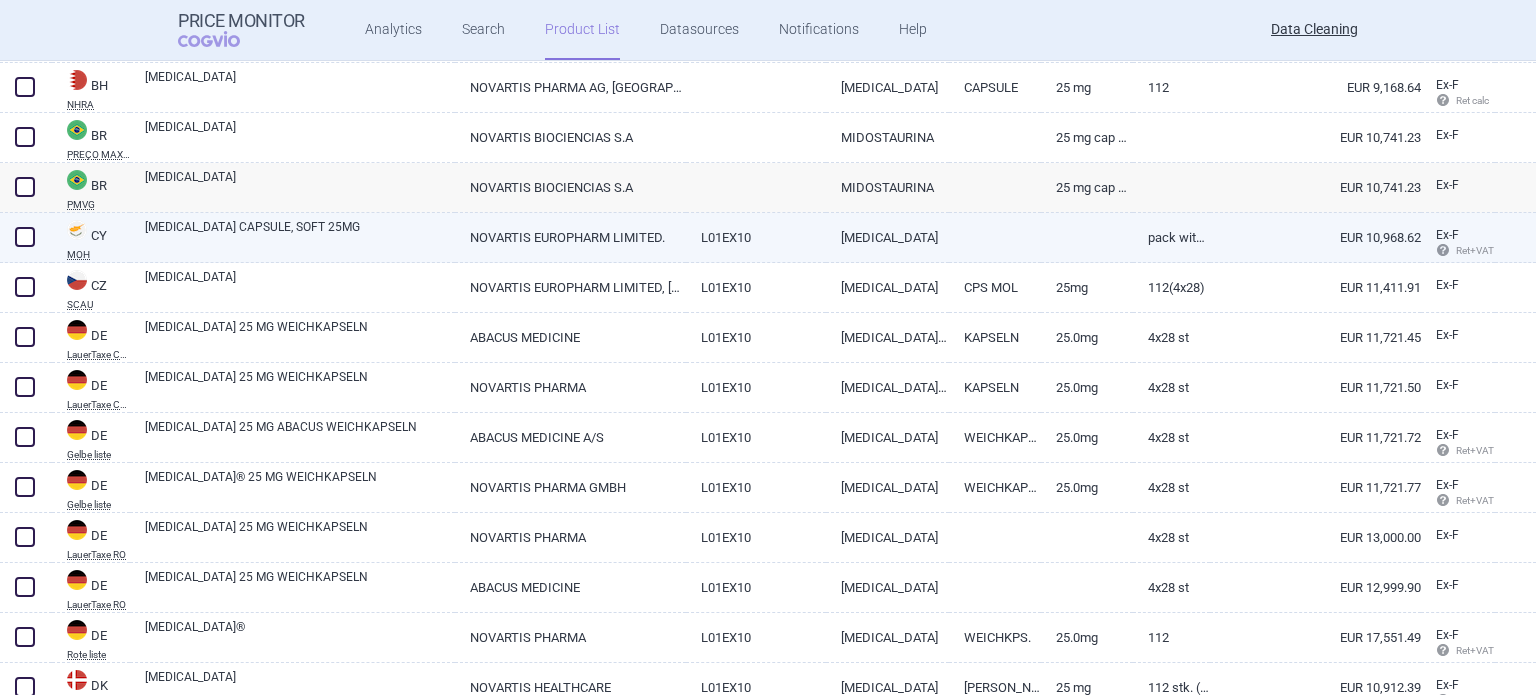 click on "MIDOSTAURIN" at bounding box center (887, 237) 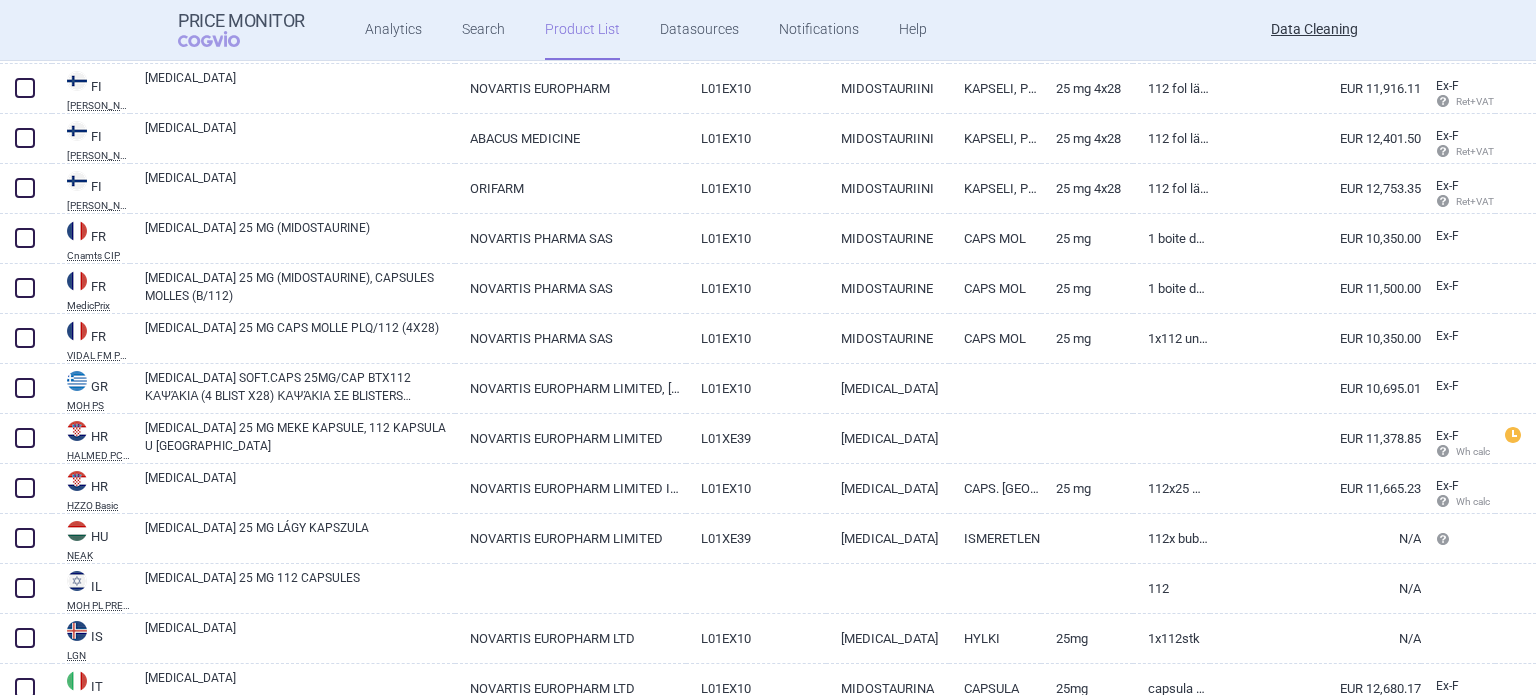 scroll, scrollTop: 2200, scrollLeft: 0, axis: vertical 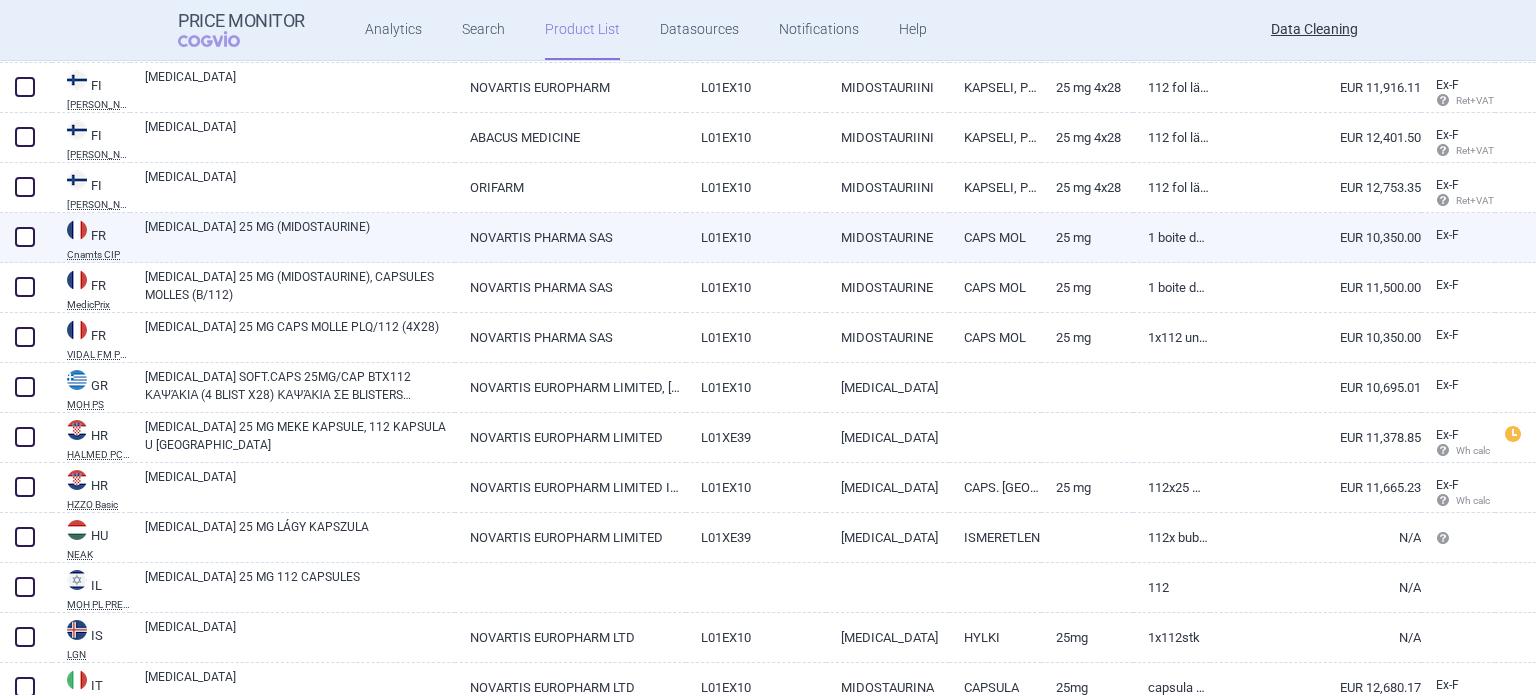 click on "MIDOSTAURINE" at bounding box center [887, 237] 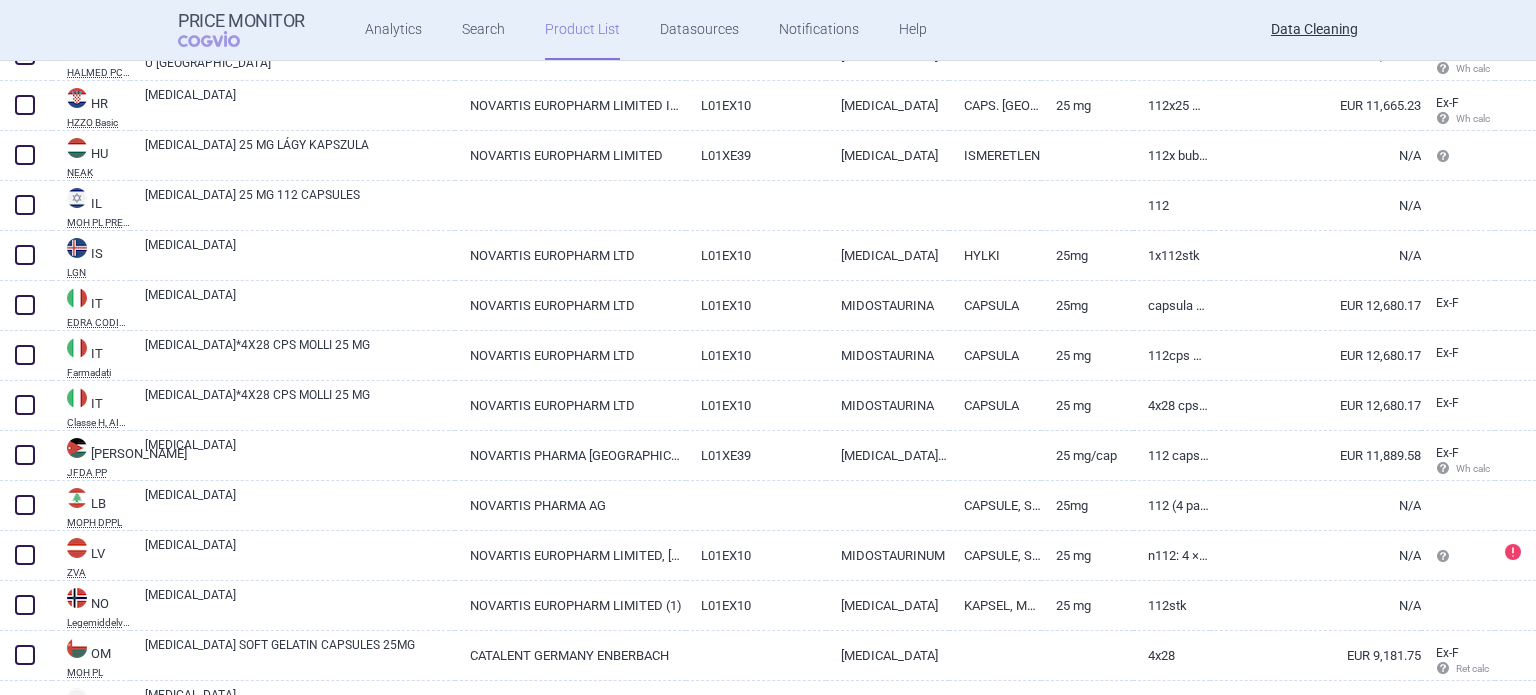 scroll, scrollTop: 2600, scrollLeft: 0, axis: vertical 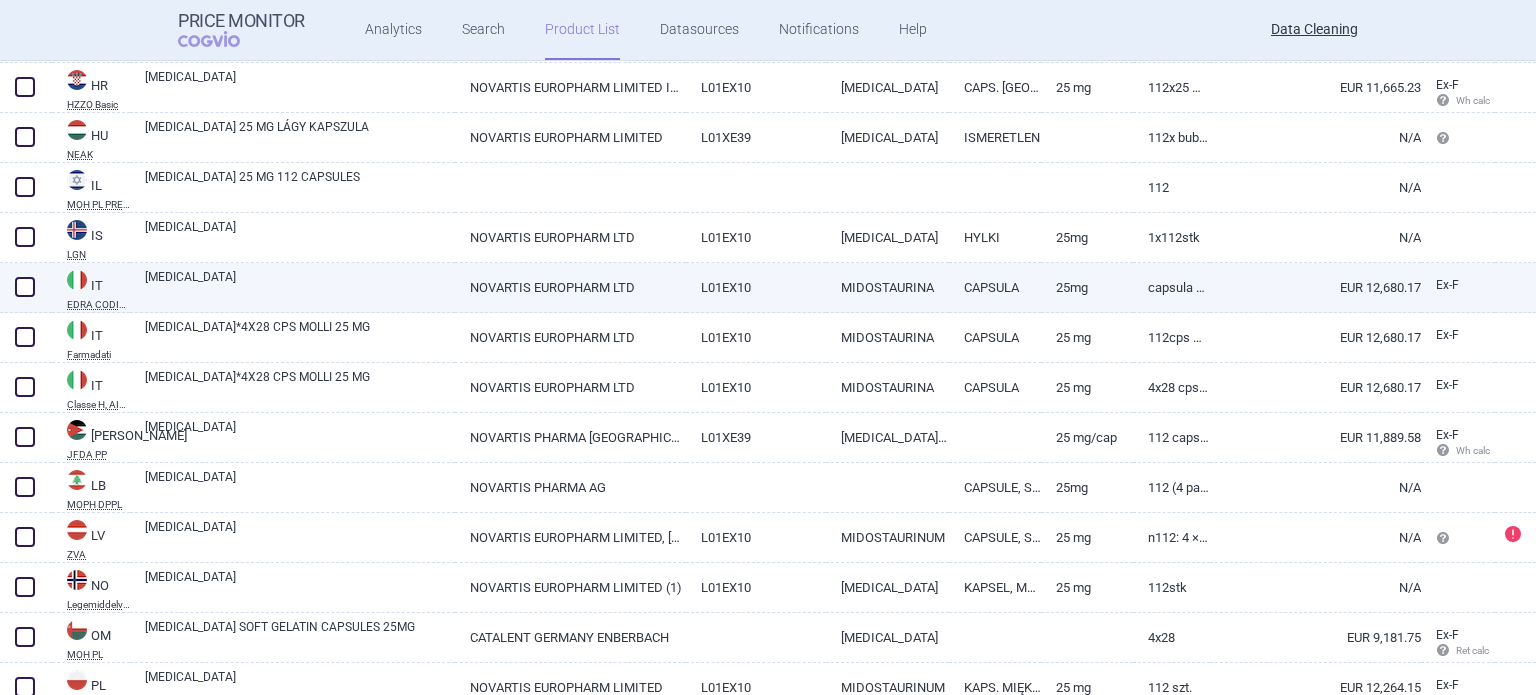 click on "L01EX10" at bounding box center [756, 287] 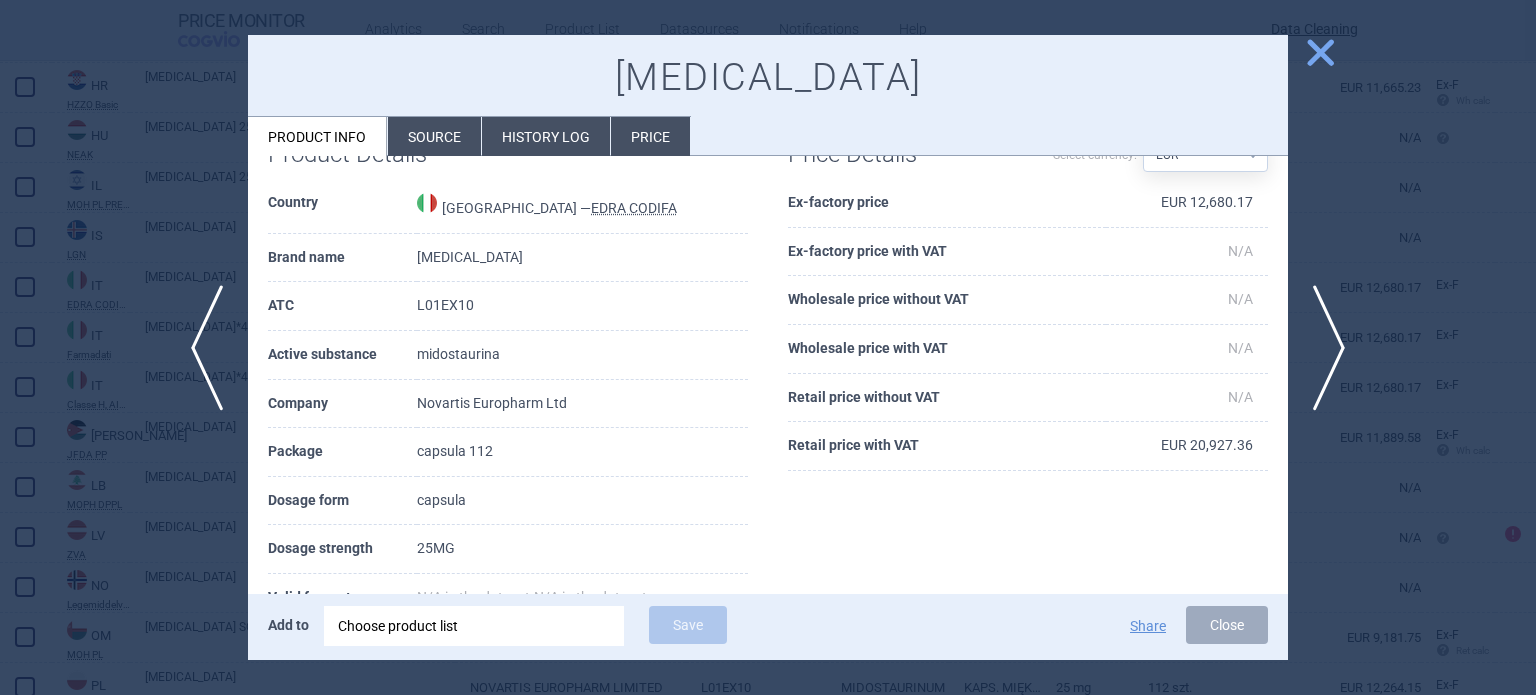 scroll, scrollTop: 100, scrollLeft: 0, axis: vertical 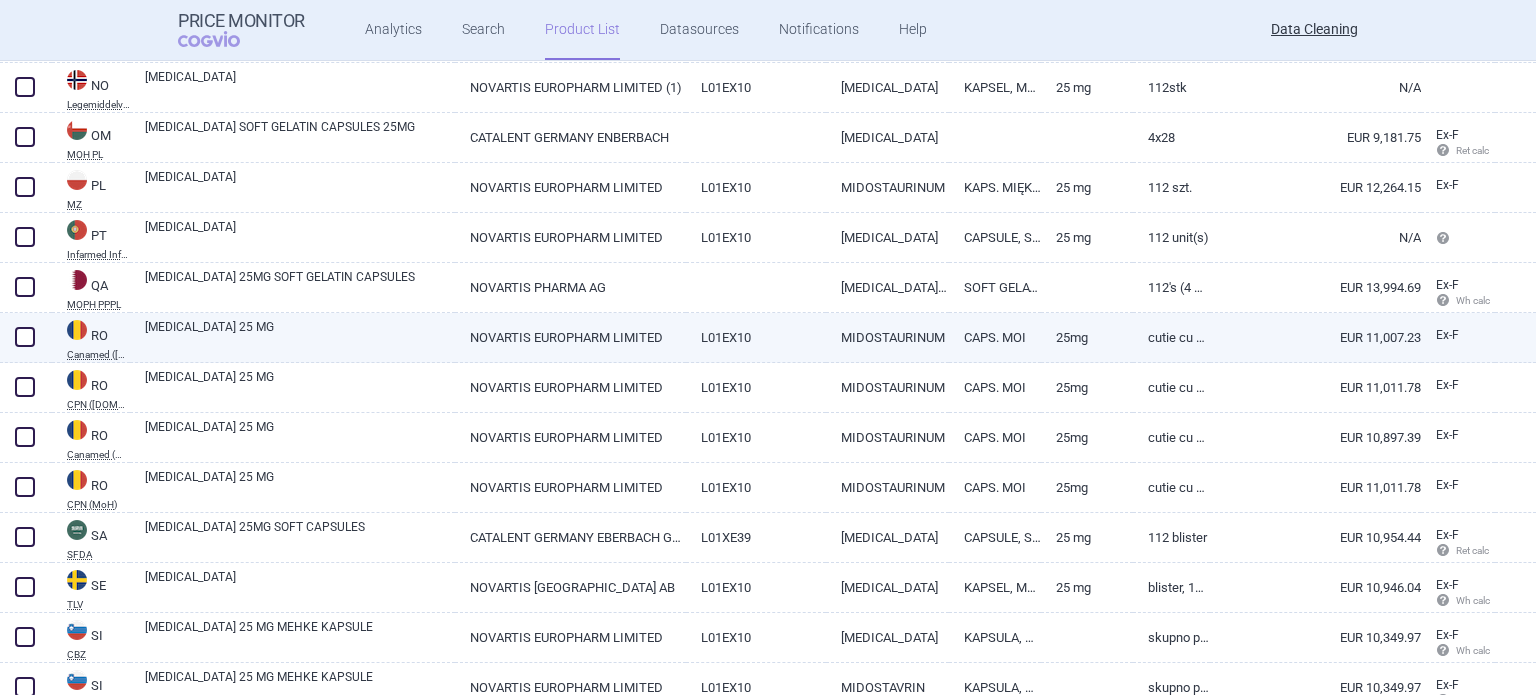 click on "MIDOSTAURINUM" at bounding box center [887, 337] 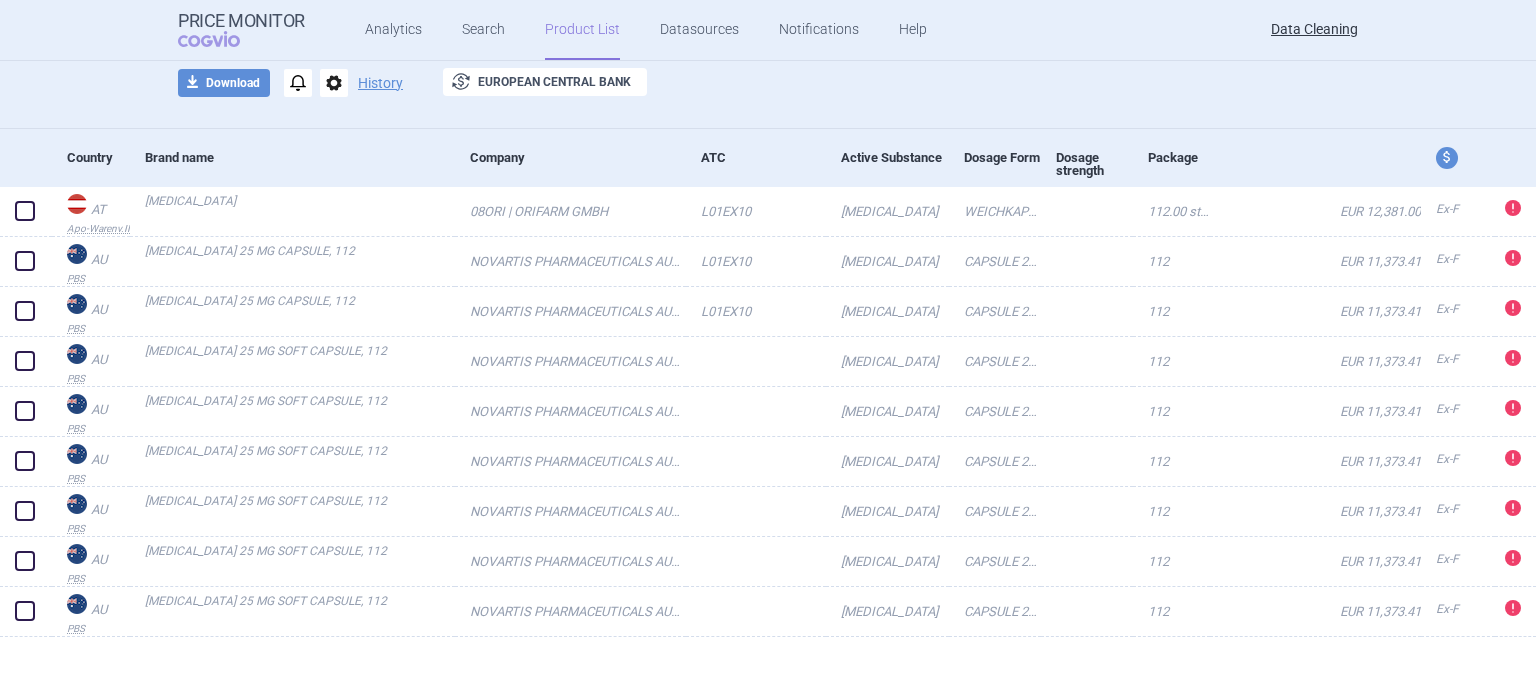 scroll, scrollTop: 0, scrollLeft: 0, axis: both 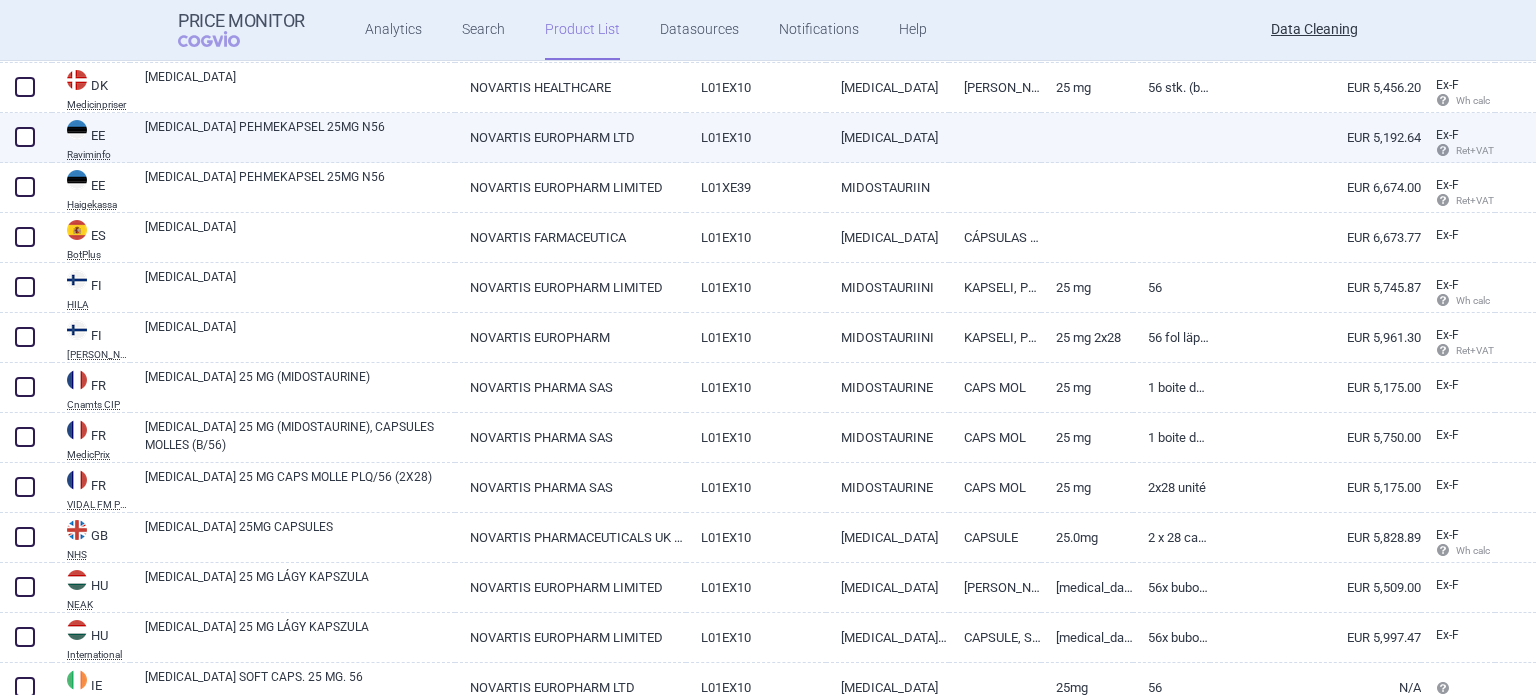 click on "MIDOSTAURIN" at bounding box center [887, 237] 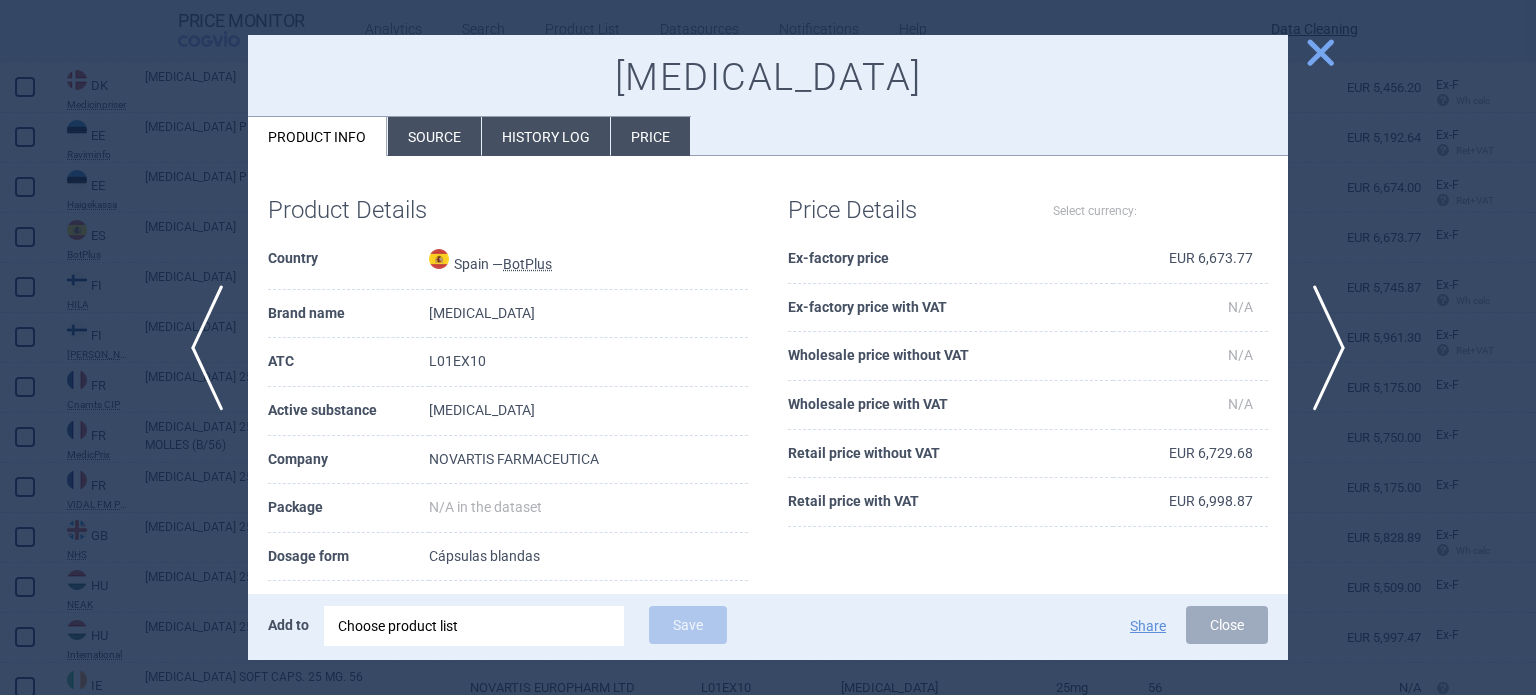 select on "EUR" 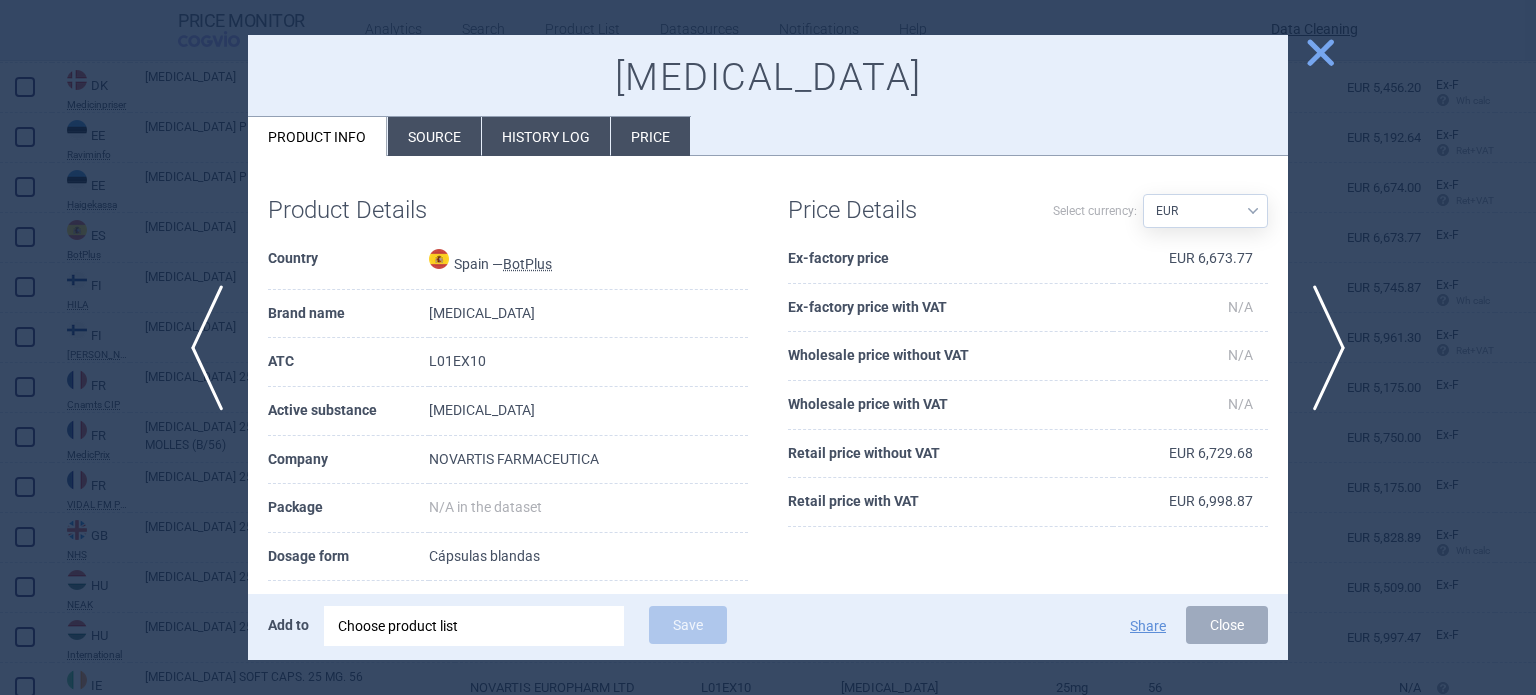 drag, startPoint x: 424, startPoint y: 135, endPoint x: 438, endPoint y: 124, distance: 17.804493 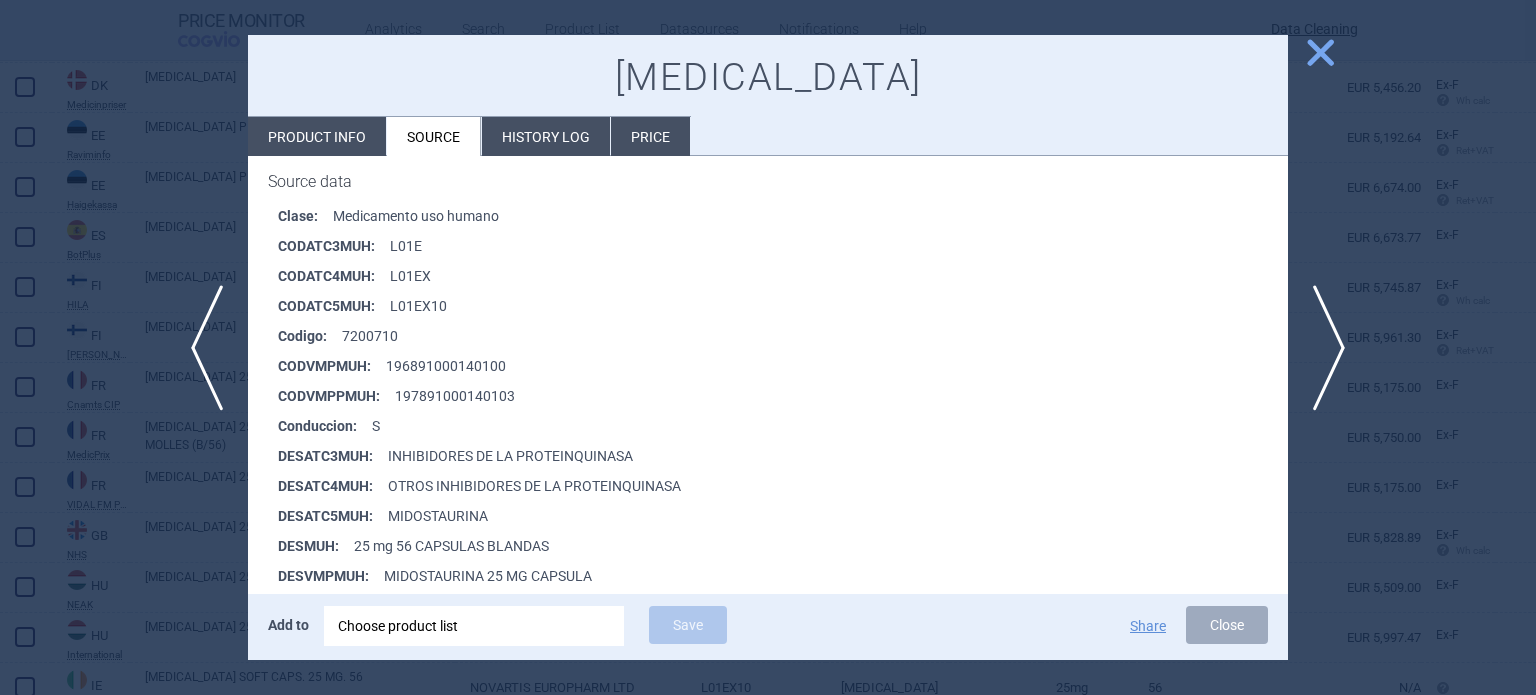 scroll, scrollTop: 300, scrollLeft: 0, axis: vertical 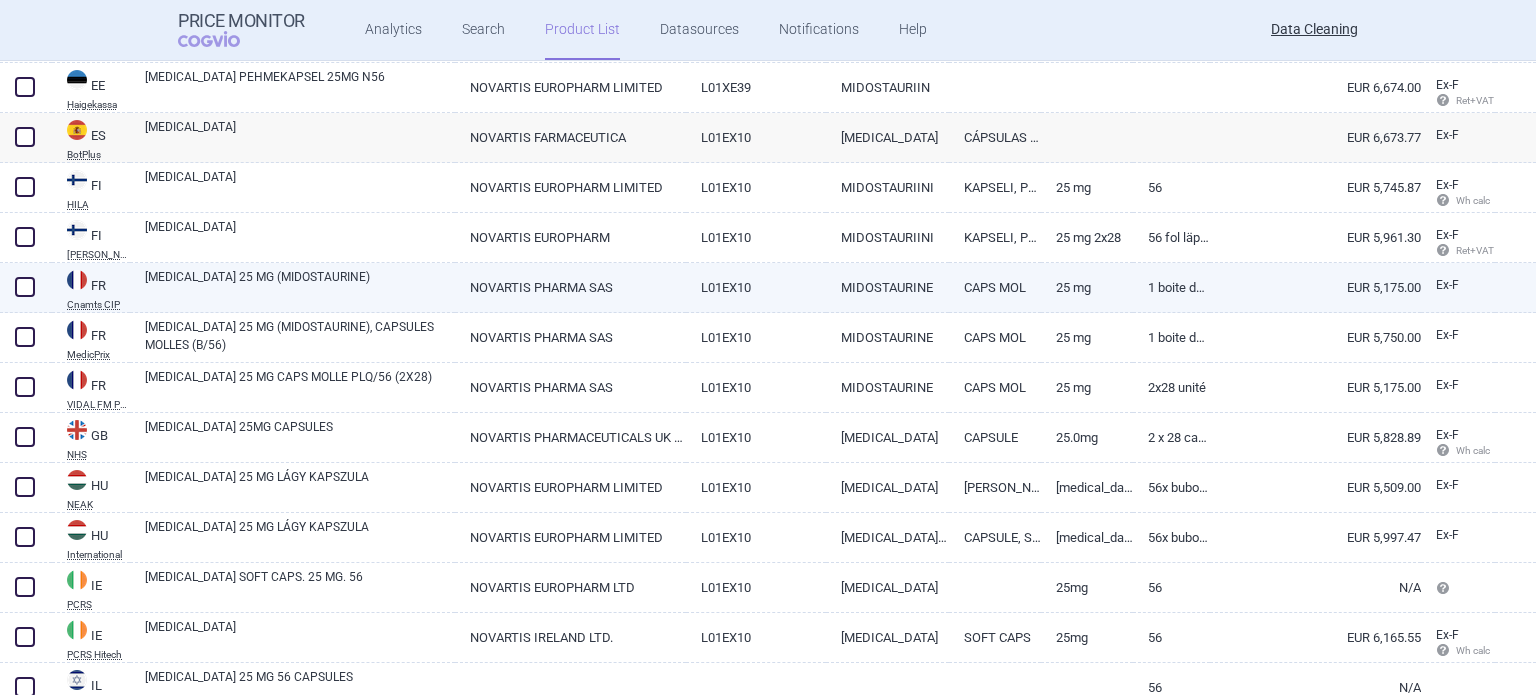 click on "L01EX10" at bounding box center (756, 287) 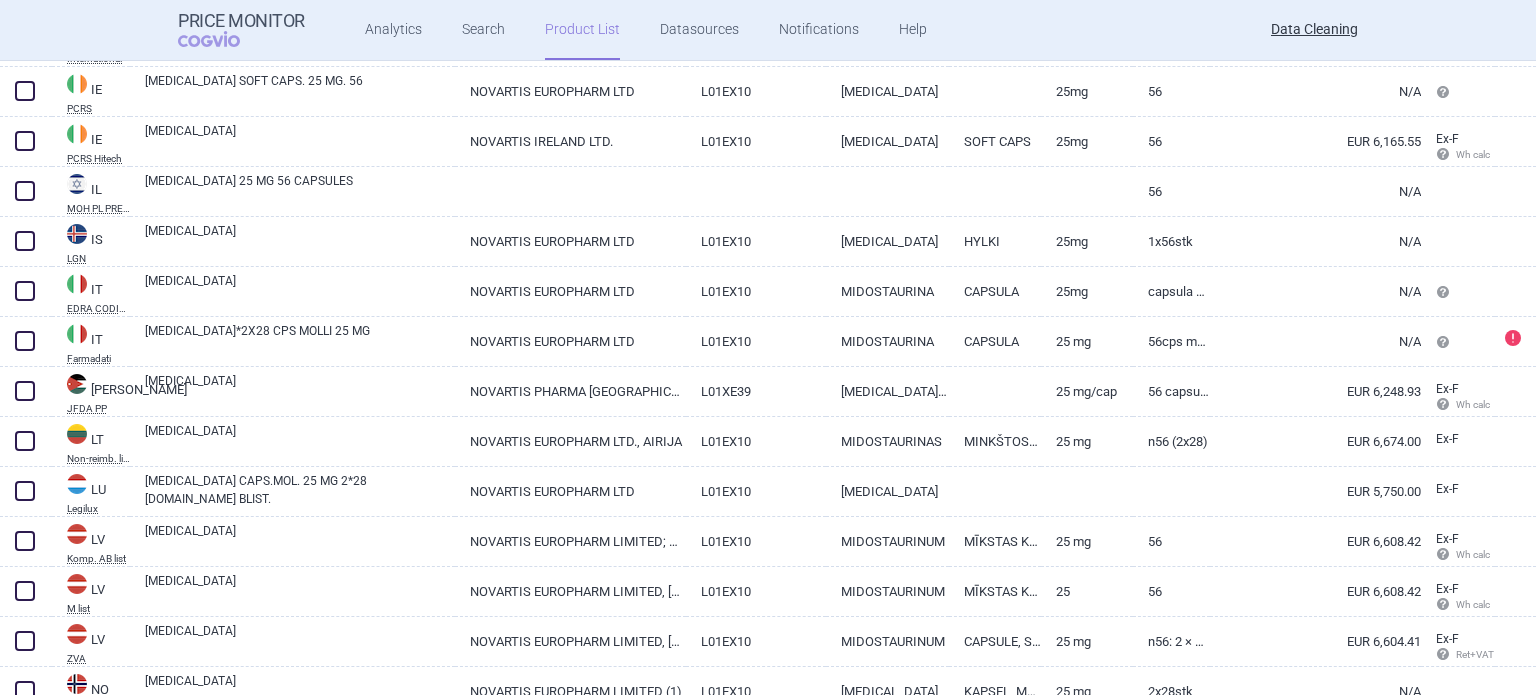 scroll, scrollTop: 1600, scrollLeft: 0, axis: vertical 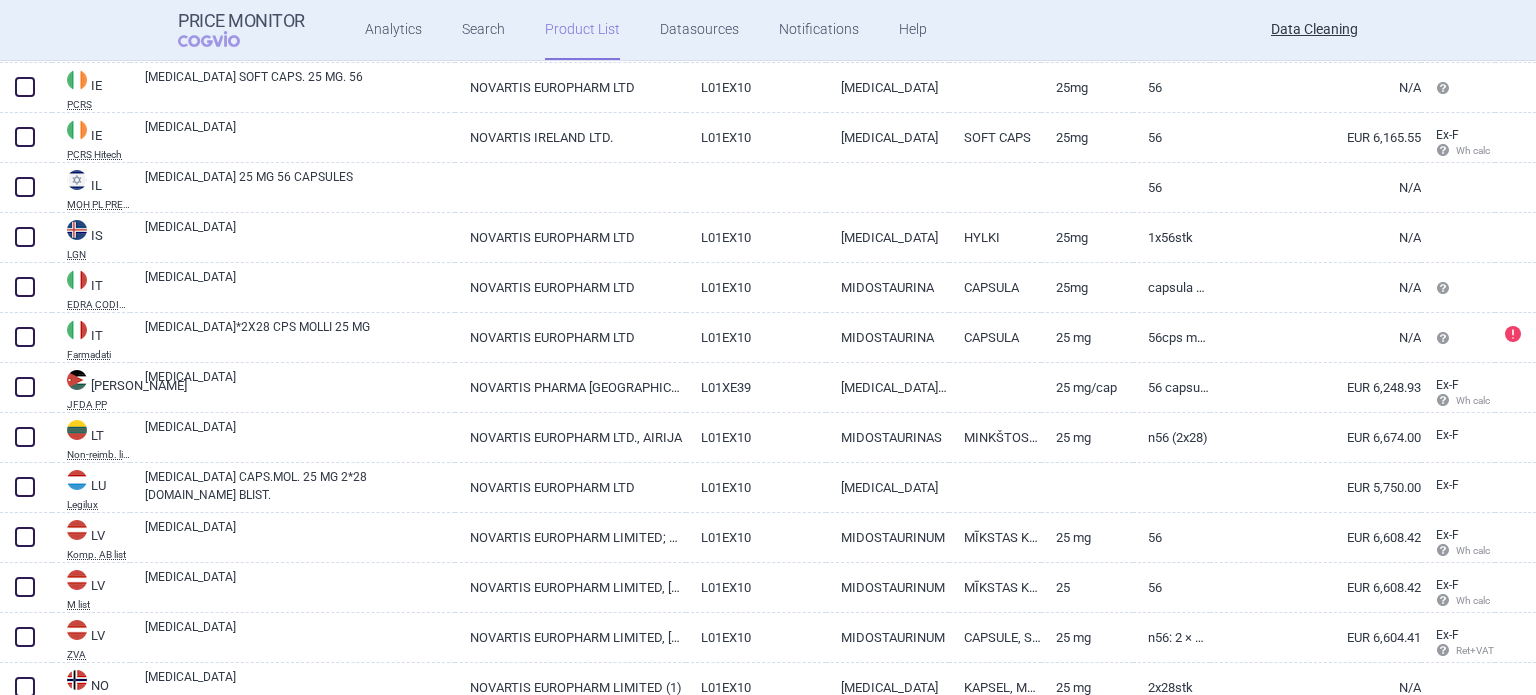 click on "L01EX10" at bounding box center [756, 287] 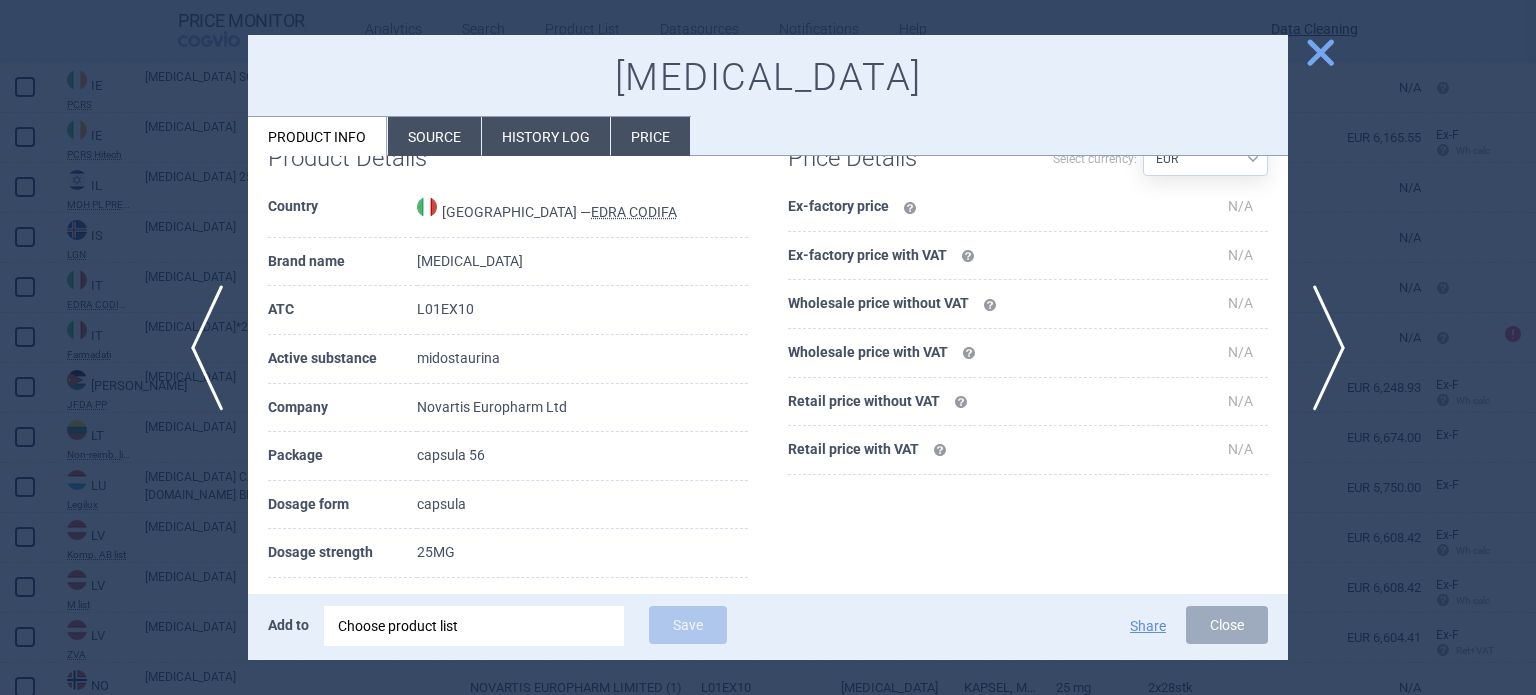 scroll, scrollTop: 100, scrollLeft: 0, axis: vertical 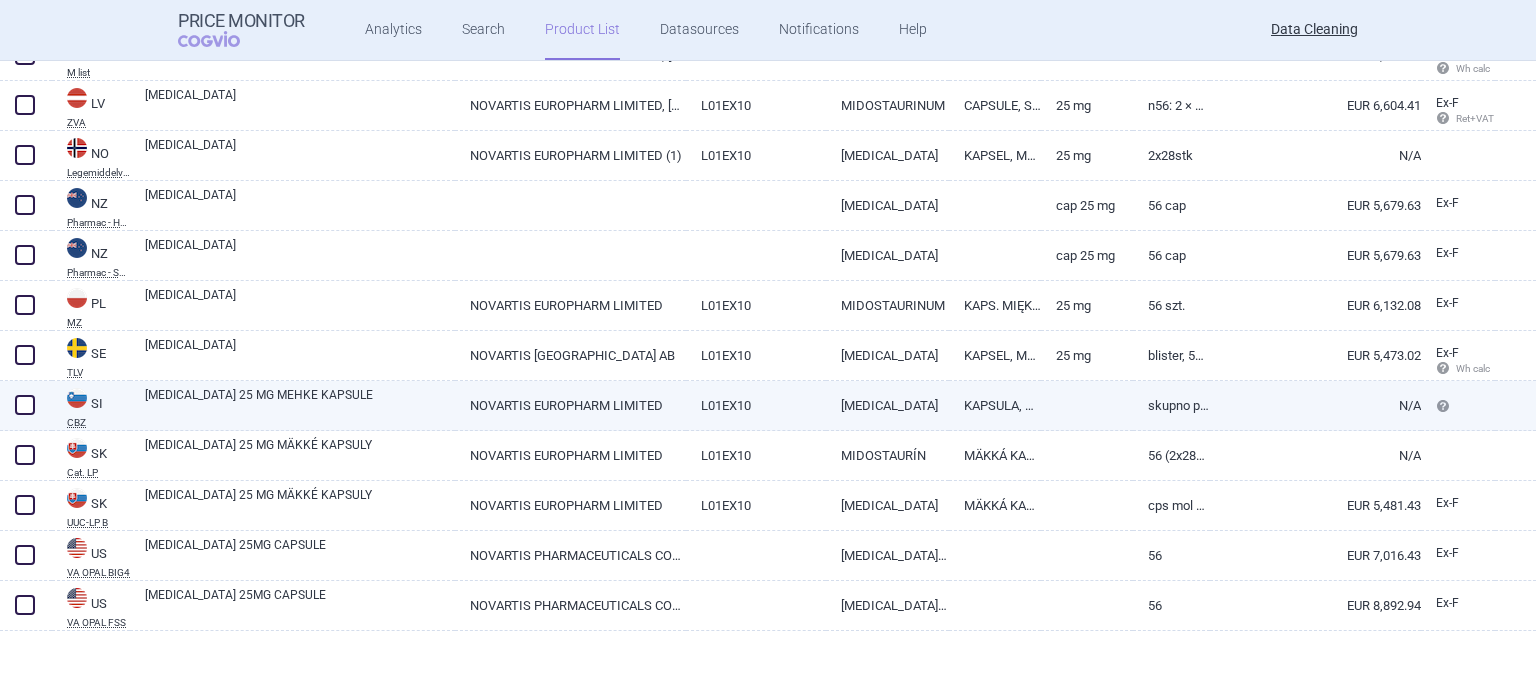 click on "NOVARTIS EUROPHARM LIMITED" at bounding box center (570, 405) 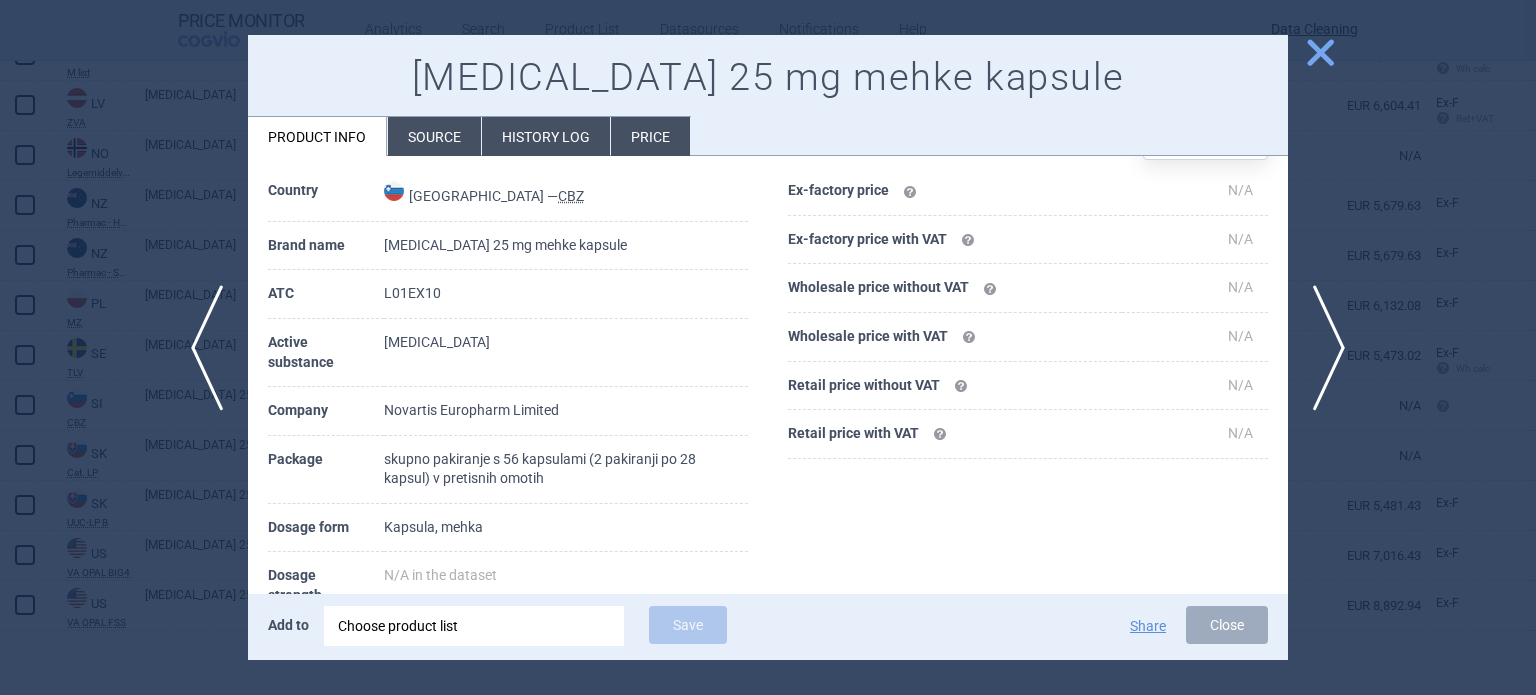 scroll, scrollTop: 100, scrollLeft: 0, axis: vertical 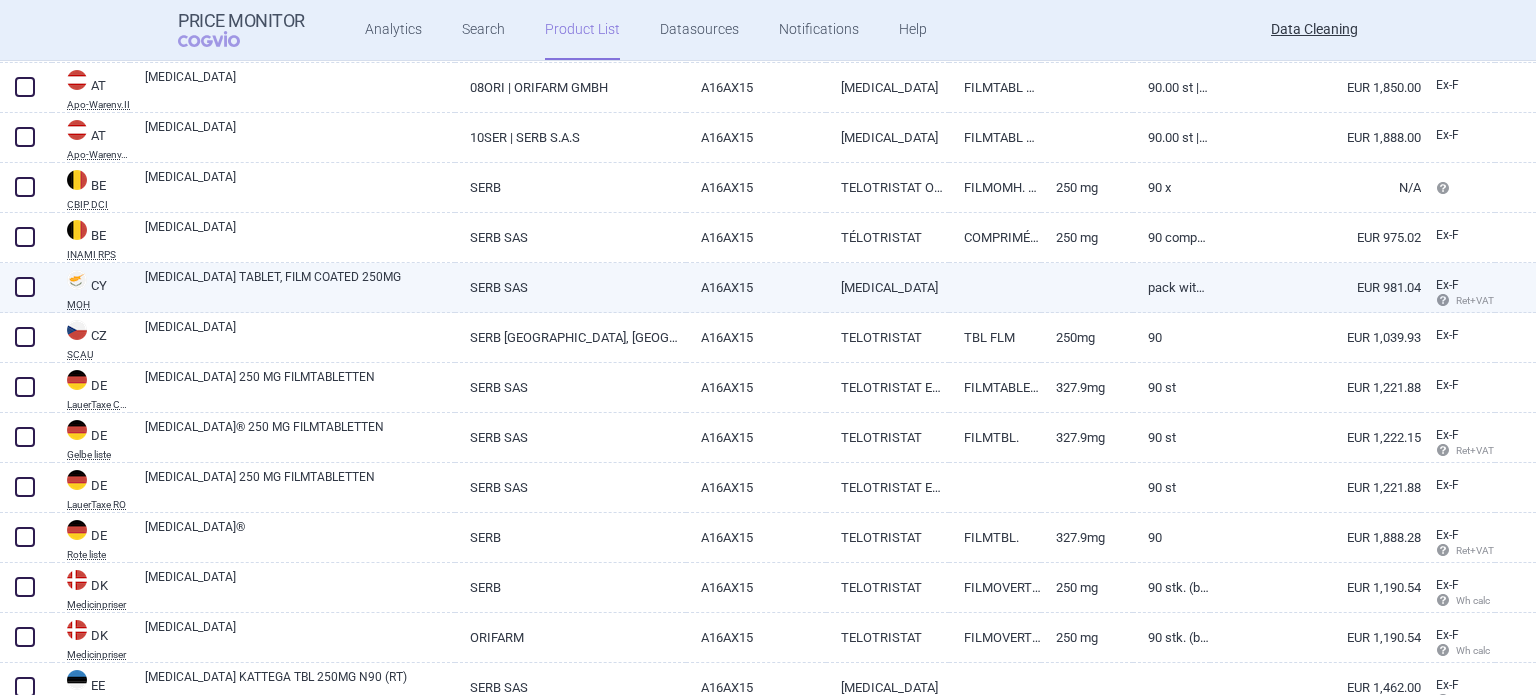 click on "A16AX15" at bounding box center (756, 287) 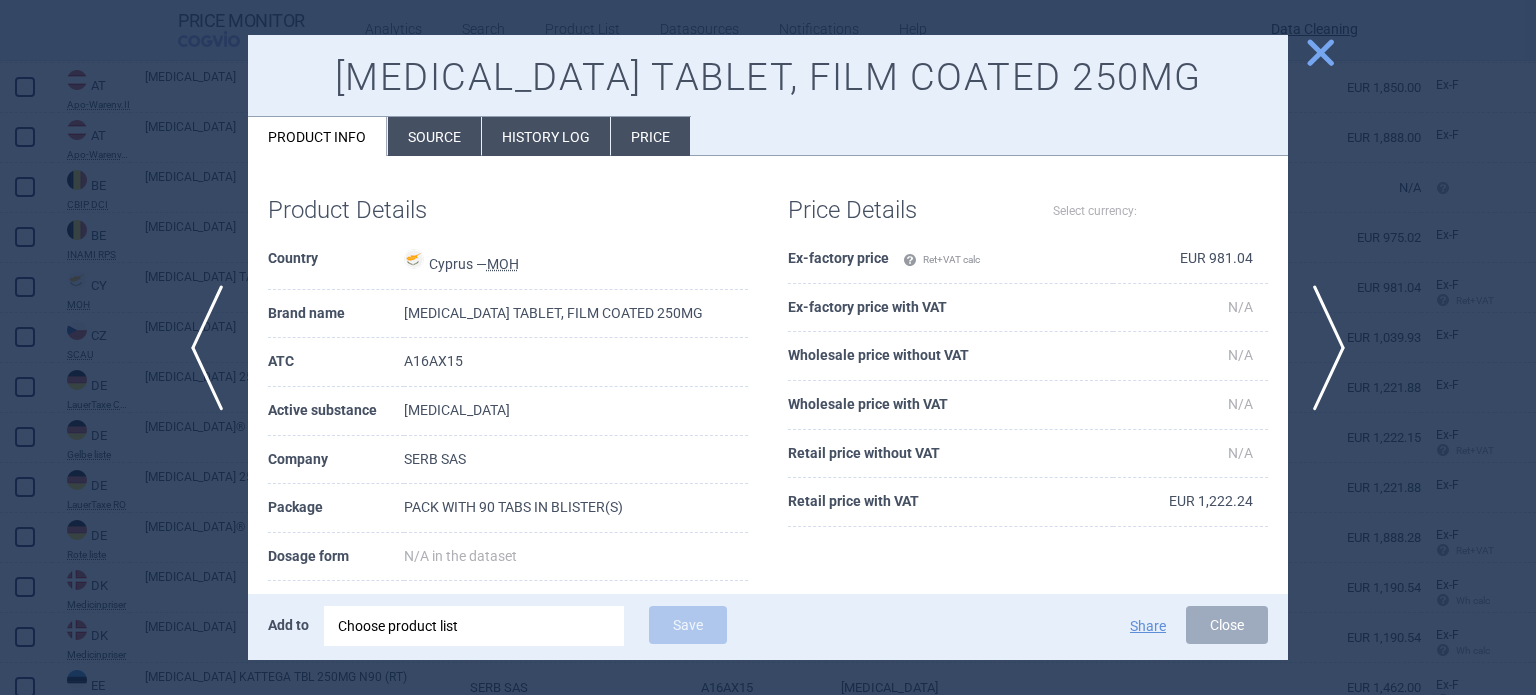 select on "EUR" 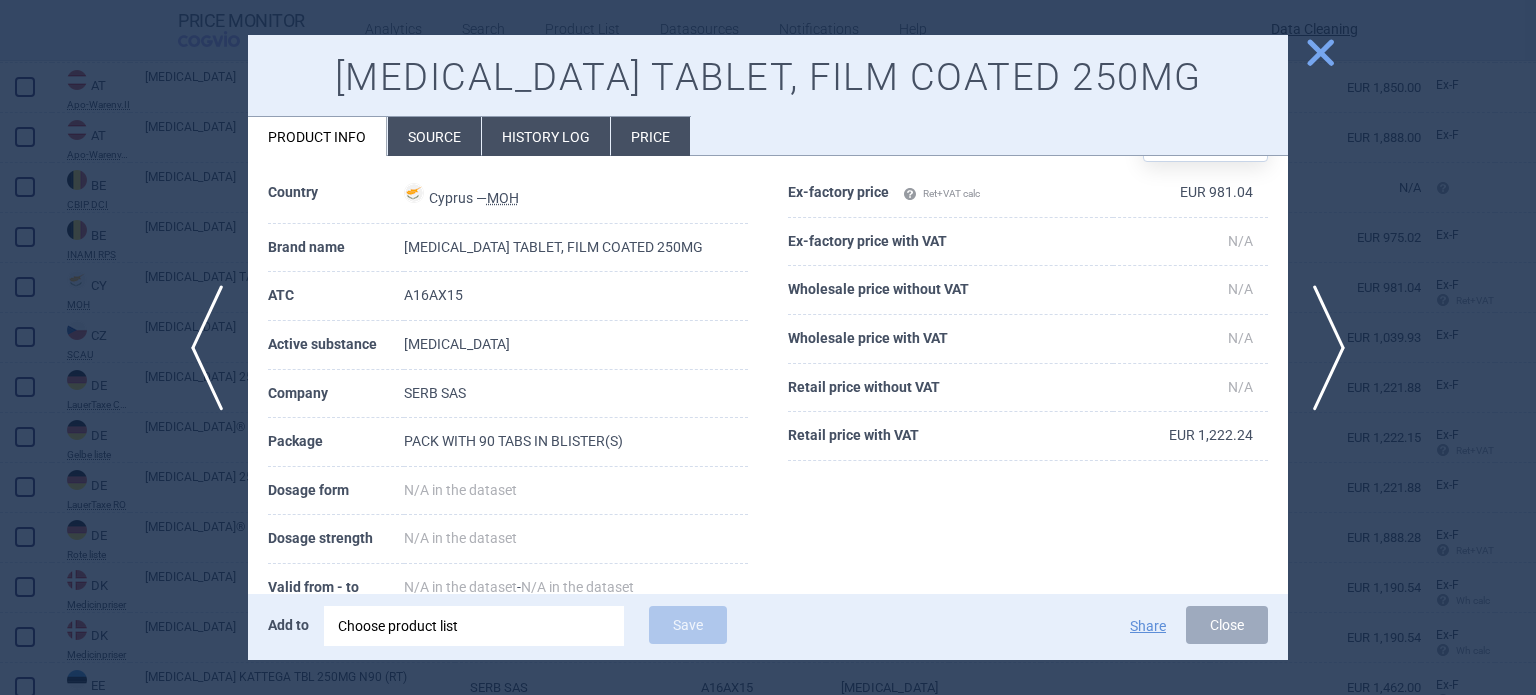 scroll, scrollTop: 100, scrollLeft: 0, axis: vertical 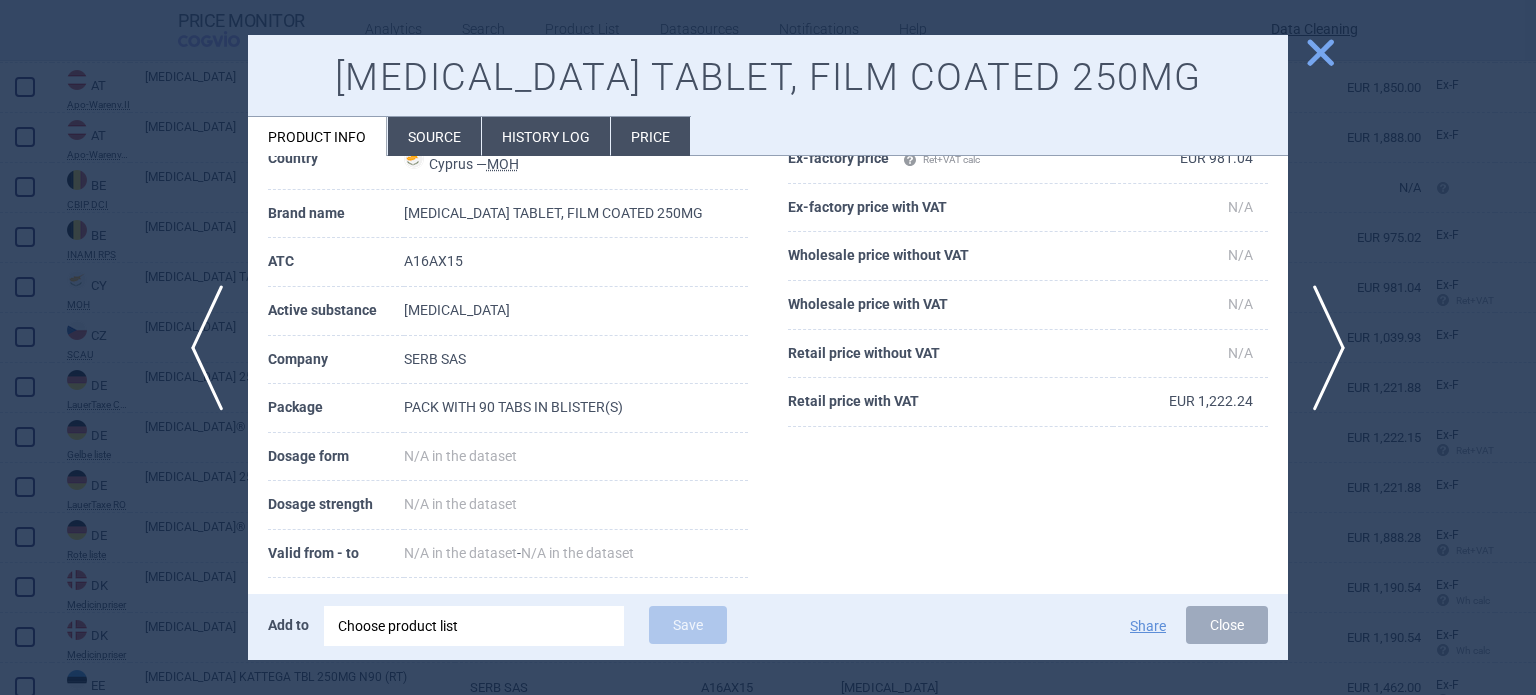 click at bounding box center (768, 347) 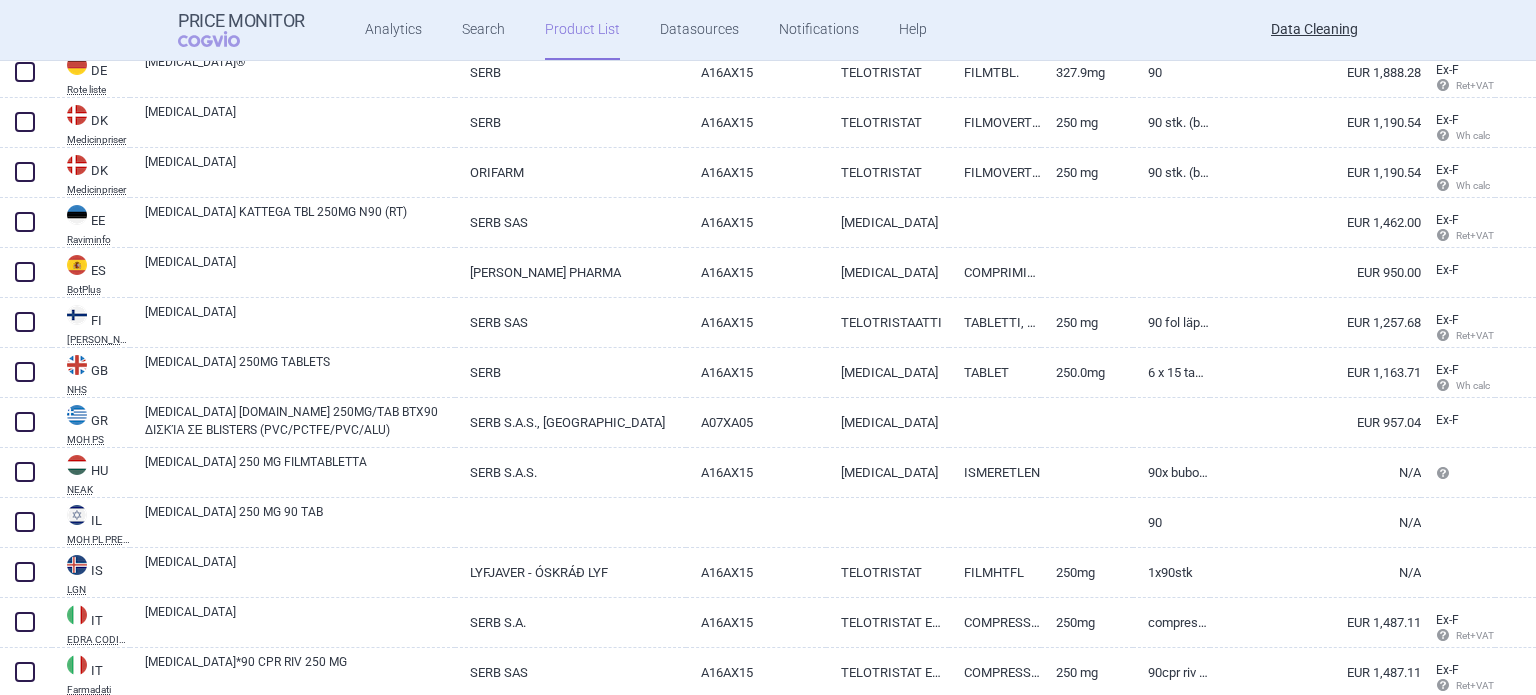 scroll, scrollTop: 1100, scrollLeft: 0, axis: vertical 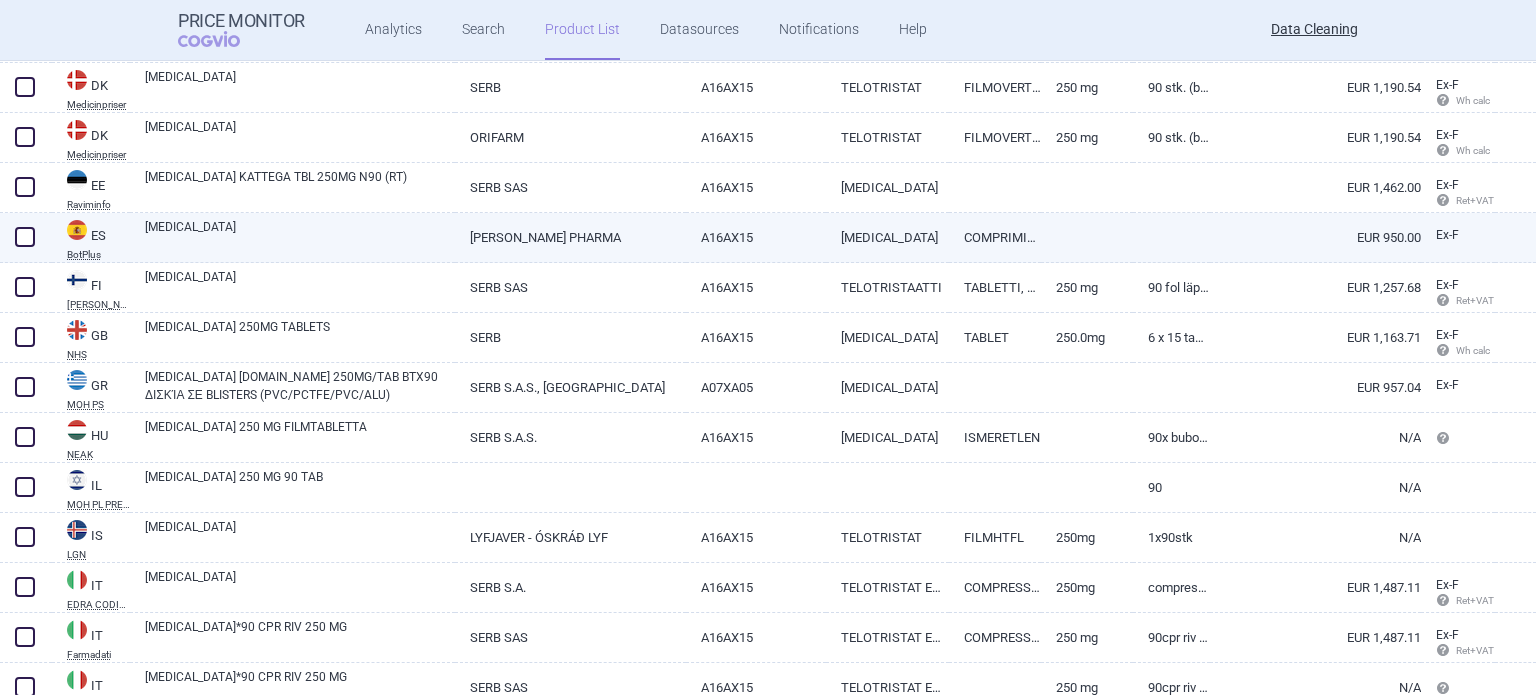 click on "COMPRIMIDOS" at bounding box center (995, 237) 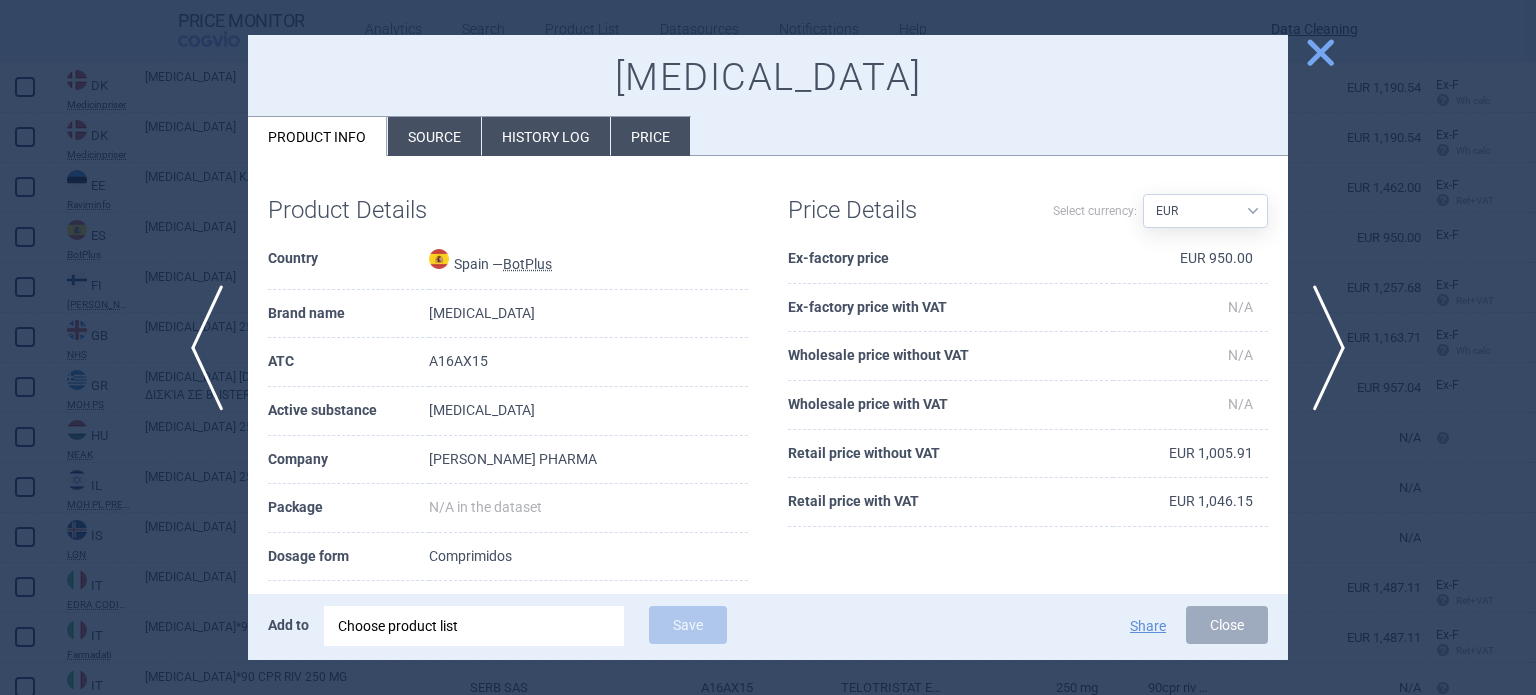 click on "Product Details Country   [GEOGRAPHIC_DATA] —  BotPlus Brand name [MEDICAL_DATA] ATC A16AX15 Active substance [MEDICAL_DATA] Company [PERSON_NAME] PHARMA Package N/A in the dataset Dosage form Comprimidos Dosage strength N/A in the dataset Valid from - to N/A in the dataset  -  N/A in the dataset Market supply Available Date of update [DATE] 08:21 Included from [DATE] Price Details Select currency: Source AED AUD BGN BHD [PERSON_NAME] BRL CAD CHF CNY COP CZK DKK DZD EUR GBP HUF ILS INR ISK JOD JPY KRW KWD KZT LBP MDL MYR NOK NZD OMR PLN QAR [PERSON_NAME] RSD RUB SAR SEK USD UZS ZAR Ex-factory price EUR 950.00 Ex-factory price with VAT N/A Wholesale price without VAT N/A Wholesale price with VAT N/A Retail price without VAT EUR 1,005.91 Retail price with VAT EUR 1,046.15" at bounding box center (768, 510) 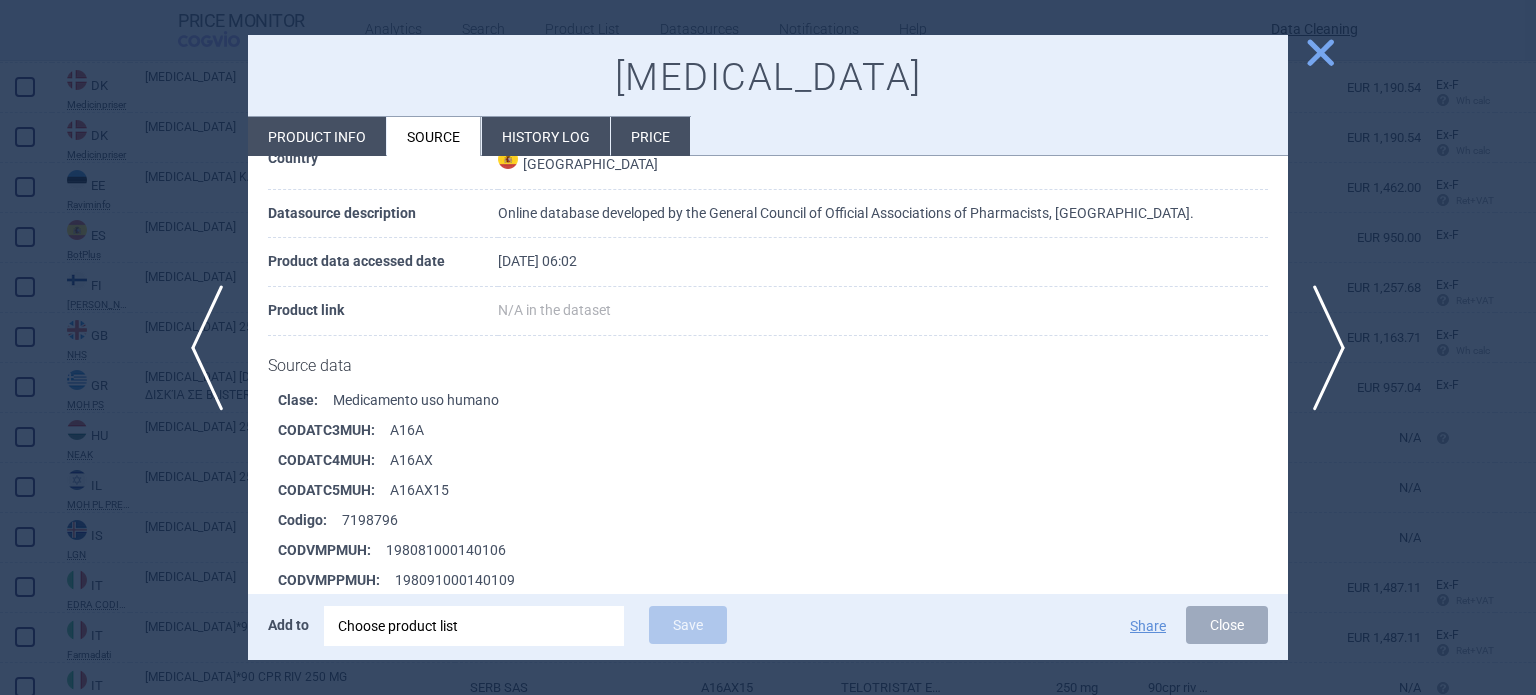 scroll, scrollTop: 300, scrollLeft: 0, axis: vertical 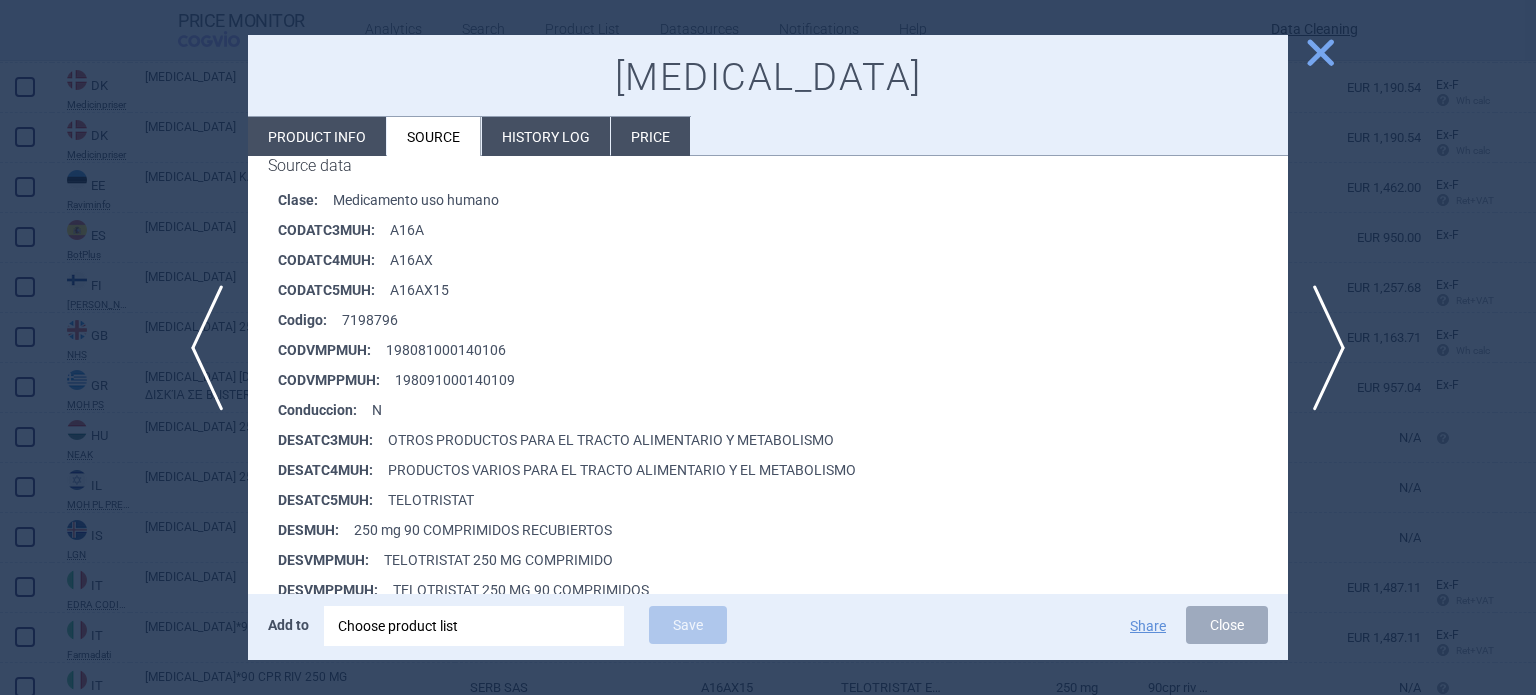 click at bounding box center (768, 347) 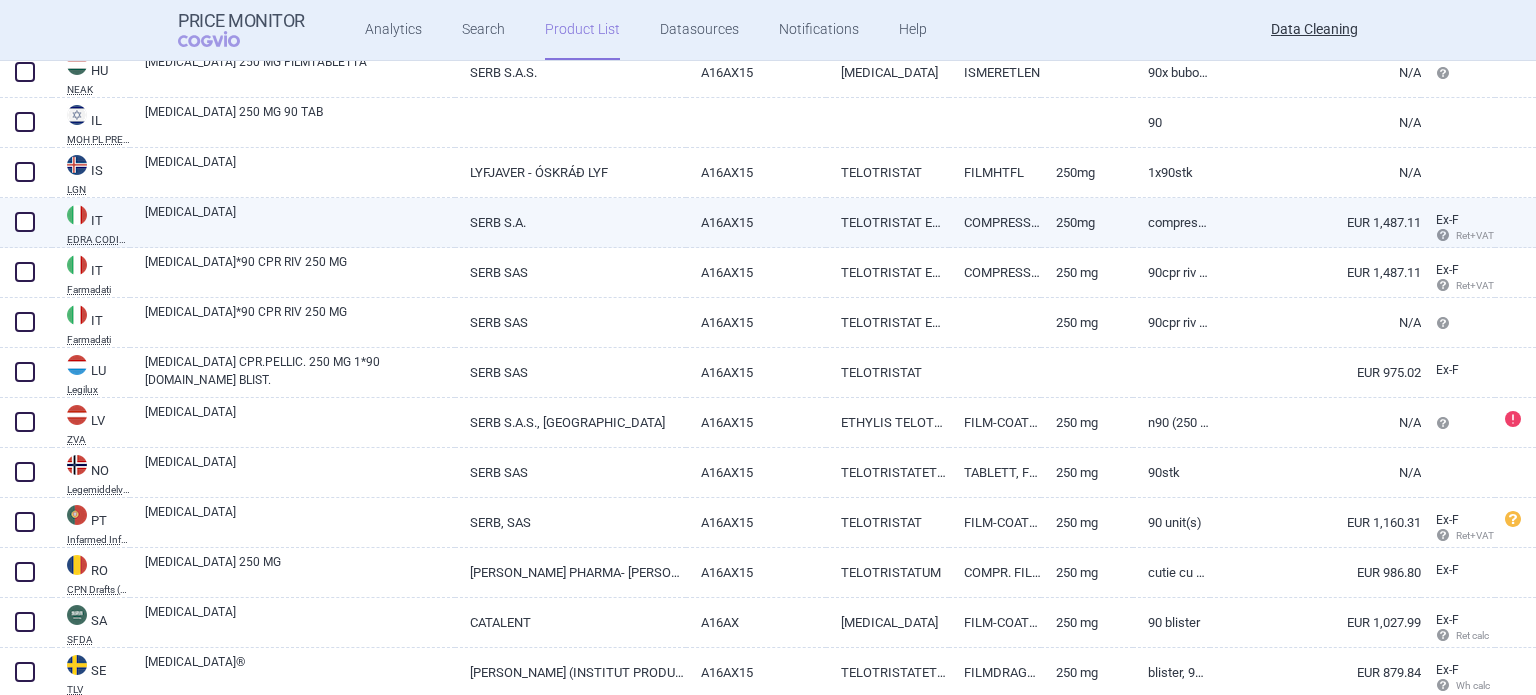 scroll, scrollTop: 1500, scrollLeft: 0, axis: vertical 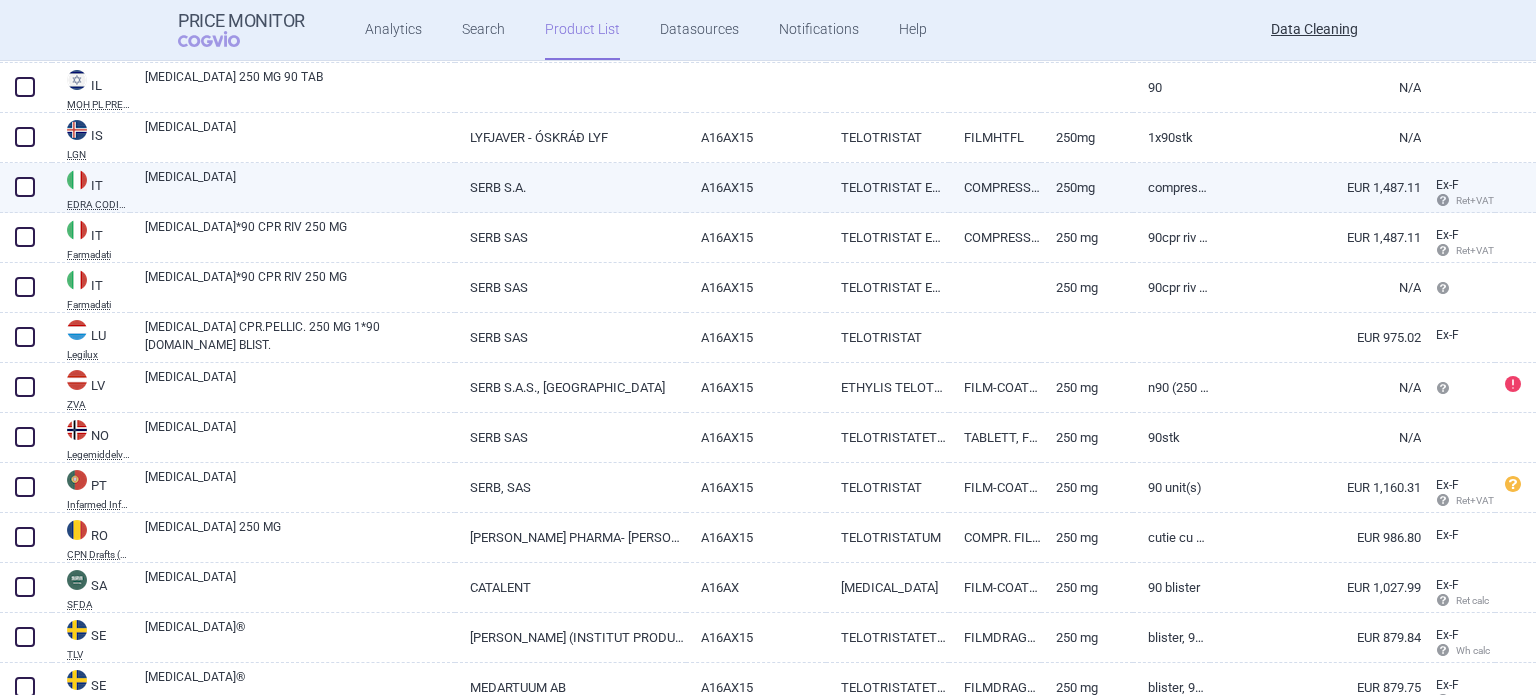 click on "SERB S.A." at bounding box center (570, 187) 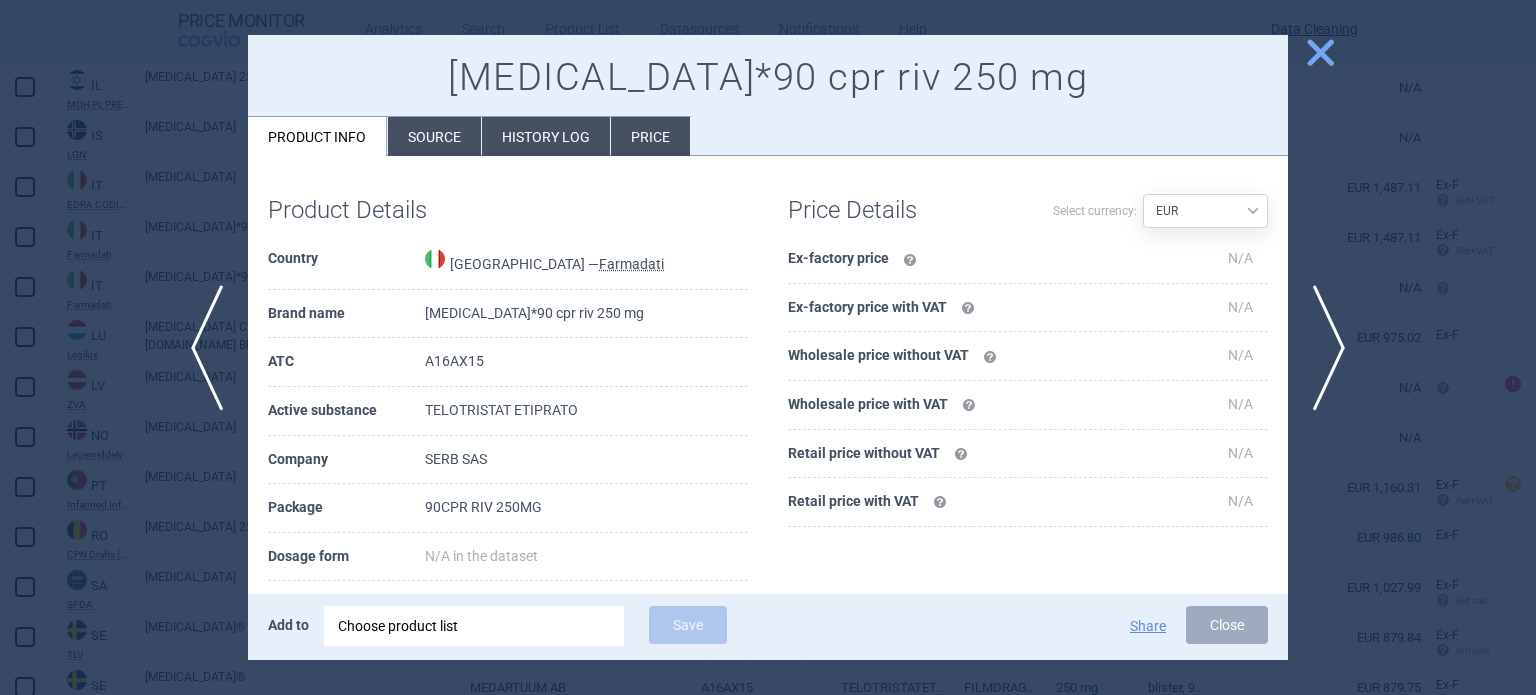 click at bounding box center (768, 347) 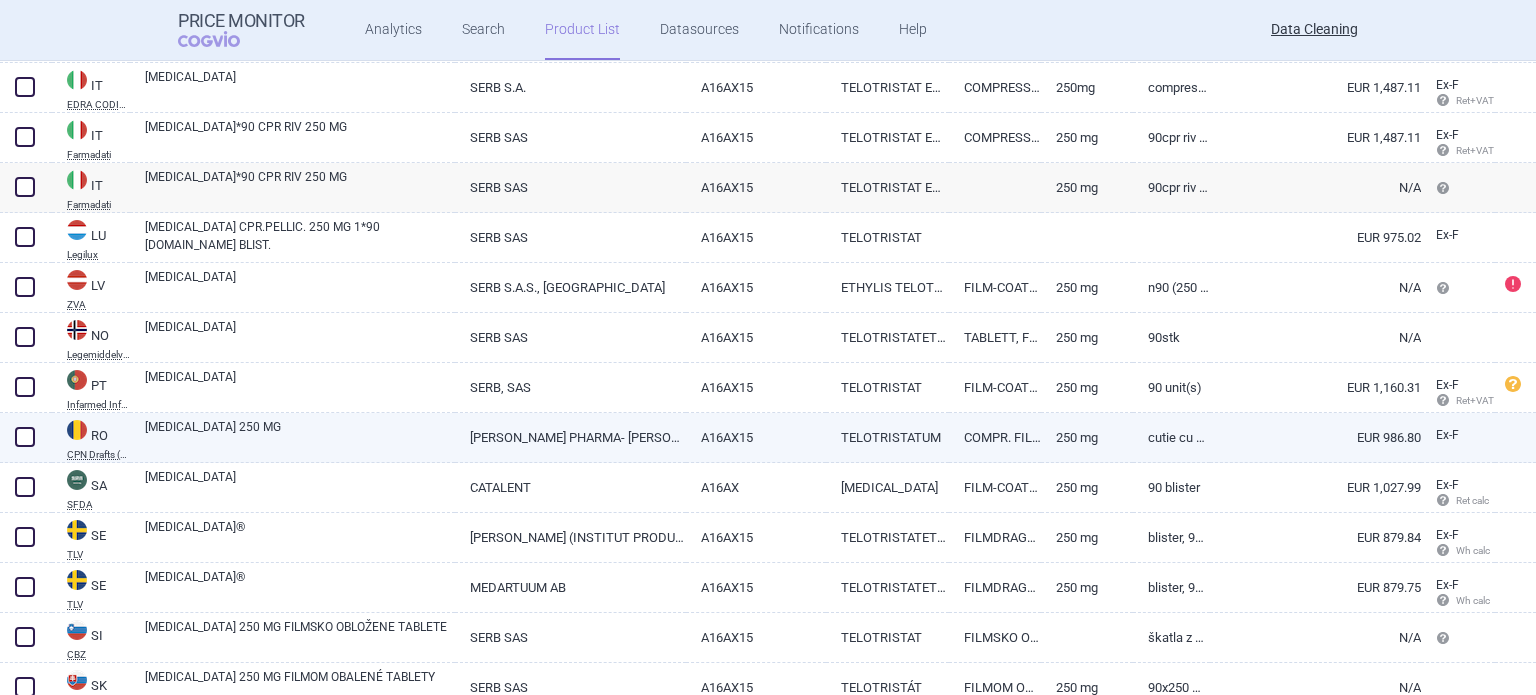 scroll, scrollTop: 1700, scrollLeft: 0, axis: vertical 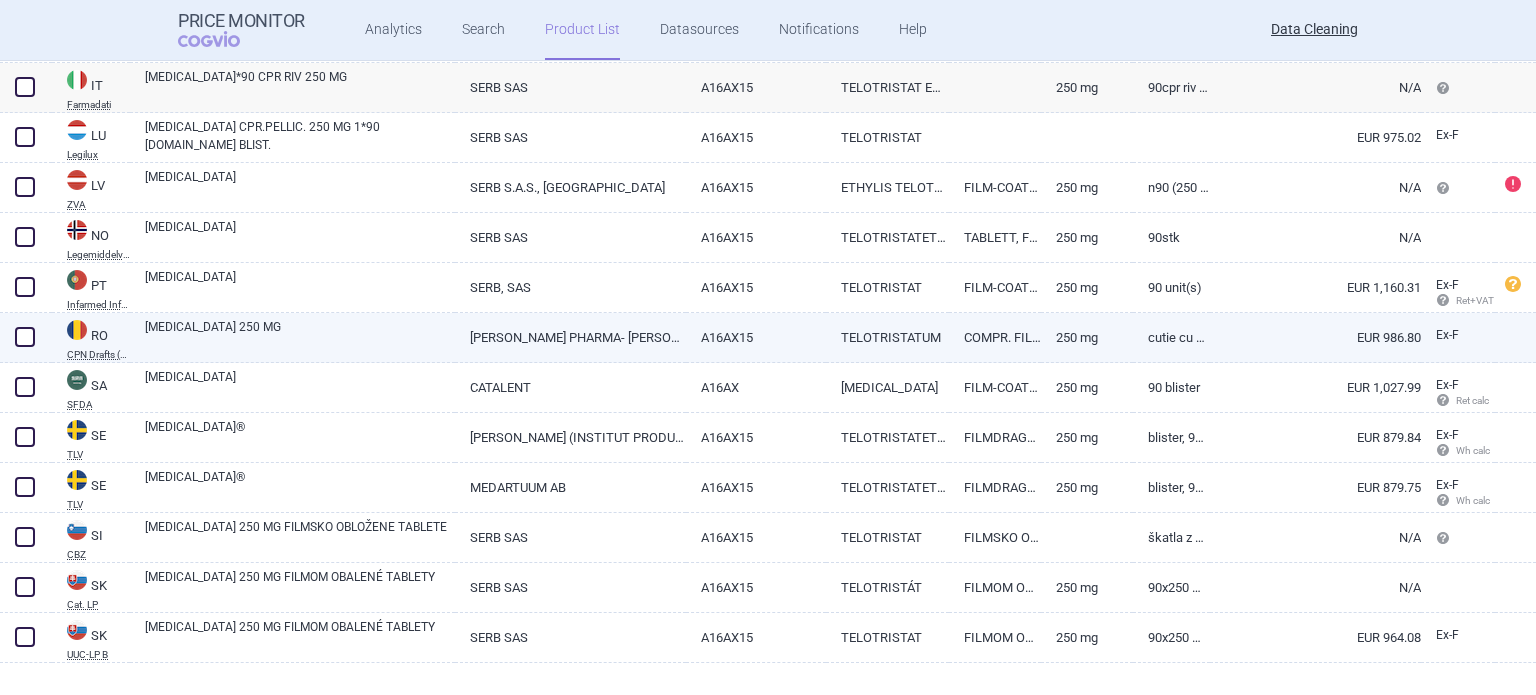 click on "A16AX15" at bounding box center [756, 337] 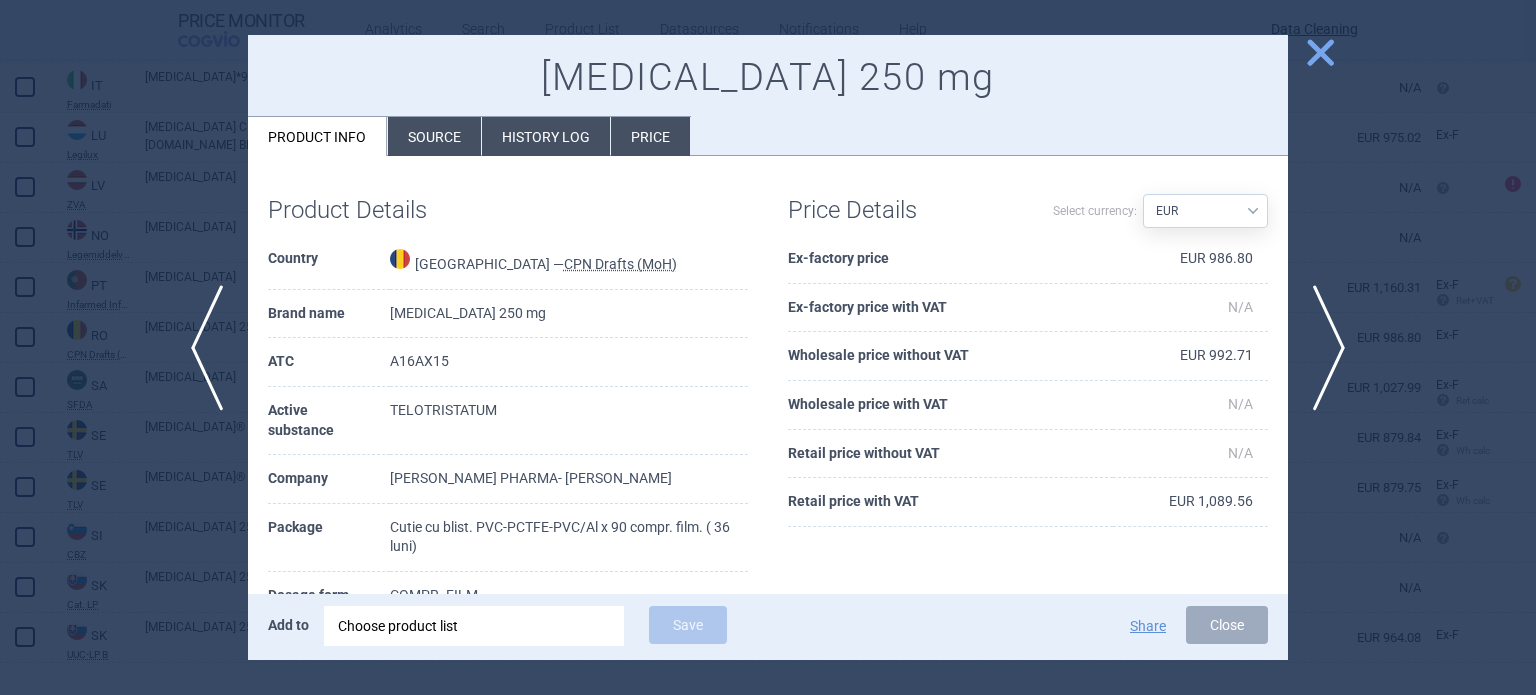 click at bounding box center [768, 347] 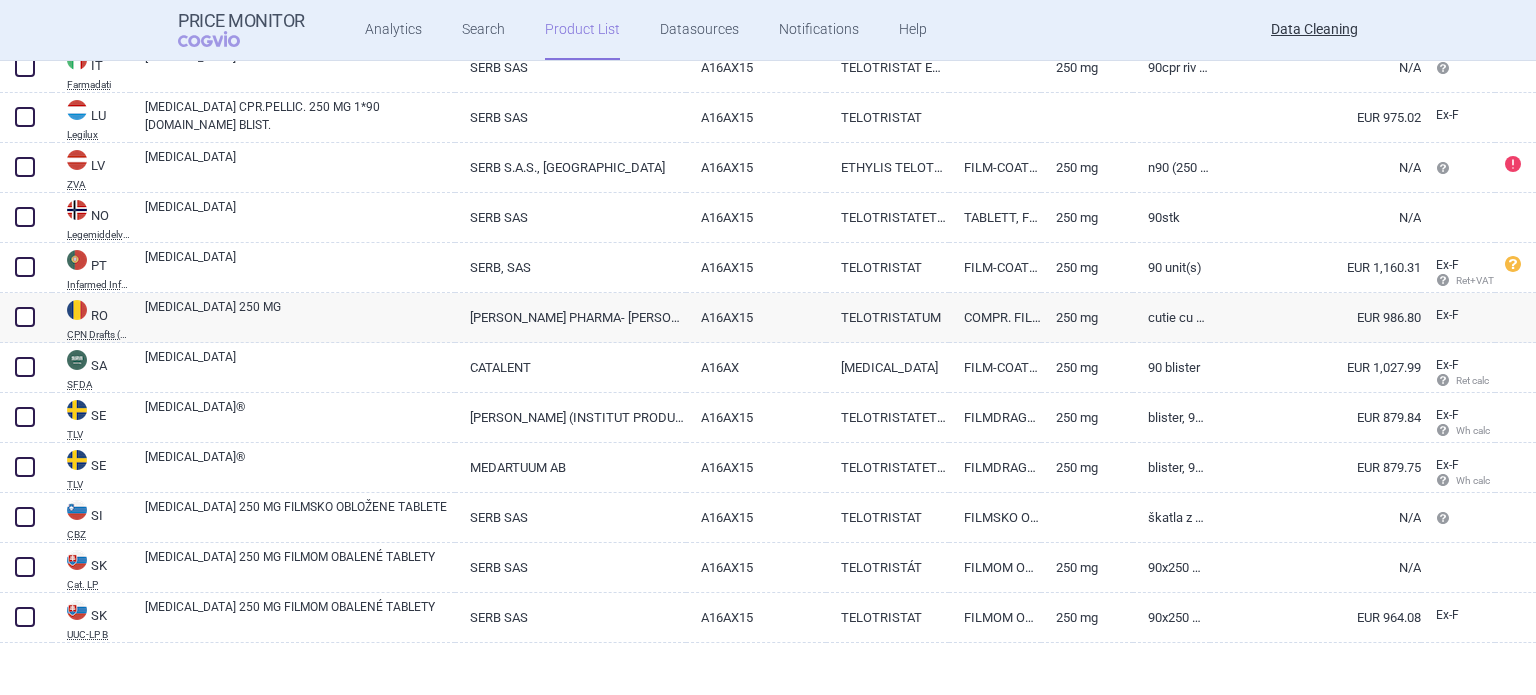 scroll, scrollTop: 1732, scrollLeft: 0, axis: vertical 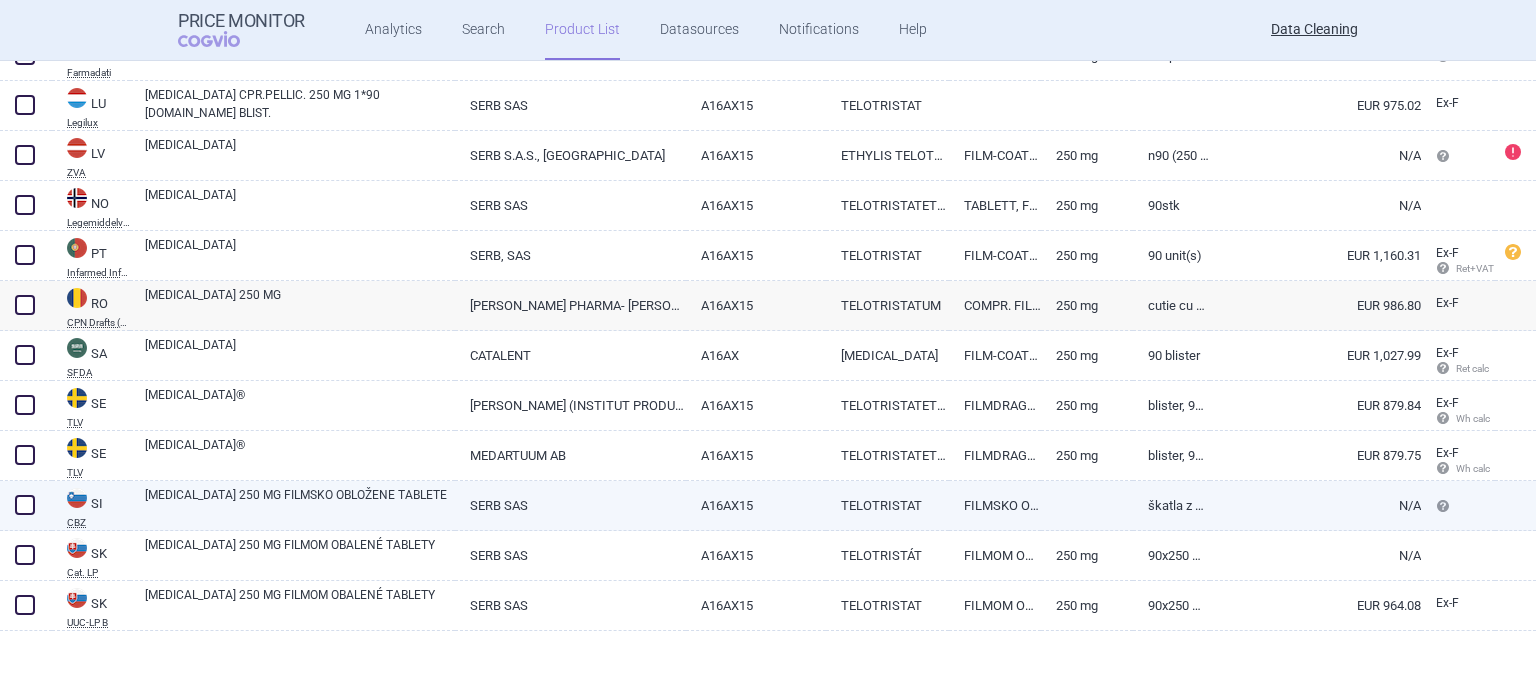 click on "A16AX15" at bounding box center (756, 505) 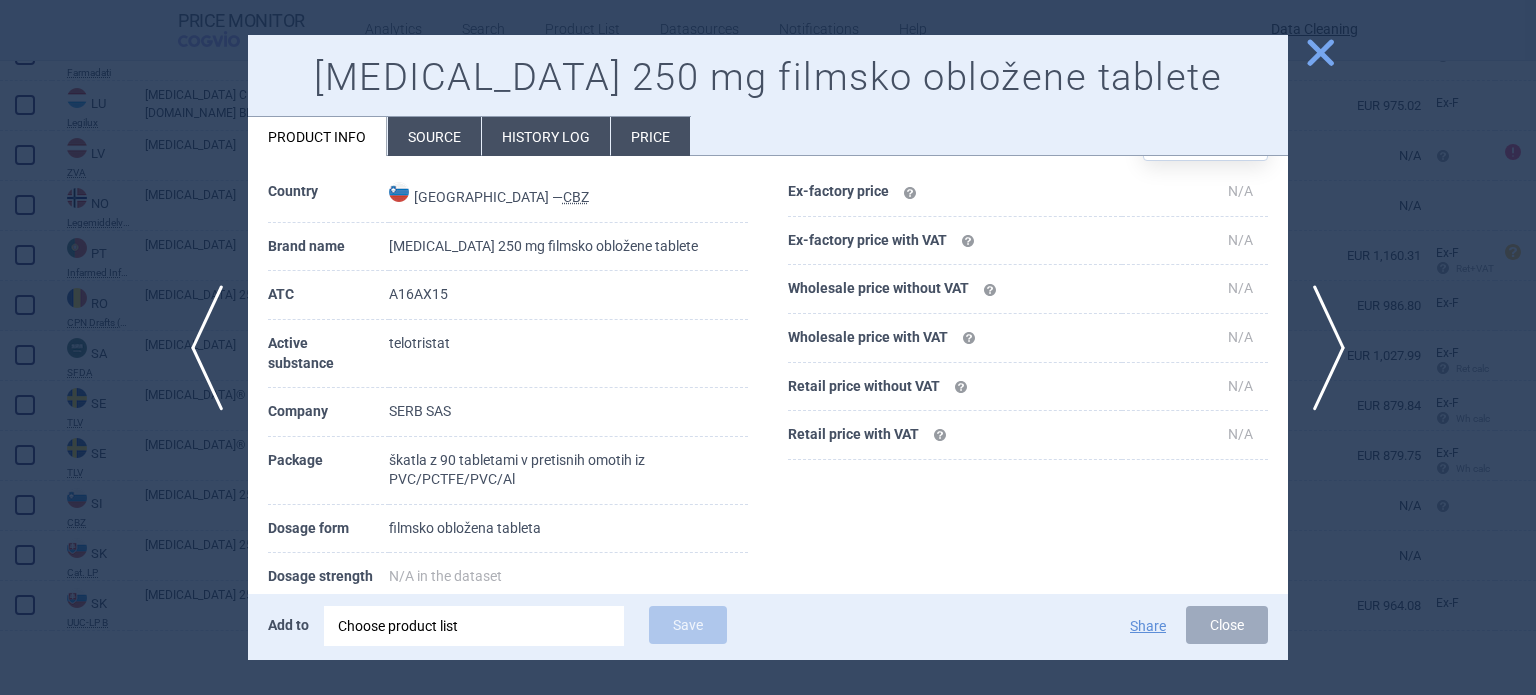 scroll, scrollTop: 100, scrollLeft: 0, axis: vertical 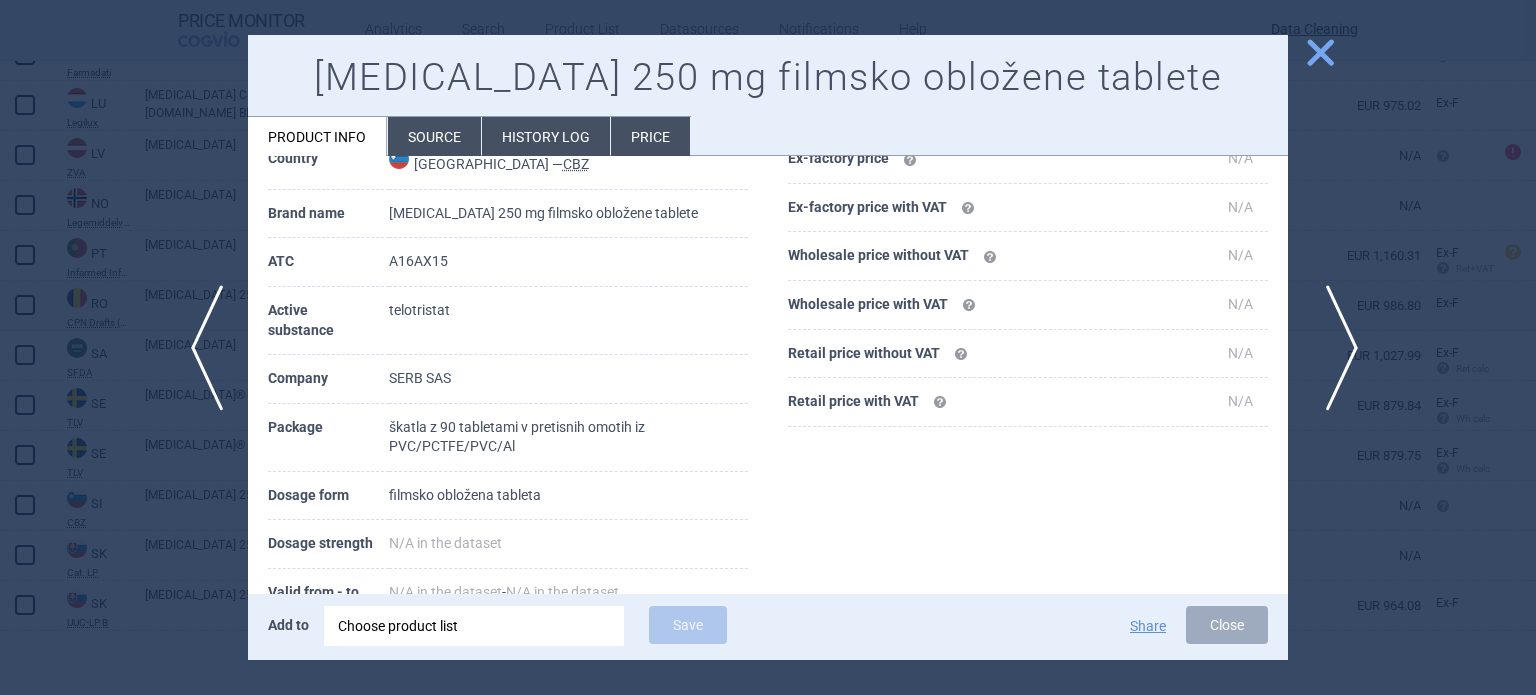 click on "next" at bounding box center (1335, 348) 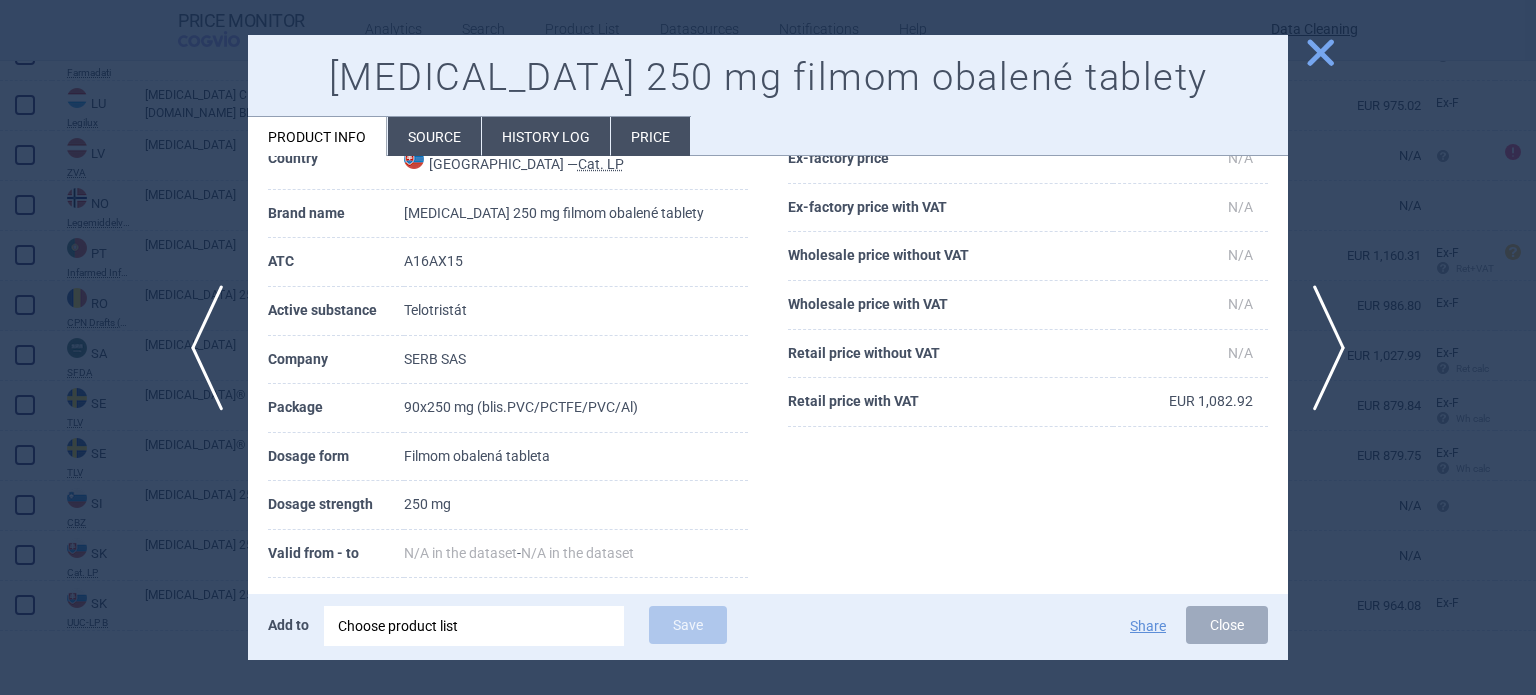 click at bounding box center (768, 347) 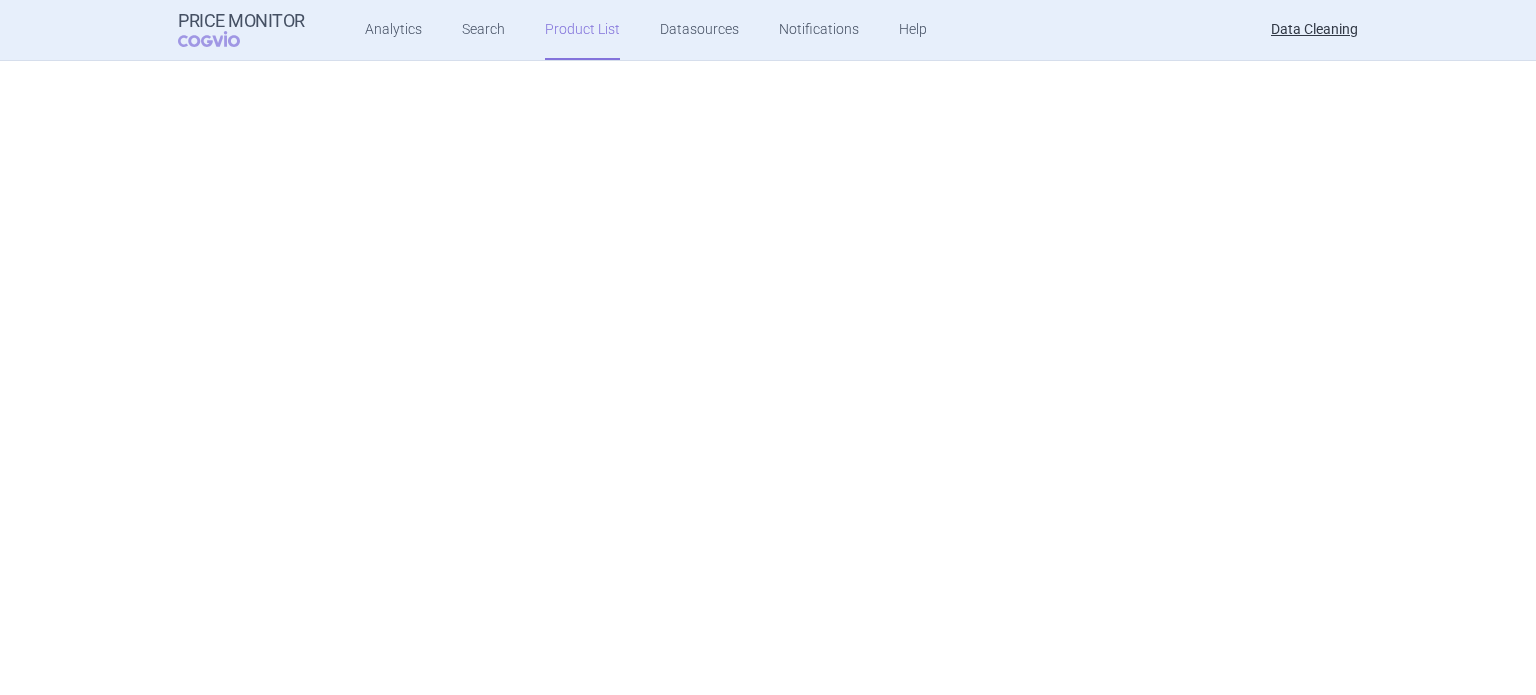 scroll, scrollTop: 0, scrollLeft: 0, axis: both 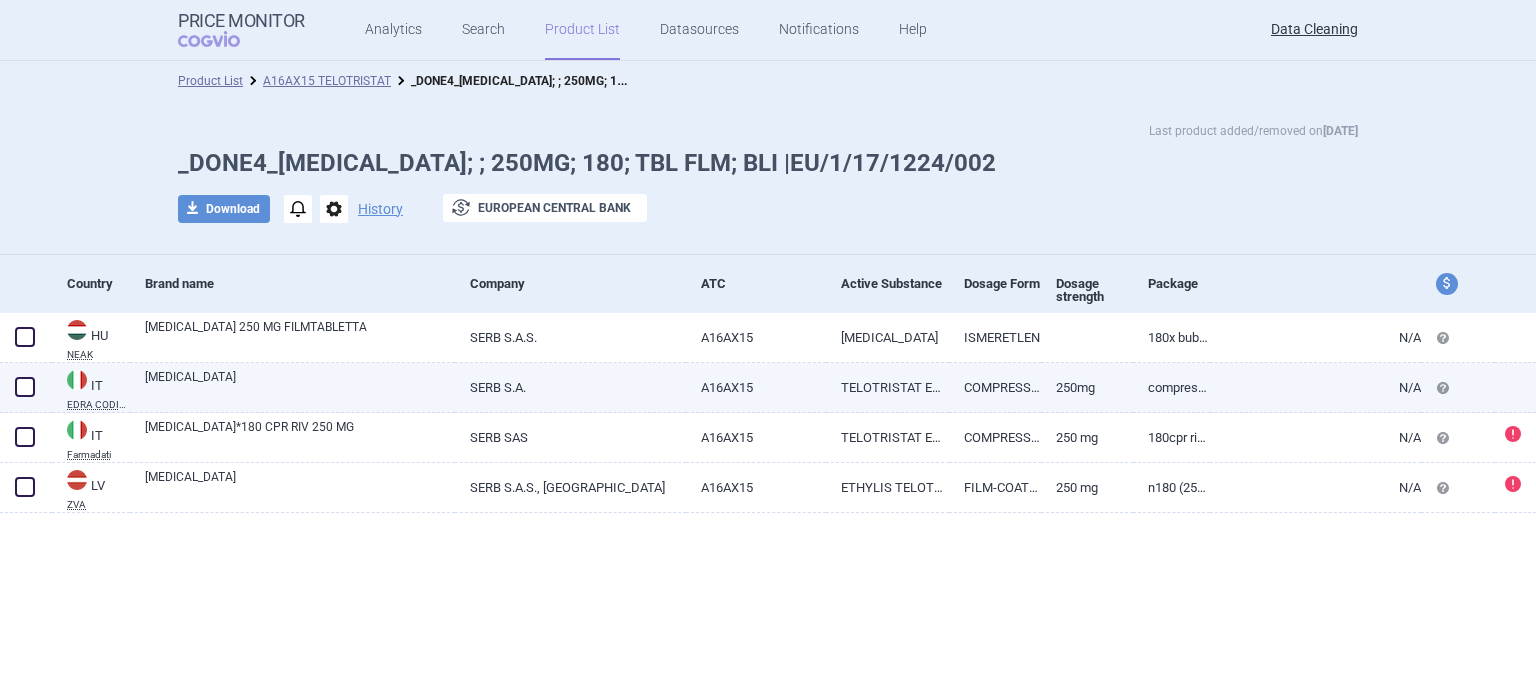 click on "SERB S.A." at bounding box center [570, 387] 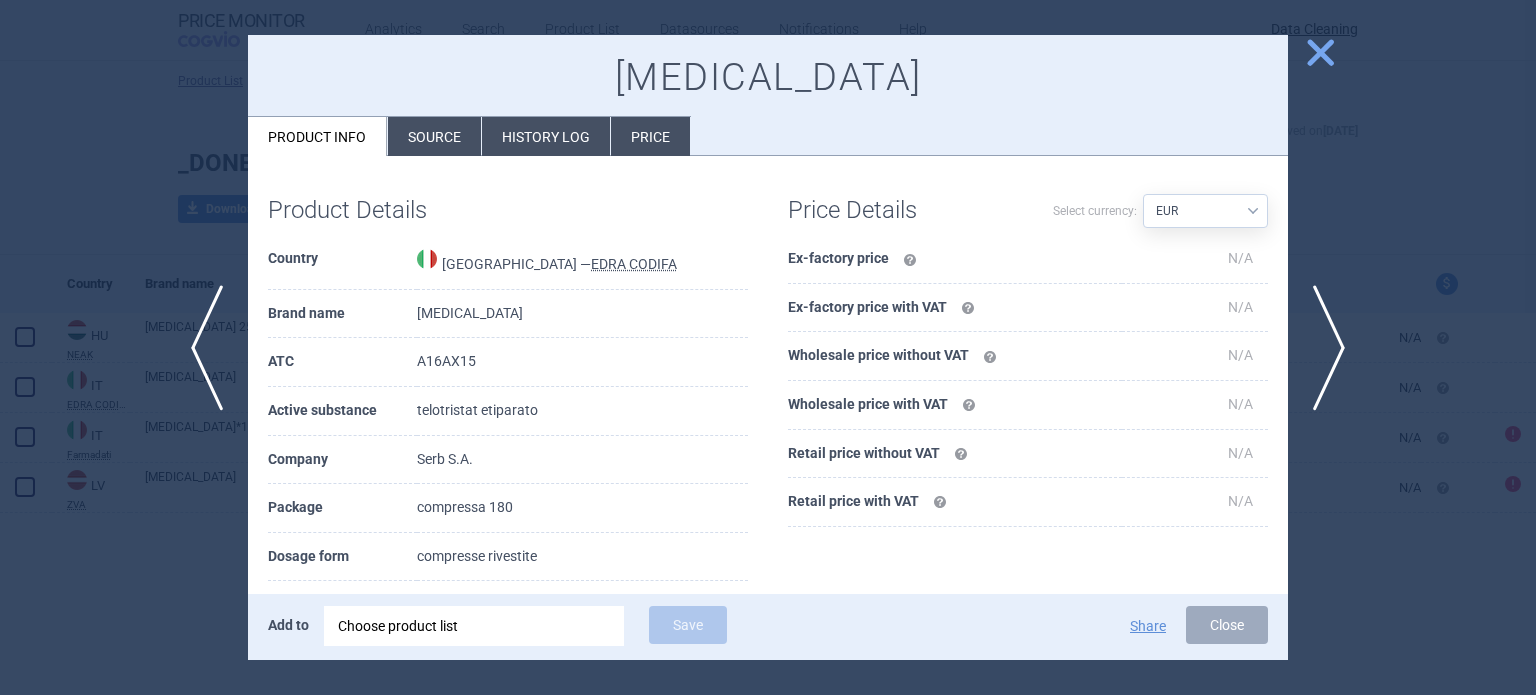scroll, scrollTop: 100, scrollLeft: 0, axis: vertical 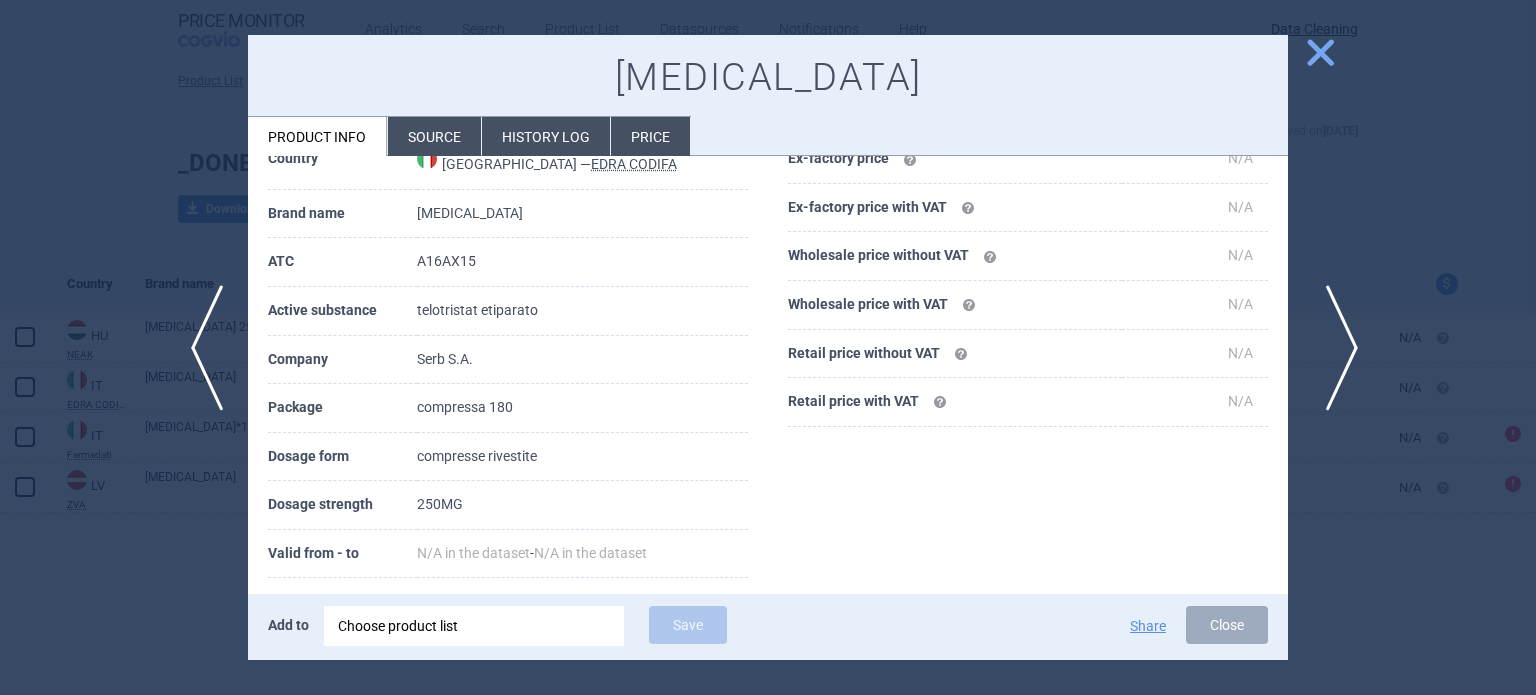 click on "next" at bounding box center [1335, 348] 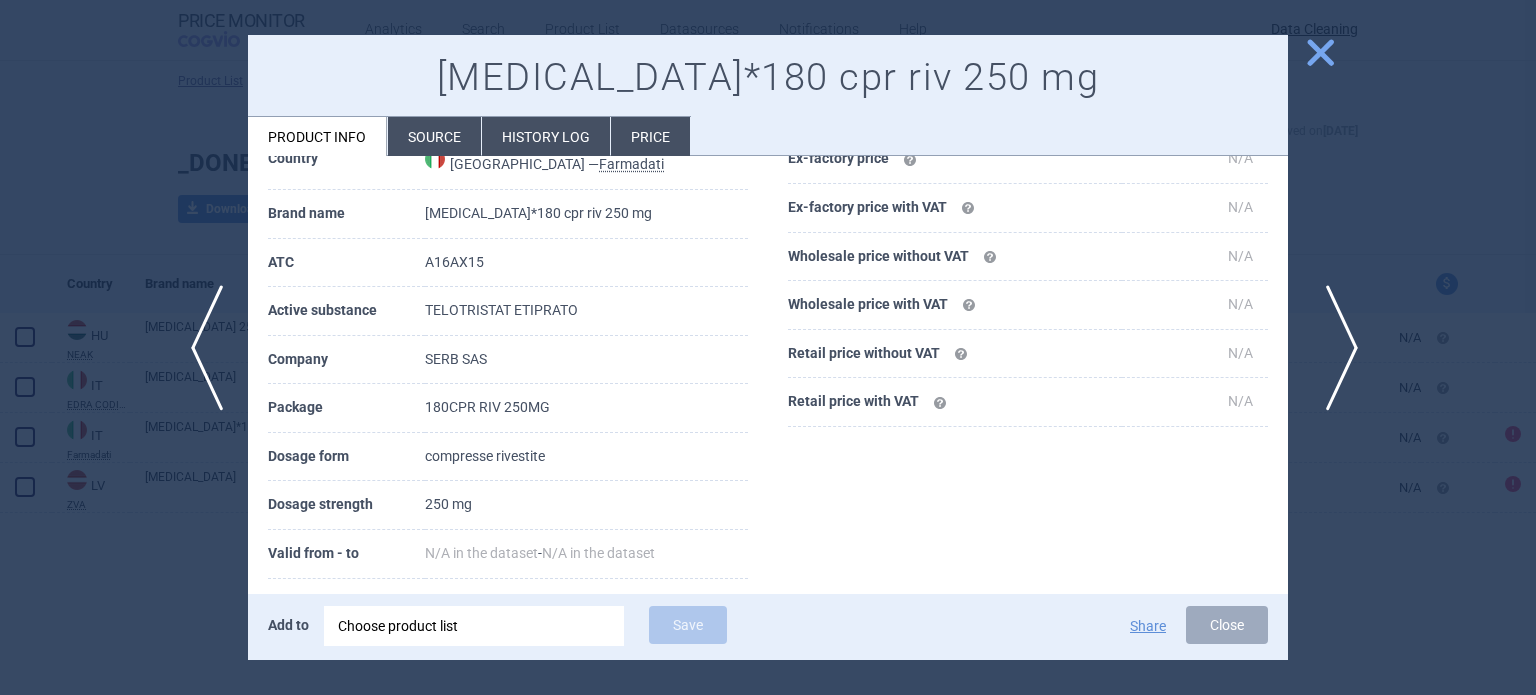 click on "next" at bounding box center (1335, 348) 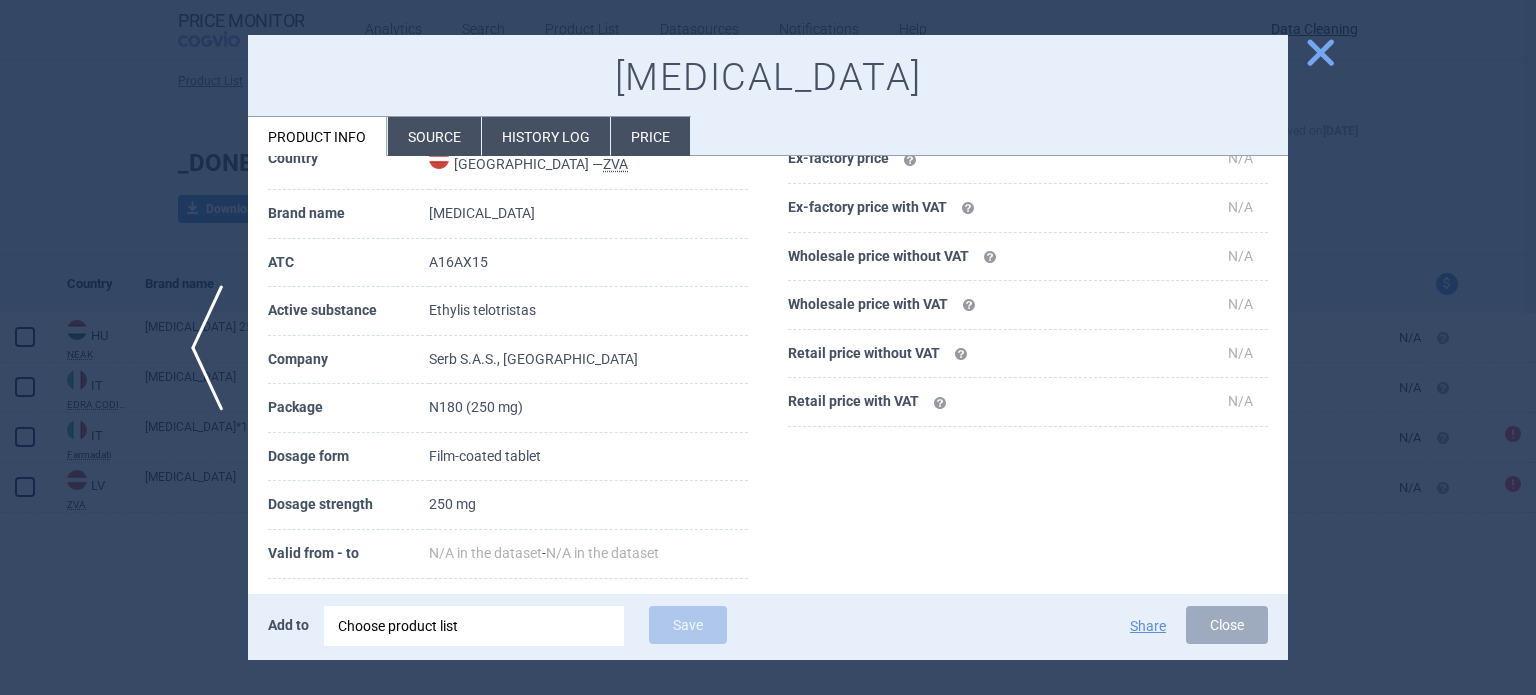 click at bounding box center [768, 347] 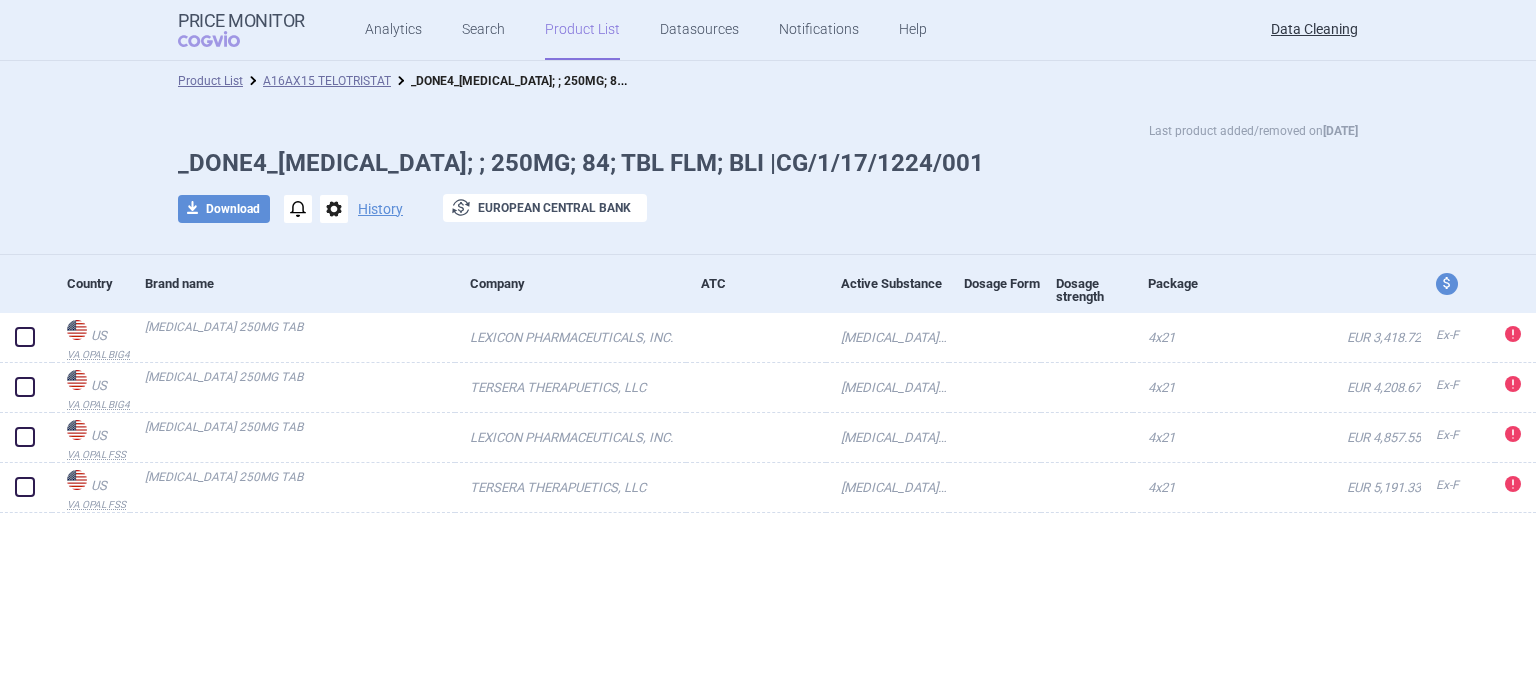 scroll, scrollTop: 0, scrollLeft: 0, axis: both 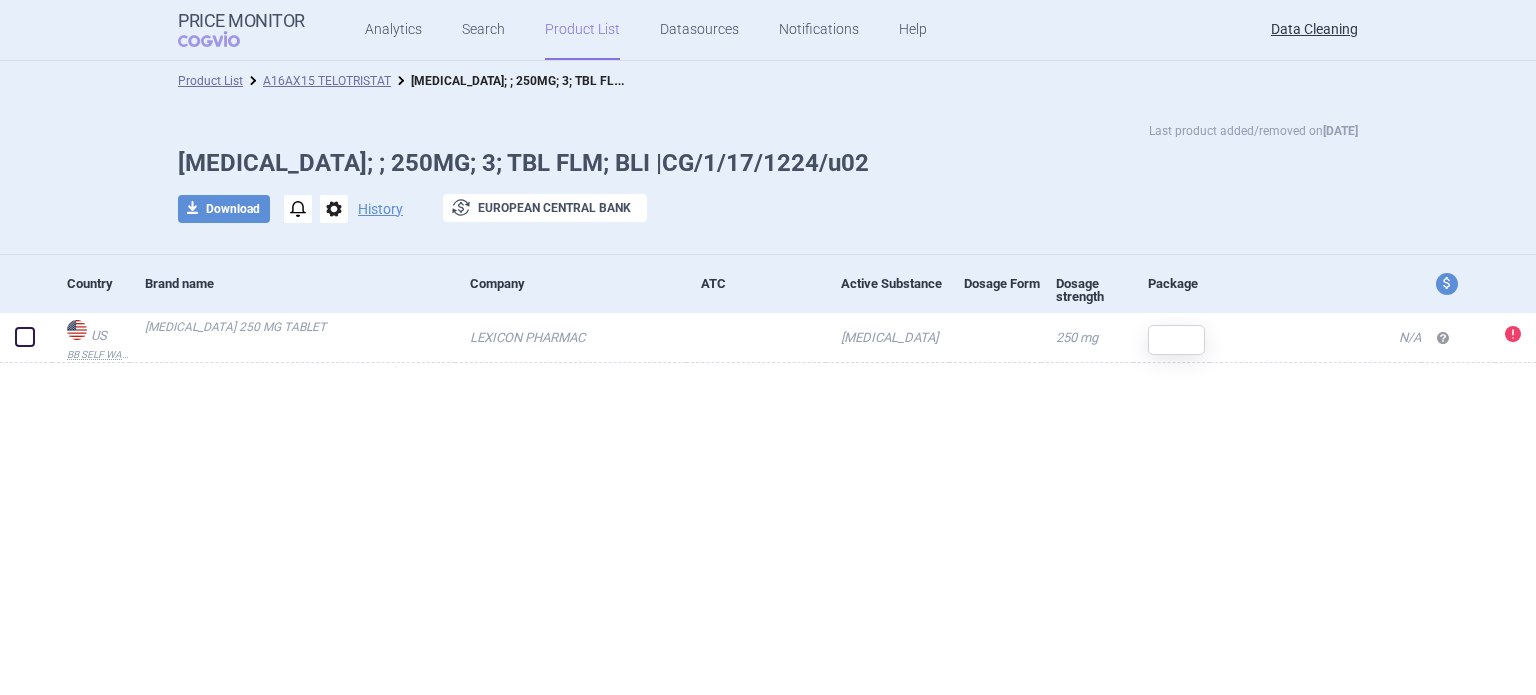click on "options" at bounding box center [334, 209] 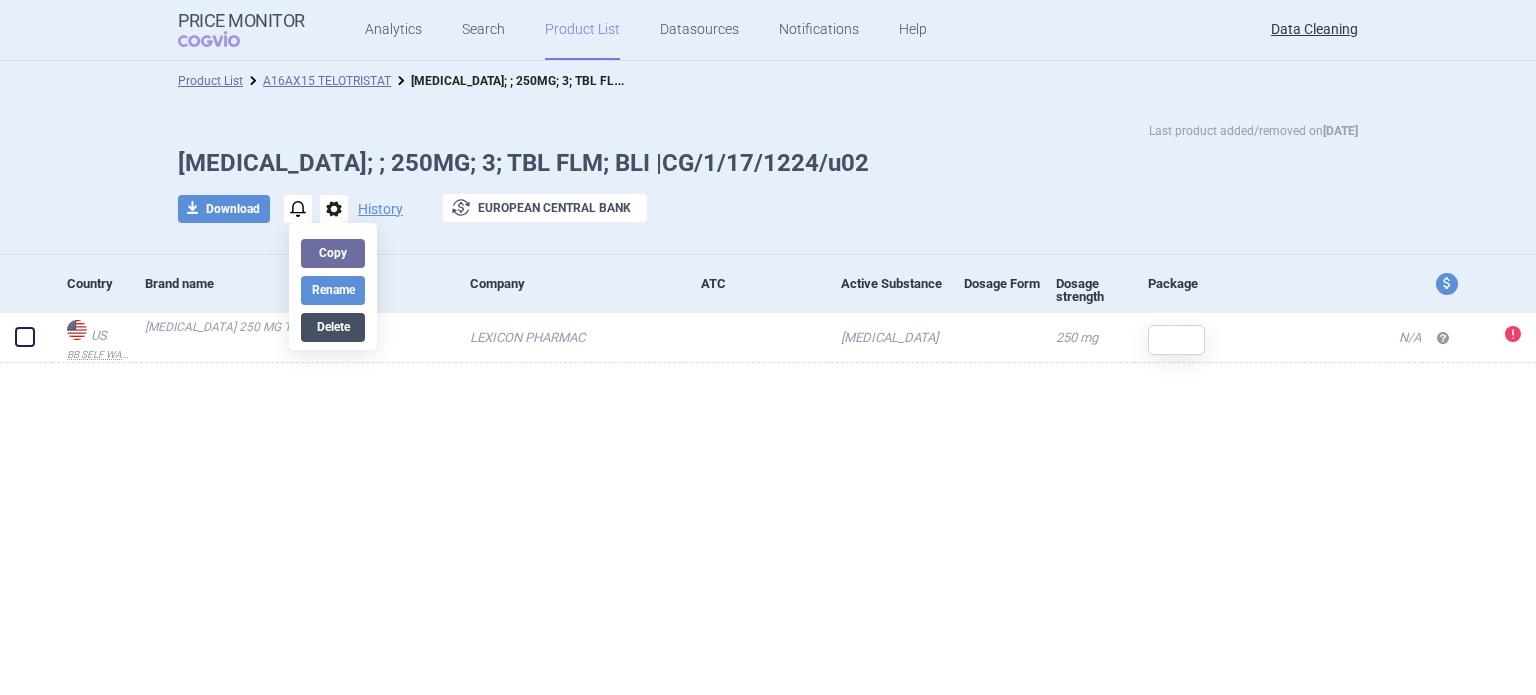 click on "Delete" at bounding box center [333, 327] 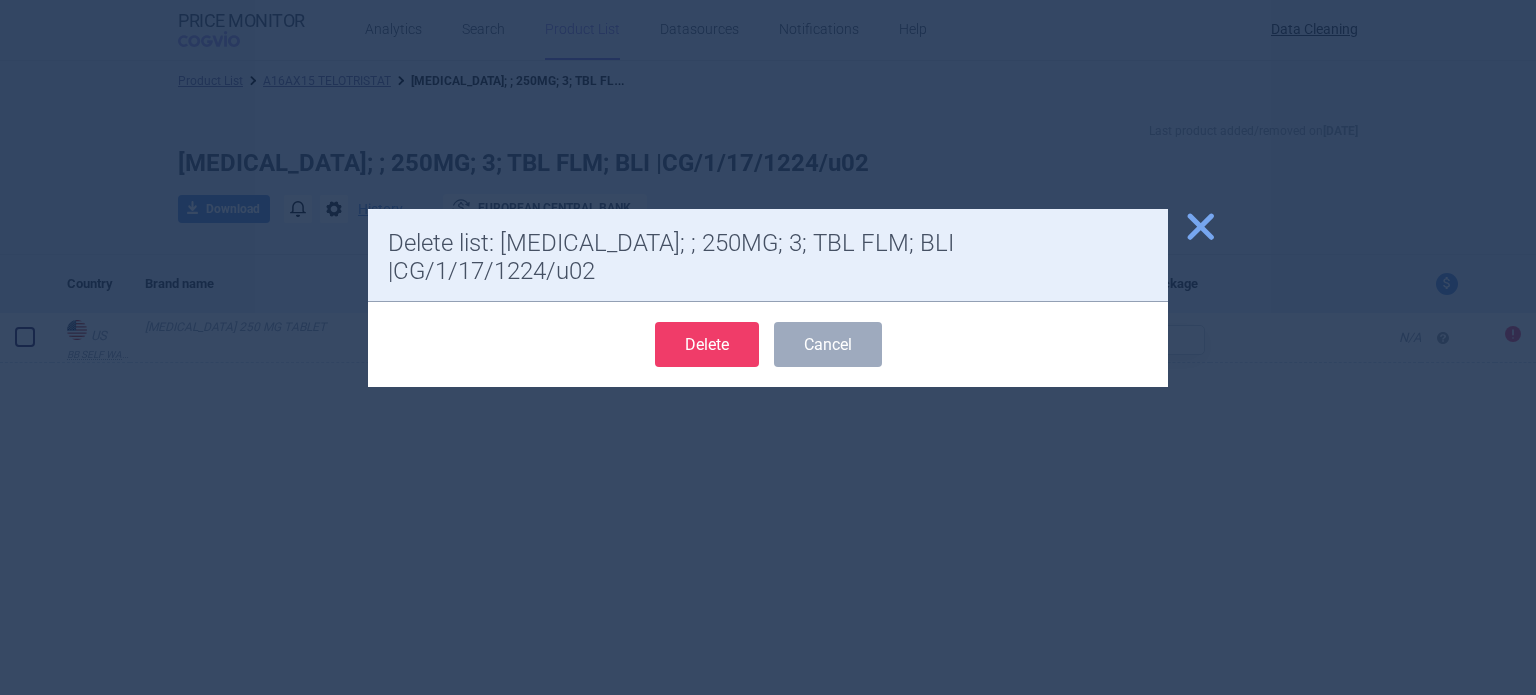 click on "Delete" at bounding box center (707, 344) 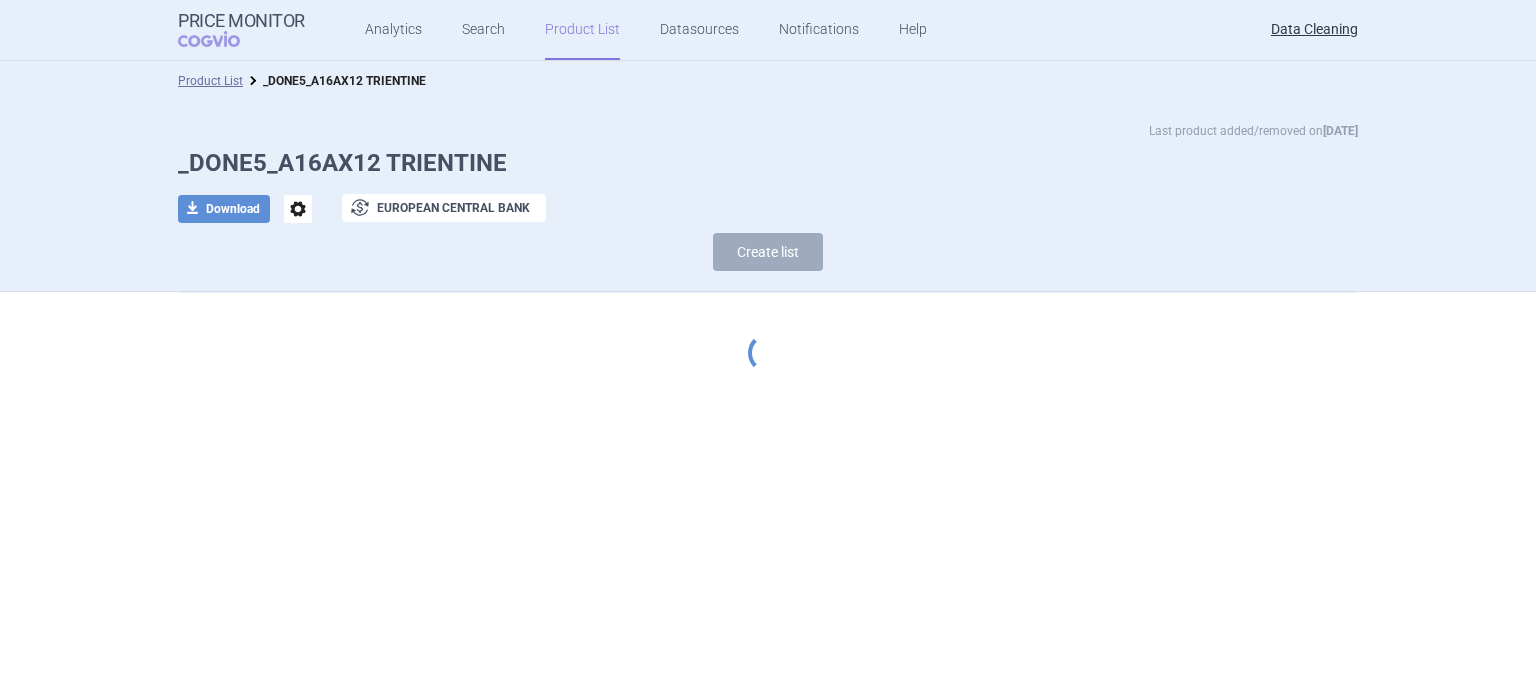 scroll, scrollTop: 0, scrollLeft: 0, axis: both 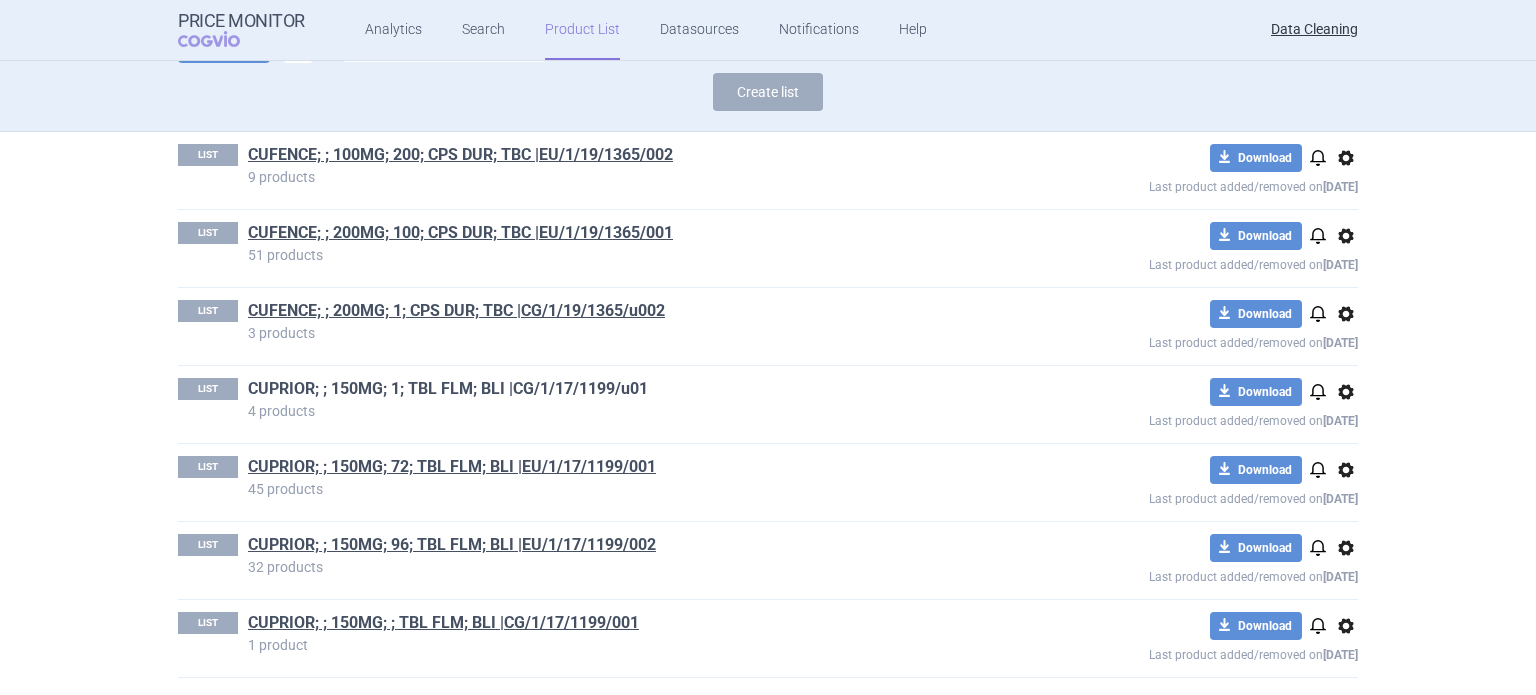 click on "CUPRIOR; ; 150MG; 1; TBL FLM; BLI |CG/1/17/1199/u01" at bounding box center (448, 389) 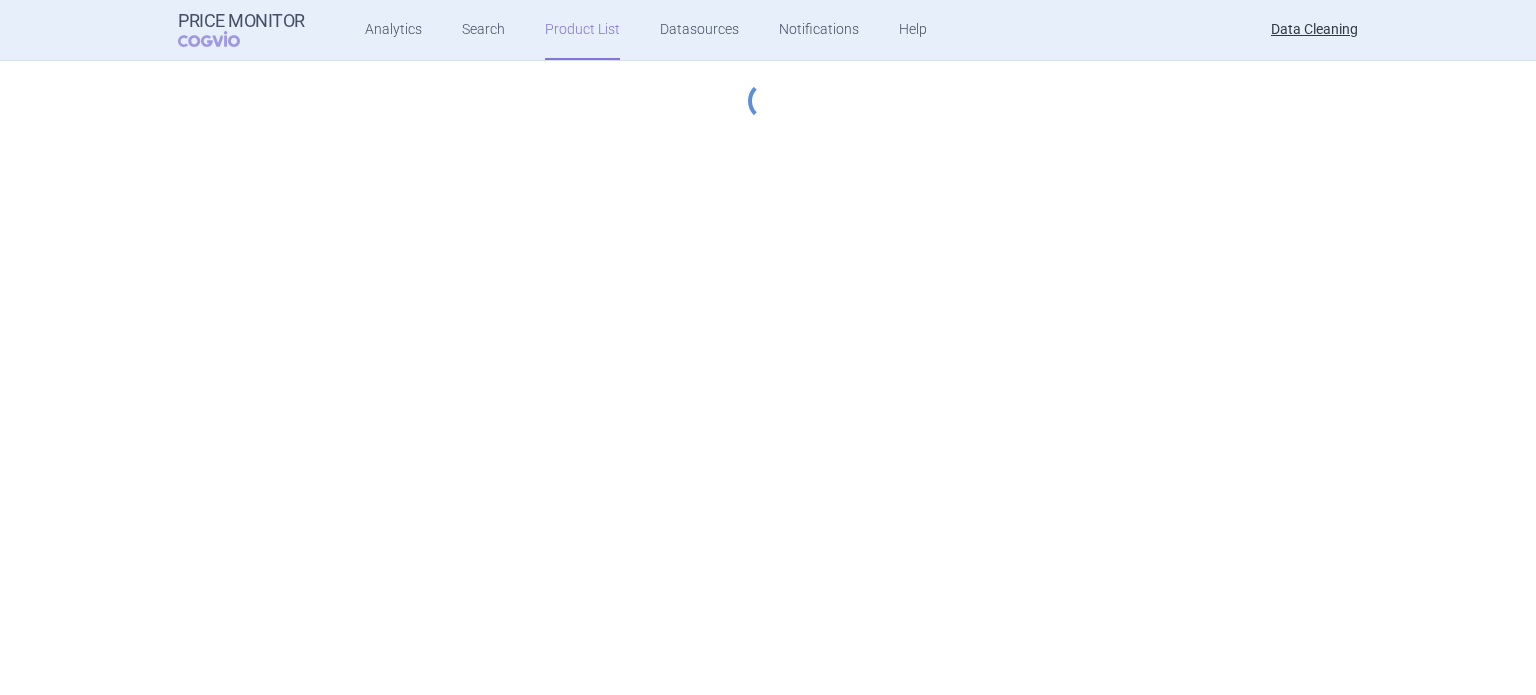 scroll, scrollTop: 0, scrollLeft: 0, axis: both 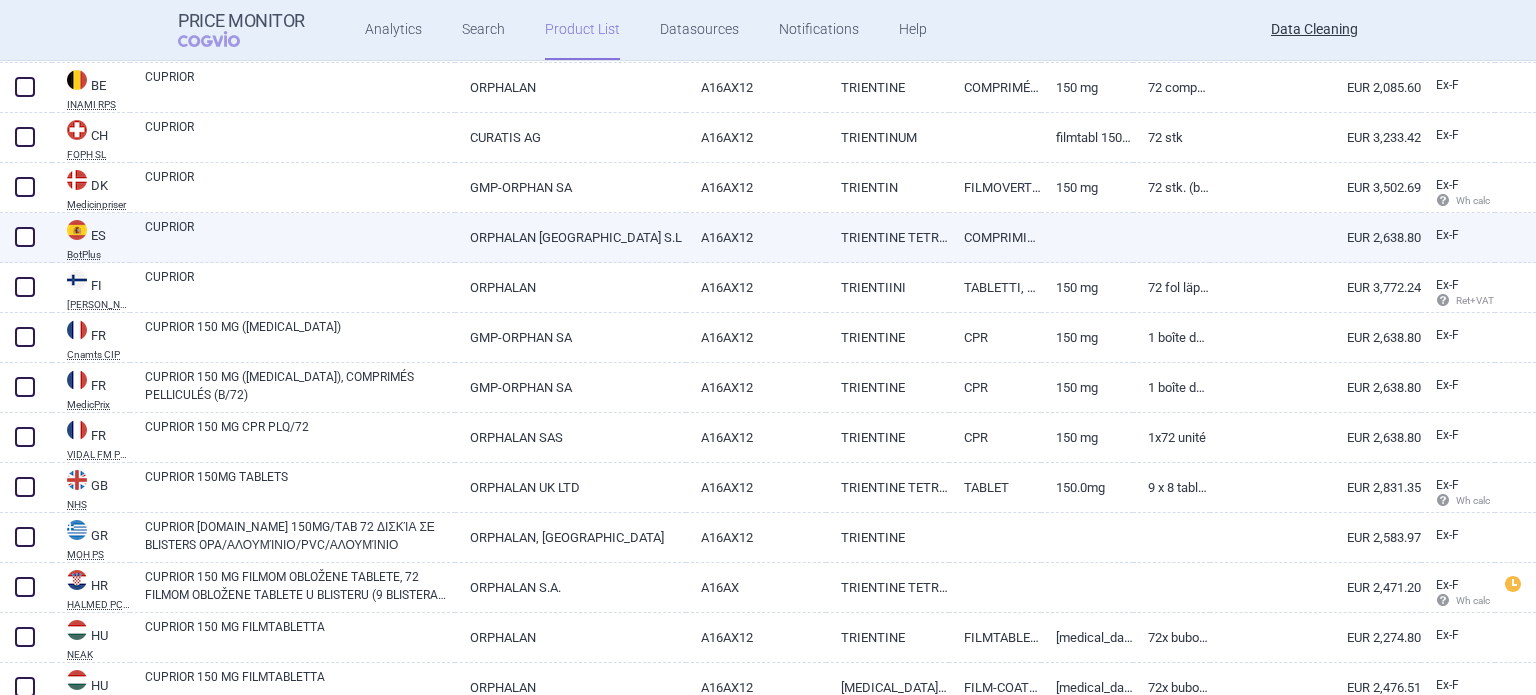 click on "ORPHALAN [GEOGRAPHIC_DATA] S.L" at bounding box center [570, 237] 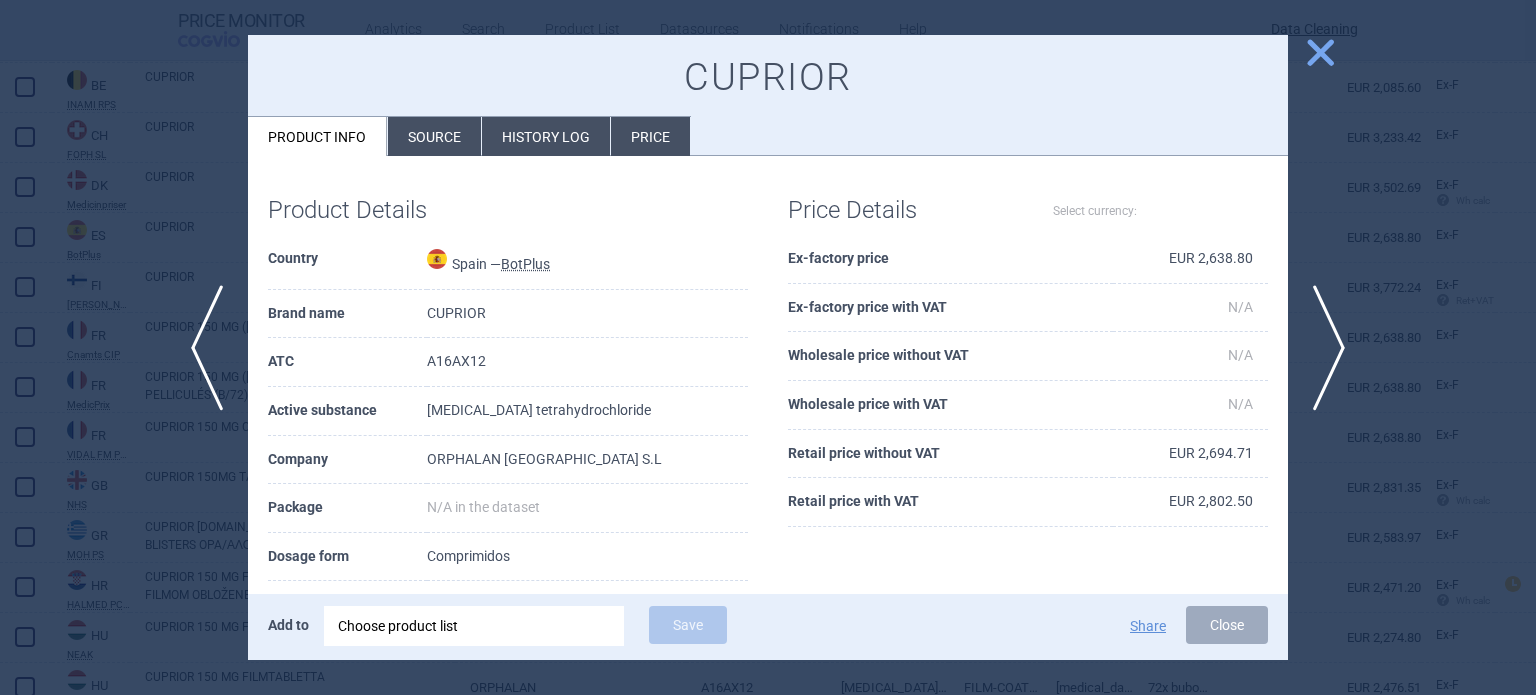 select on "EUR" 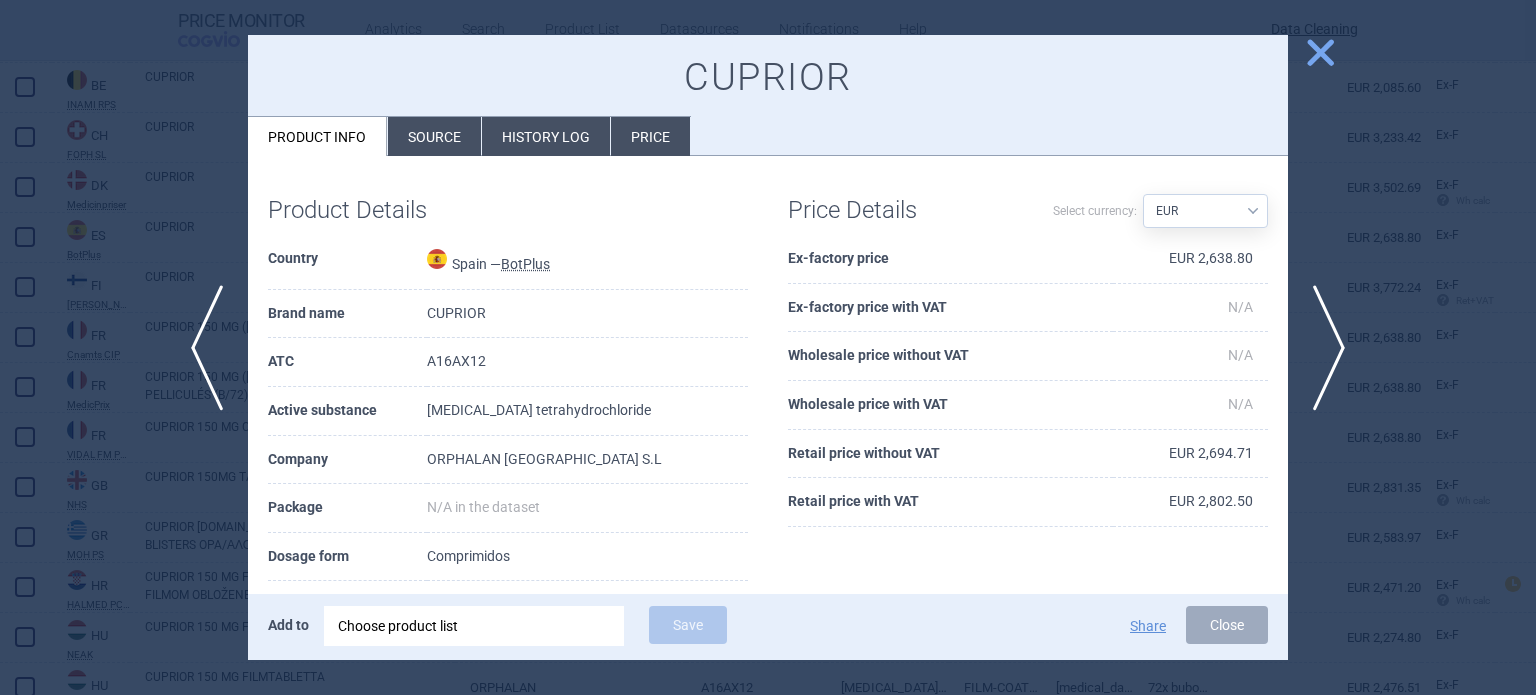 click on "Source" at bounding box center [434, 136] 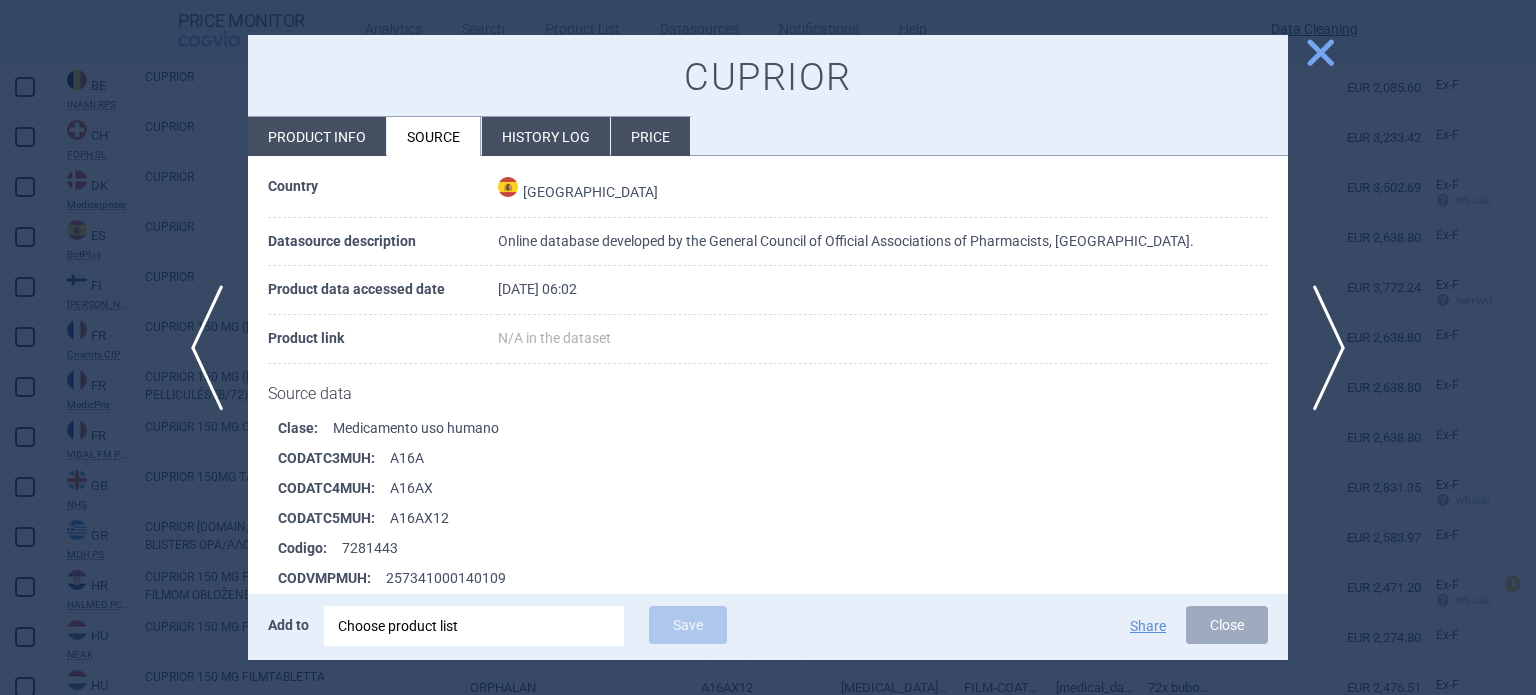 scroll, scrollTop: 400, scrollLeft: 0, axis: vertical 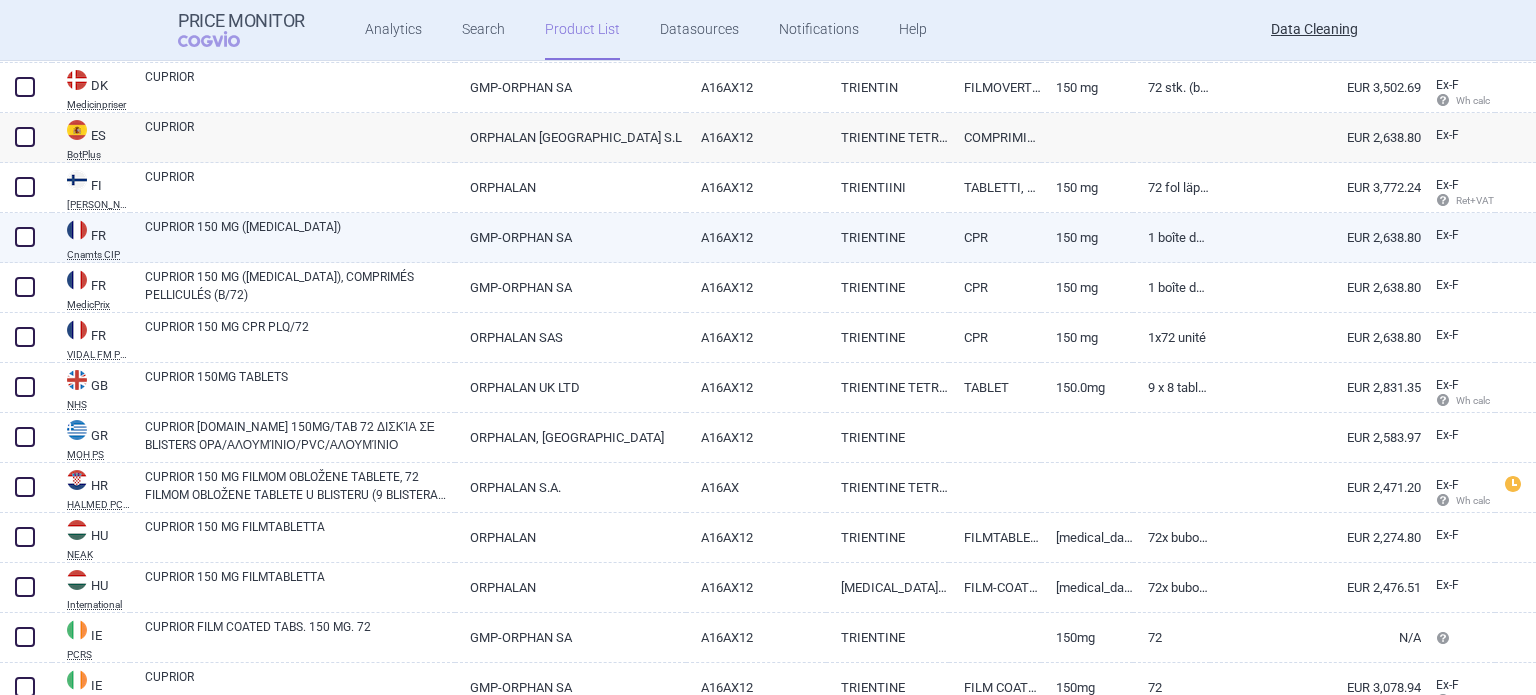 click on "CPR" at bounding box center [995, 237] 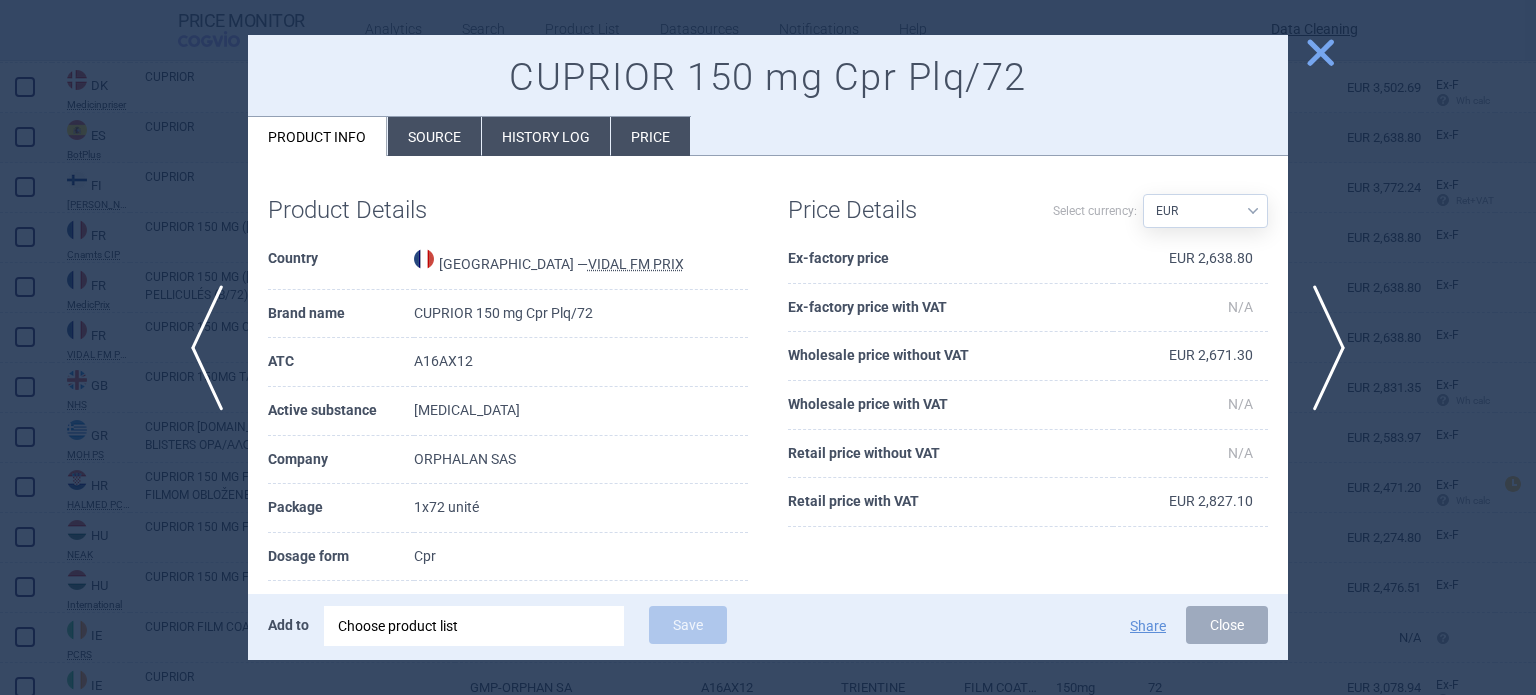 click at bounding box center (768, 347) 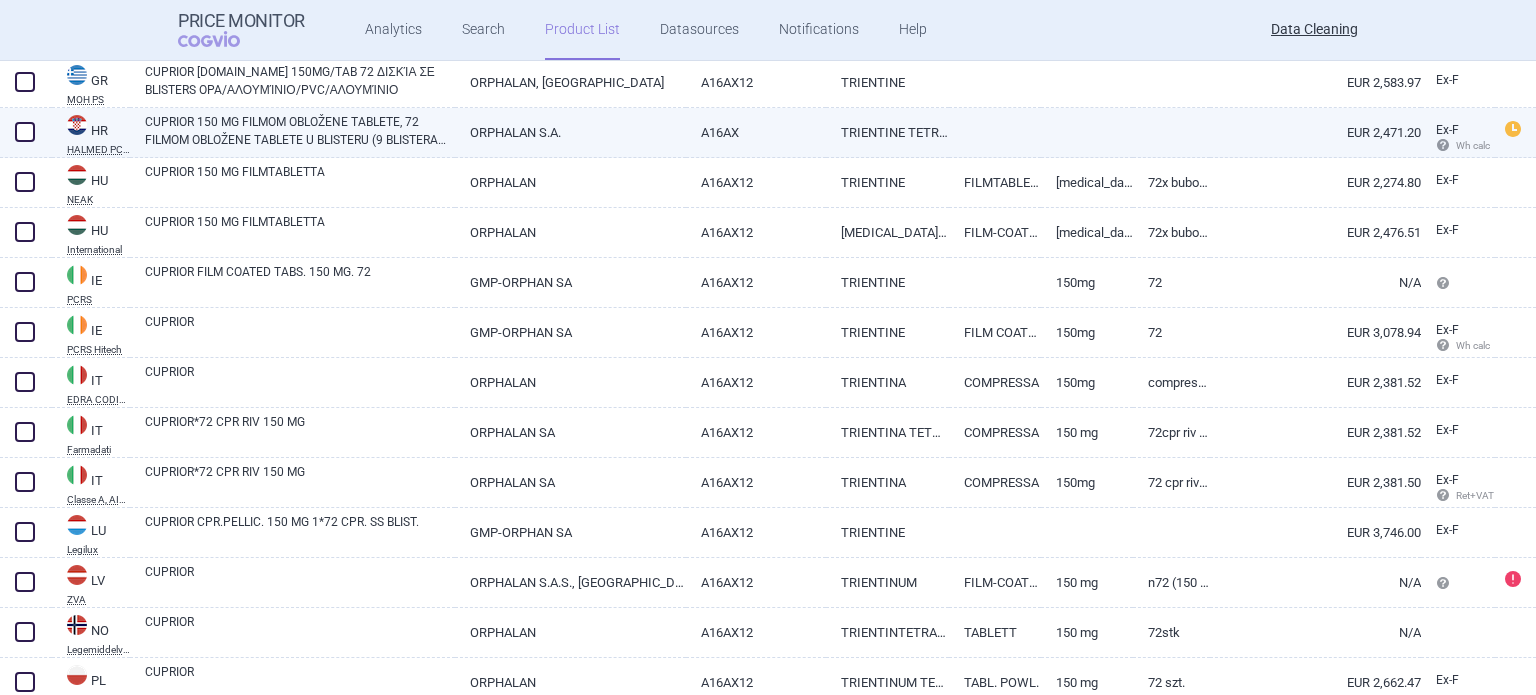 scroll, scrollTop: 1300, scrollLeft: 0, axis: vertical 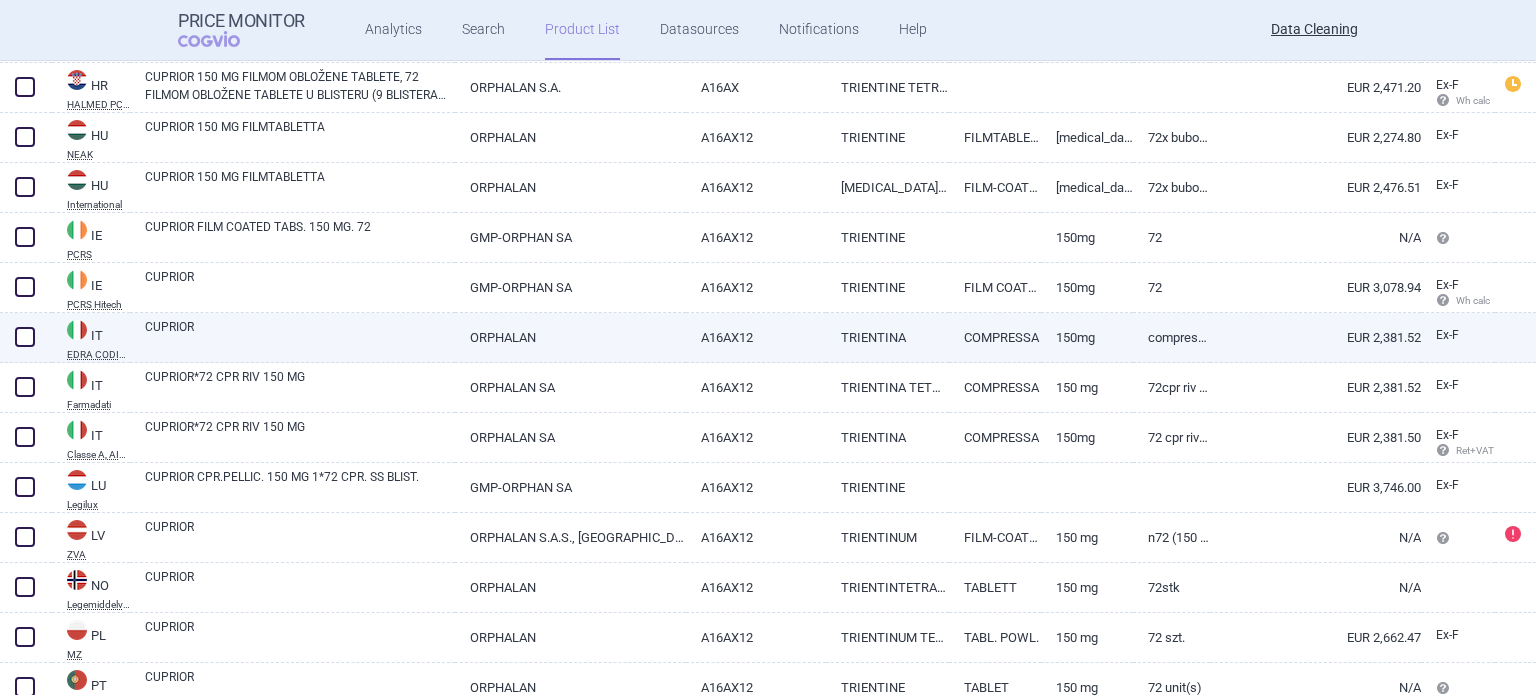 click on "ORPHALAN" at bounding box center [570, 337] 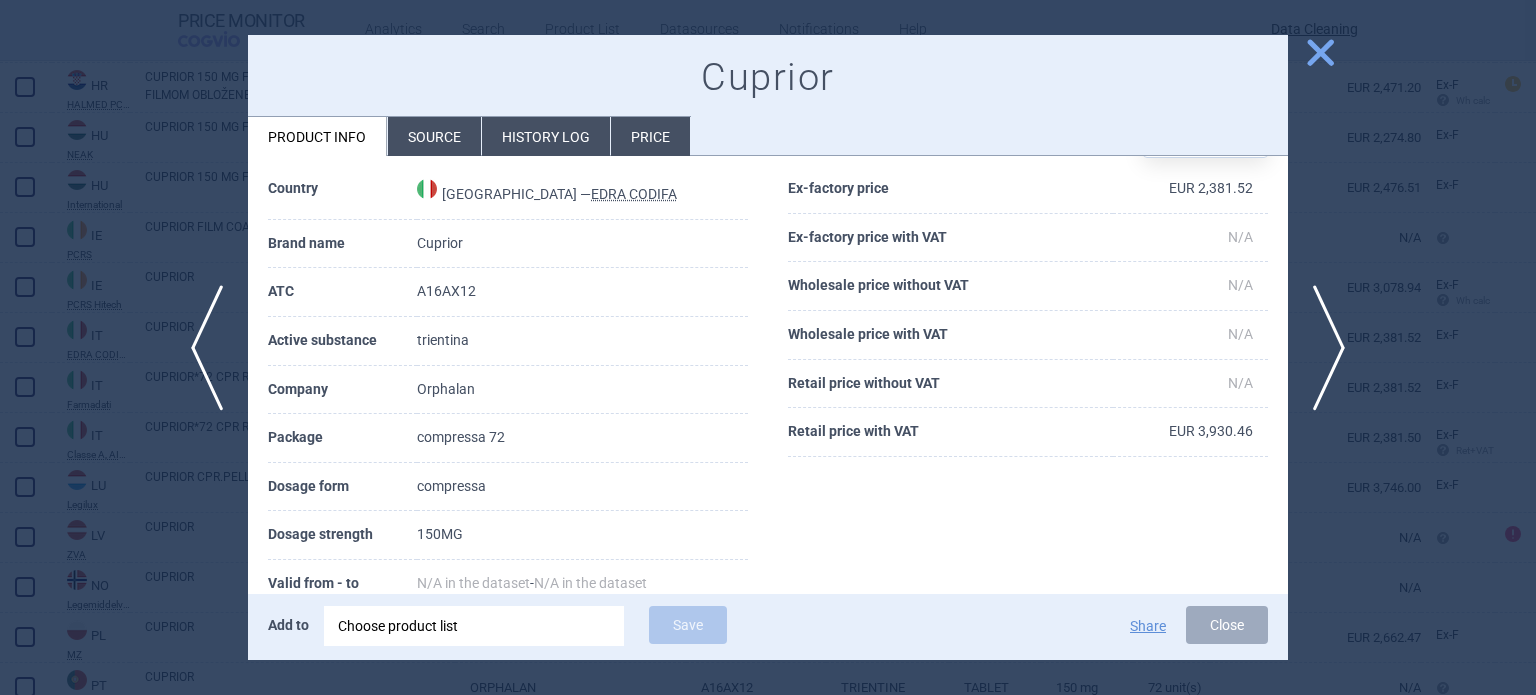 scroll, scrollTop: 100, scrollLeft: 0, axis: vertical 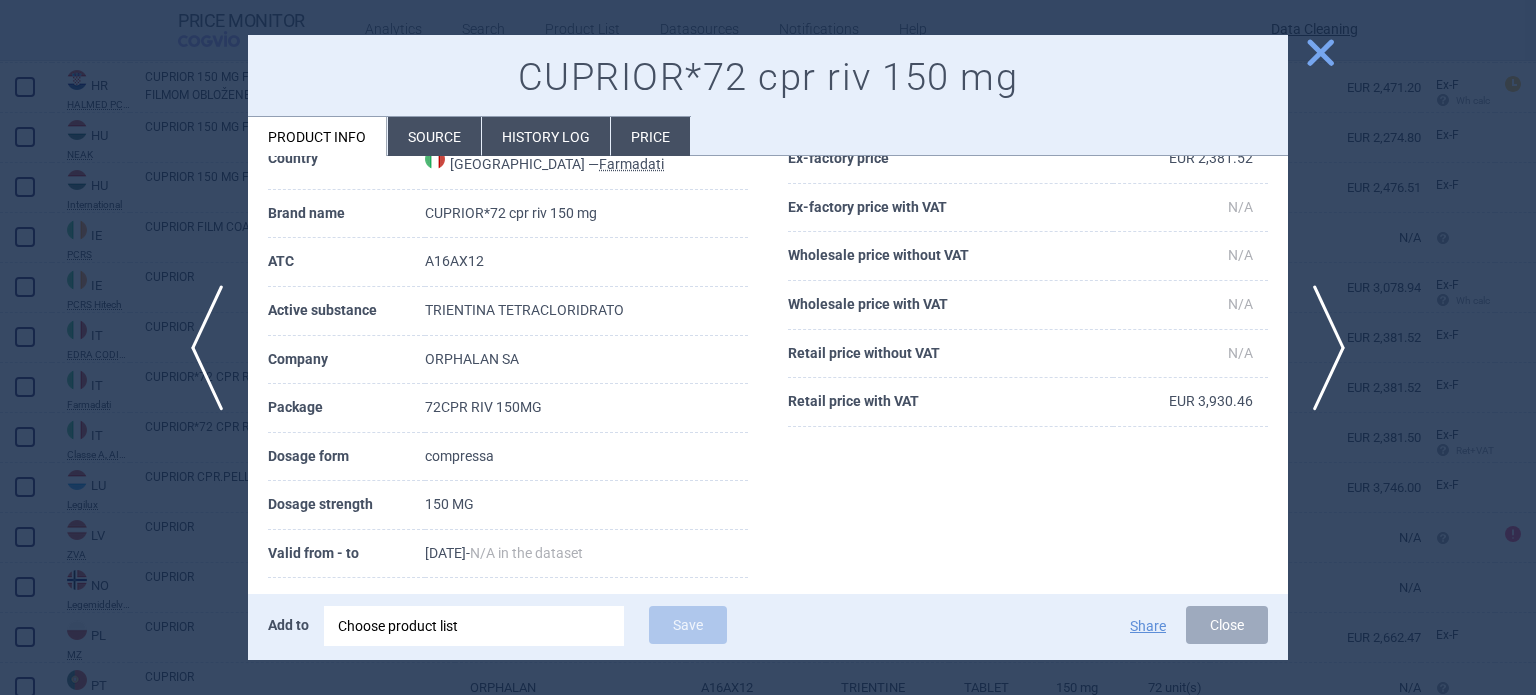 click at bounding box center [768, 347] 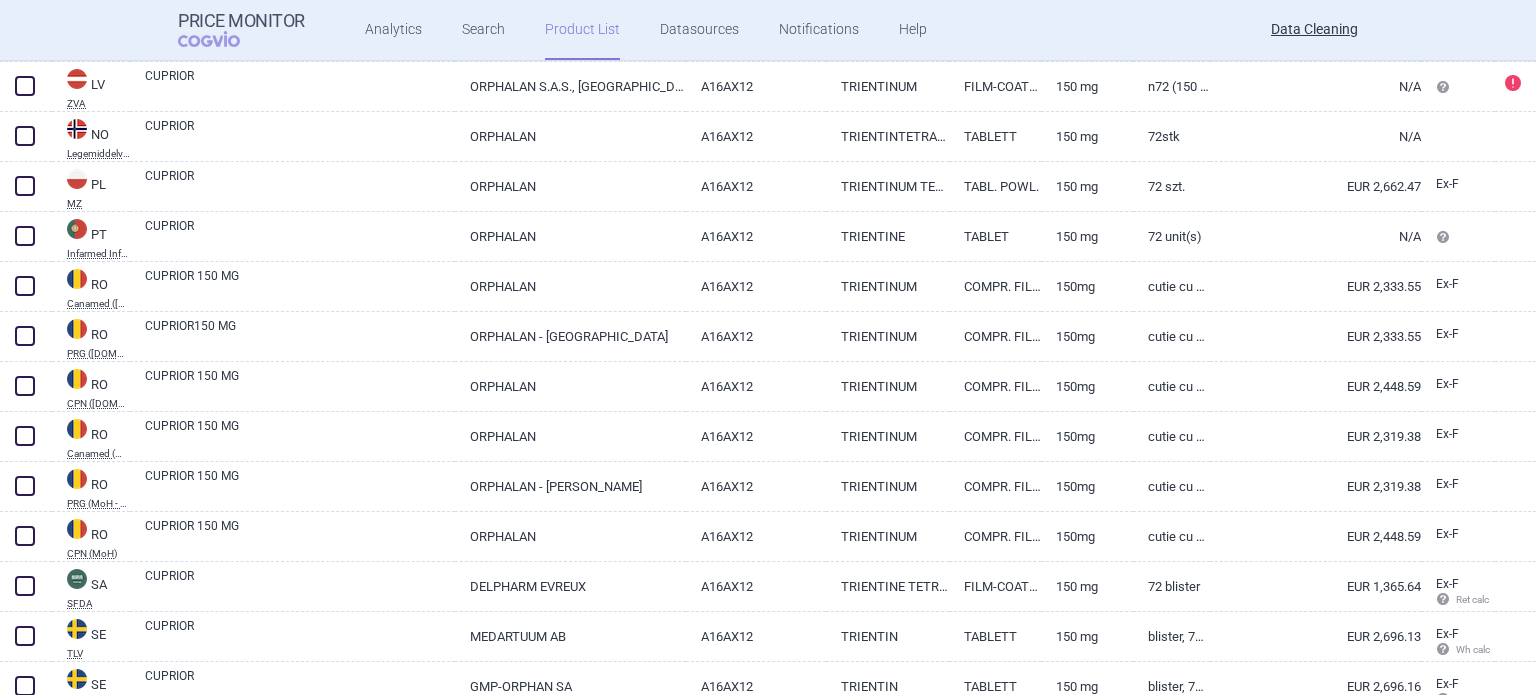 scroll, scrollTop: 1800, scrollLeft: 0, axis: vertical 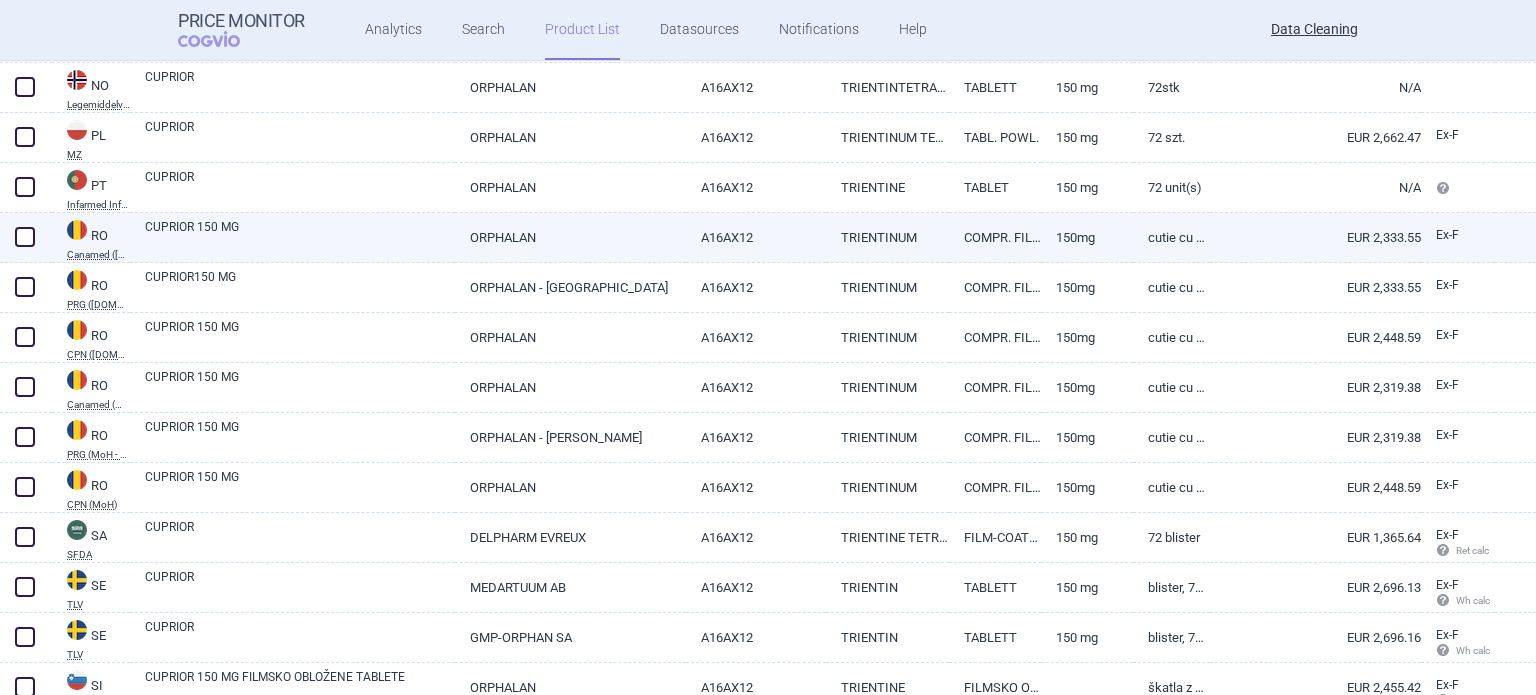 click on "A16AX12" at bounding box center [756, 237] 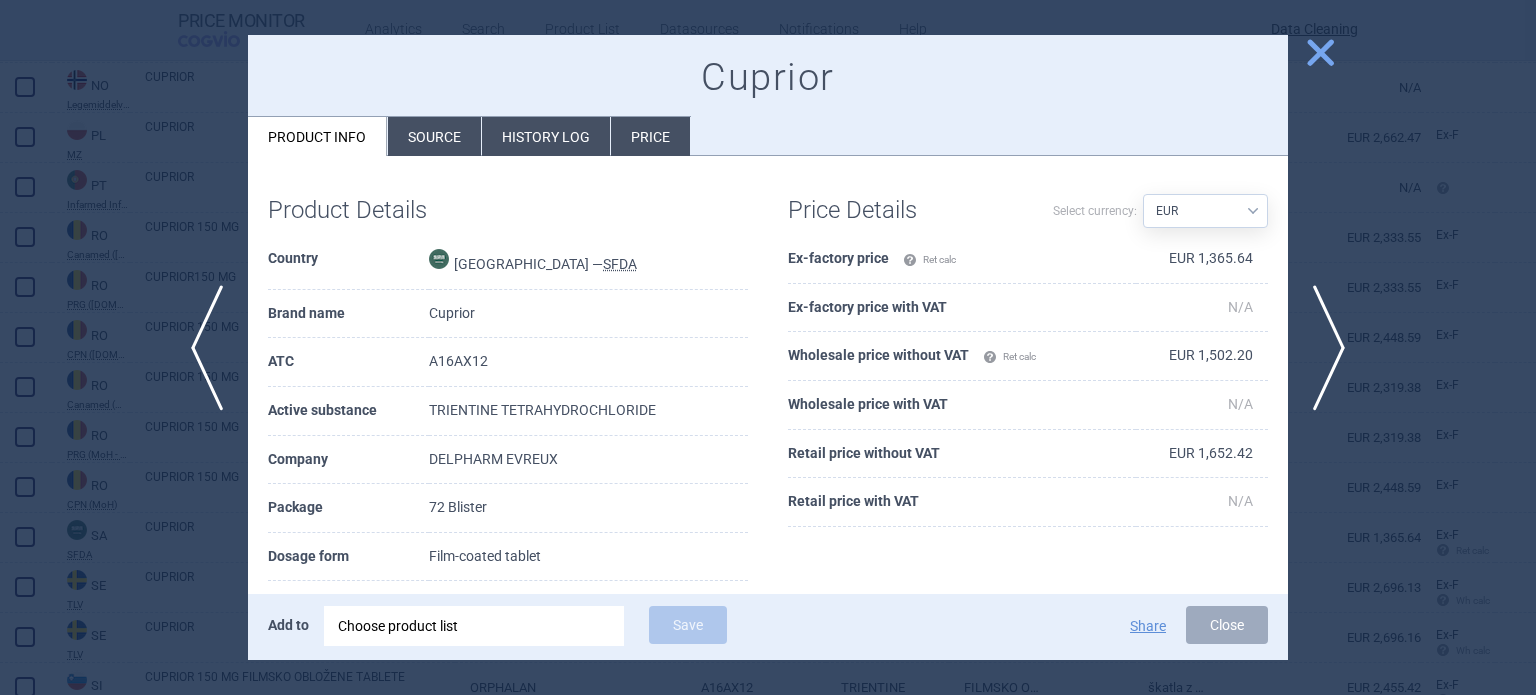 click at bounding box center [768, 347] 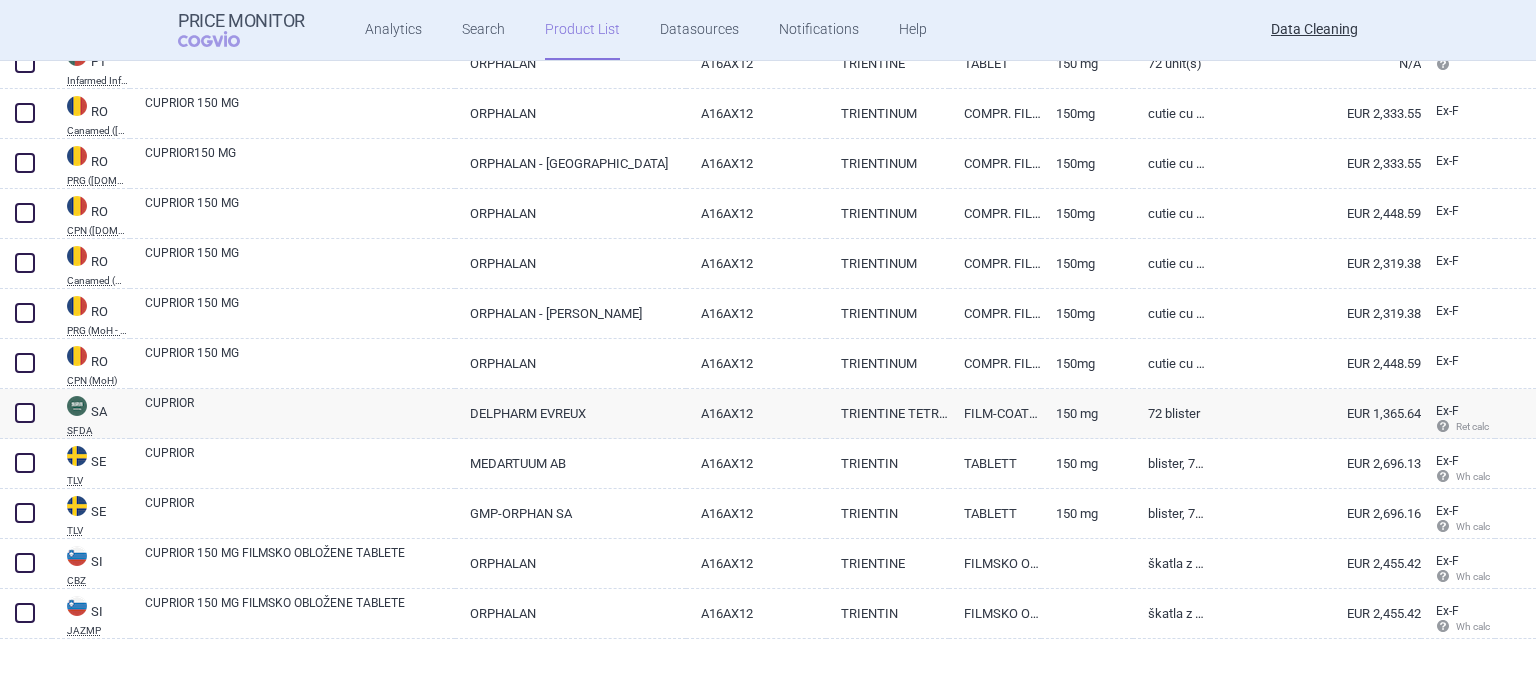 scroll, scrollTop: 1932, scrollLeft: 0, axis: vertical 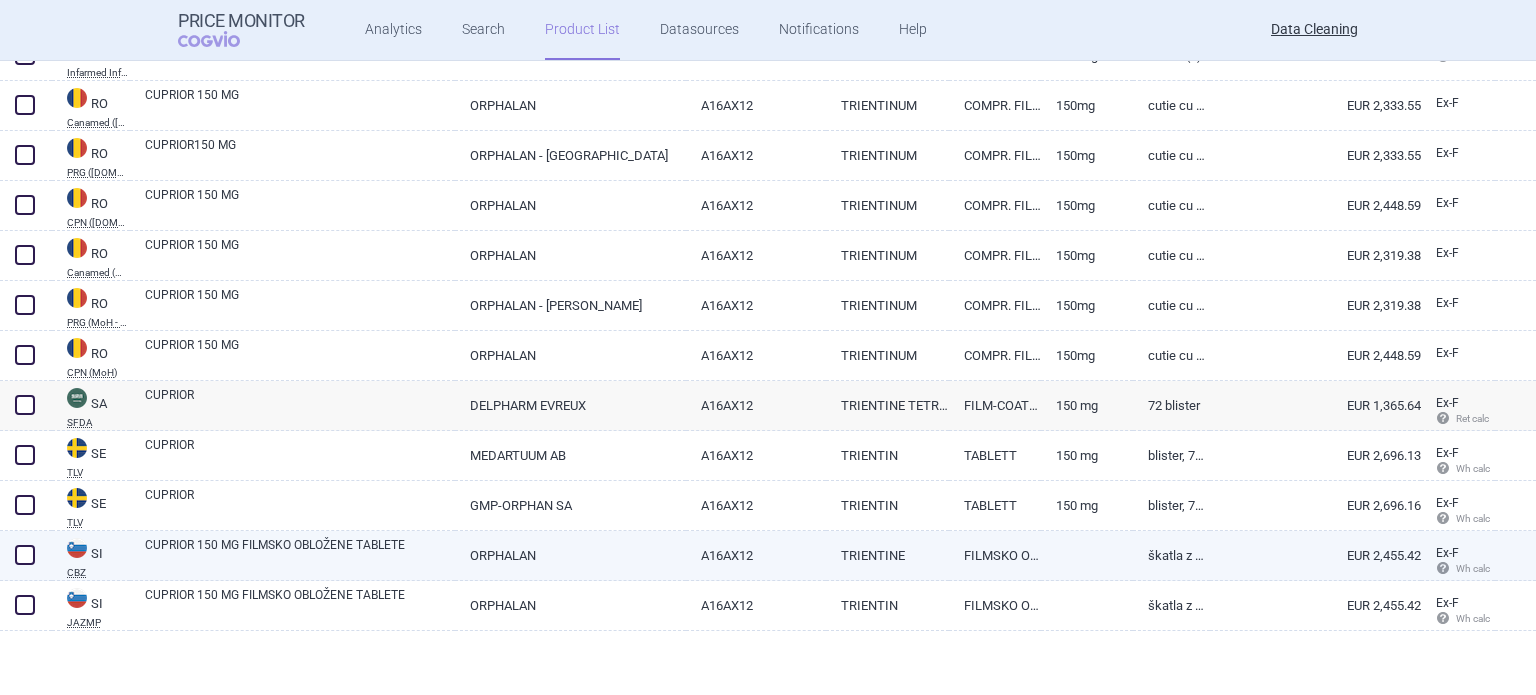 click at bounding box center [1087, 549] 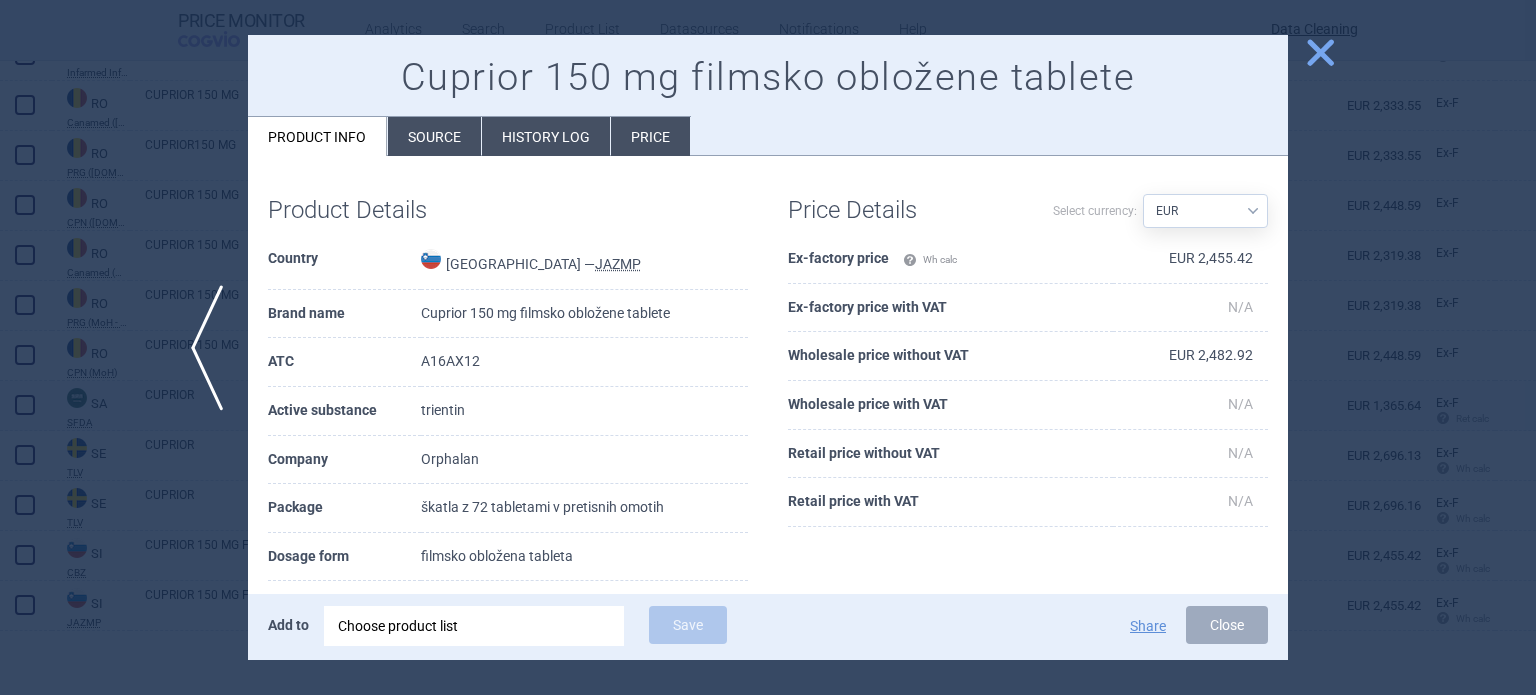 drag, startPoint x: 1508, startPoint y: 416, endPoint x: 1509, endPoint y: 429, distance: 13.038404 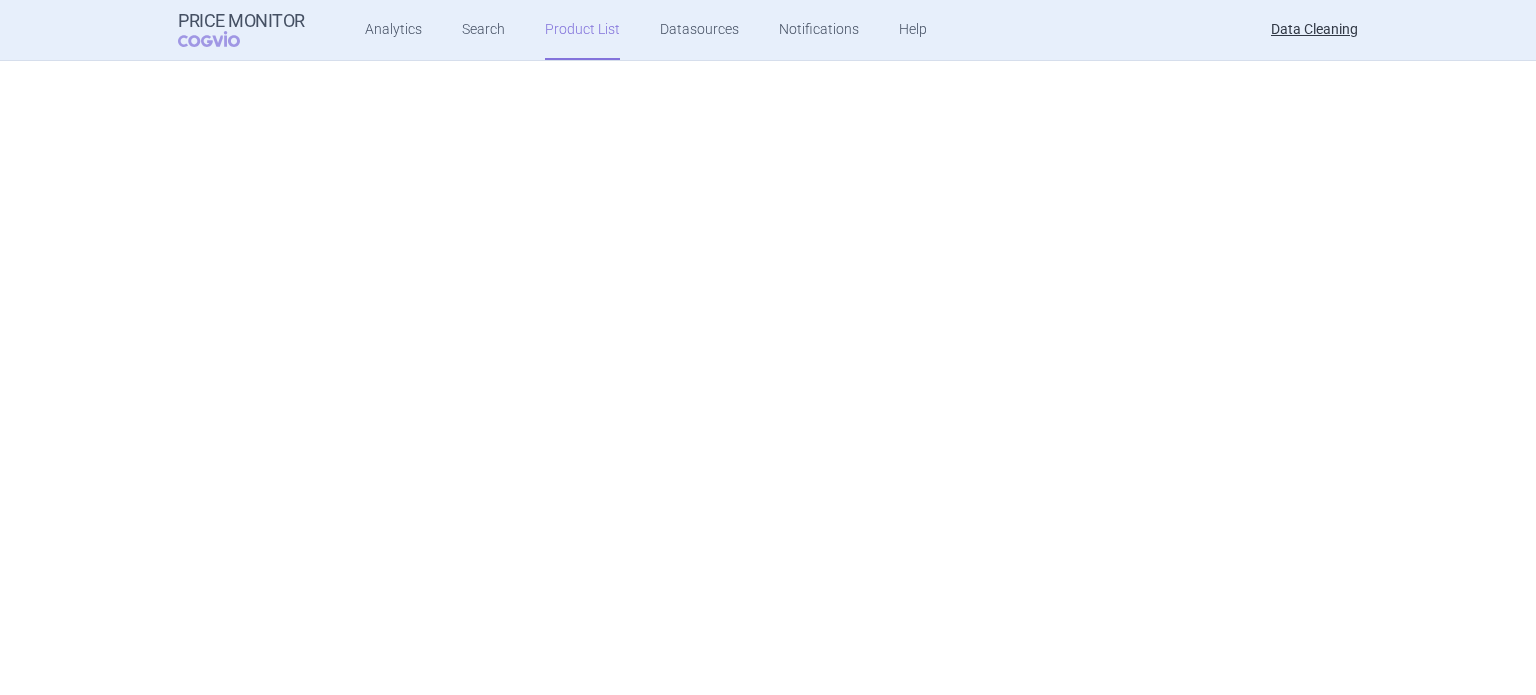 scroll, scrollTop: 0, scrollLeft: 0, axis: both 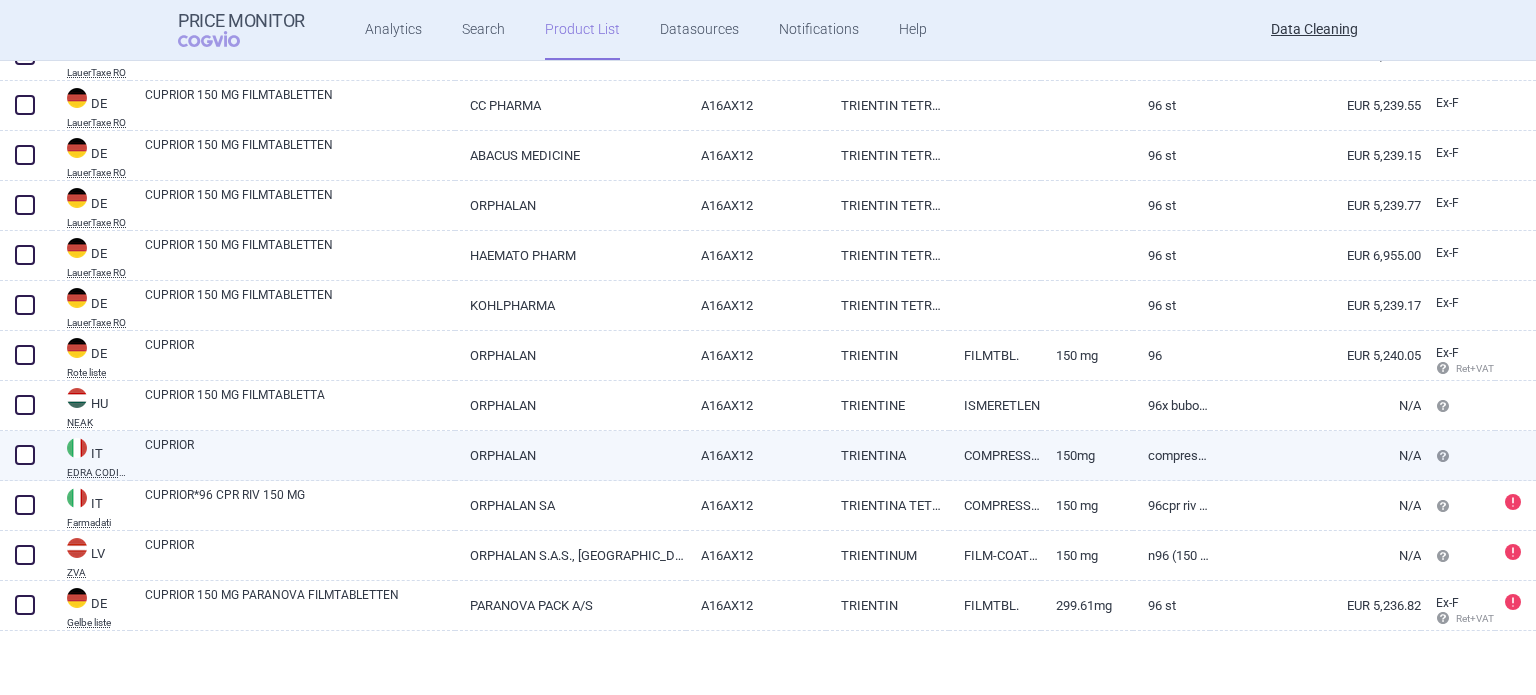 click on "A16AX12" at bounding box center (756, 455) 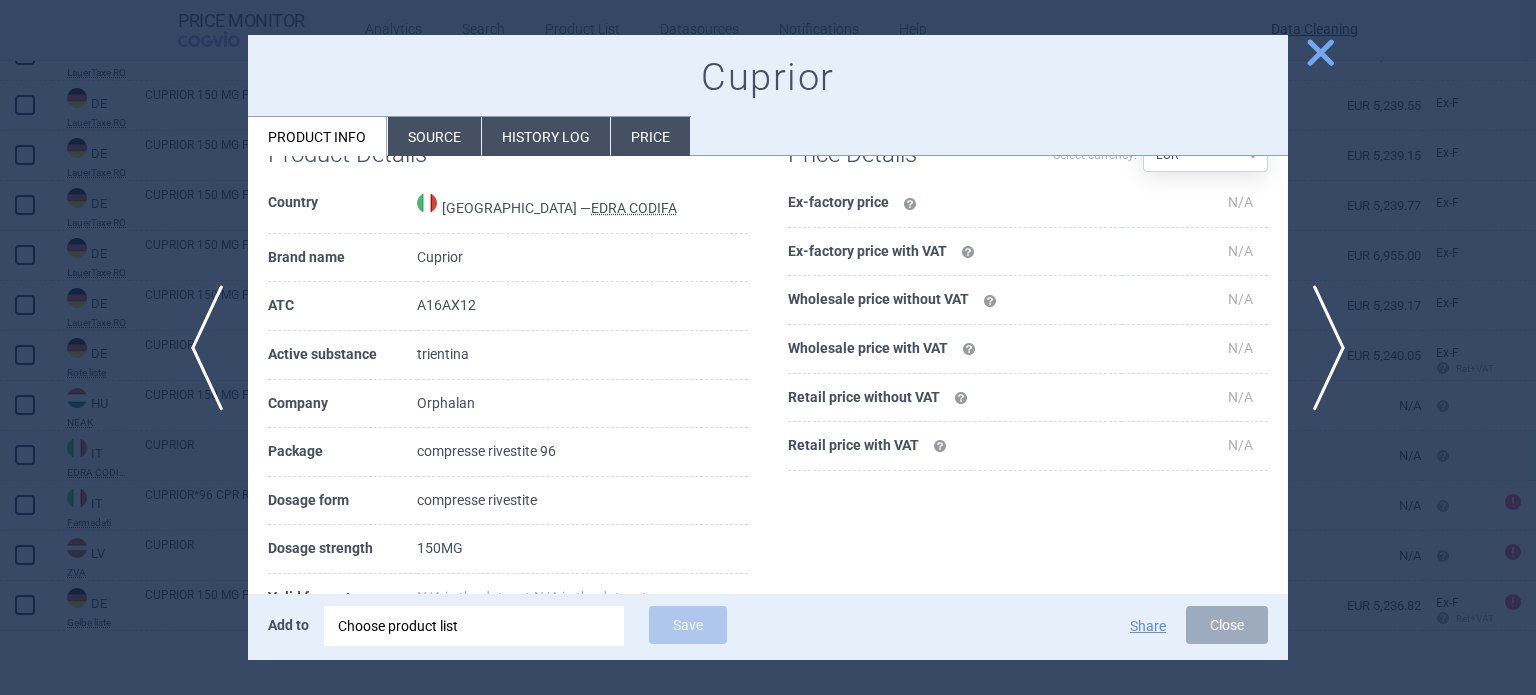scroll, scrollTop: 100, scrollLeft: 0, axis: vertical 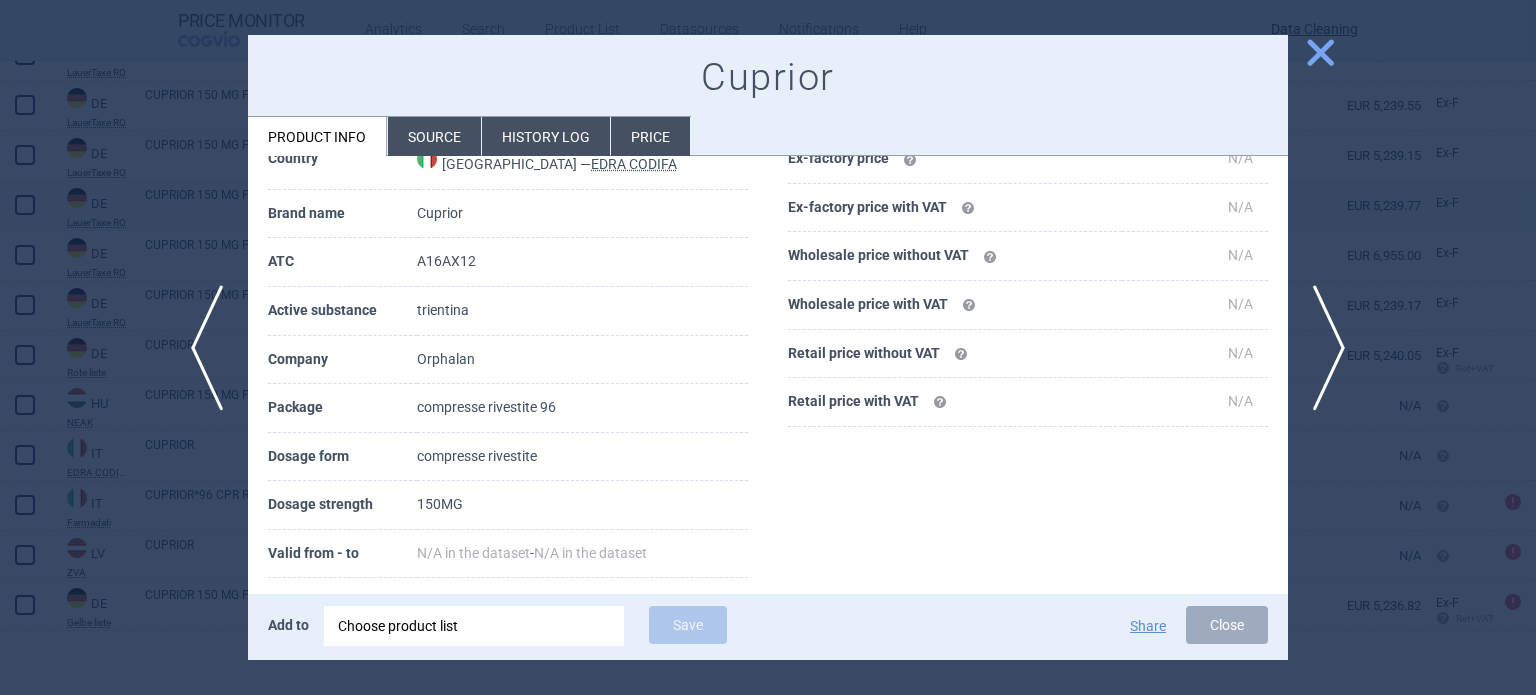click at bounding box center [768, 347] 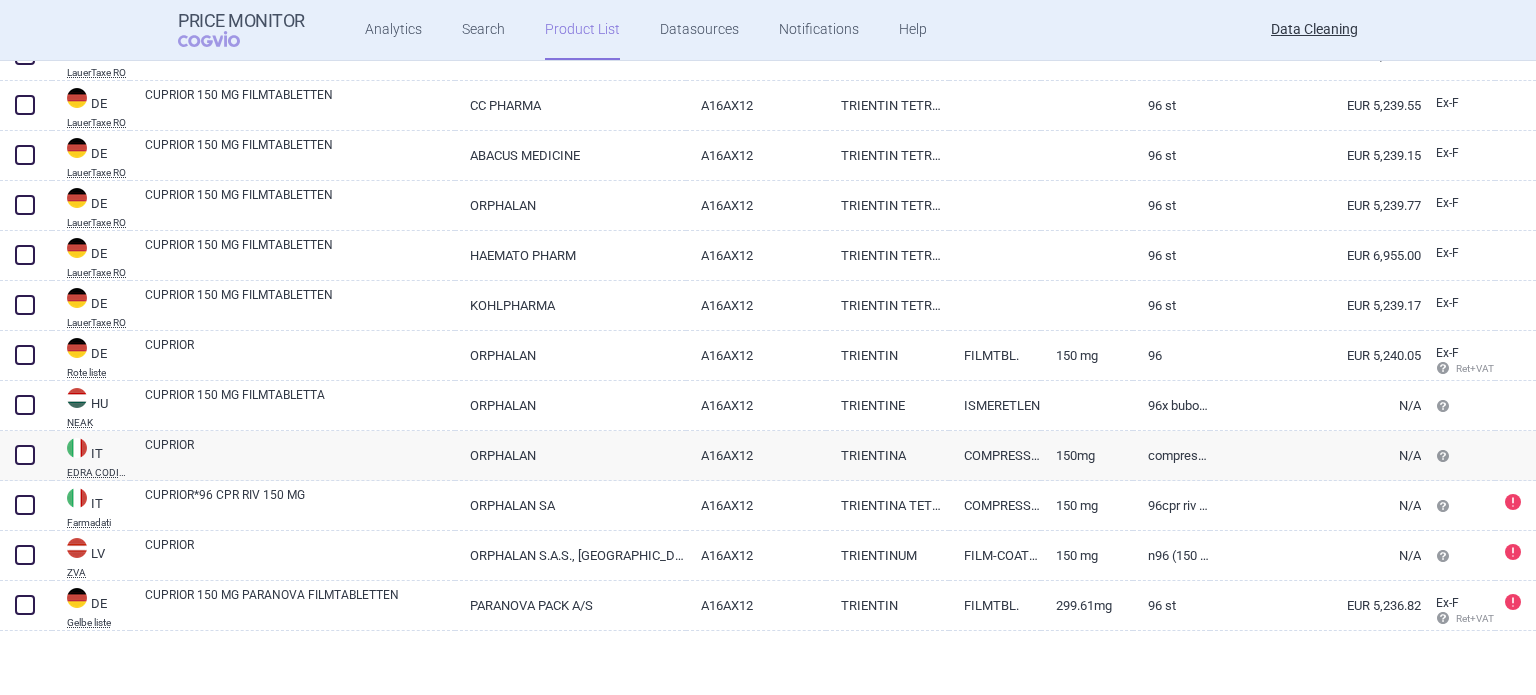 scroll, scrollTop: 0, scrollLeft: 0, axis: both 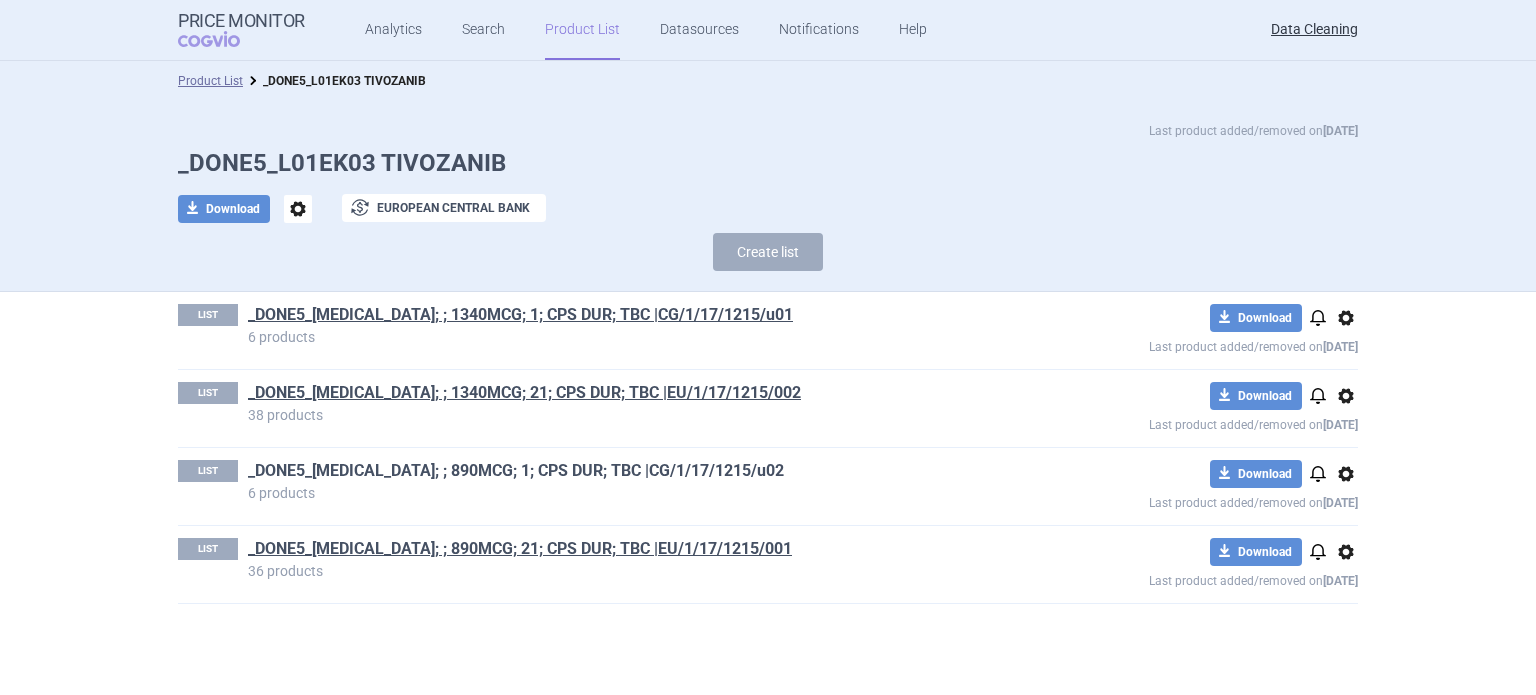 click on "_DONE5_FOTIVDA; ; 890MCG; 1; CPS DUR; TBC |CG/1/17/1215/u02" at bounding box center [516, 471] 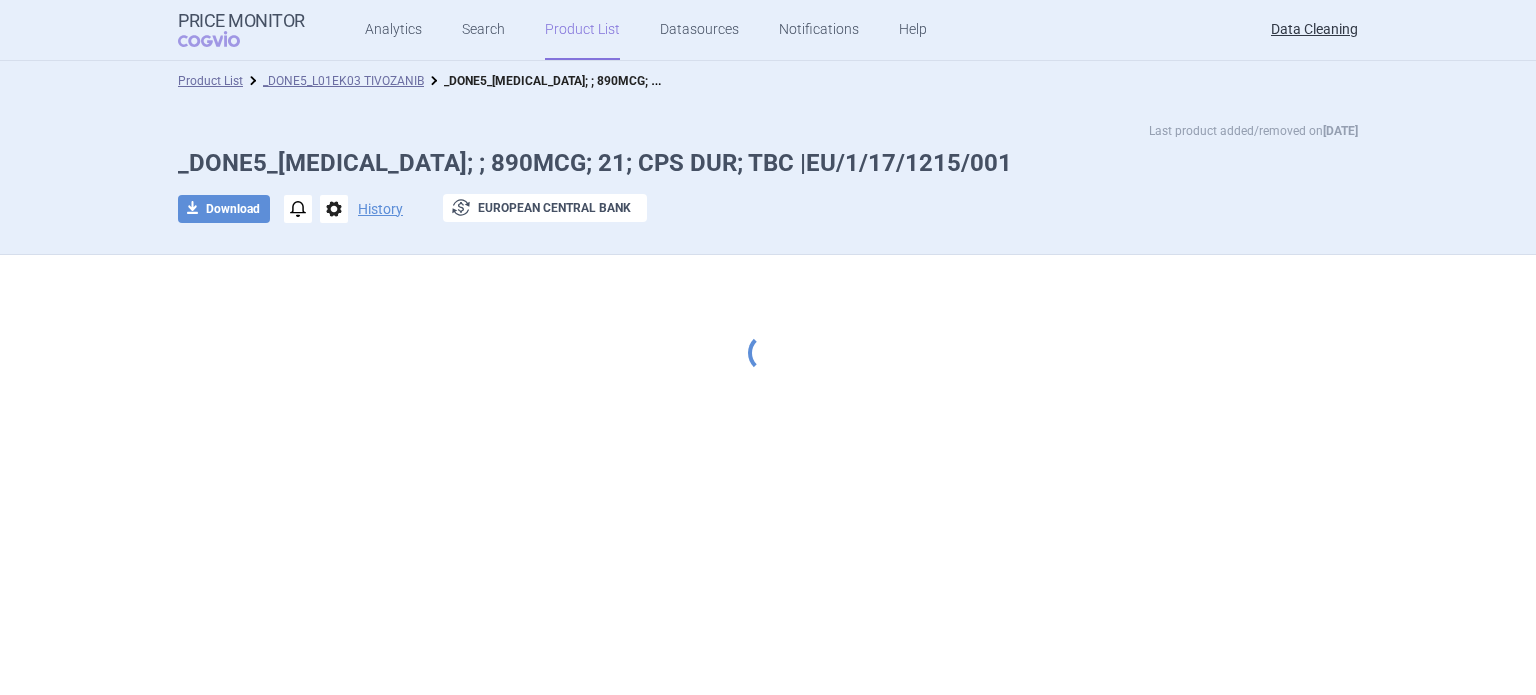 scroll, scrollTop: 0, scrollLeft: 0, axis: both 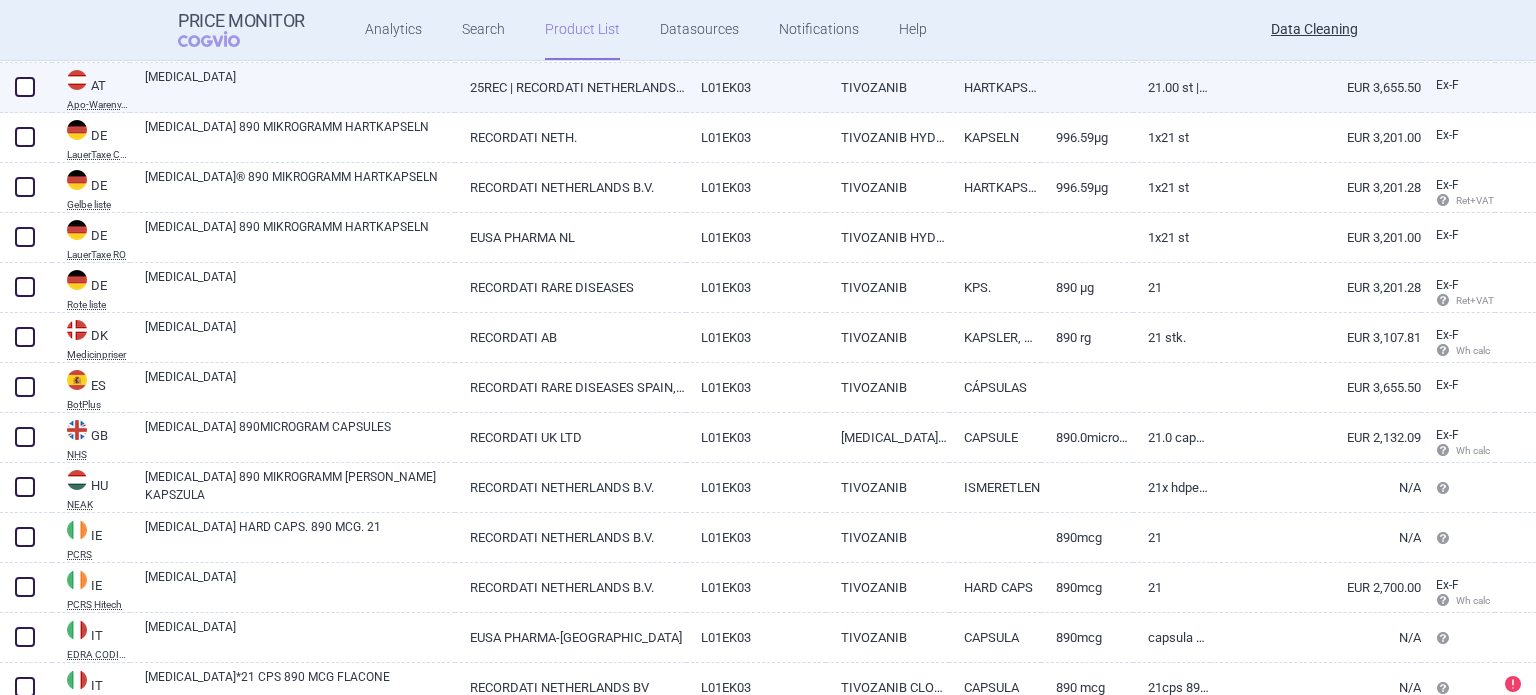 click on "L01EK03" at bounding box center [756, 87] 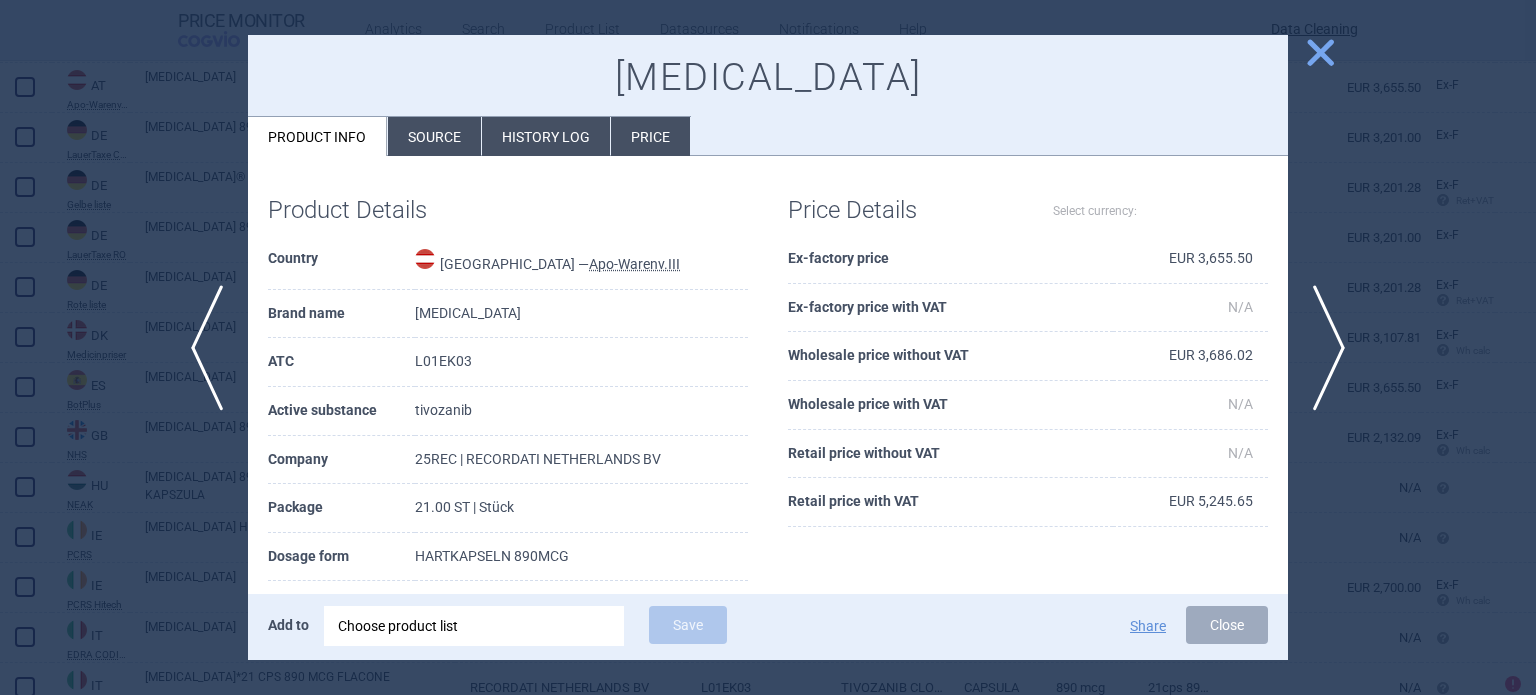 select on "EUR" 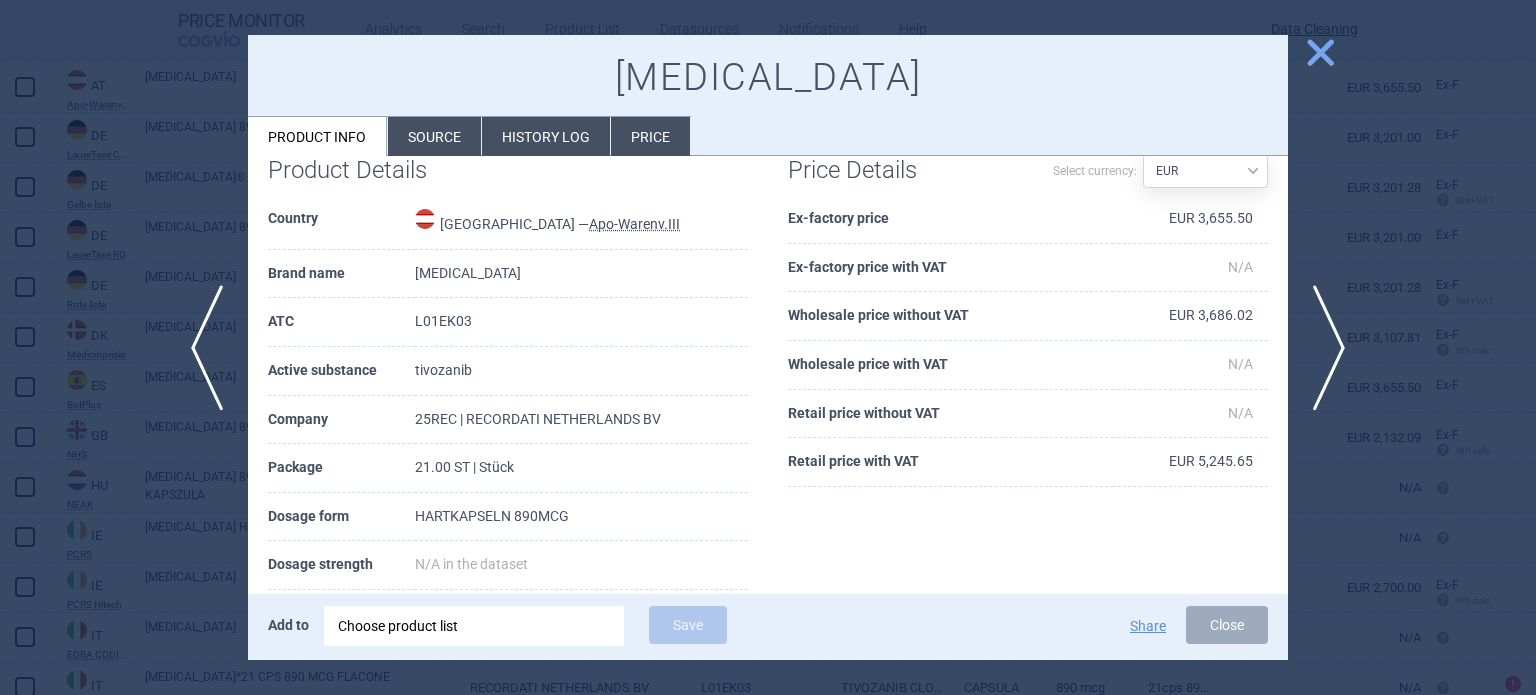 scroll, scrollTop: 100, scrollLeft: 0, axis: vertical 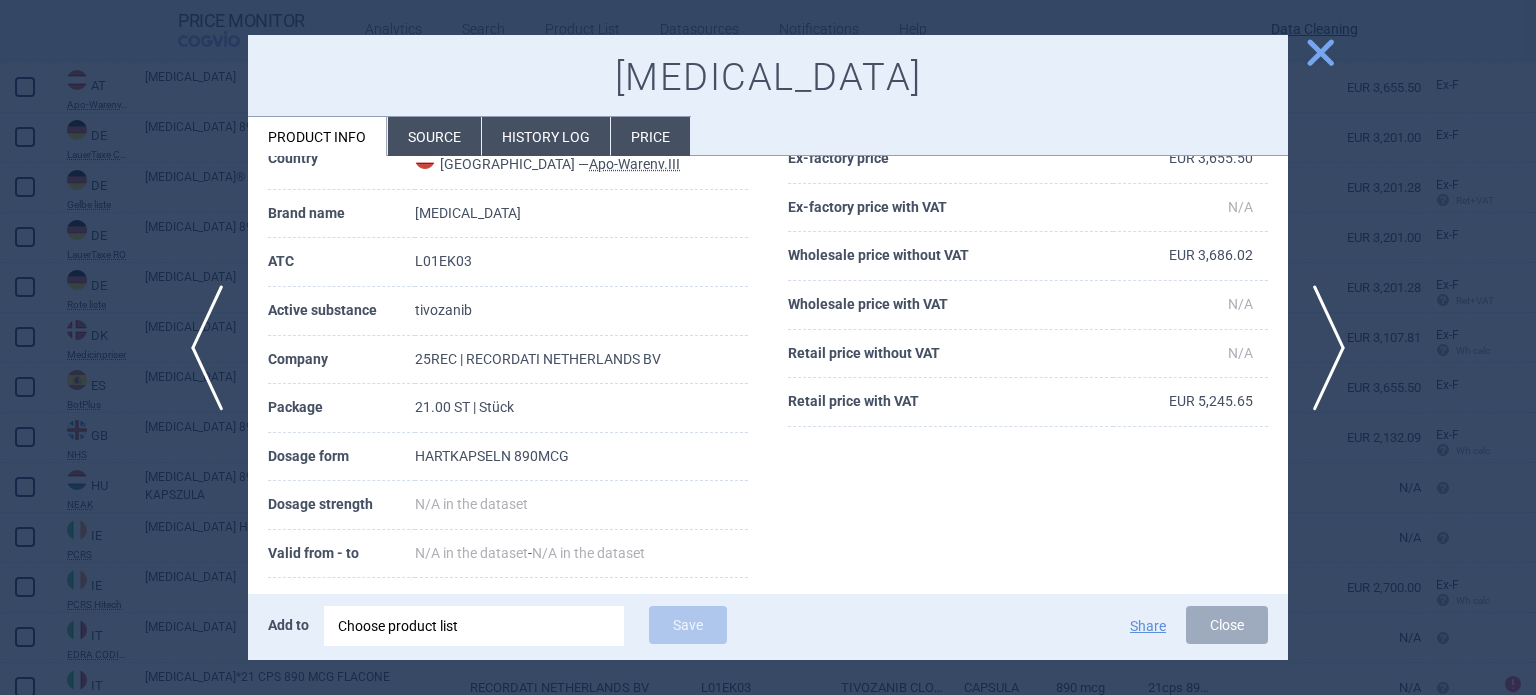 click at bounding box center [768, 347] 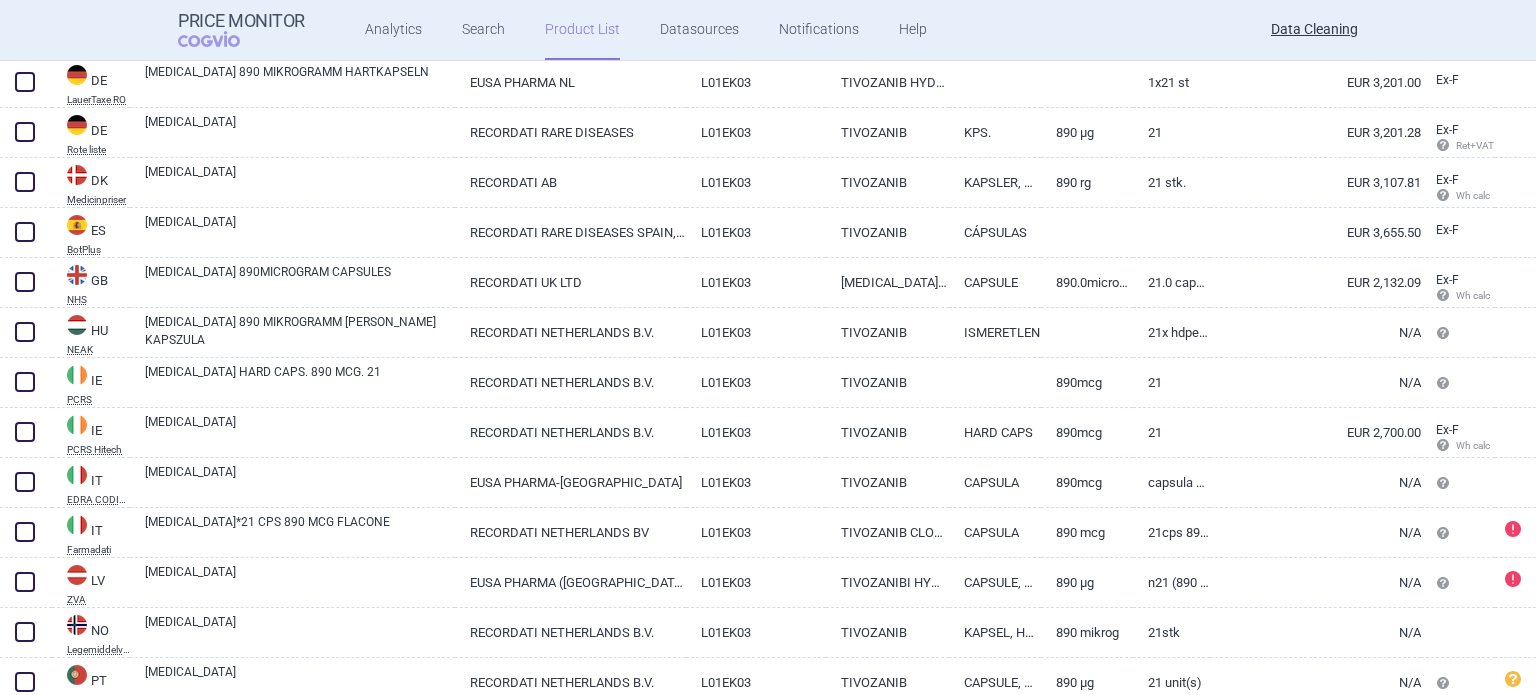 scroll, scrollTop: 900, scrollLeft: 0, axis: vertical 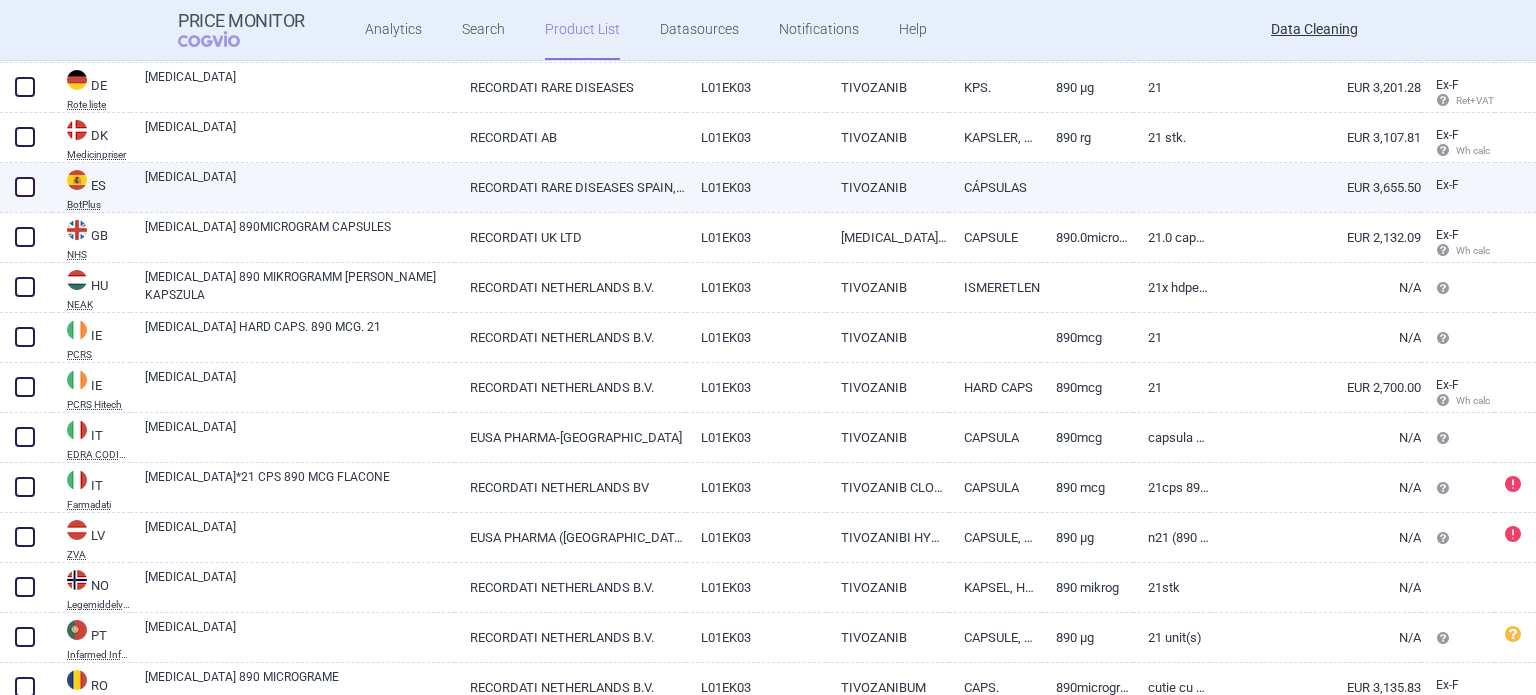 click on "[MEDICAL_DATA]" at bounding box center (300, 186) 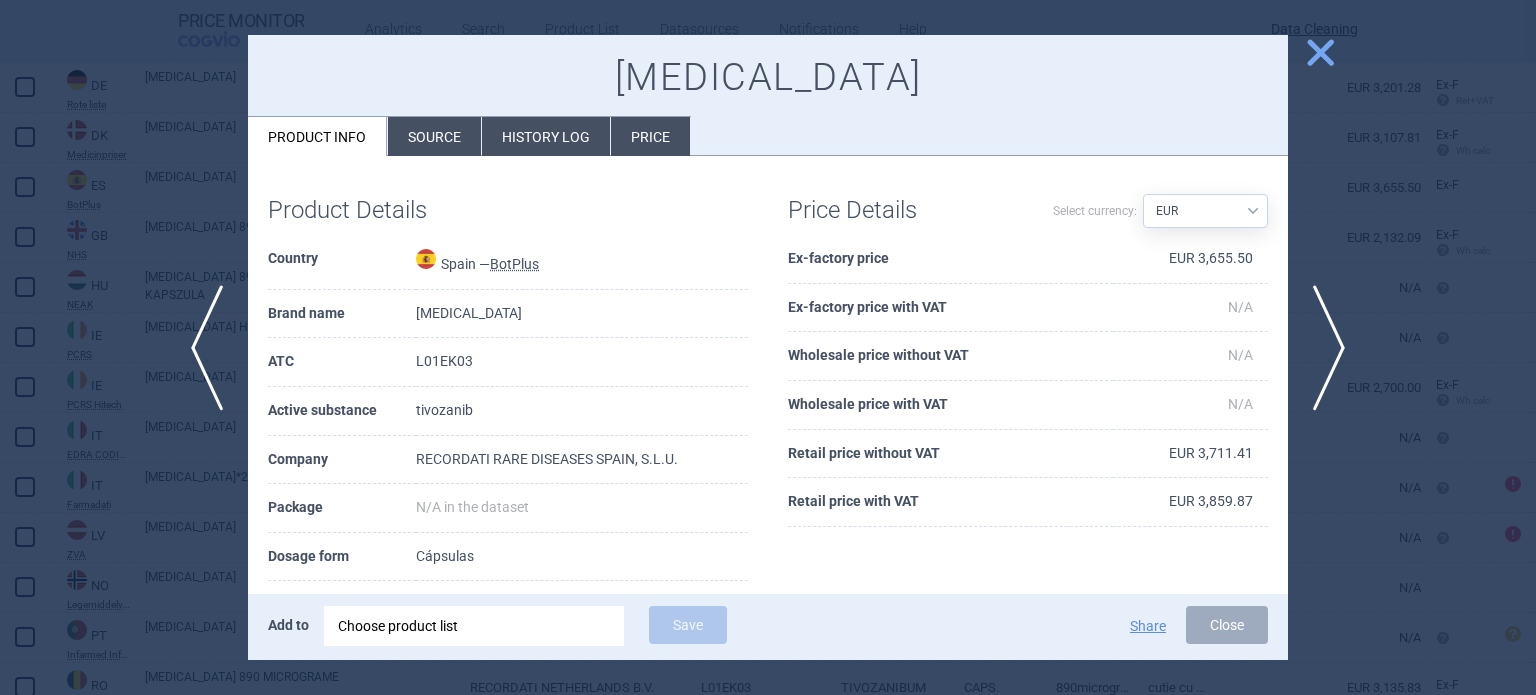 click on "Source" at bounding box center (434, 136) 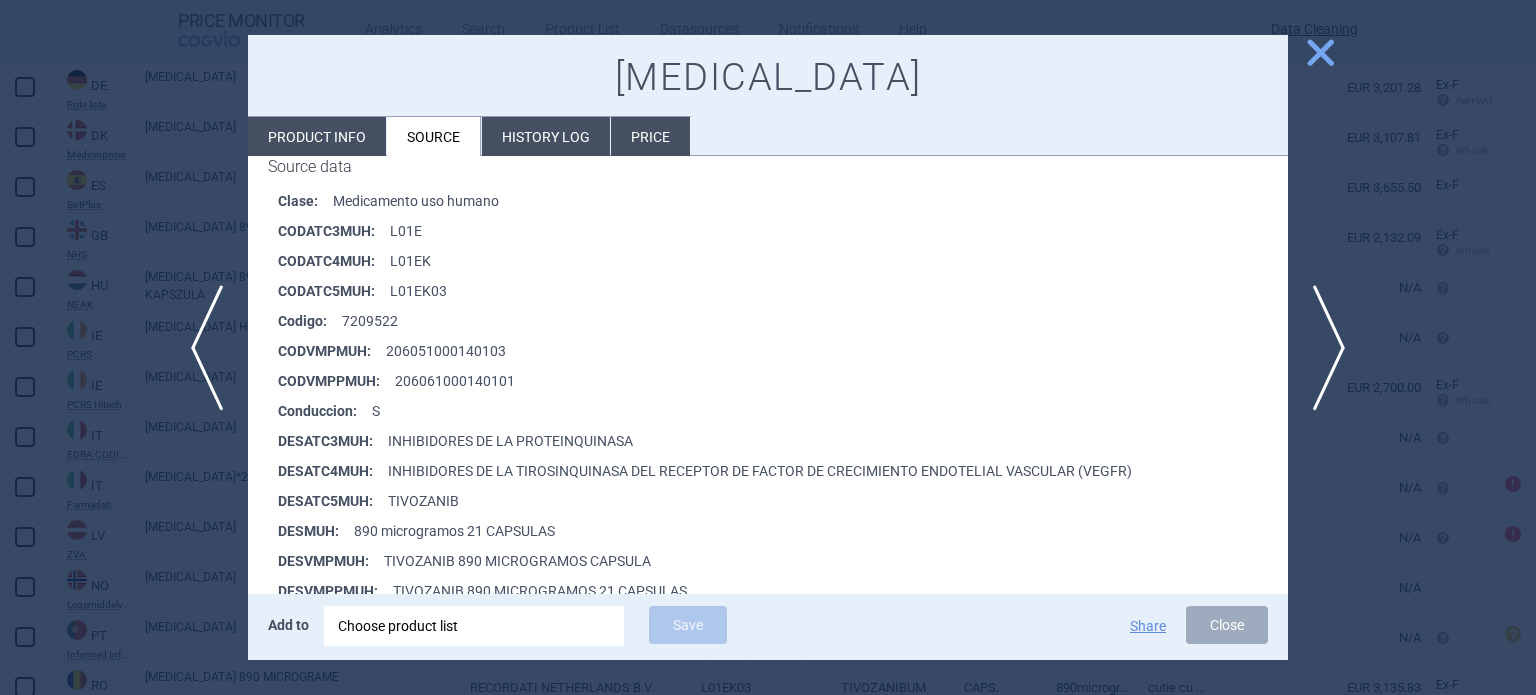 scroll, scrollTop: 300, scrollLeft: 0, axis: vertical 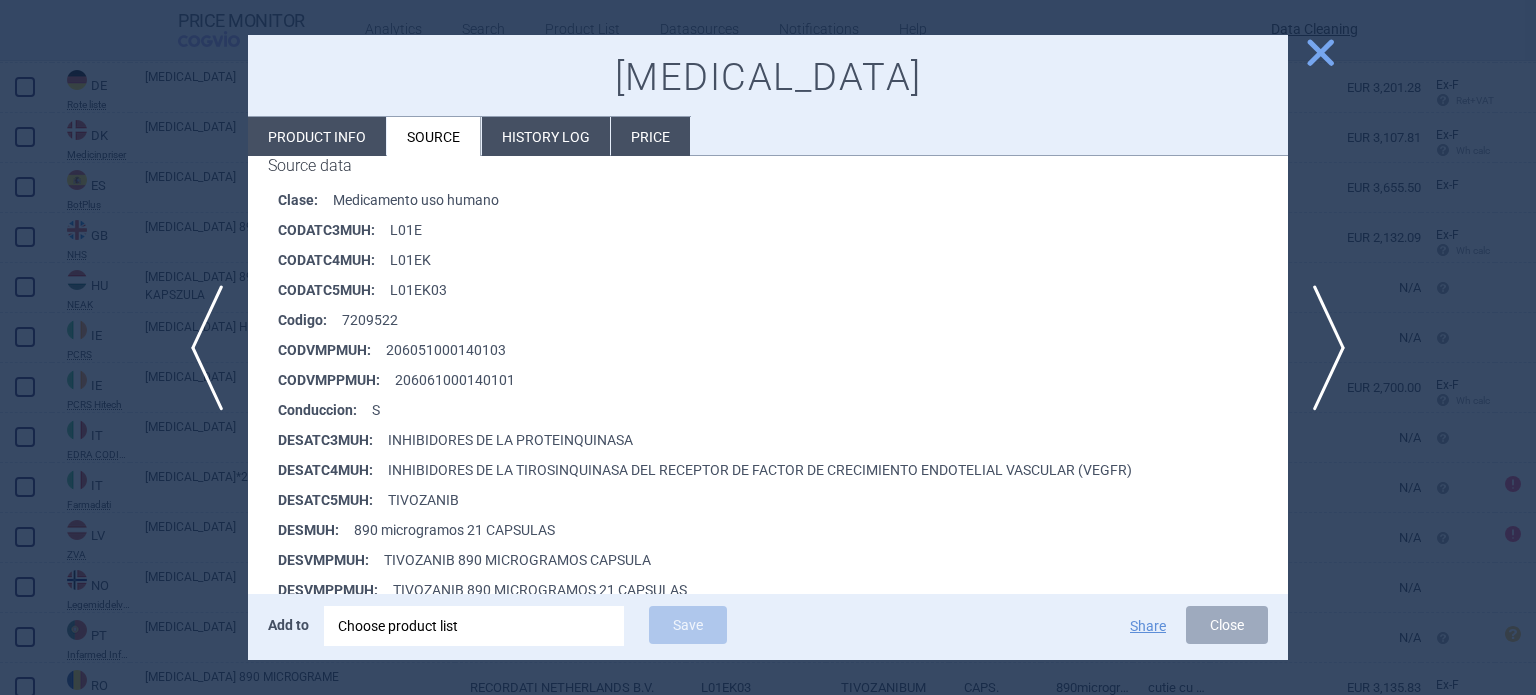 click at bounding box center [768, 347] 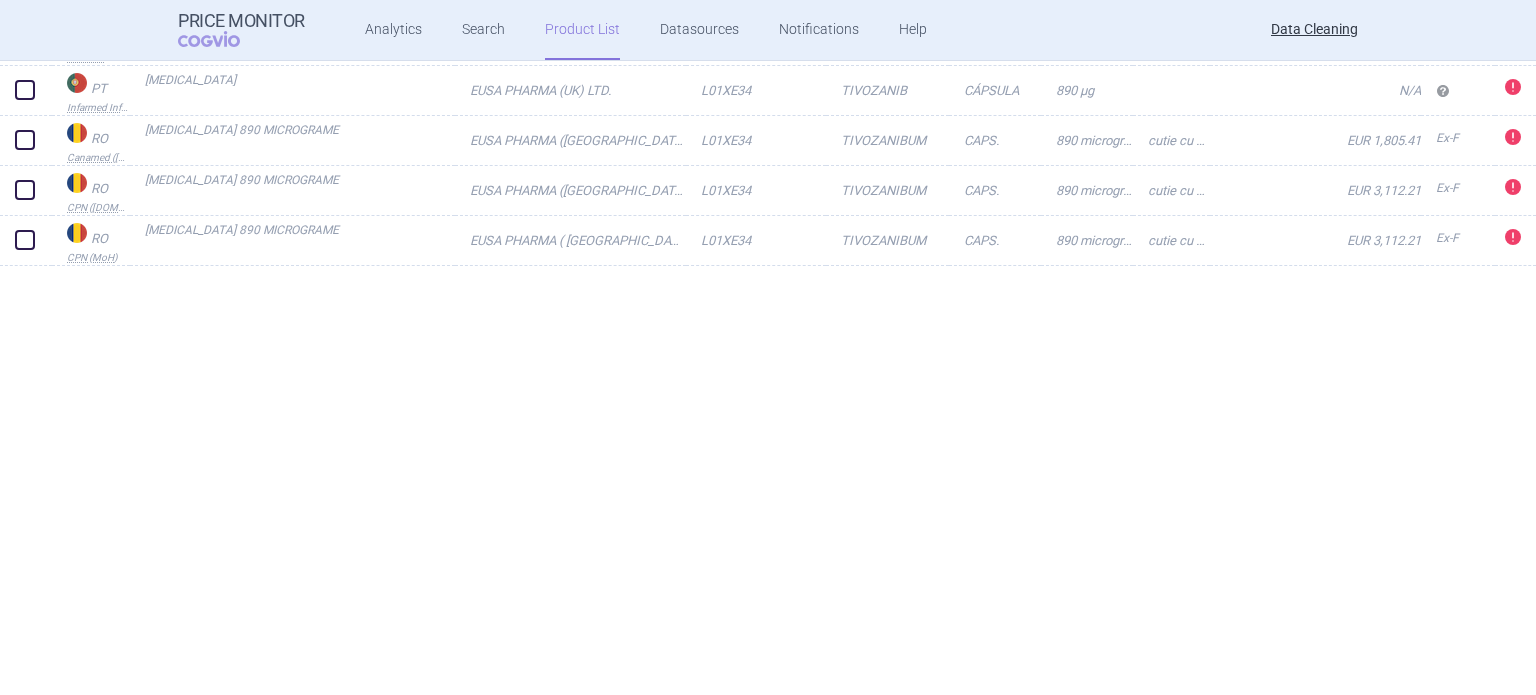 scroll, scrollTop: 0, scrollLeft: 0, axis: both 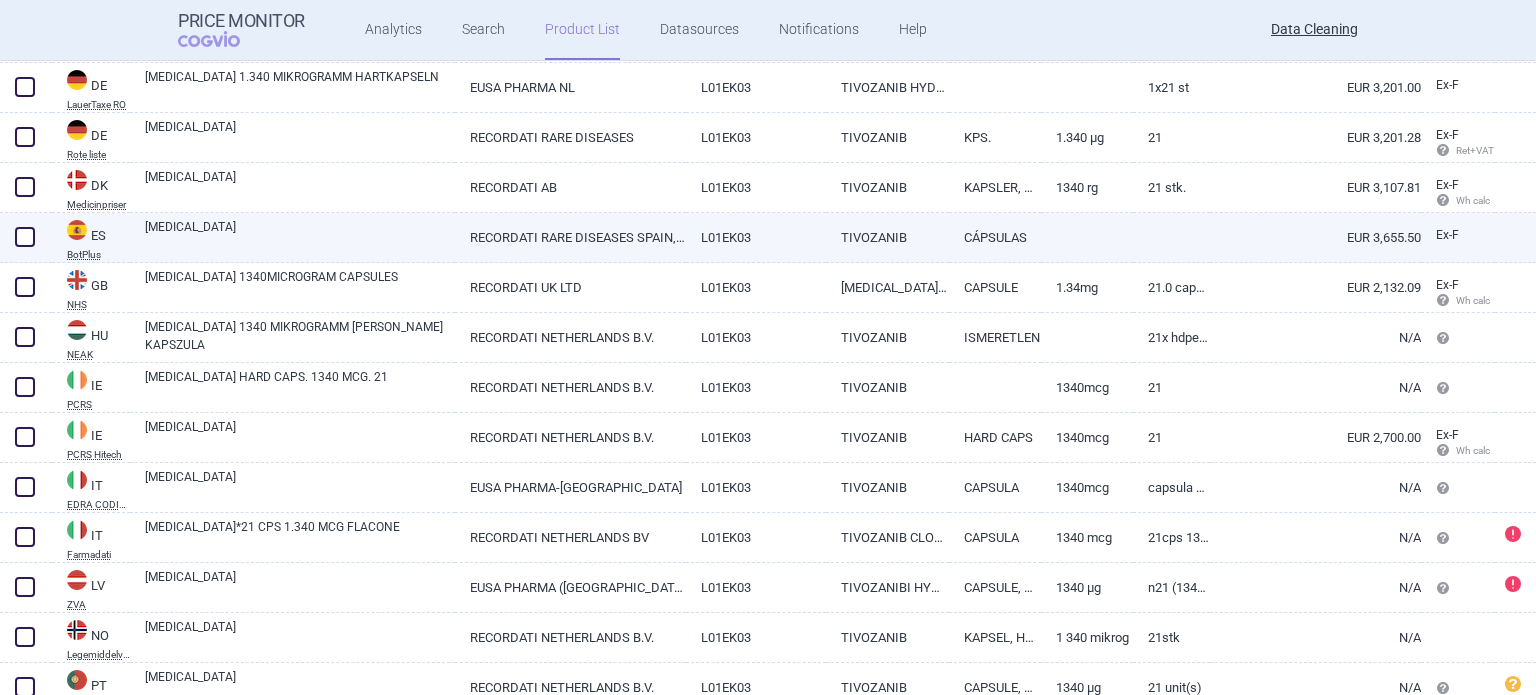 click on "RECORDATI RARE DISEASES SPAIN, S.L.U." at bounding box center (570, 237) 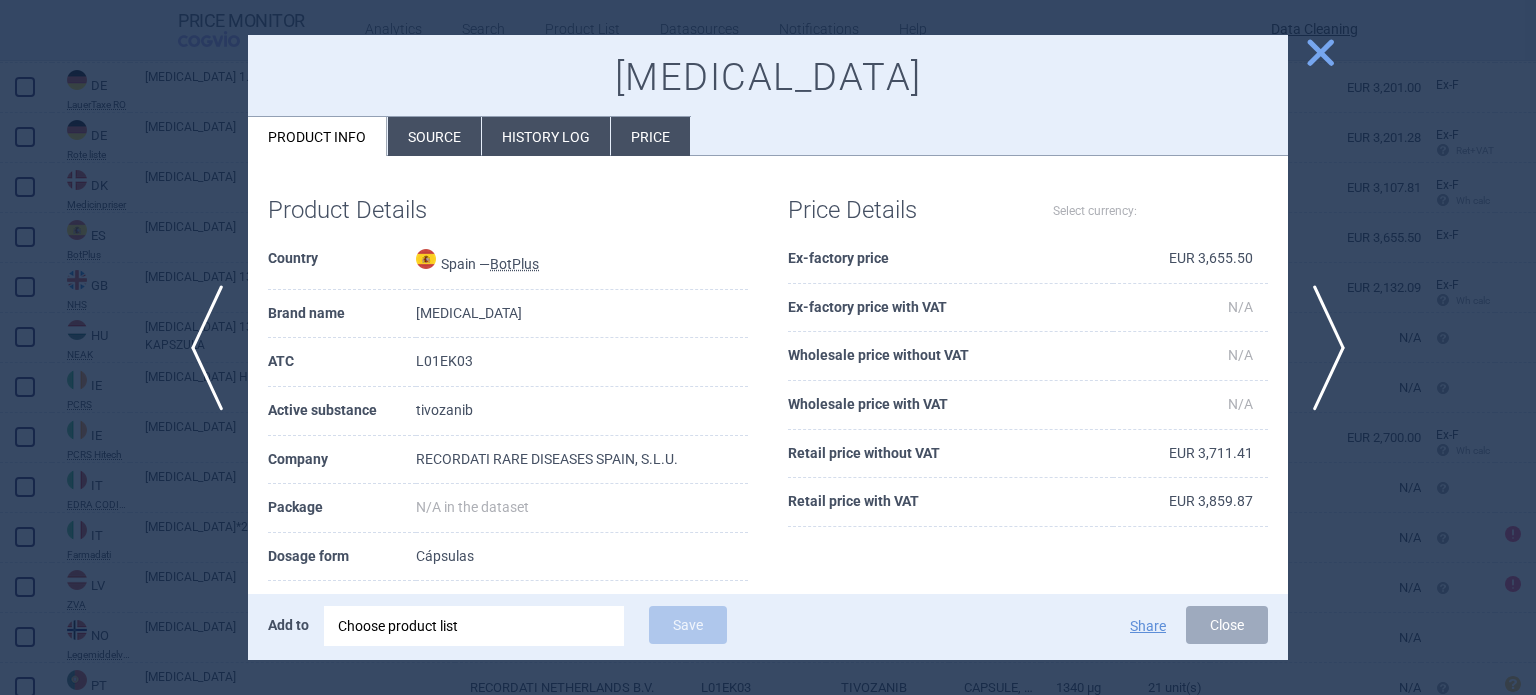 select on "EUR" 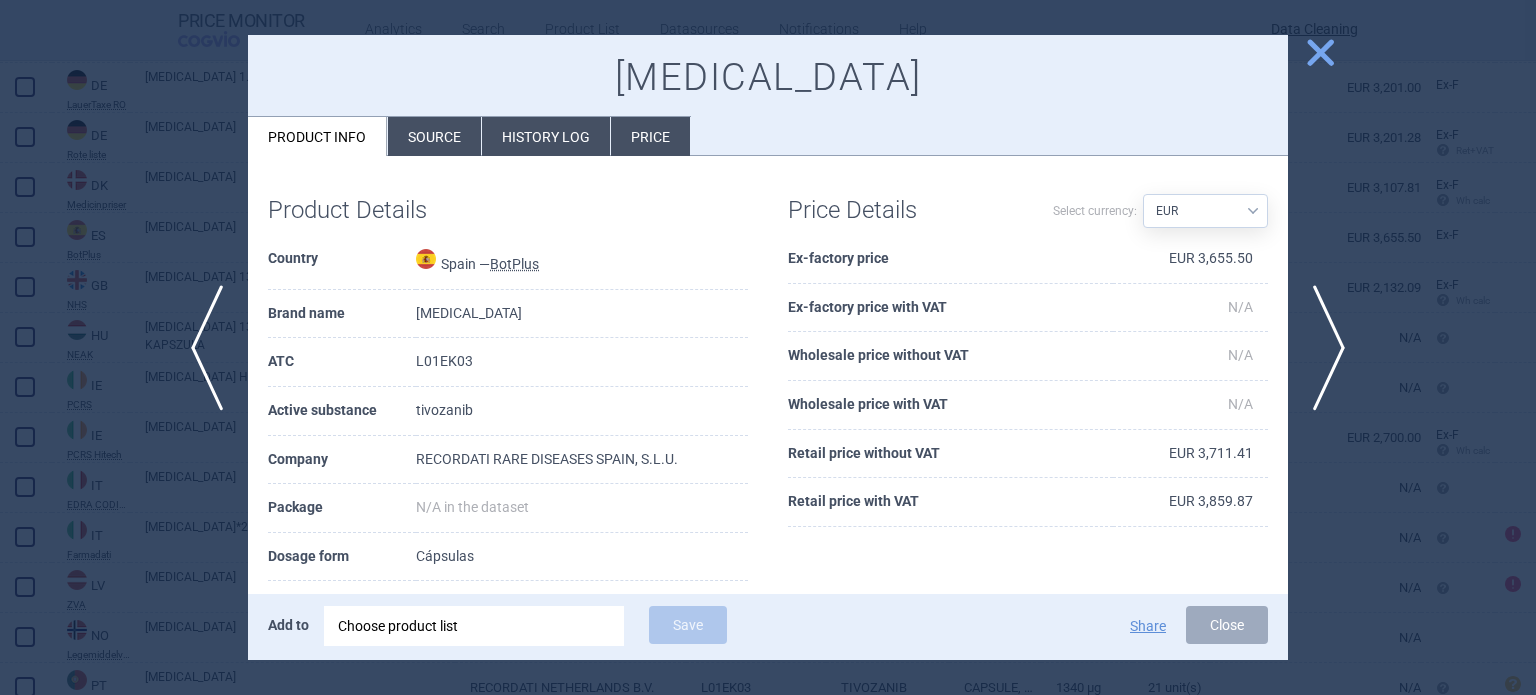 click on "Source" at bounding box center [434, 136] 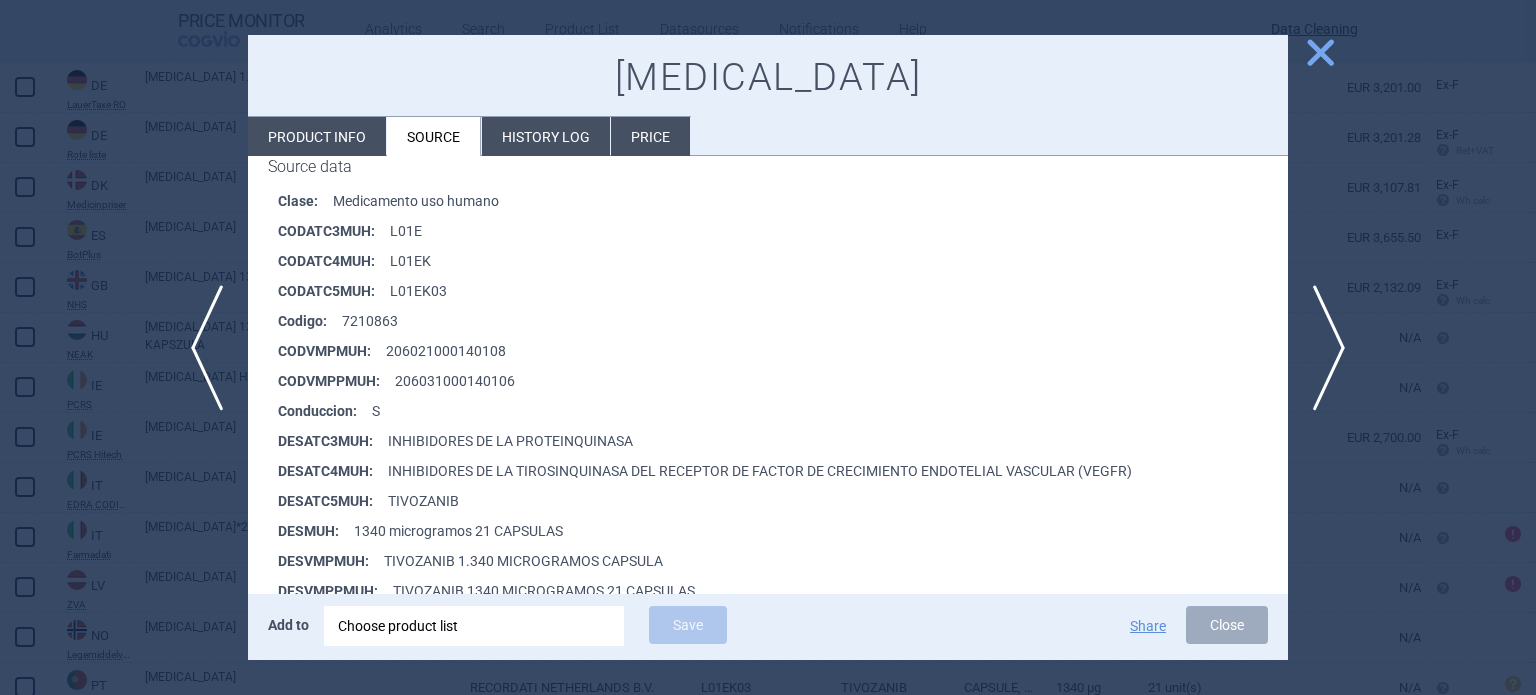 scroll, scrollTop: 300, scrollLeft: 0, axis: vertical 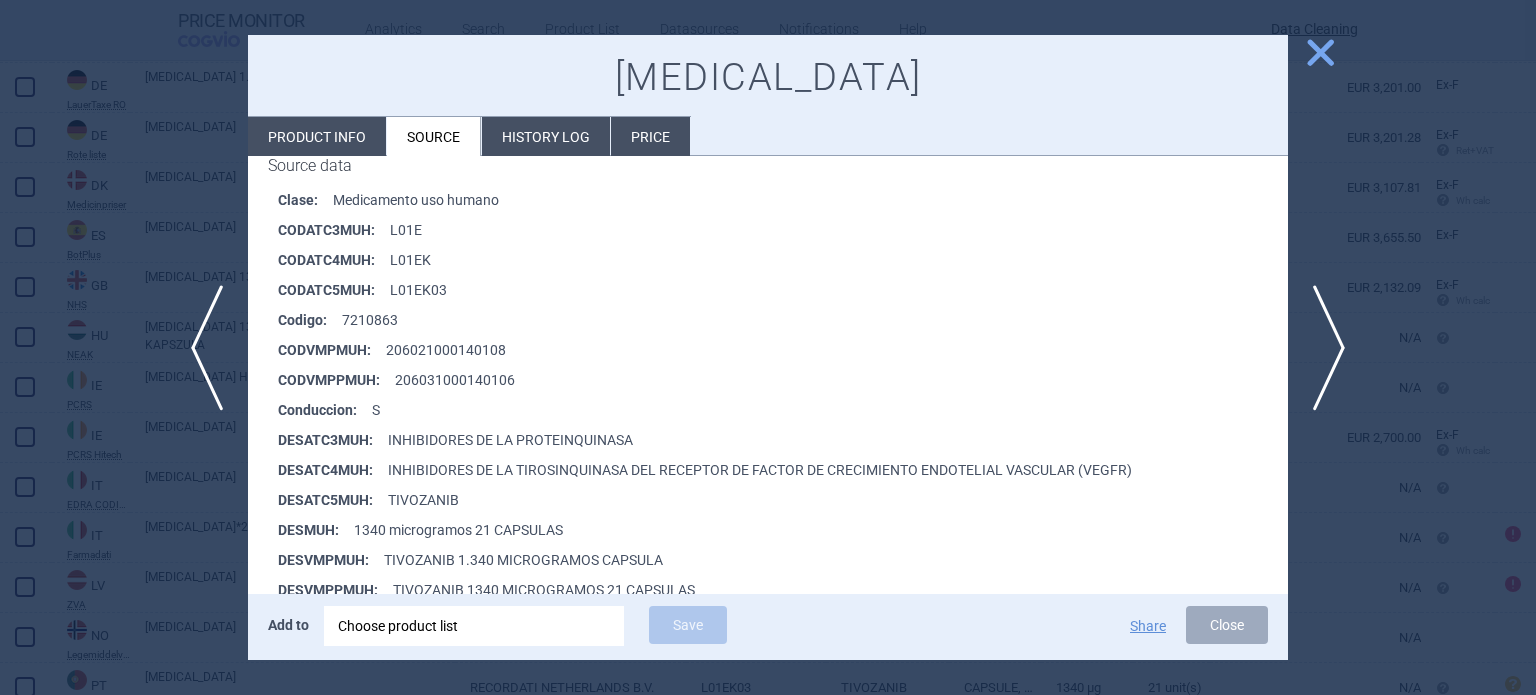 click at bounding box center [768, 347] 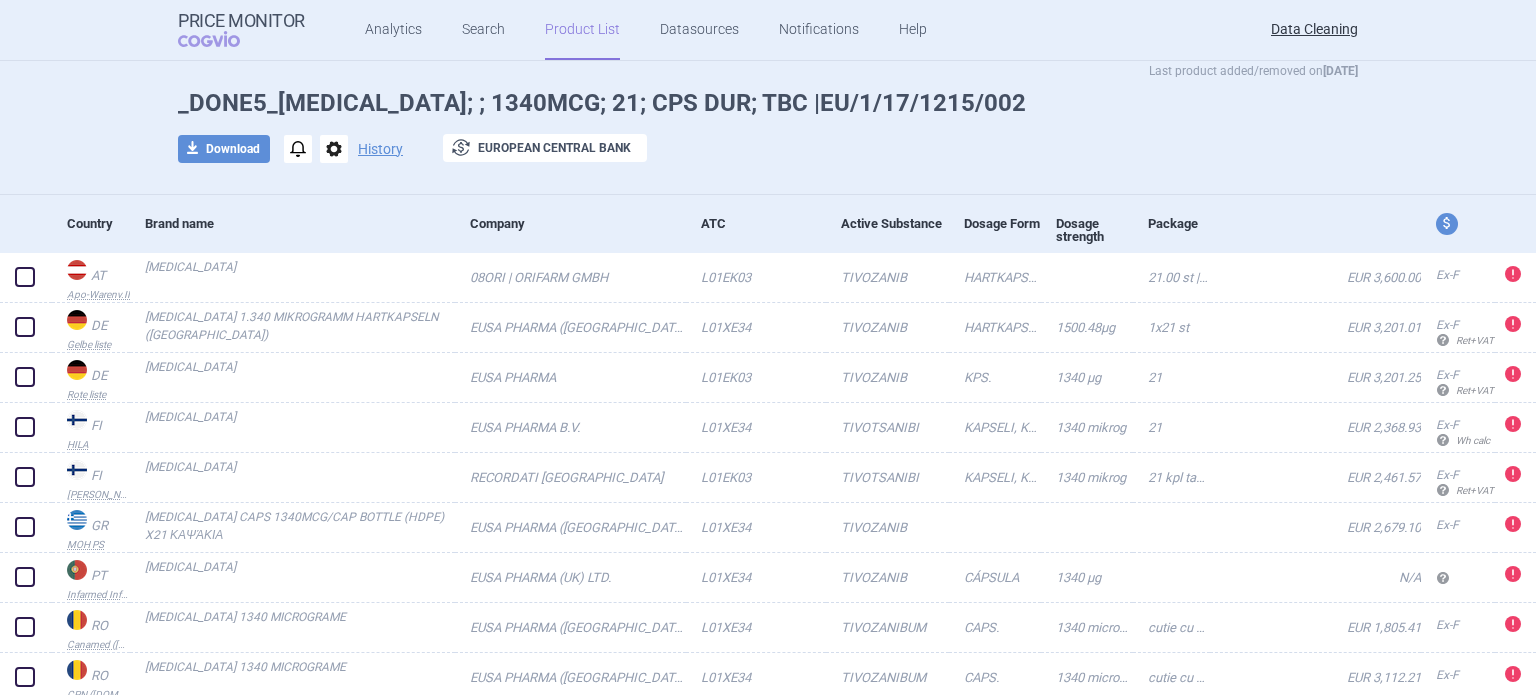 scroll, scrollTop: 0, scrollLeft: 0, axis: both 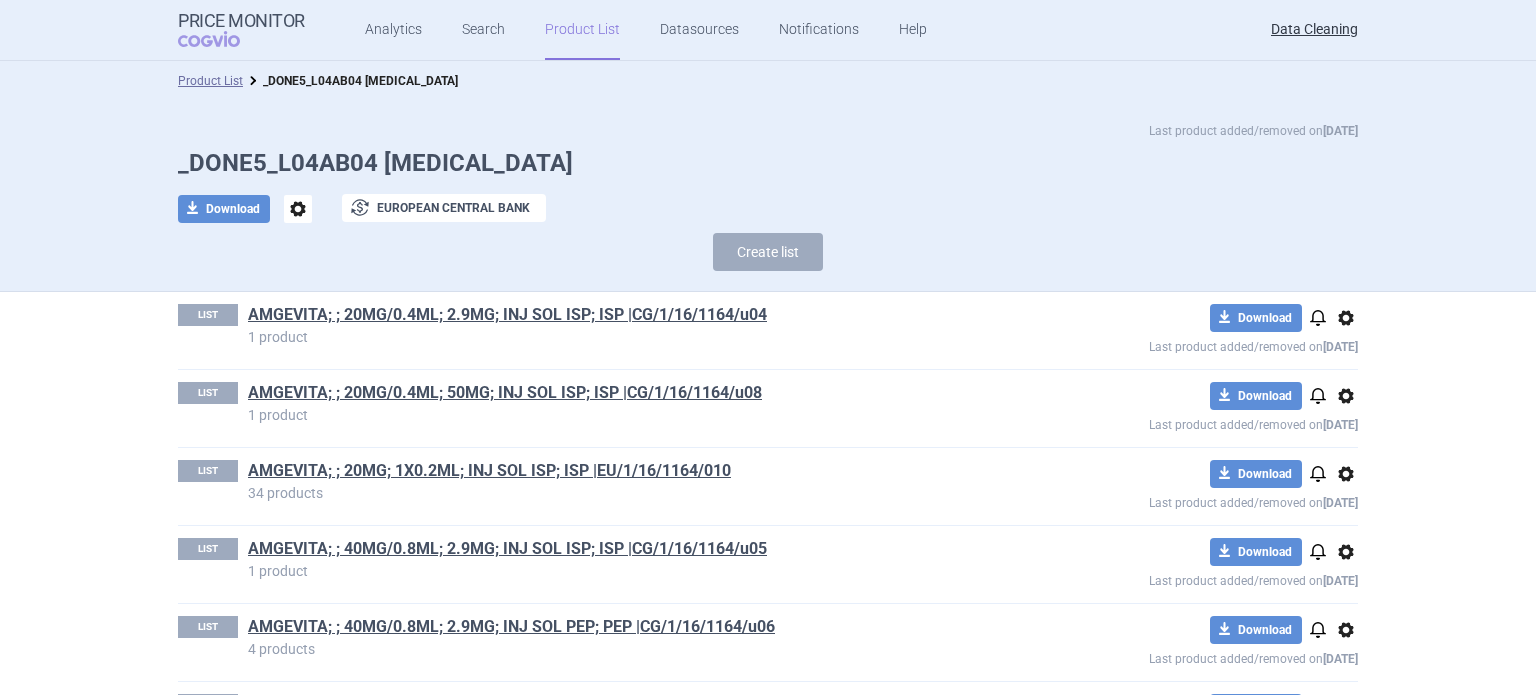 click on "Last product added/removed on  29 Jun _DONE5_L04AB04 ADALIMUMAB download  Download options exchange European Central Bank Create list" at bounding box center [768, 201] 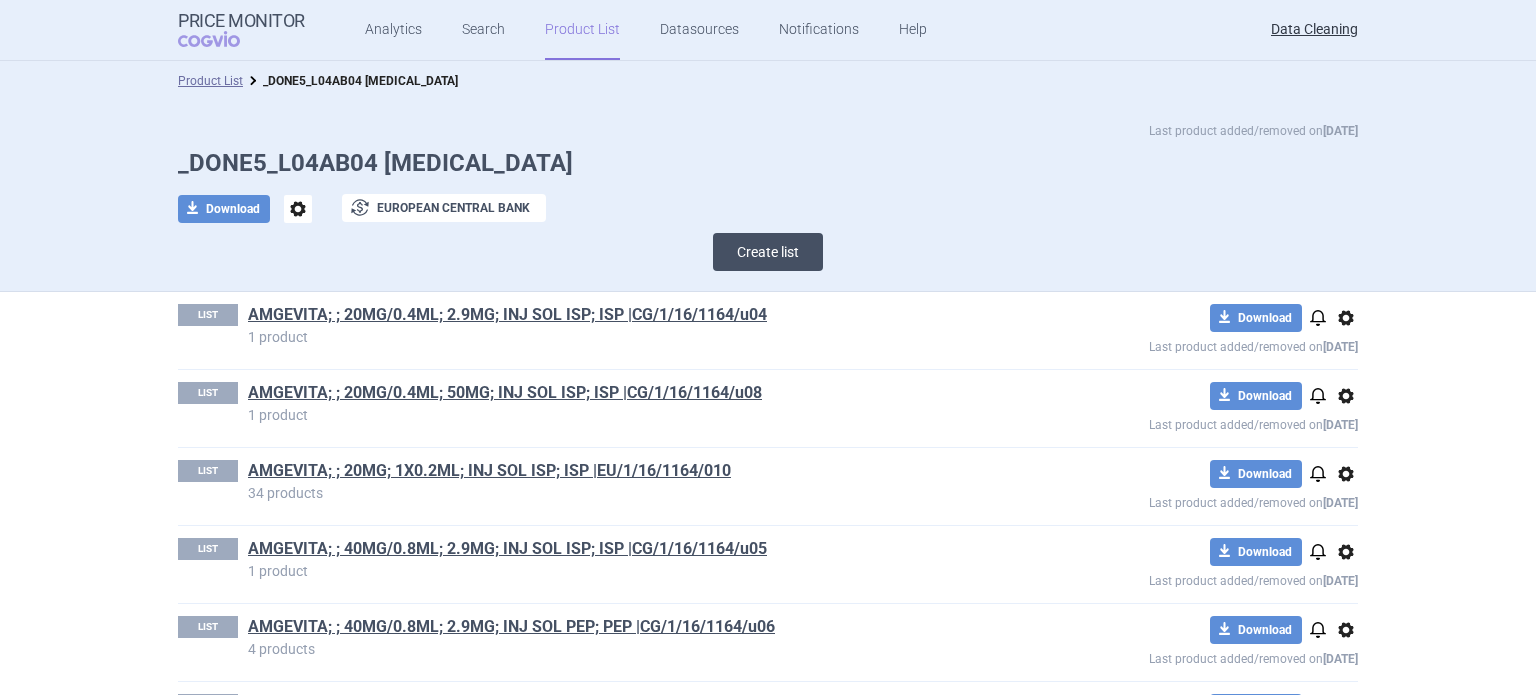 click on "Create list" at bounding box center [768, 252] 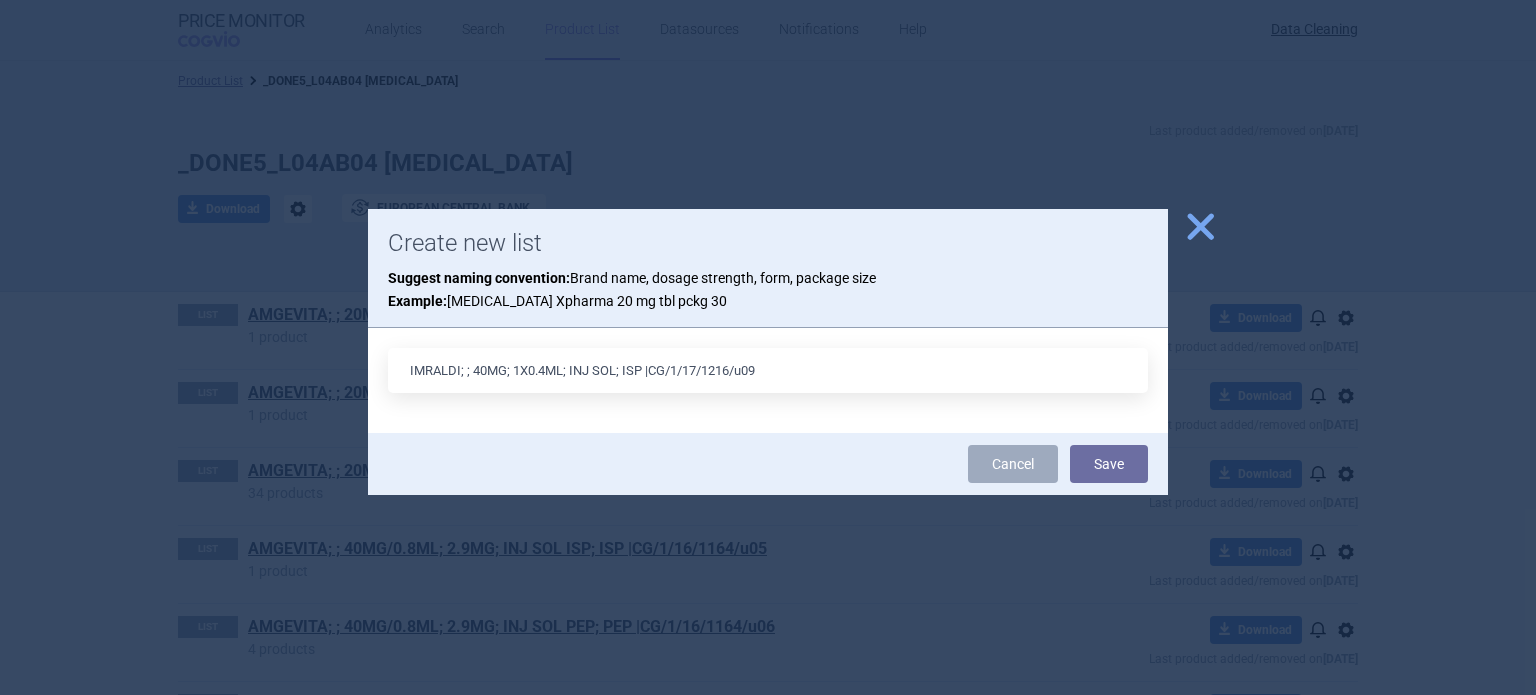 click on "IMRALDI; ; 40MG; 1X0.4ML; INJ SOL; ISP |CG/1/17/1216/u09" at bounding box center (768, 370) 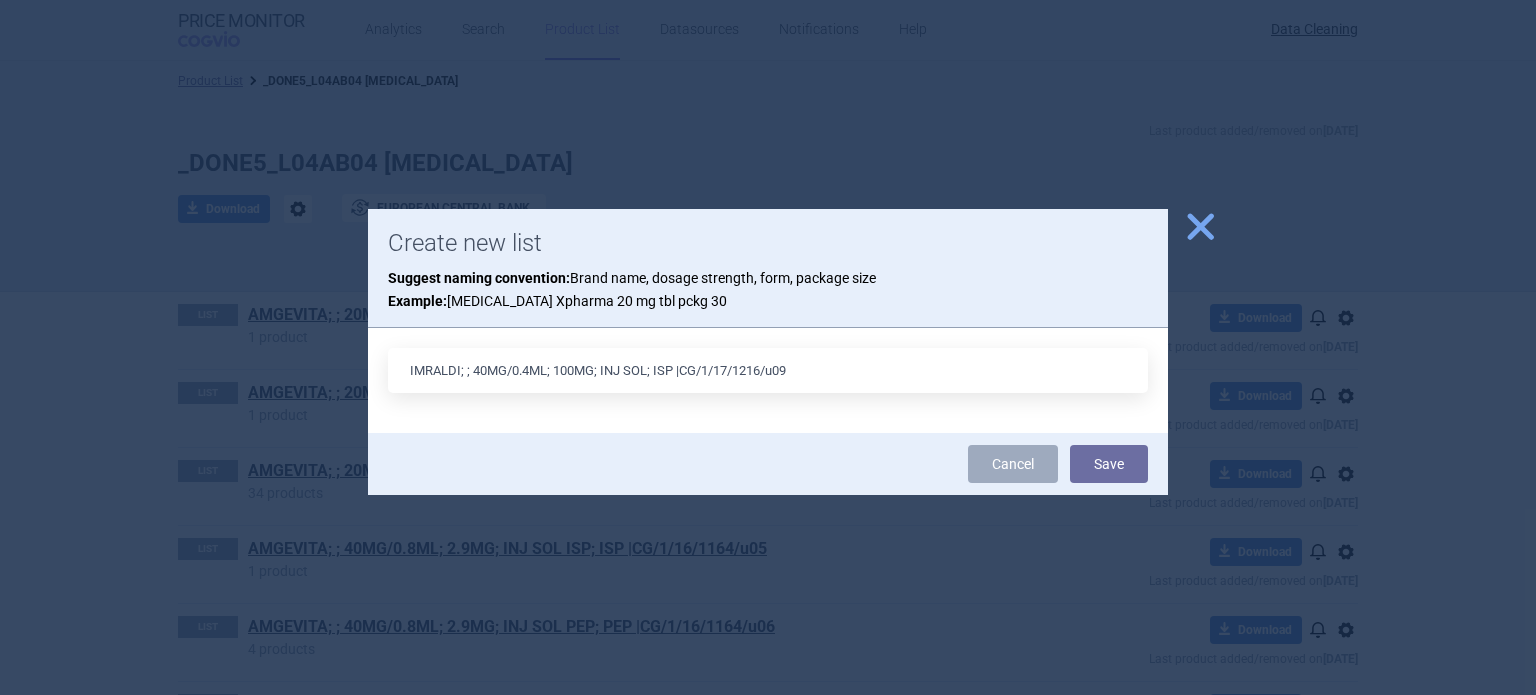 type on "IMRALDI; ; 40MG/0.4ML; 100MG; INJ SOL; ISP |CG/1/17/1216/u09" 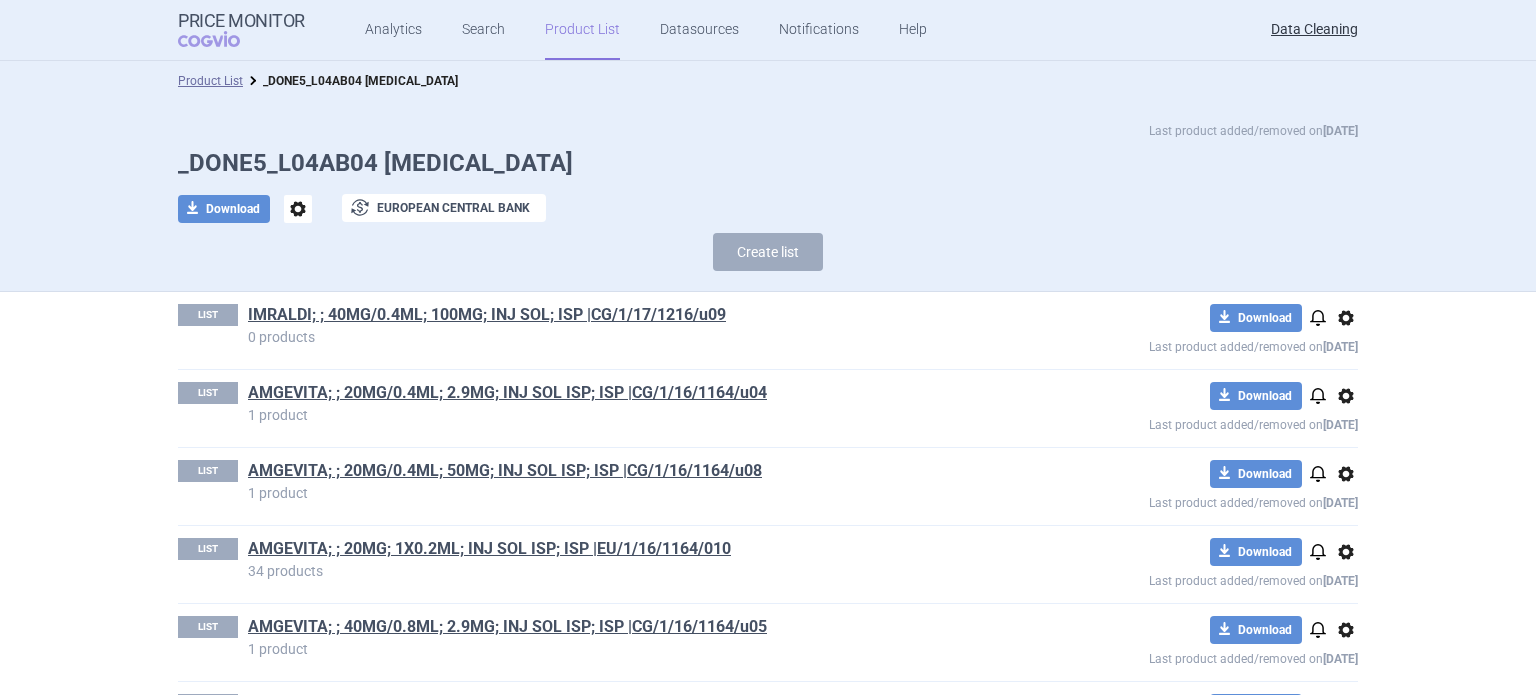scroll, scrollTop: 18710, scrollLeft: 0, axis: vertical 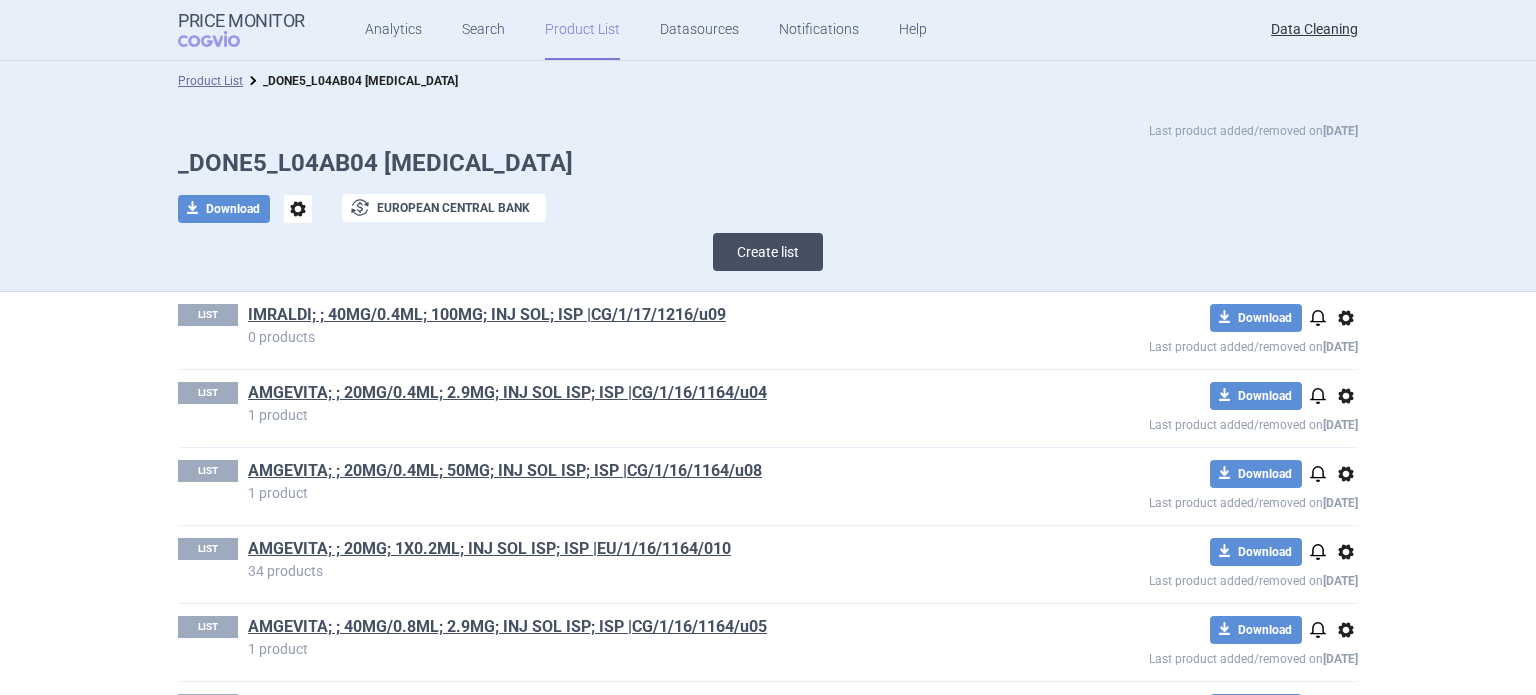 click on "Create list" at bounding box center (768, 252) 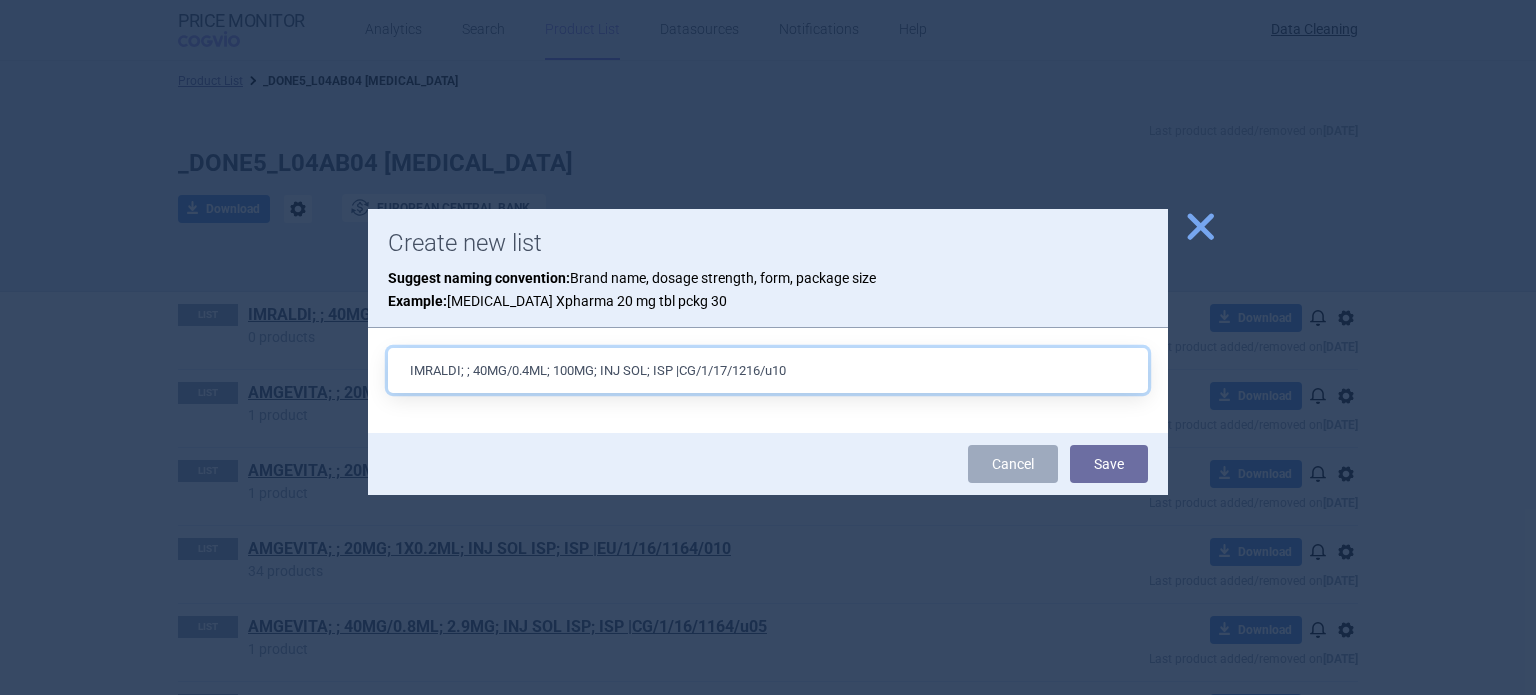 click on "IMRALDI; ; 40MG/0.4ML; 100MG; INJ SOL; ISP |CG/1/17/1216/u10" at bounding box center [768, 370] 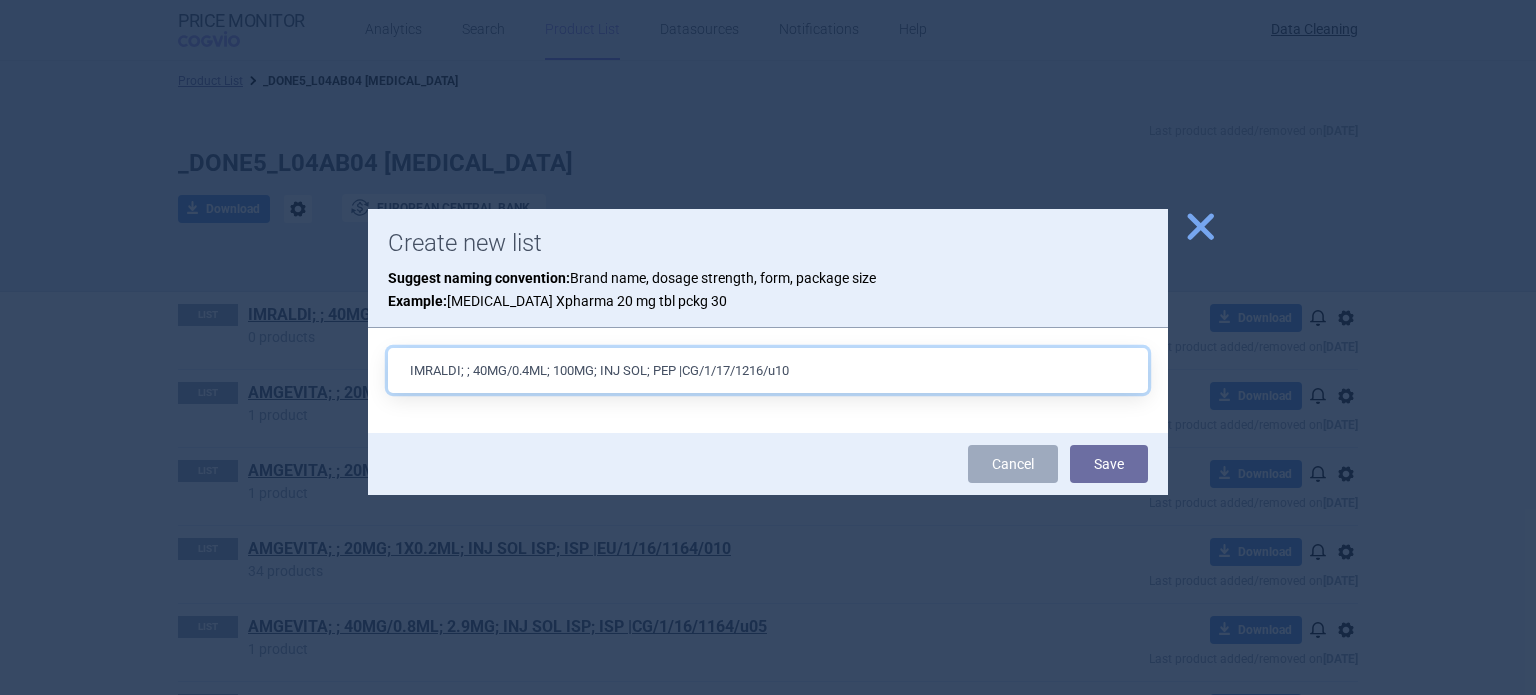 type on "IMRALDI; ; 40MG/0.4ML; 100MG; INJ SOL; PEP |CG/1/17/1216/u10" 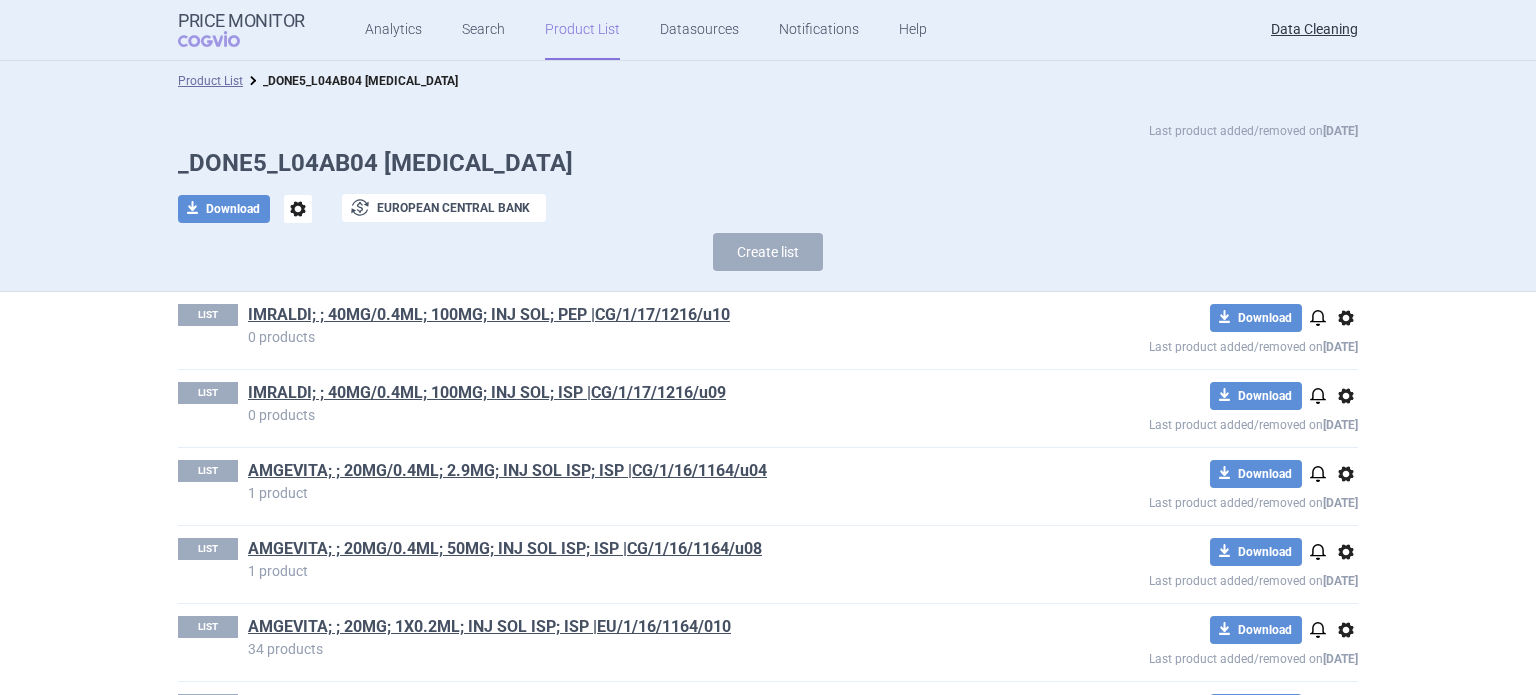 scroll, scrollTop: 6009, scrollLeft: 0, axis: vertical 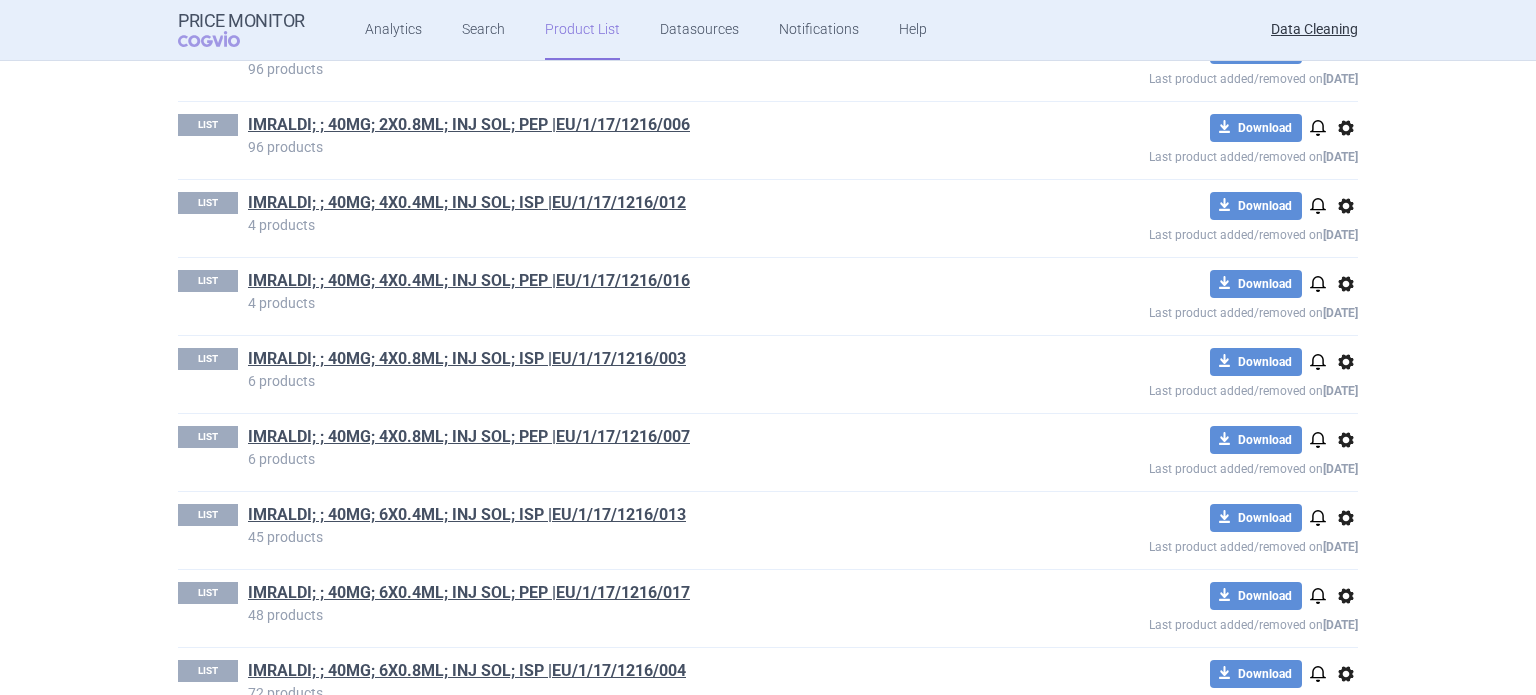 drag, startPoint x: 502, startPoint y: 387, endPoint x: 526, endPoint y: 399, distance: 26.832815 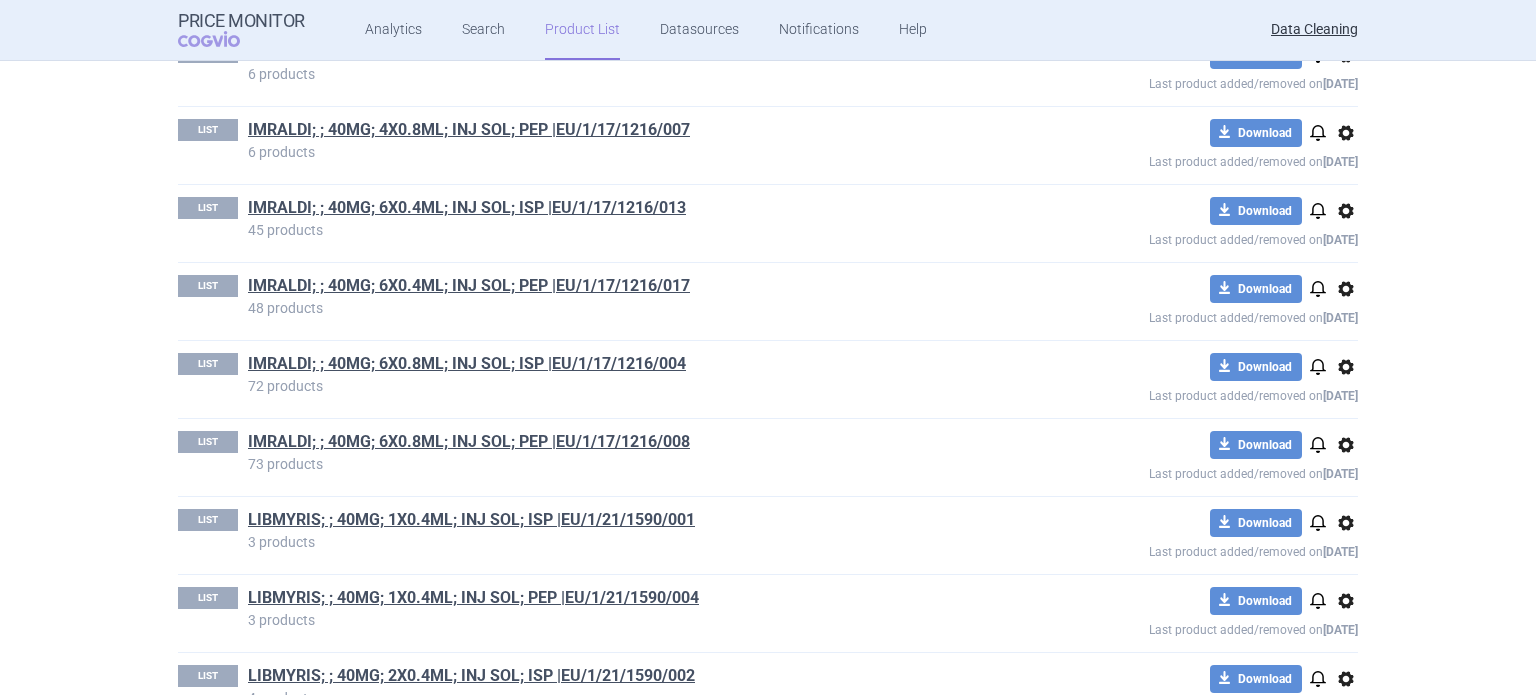 scroll, scrollTop: 19792, scrollLeft: 0, axis: vertical 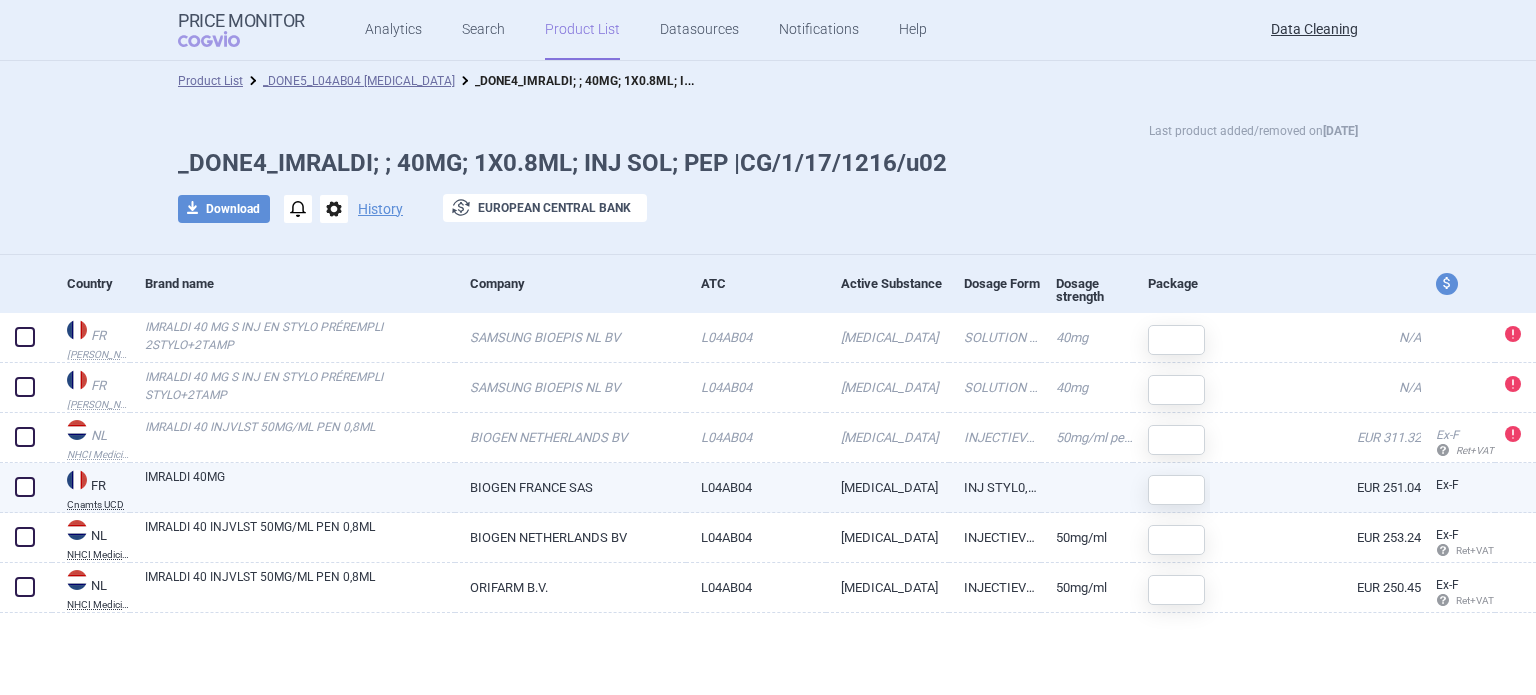 click on "[MEDICAL_DATA]" at bounding box center (887, 487) 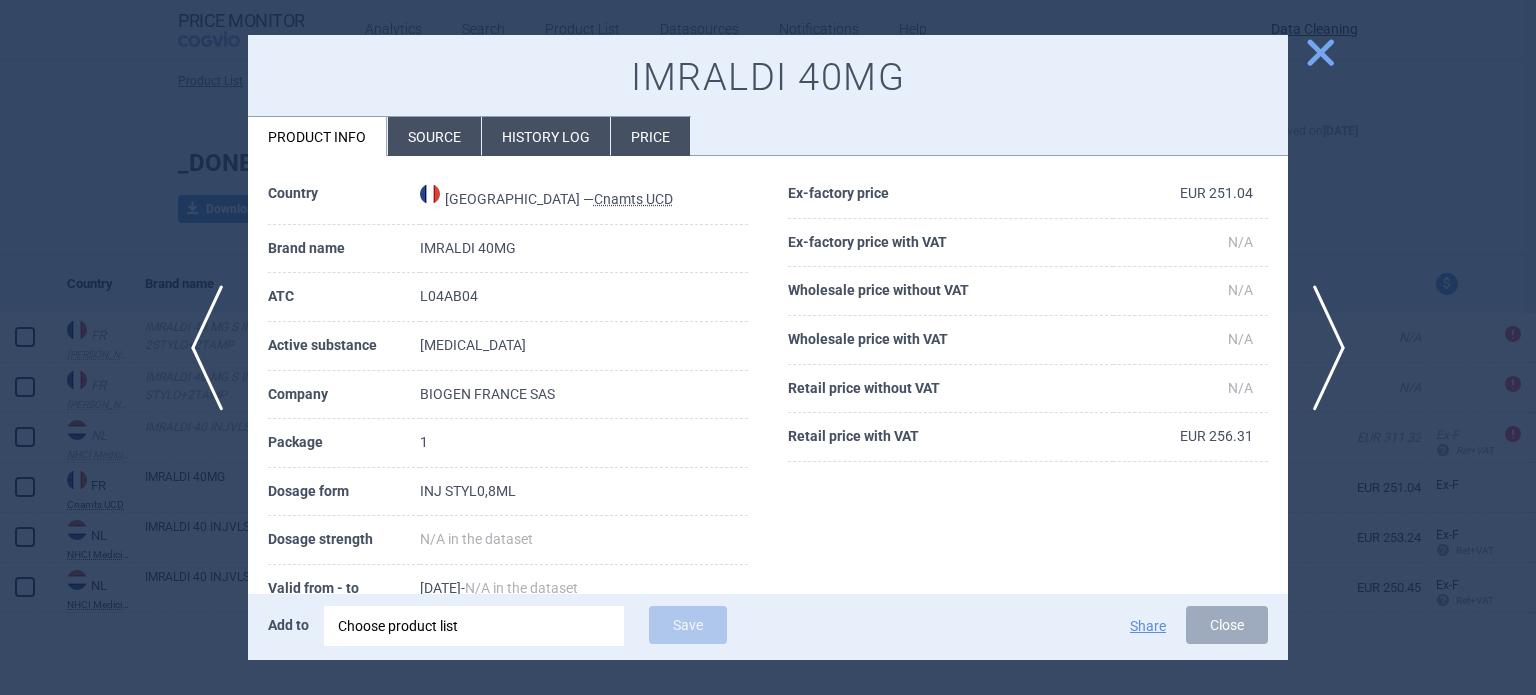 scroll, scrollTop: 100, scrollLeft: 0, axis: vertical 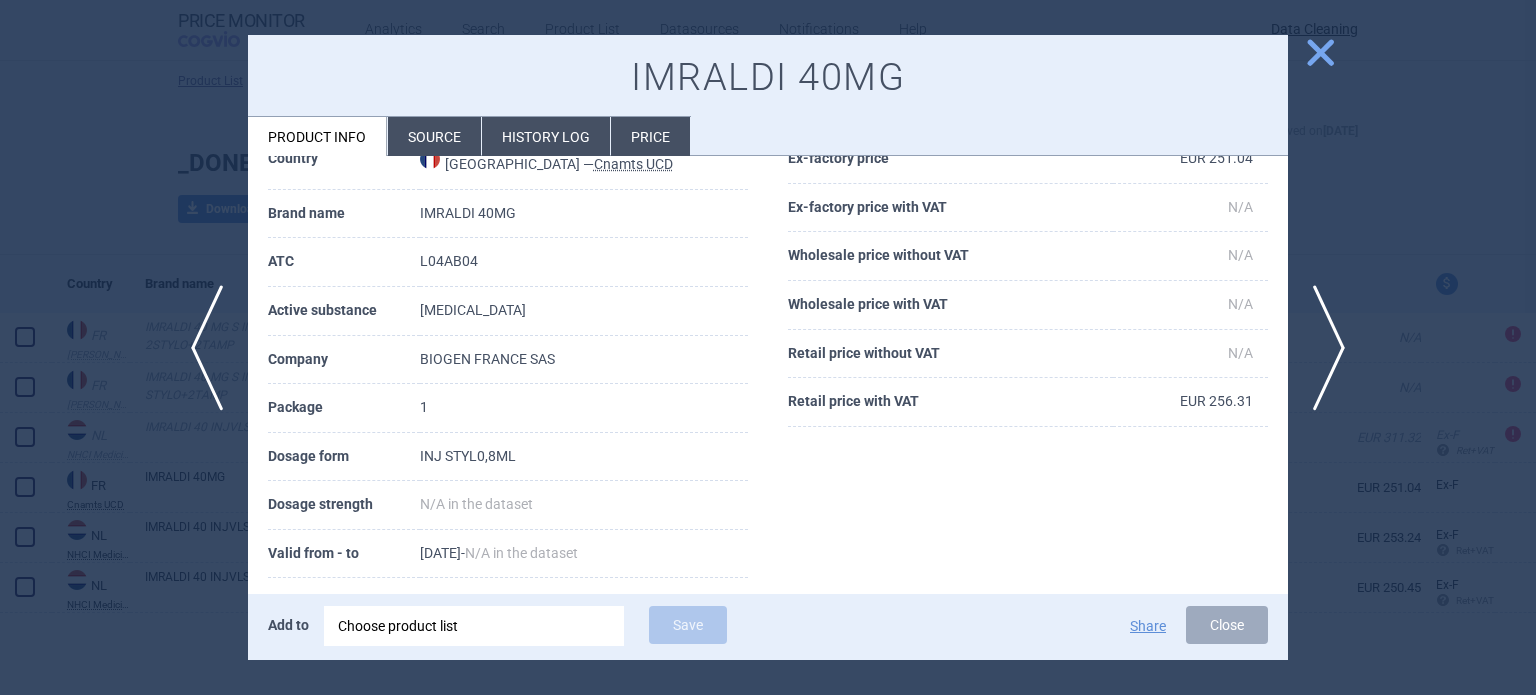 select on "EUR" 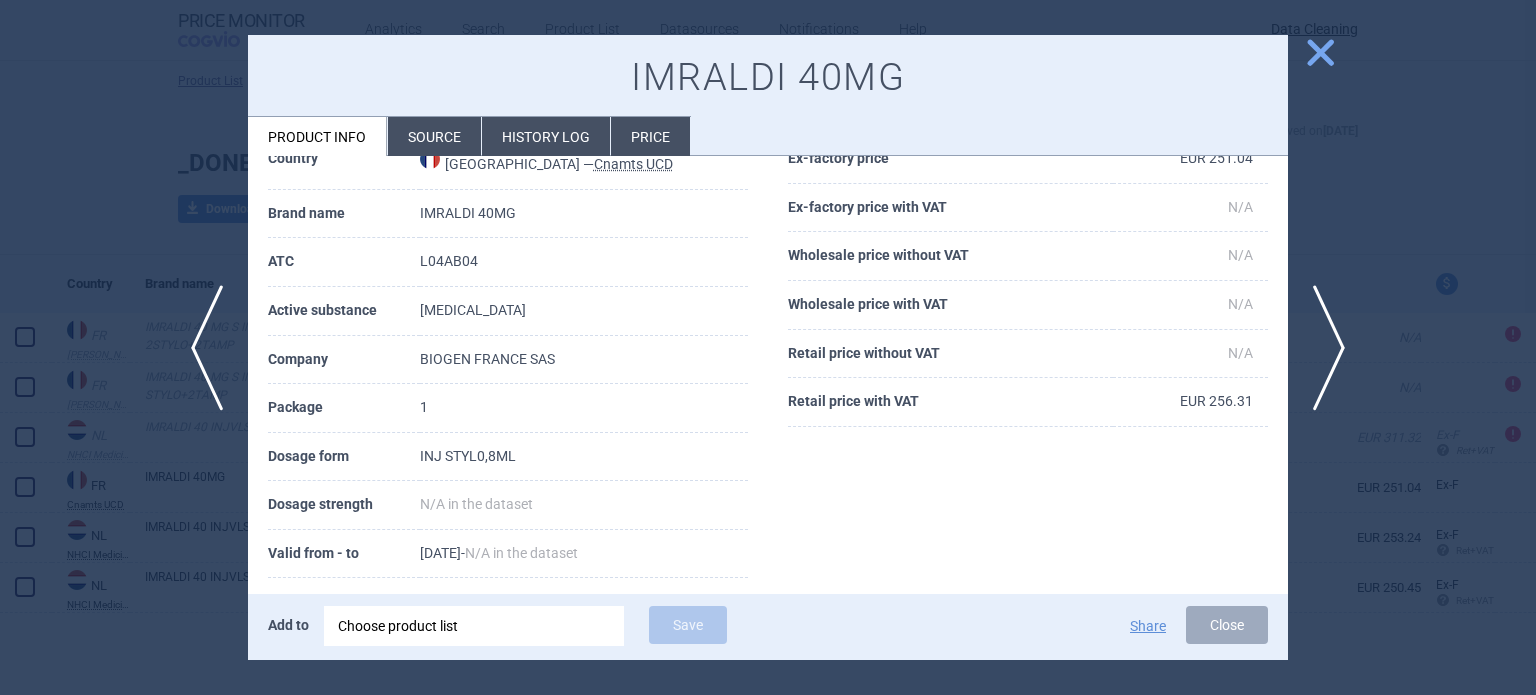 click on "Source" at bounding box center [434, 136] 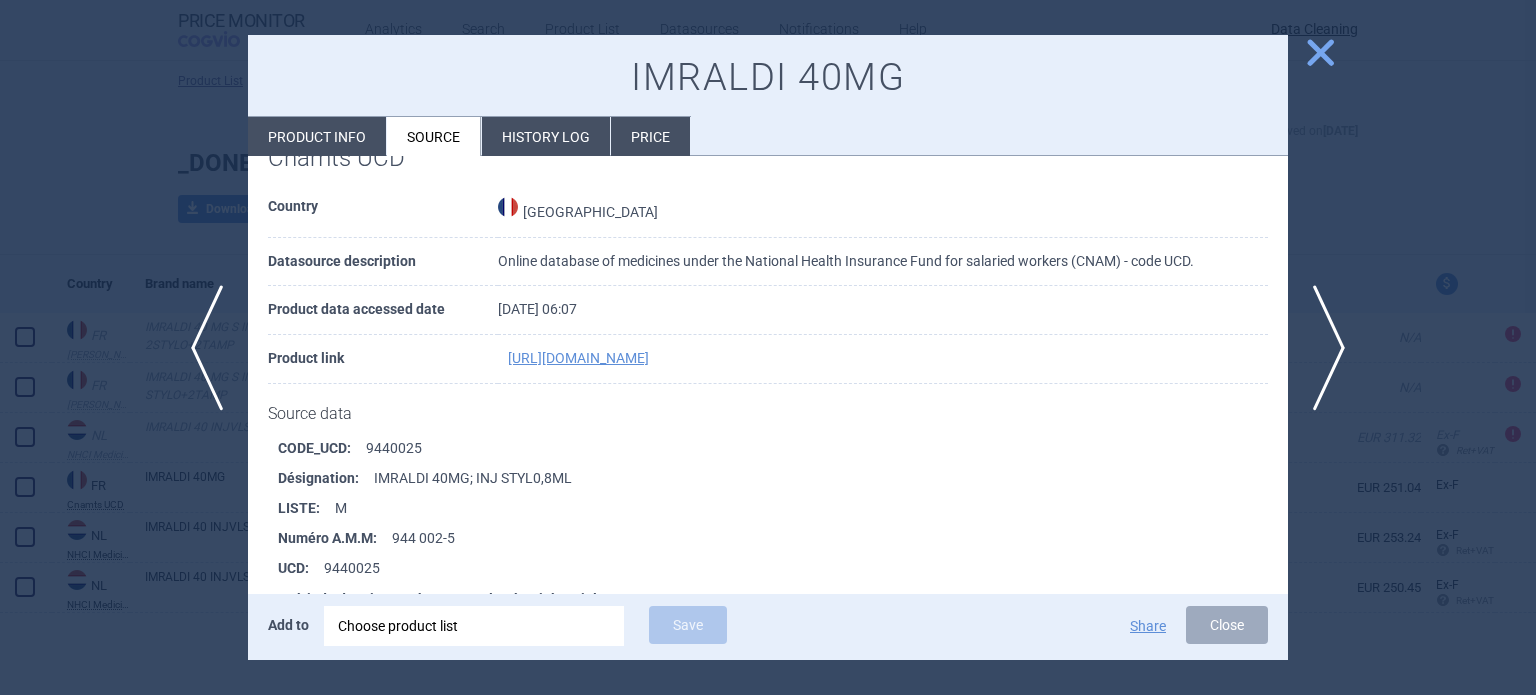 scroll, scrollTop: 200, scrollLeft: 0, axis: vertical 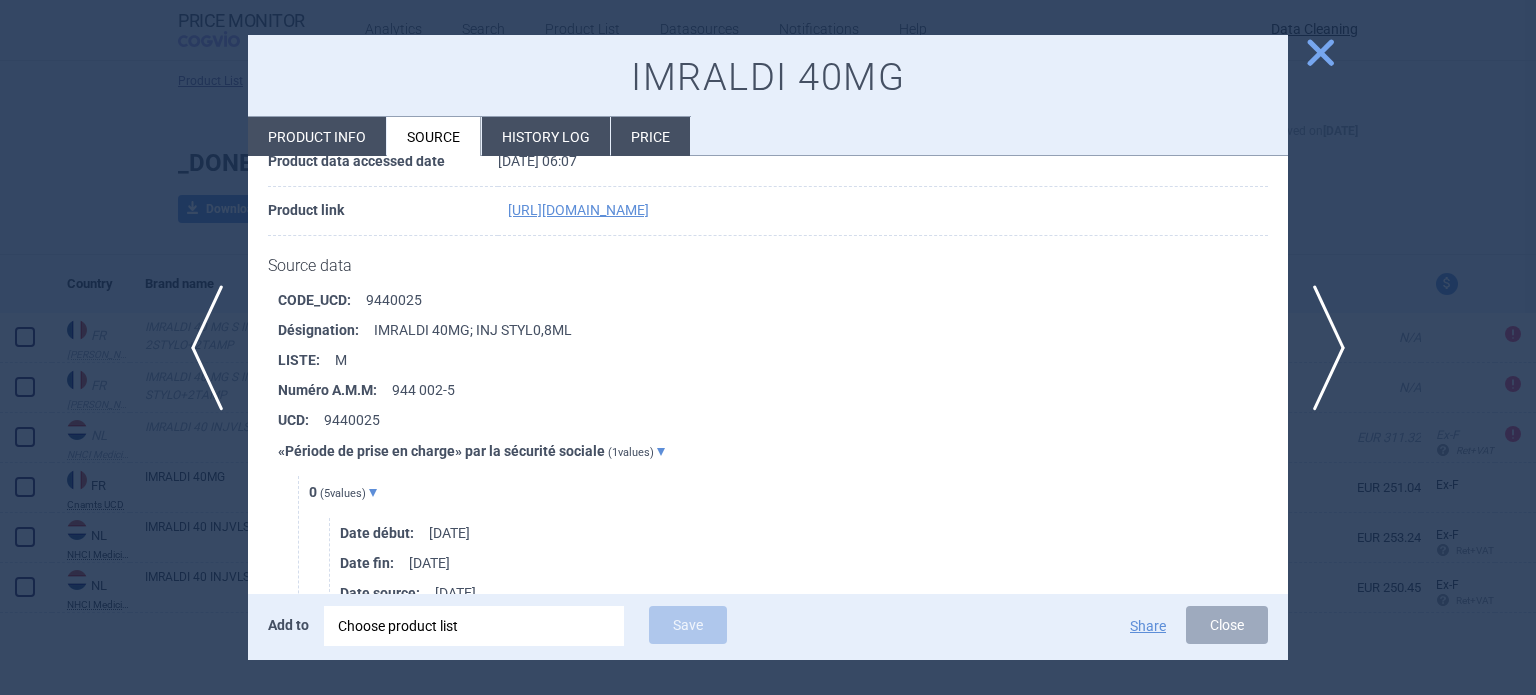 click at bounding box center [768, 347] 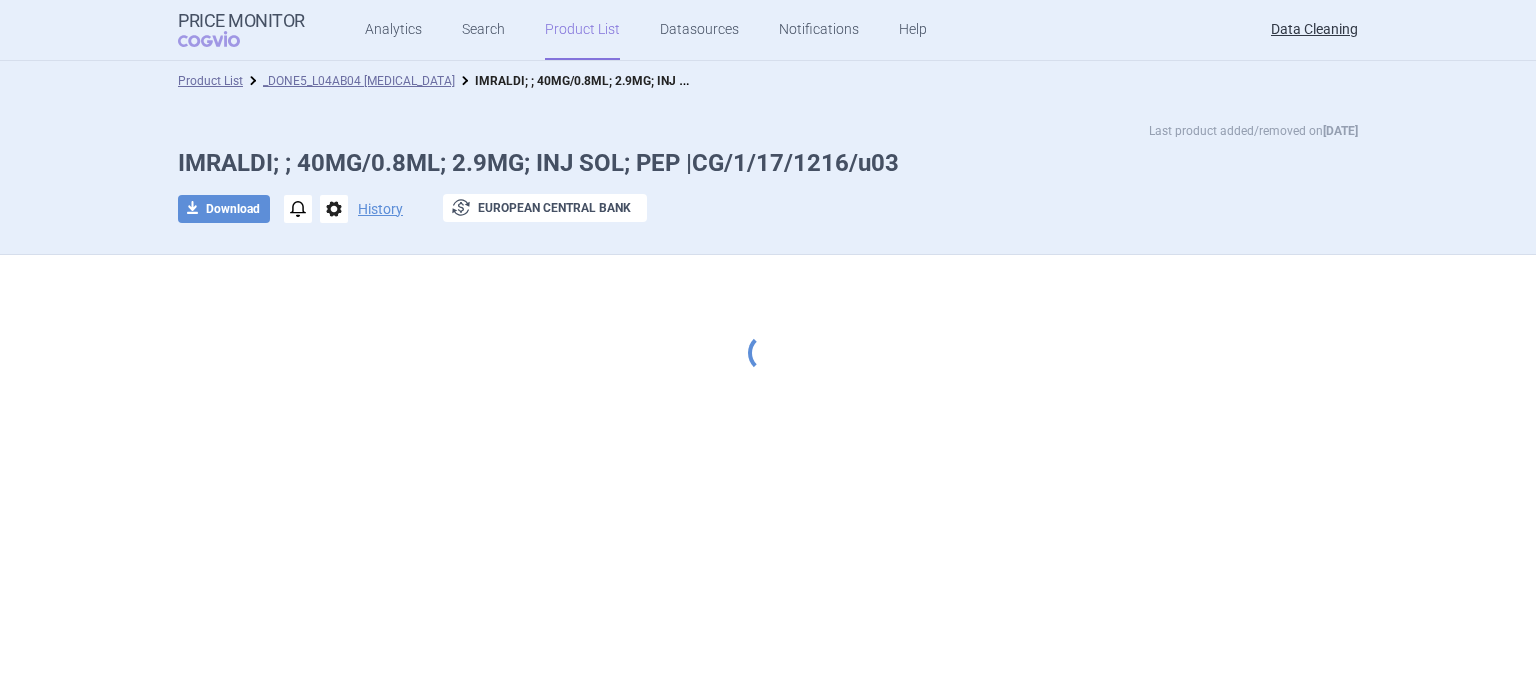scroll, scrollTop: 0, scrollLeft: 0, axis: both 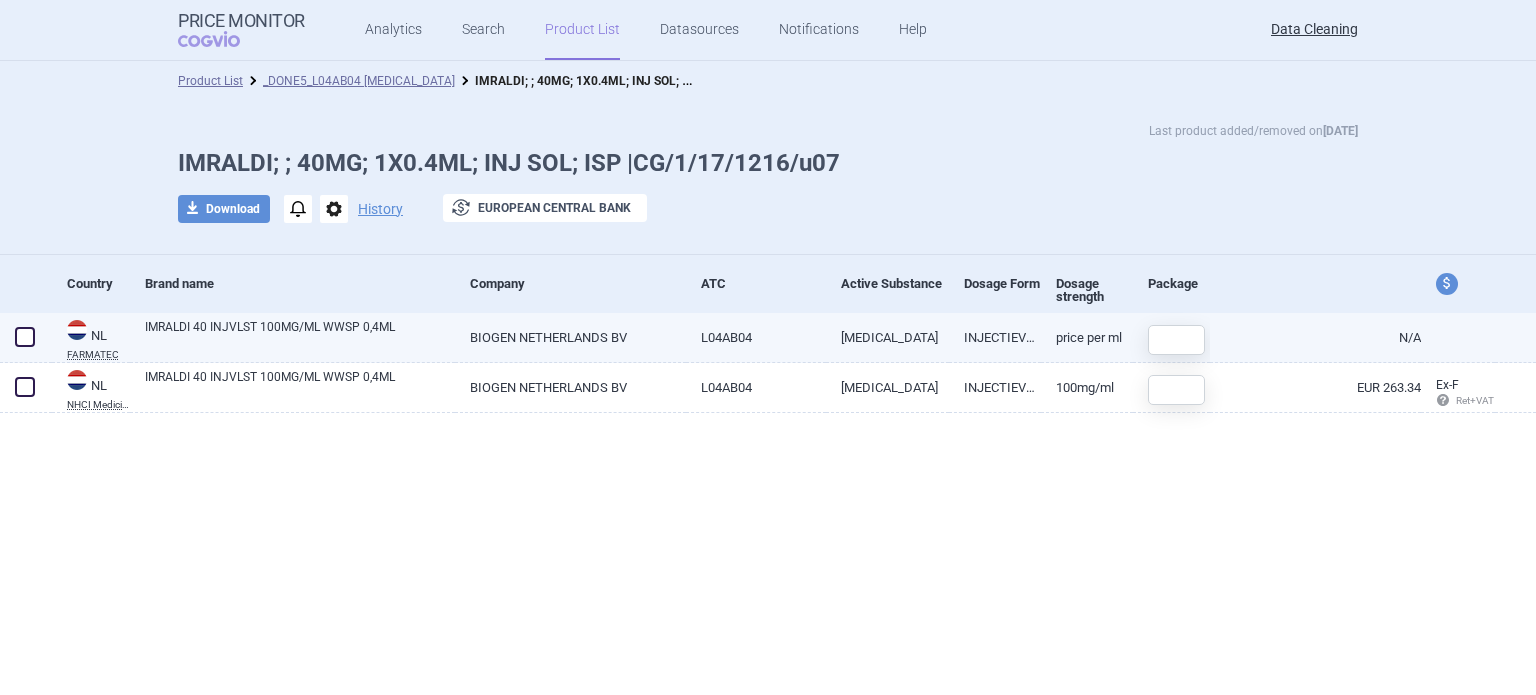 click on "IMRALDI 40 INJVLST 100MG/ML WWSP 0,4ML" at bounding box center [300, 336] 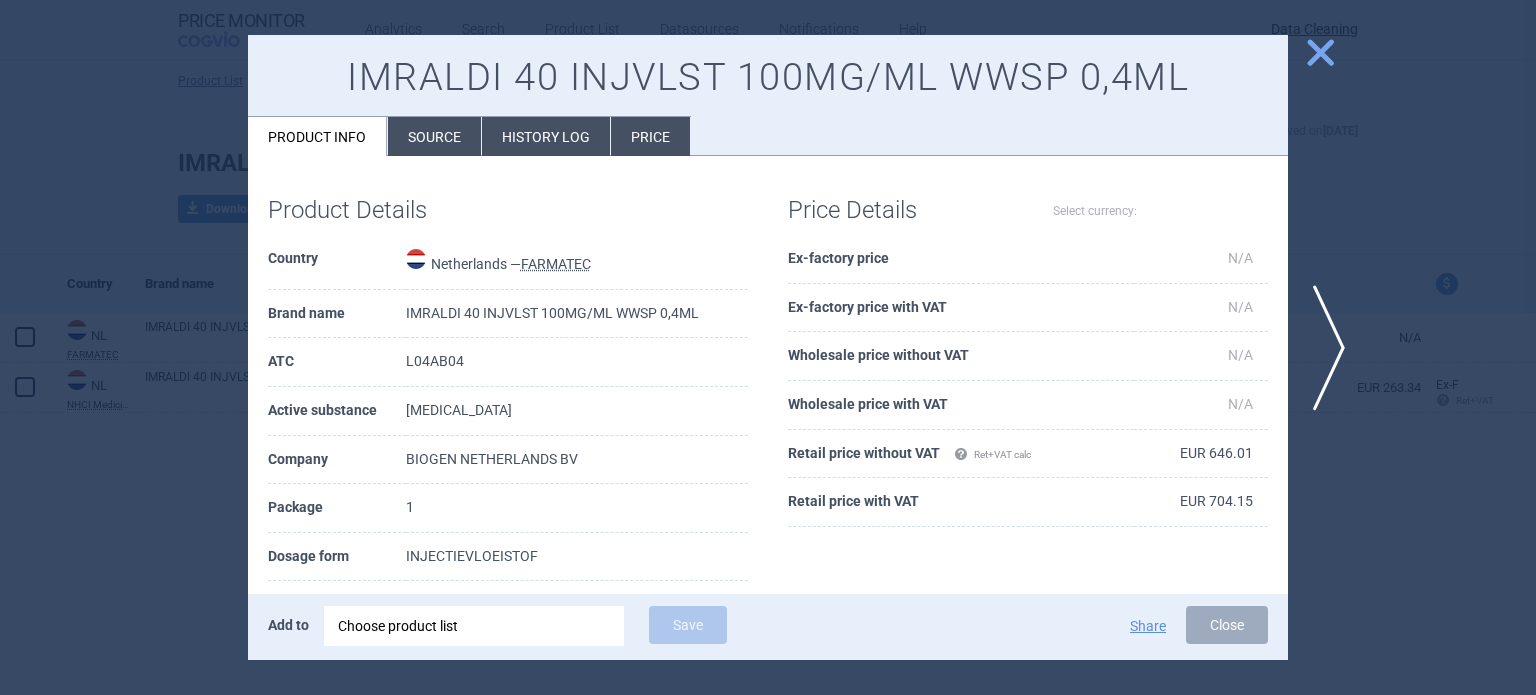 select on "EUR" 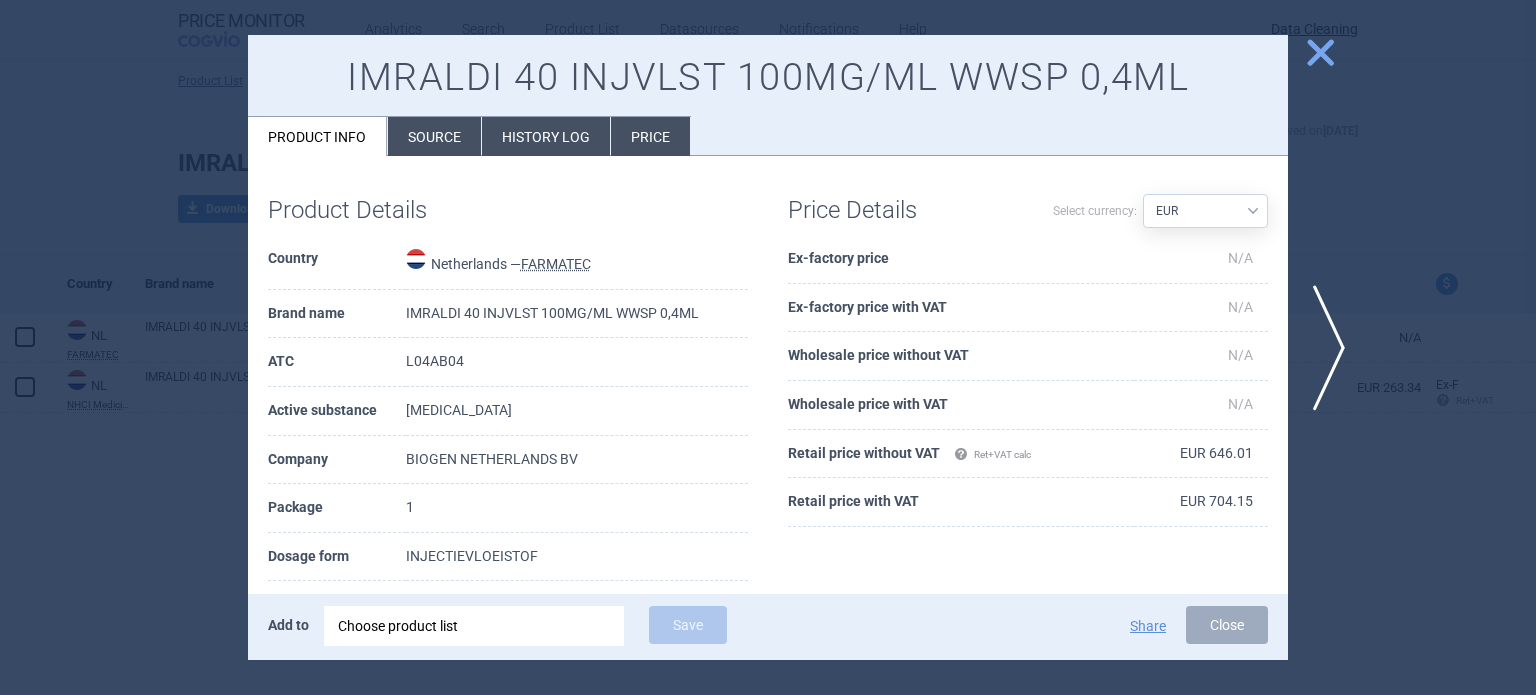 click on "Source" at bounding box center (434, 136) 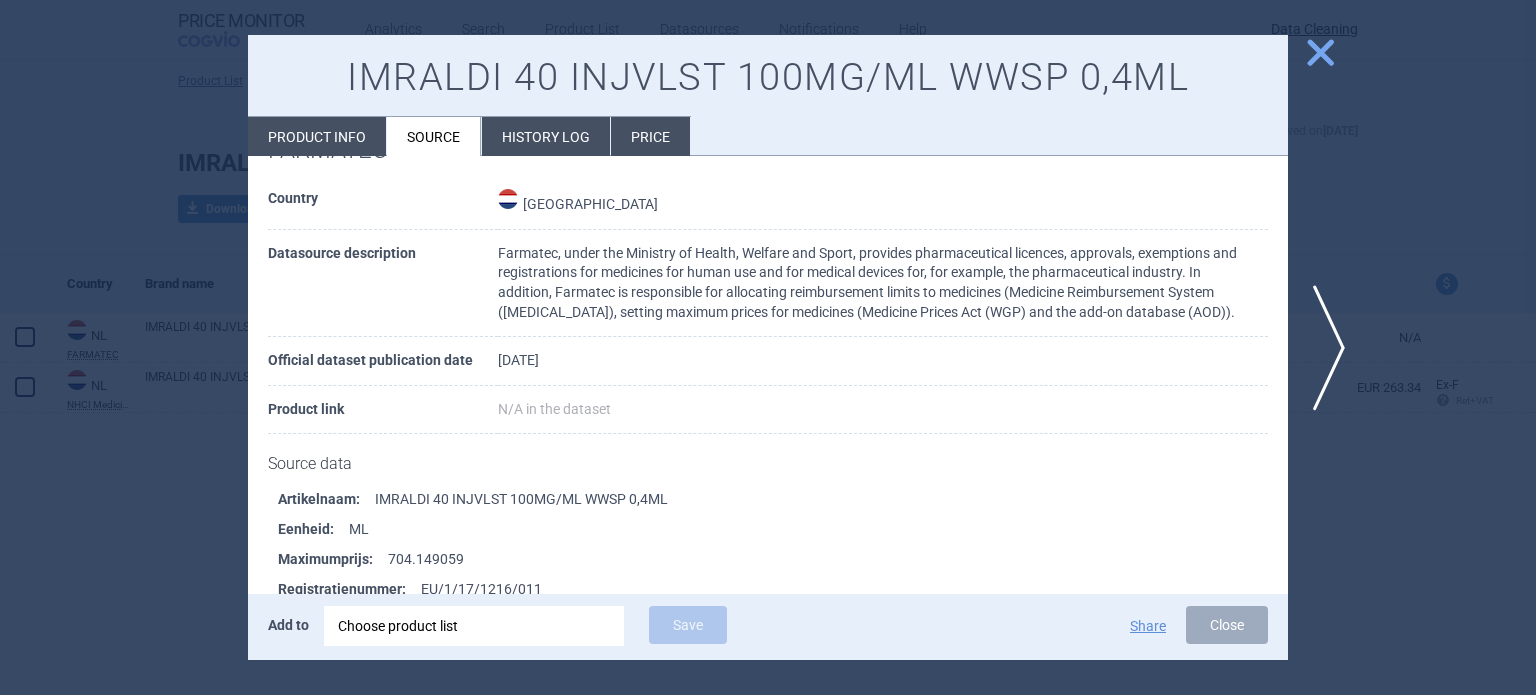 scroll, scrollTop: 100, scrollLeft: 0, axis: vertical 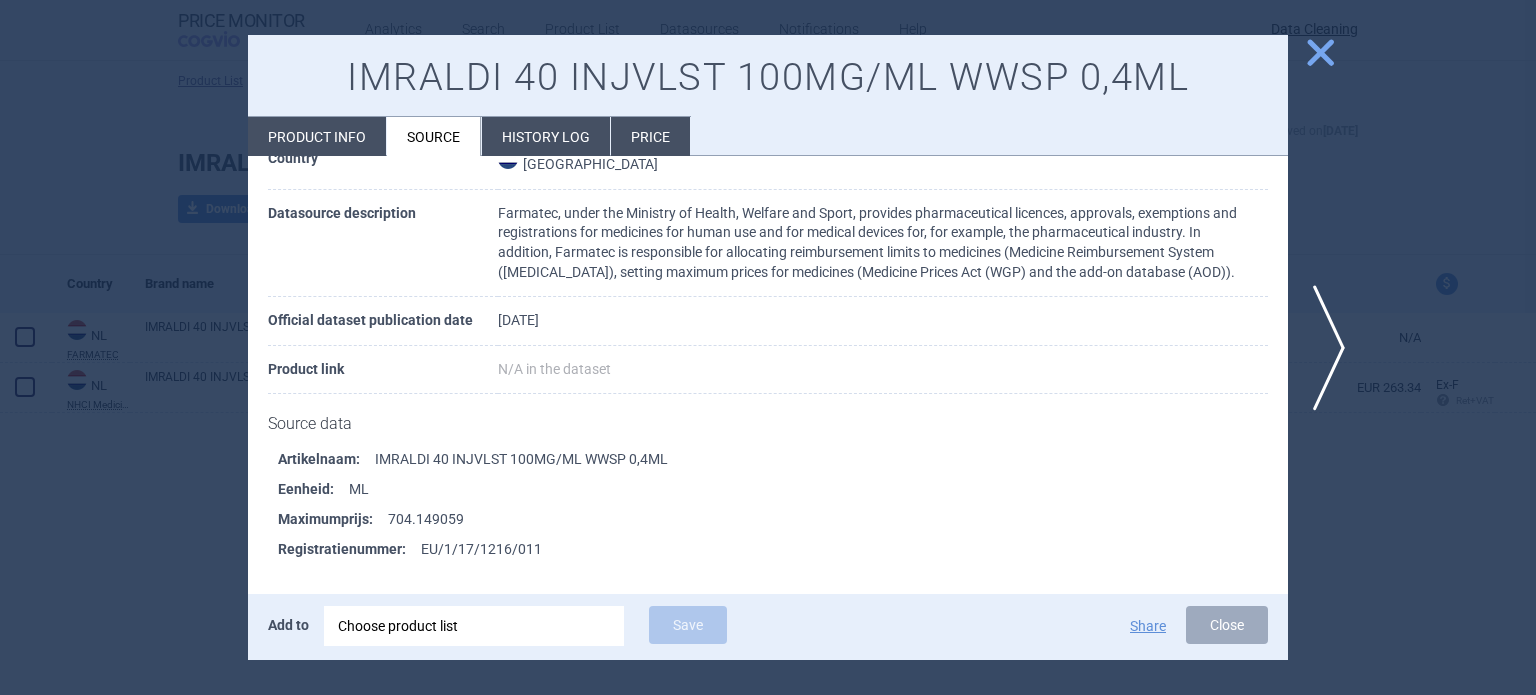 click at bounding box center [768, 347] 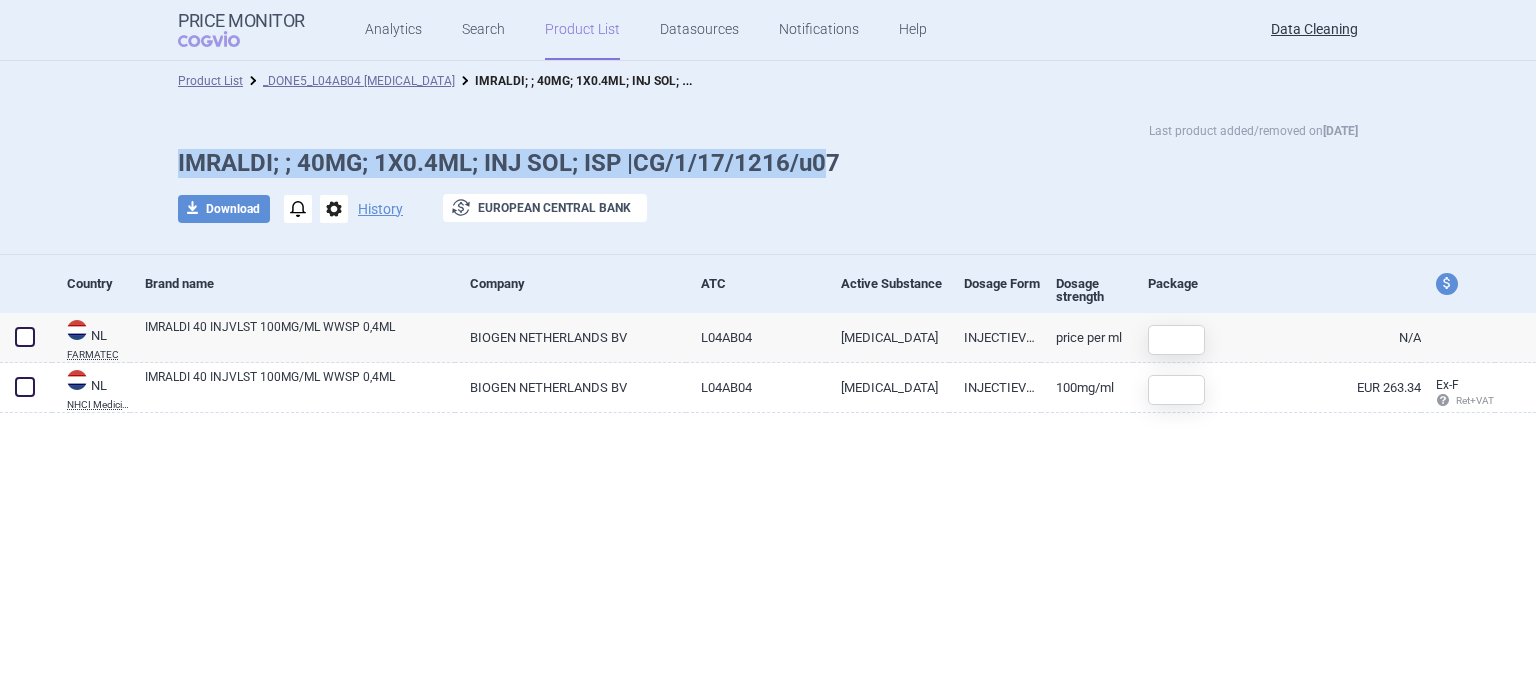 drag, startPoint x: 823, startPoint y: 159, endPoint x: 171, endPoint y: 167, distance: 652.0491 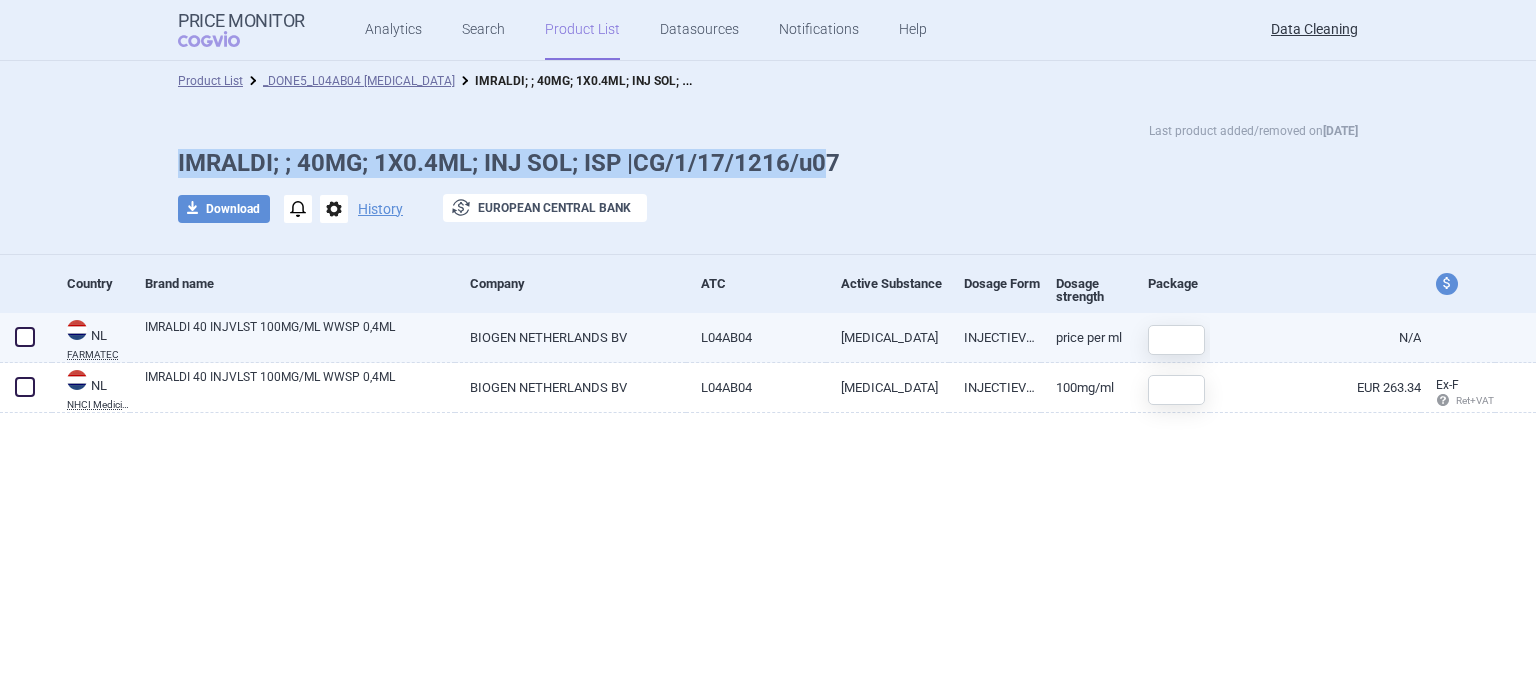 click at bounding box center (25, 337) 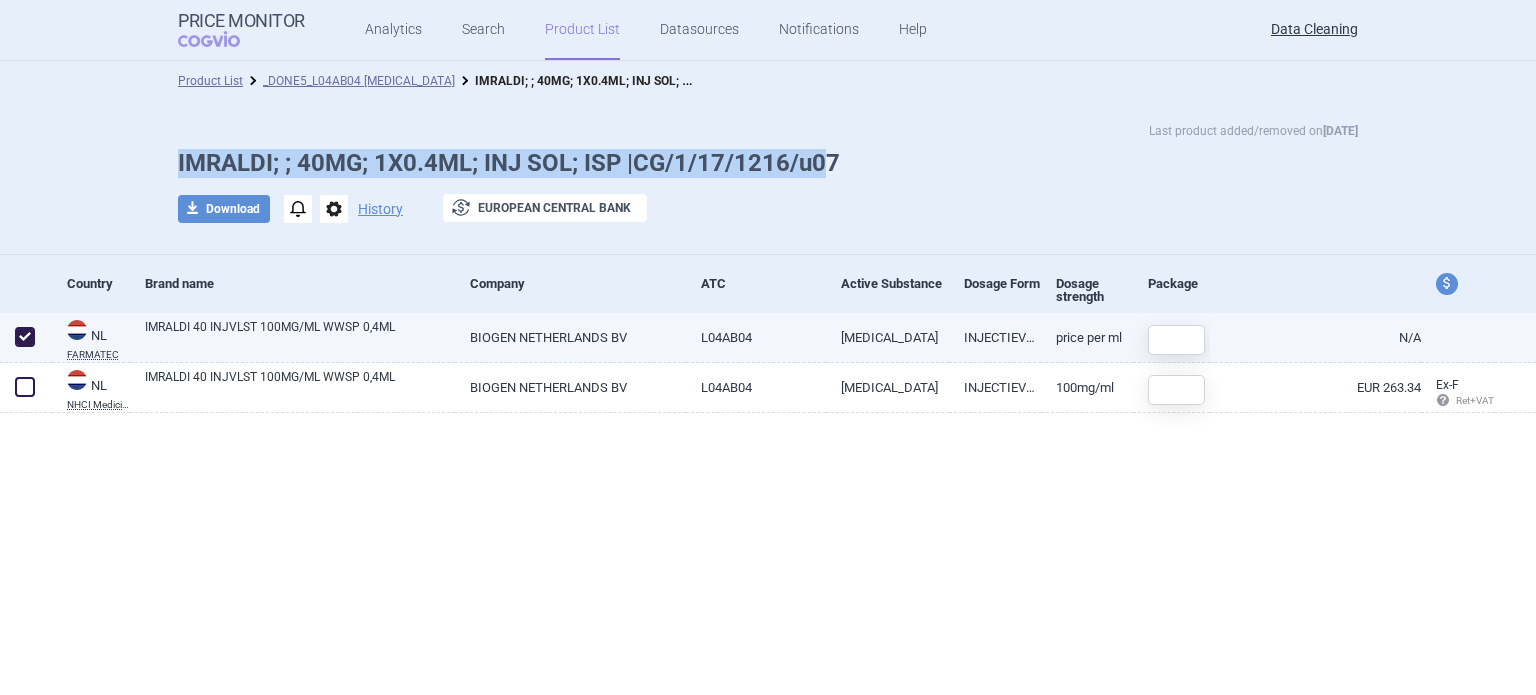 checkbox on "true" 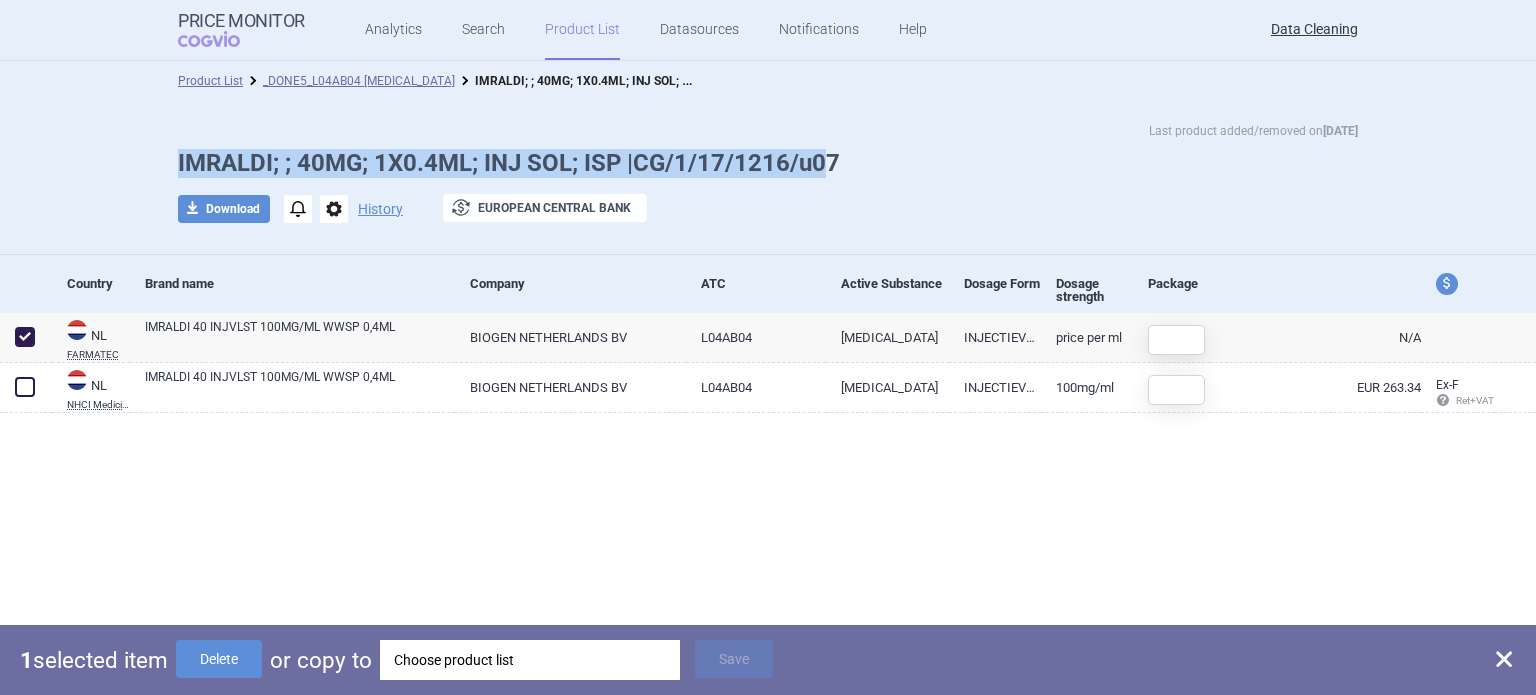 click on "Choose product list" at bounding box center (530, 660) 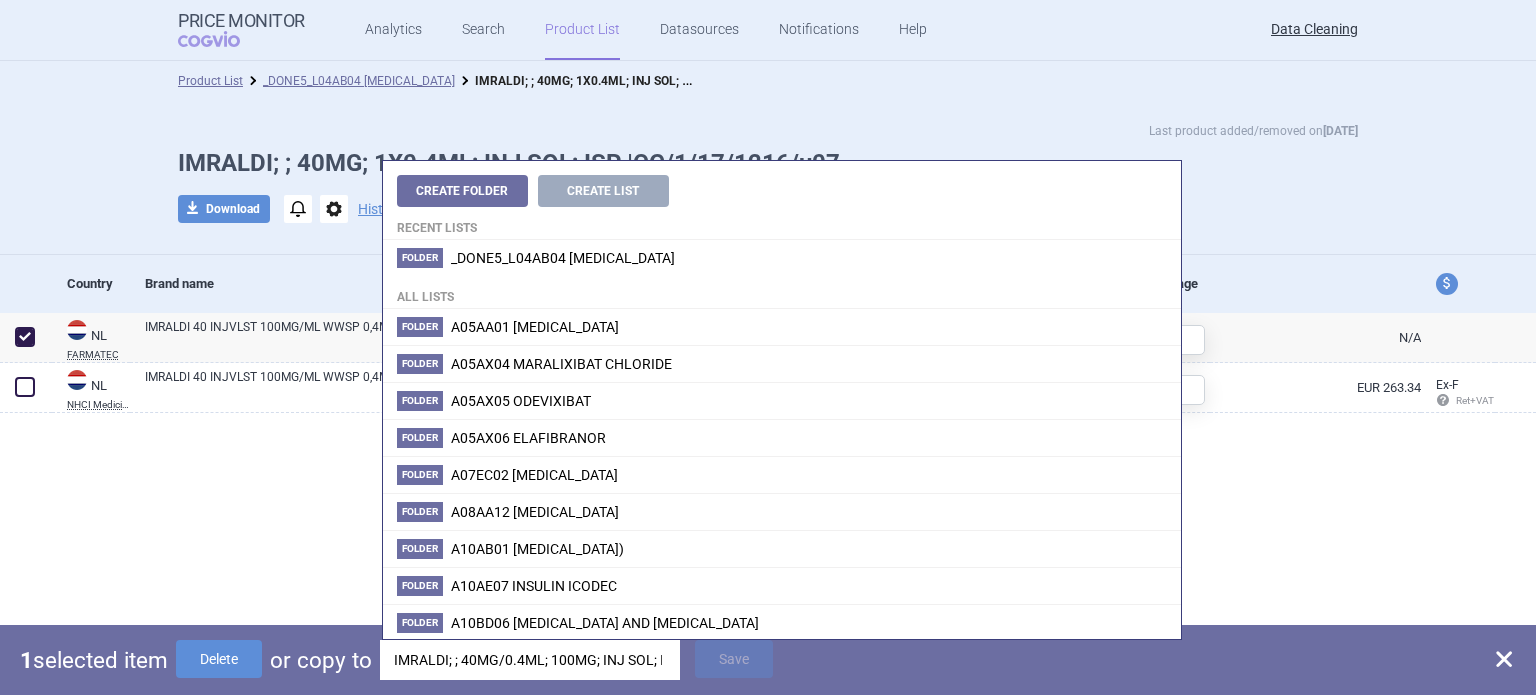 scroll, scrollTop: 0, scrollLeft: 144, axis: horizontal 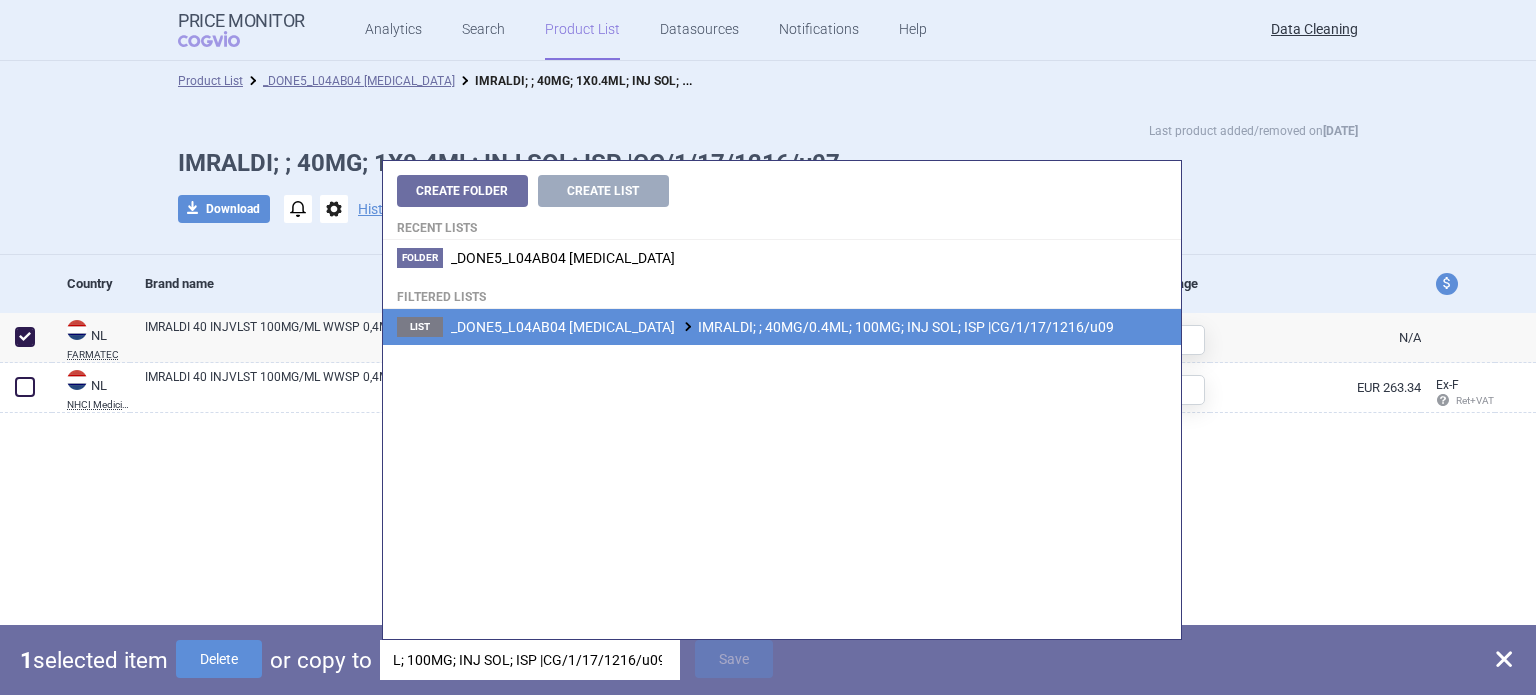 type on "IMRALDI; ; 40MG/0.4ML; 100MG; INJ SOL; ISP |CG/1/17/1216/u09" 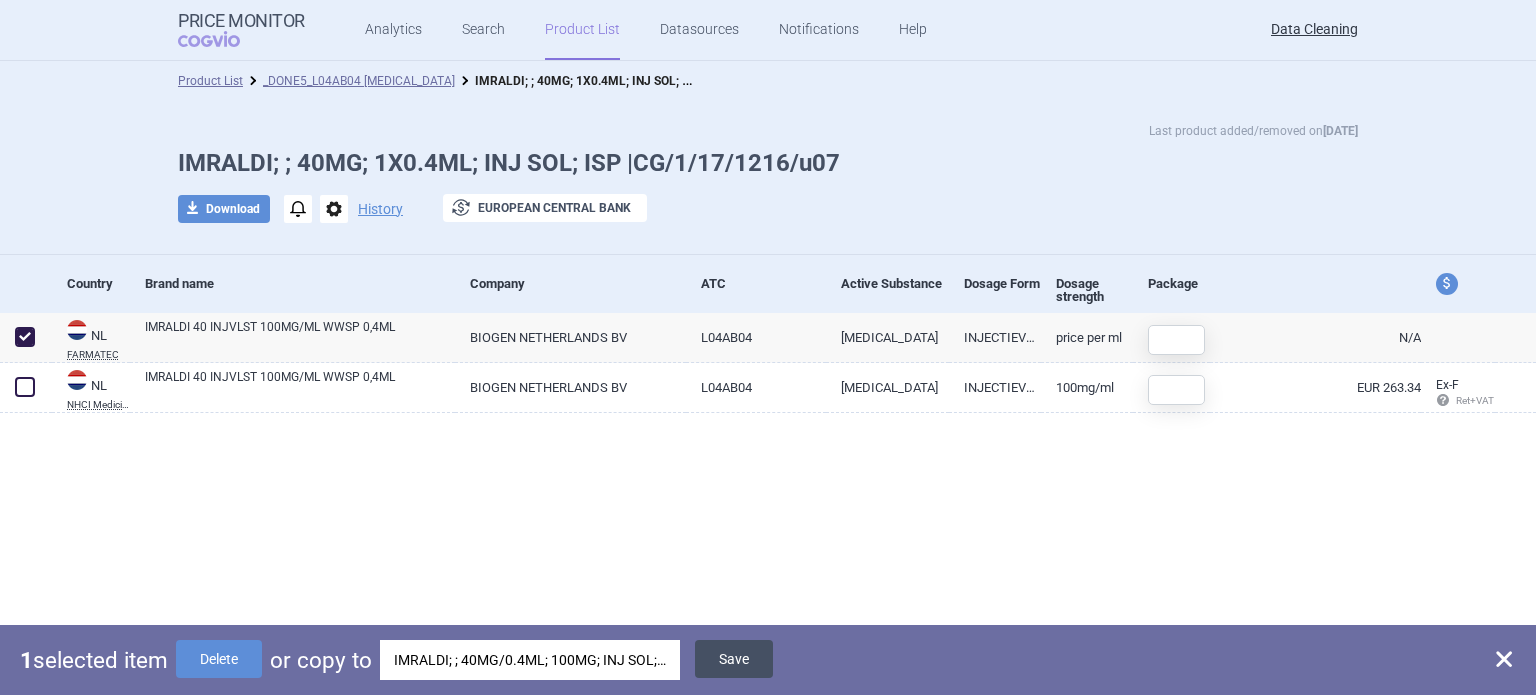 click on "Save" at bounding box center (734, 659) 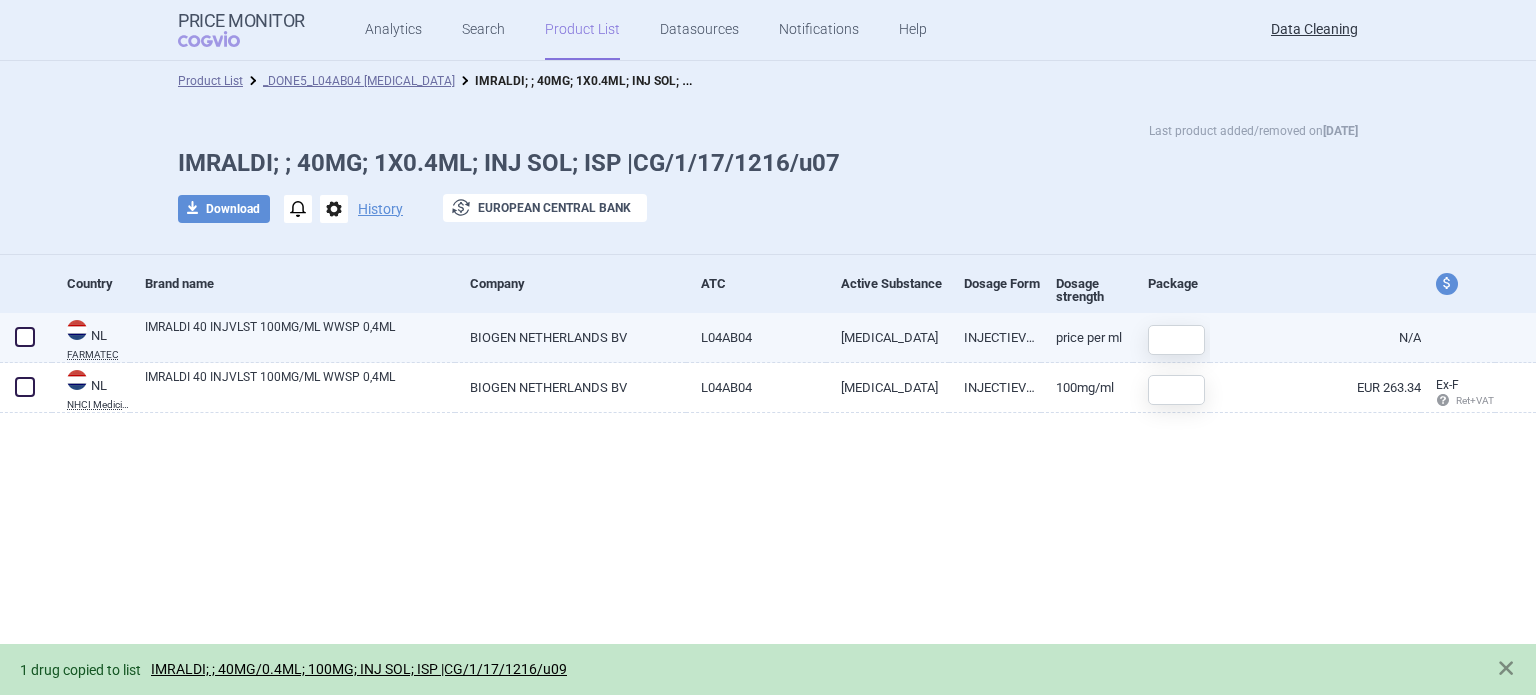 click at bounding box center (25, 337) 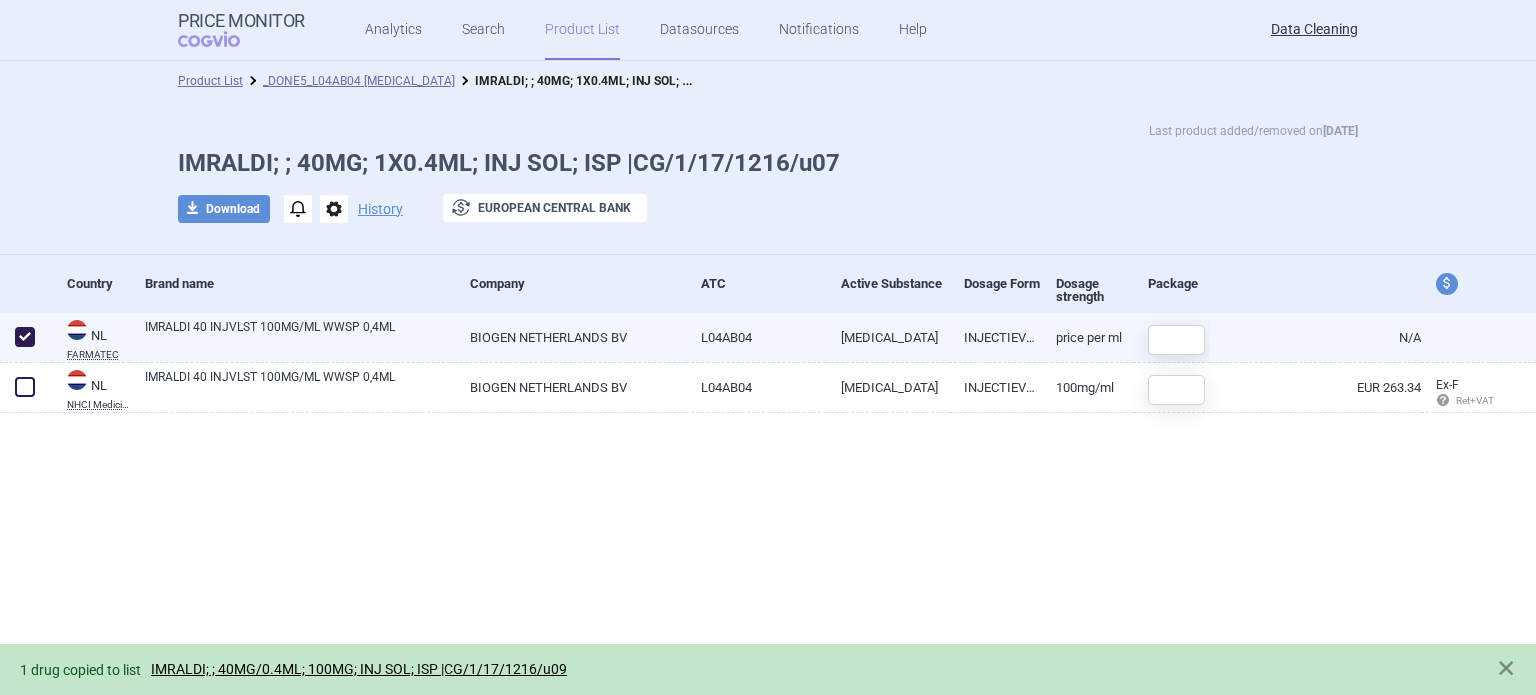 checkbox on "true" 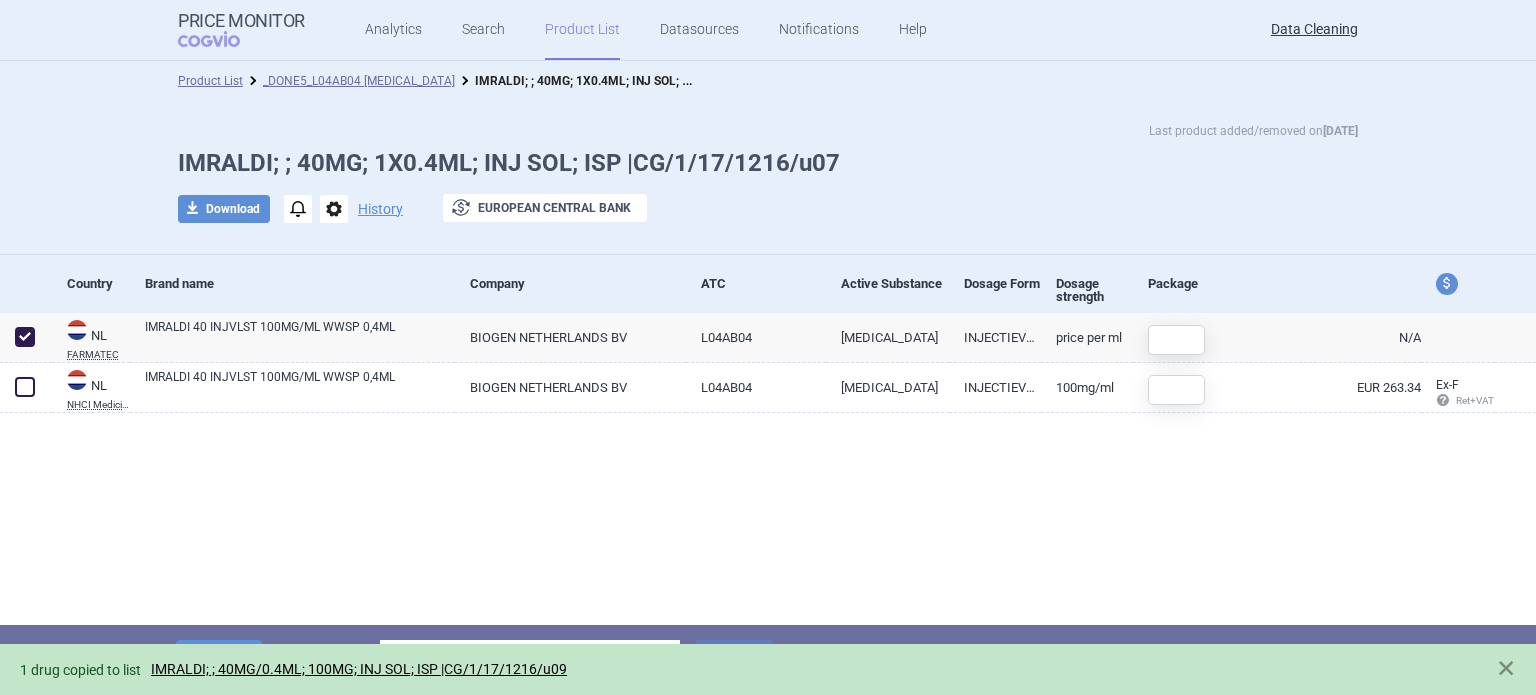 click on "1 drug copied to list   IMRALDI; ; 40MG/0.4ML; 100MG; INJ SOL; ISP |CG/1/17/1216/u09" at bounding box center [768, 669] 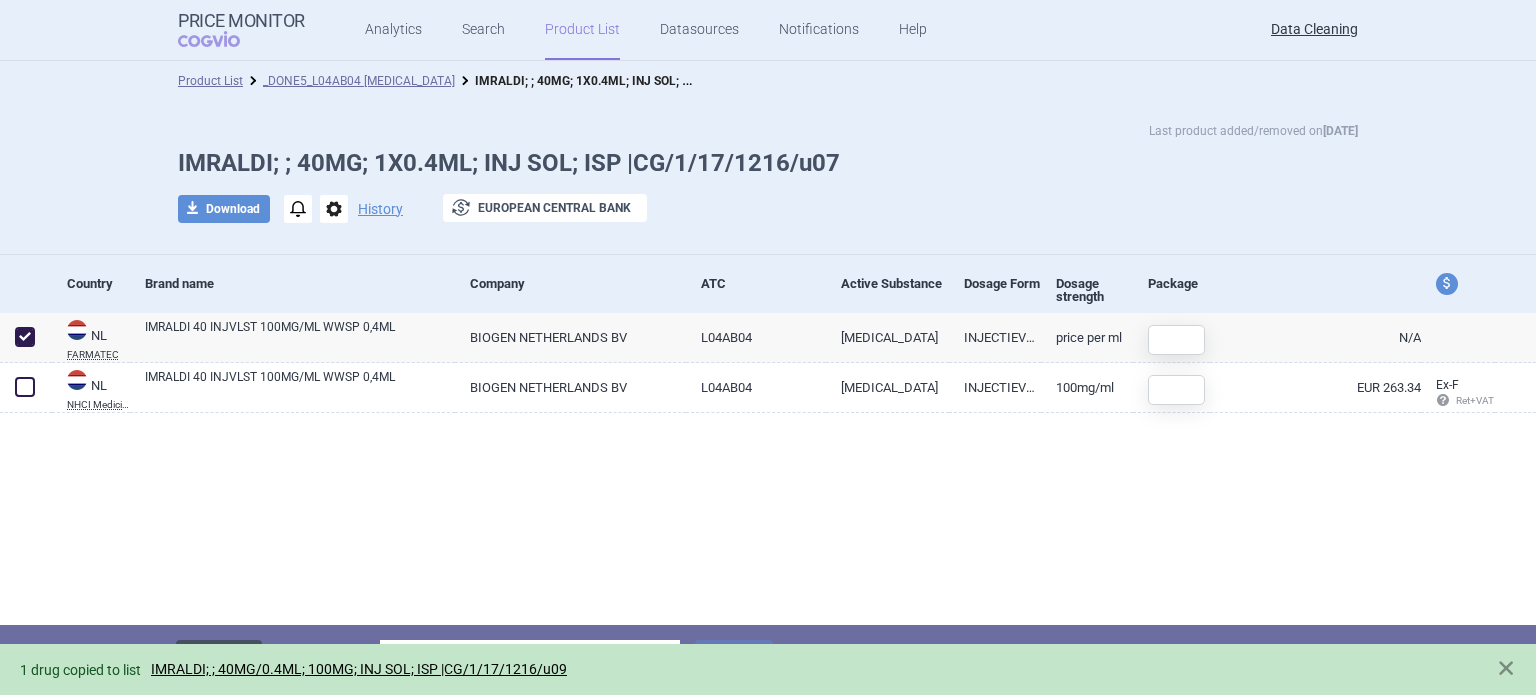 click on "Delete" at bounding box center [219, 659] 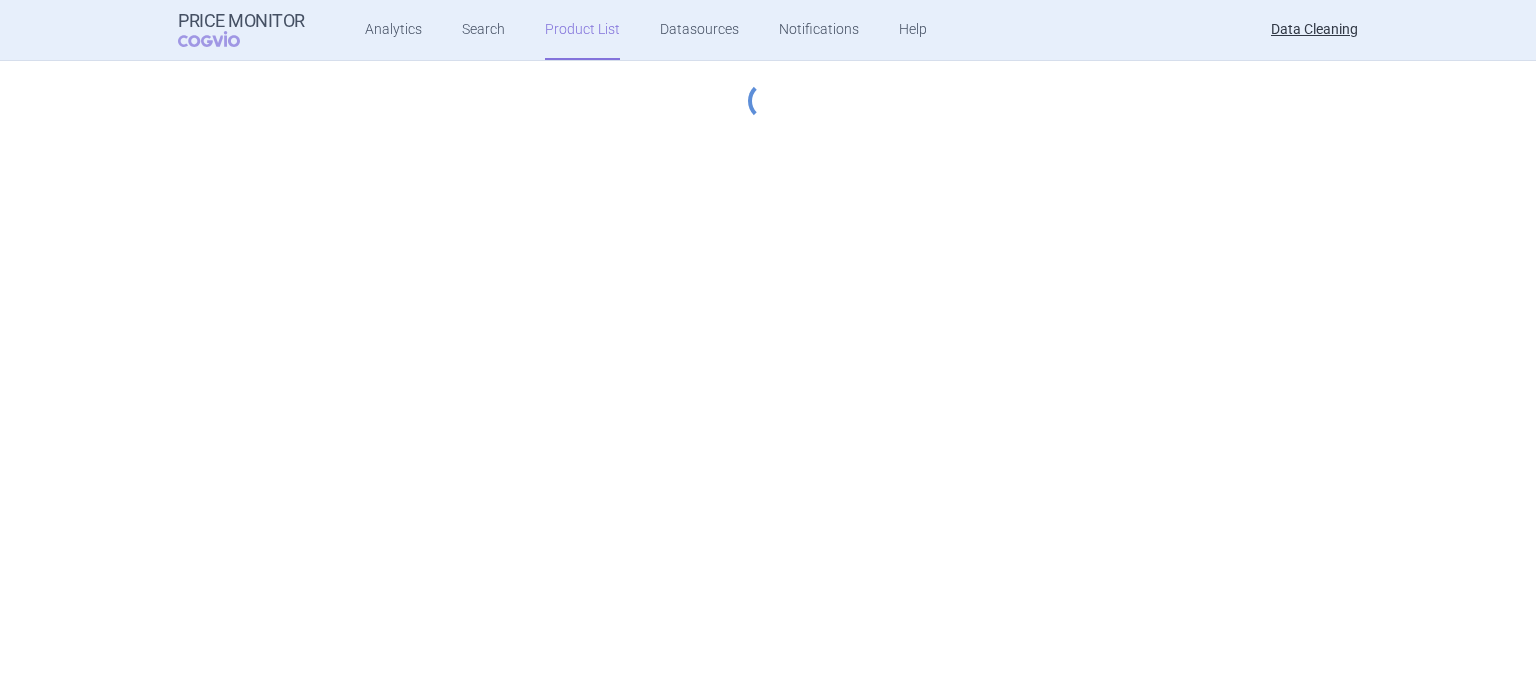 scroll, scrollTop: 0, scrollLeft: 0, axis: both 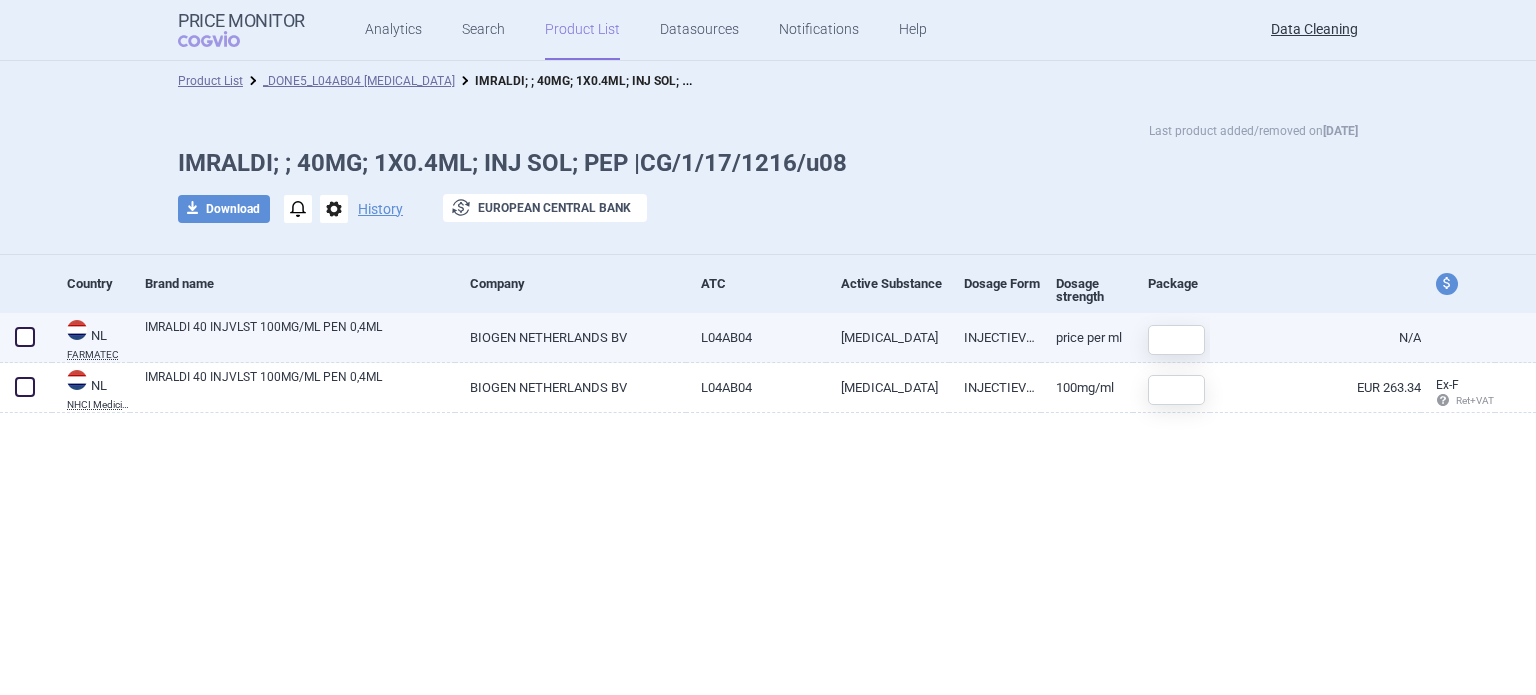 click at bounding box center (25, 337) 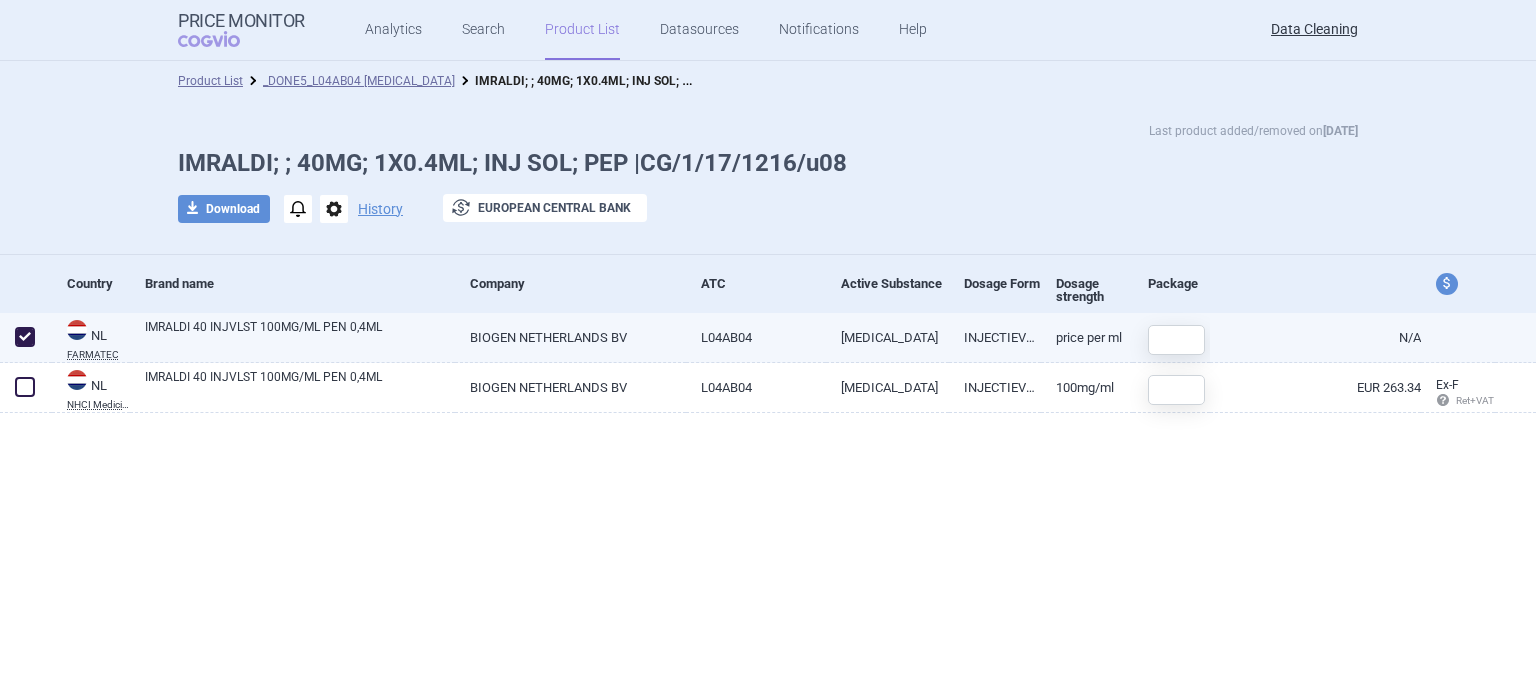 checkbox on "true" 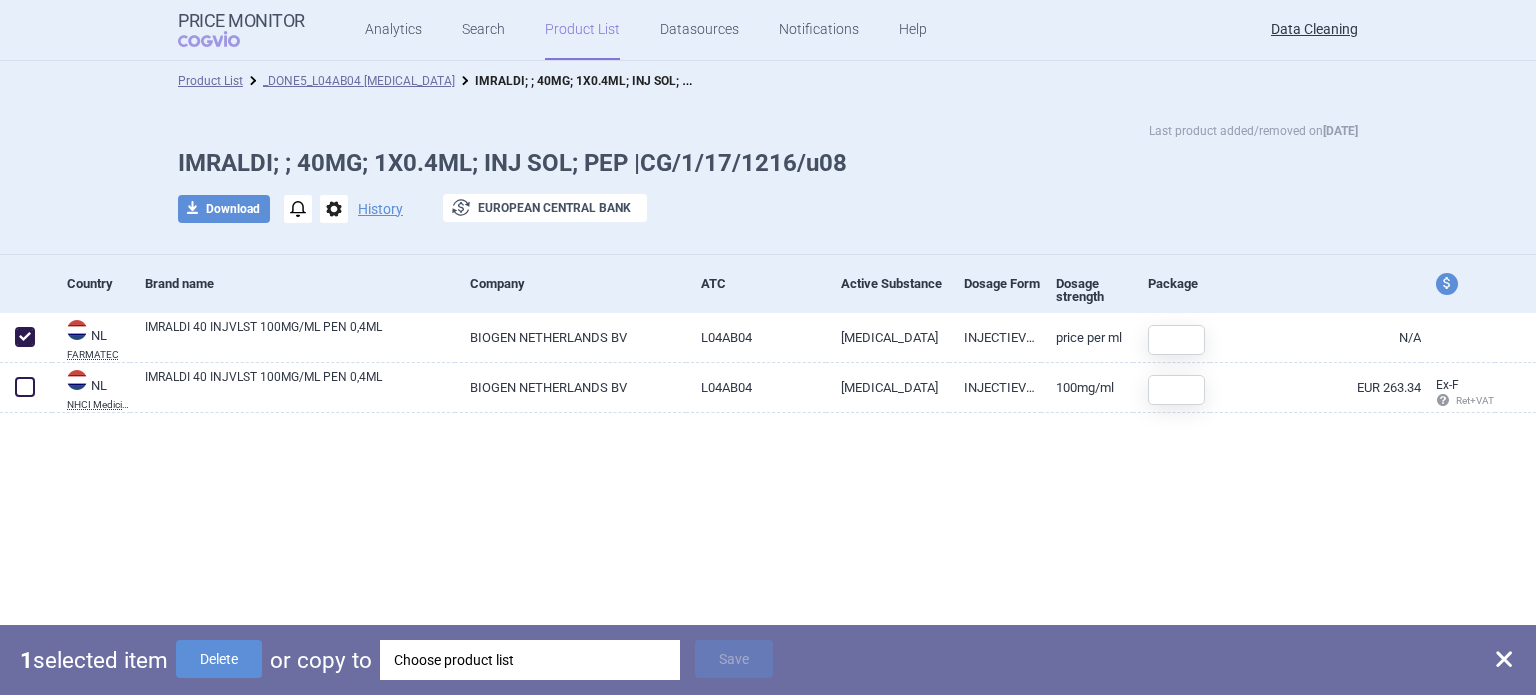 click on "1  selected   item   Delete or copy to  Choose product list Save" at bounding box center [768, 660] 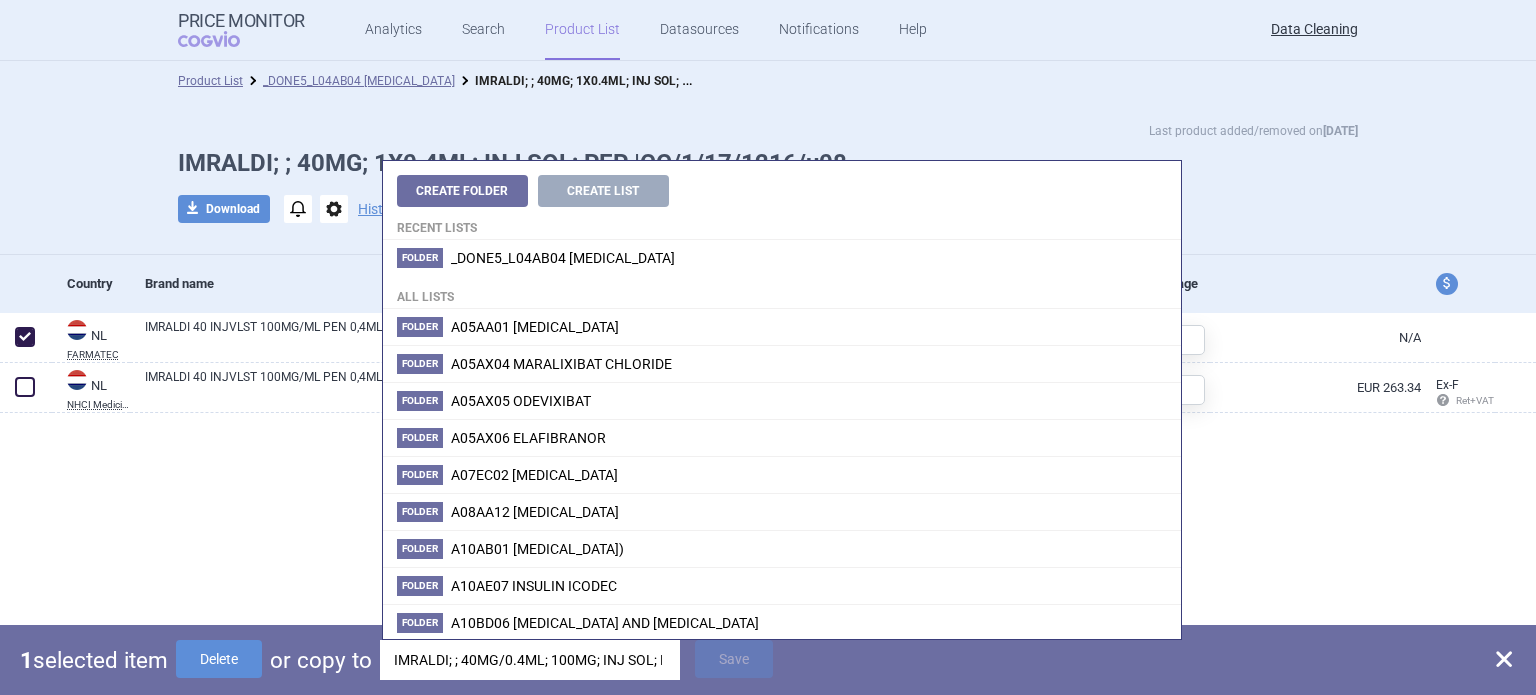 scroll, scrollTop: 0, scrollLeft: 149, axis: horizontal 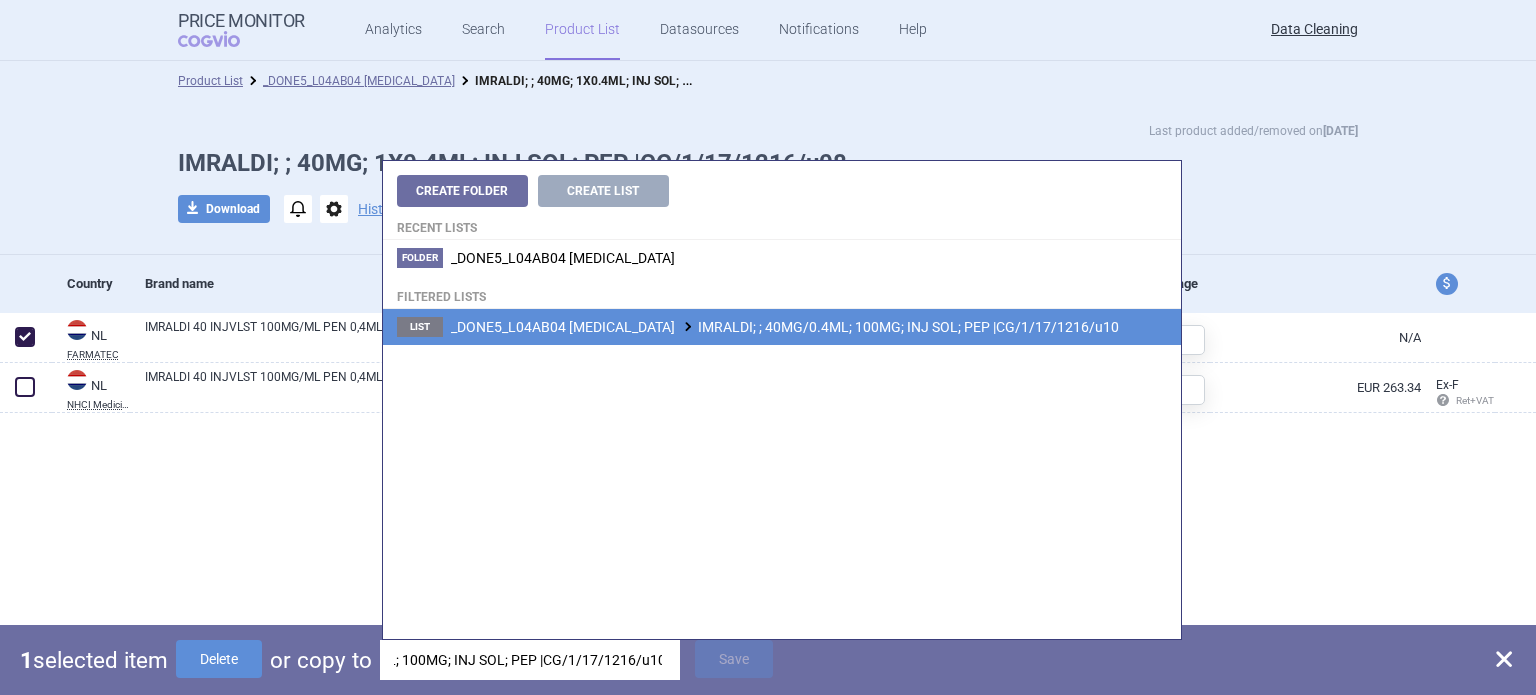 type on "IMRALDI; ; 40MG/0.4ML; 100MG; INJ SOL; PEP |CG/1/17/1216/u10" 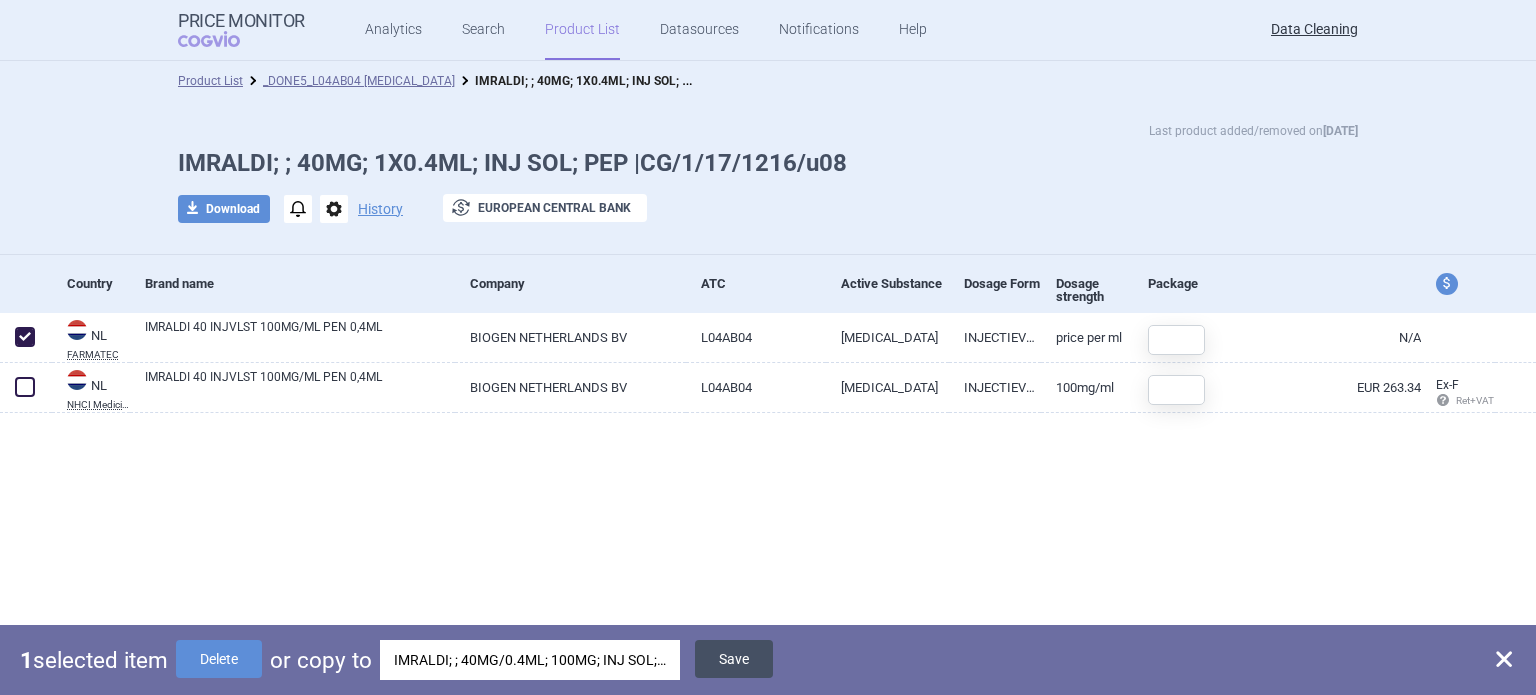 click on "Save" at bounding box center [734, 659] 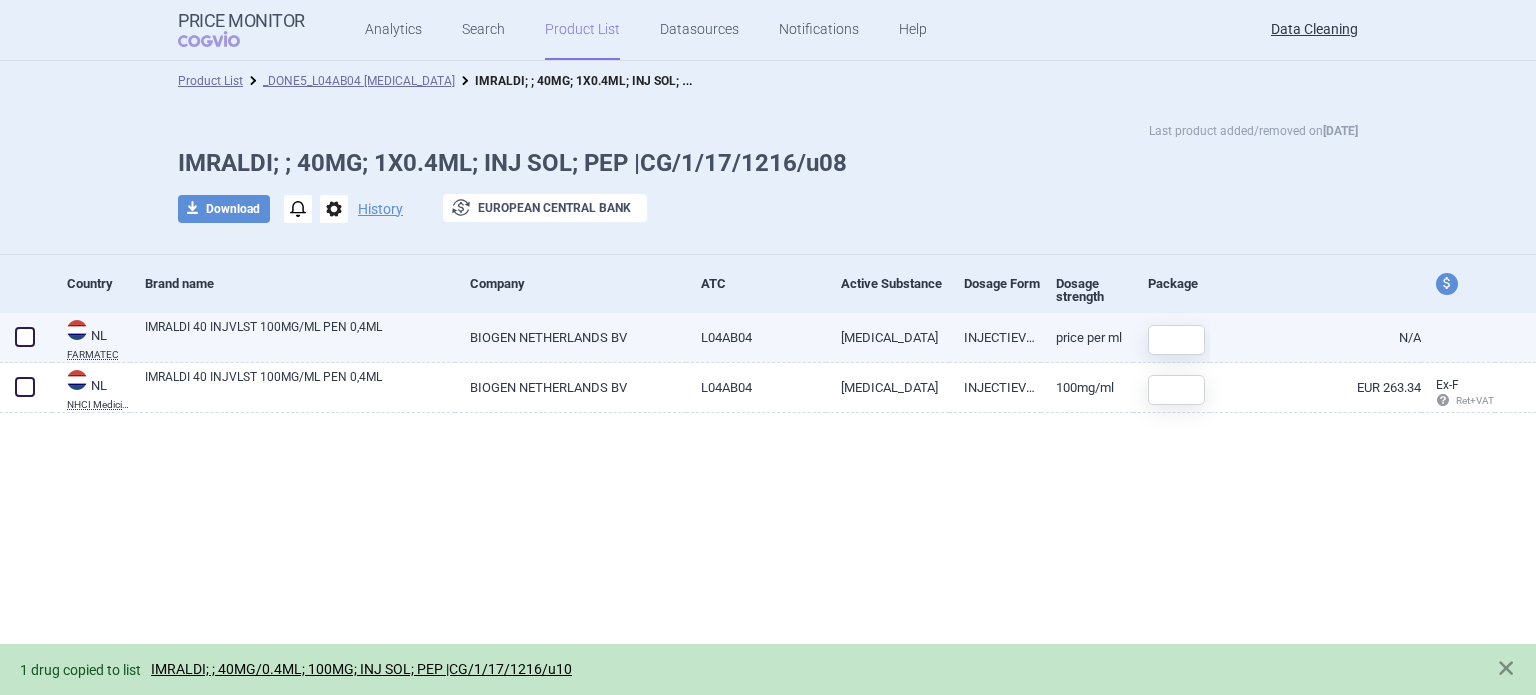 click at bounding box center (25, 337) 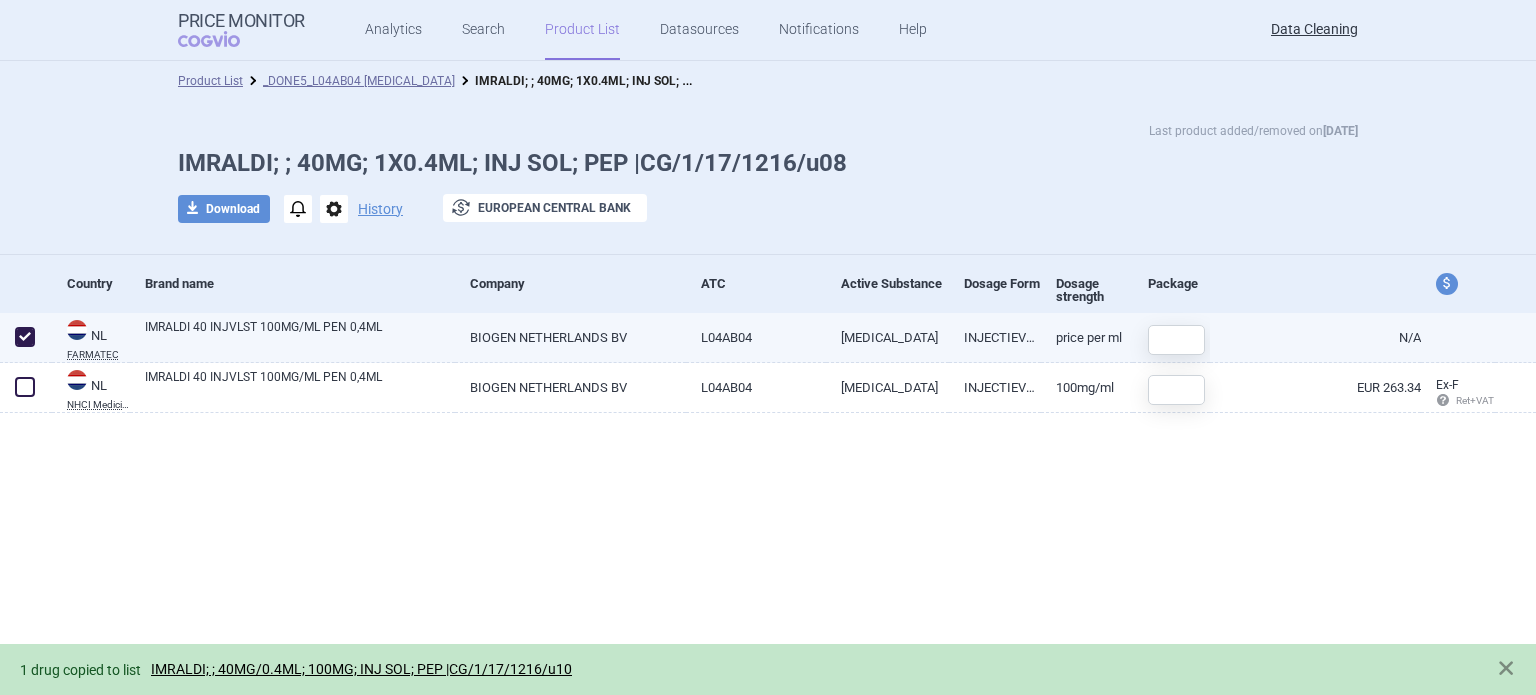 checkbox on "true" 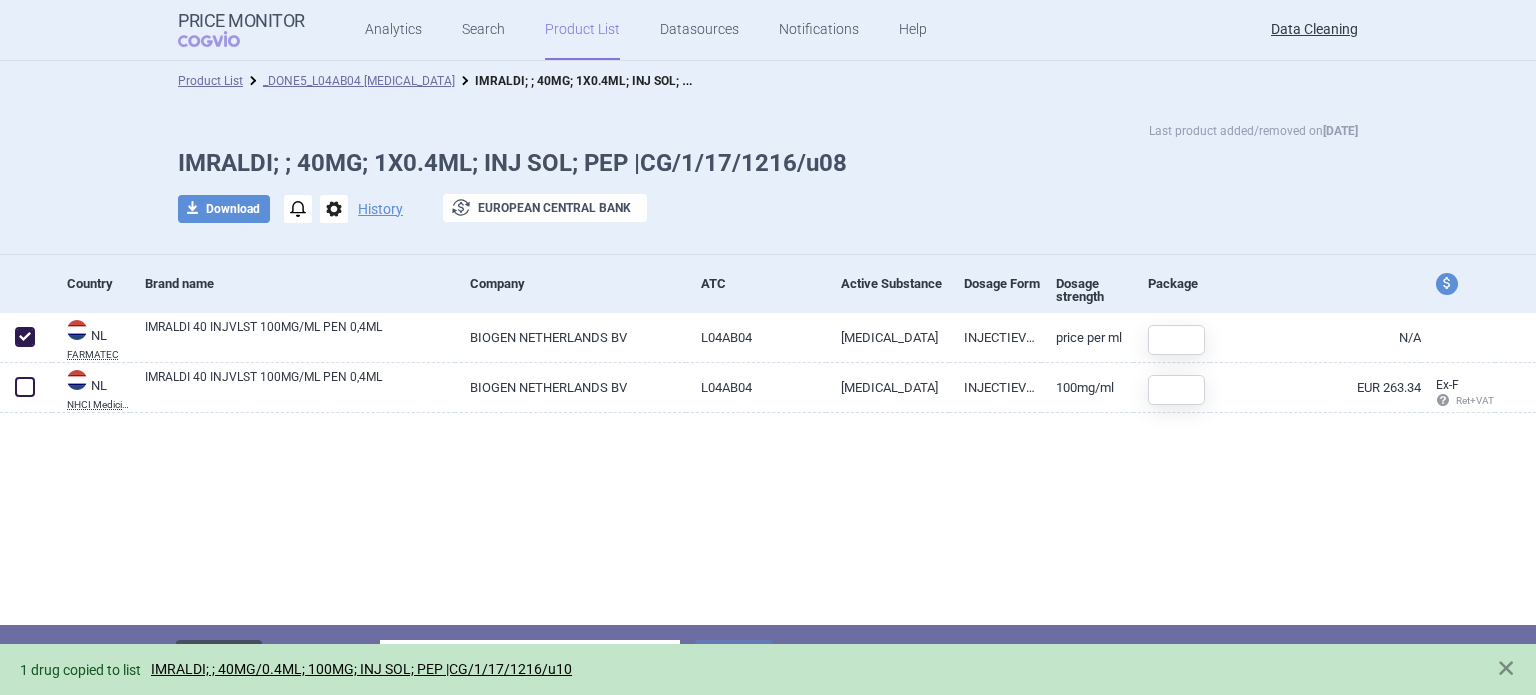 click on "Delete" at bounding box center (219, 659) 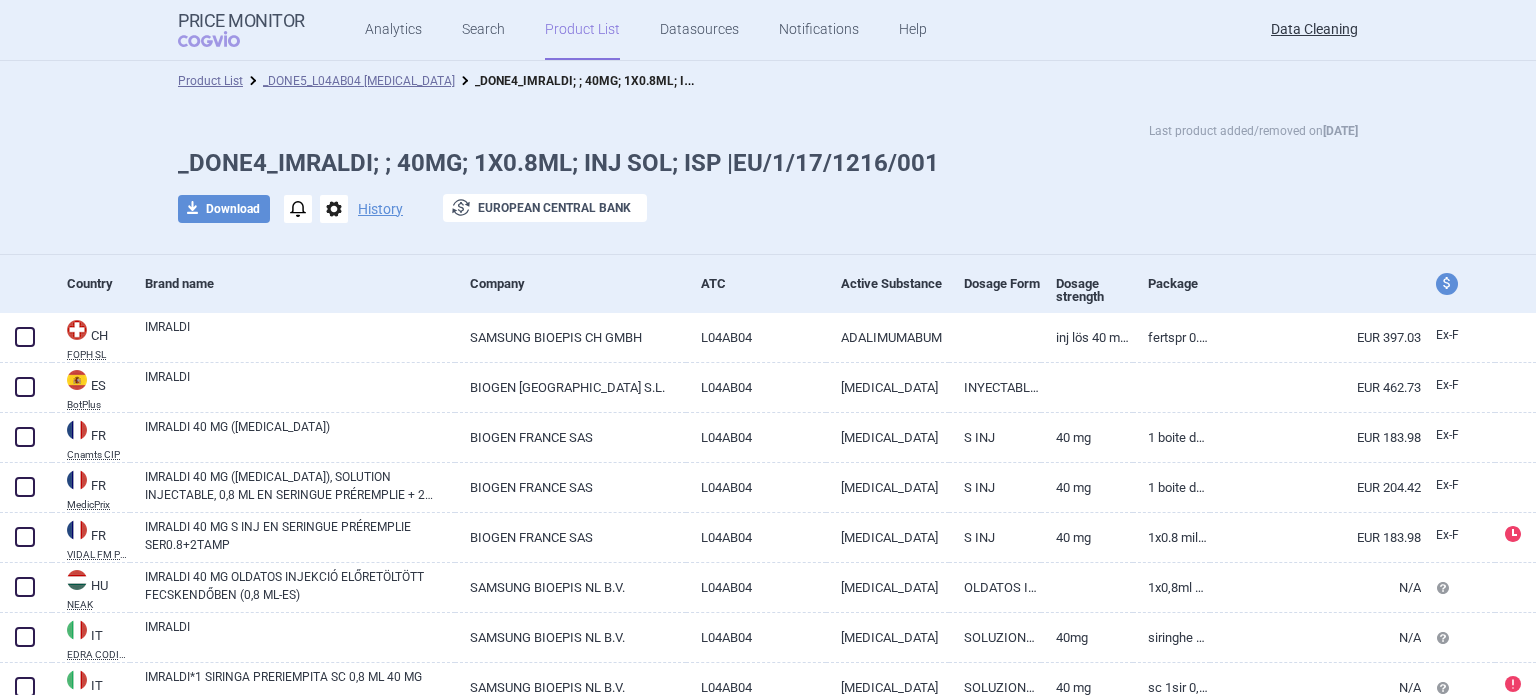scroll, scrollTop: 0, scrollLeft: 0, axis: both 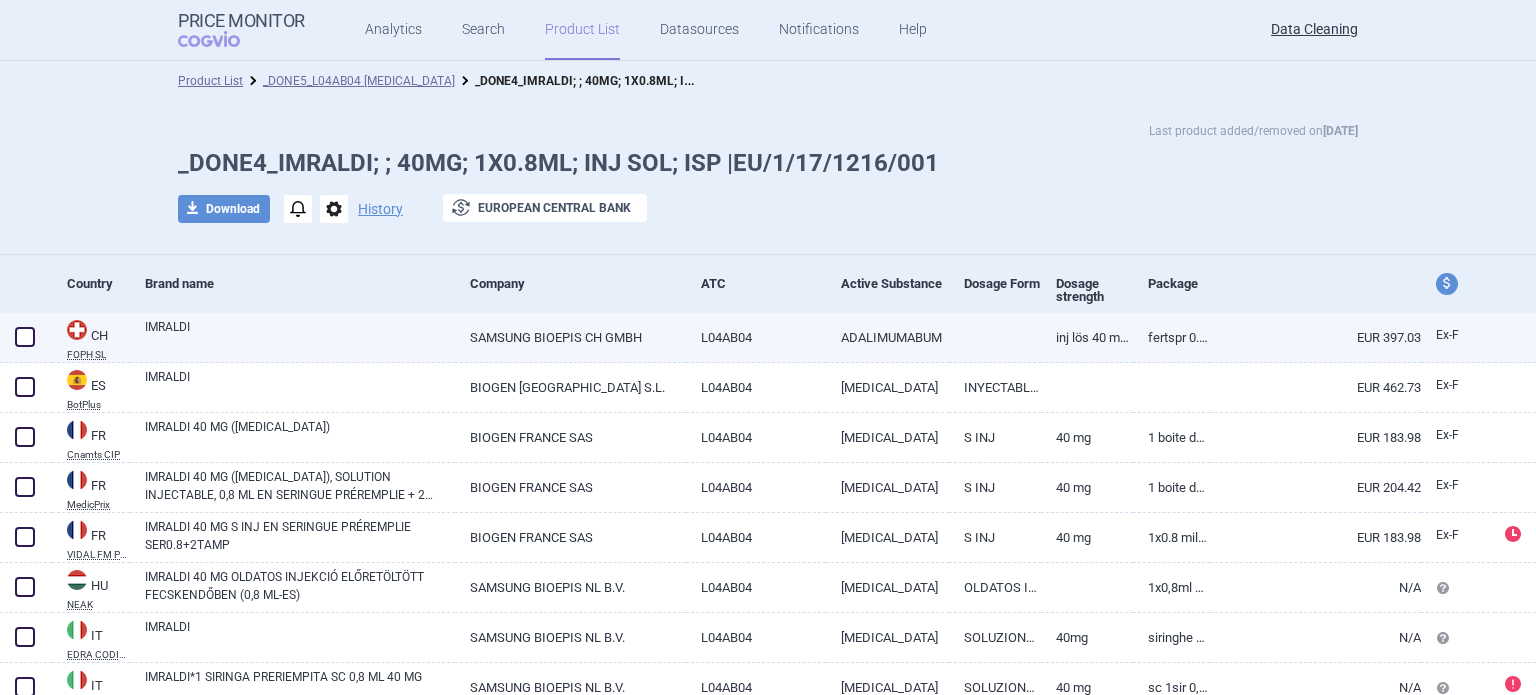 click on "IMRALDI" at bounding box center [300, 336] 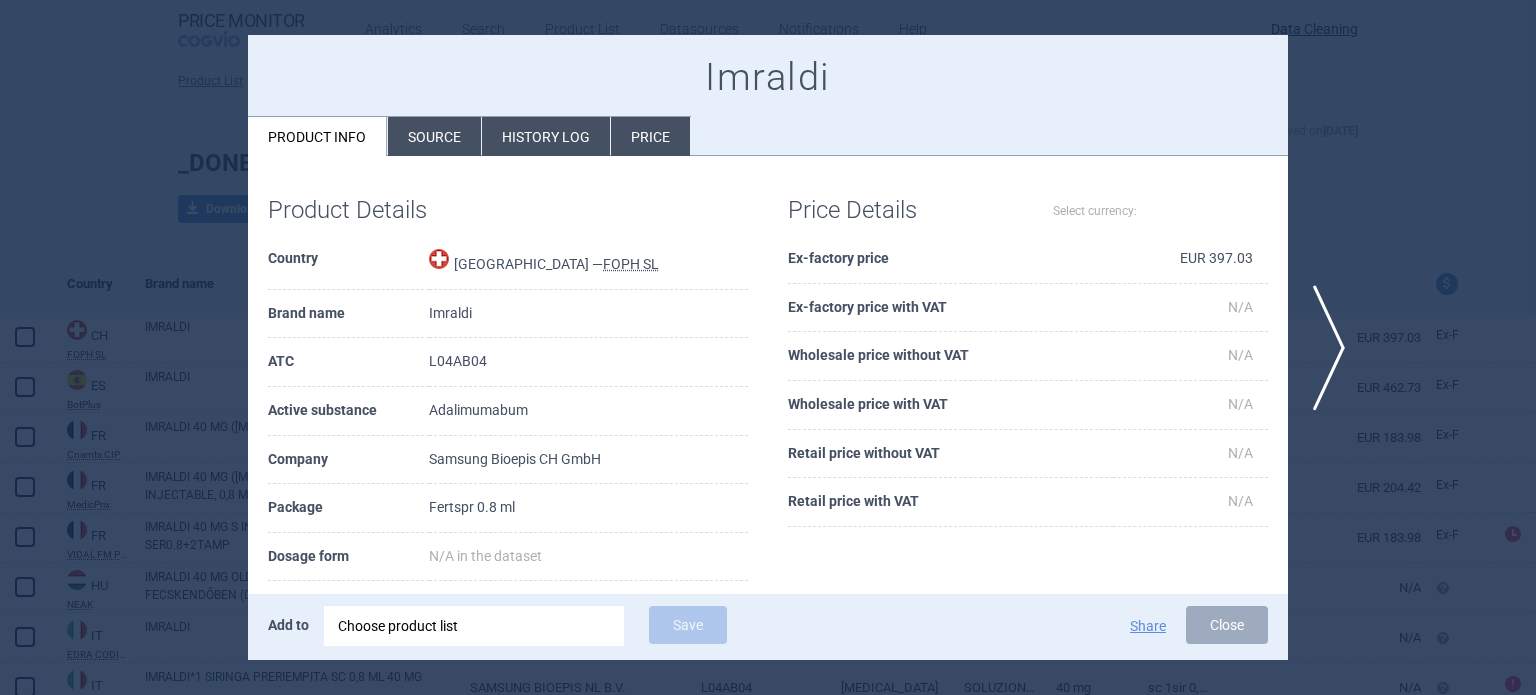 select on "EUR" 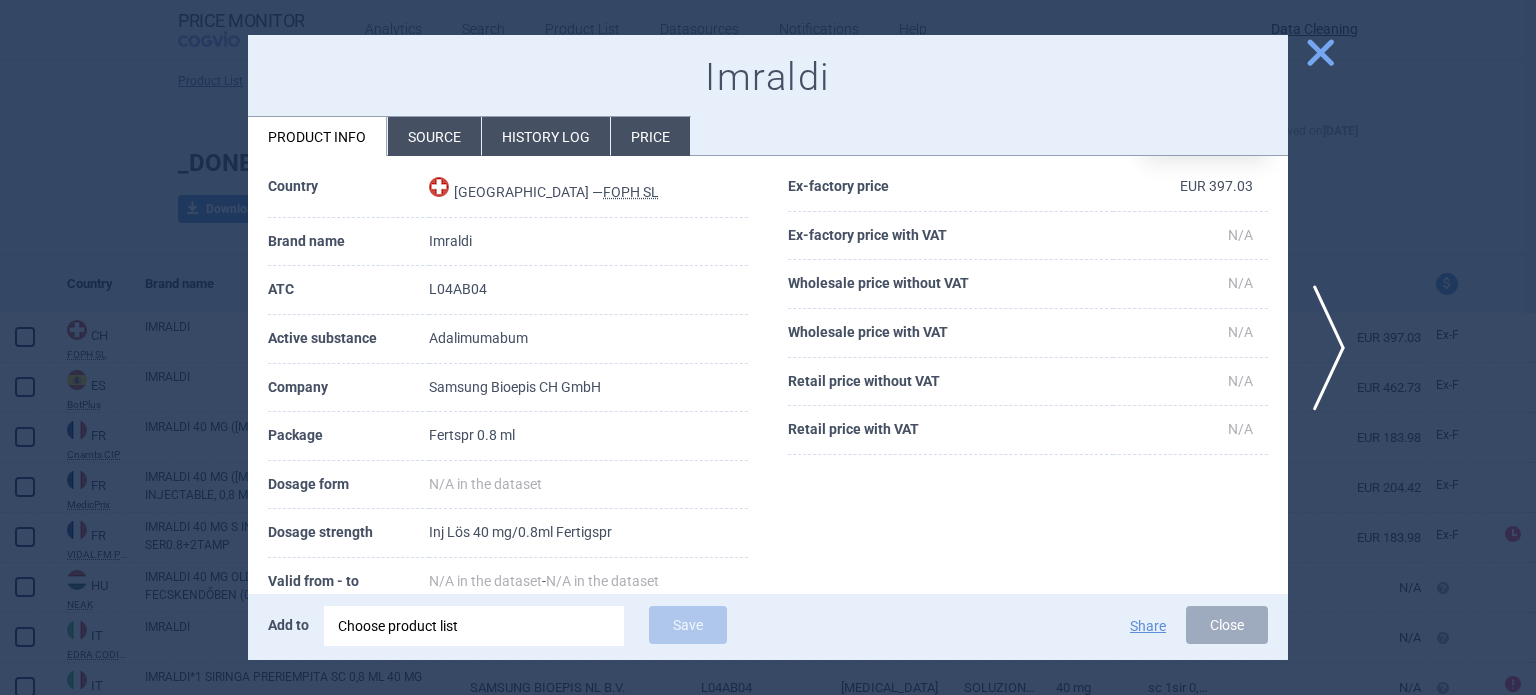 scroll, scrollTop: 100, scrollLeft: 0, axis: vertical 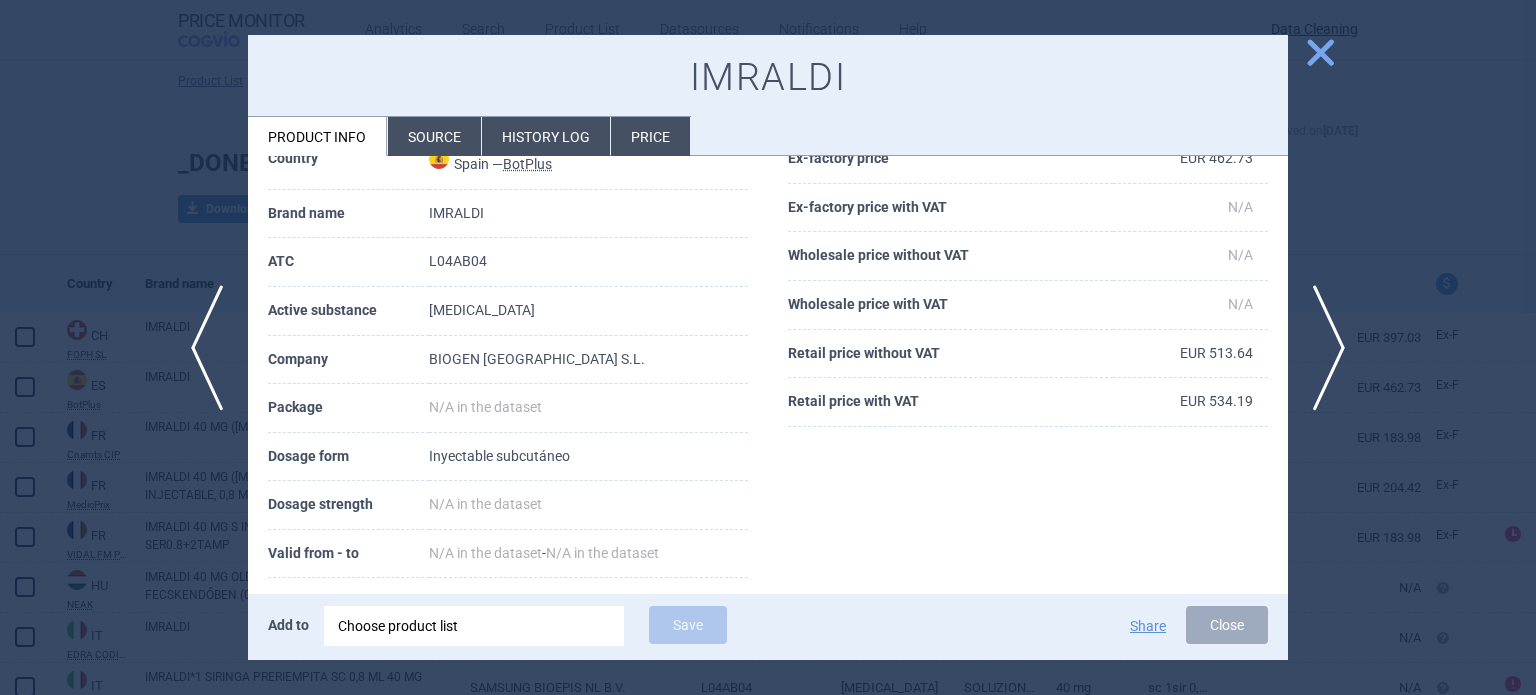 click on "Source" at bounding box center [434, 136] 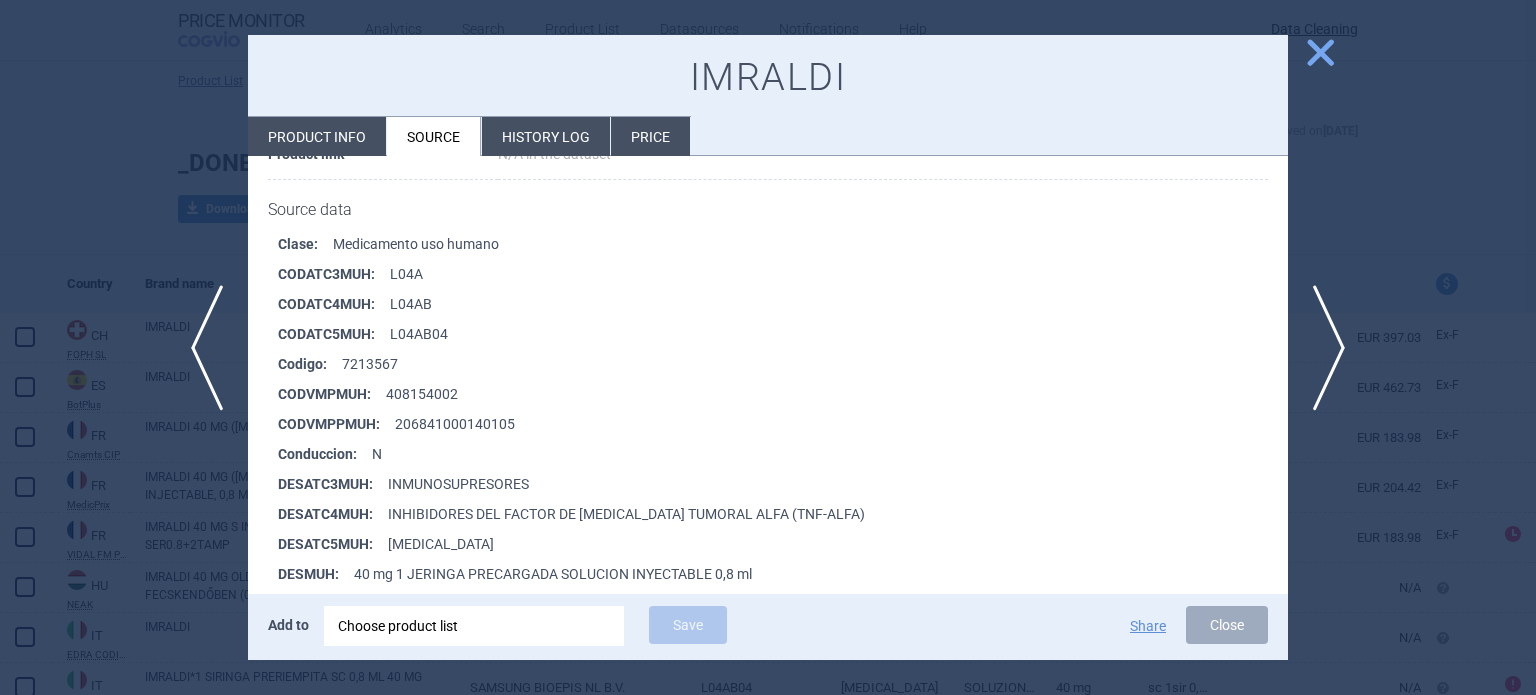scroll, scrollTop: 300, scrollLeft: 0, axis: vertical 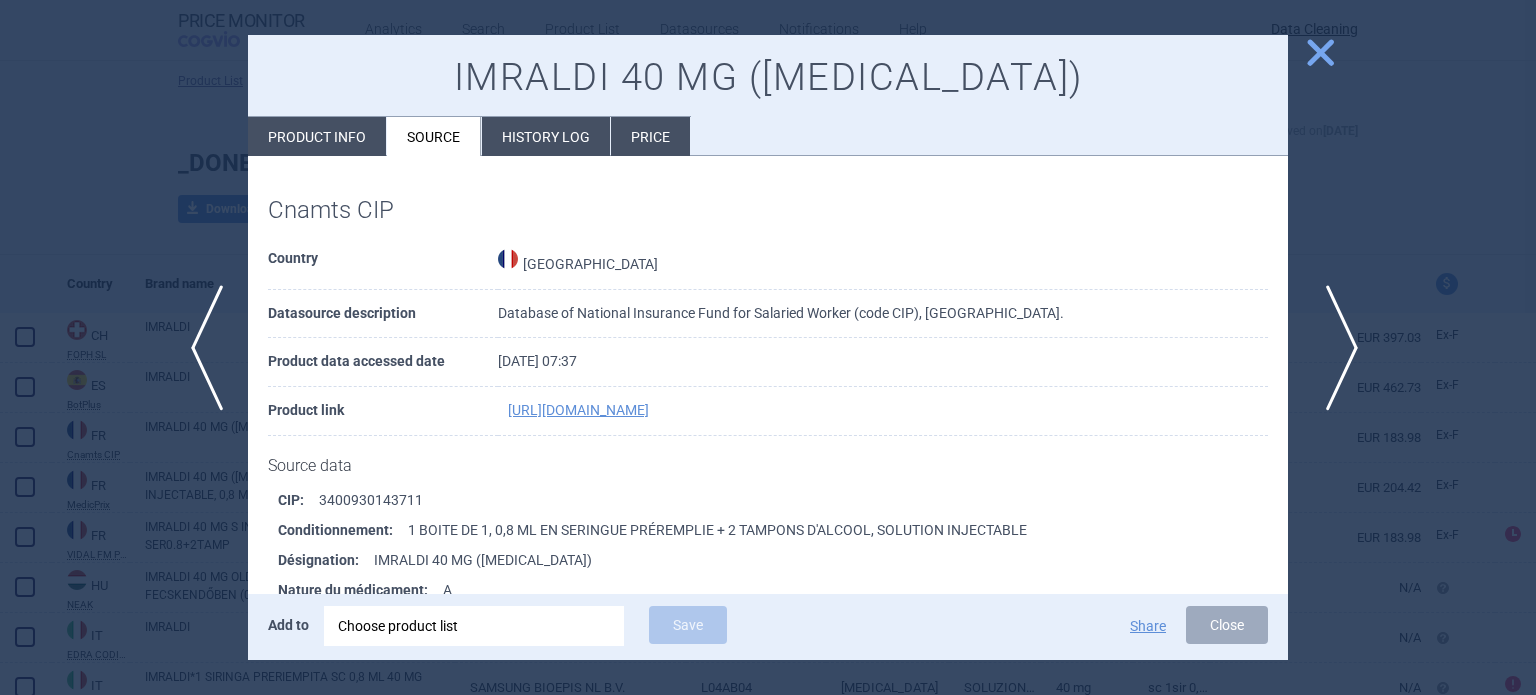 click on "next" at bounding box center [1335, 348] 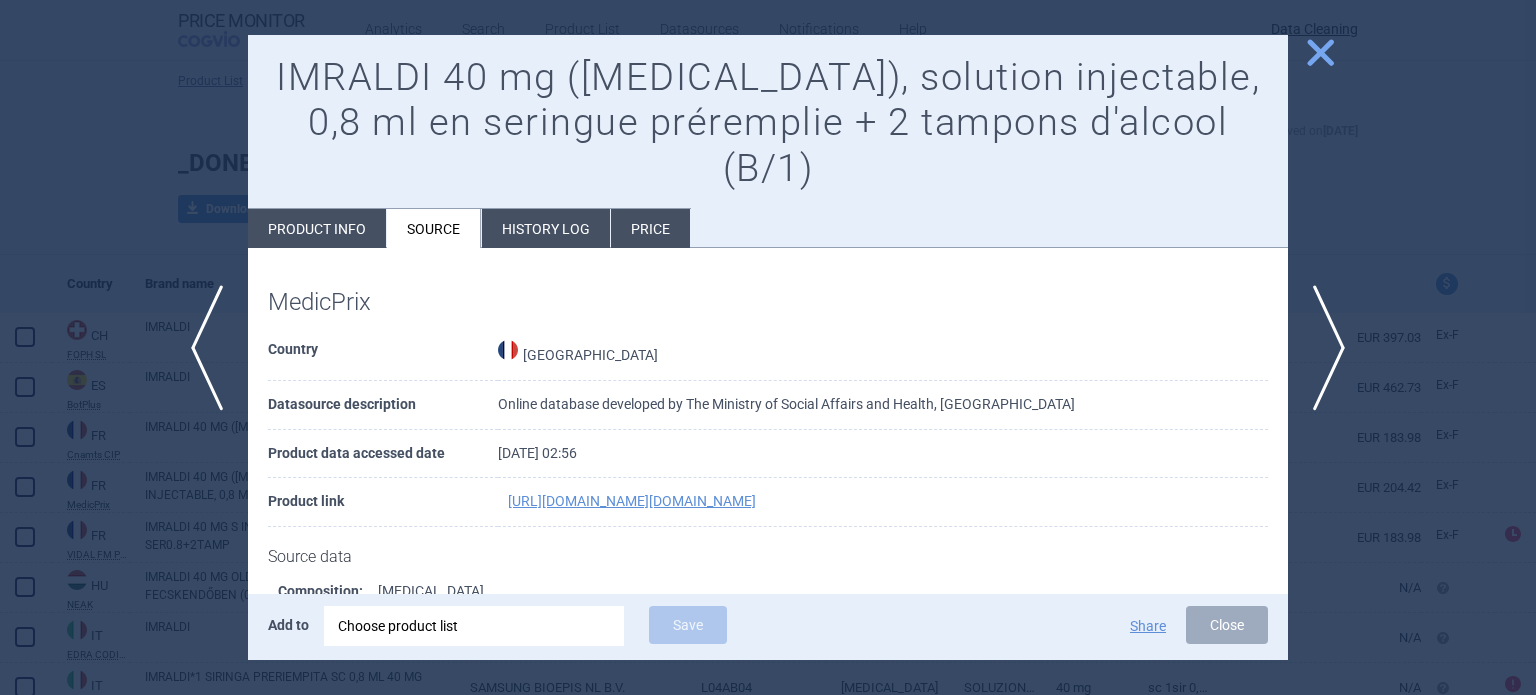click on "Product info" at bounding box center [317, 228] 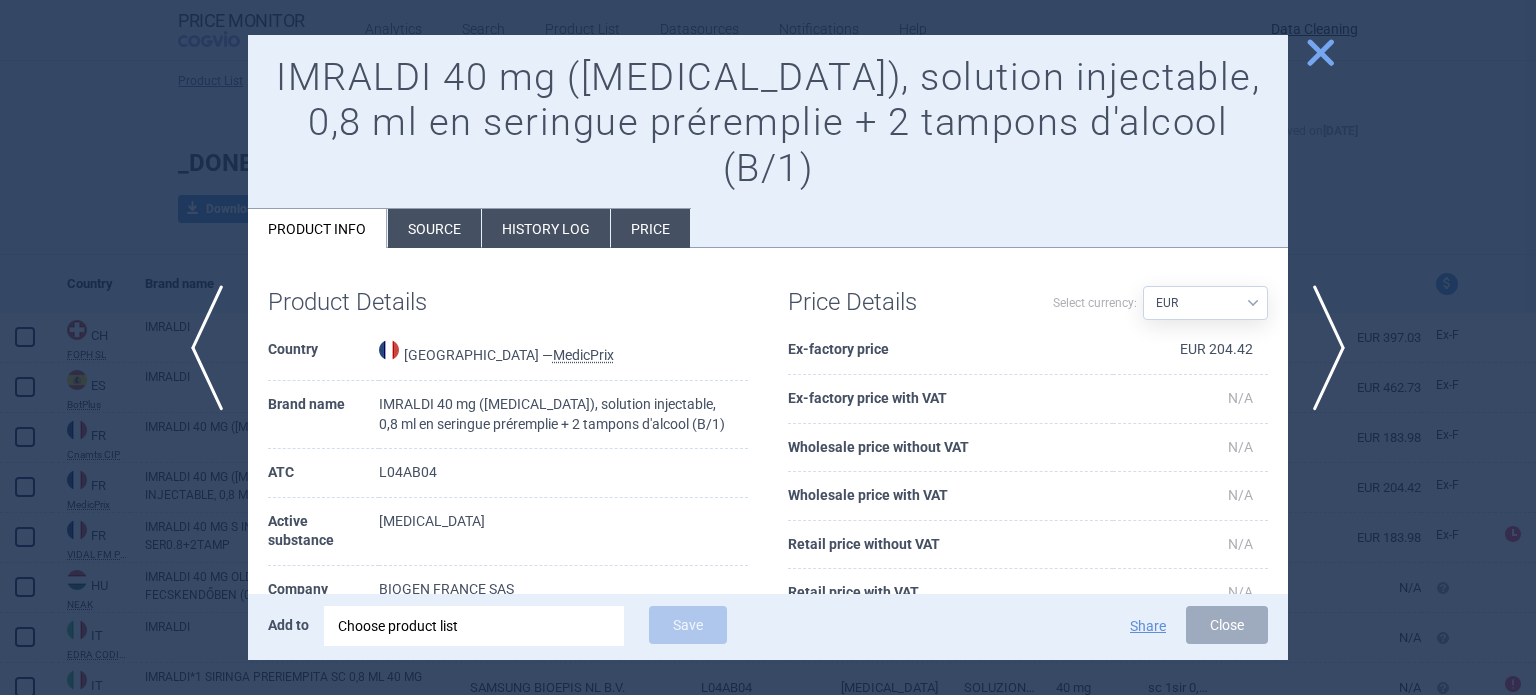 click on "Product Details Country   France —  MedicPrix Brand name IMRALDI 40 mg (adalimumab), solution injectable, 0,8 ml en seringue préremplie + 2 tampons d'alcool (B/1) ATC L04AB04 Active substance ADALIMUMAB Company BIOGEN FRANCE SAS Package 1 BOITE DE 1, 0,8 ML EN SERINGUE PRÉREMPLIE + 2 TAMPONS D'ALCOOL, SOLUTION INJECTABLE Dosage form S inj Dosage strength 40 mg Valid from - to N/A in the dataset  -  N/A in the dataset Market supply Suspended  (since 7 November 2022) Date of update 30 June 2025 at 16:40 Included from 22 October 2018 Price Details Select currency: Source AED AUD BGN BHD BOB BRL CAD CHF CNY COP CZK DKK DZD EUR GBP HUF ILS INR ISK JOD JPY KRW KWD KZT LBP MDL MYR NOK NZD OMR PLN QAR RON RSD RUB SAR SEK USD UZS ZAR Ex-factory price EUR 204.42 Ex-factory price with VAT N/A Wholesale price without VAT N/A Wholesale price with VAT N/A Retail price without VAT N/A Retail price with VAT N/A" at bounding box center [768, 641] 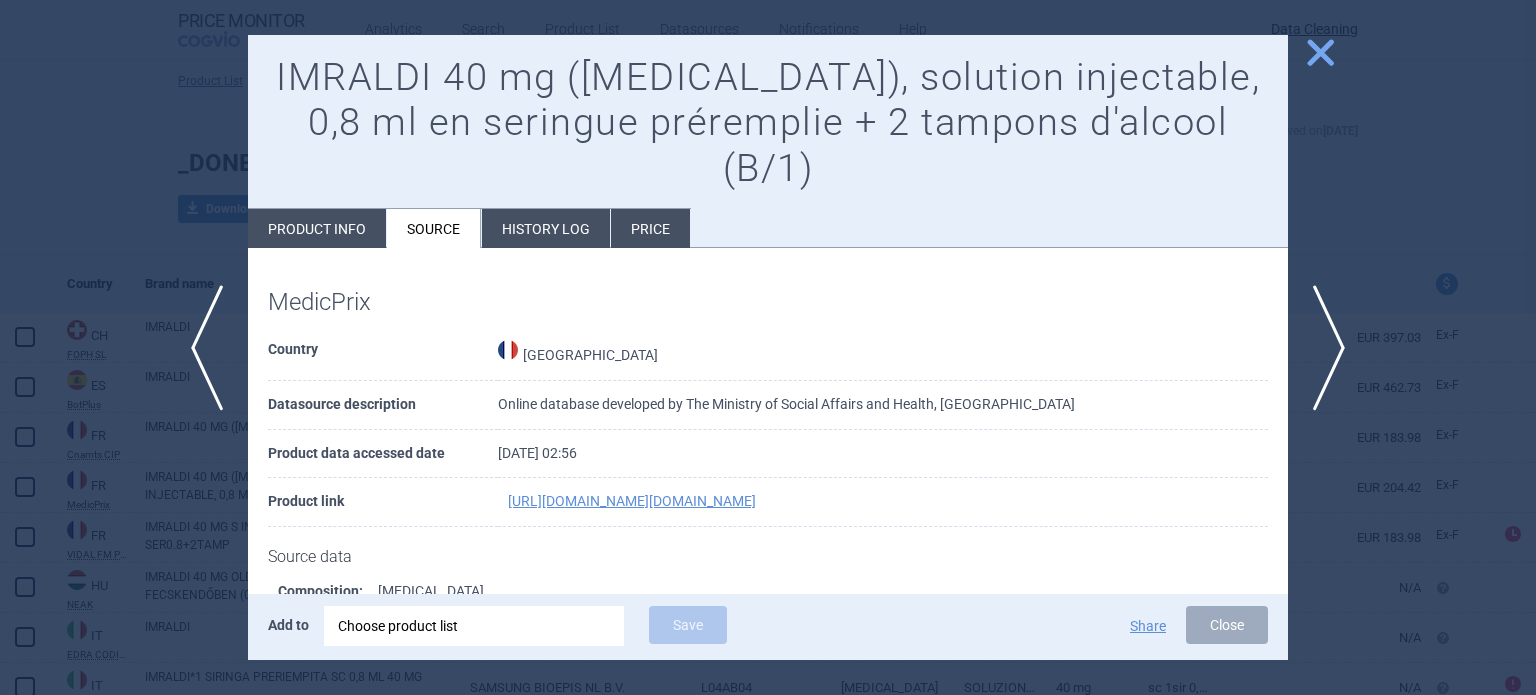 scroll, scrollTop: 762, scrollLeft: 0, axis: vertical 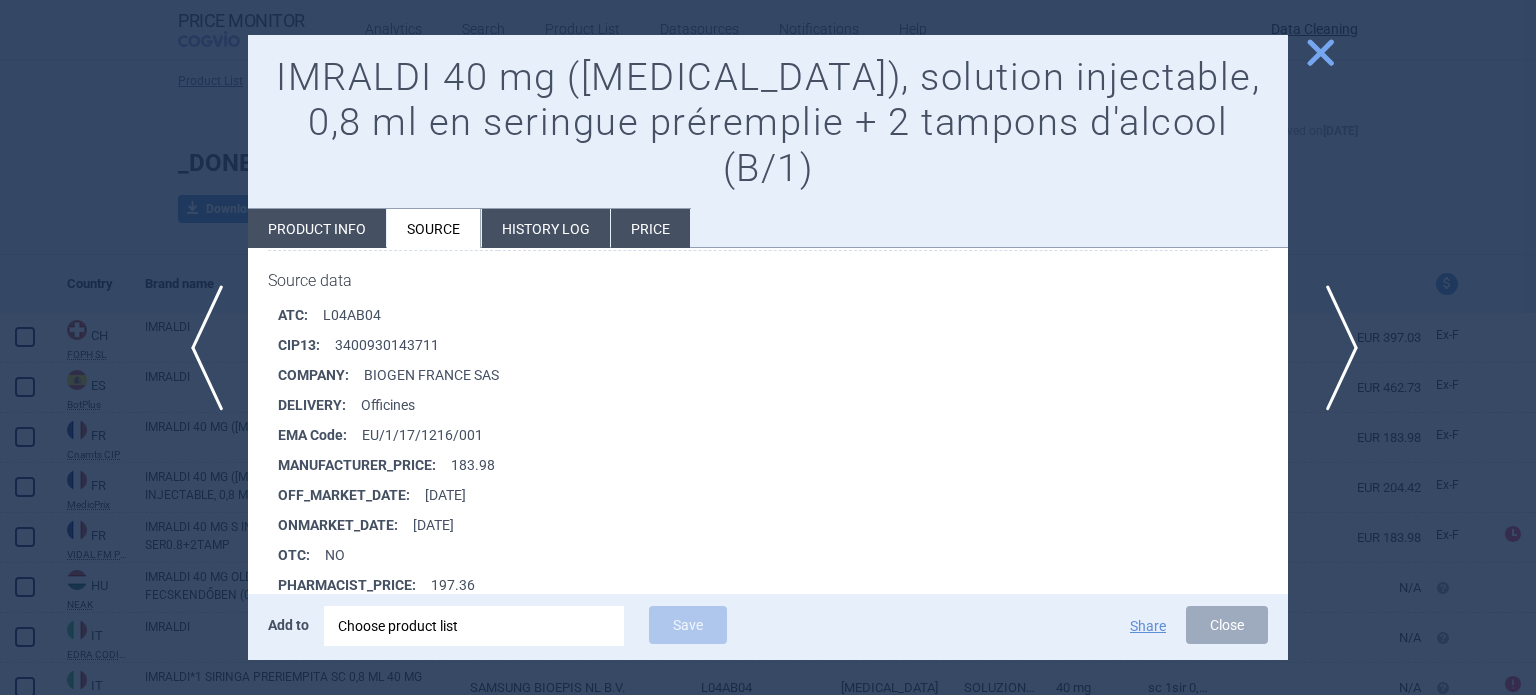 click on "next" at bounding box center [1335, 348] 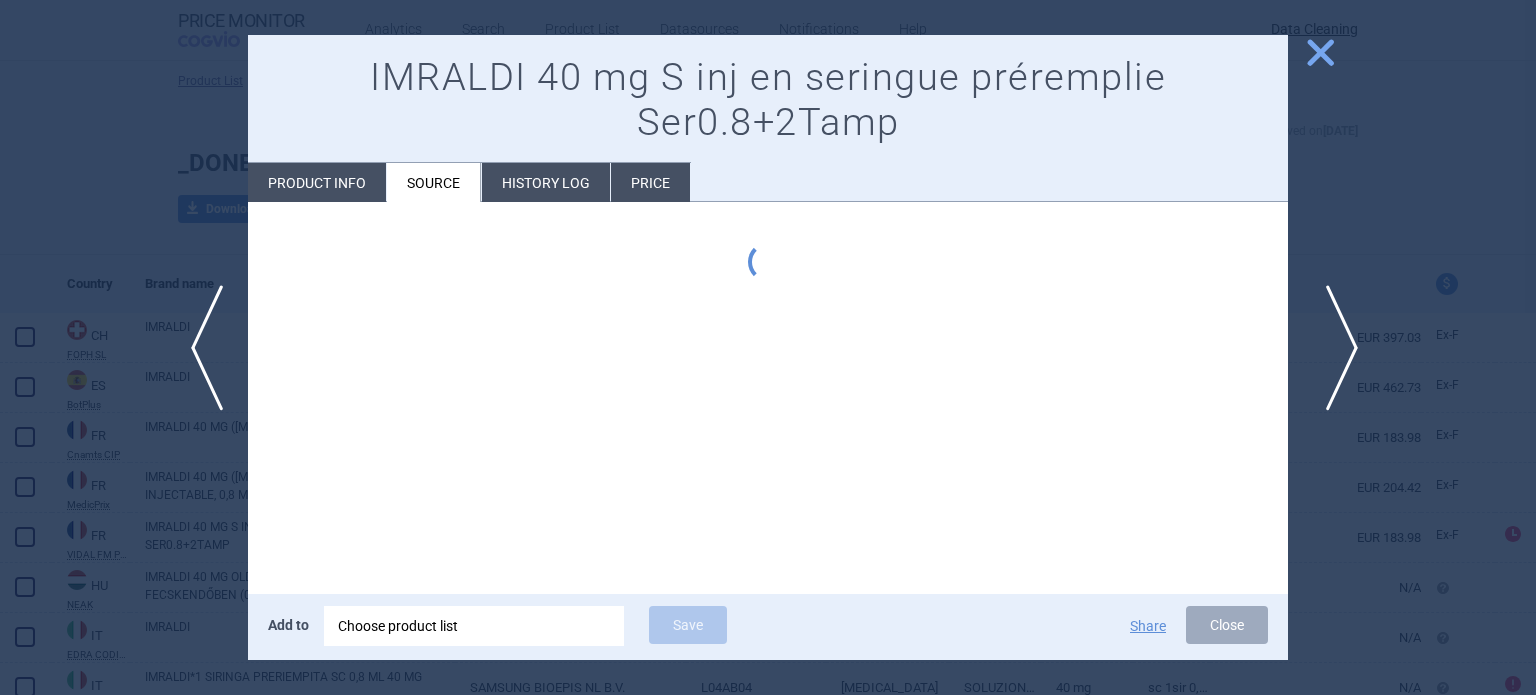 type 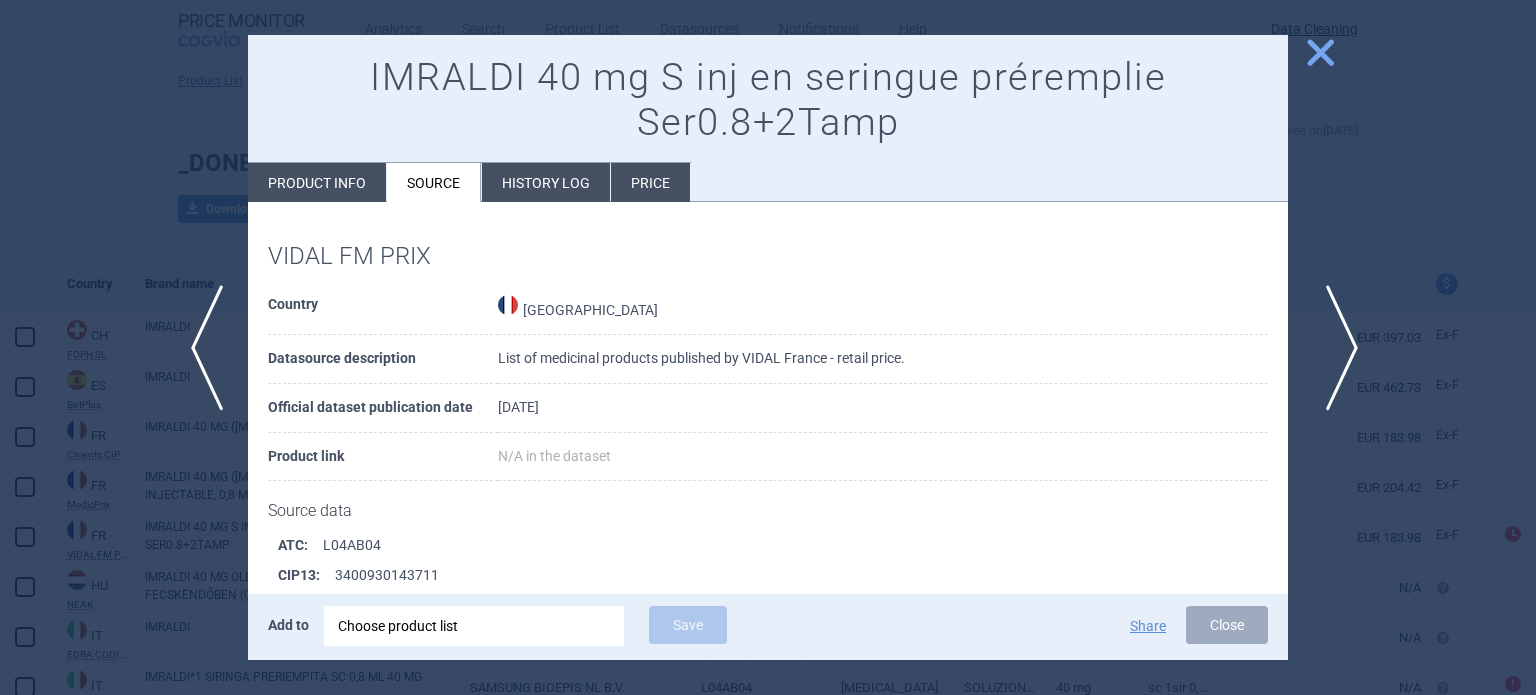 scroll, scrollTop: 265, scrollLeft: 0, axis: vertical 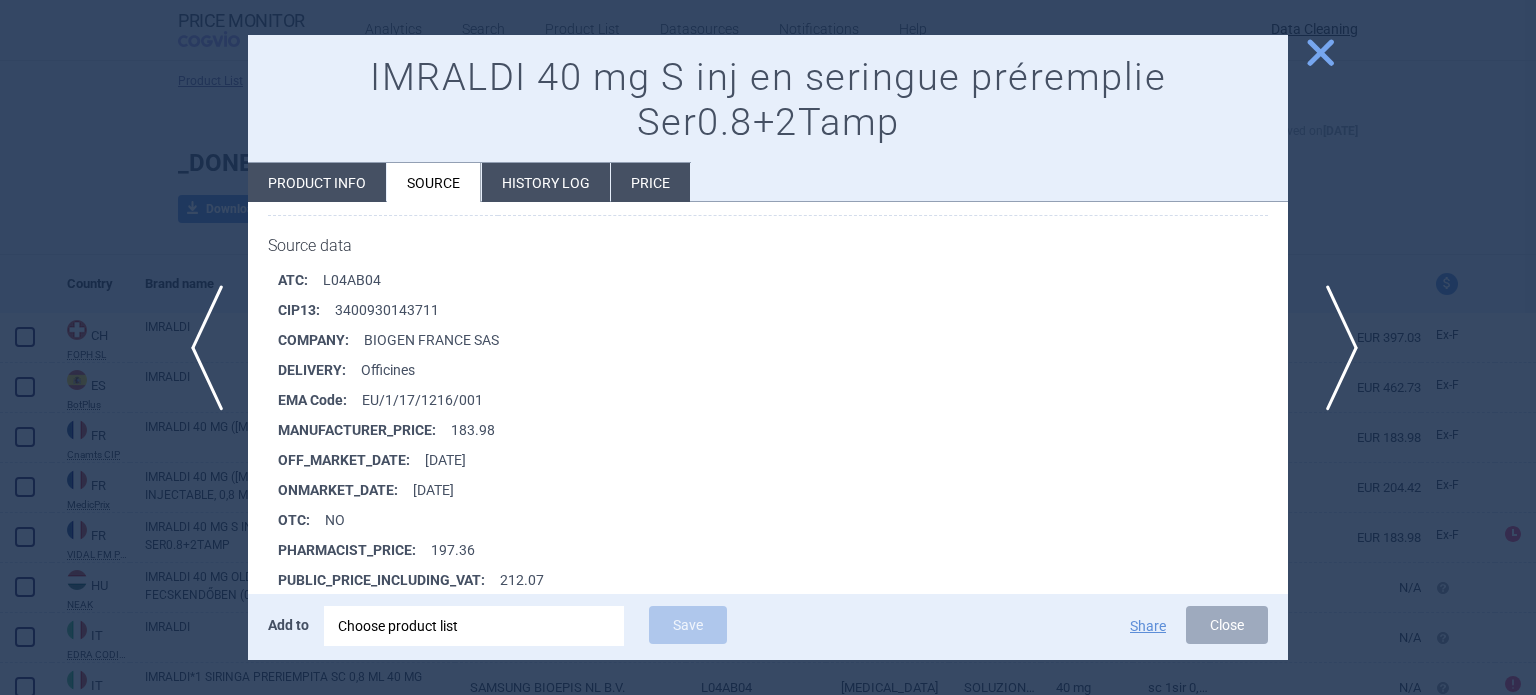 click on "next" at bounding box center (1335, 348) 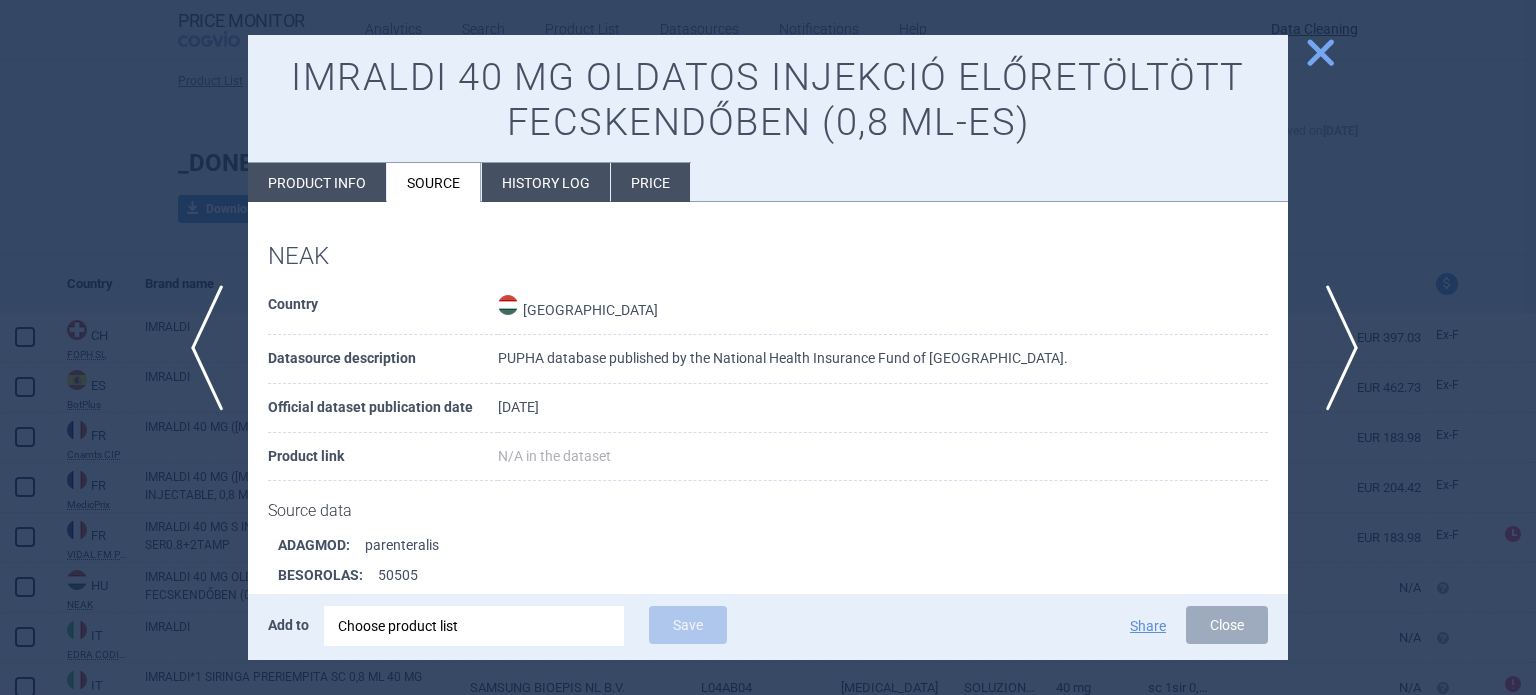 scroll, scrollTop: 1615, scrollLeft: 0, axis: vertical 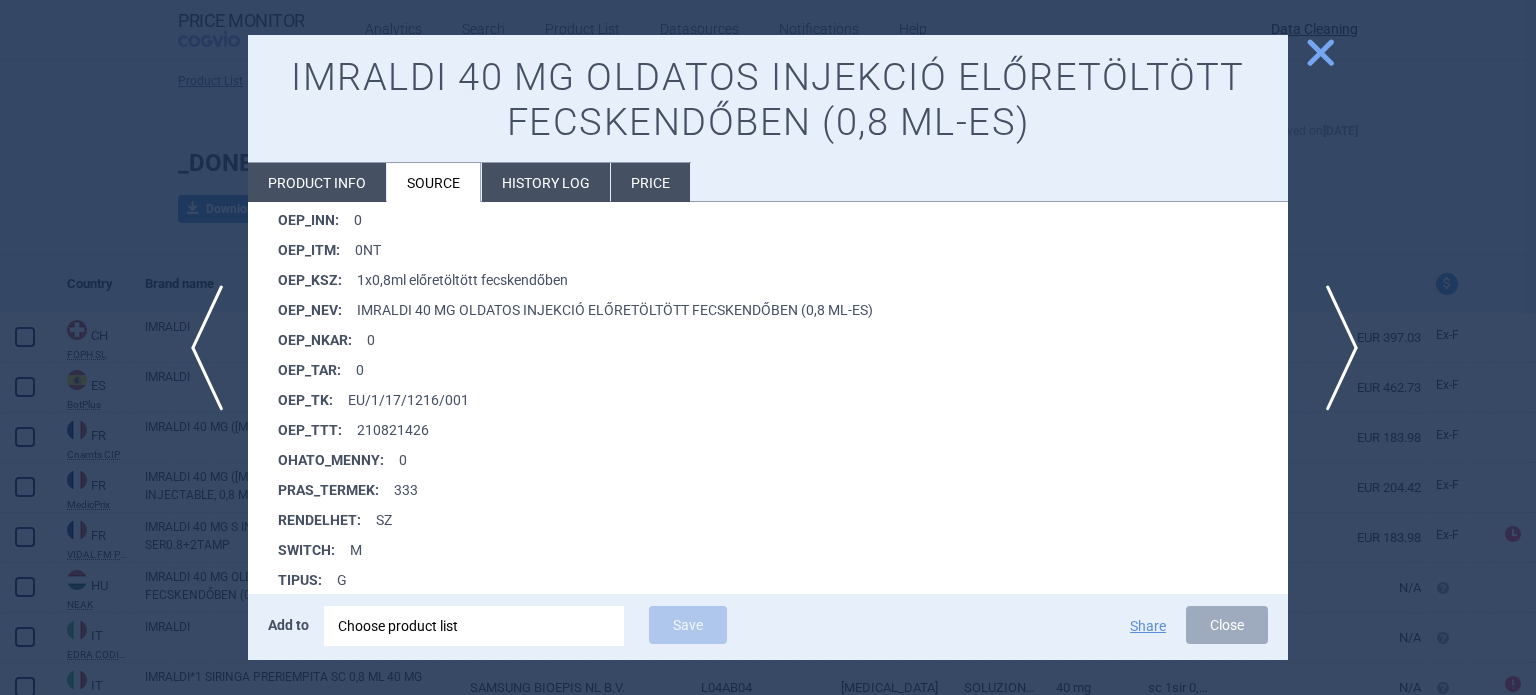 click on "next" at bounding box center (1335, 348) 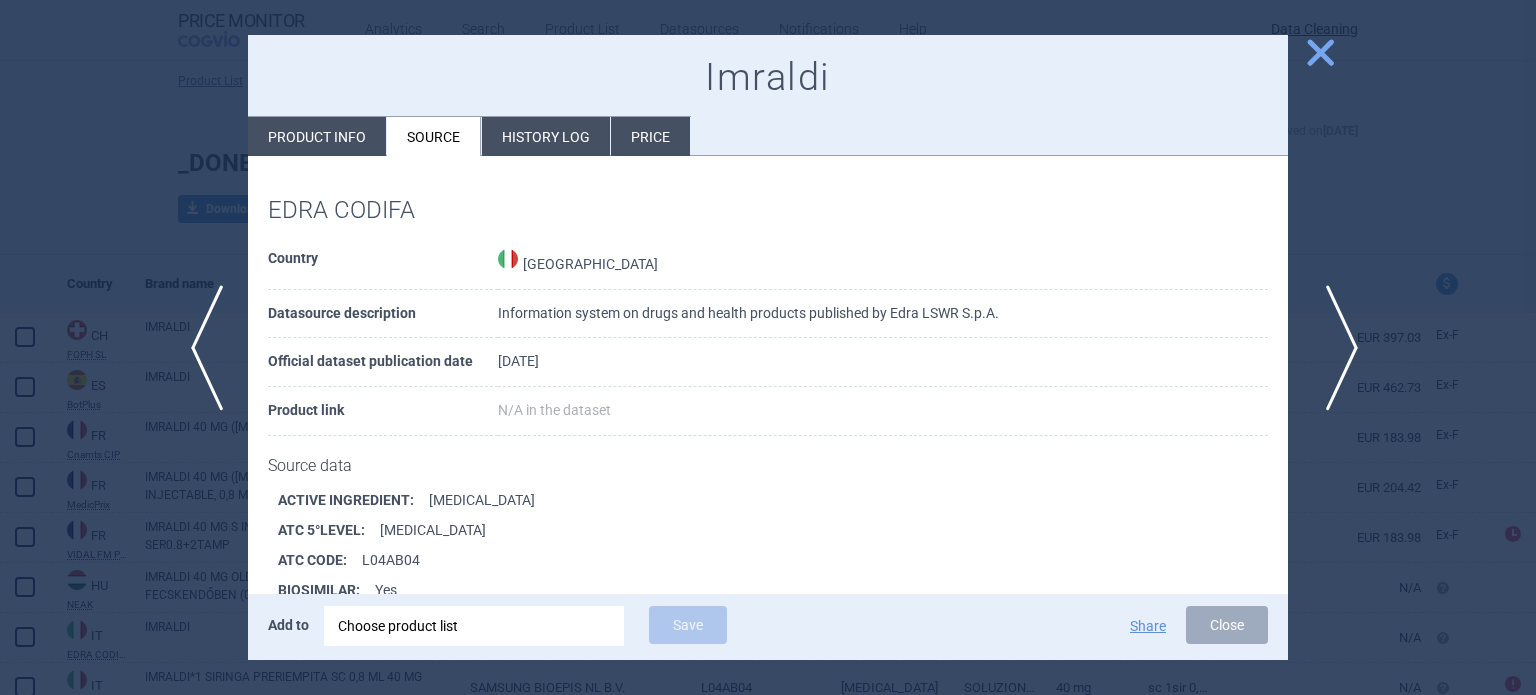 scroll, scrollTop: 272, scrollLeft: 0, axis: vertical 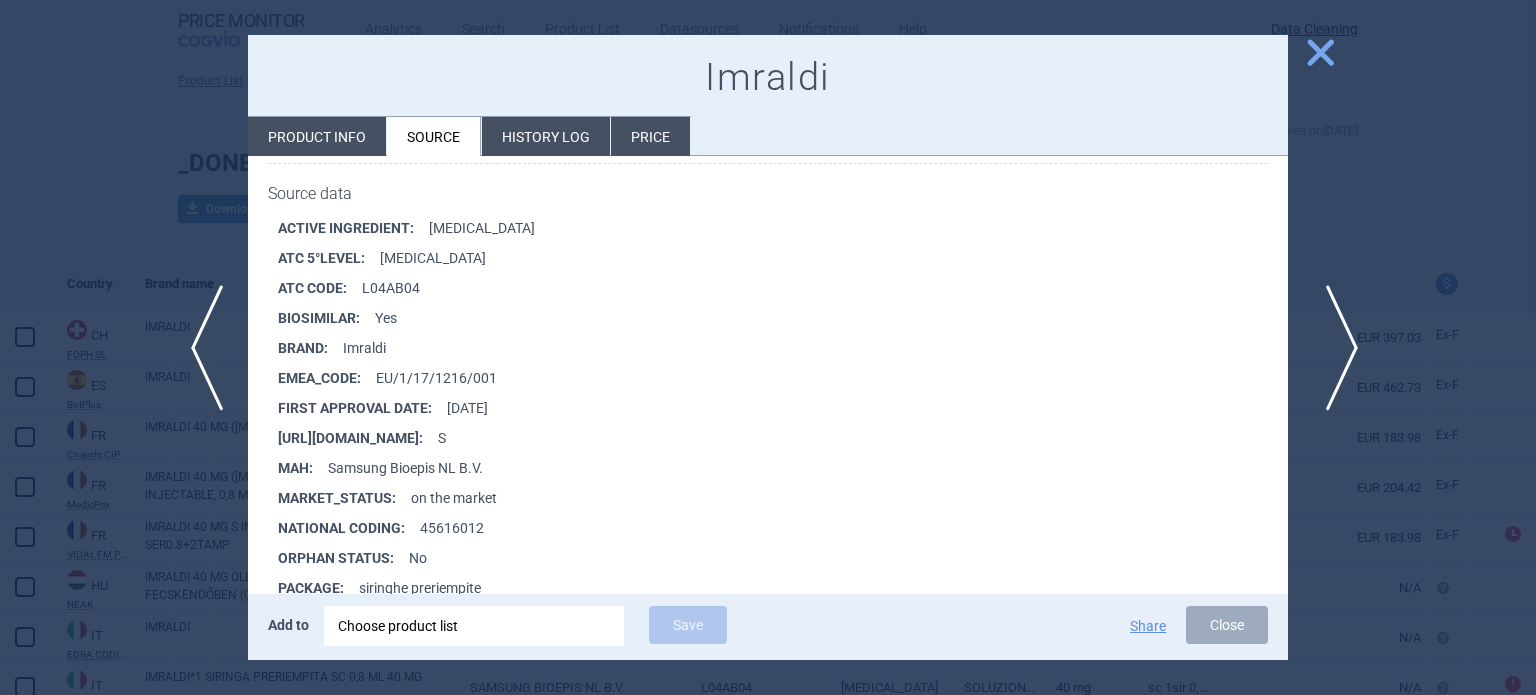 click on "next" at bounding box center [1335, 348] 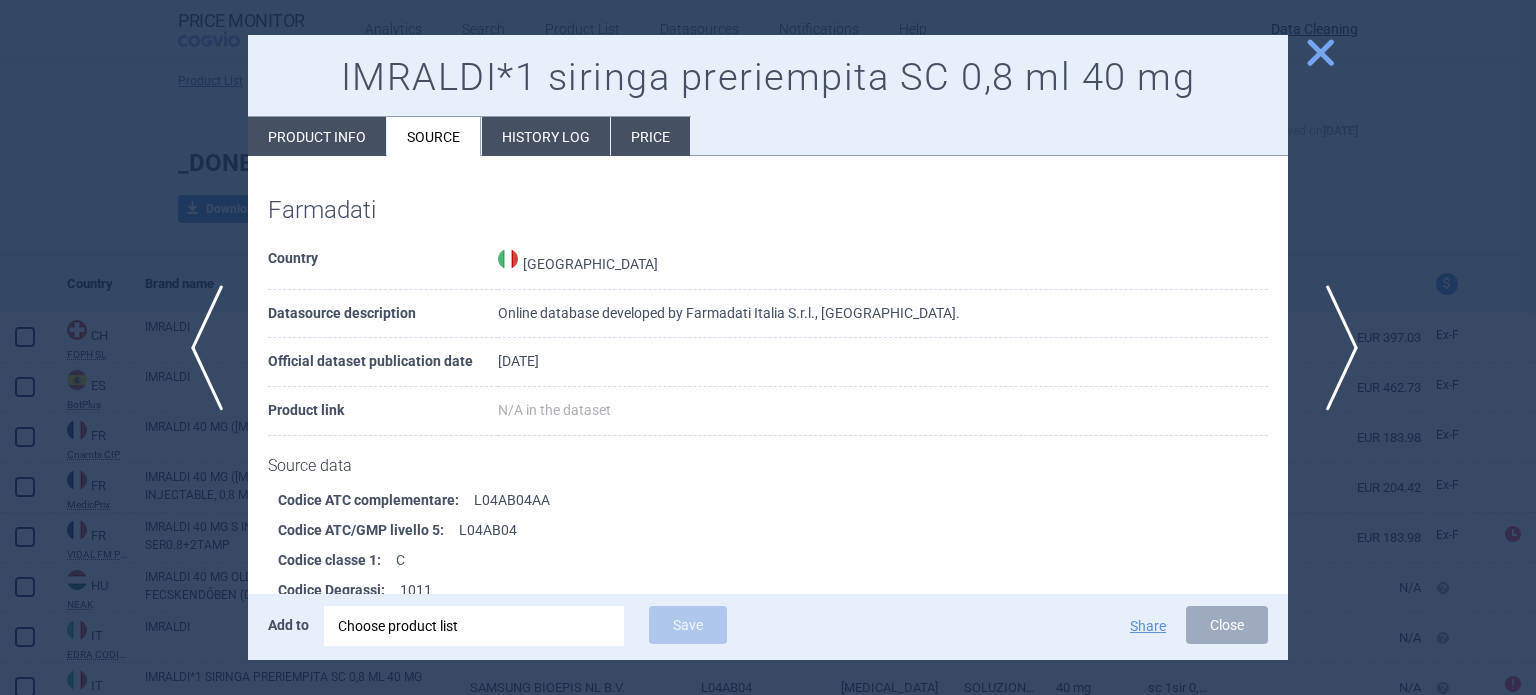 scroll, scrollTop: 1511, scrollLeft: 0, axis: vertical 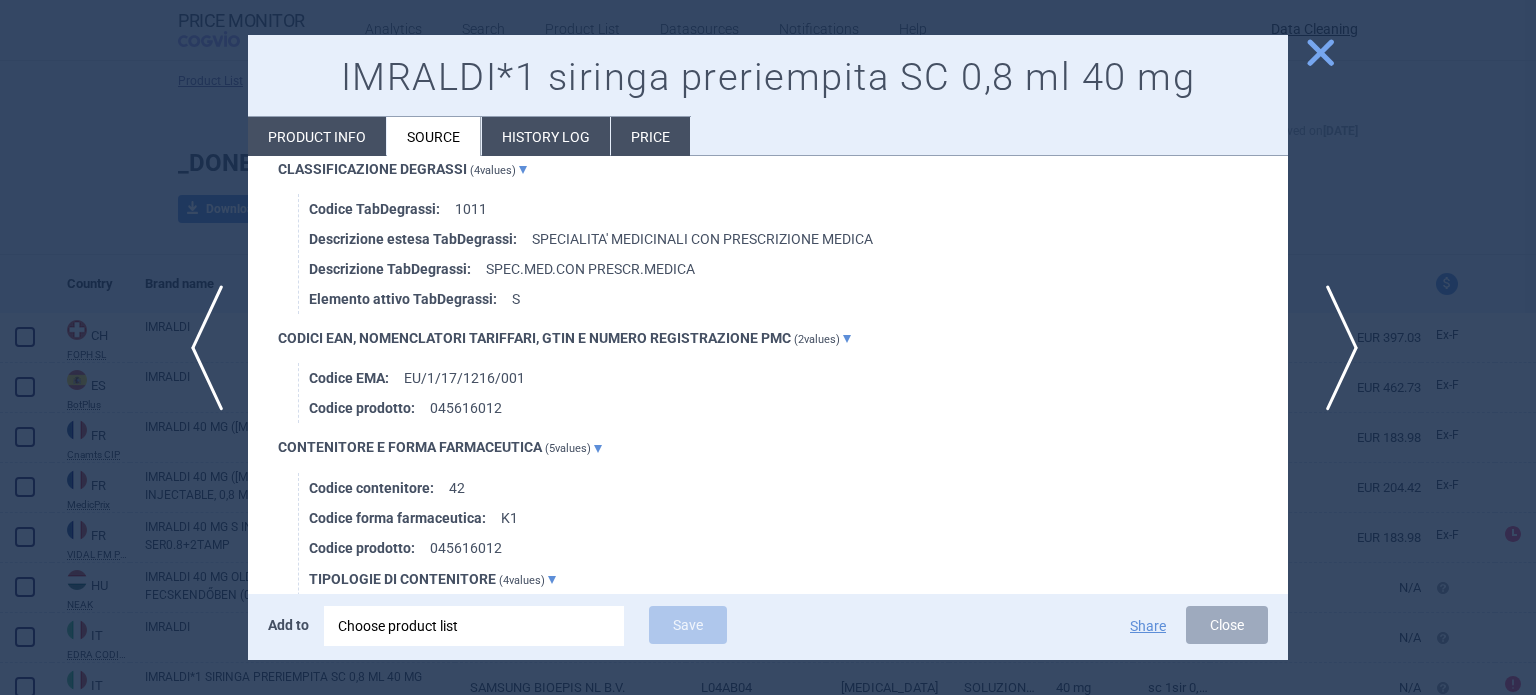 click on "next" at bounding box center (1335, 348) 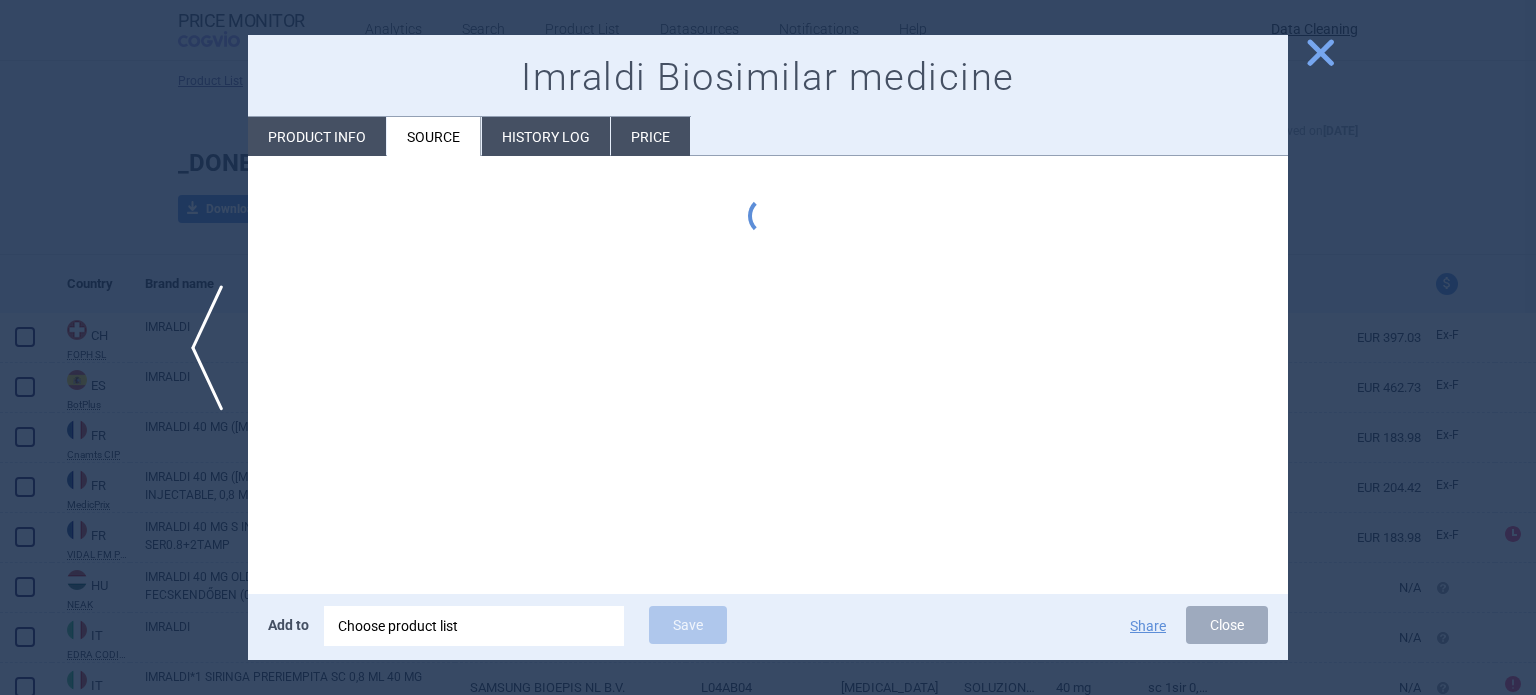 scroll, scrollTop: 0, scrollLeft: 0, axis: both 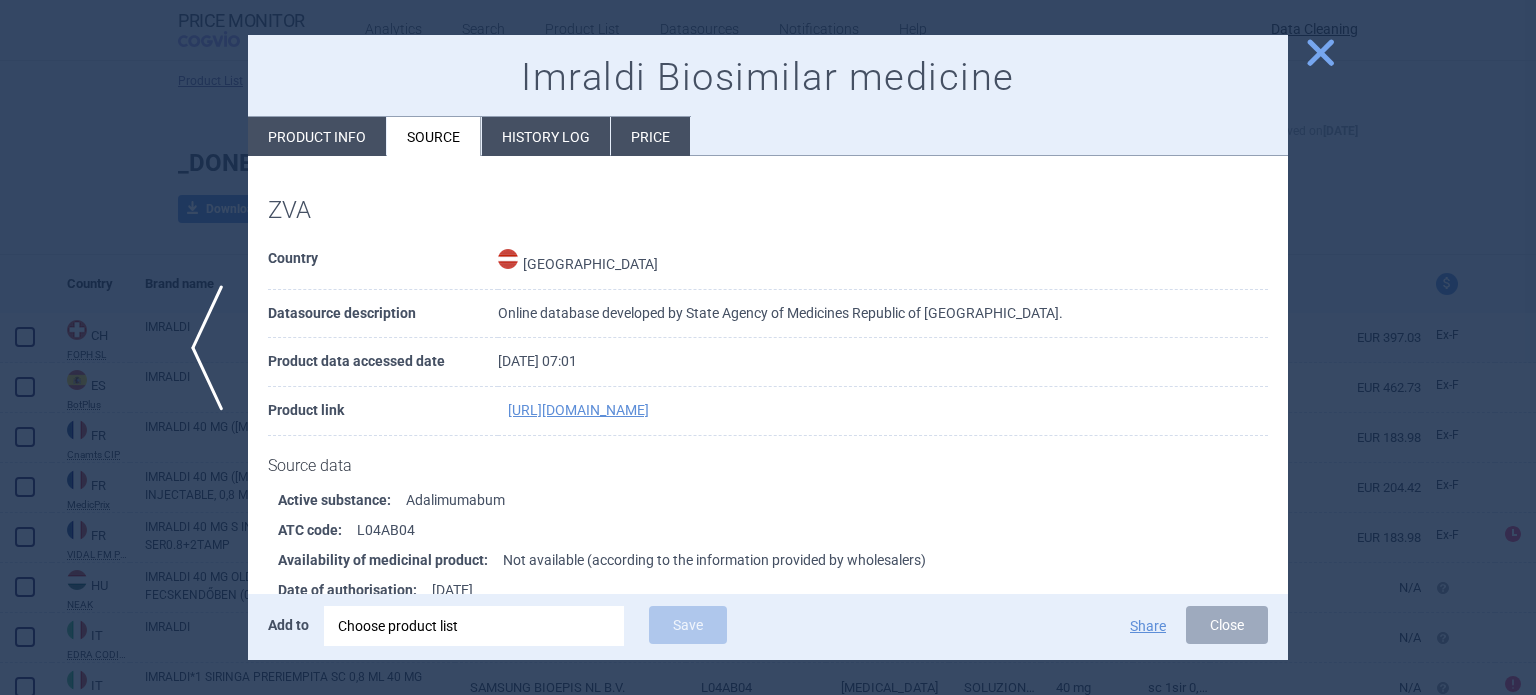 drag, startPoint x: 1339, startPoint y: 358, endPoint x: 1328, endPoint y: 353, distance: 12.083046 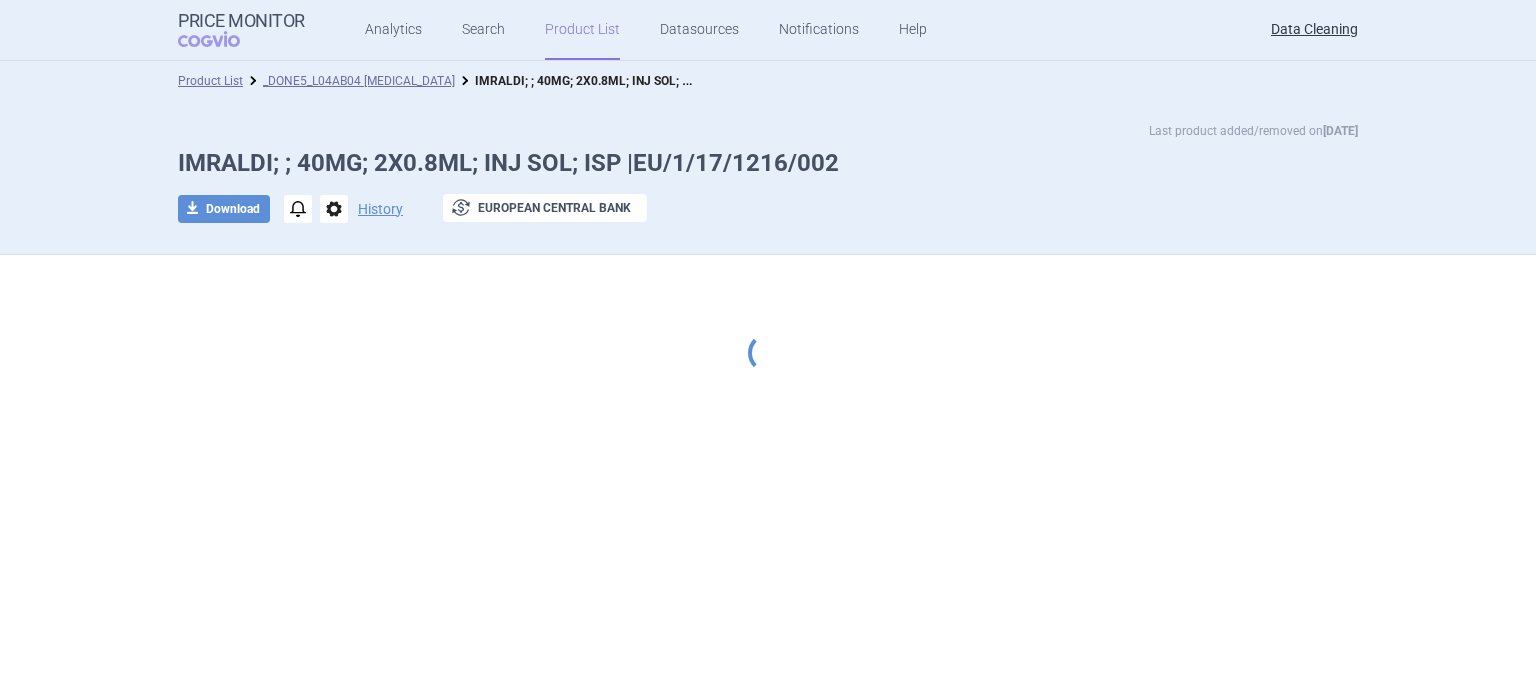 scroll, scrollTop: 0, scrollLeft: 0, axis: both 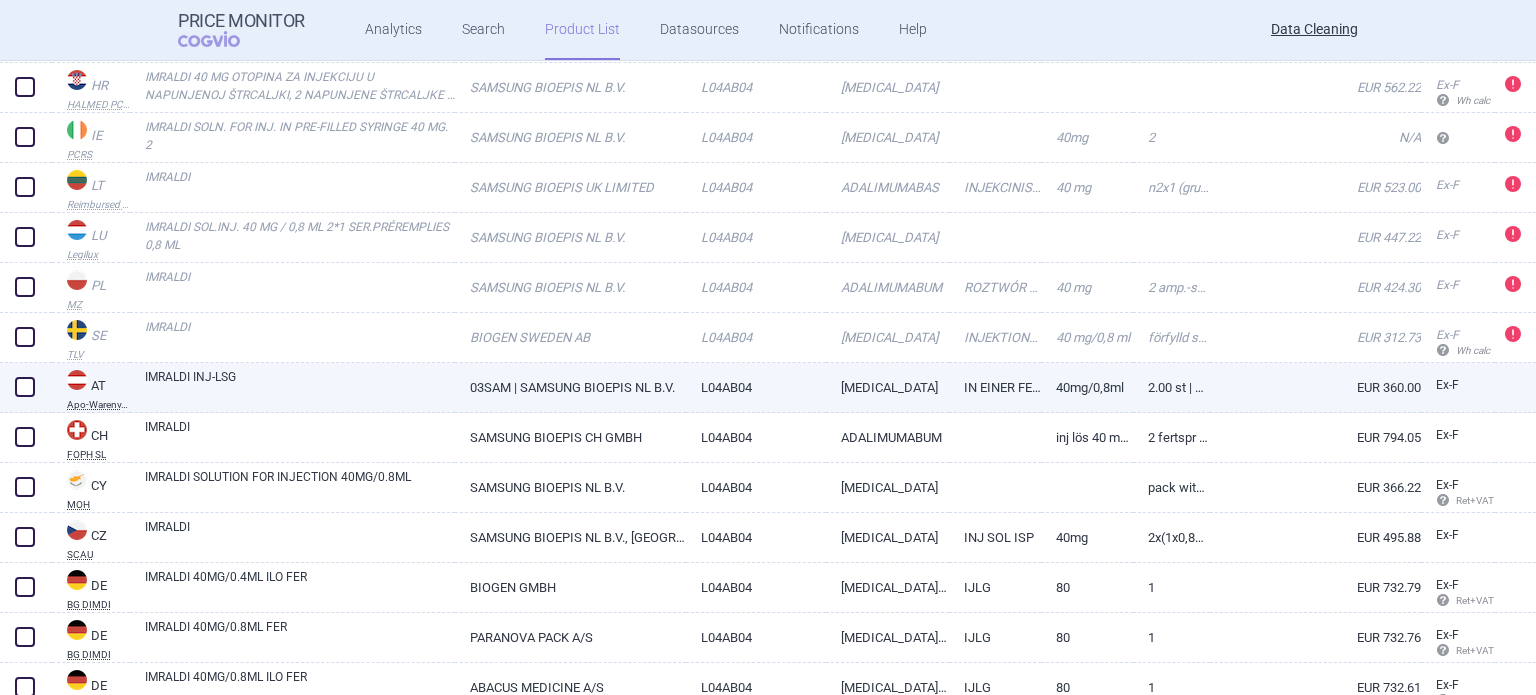 click on "IMRALDI INJ-LSG" at bounding box center [300, 386] 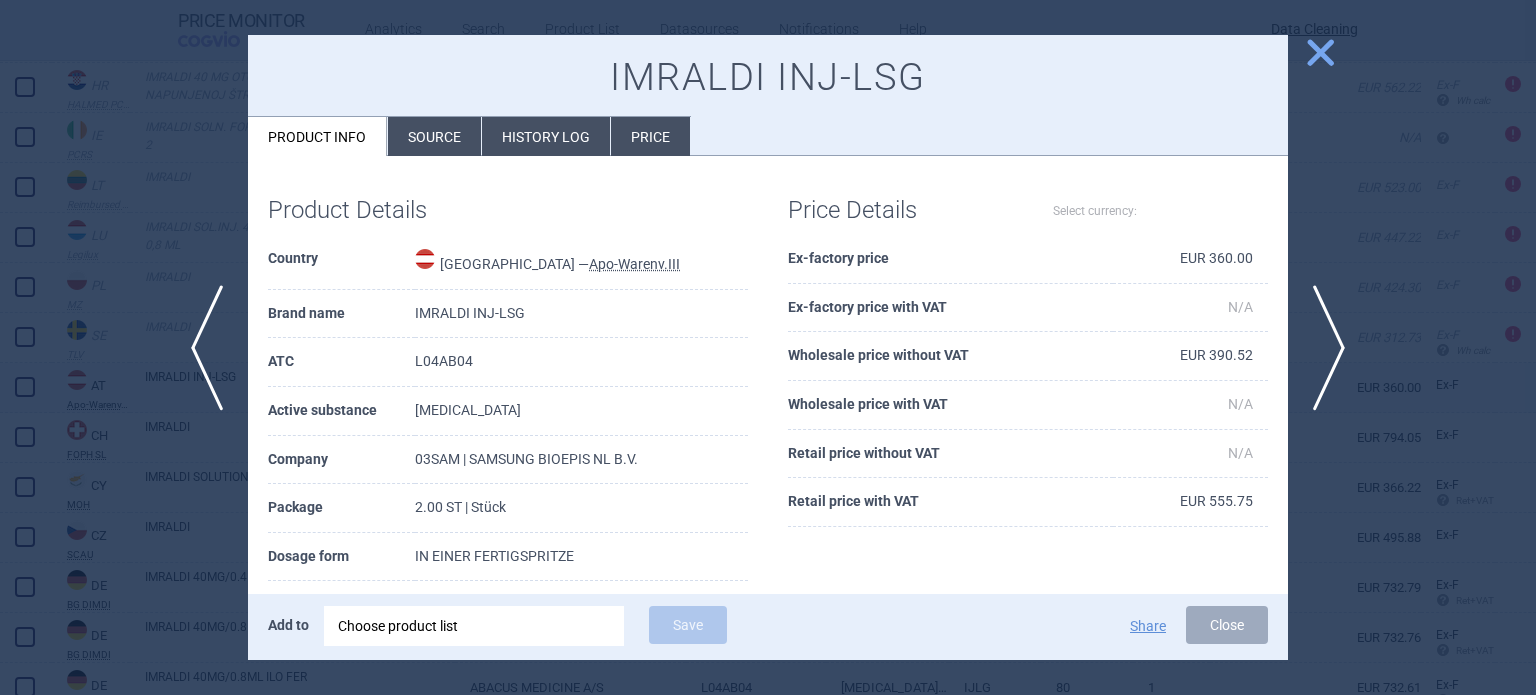 select on "EUR" 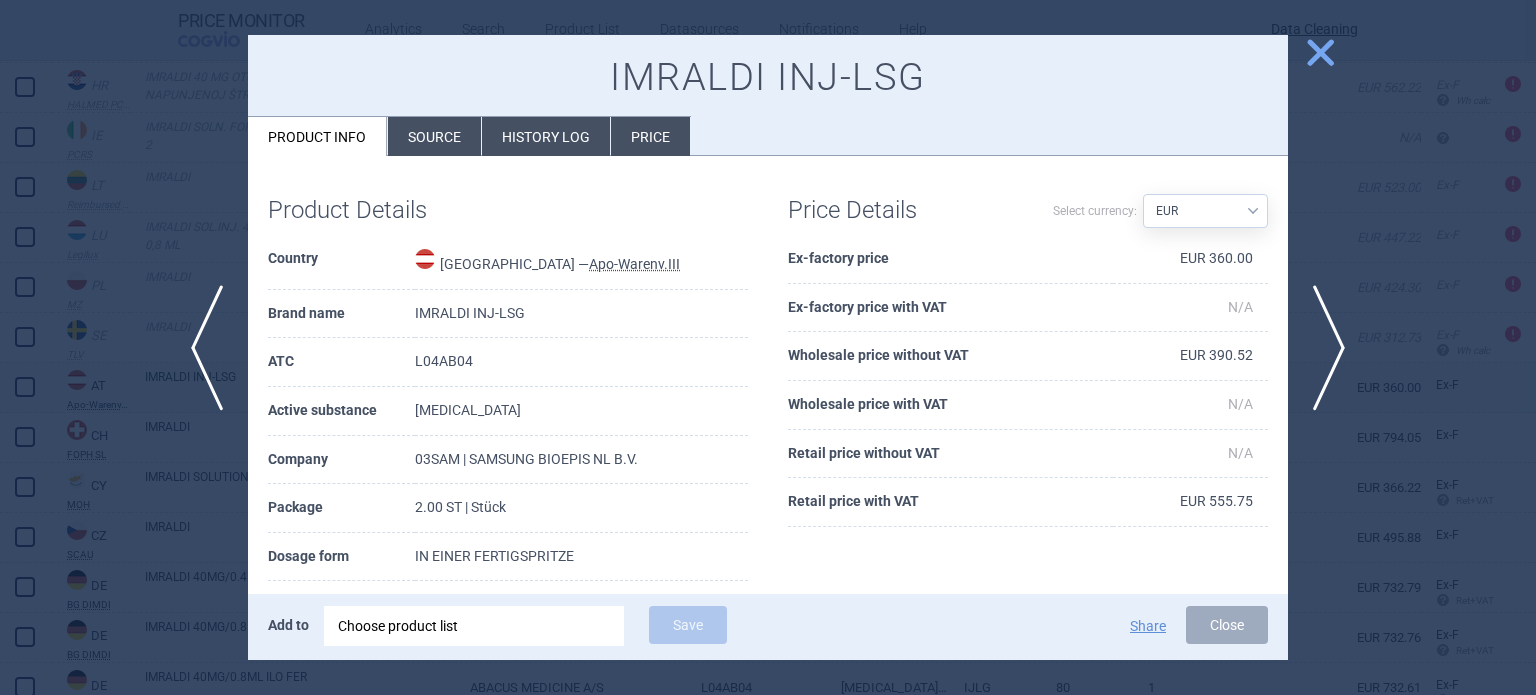 scroll, scrollTop: 100, scrollLeft: 0, axis: vertical 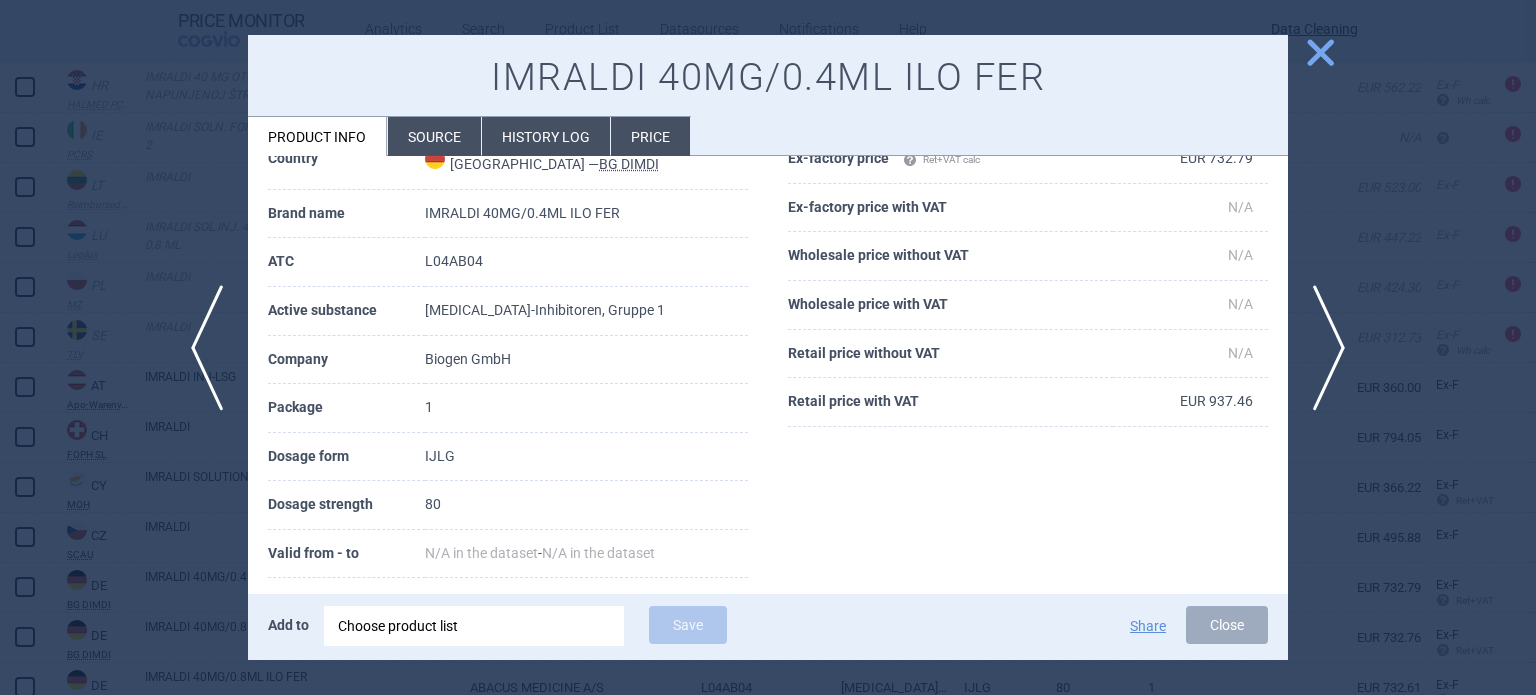 click on "Source" at bounding box center [434, 136] 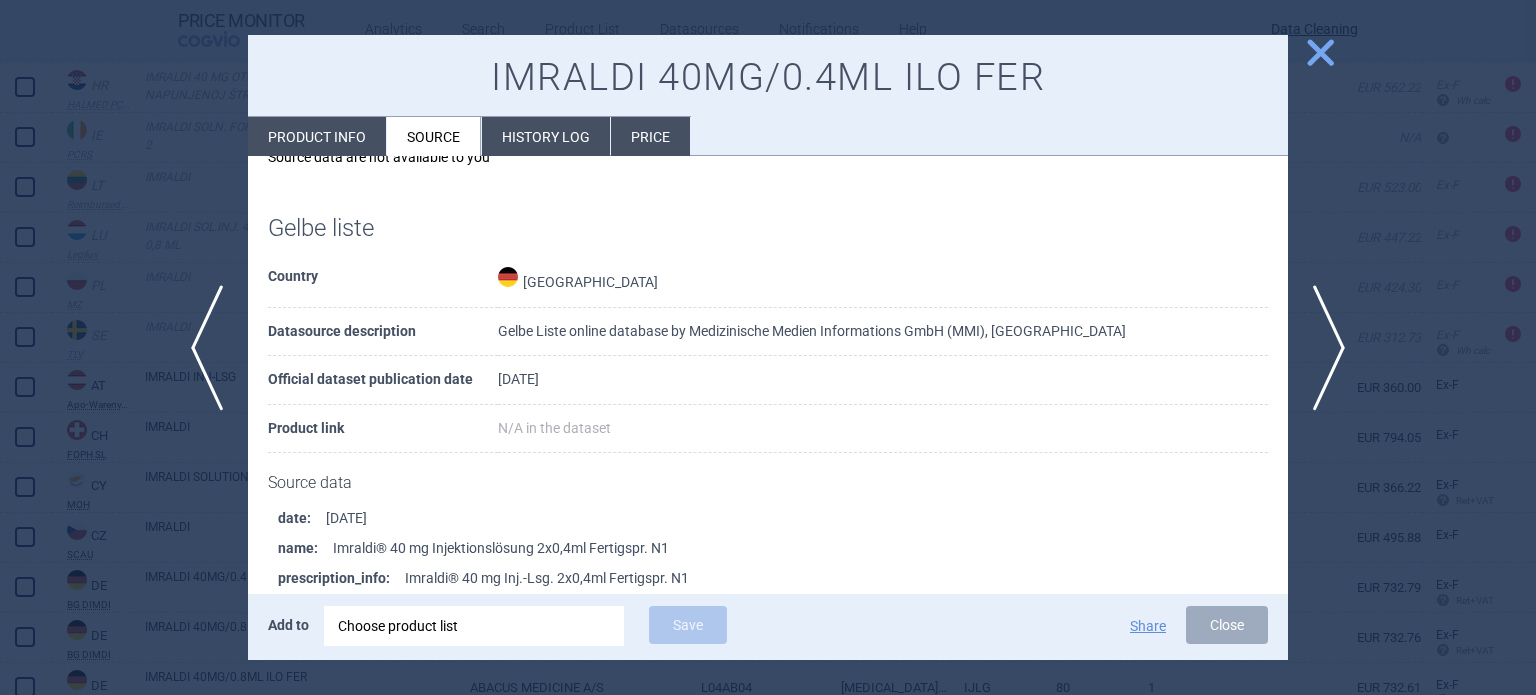 scroll, scrollTop: 400, scrollLeft: 0, axis: vertical 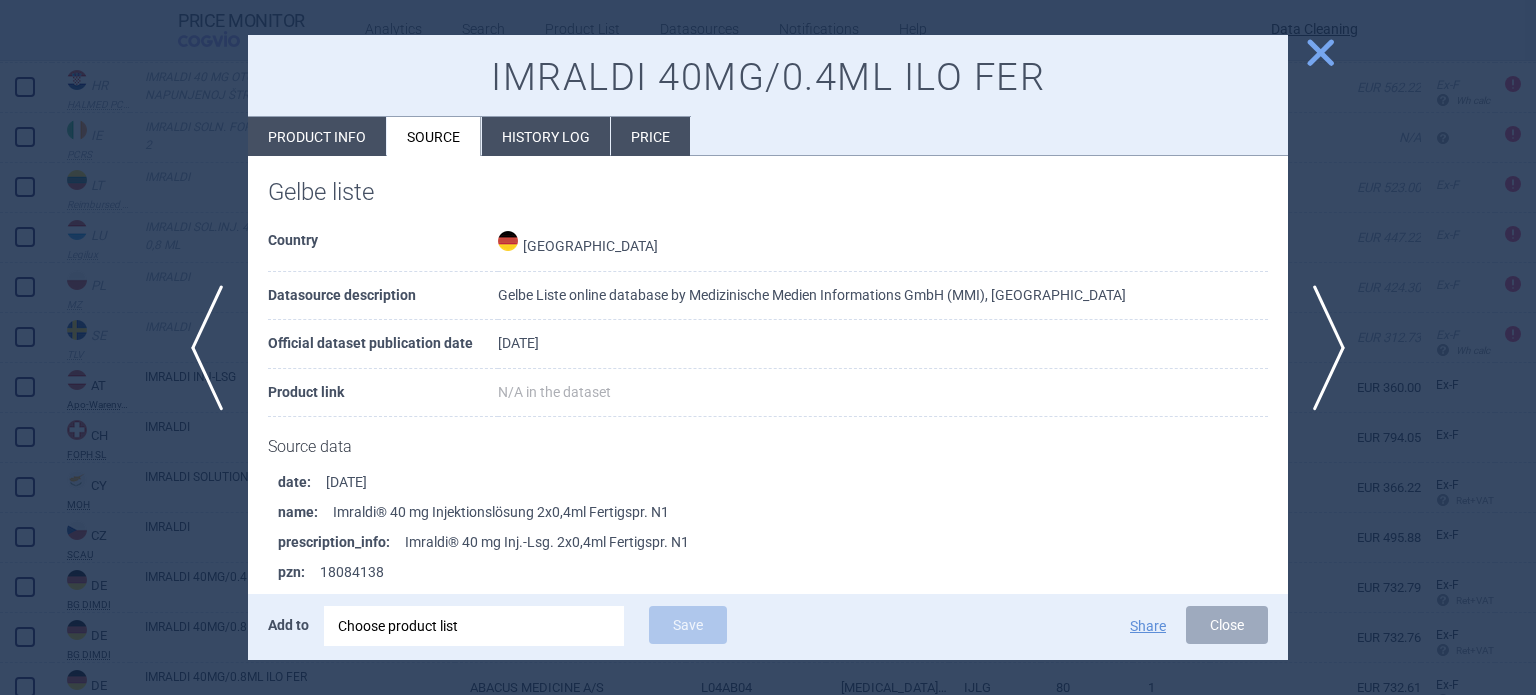 click at bounding box center [768, 347] 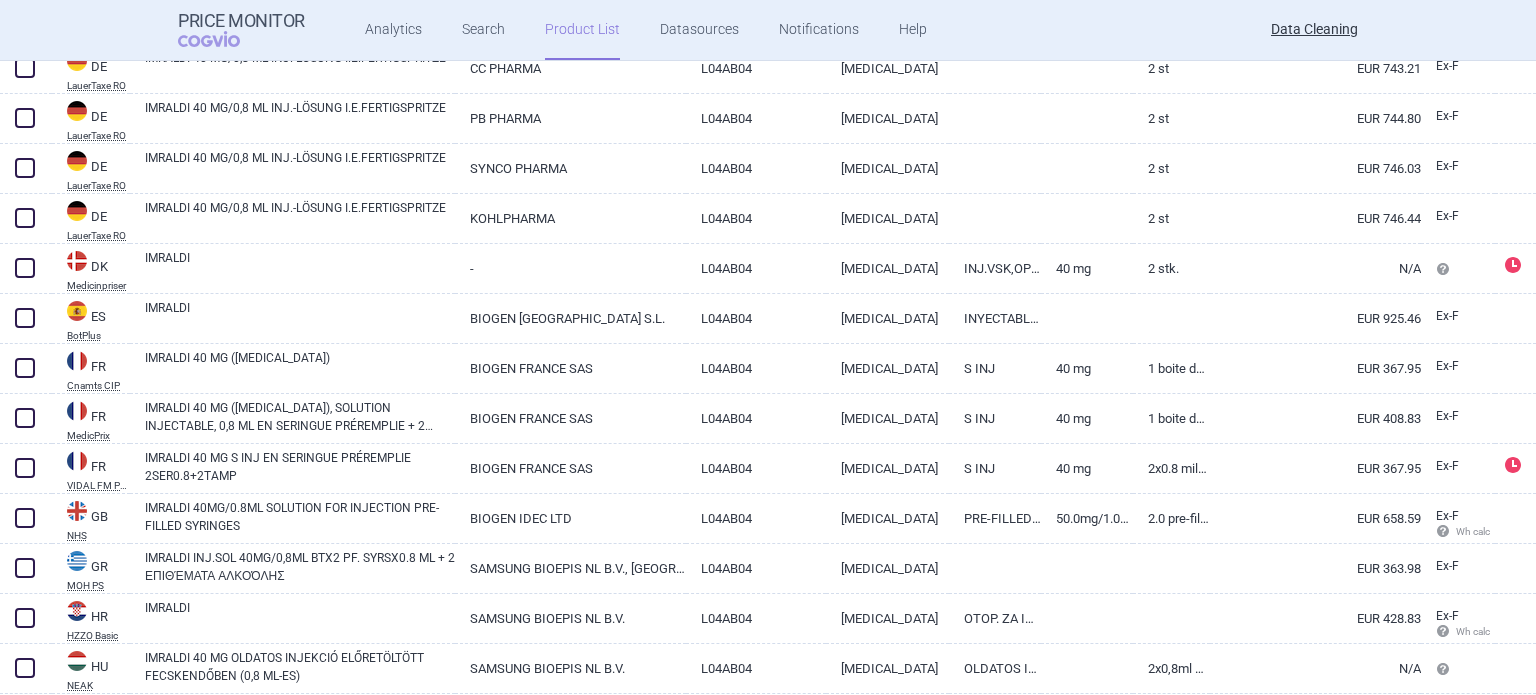 scroll, scrollTop: 3800, scrollLeft: 0, axis: vertical 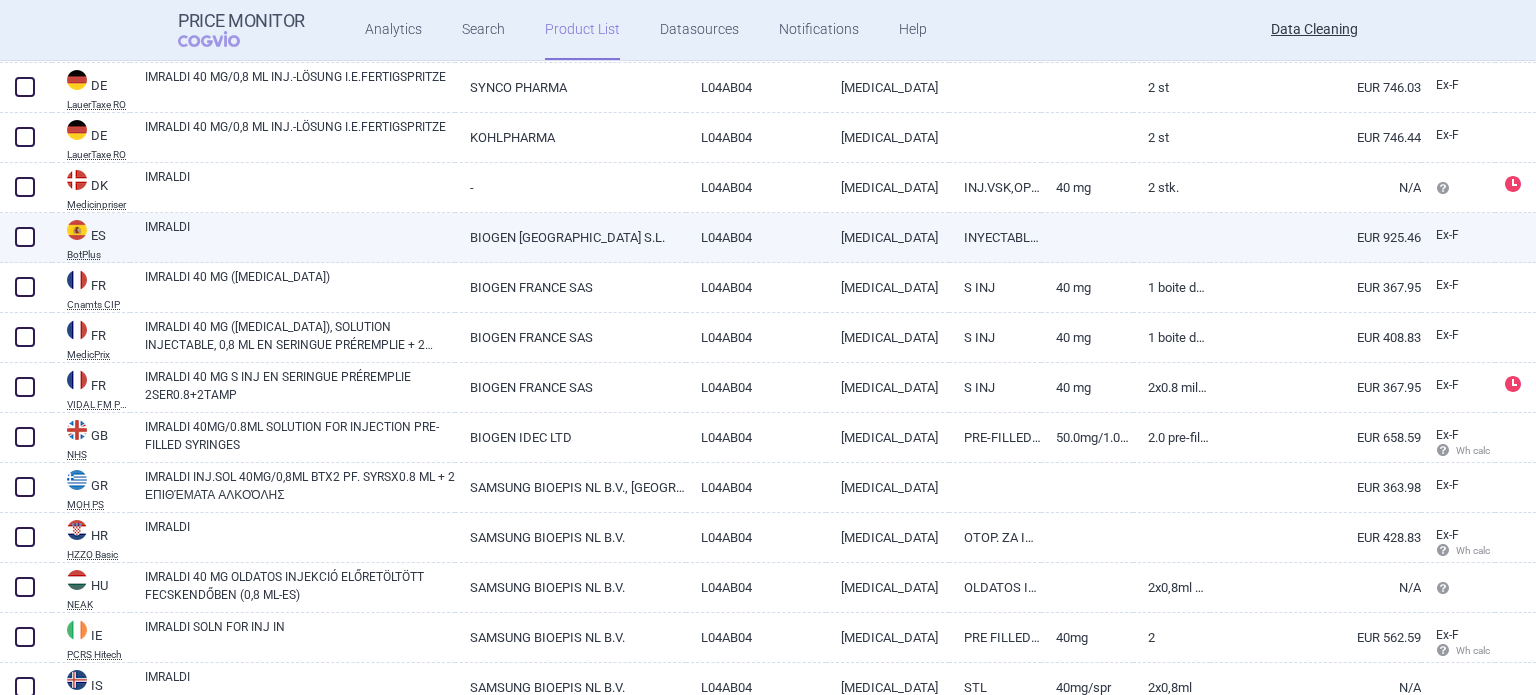 click on "IMRALDI" at bounding box center [300, 236] 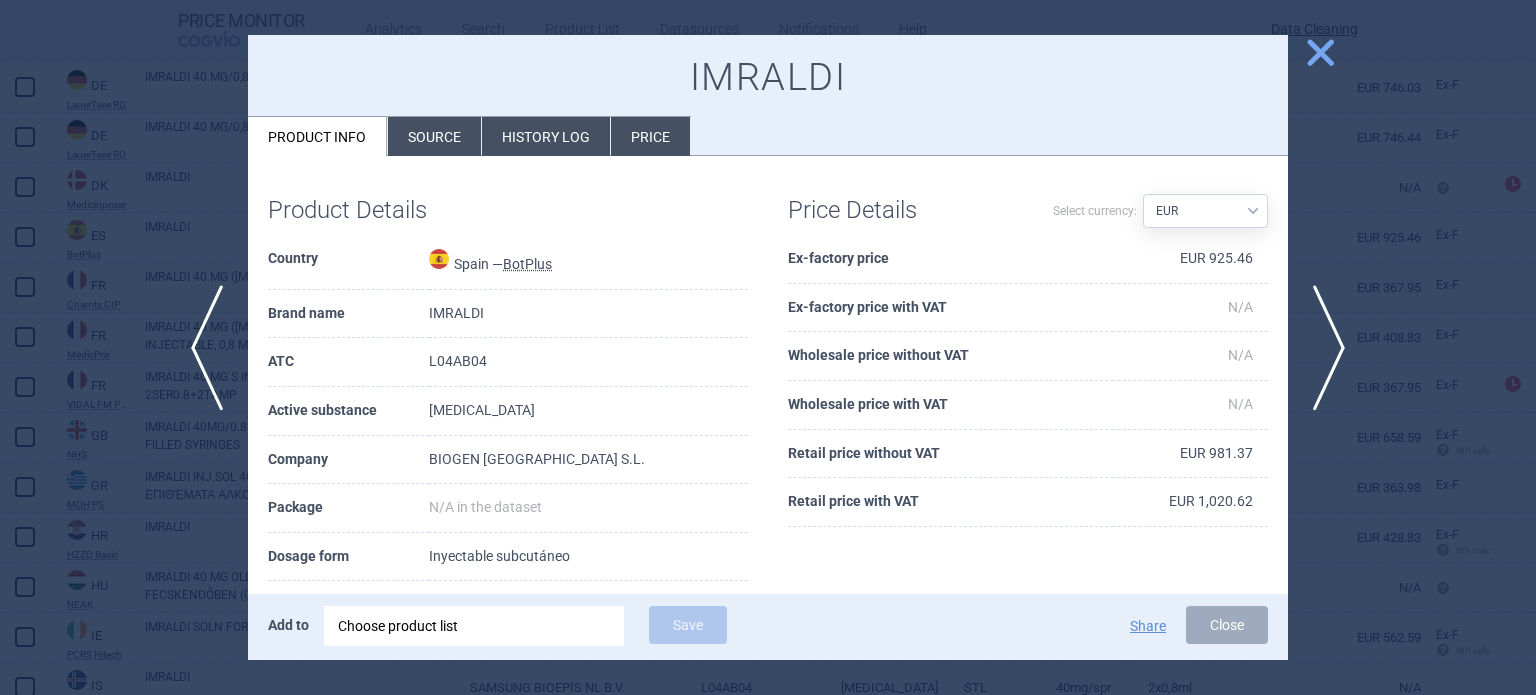 click on "Source" at bounding box center [434, 136] 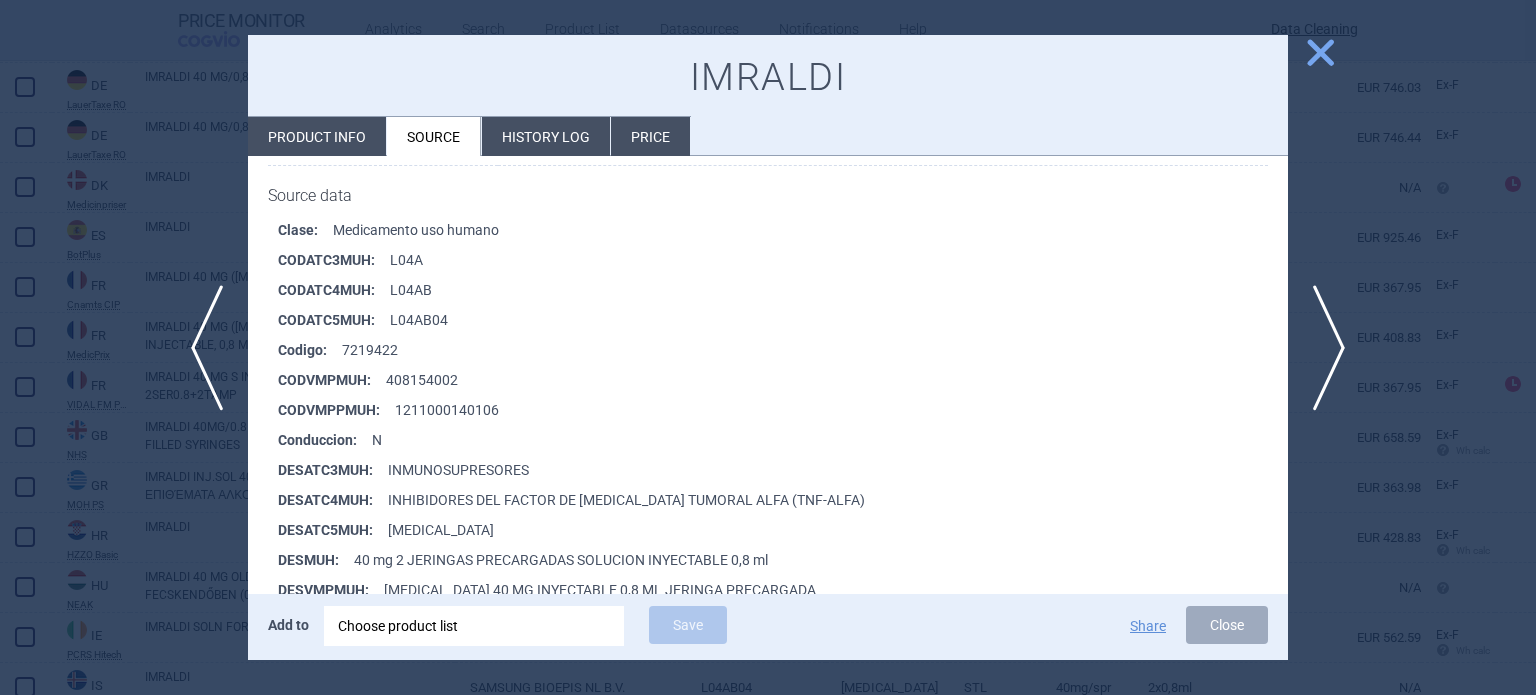 scroll, scrollTop: 300, scrollLeft: 0, axis: vertical 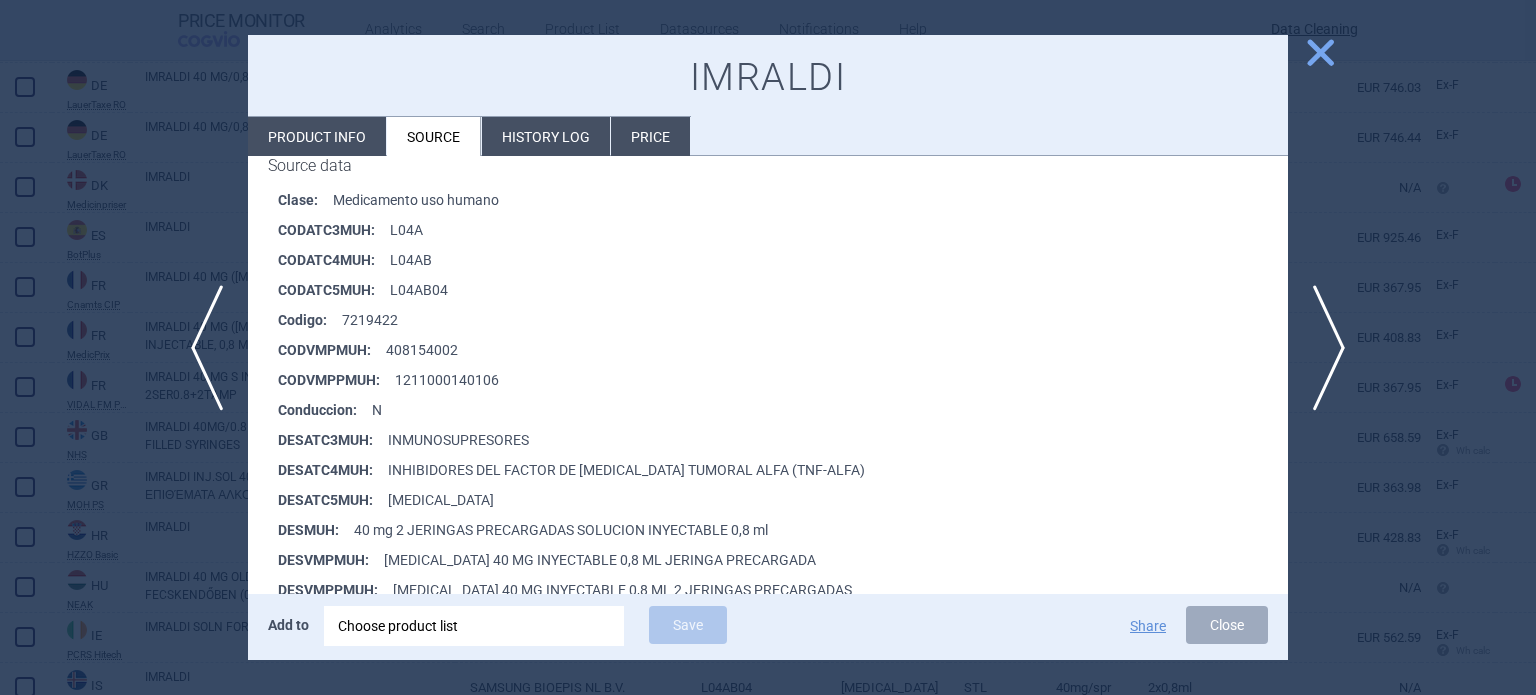 click at bounding box center [768, 347] 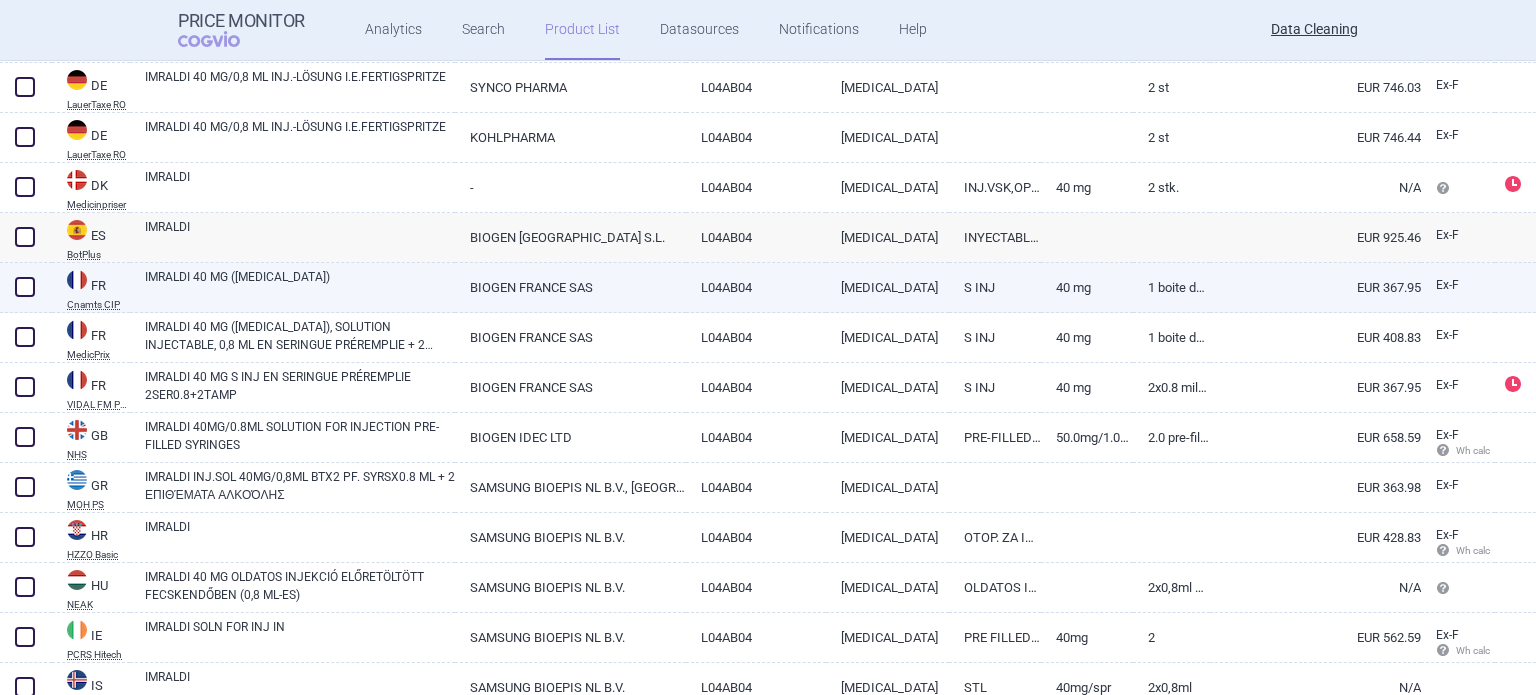 click on "BIOGEN FRANCE SAS" at bounding box center (570, 287) 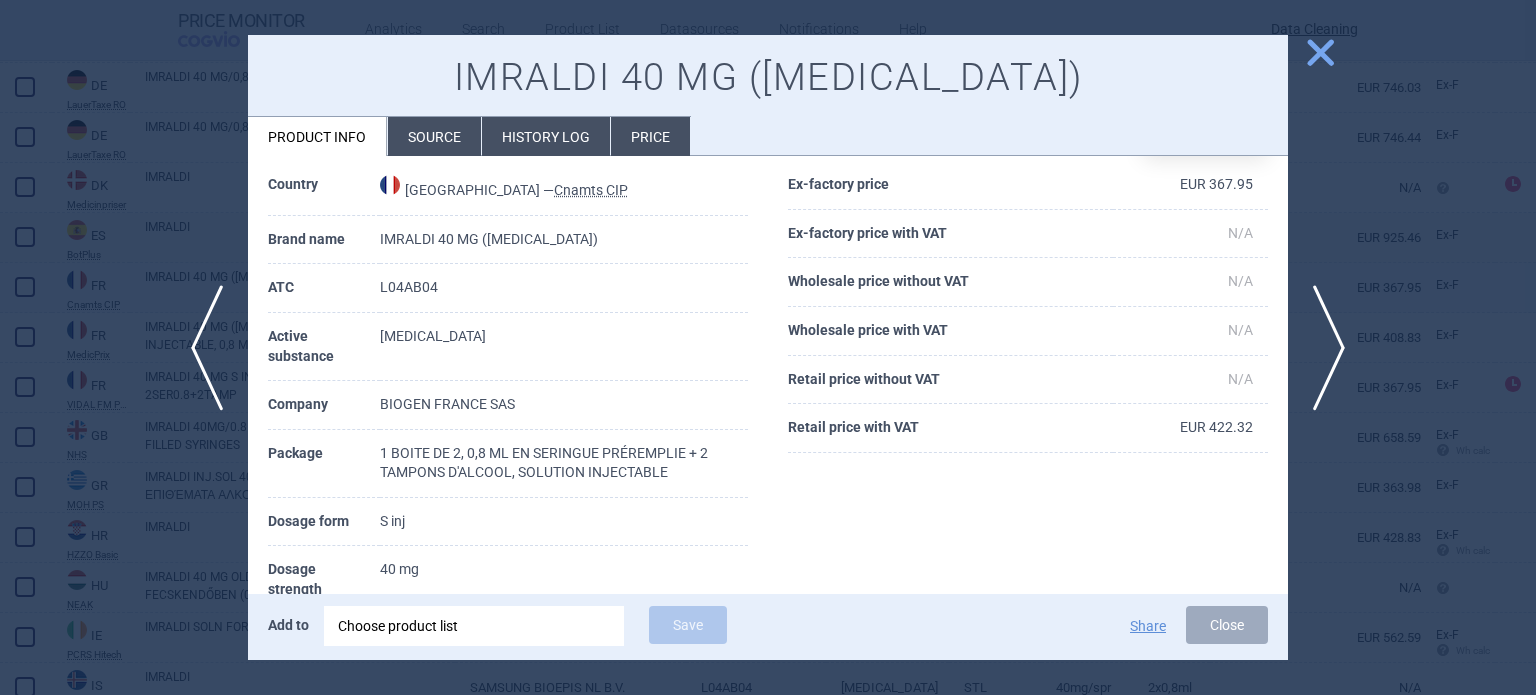 scroll, scrollTop: 100, scrollLeft: 0, axis: vertical 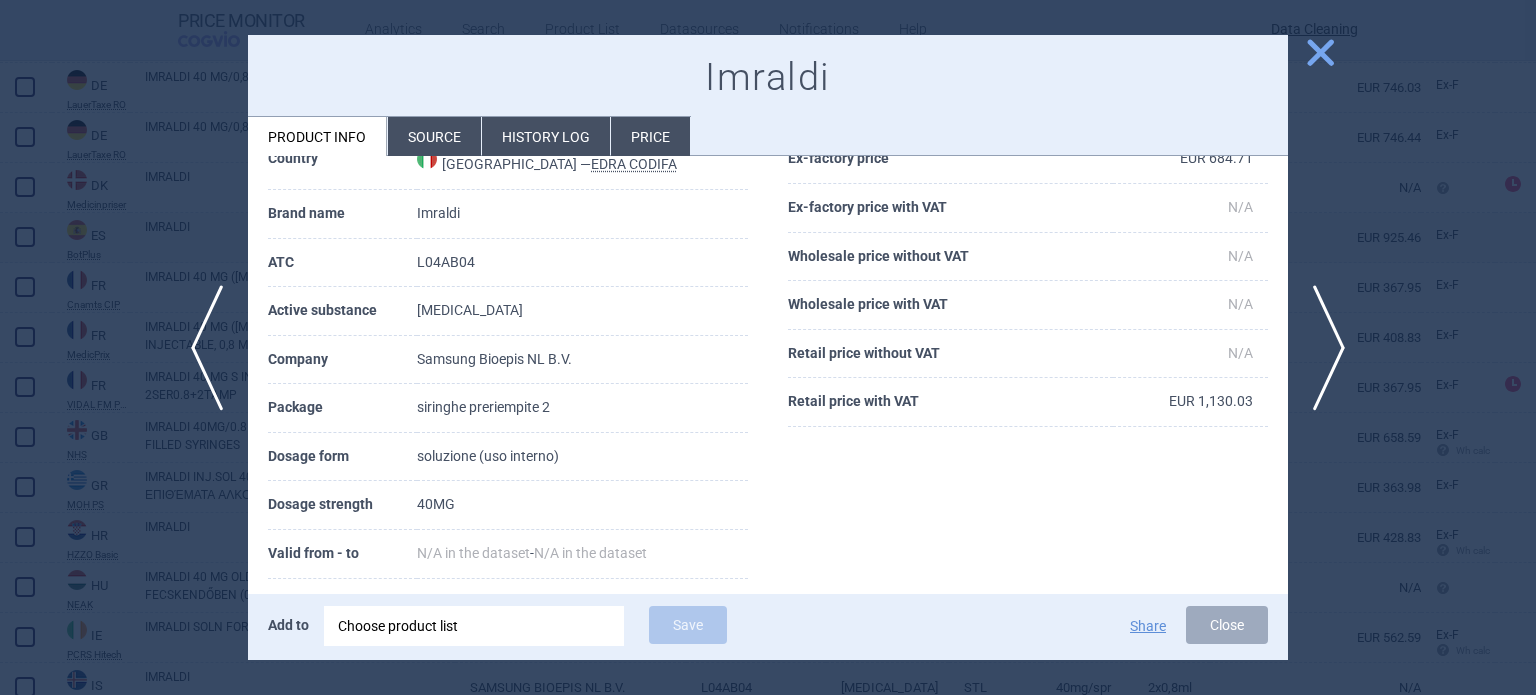 click on "Source" at bounding box center [434, 136] 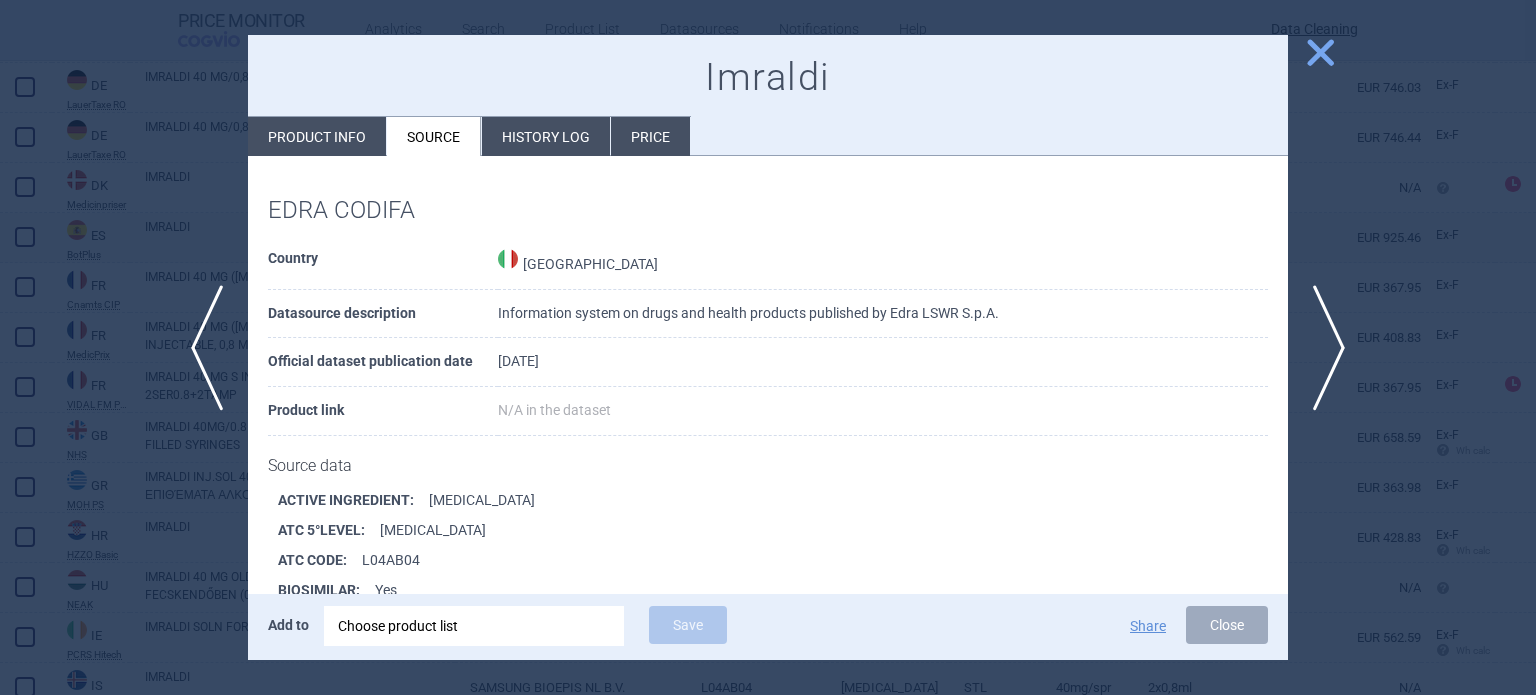 scroll, scrollTop: 272, scrollLeft: 0, axis: vertical 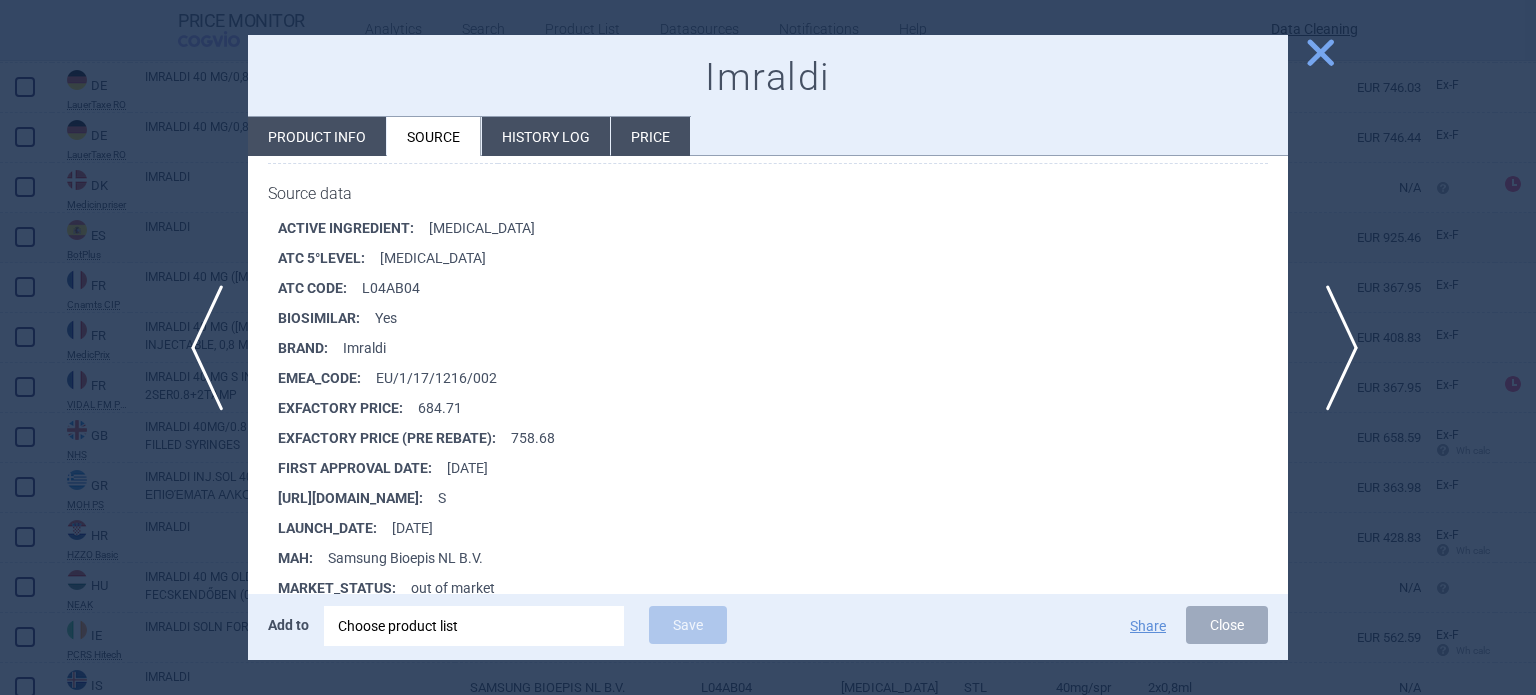 click on "next" at bounding box center [1335, 348] 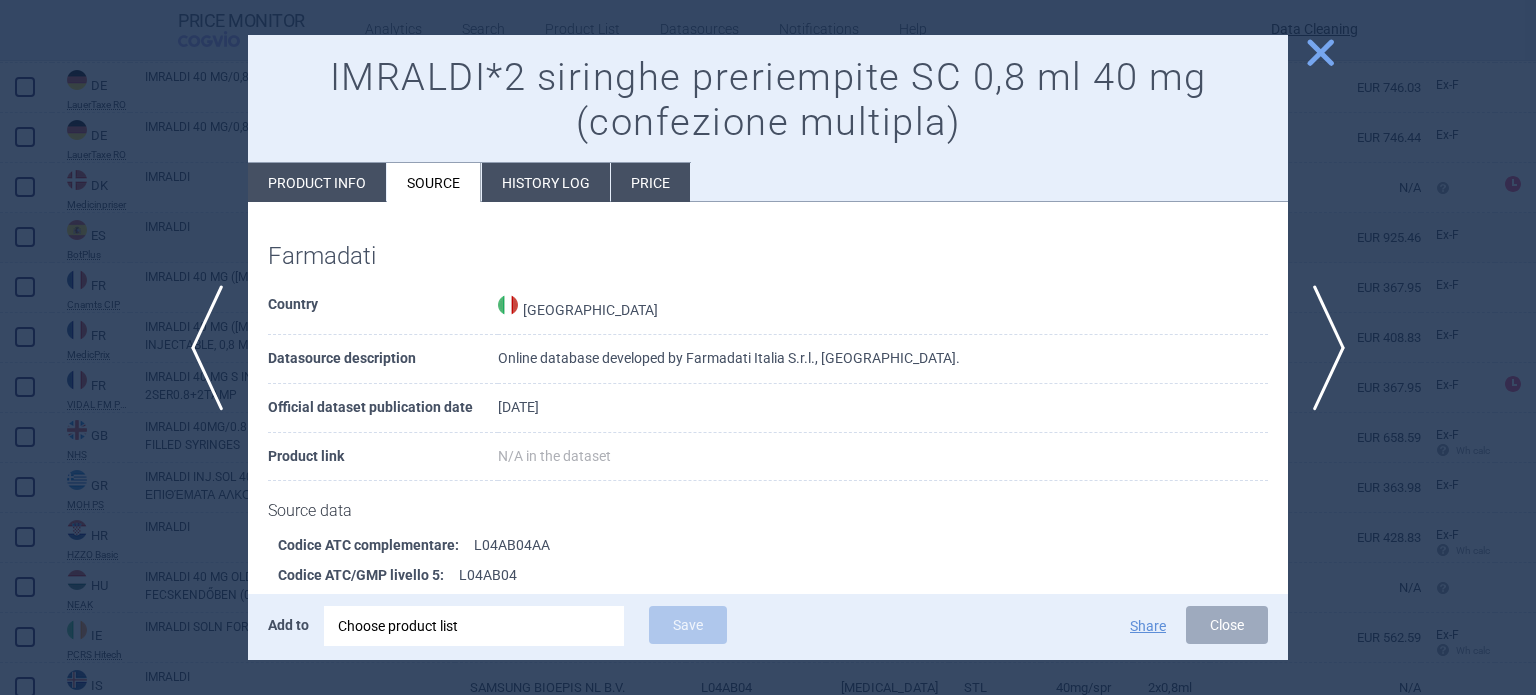 type 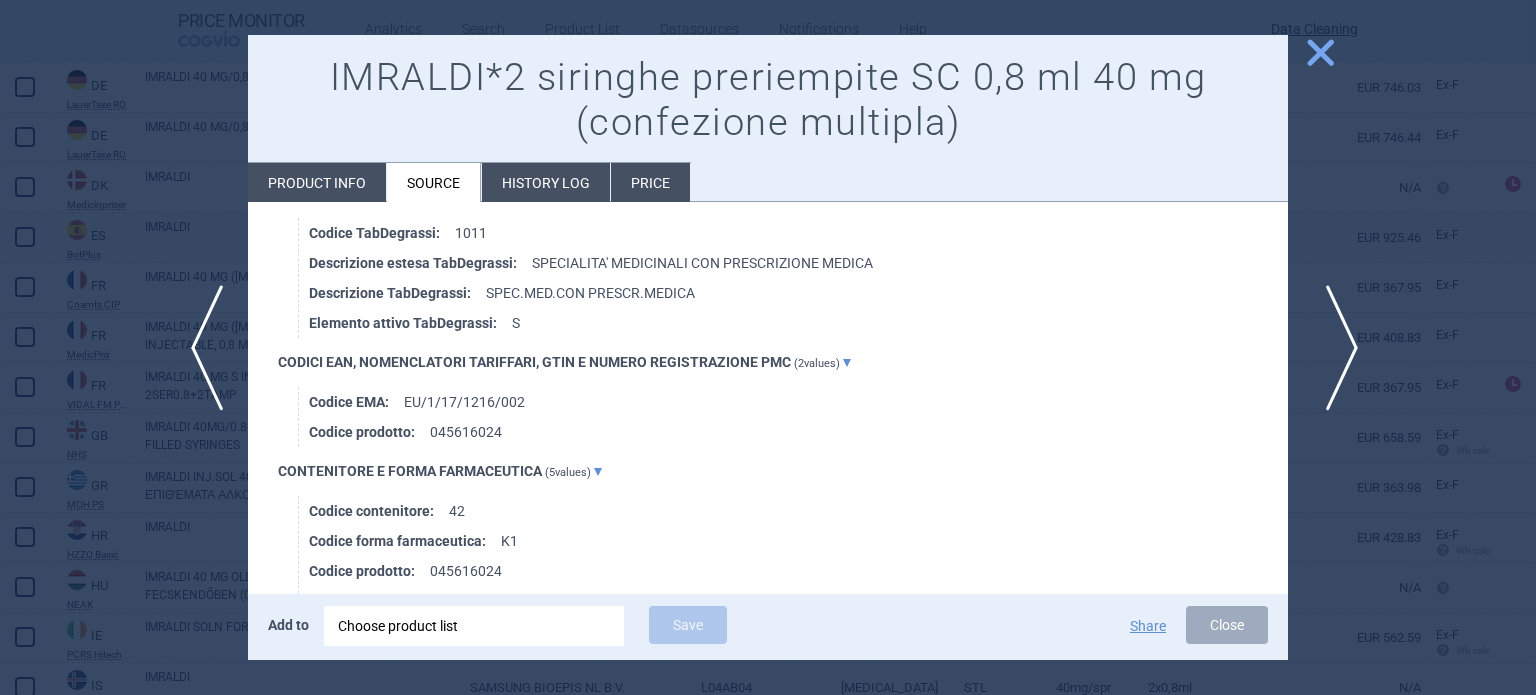 click on "next" at bounding box center (1335, 348) 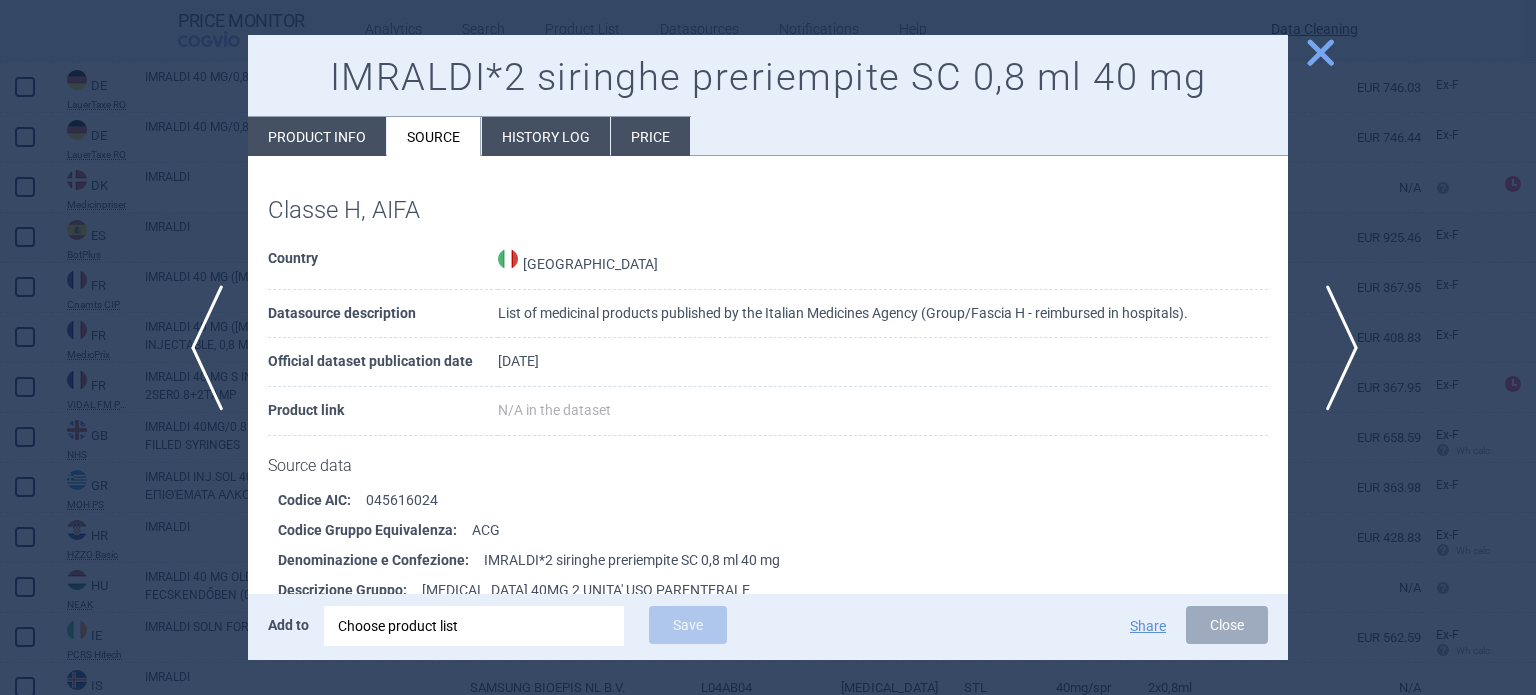 scroll, scrollTop: 2206, scrollLeft: 0, axis: vertical 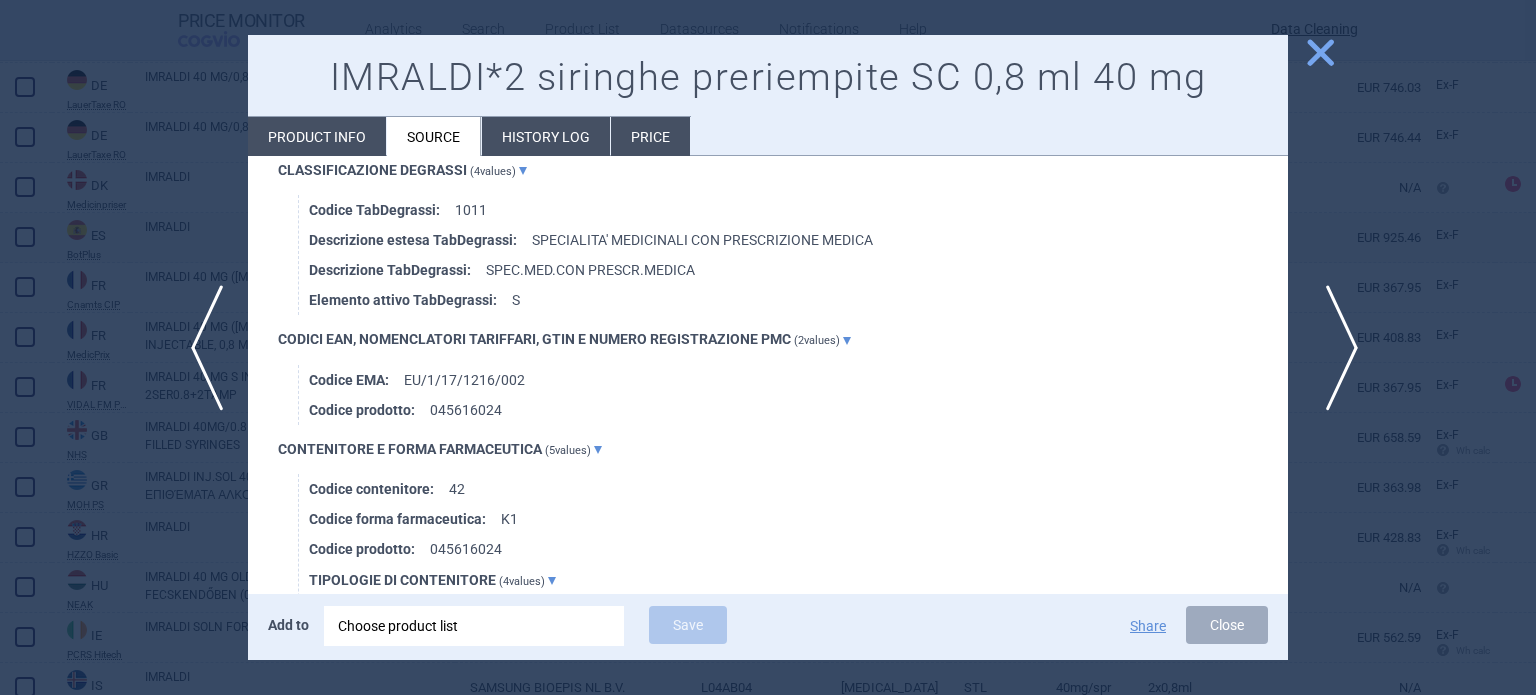 click on "next" at bounding box center [1335, 348] 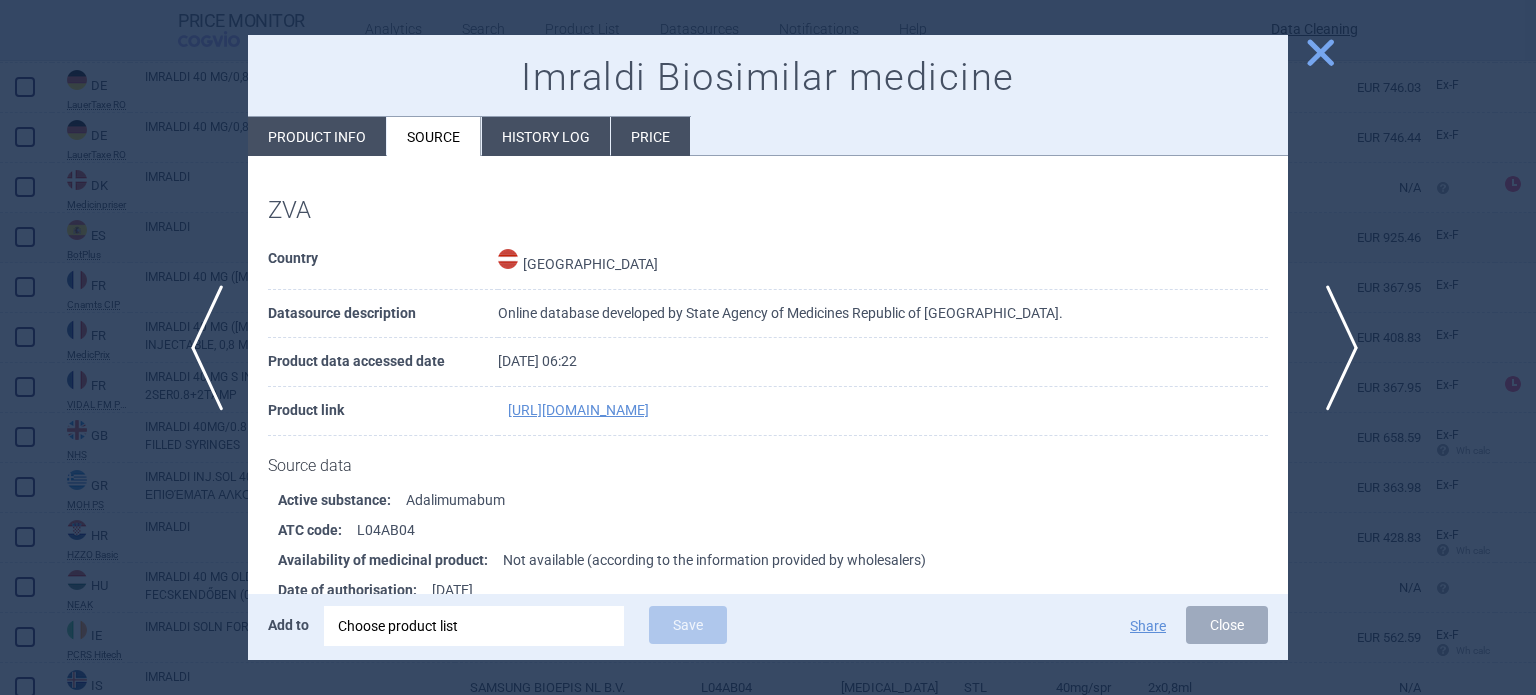 click on "next" at bounding box center [1335, 348] 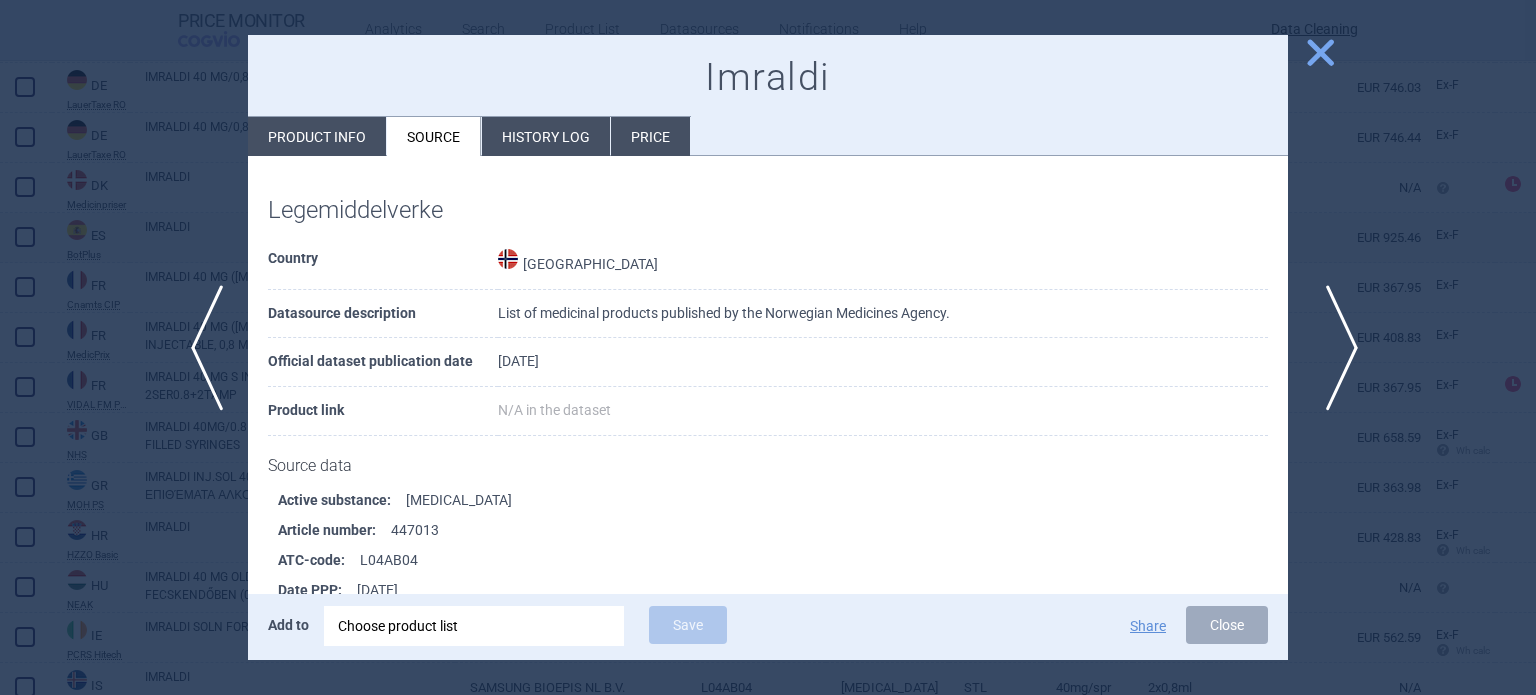 scroll, scrollTop: 303, scrollLeft: 0, axis: vertical 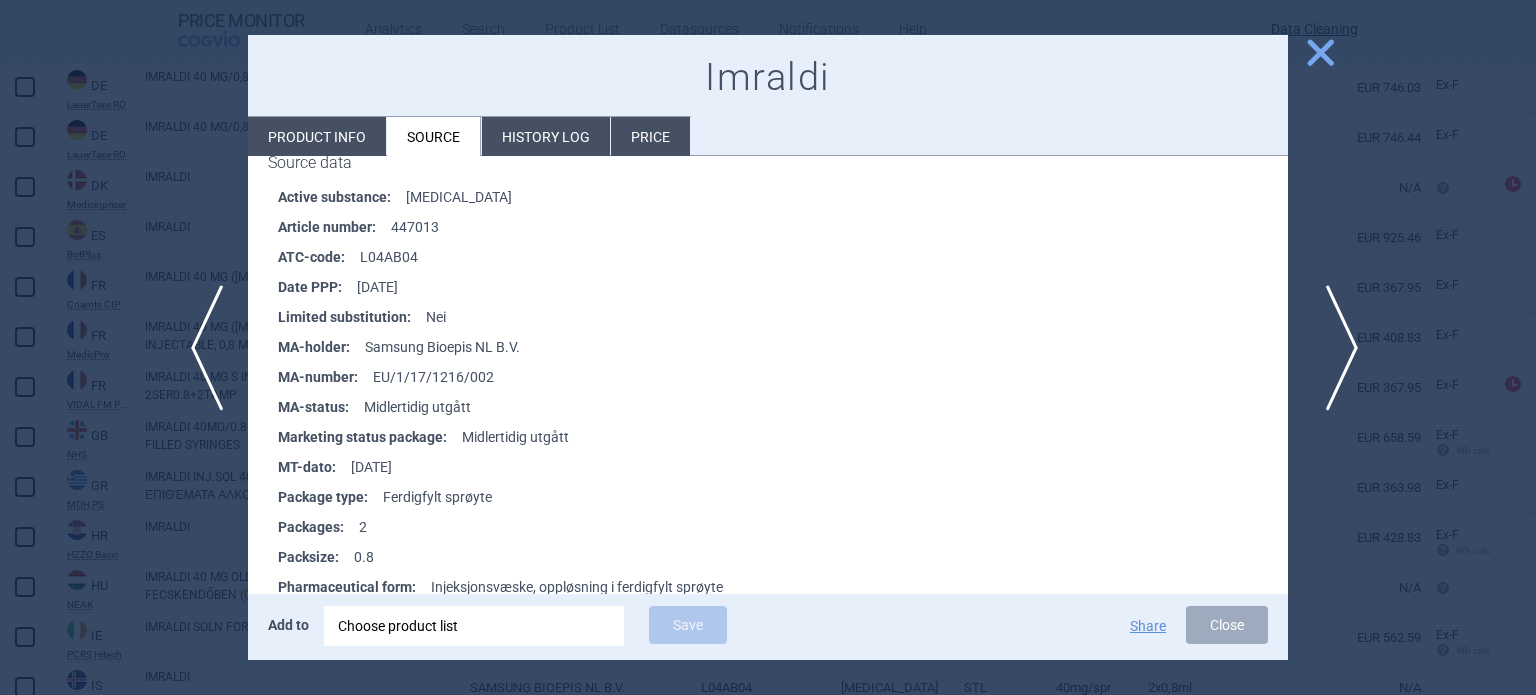click on "next" at bounding box center [1335, 348] 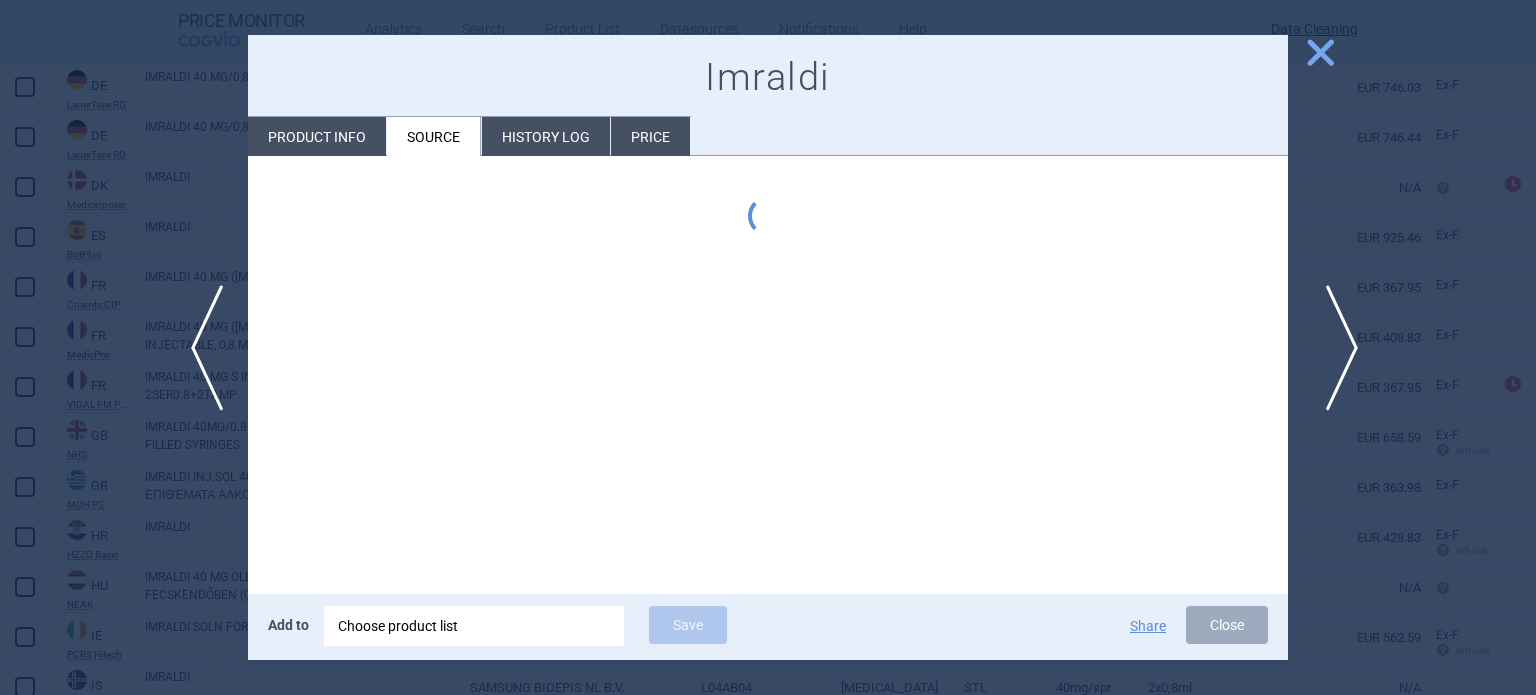 scroll, scrollTop: 0, scrollLeft: 0, axis: both 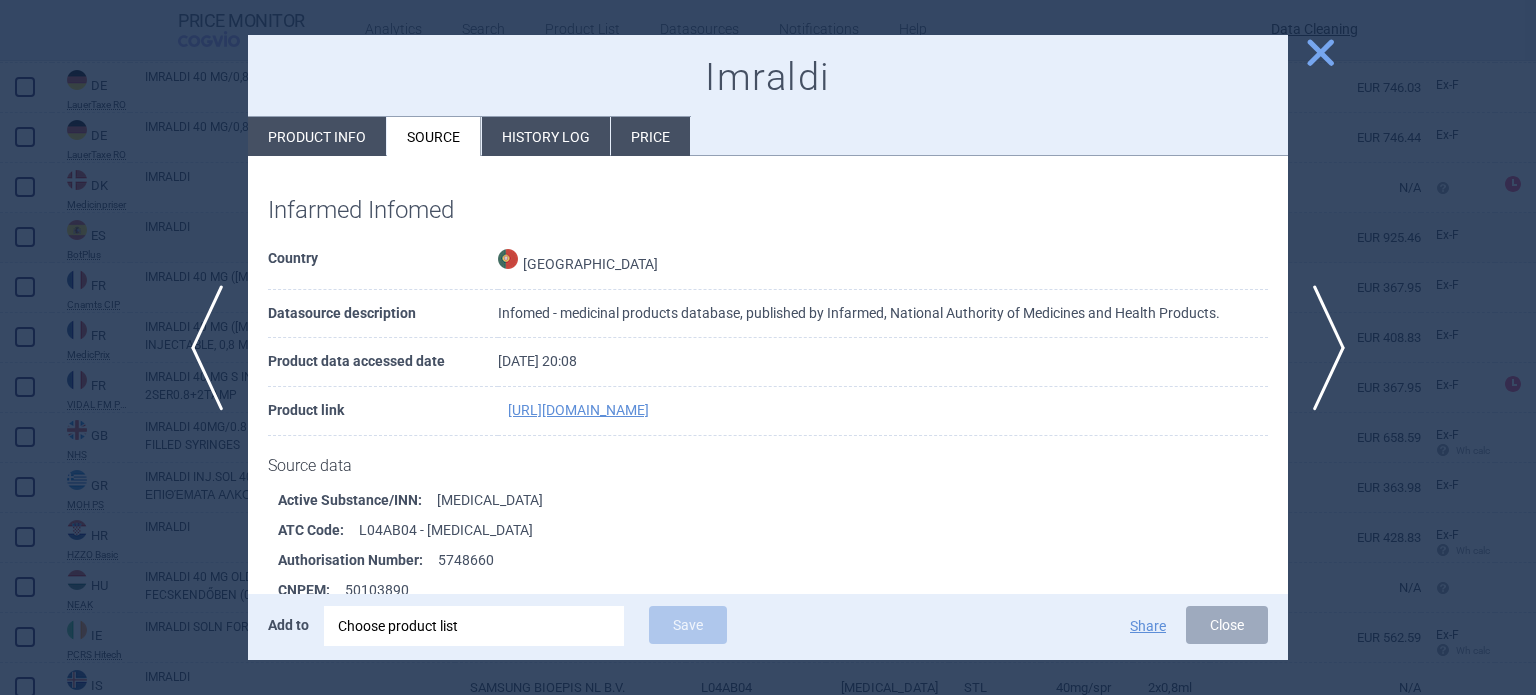 click on "Product info" at bounding box center (317, 136) 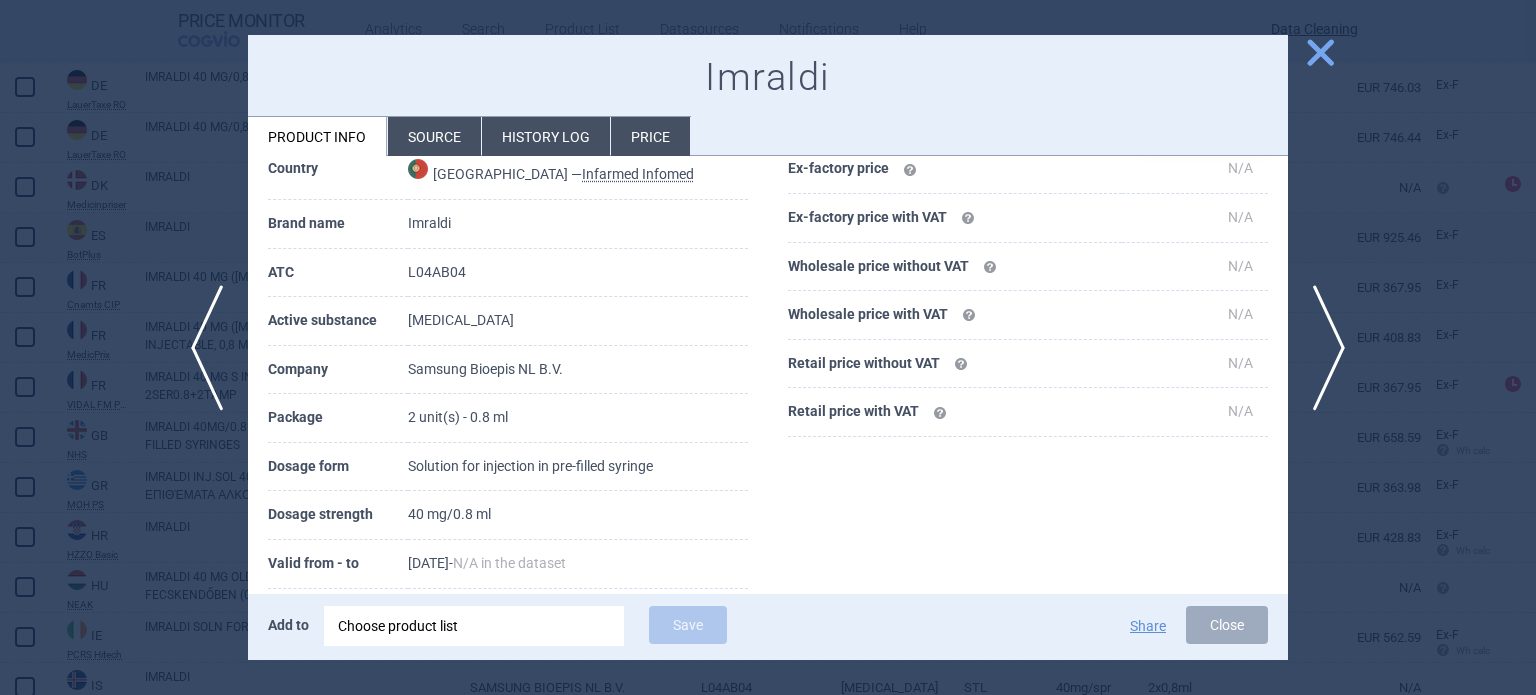 scroll, scrollTop: 200, scrollLeft: 0, axis: vertical 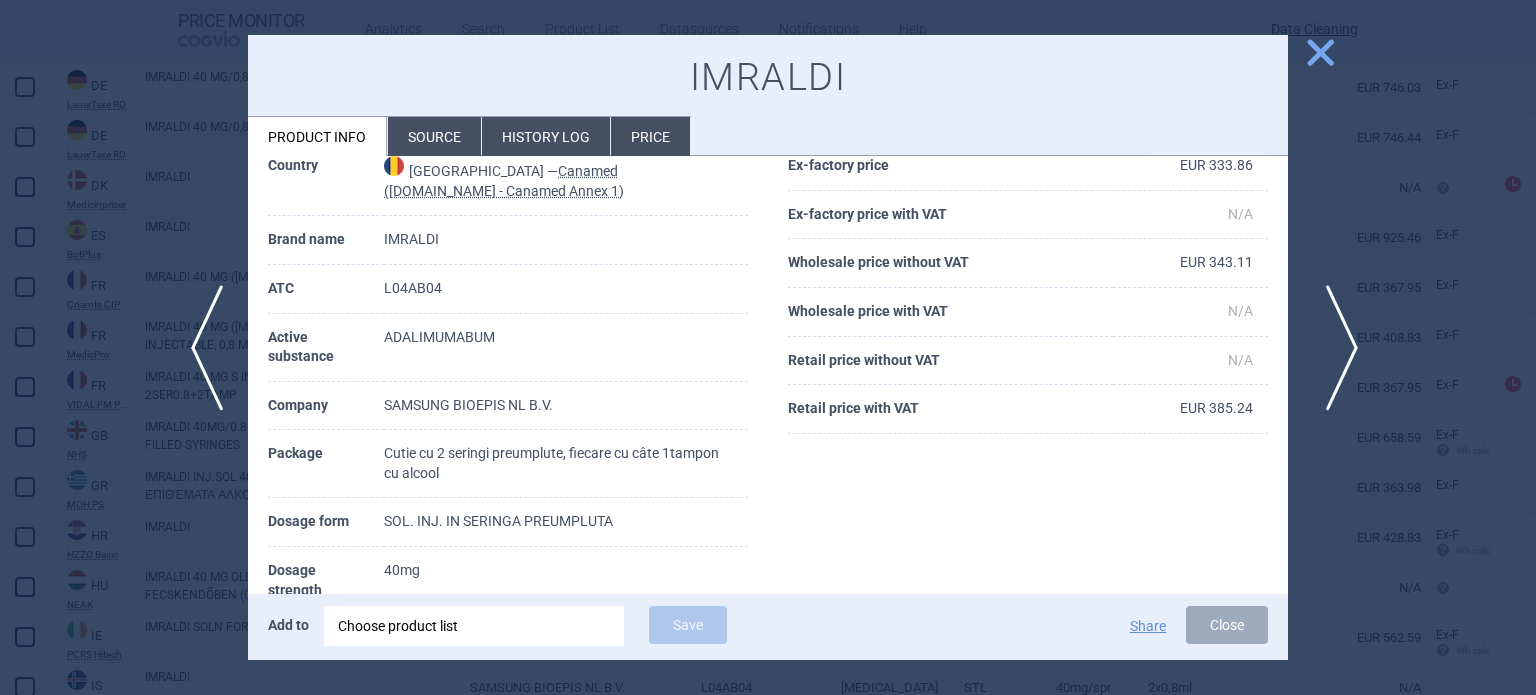 click on "next" at bounding box center (1335, 348) 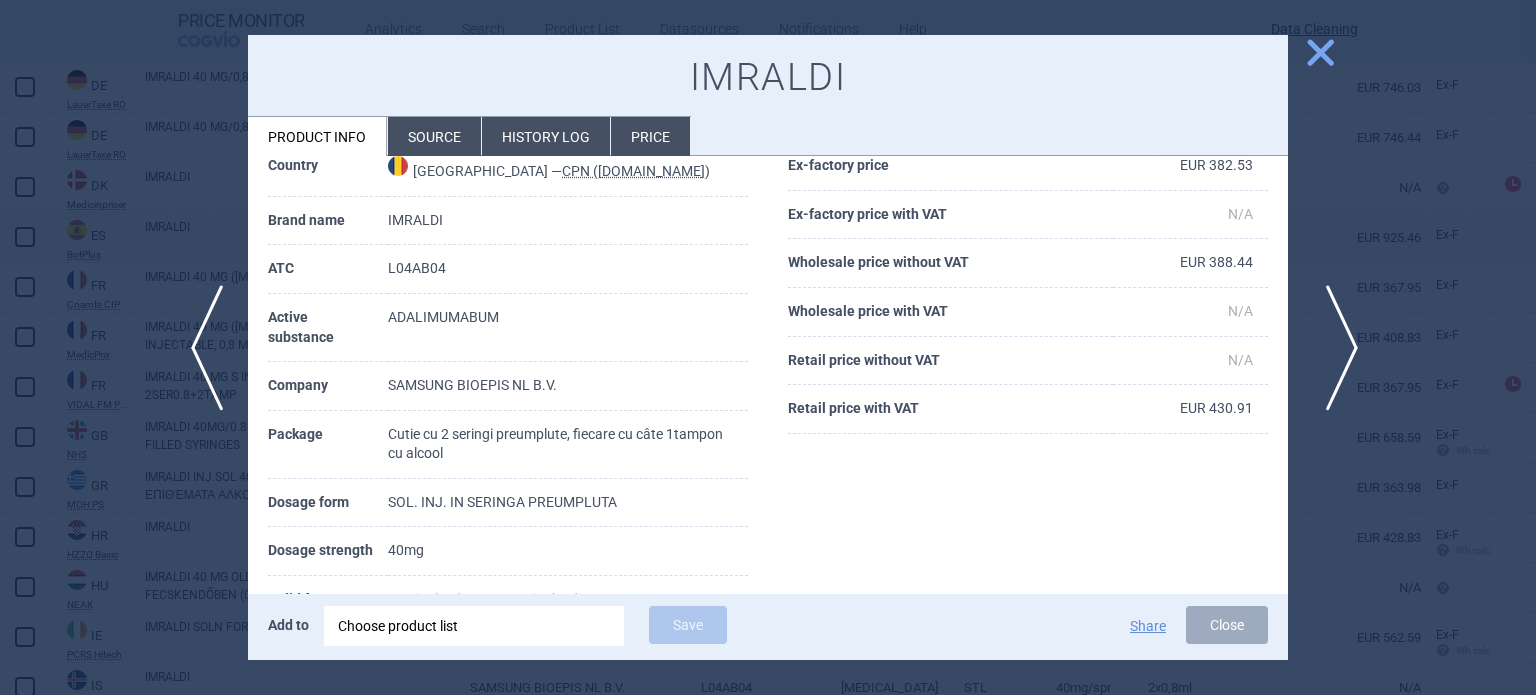 click on "next" at bounding box center (1335, 348) 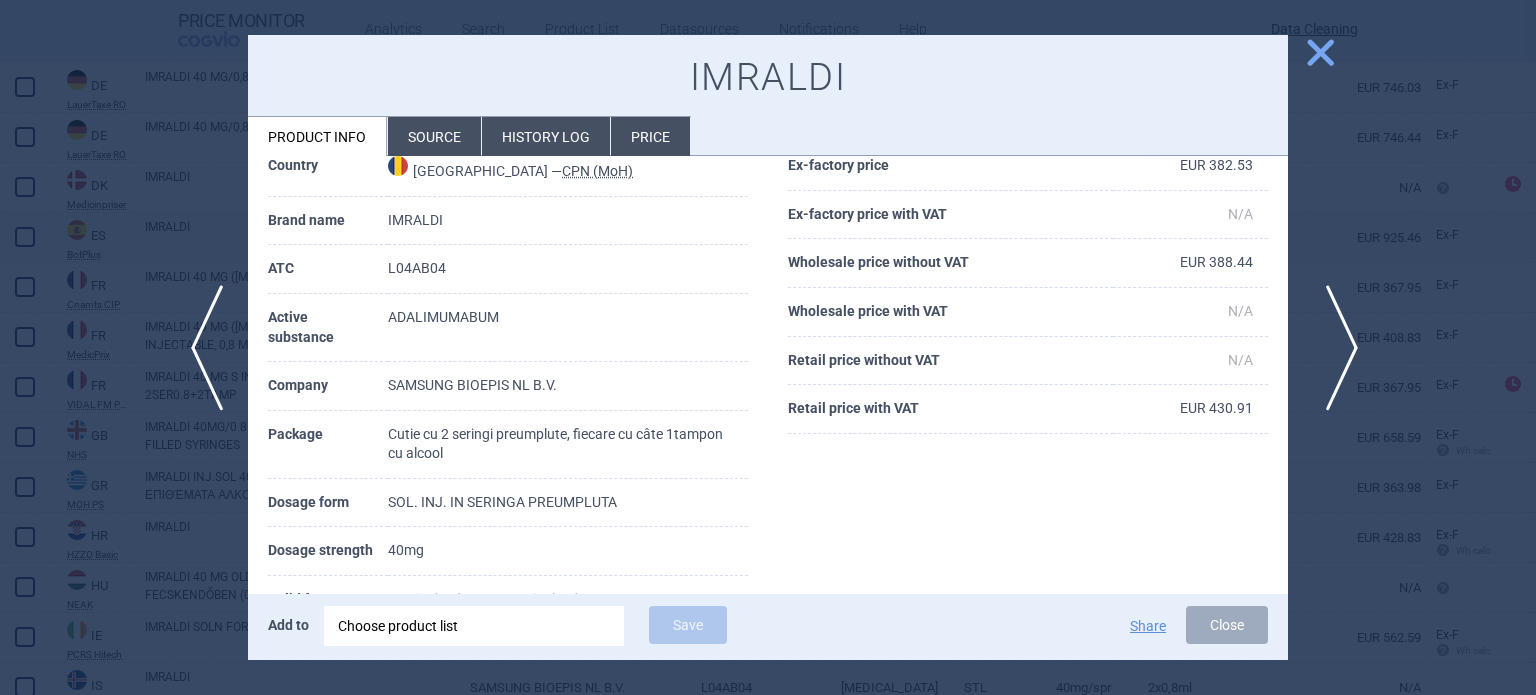 click on "next" at bounding box center (1335, 348) 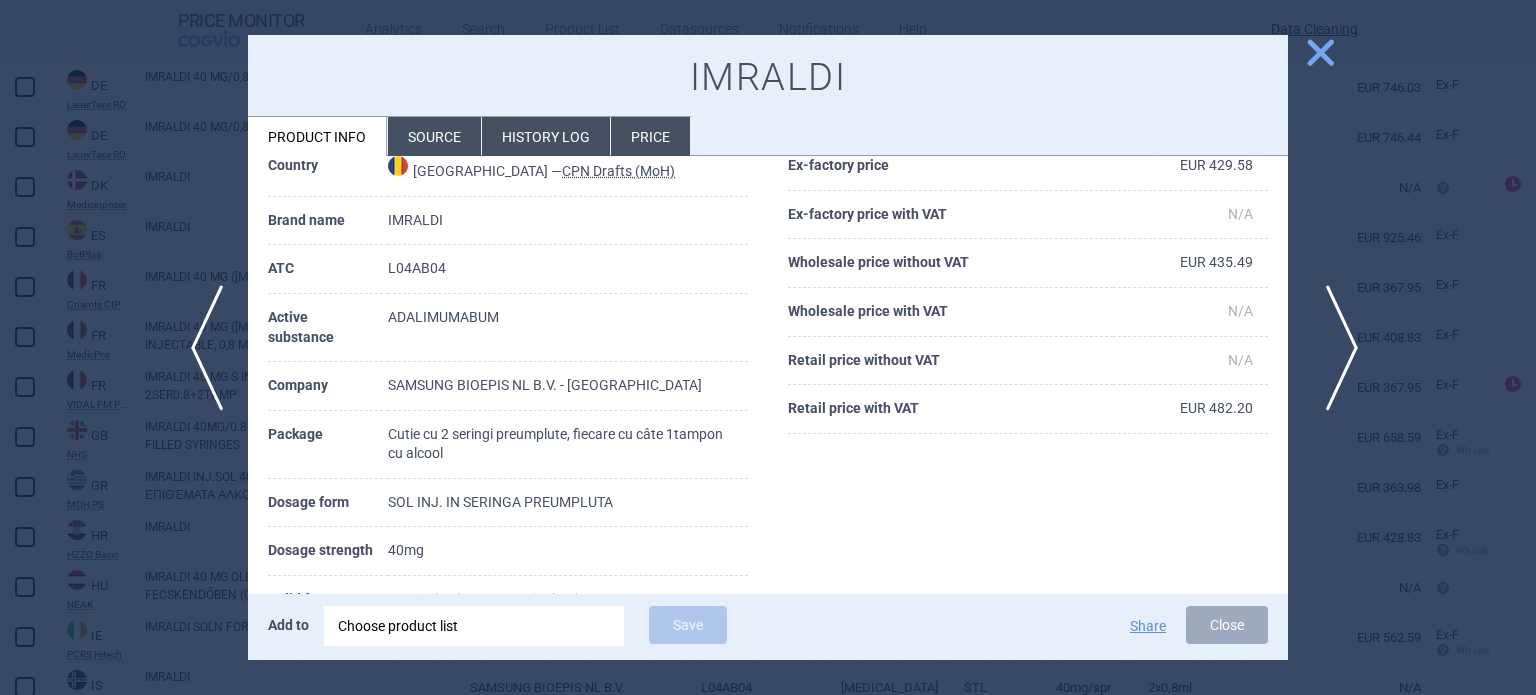 click on "next" at bounding box center (1335, 348) 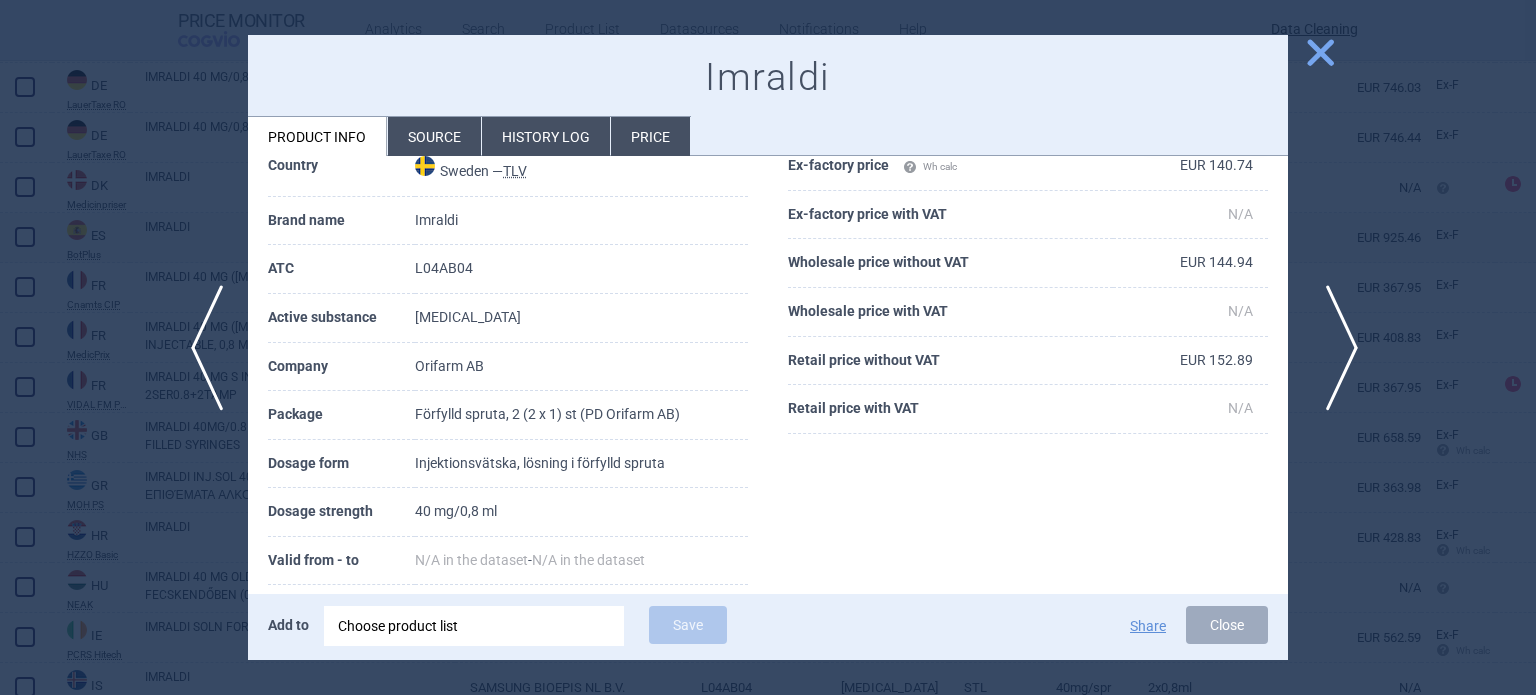click on "next" at bounding box center [1335, 348] 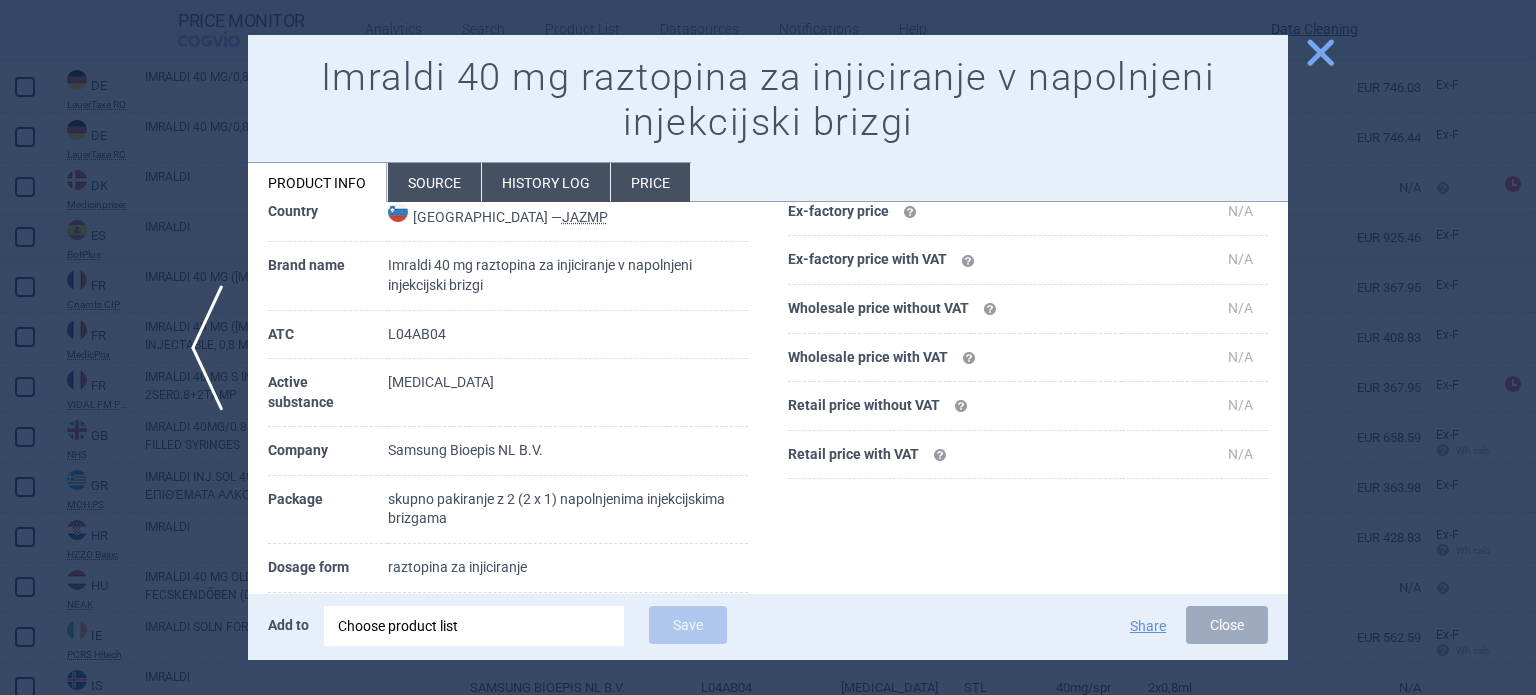 click on "Source" at bounding box center (434, 182) 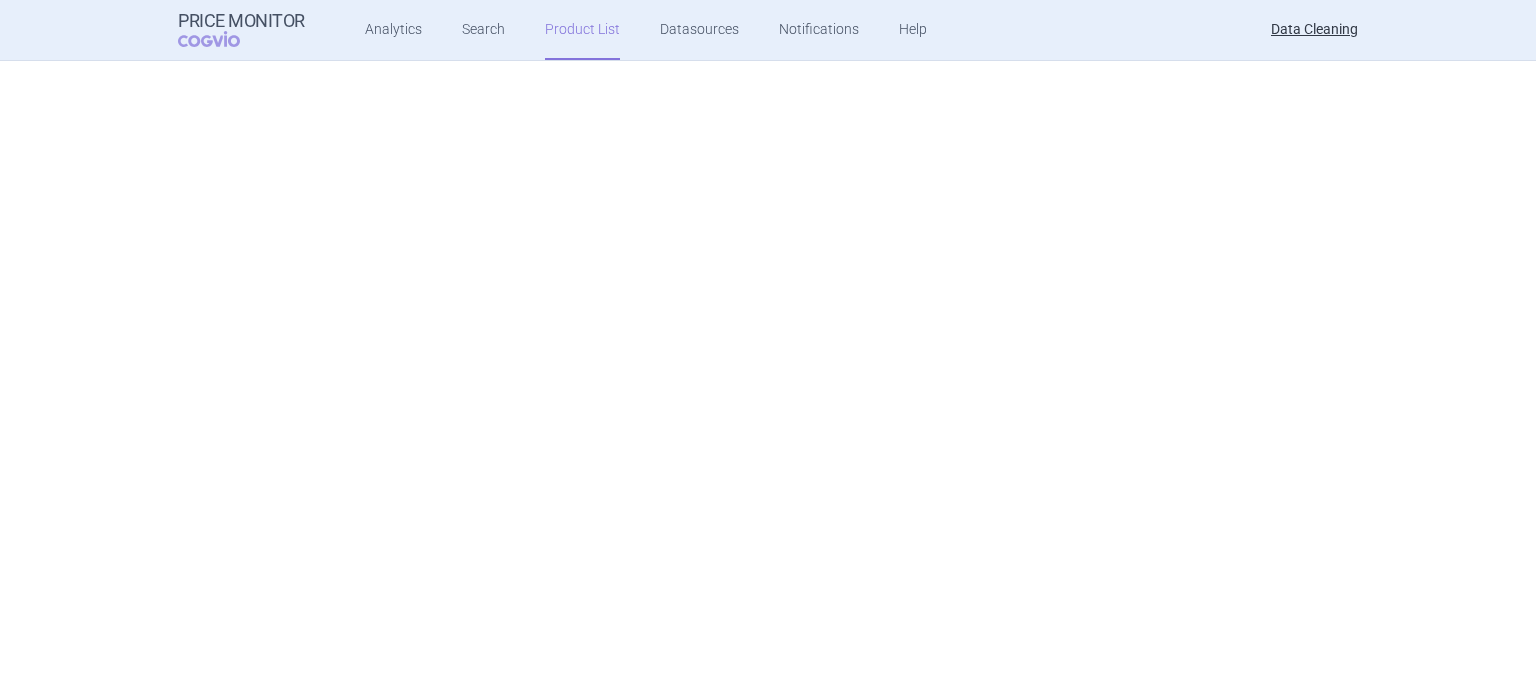 scroll, scrollTop: 0, scrollLeft: 0, axis: both 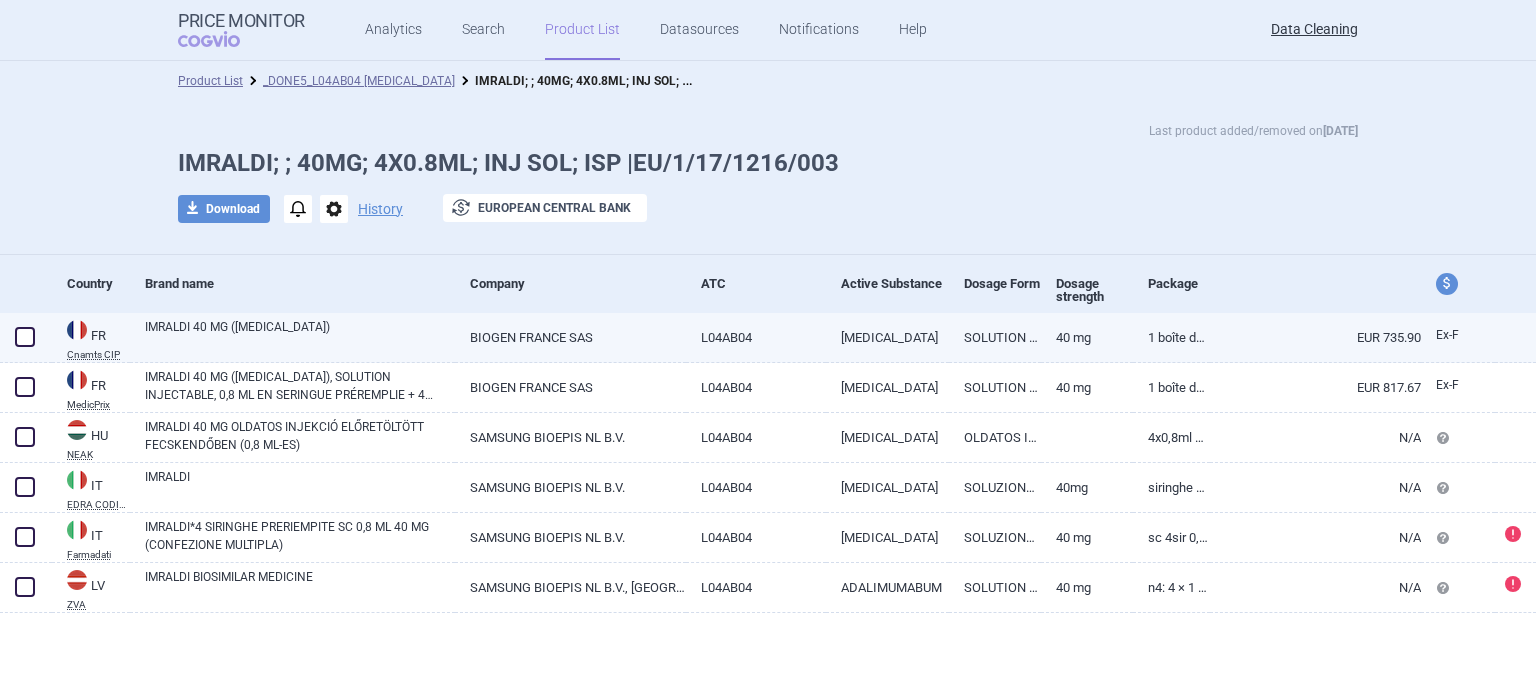 click on "BIOGEN FRANCE SAS" at bounding box center [570, 337] 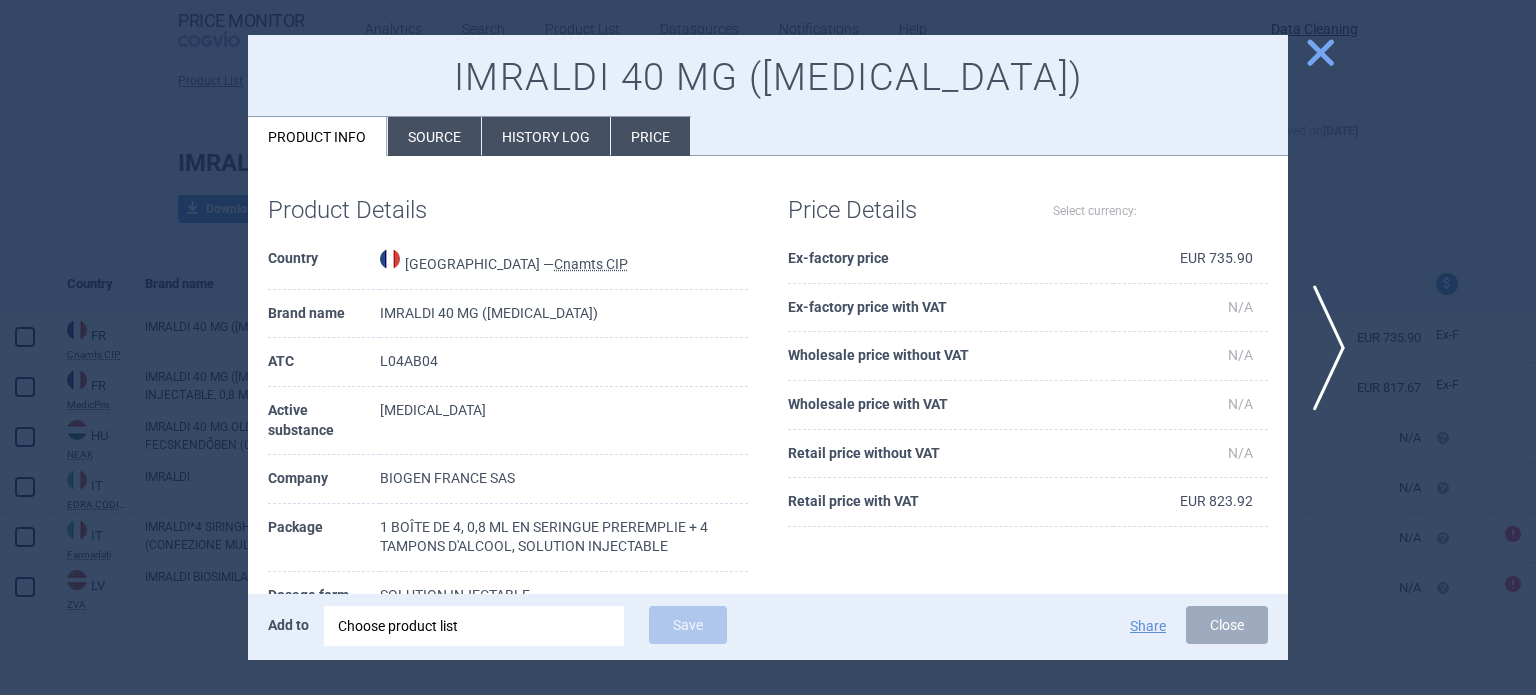select on "EUR" 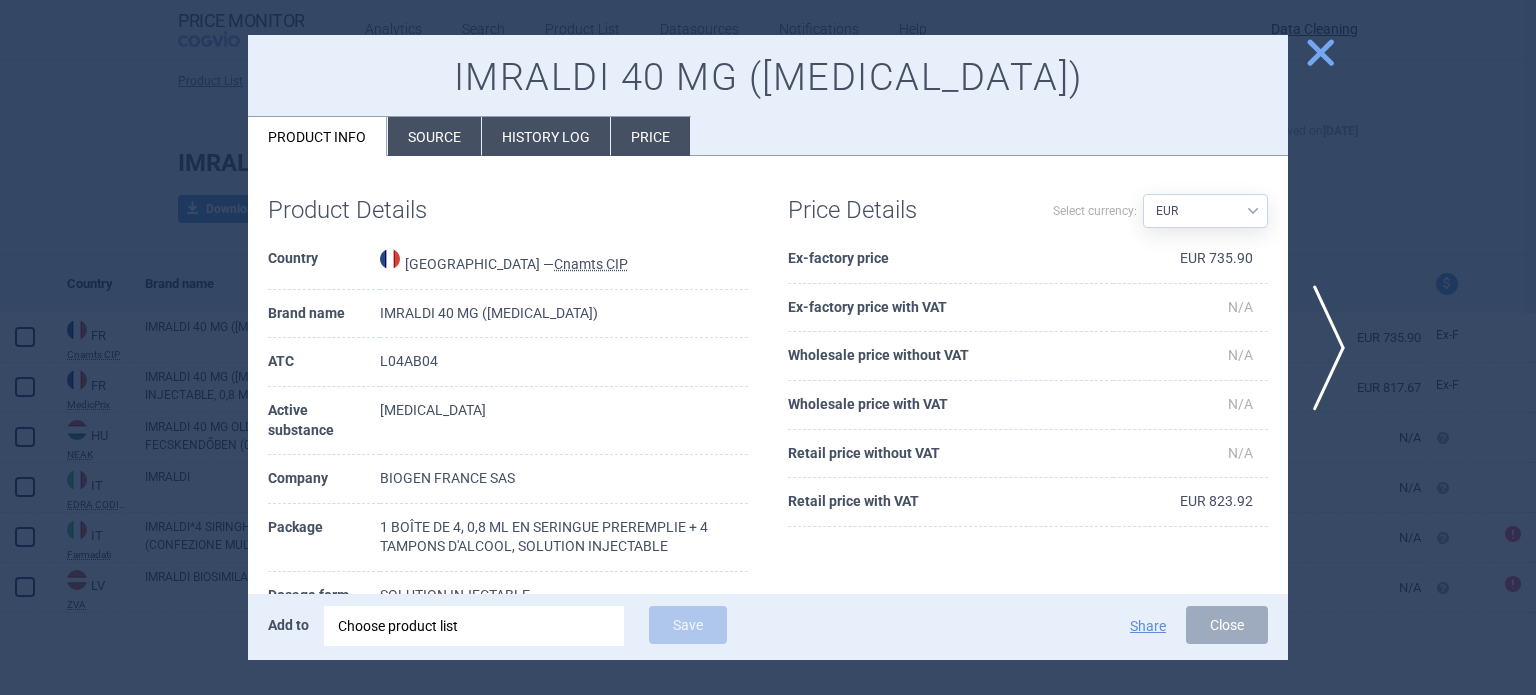 click on "Source" at bounding box center (434, 136) 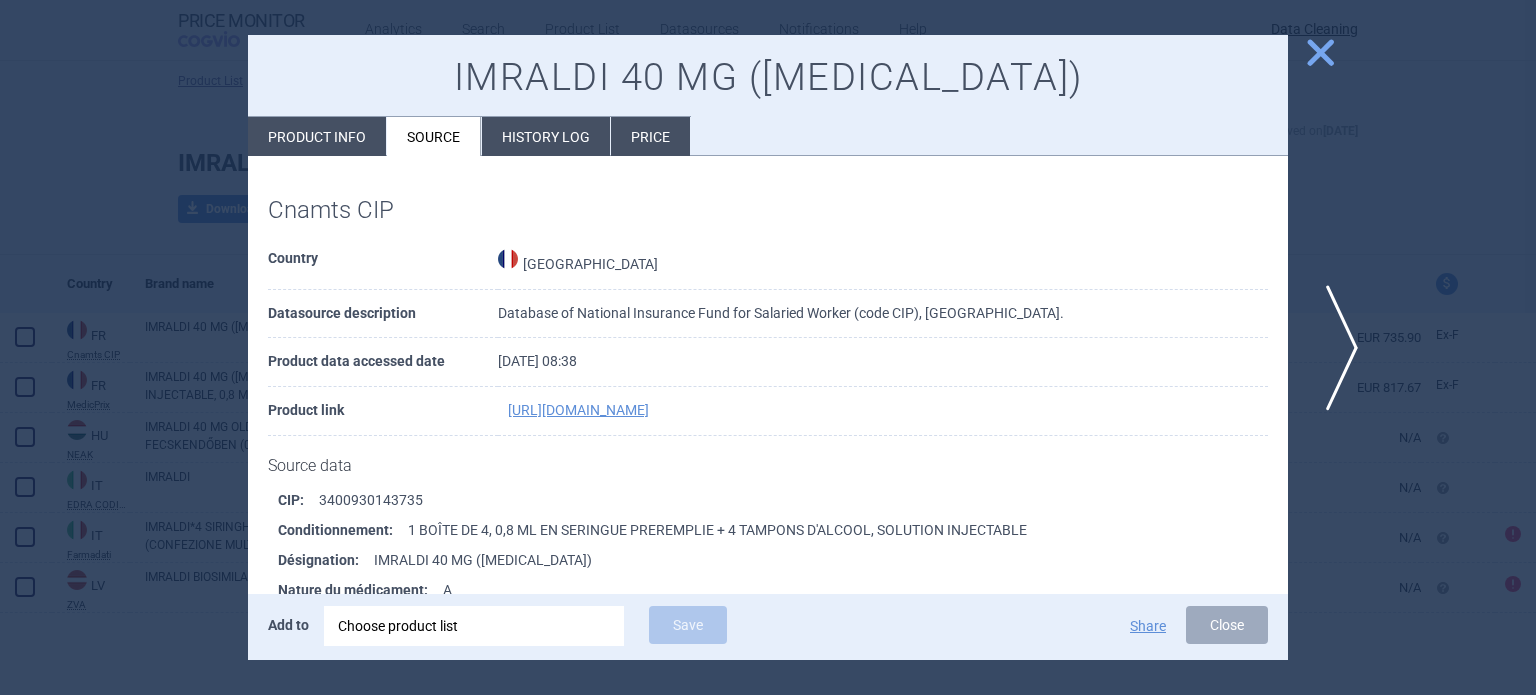 click on "next" at bounding box center (1335, 348) 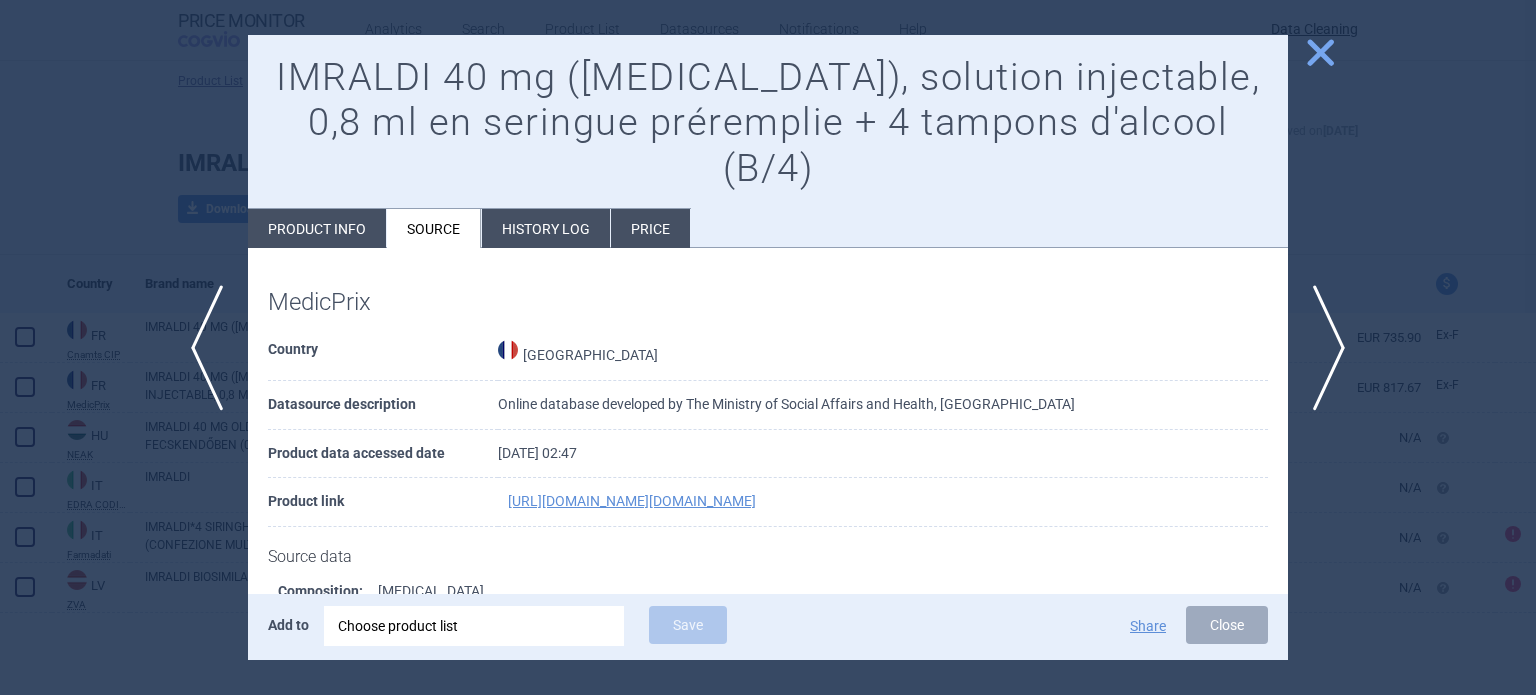 type 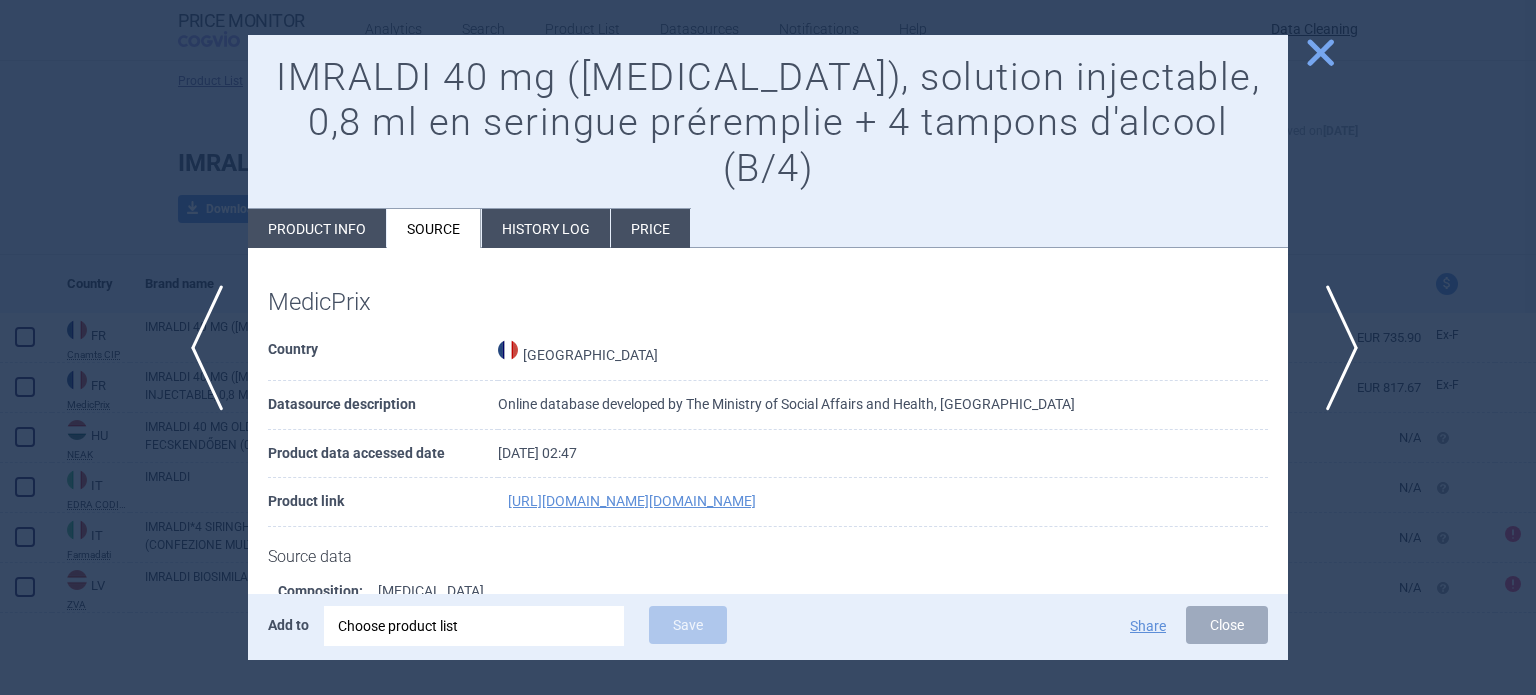 click on "next" at bounding box center [1335, 348] 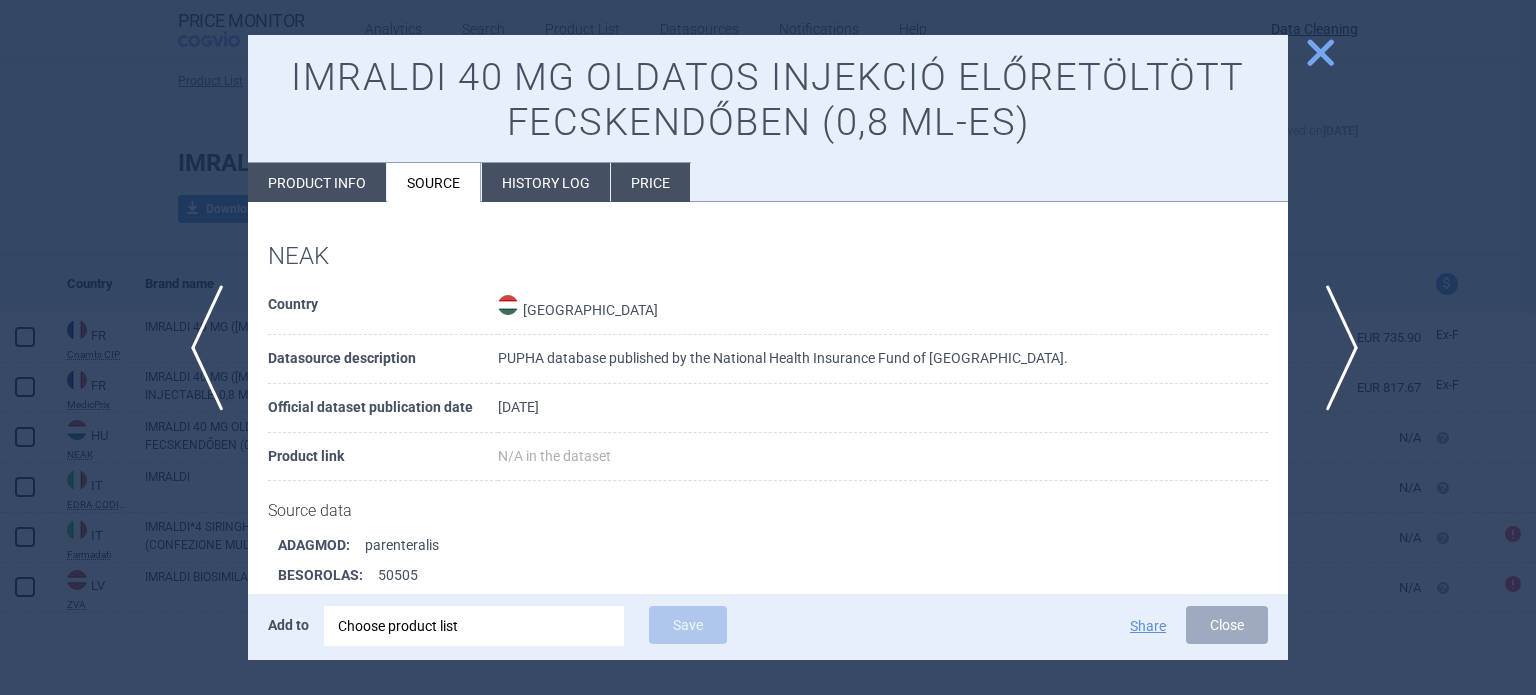 scroll, scrollTop: 1615, scrollLeft: 0, axis: vertical 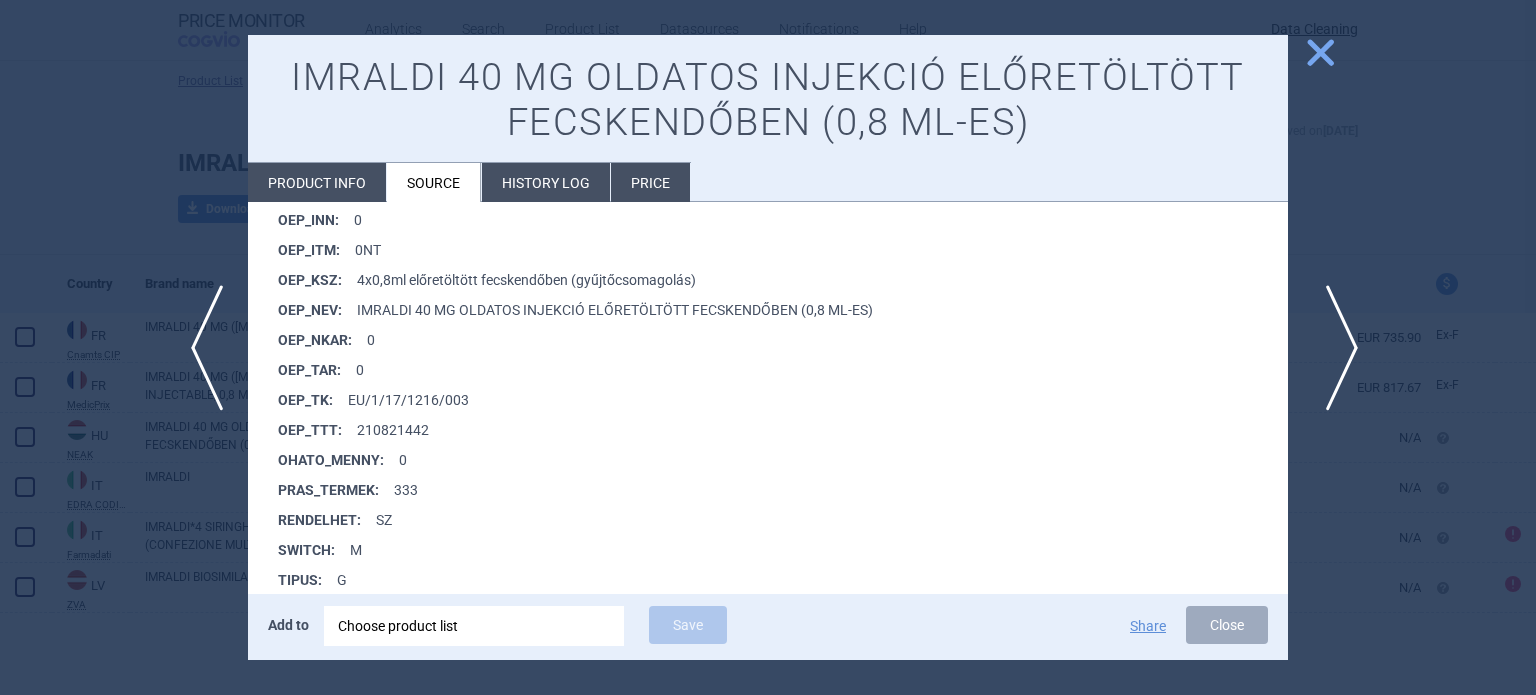 click on "next" at bounding box center [1335, 348] 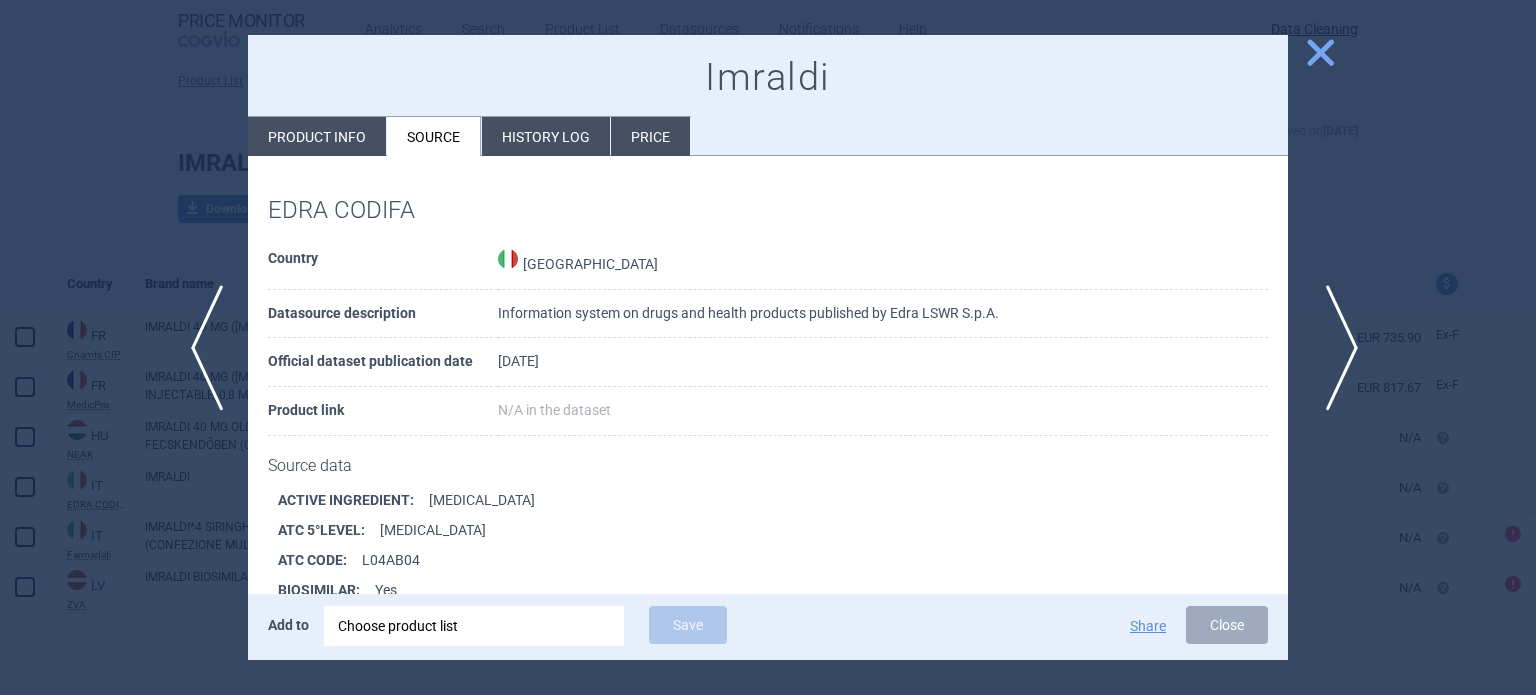 scroll, scrollTop: 272, scrollLeft: 0, axis: vertical 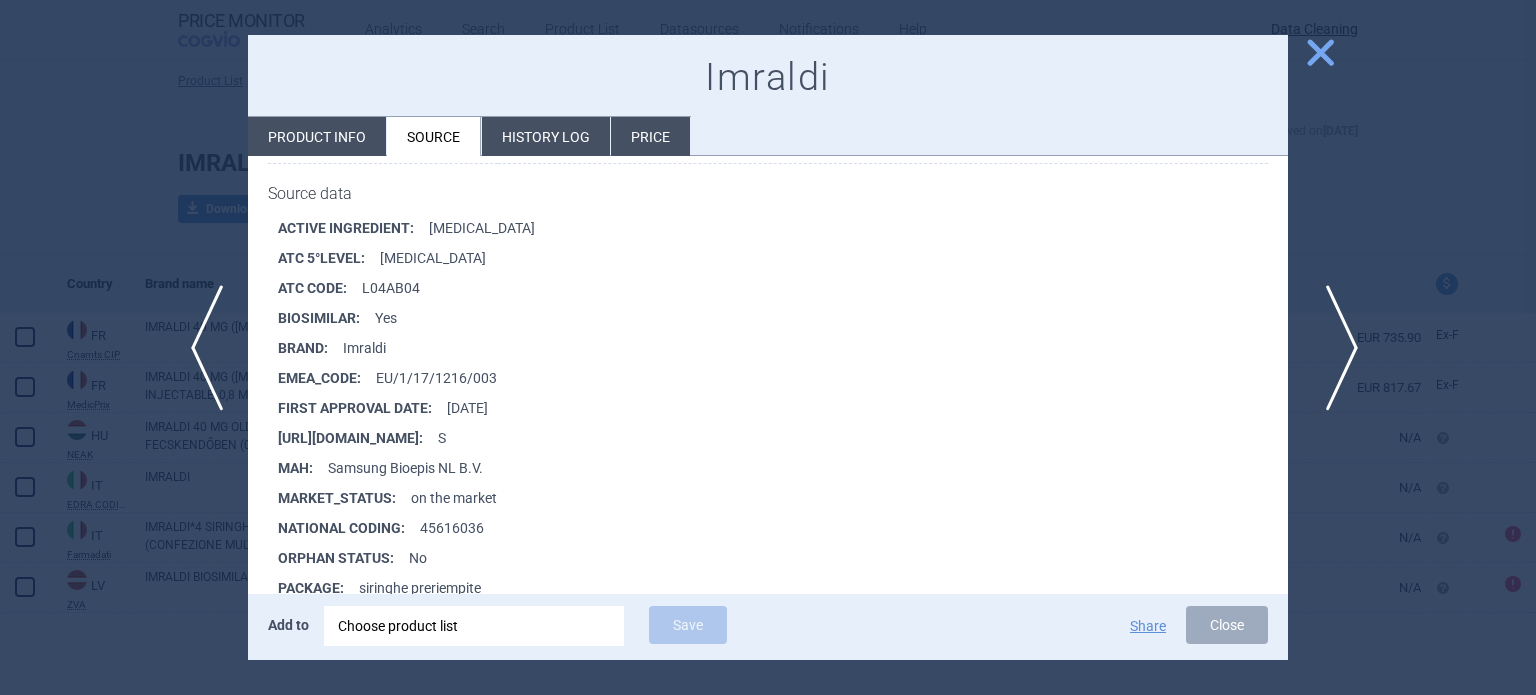 click on "next" at bounding box center [1335, 348] 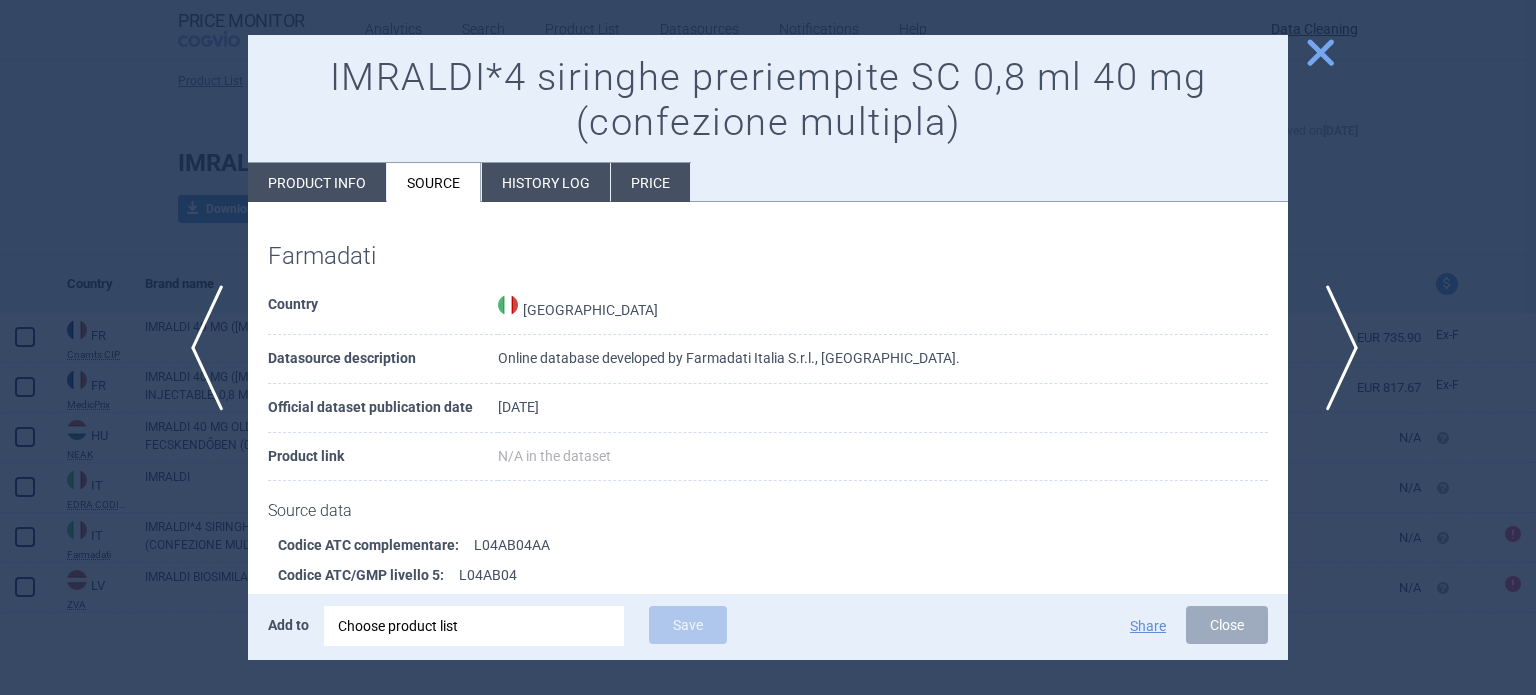 scroll, scrollTop: 1533, scrollLeft: 0, axis: vertical 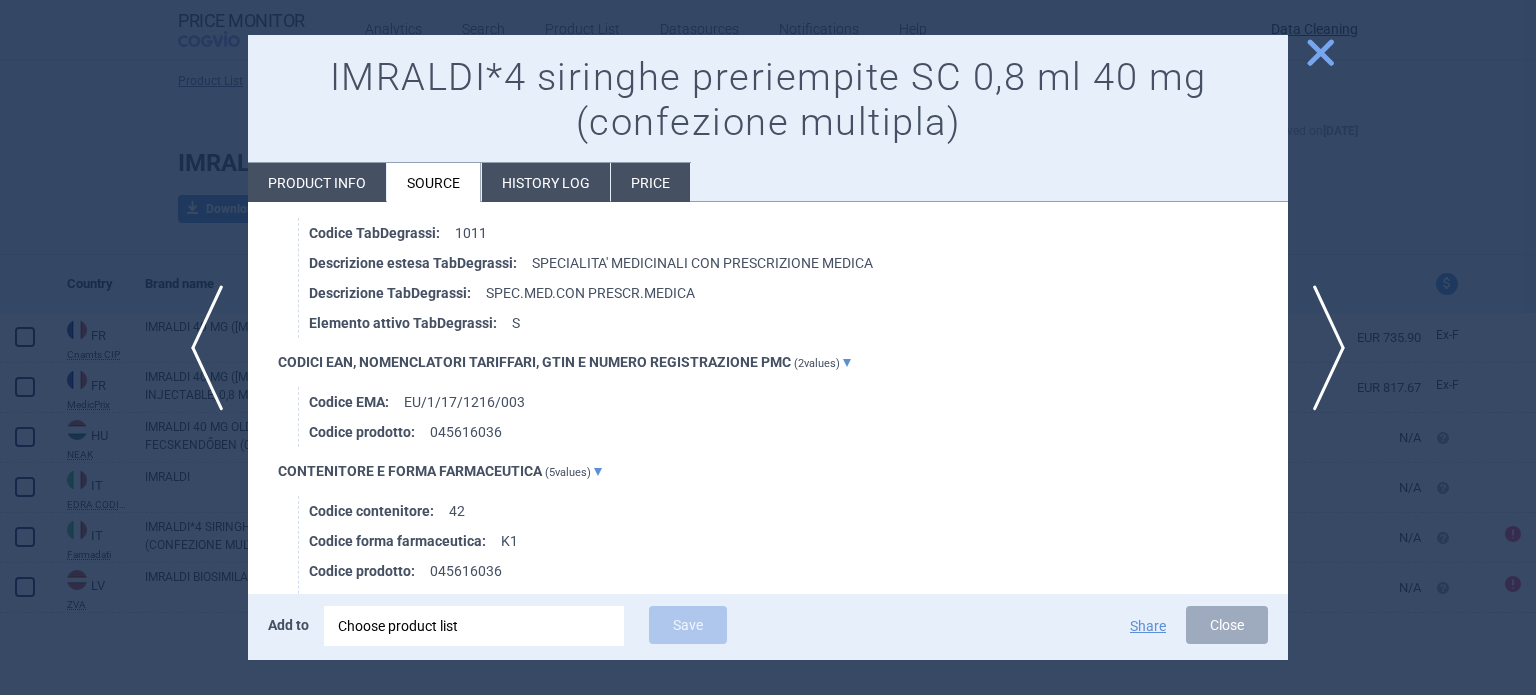 click on "next" at bounding box center (1335, 348) 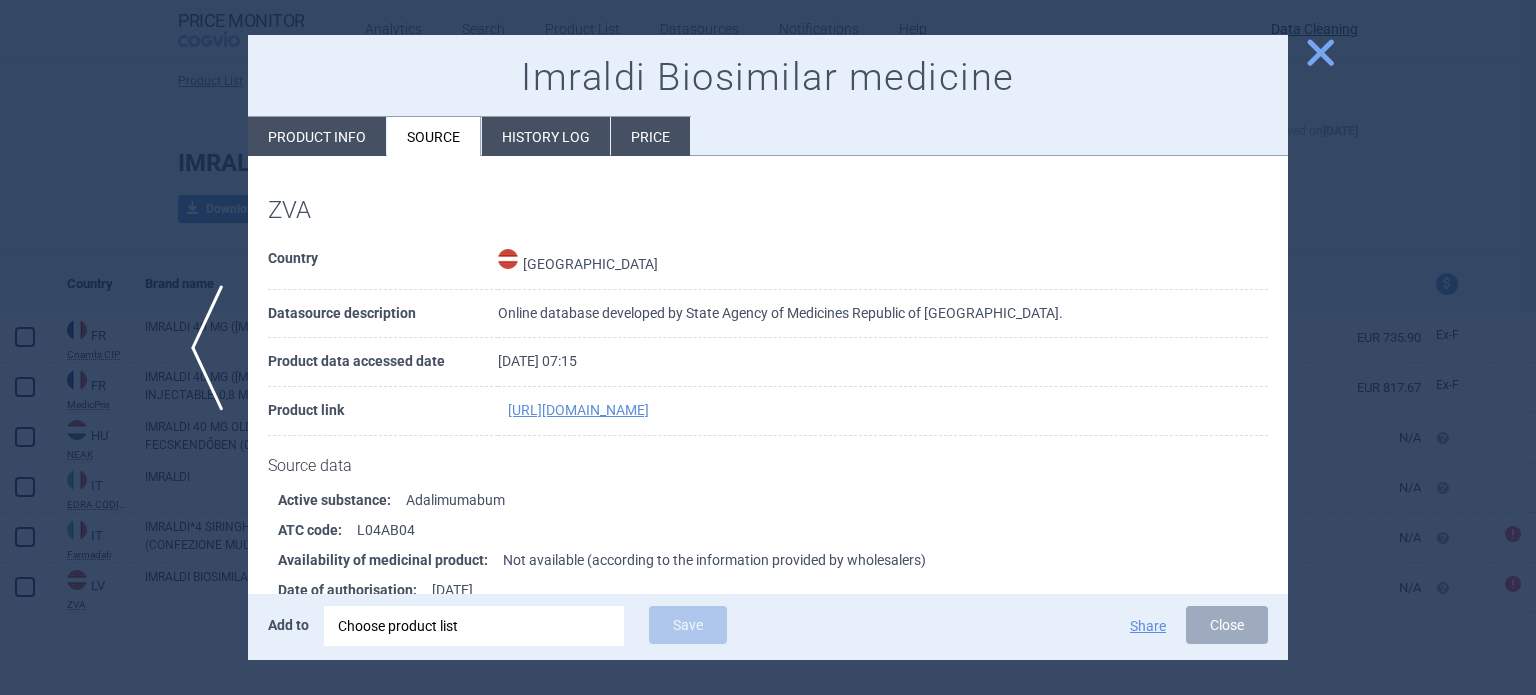 click at bounding box center (768, 347) 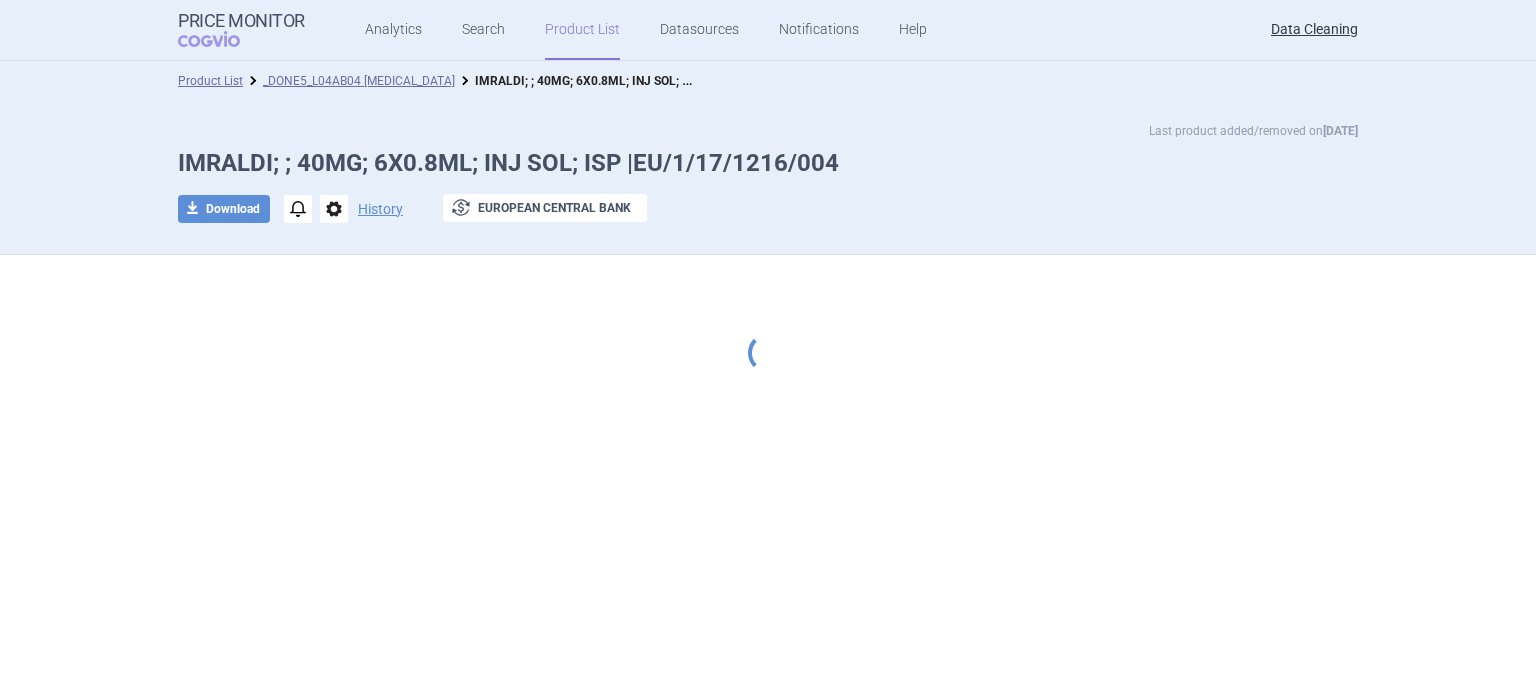 scroll, scrollTop: 0, scrollLeft: 0, axis: both 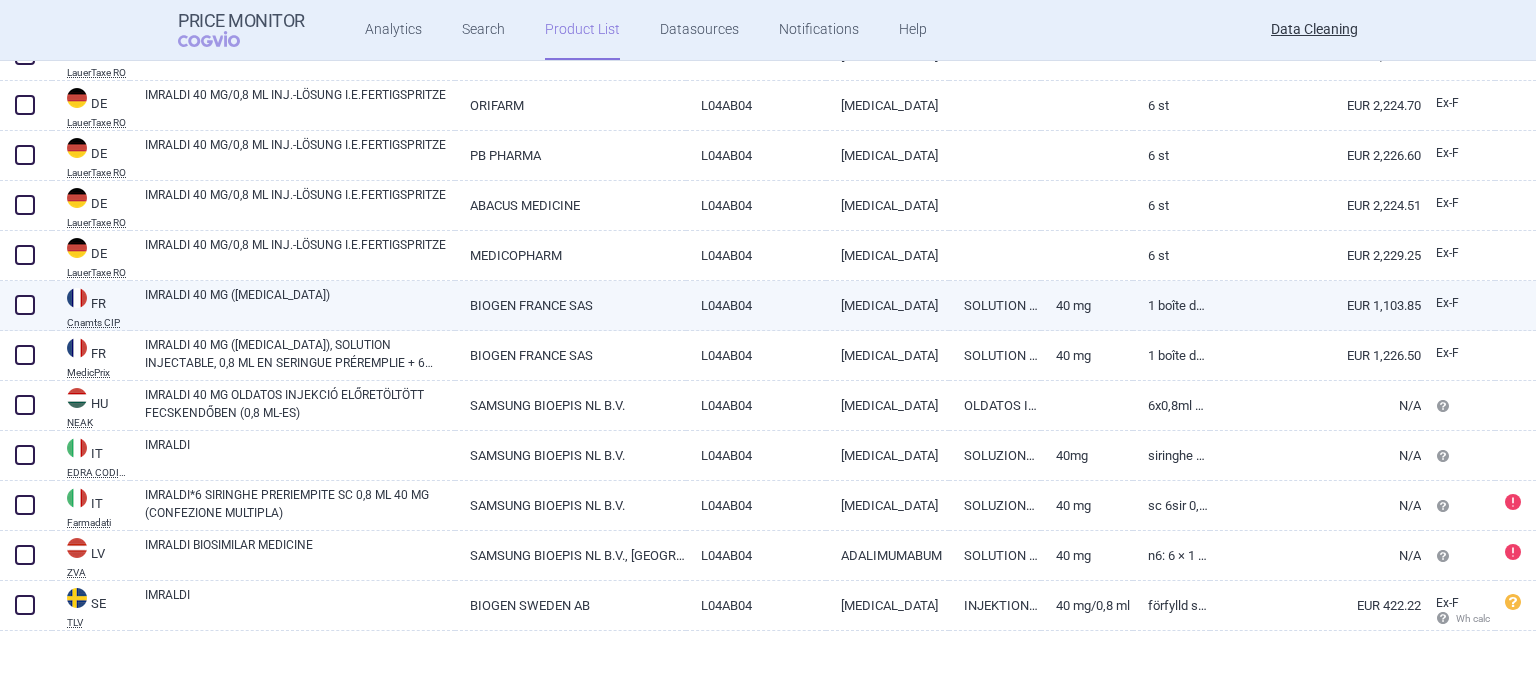 click on "BIOGEN FRANCE SAS" at bounding box center [570, 305] 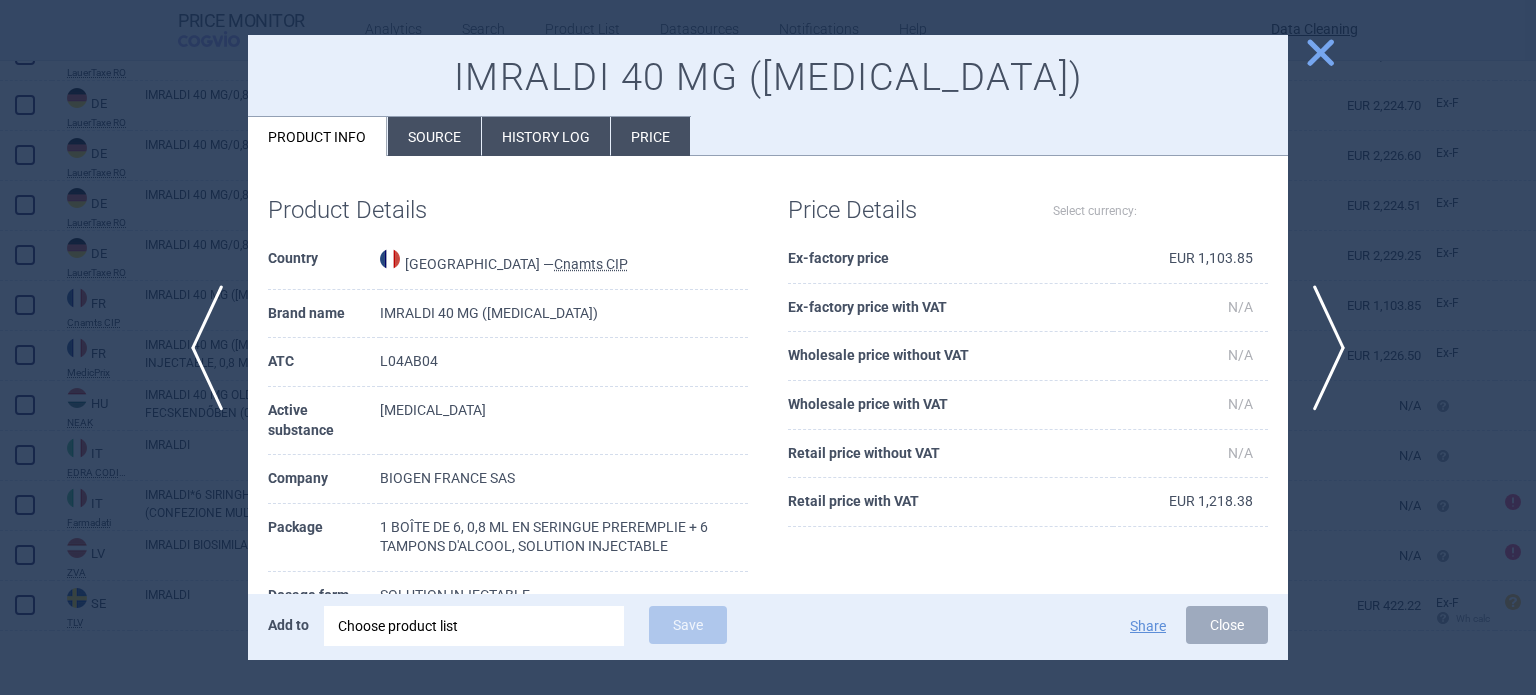 select on "EUR" 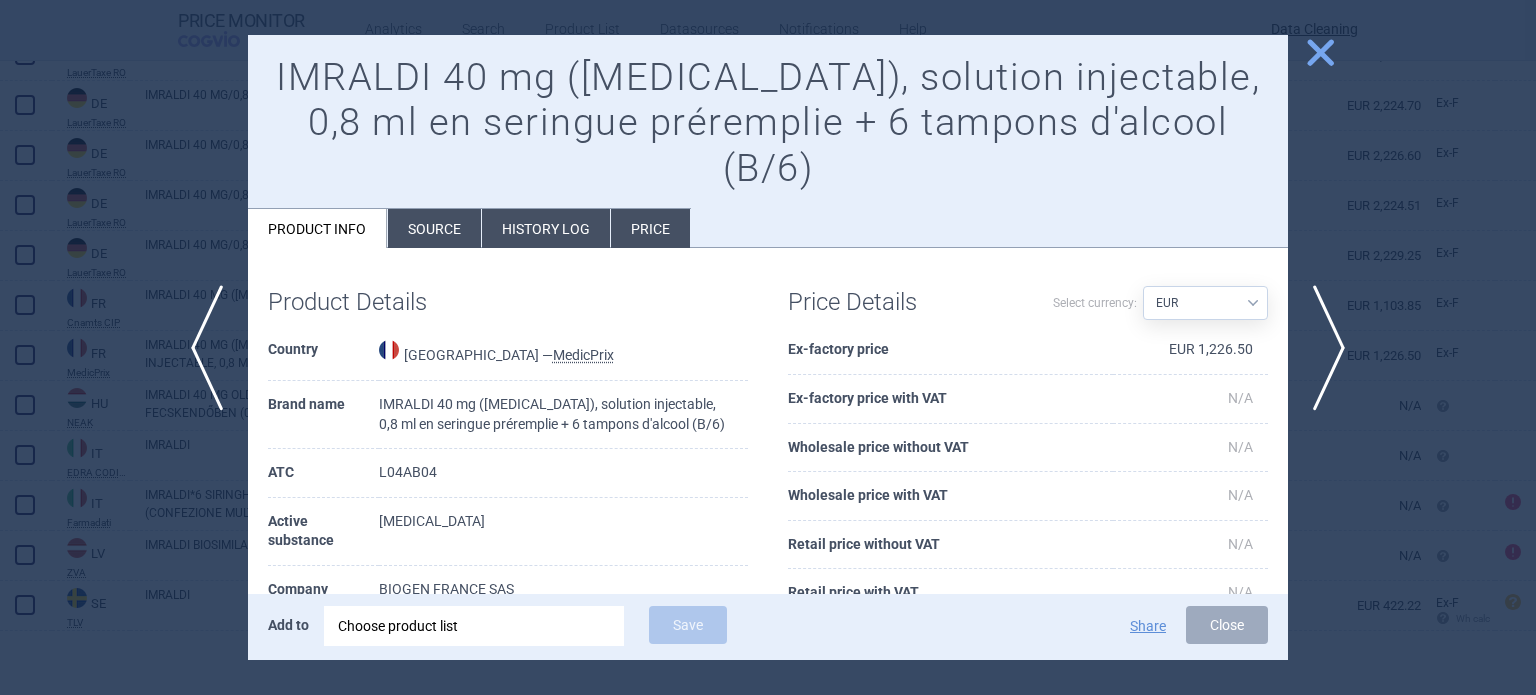 click on "Source" at bounding box center [434, 228] 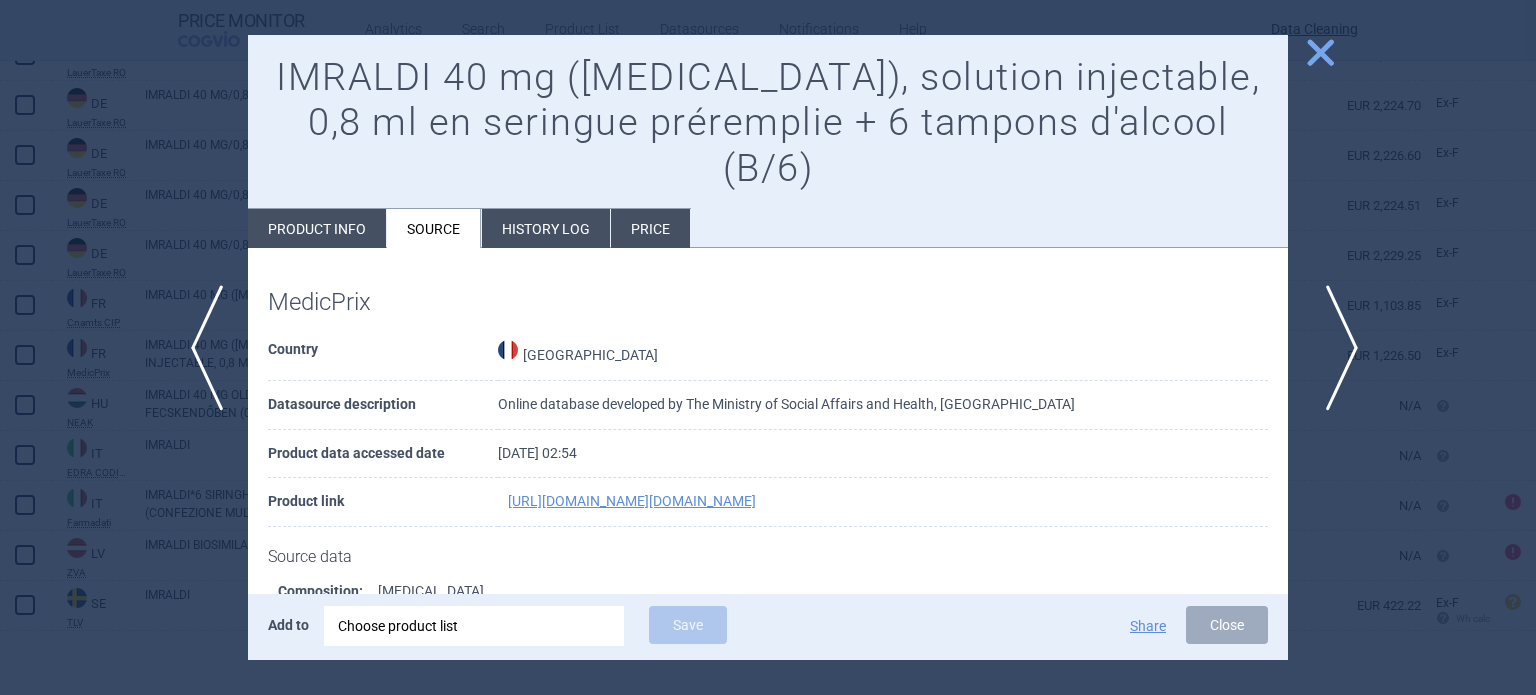 click on "next" at bounding box center [1335, 348] 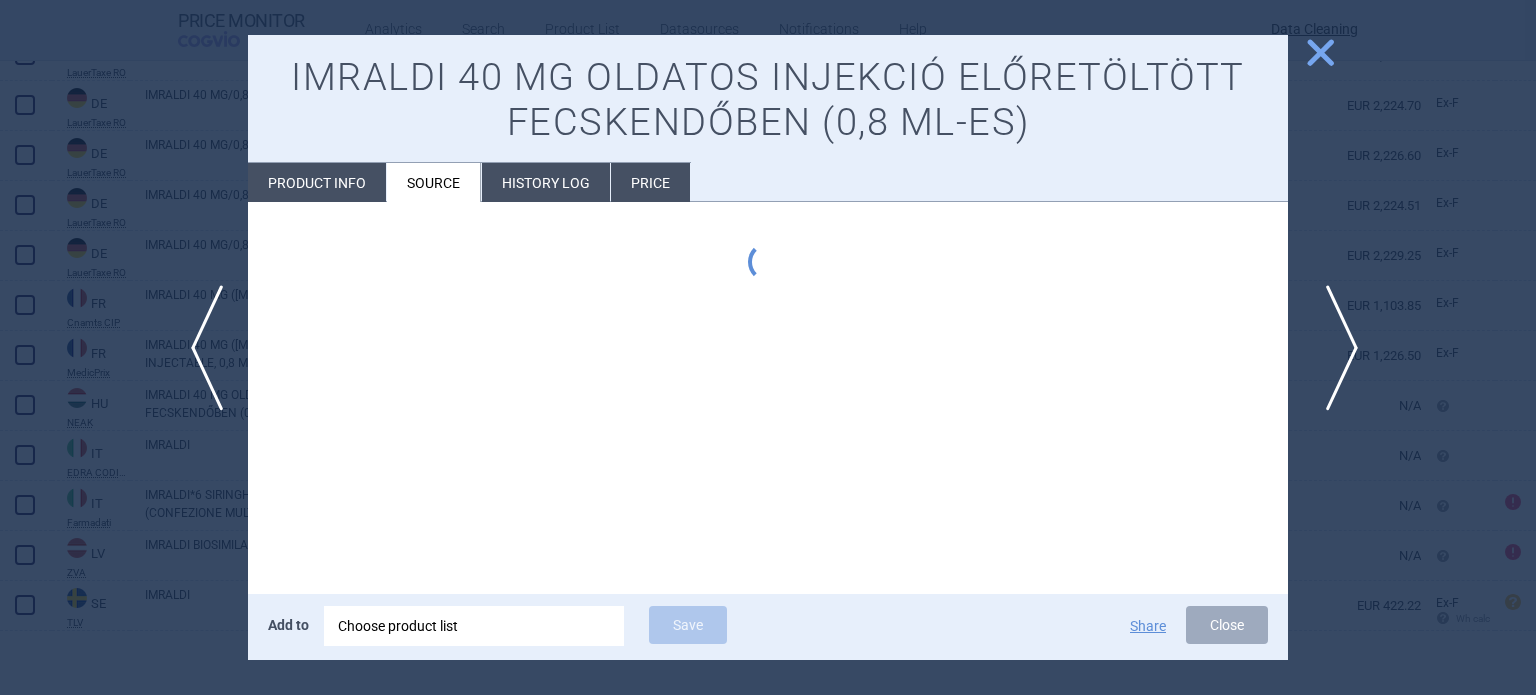 type 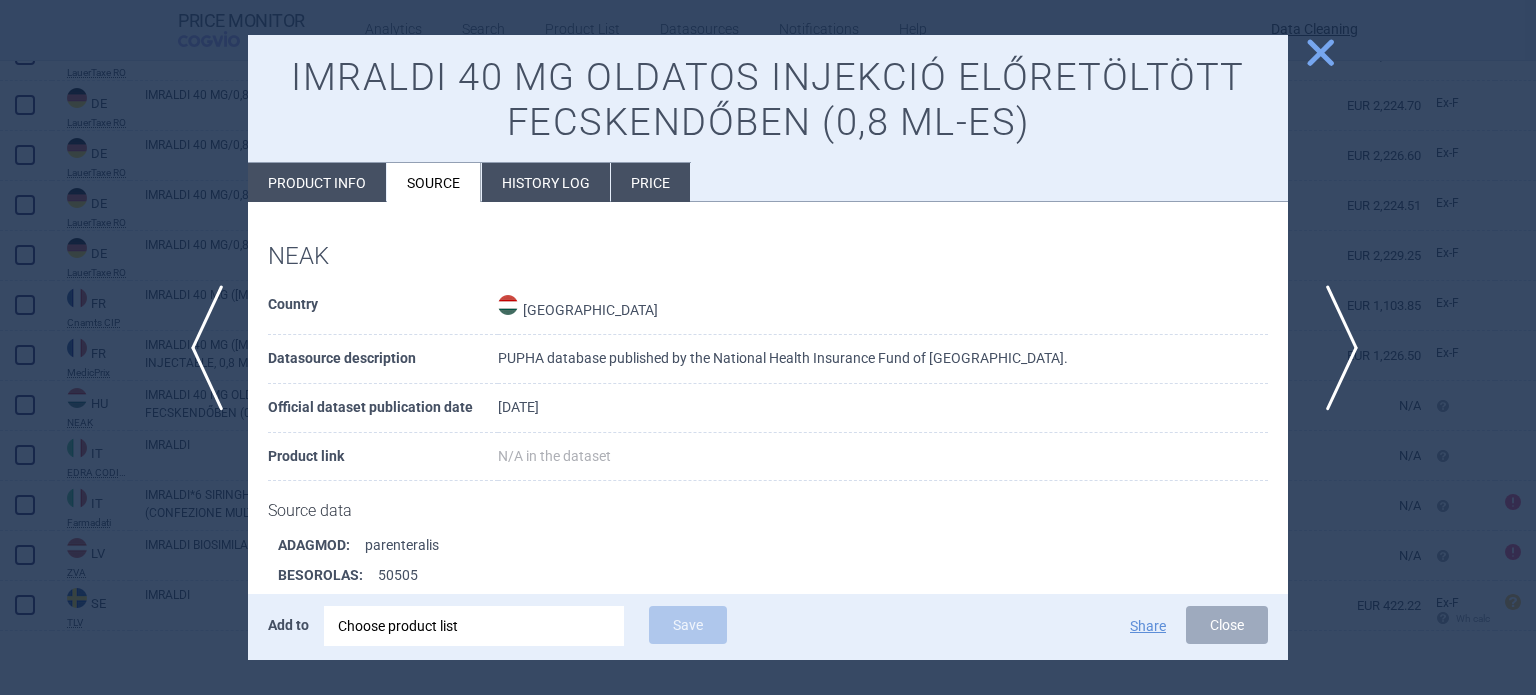 scroll, scrollTop: 1615, scrollLeft: 0, axis: vertical 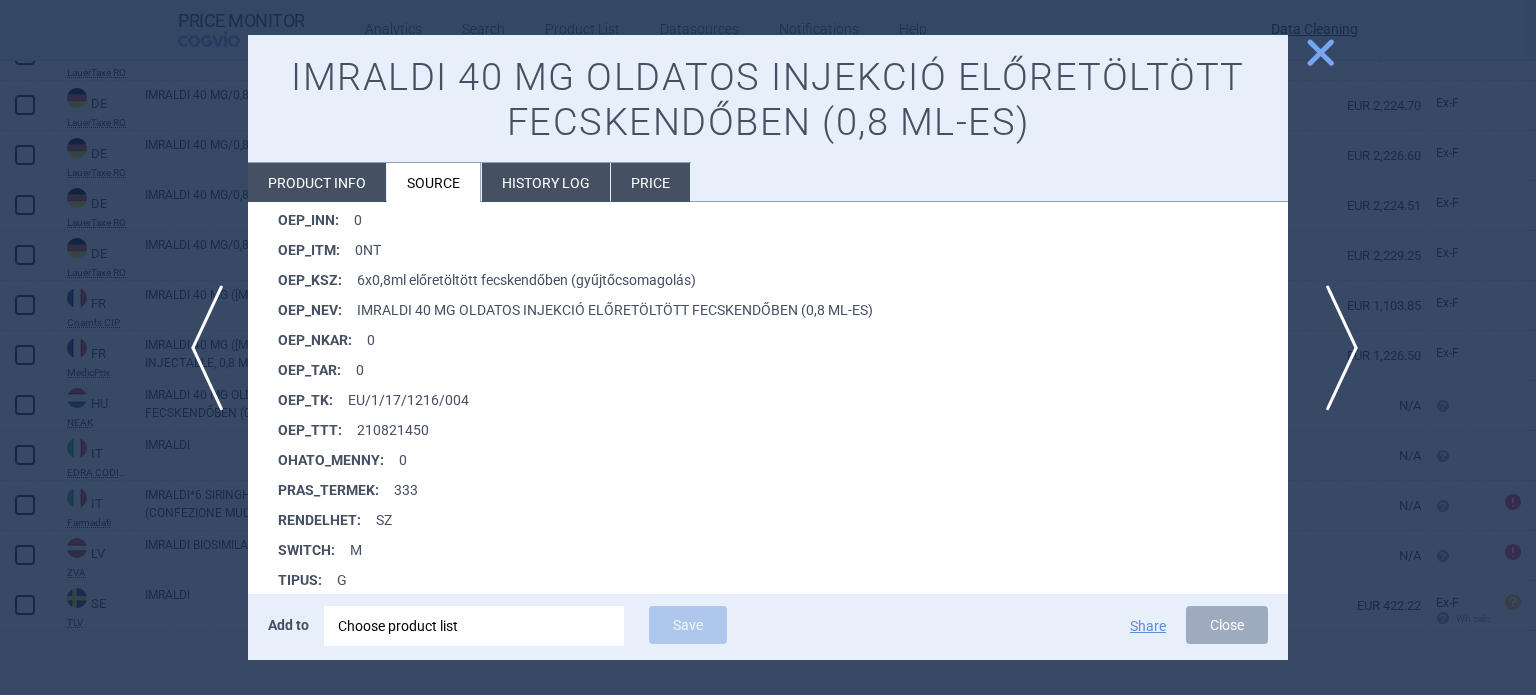click on "next" at bounding box center [1335, 348] 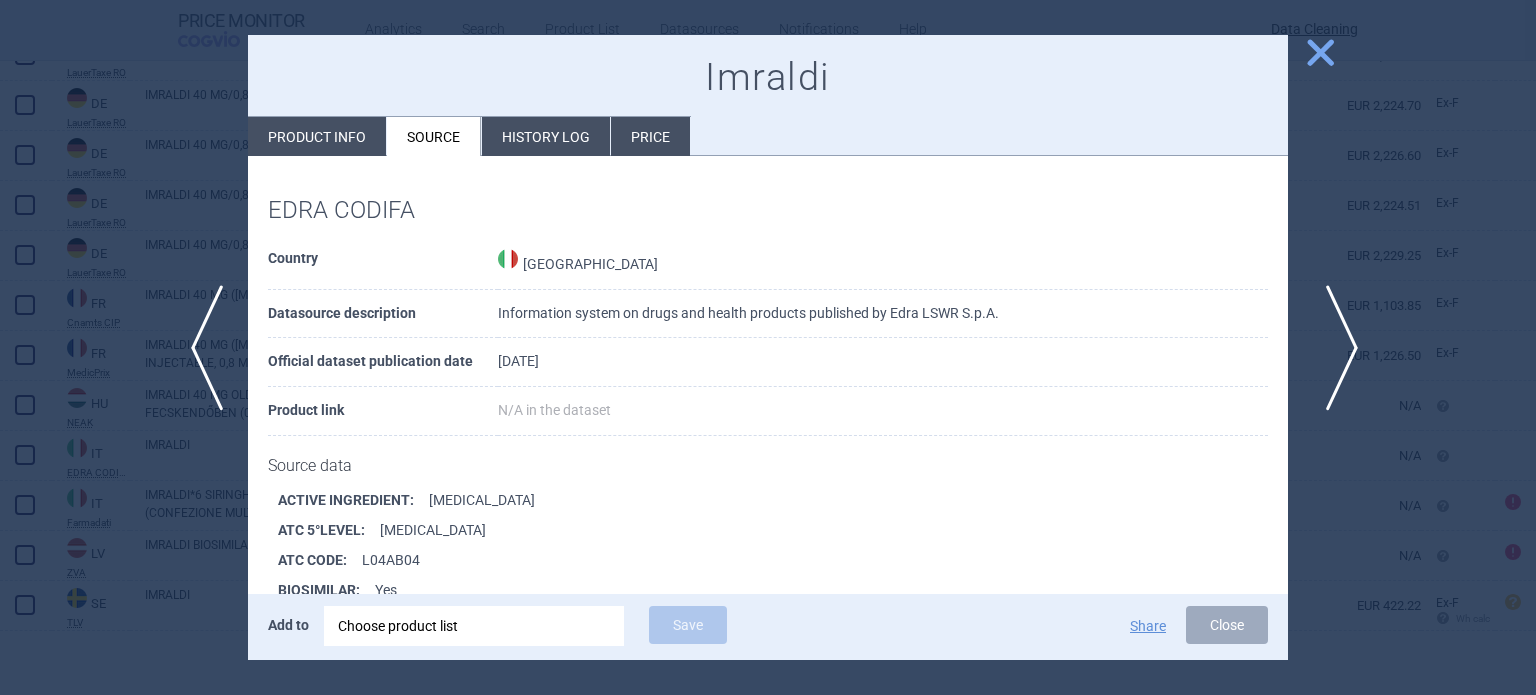 scroll, scrollTop: 2880, scrollLeft: 0, axis: vertical 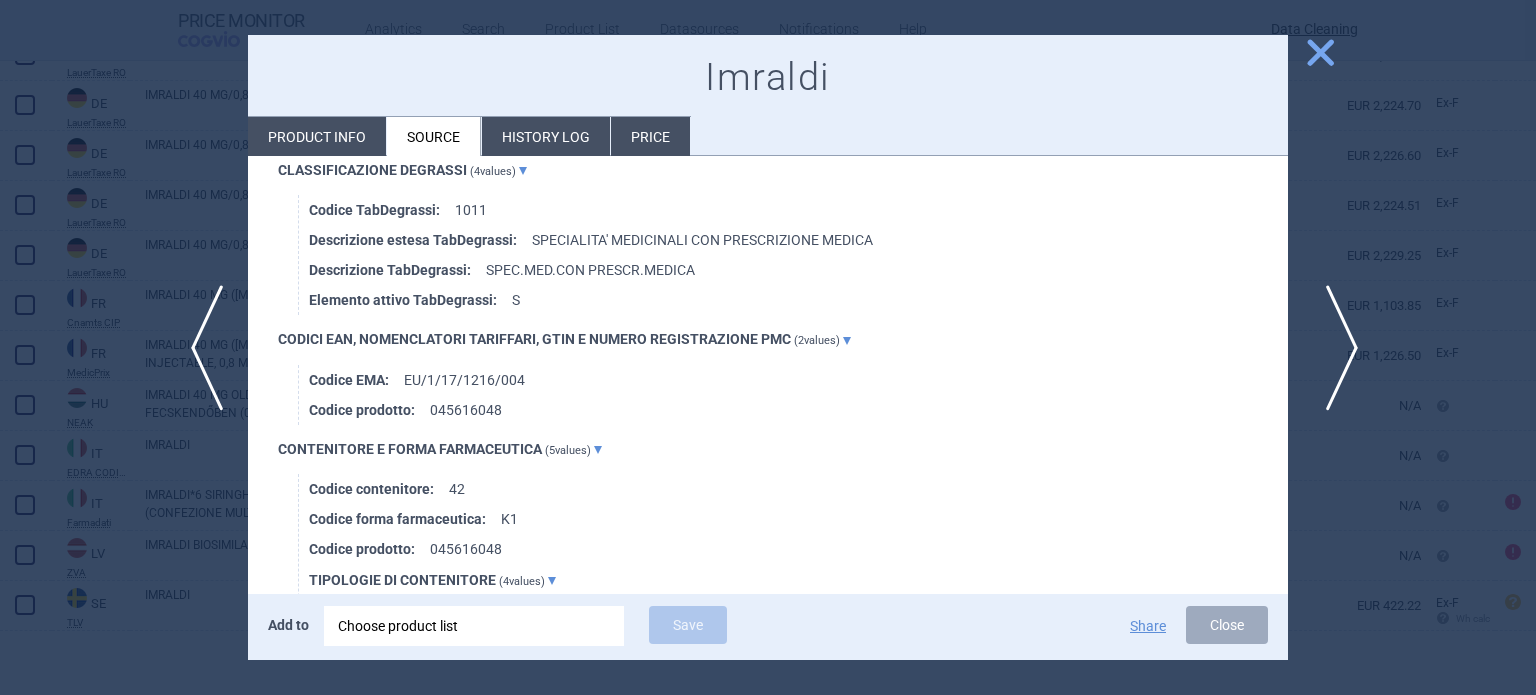 click on "next" at bounding box center (1335, 348) 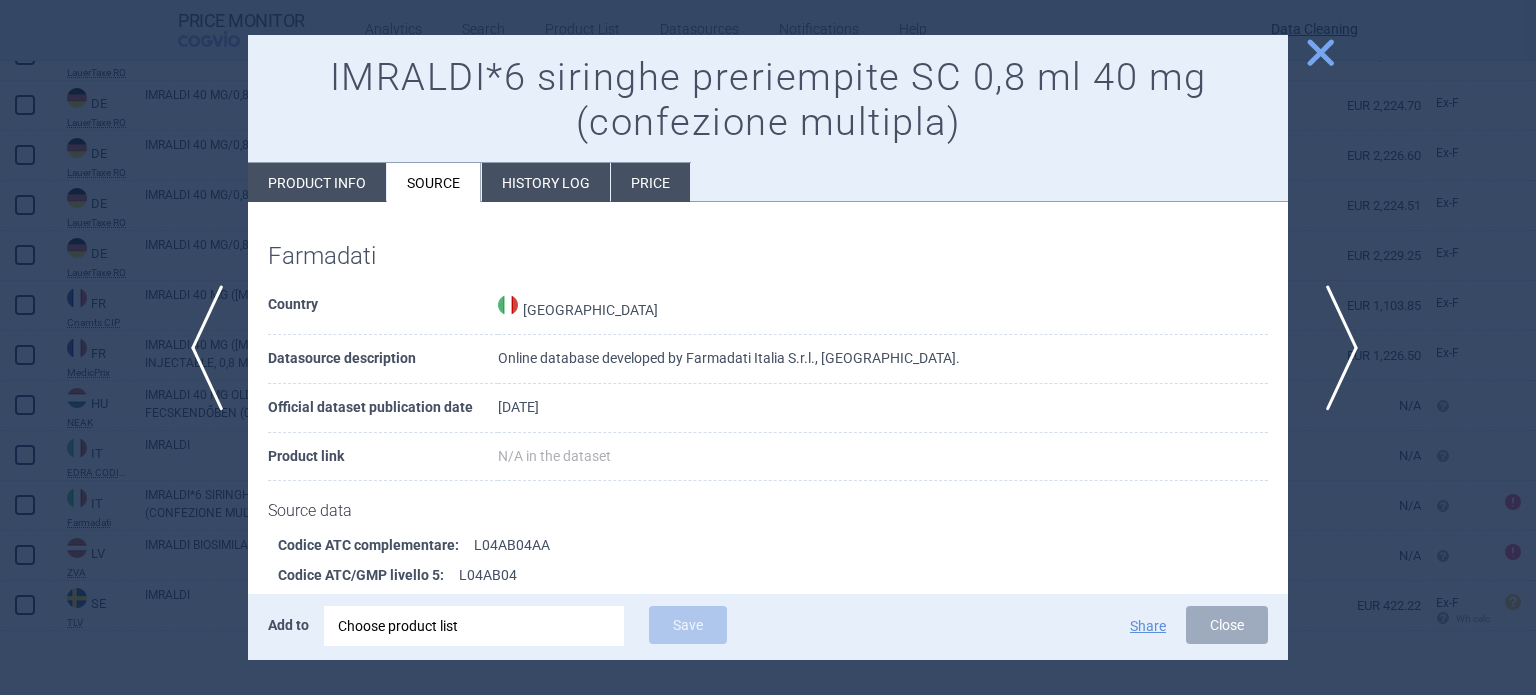 scroll, scrollTop: 1533, scrollLeft: 0, axis: vertical 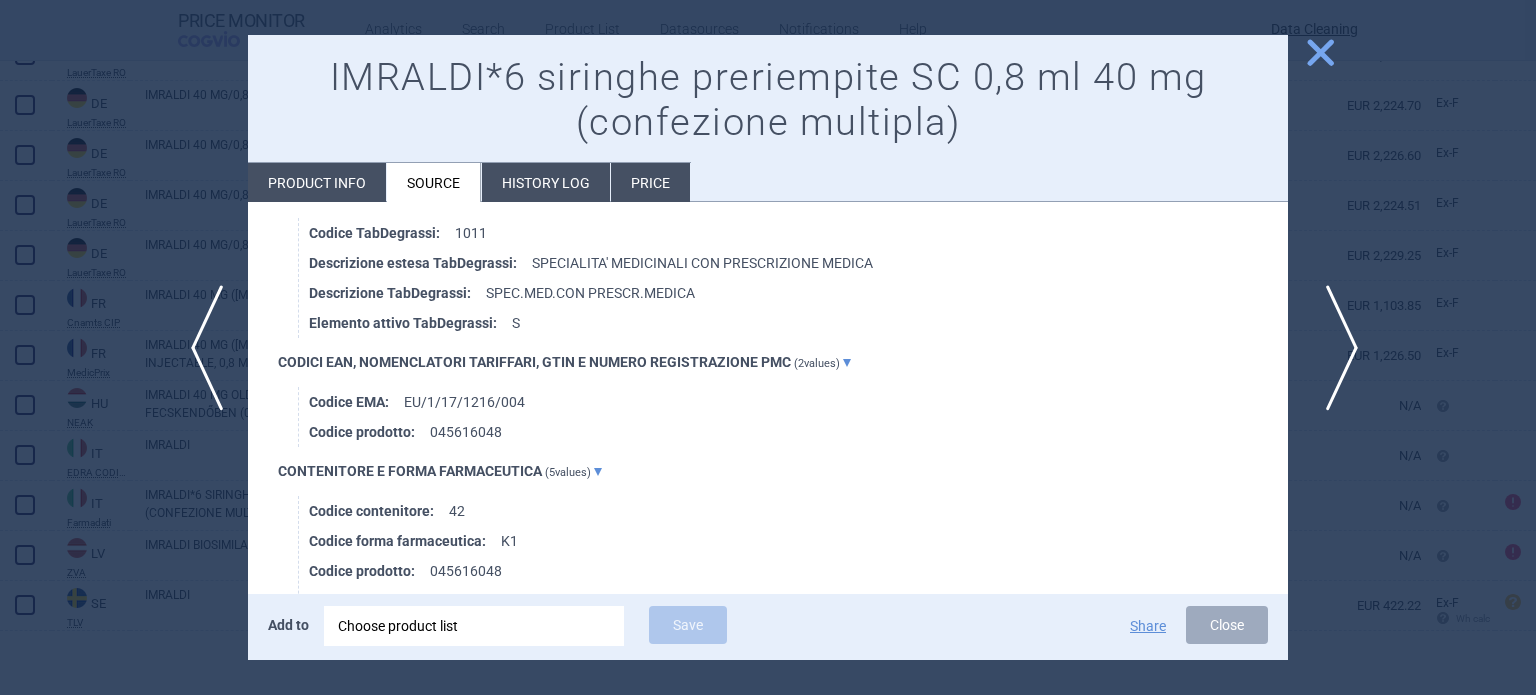 click on "next" at bounding box center (1335, 348) 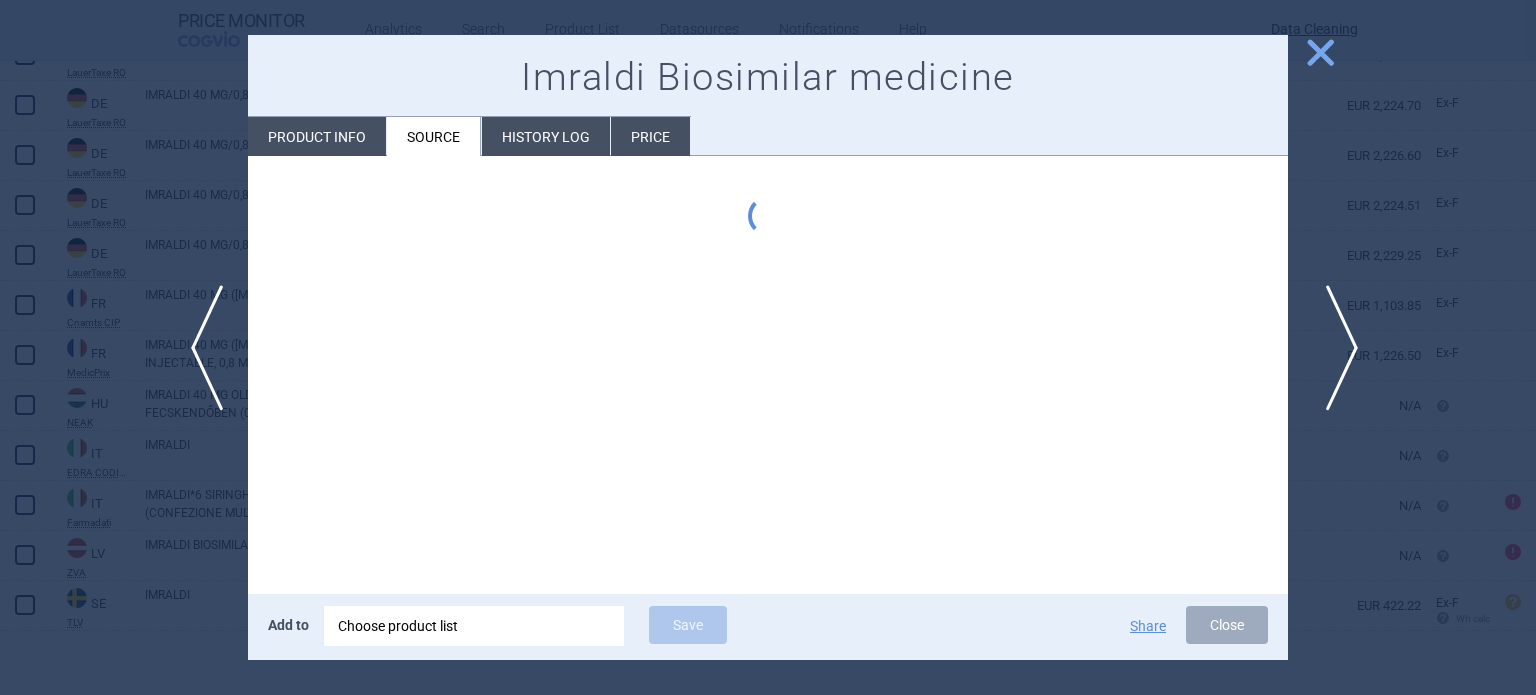 scroll, scrollTop: 0, scrollLeft: 0, axis: both 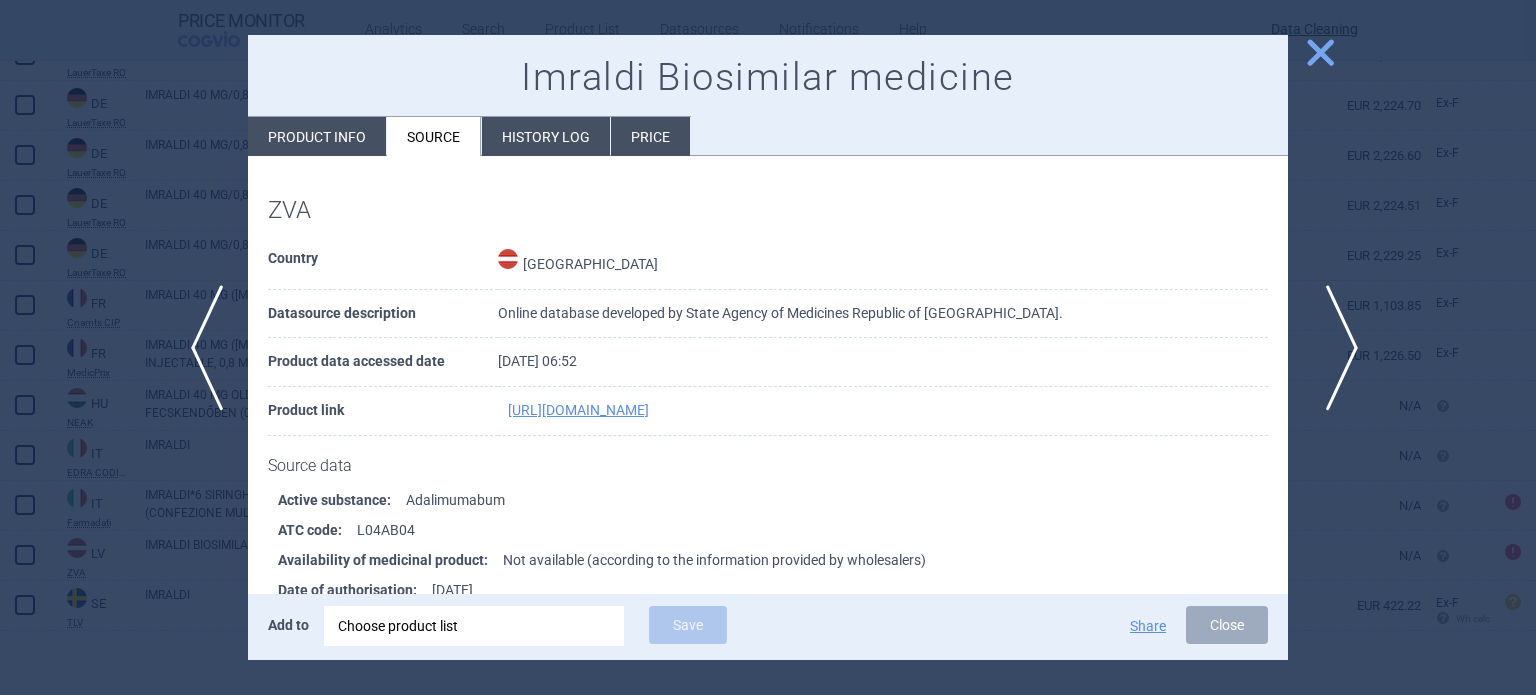 click on "next" at bounding box center (1335, 348) 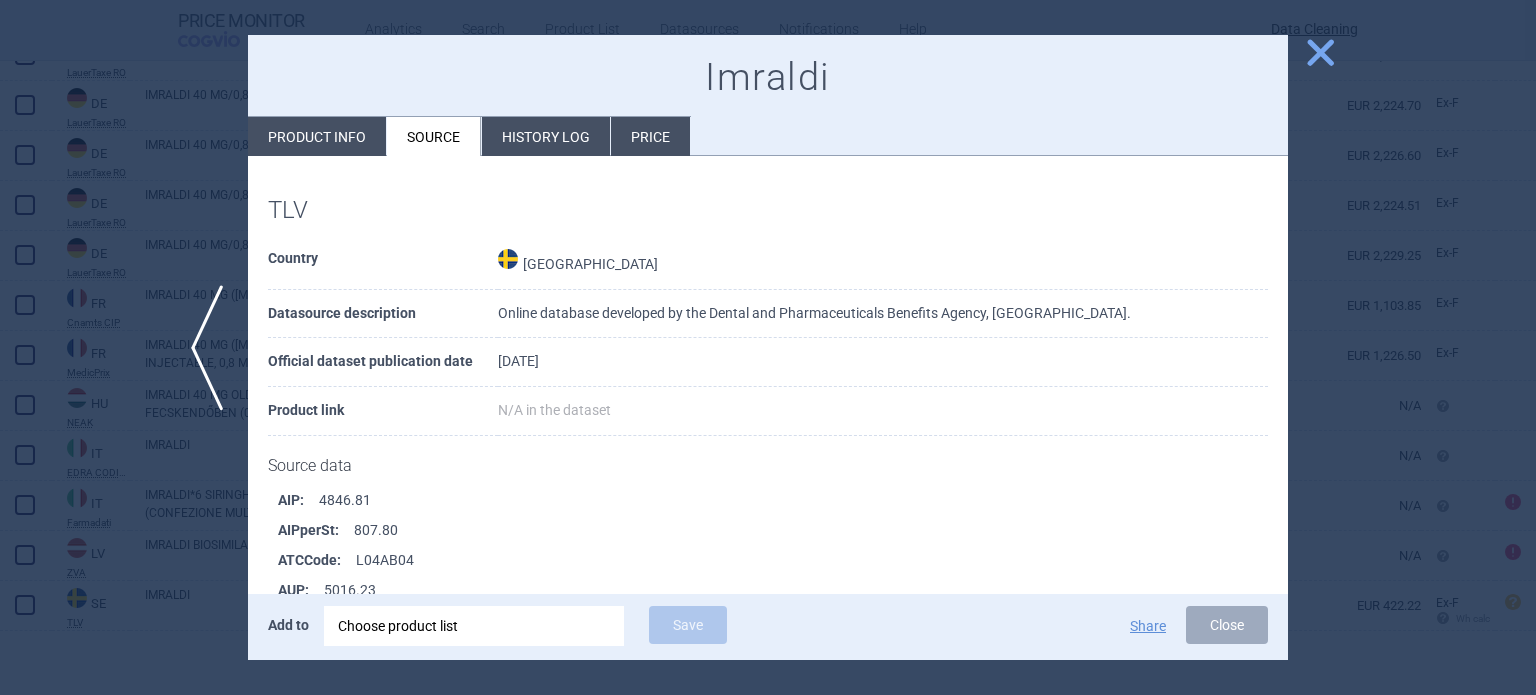 click on "Product info" at bounding box center (317, 136) 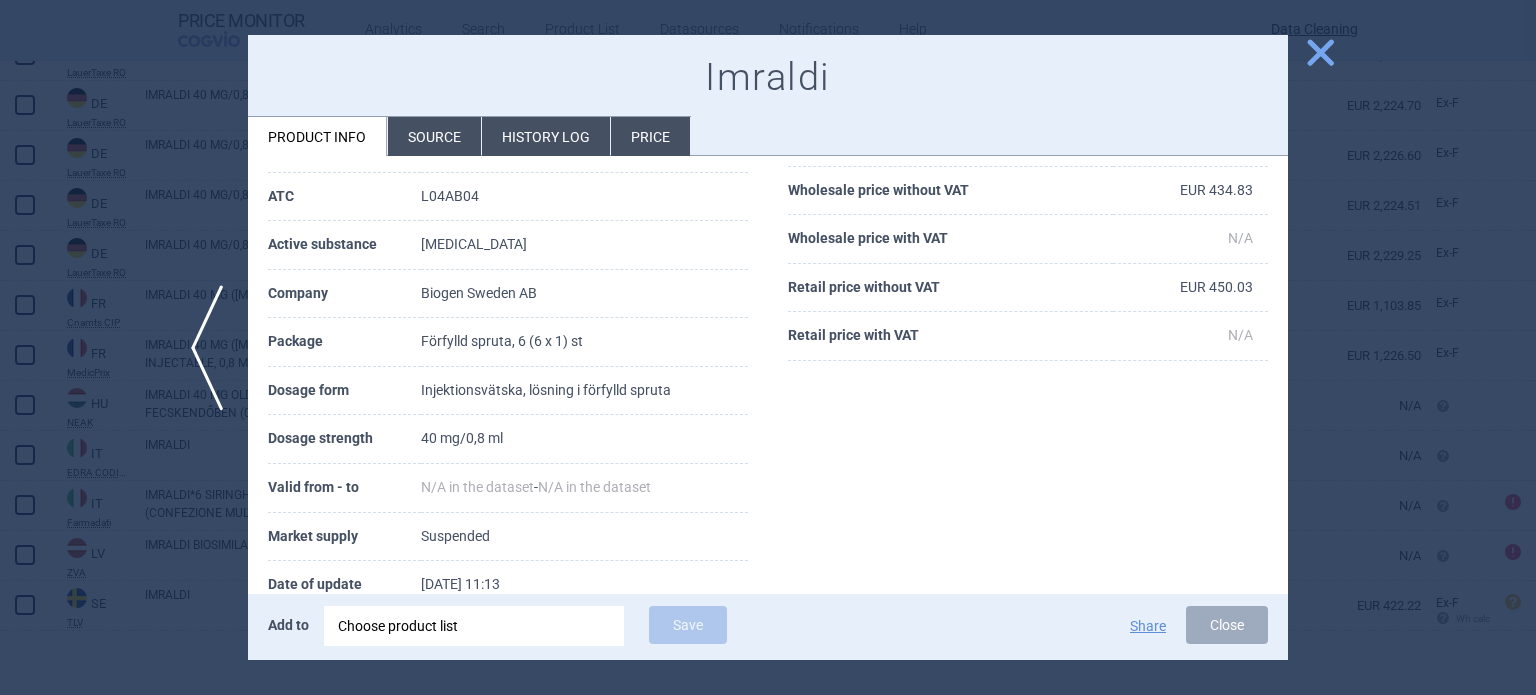 scroll, scrollTop: 300, scrollLeft: 0, axis: vertical 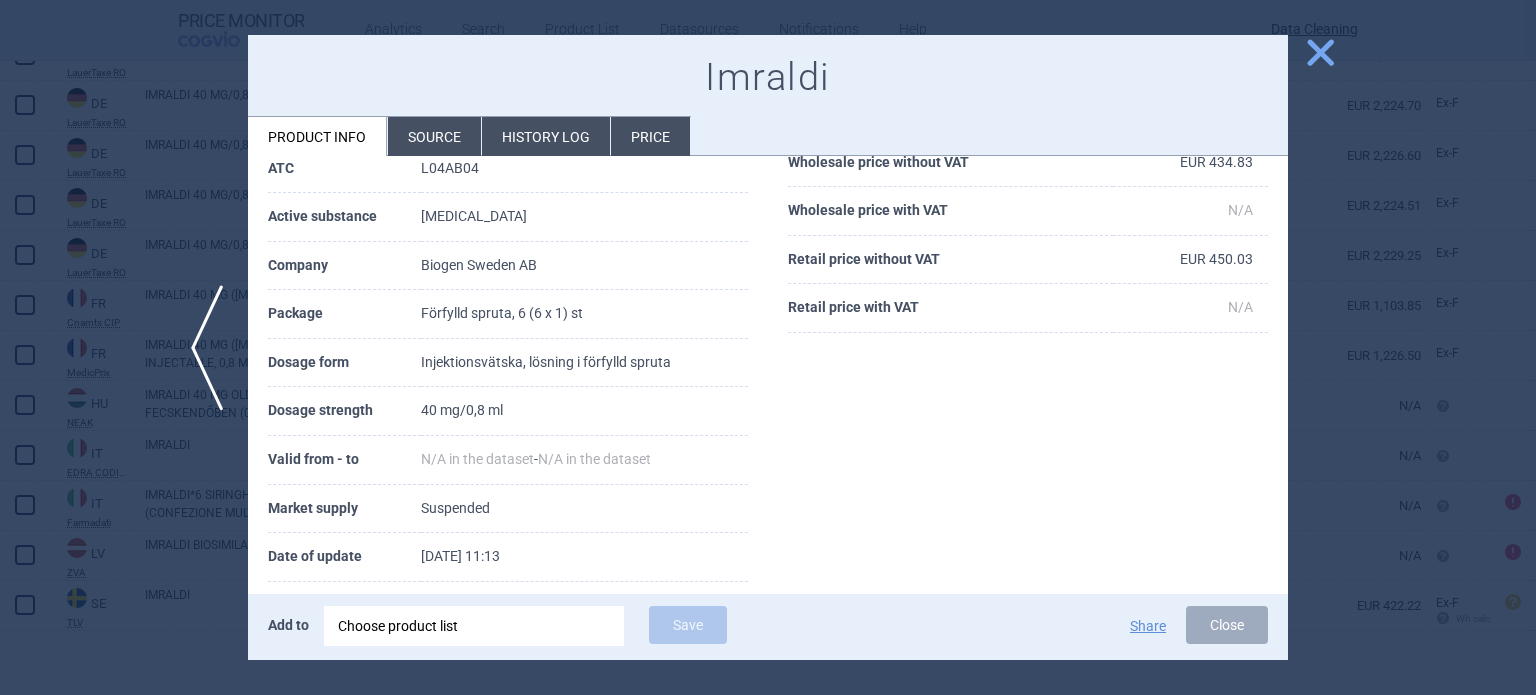click at bounding box center [768, 347] 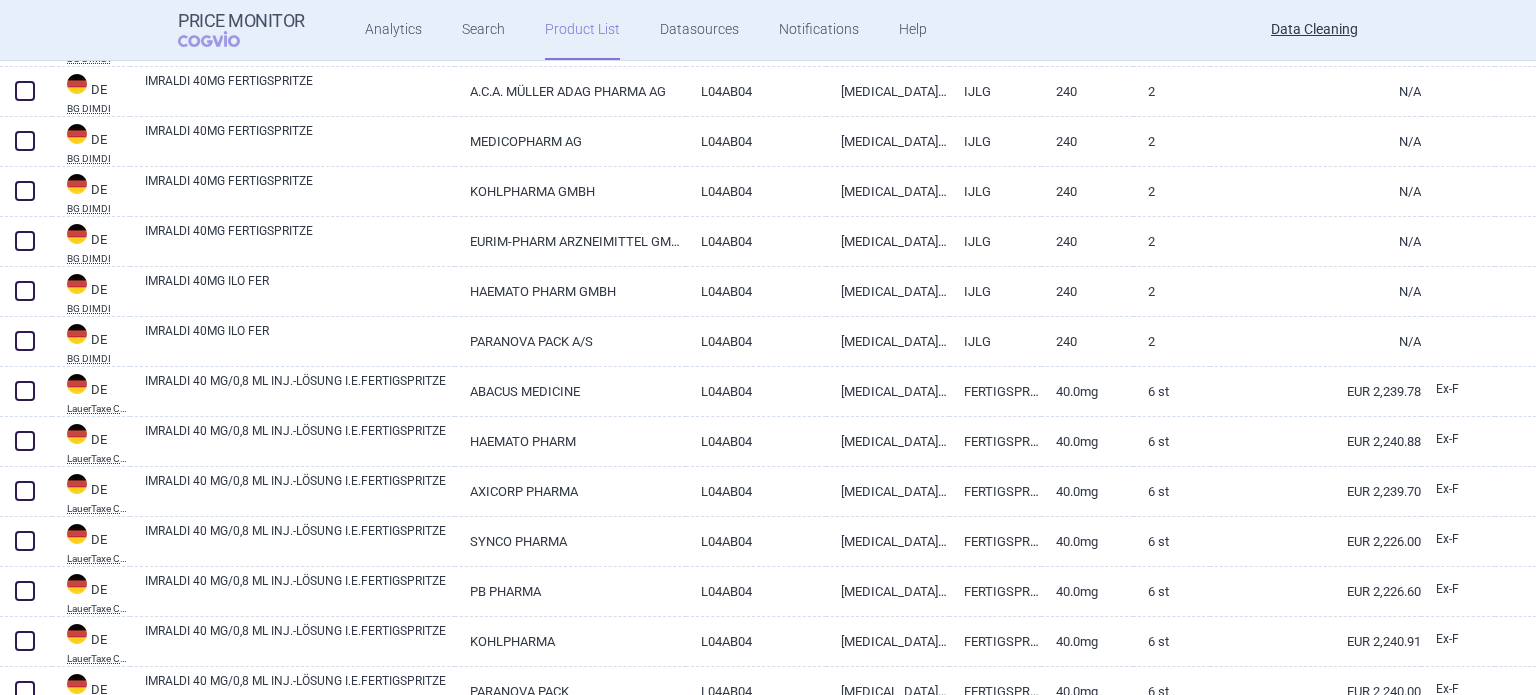 scroll, scrollTop: 1382, scrollLeft: 0, axis: vertical 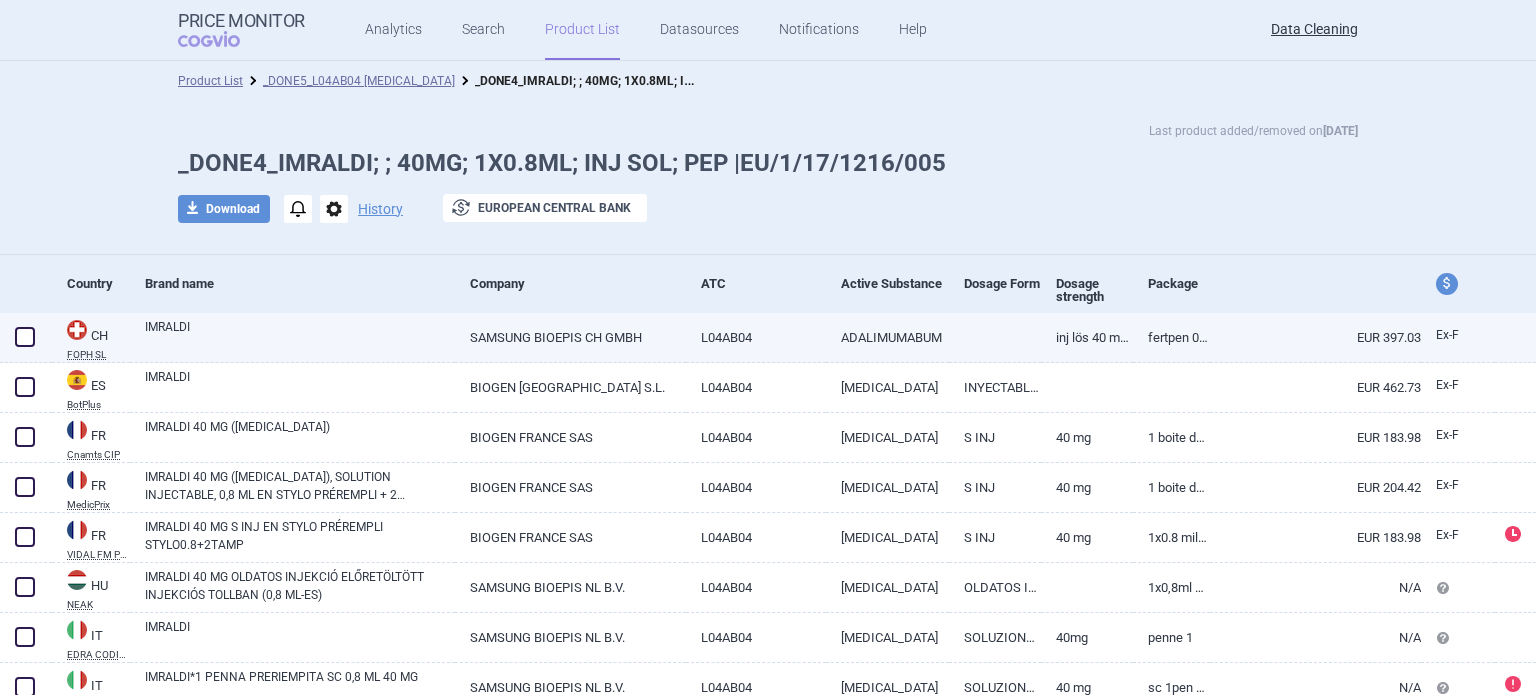 click on "L04AB04" at bounding box center [756, 337] 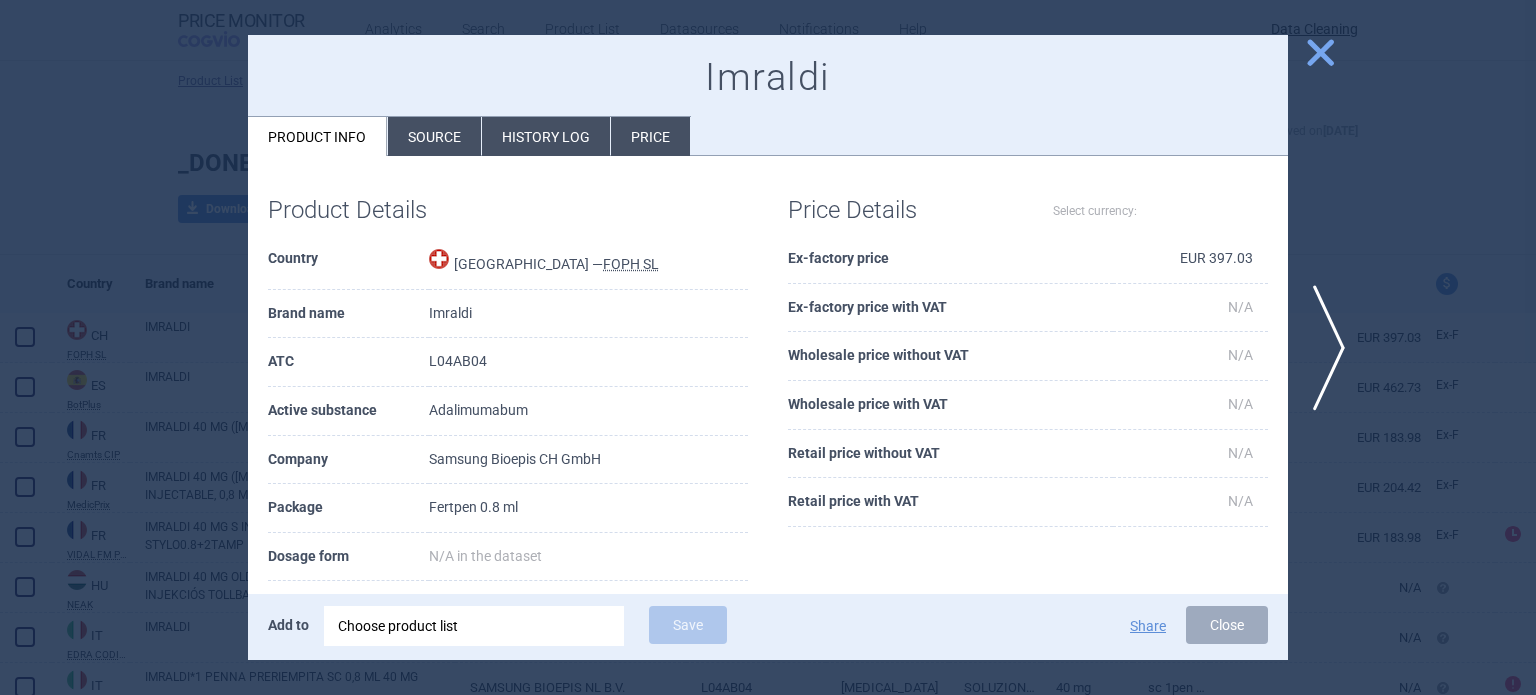 select on "EUR" 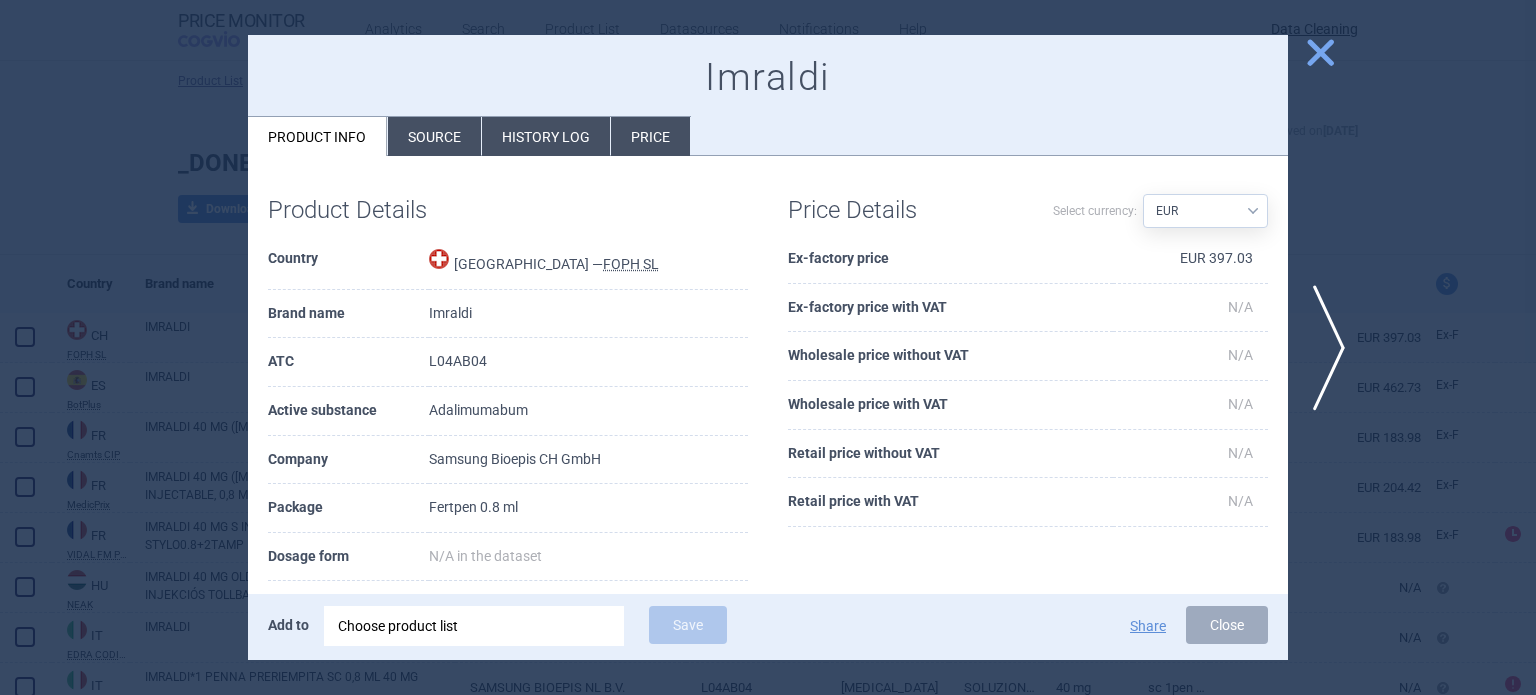 scroll, scrollTop: 100, scrollLeft: 0, axis: vertical 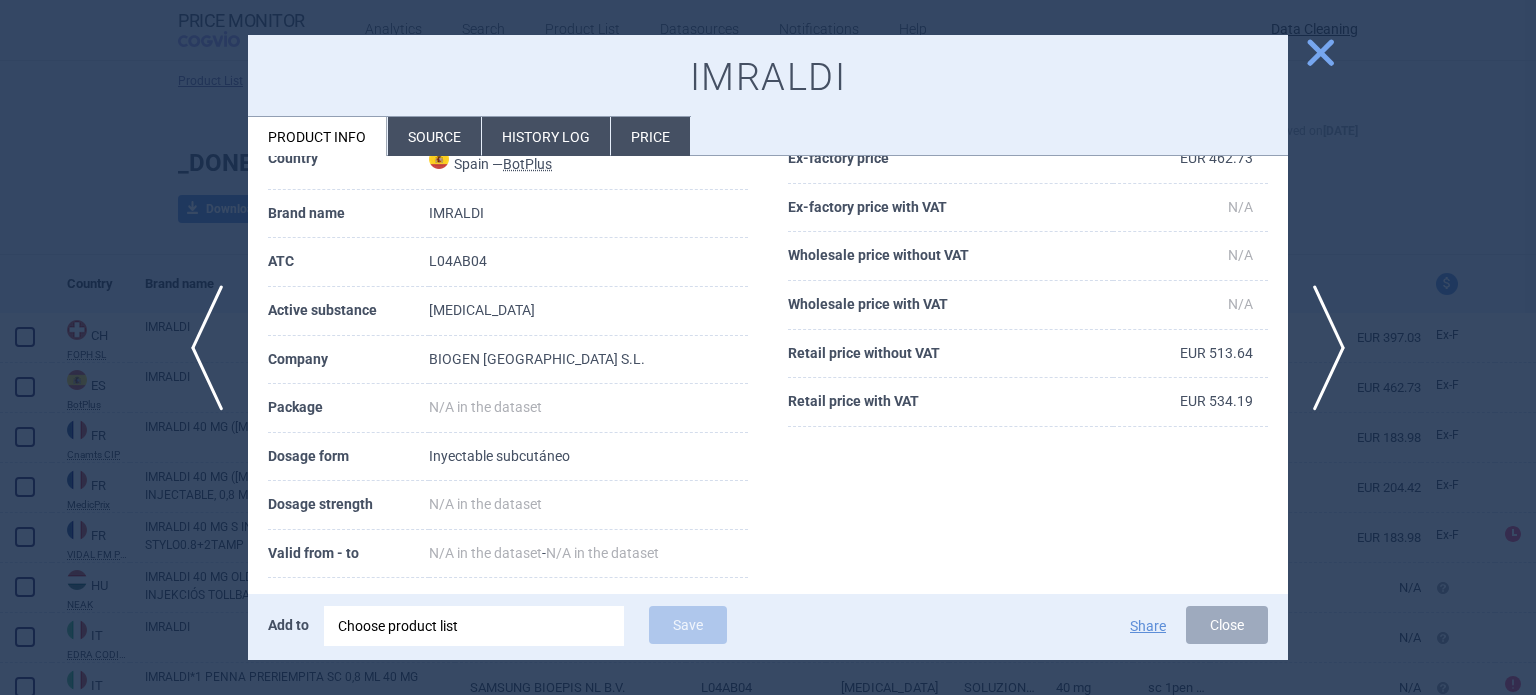click on "Source" at bounding box center [434, 136] 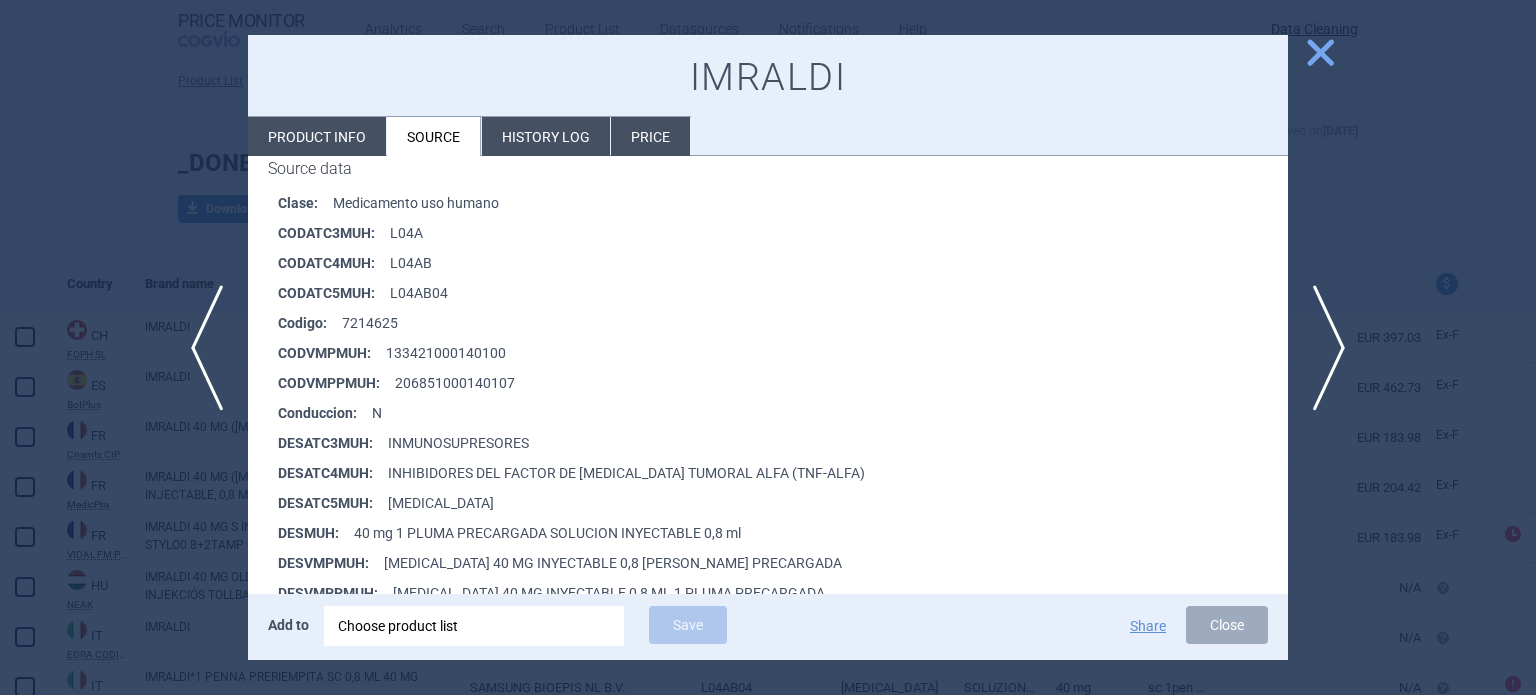 scroll, scrollTop: 300, scrollLeft: 0, axis: vertical 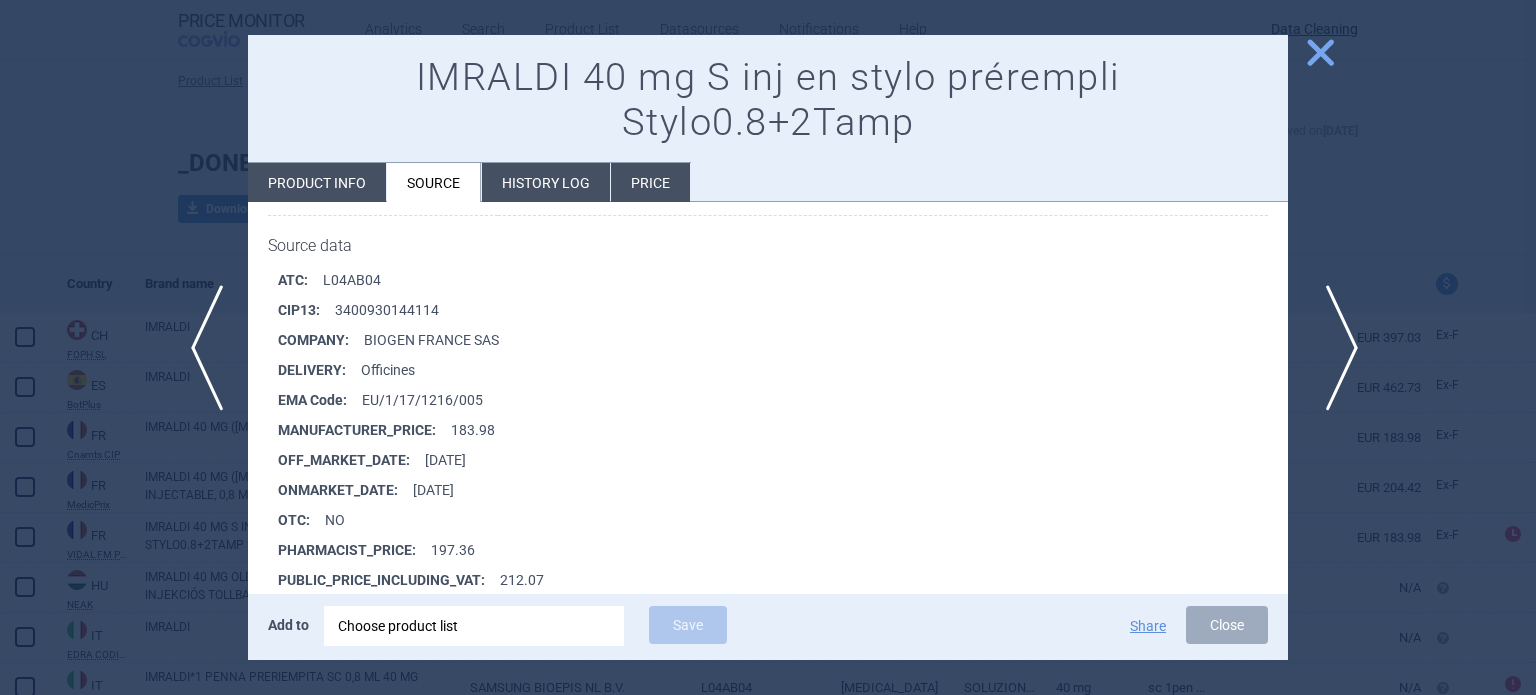 click on "next" at bounding box center [1335, 348] 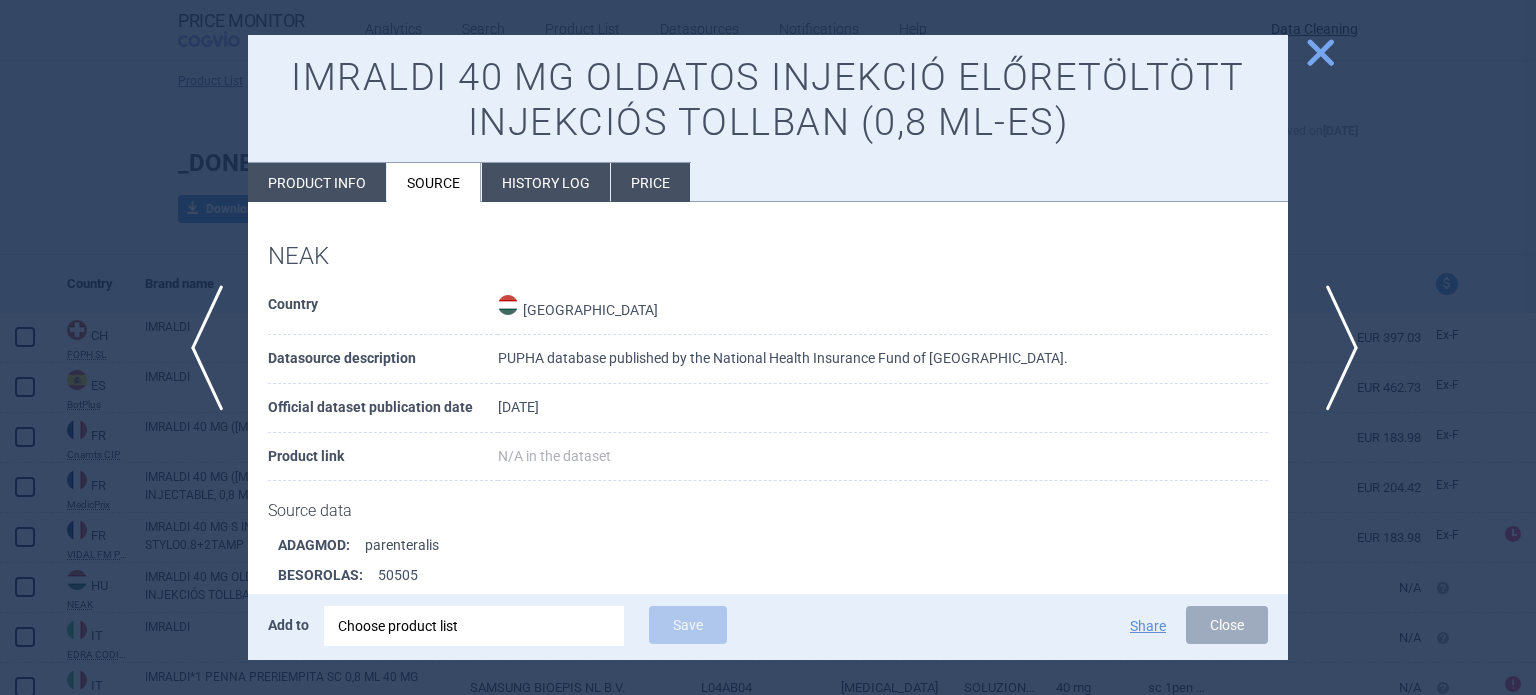 type 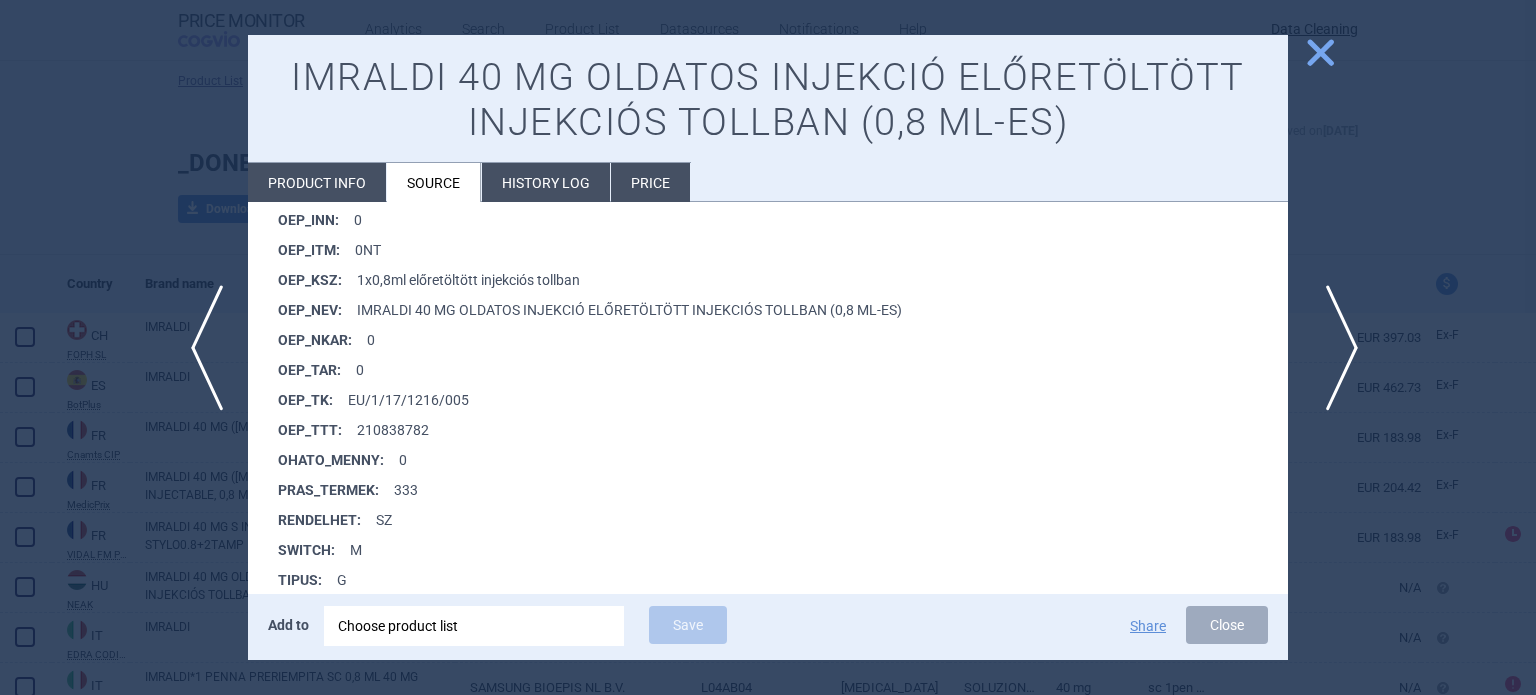 click on "next" at bounding box center (1335, 348) 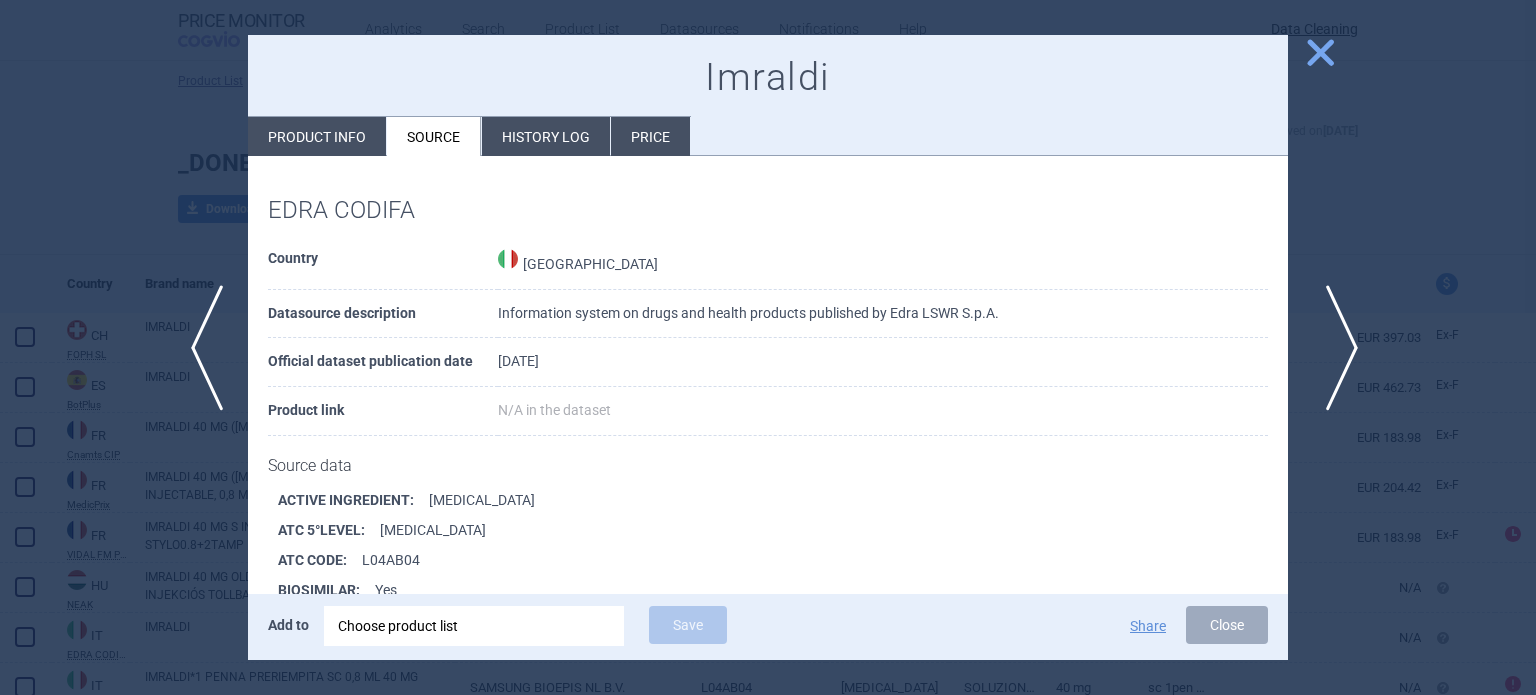 scroll, scrollTop: 272, scrollLeft: 0, axis: vertical 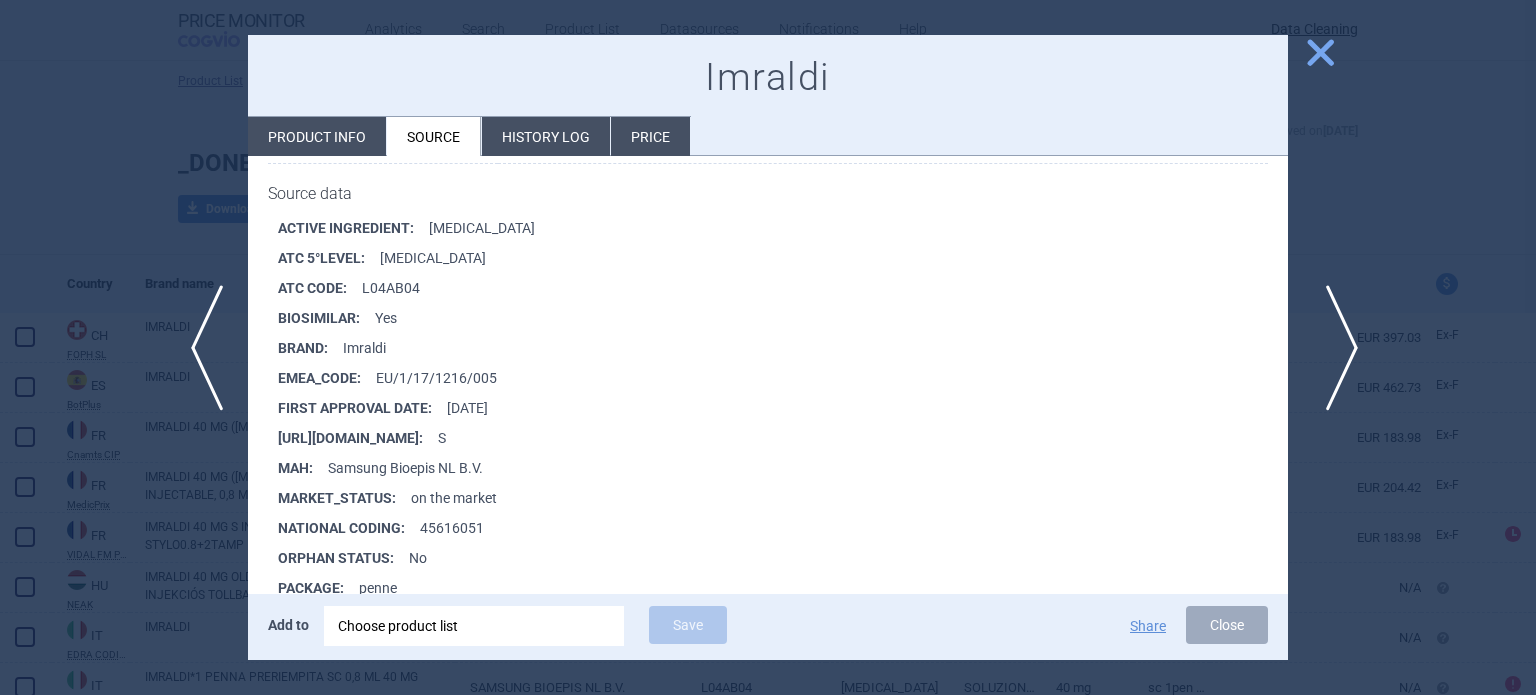 click on "next" at bounding box center [1335, 348] 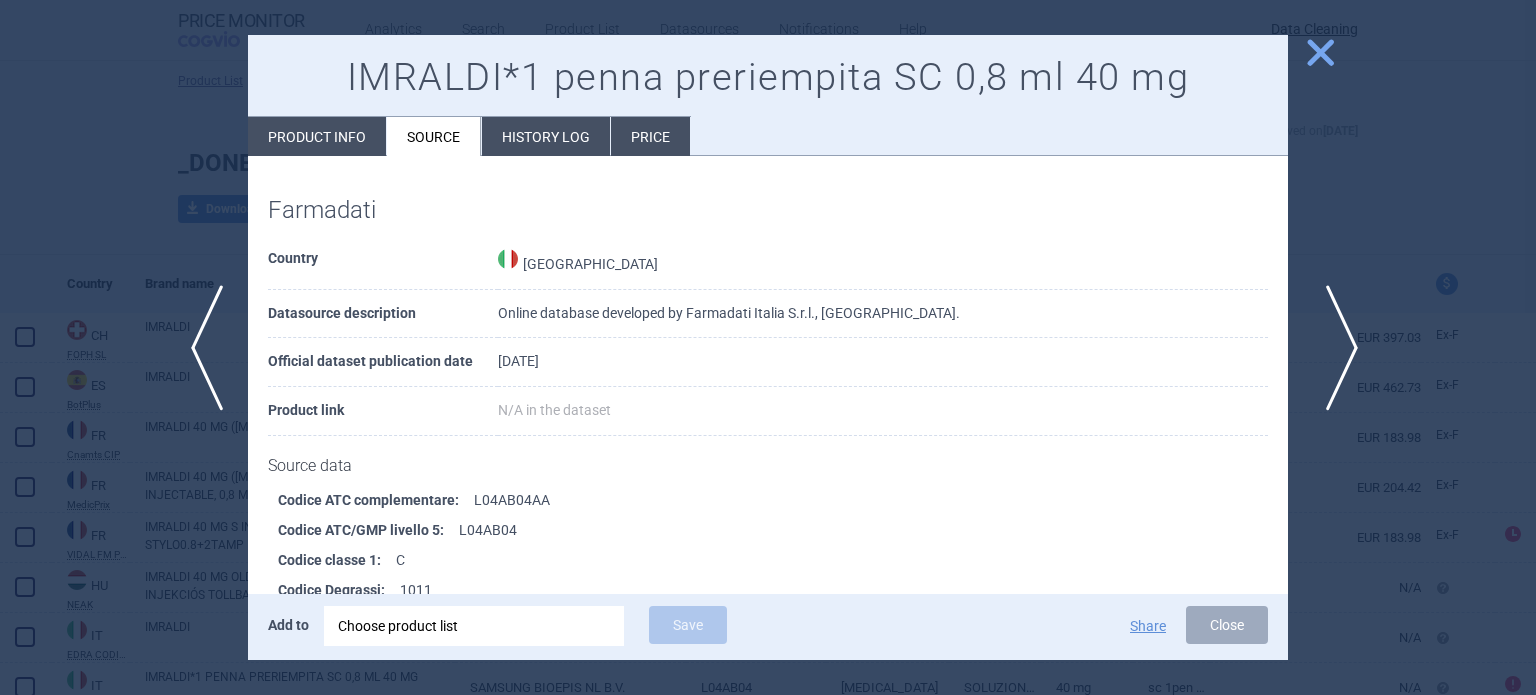 scroll, scrollTop: 1511, scrollLeft: 0, axis: vertical 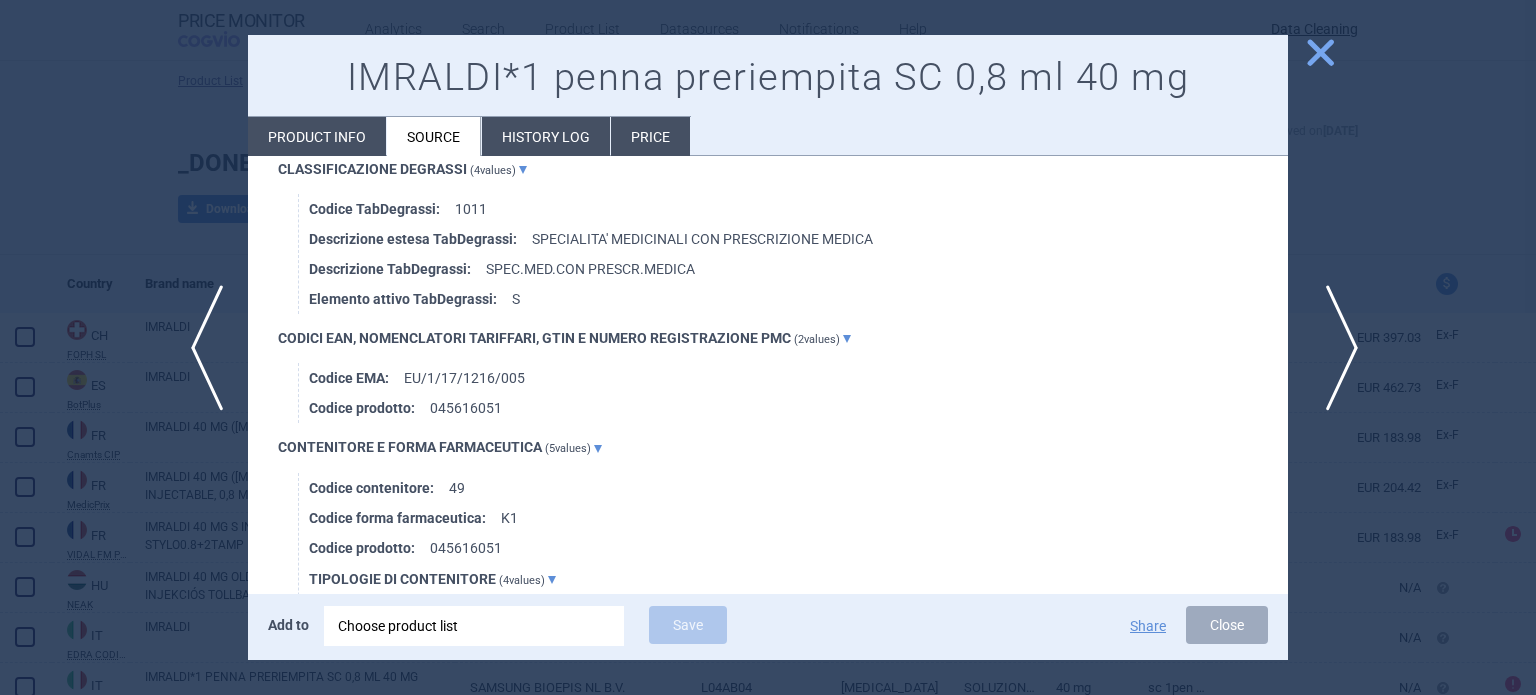 click on "next" at bounding box center [1335, 348] 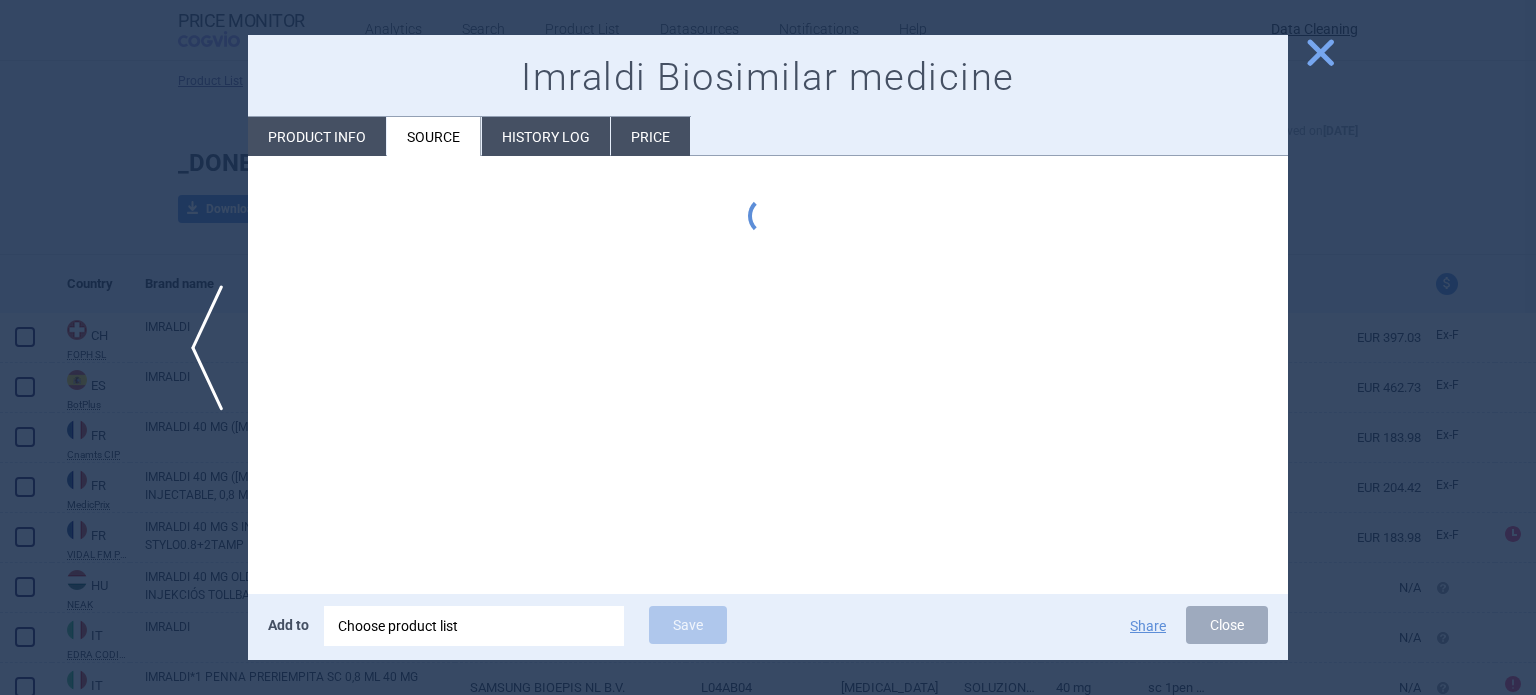 scroll, scrollTop: 0, scrollLeft: 0, axis: both 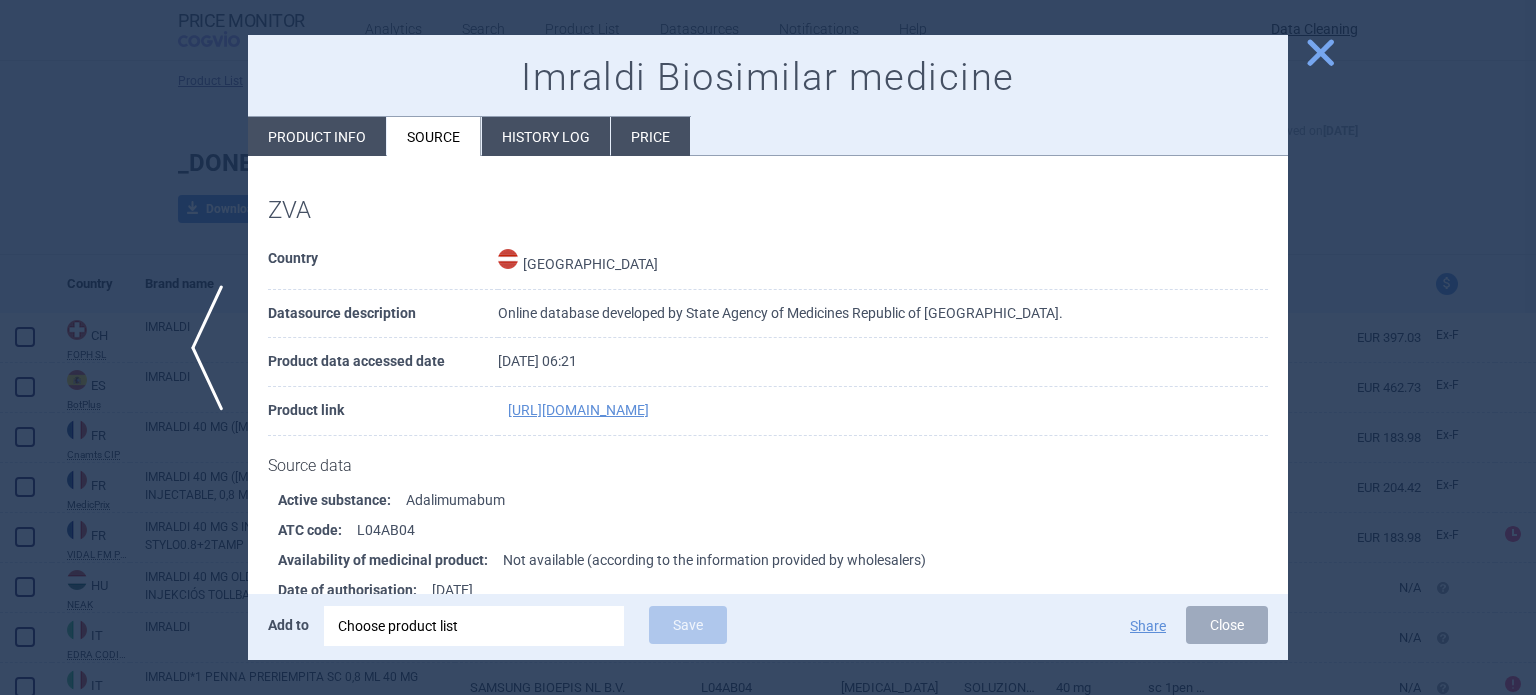 click at bounding box center (768, 347) 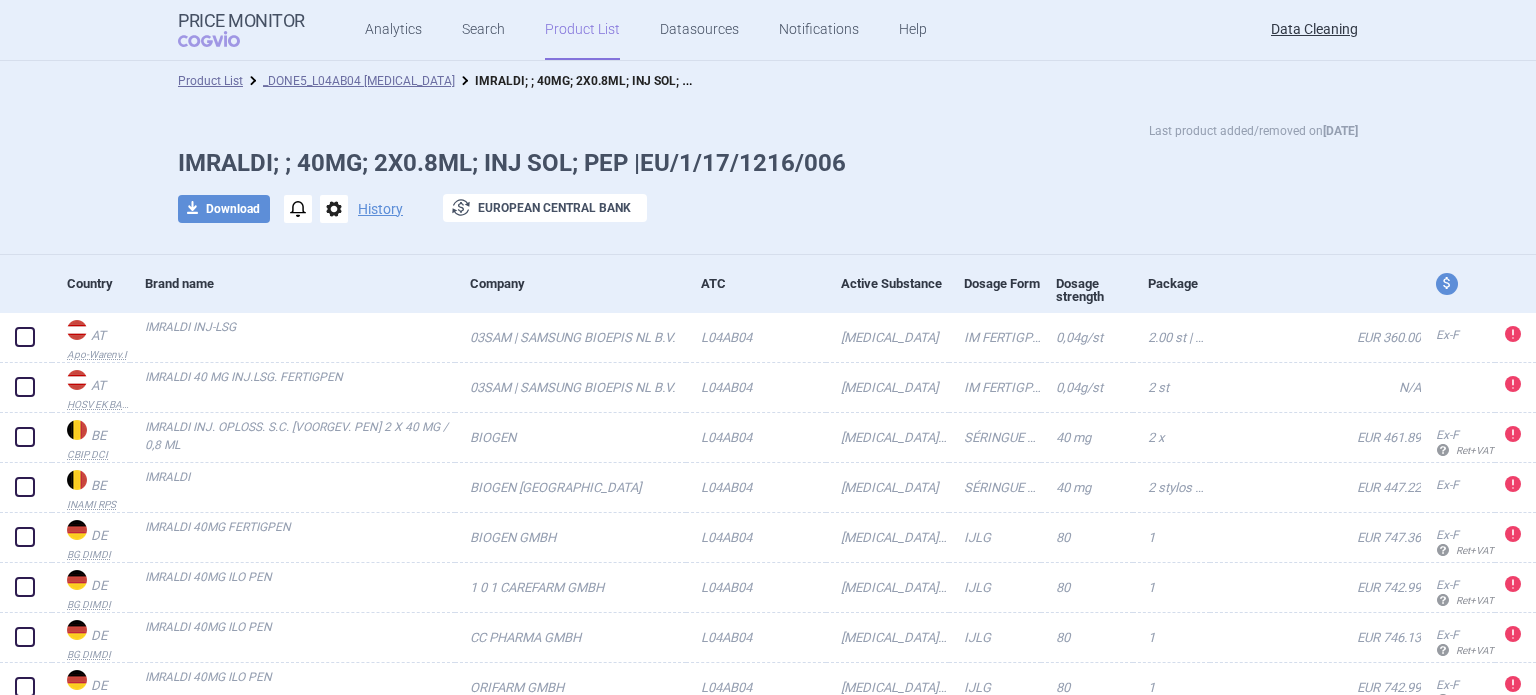 scroll, scrollTop: 0, scrollLeft: 0, axis: both 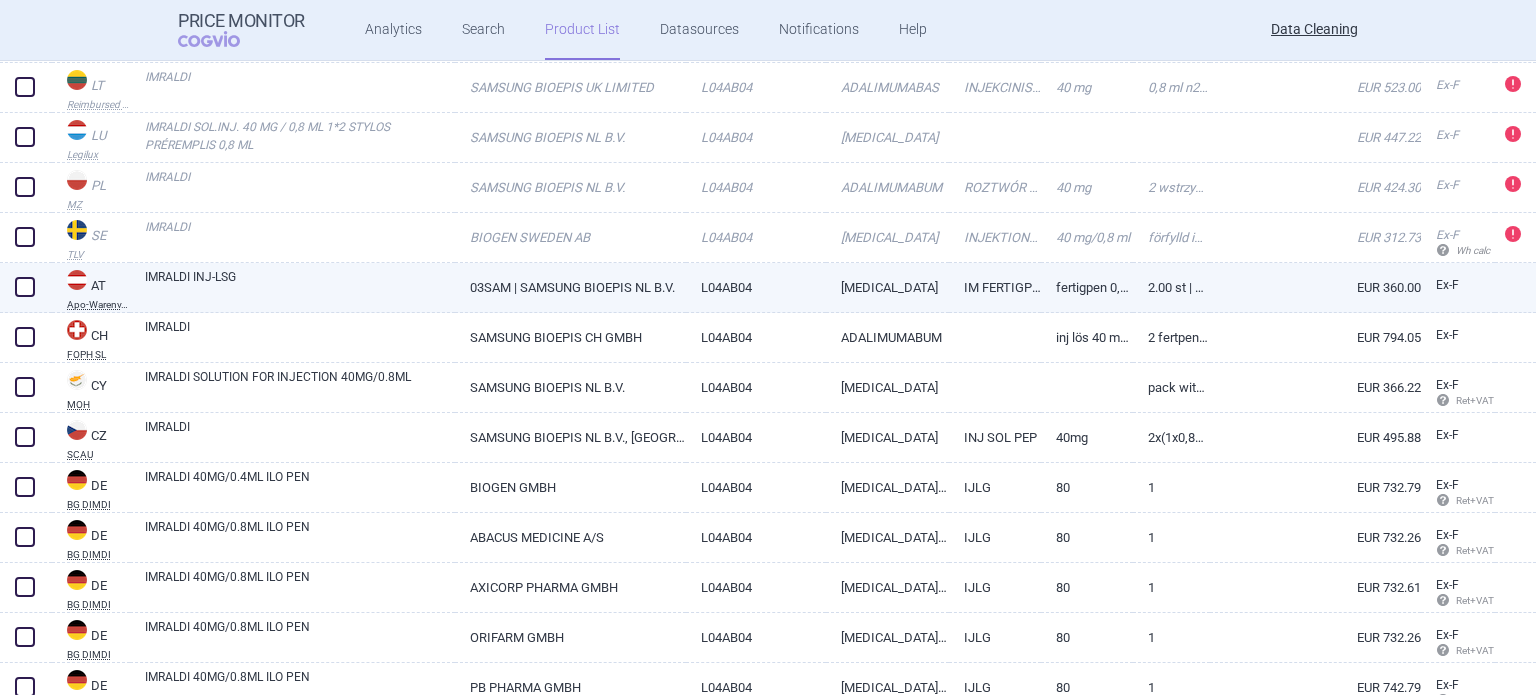click on "03SAM | SAMSUNG BIOEPIS NL B.V." at bounding box center (570, 287) 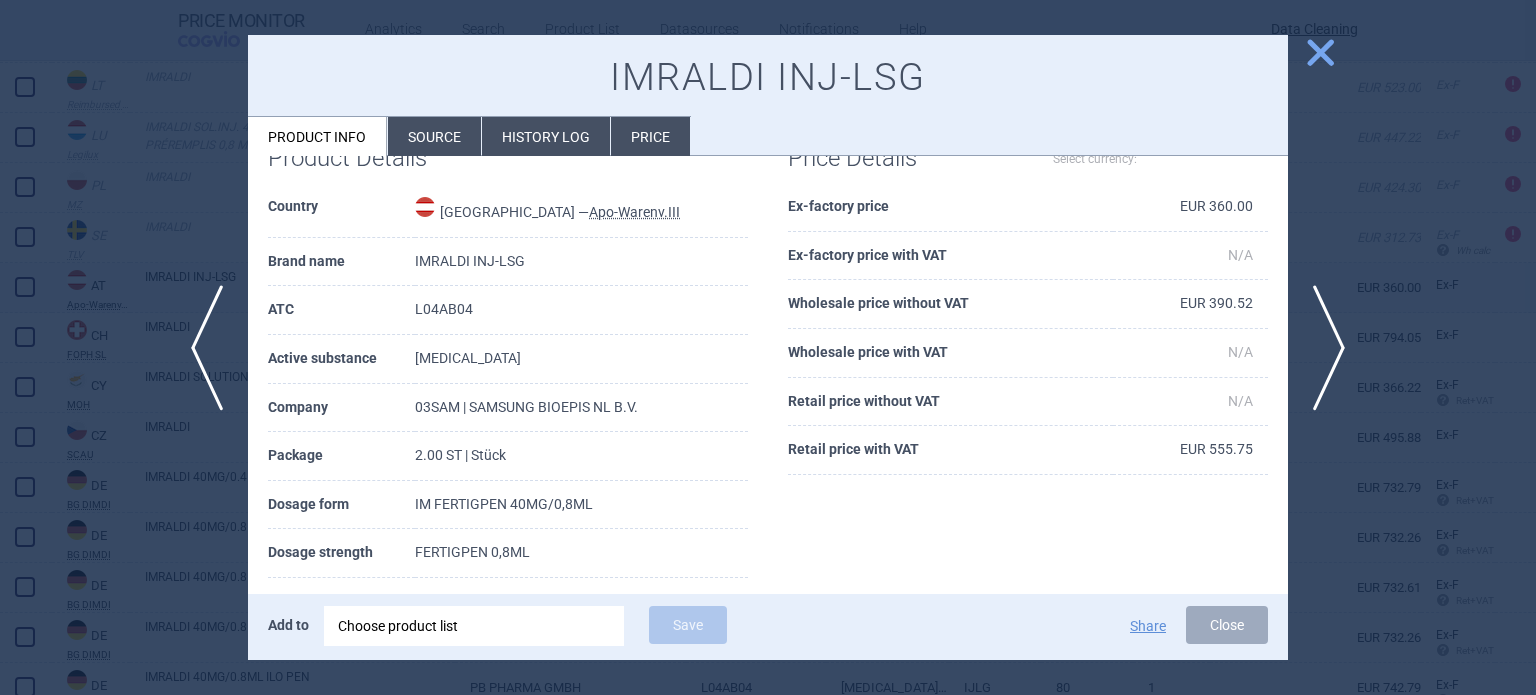 select on "EUR" 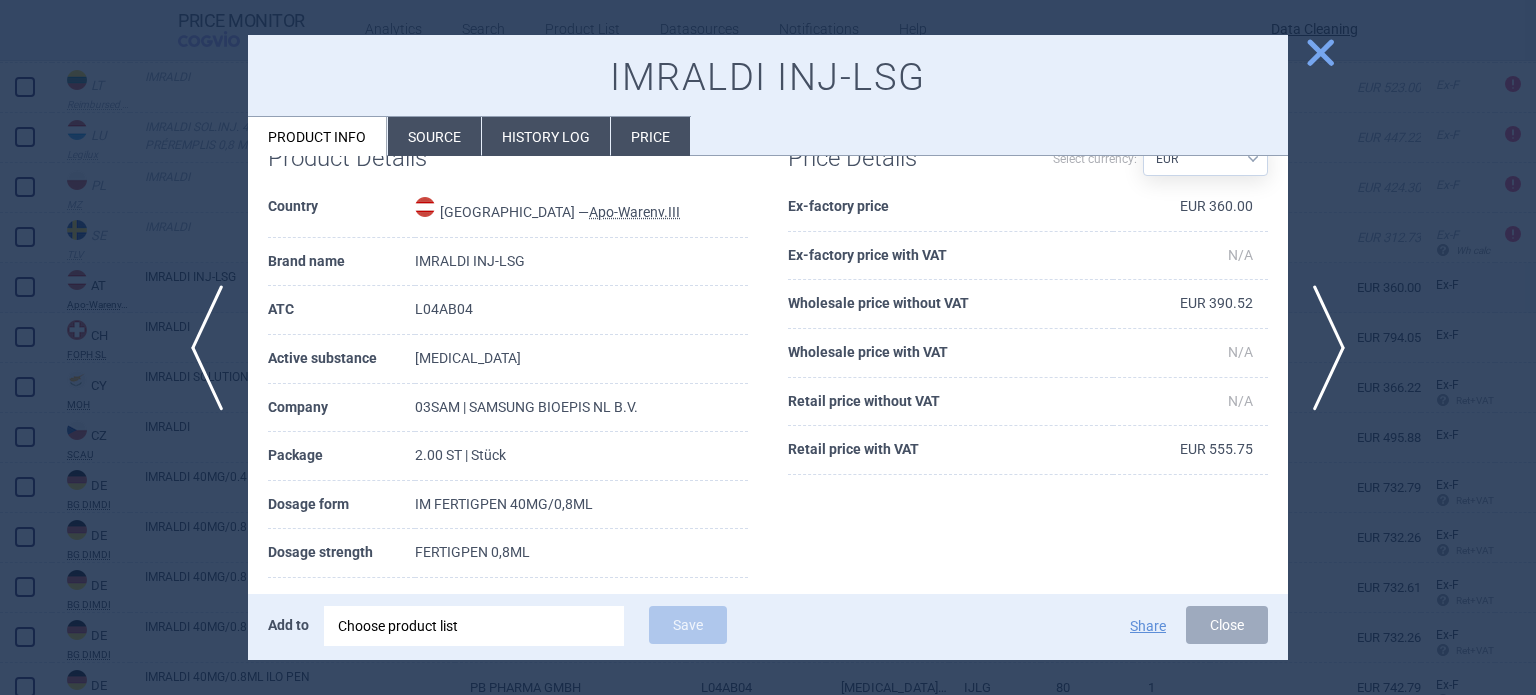 scroll, scrollTop: 100, scrollLeft: 0, axis: vertical 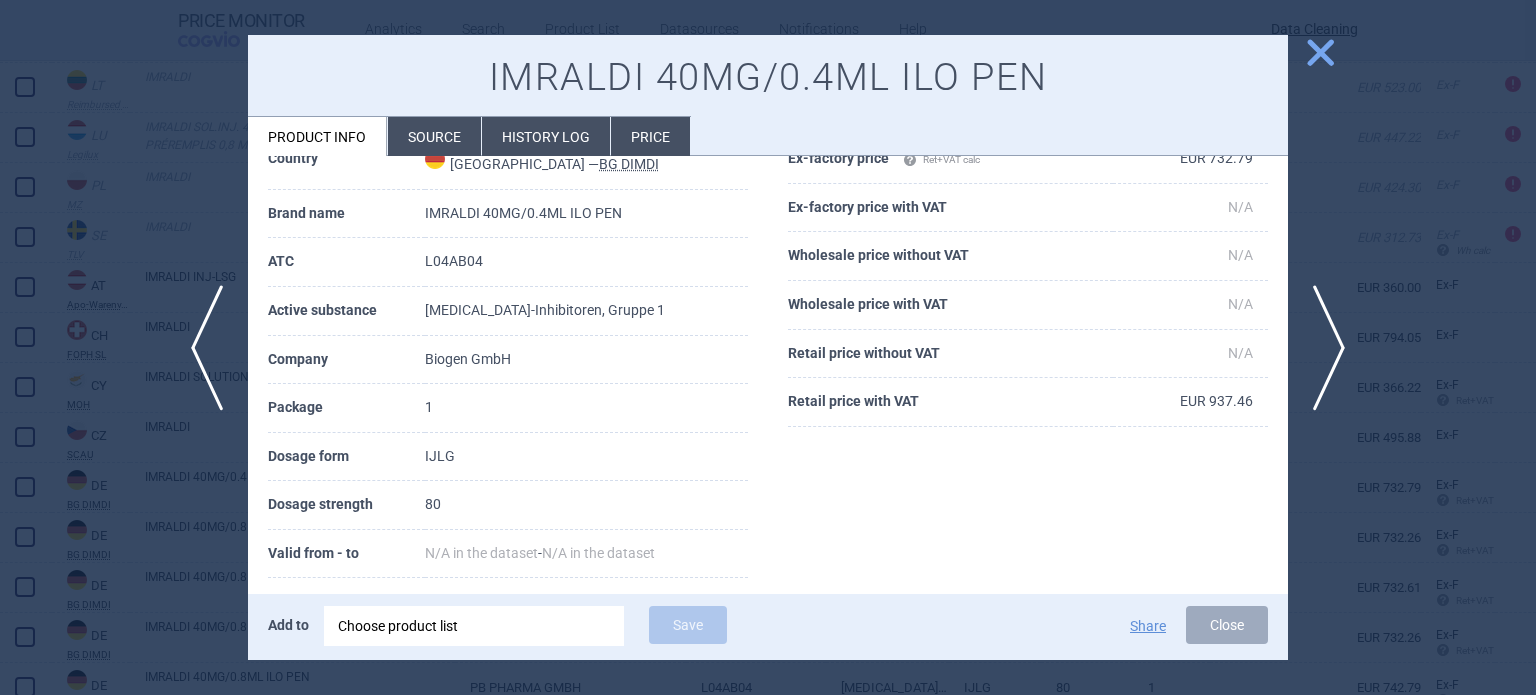click on "Source" at bounding box center (434, 136) 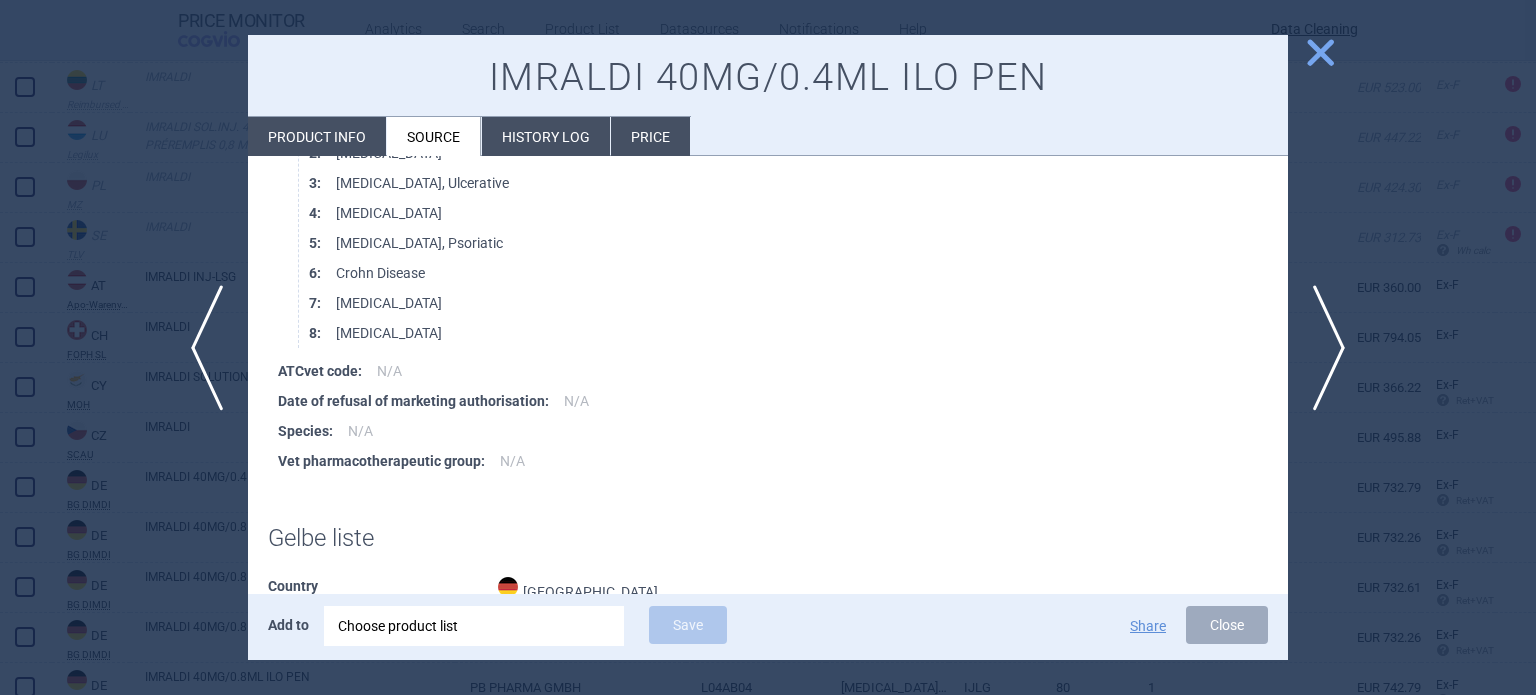 scroll, scrollTop: 3900, scrollLeft: 0, axis: vertical 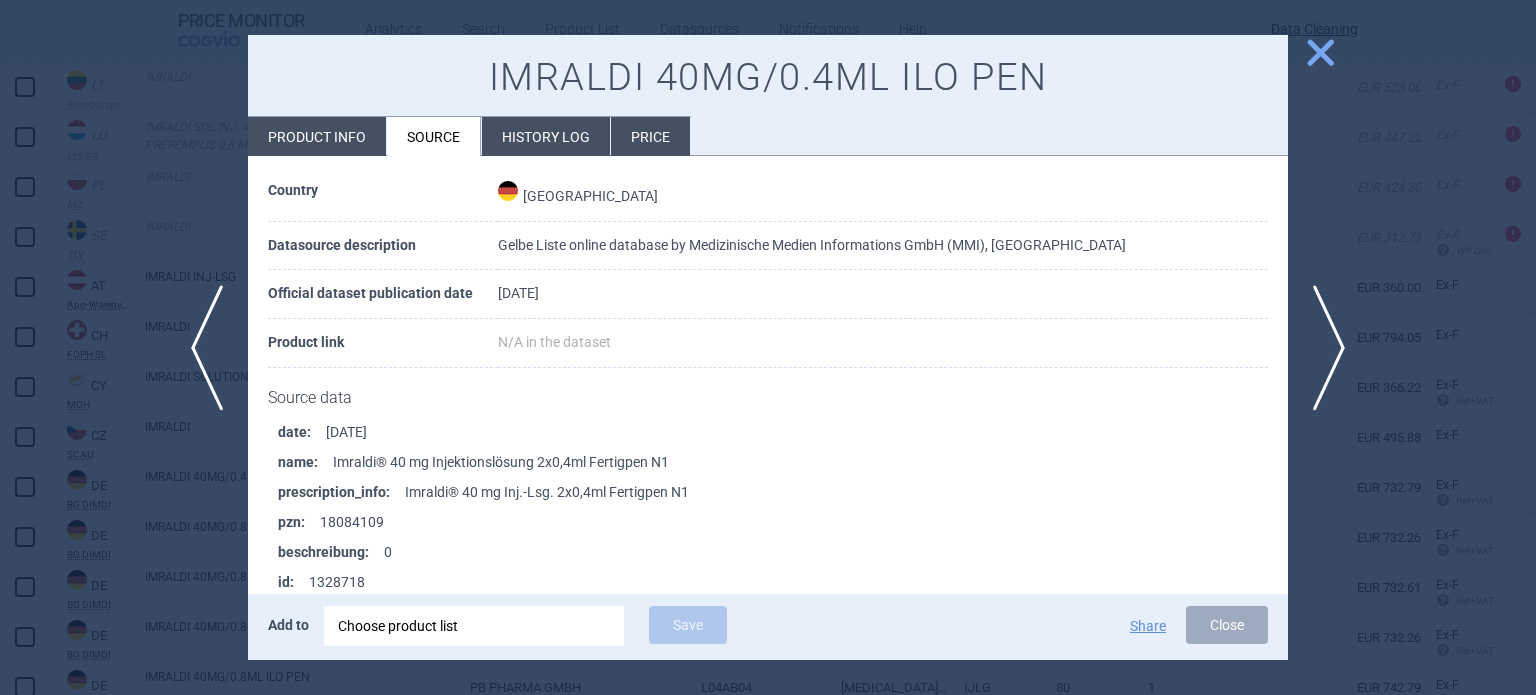 click at bounding box center (768, 347) 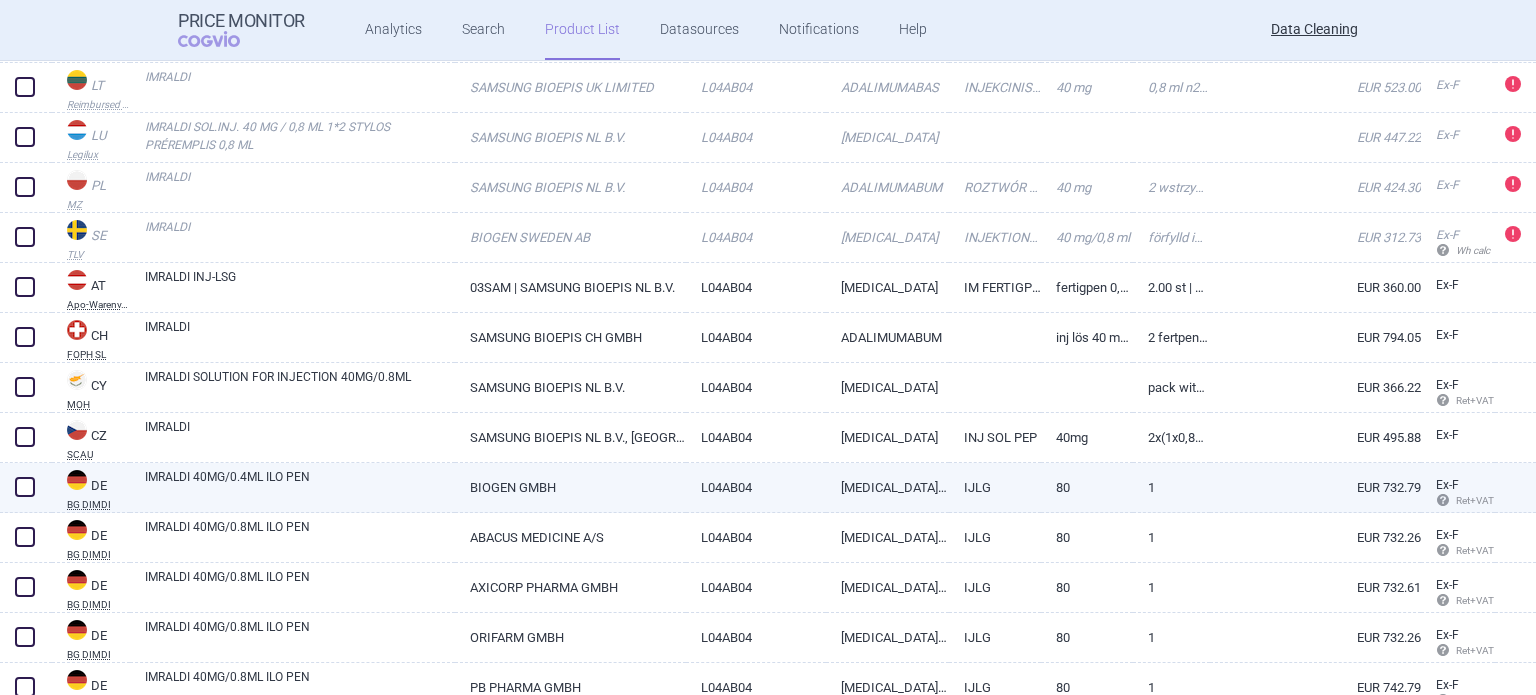click at bounding box center [25, 487] 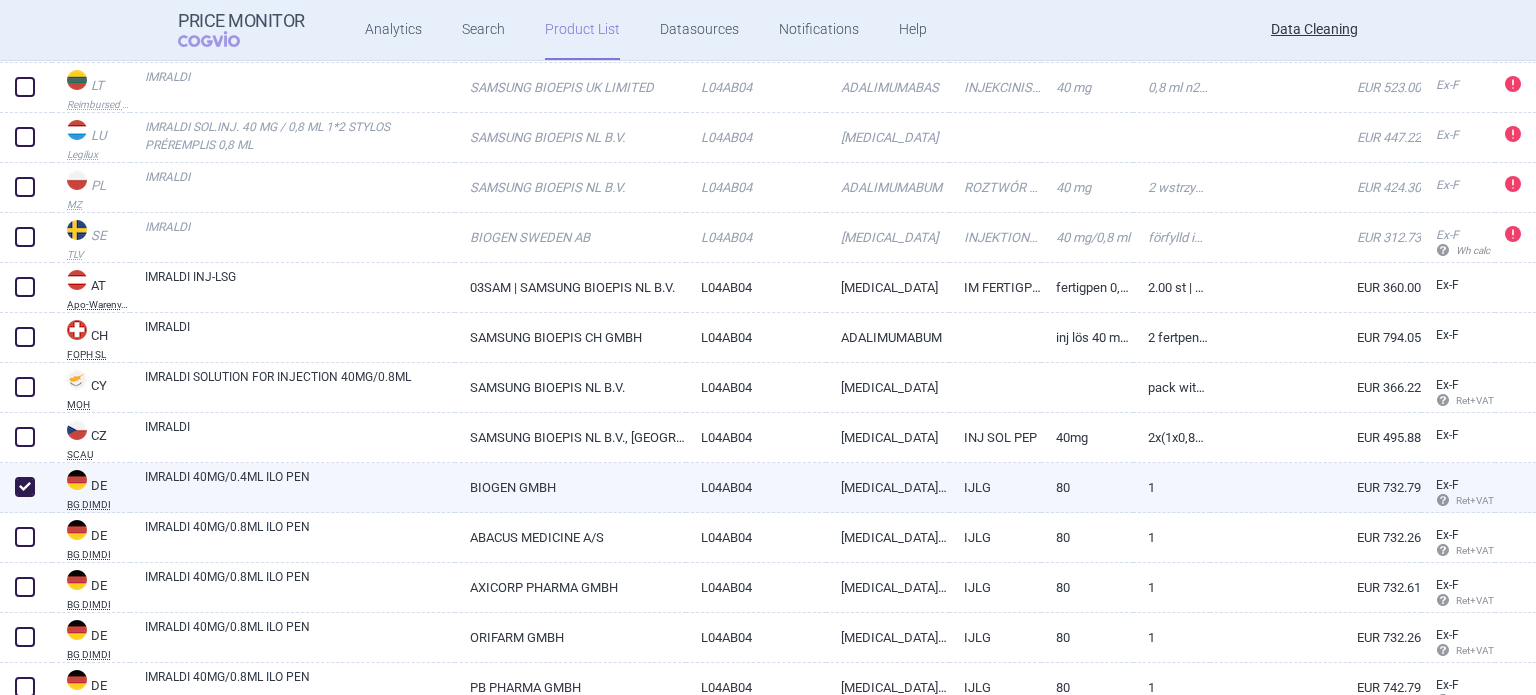 checkbox on "true" 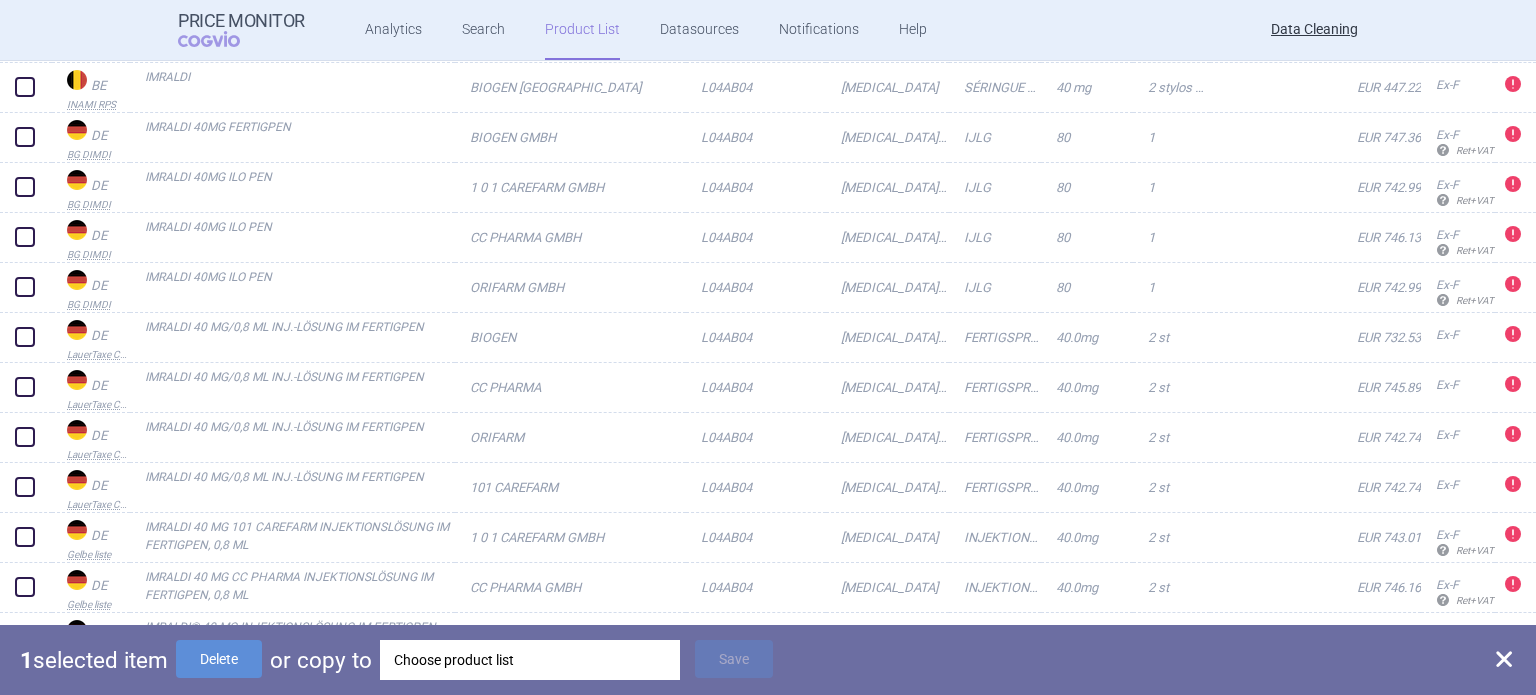 scroll, scrollTop: 0, scrollLeft: 0, axis: both 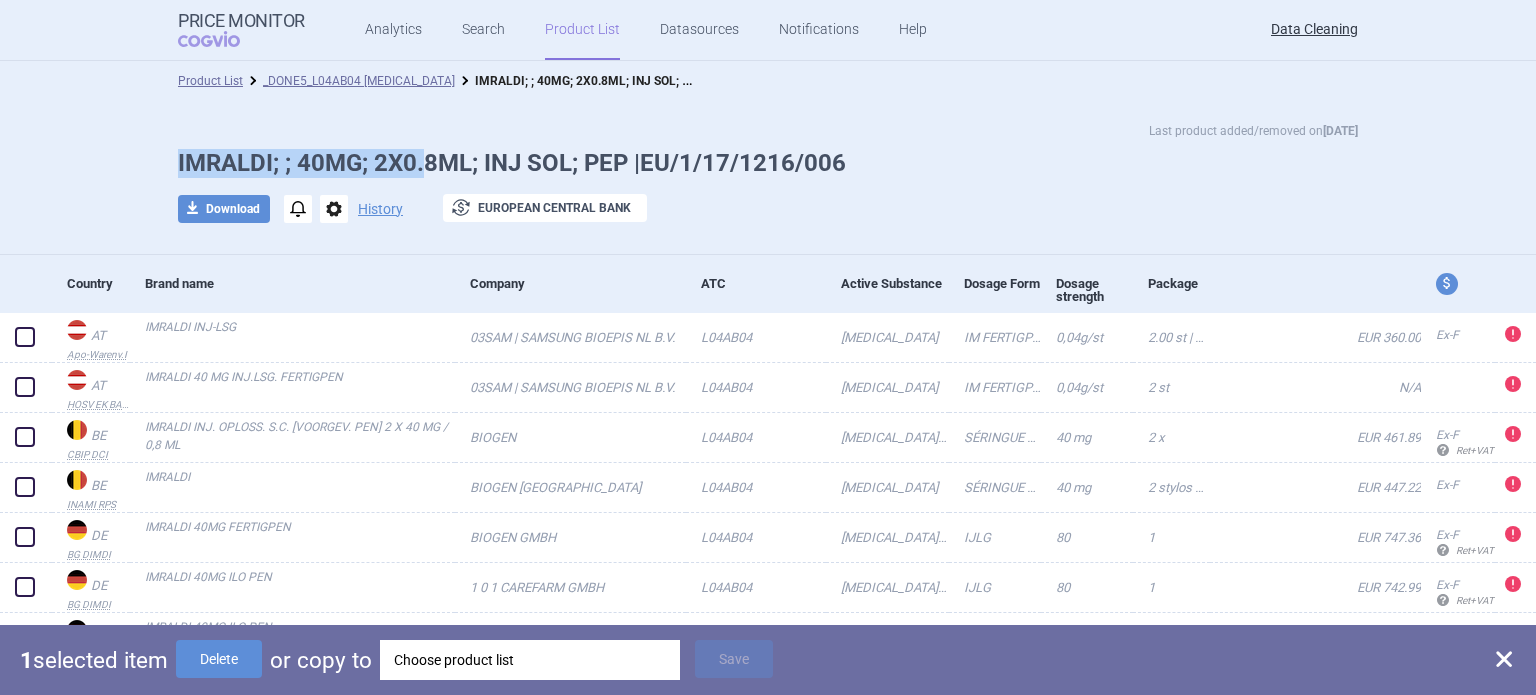 drag, startPoint x: 169, startPoint y: 162, endPoint x: 418, endPoint y: 157, distance: 249.0502 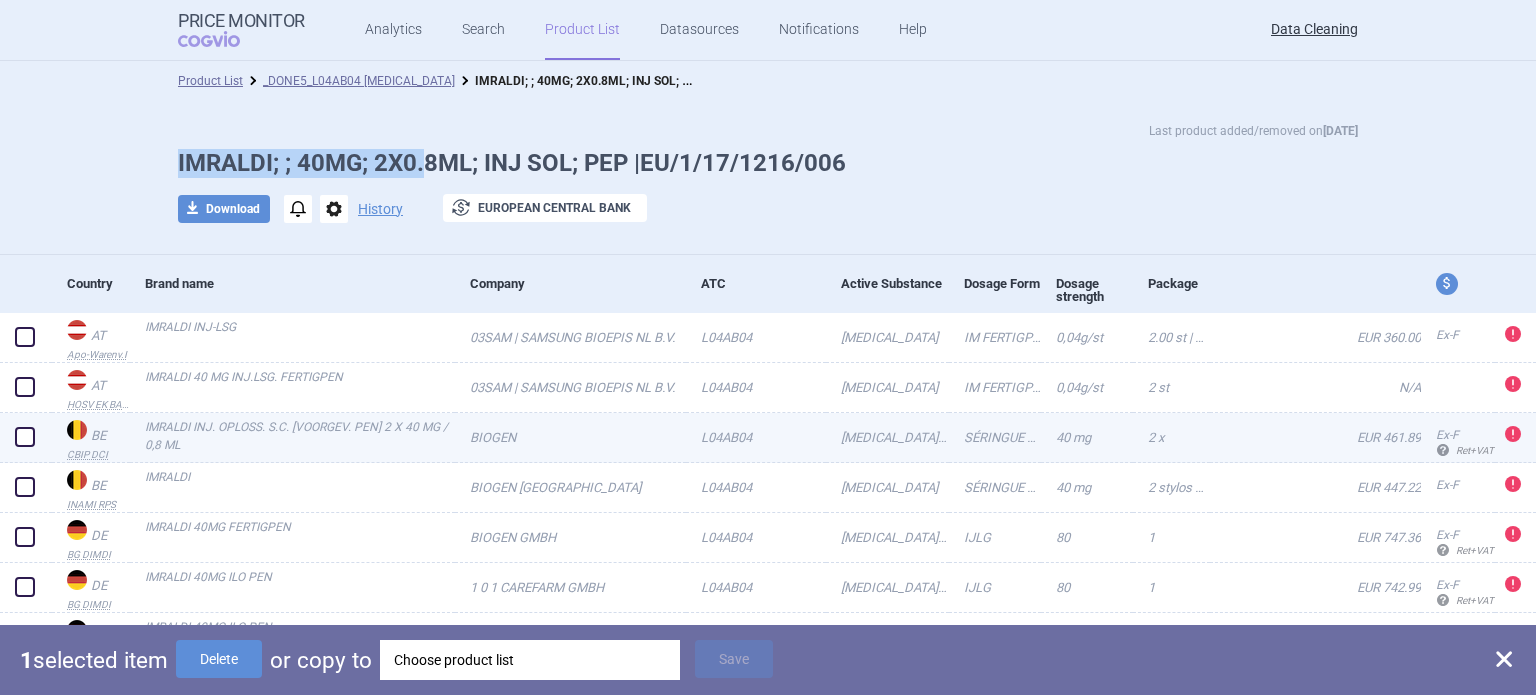 copy on "IMRALDI; ; 40MG; 2X0." 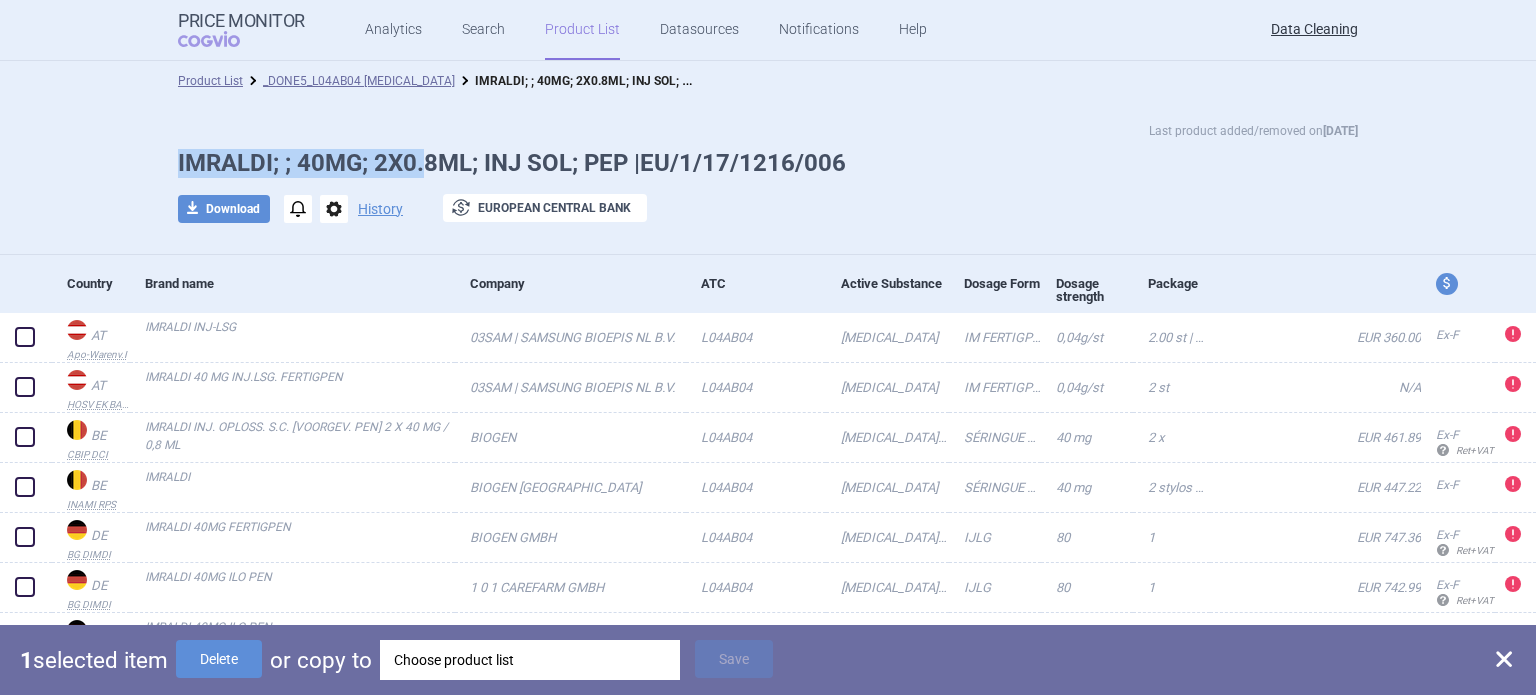 click on "Choose product list" at bounding box center (530, 660) 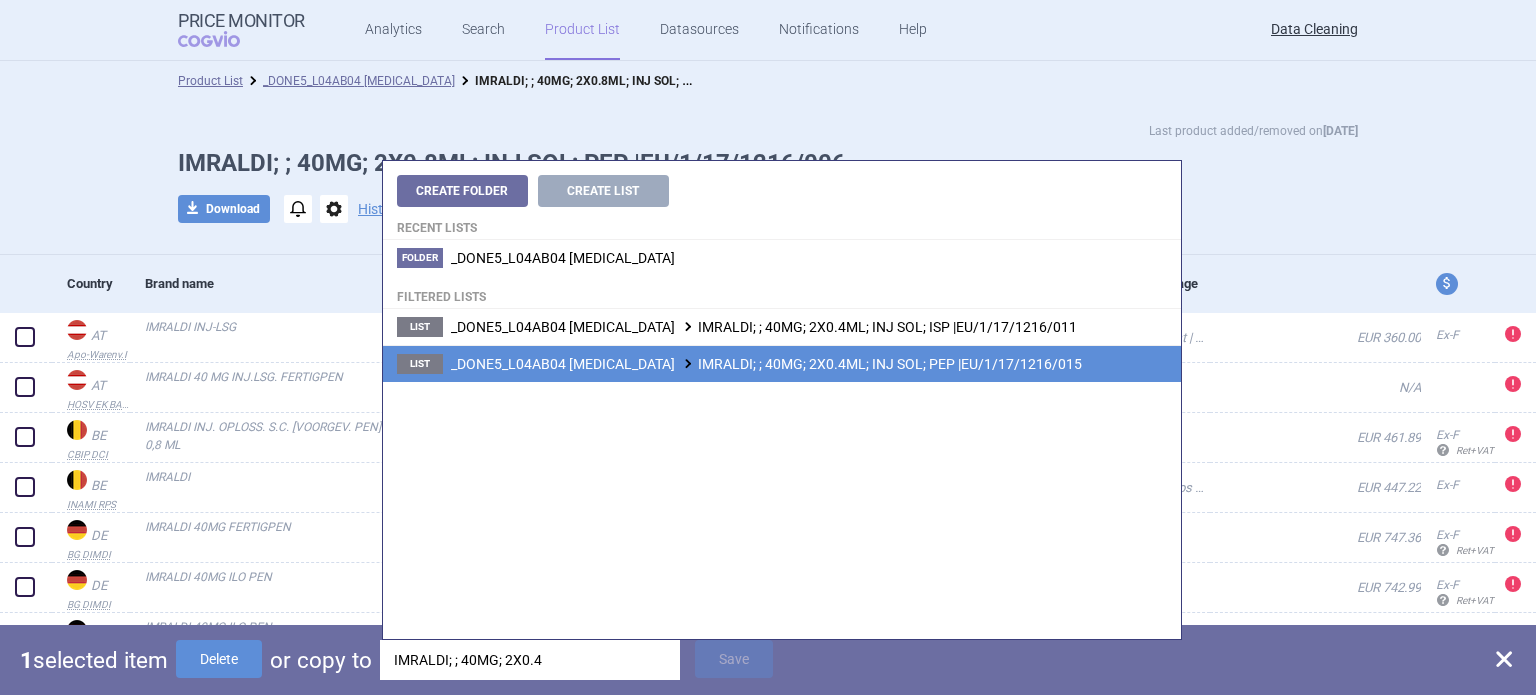 type on "IMRALDI; ; 40MG; 2X0.4" 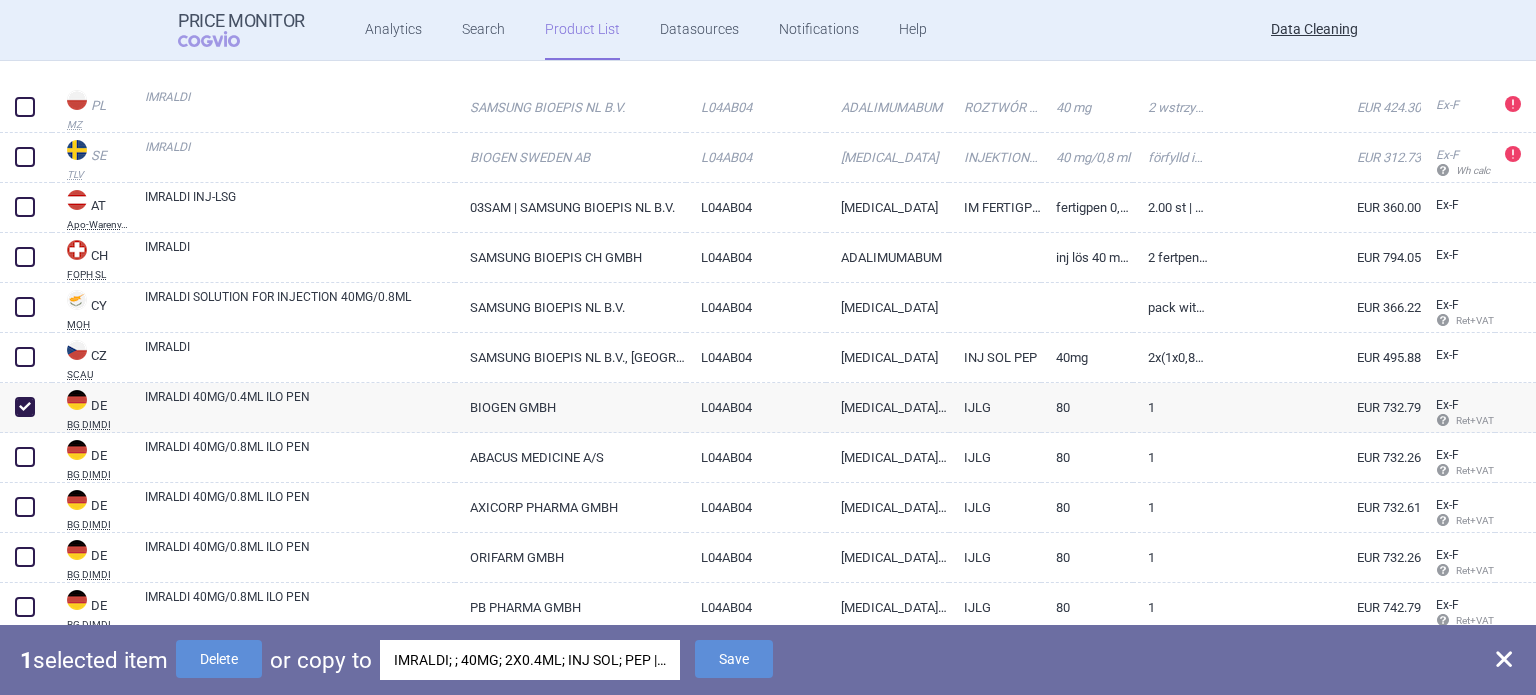 scroll, scrollTop: 1500, scrollLeft: 0, axis: vertical 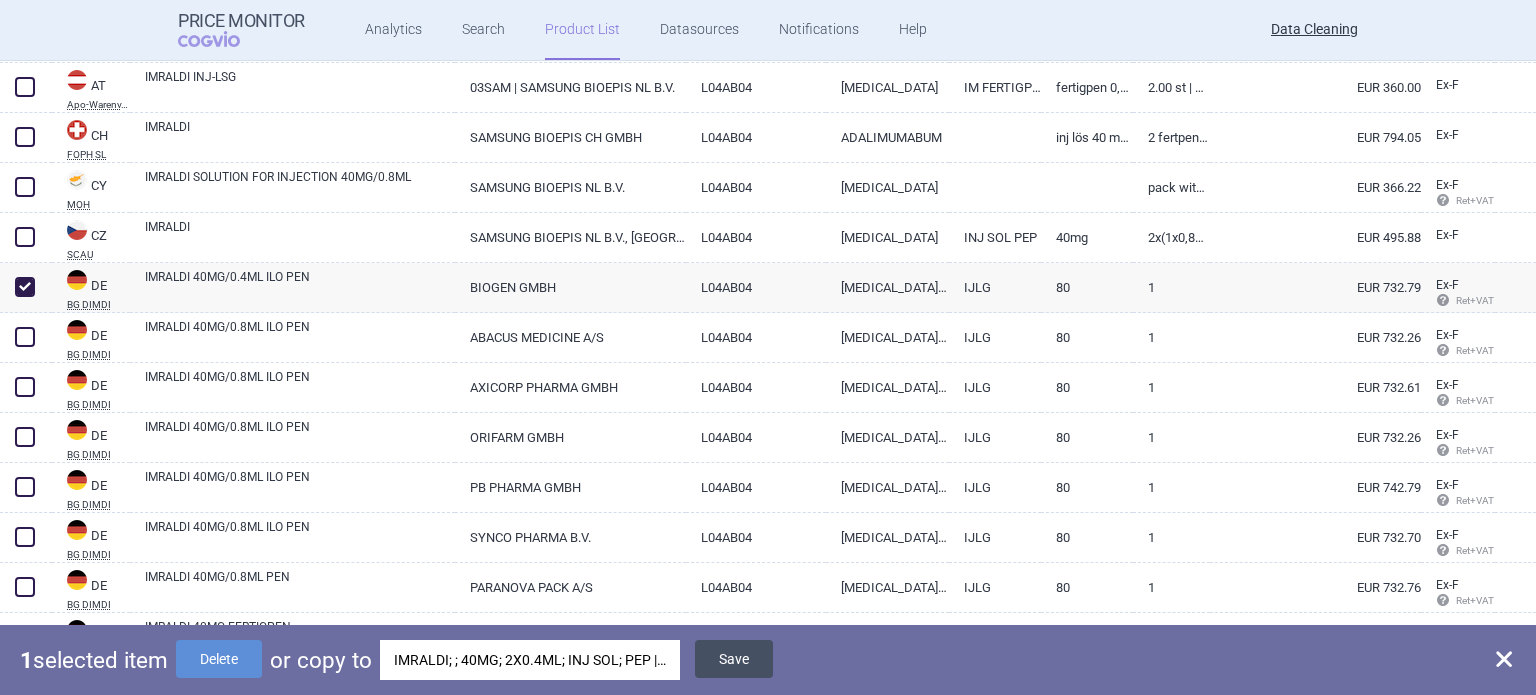 click on "Save" at bounding box center [734, 659] 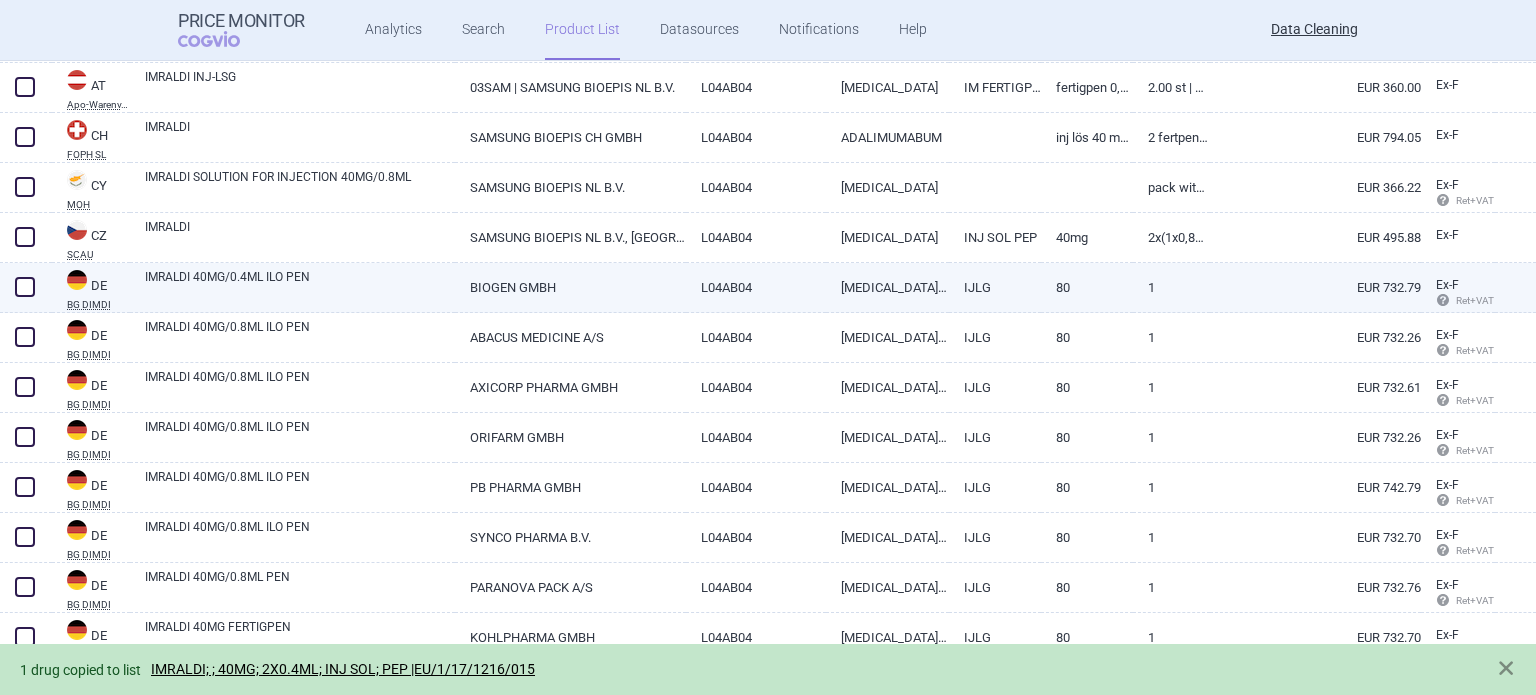 click at bounding box center (25, 287) 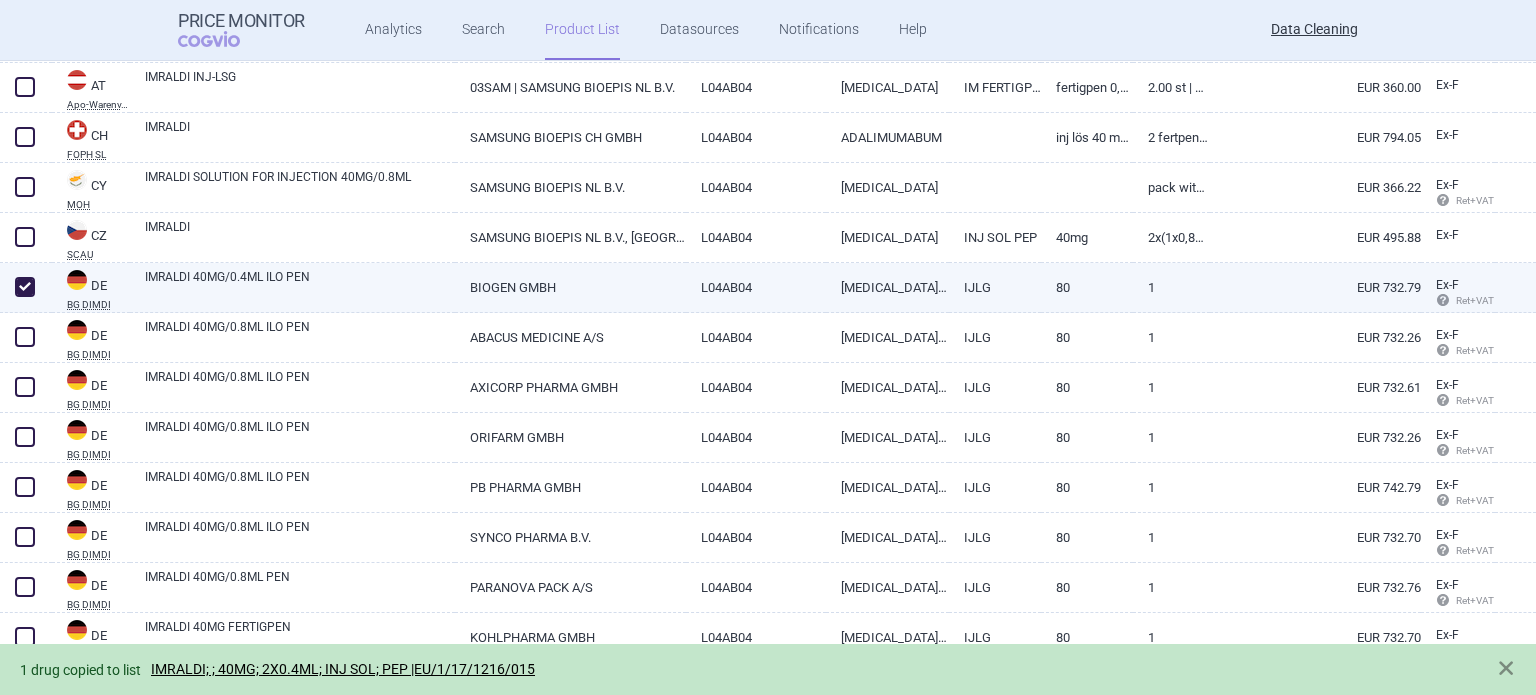 checkbox on "true" 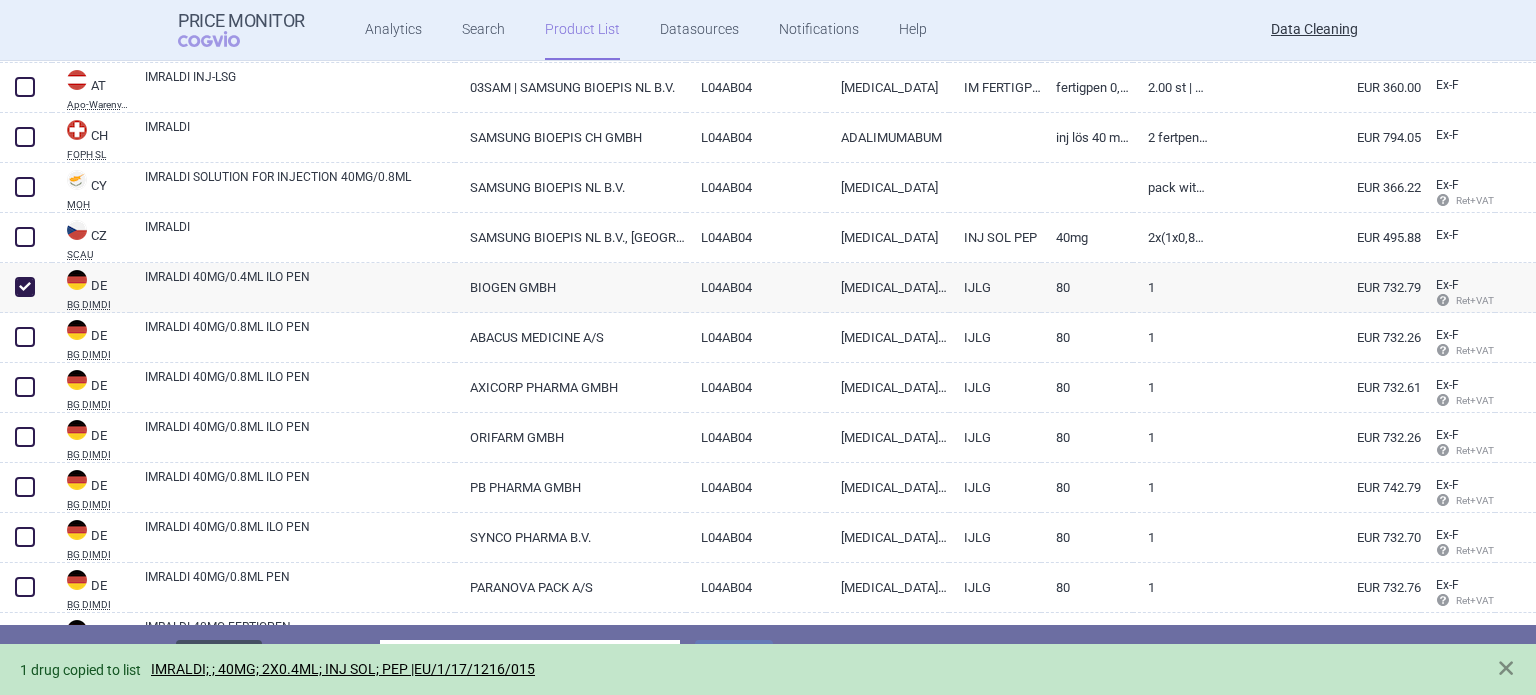 click on "Delete" at bounding box center [219, 659] 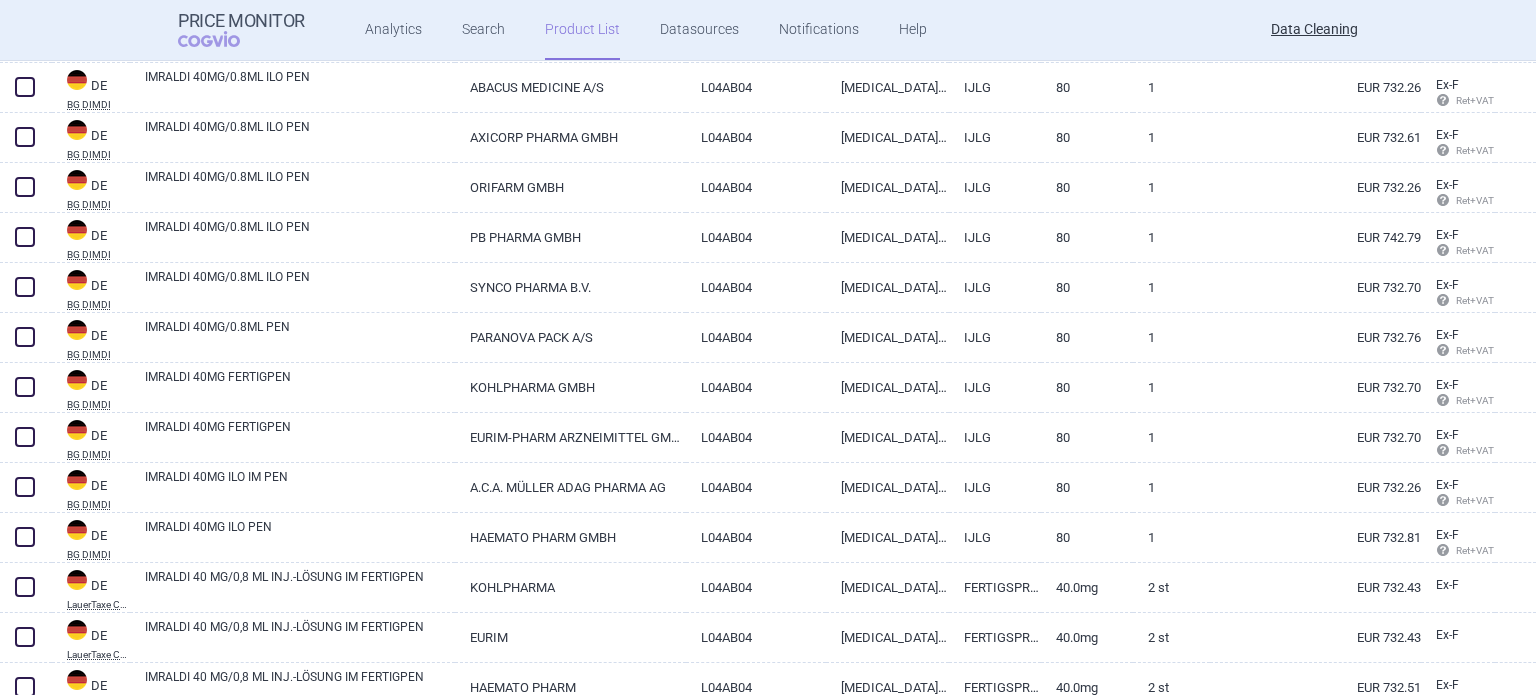 scroll, scrollTop: 1800, scrollLeft: 0, axis: vertical 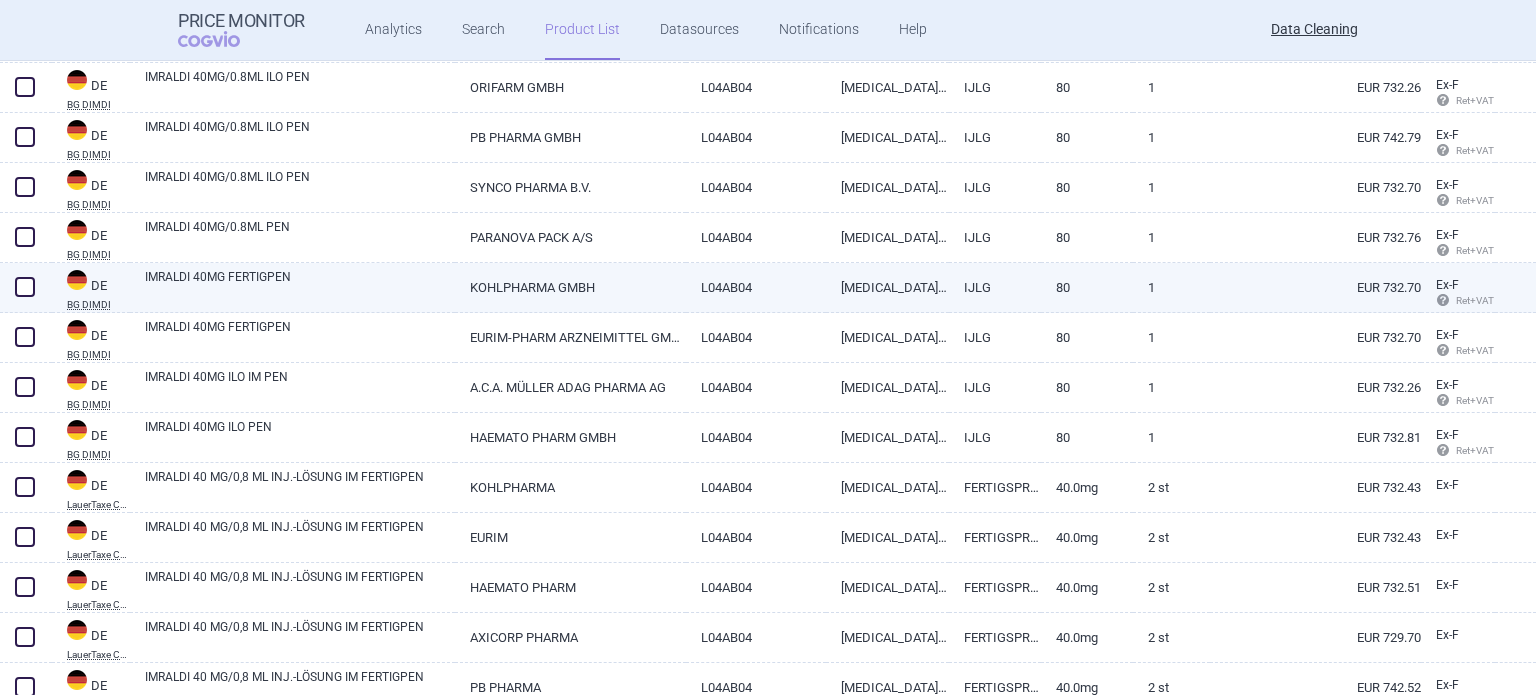 click on "IMRALDI 40MG FERTIGPEN" at bounding box center (300, 286) 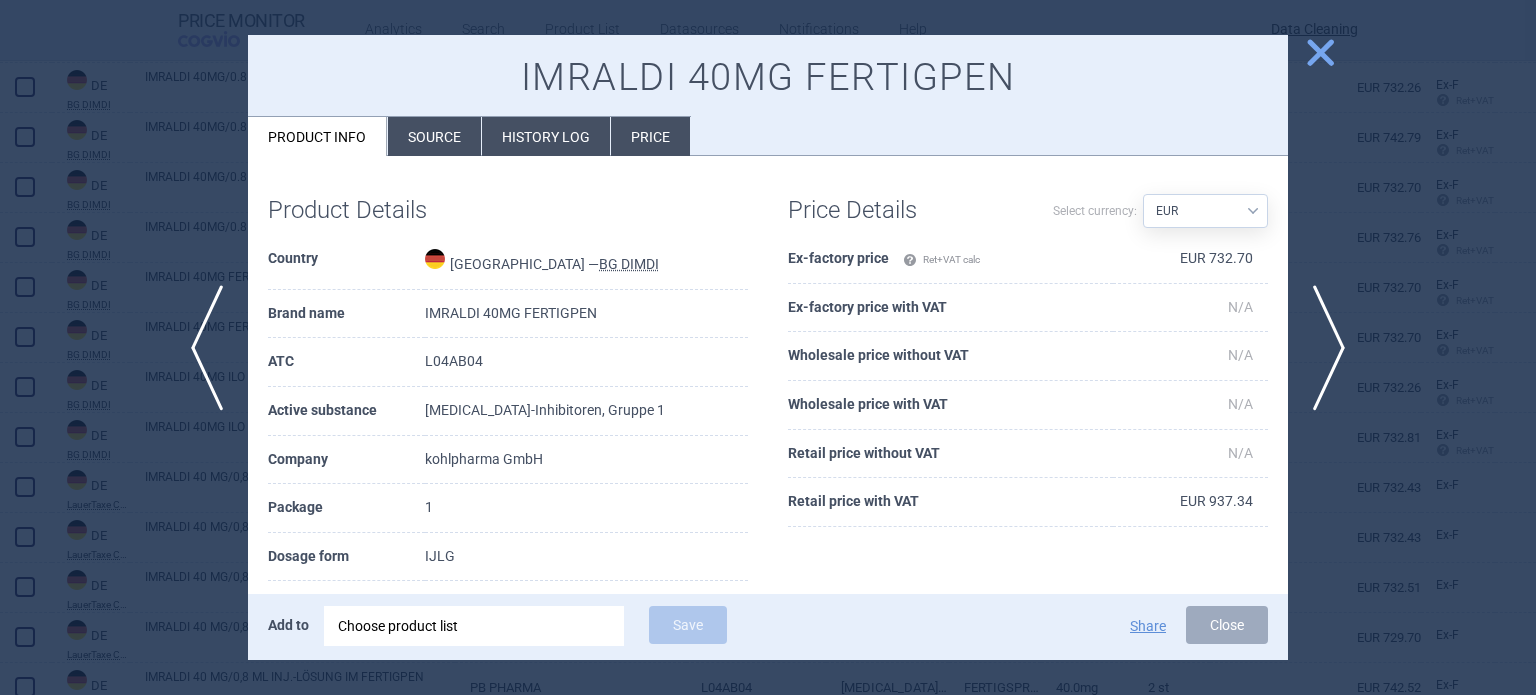 click on "Source" at bounding box center (434, 136) 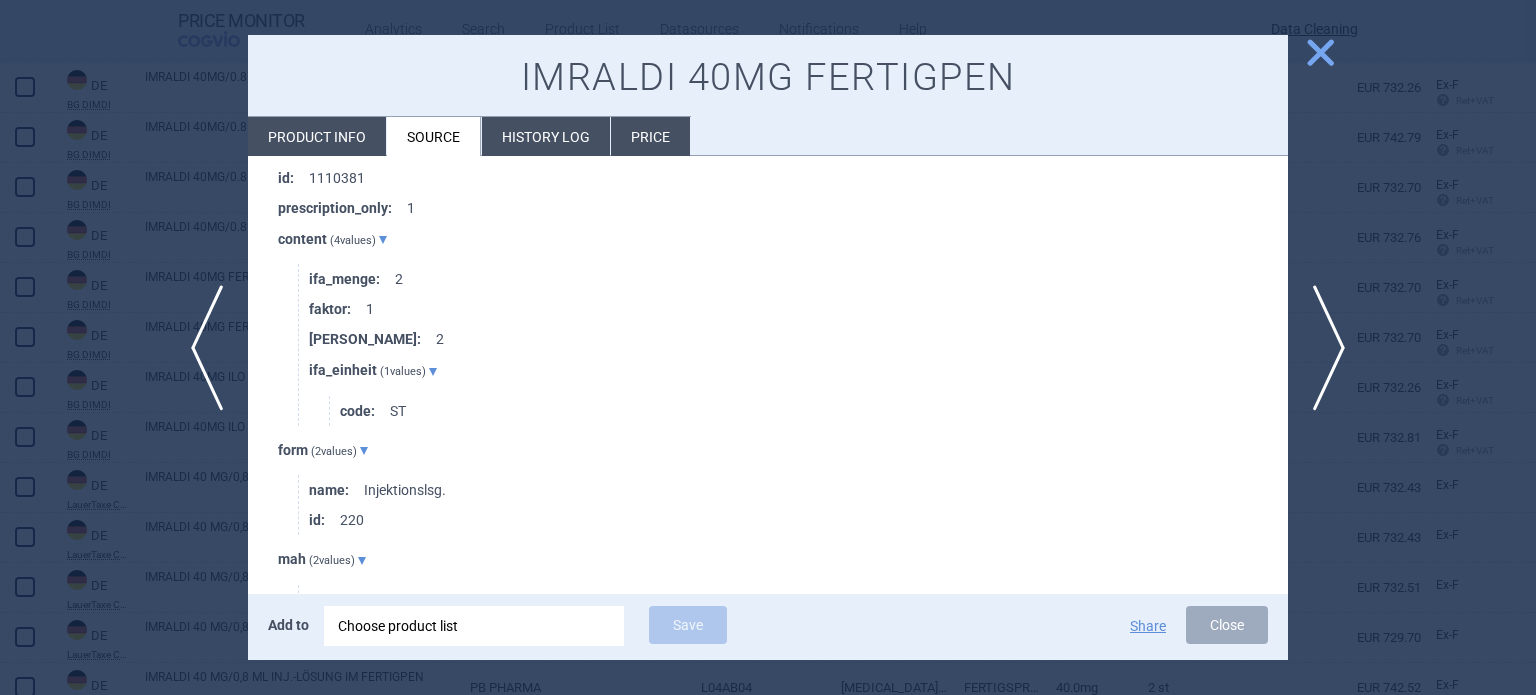 scroll, scrollTop: 2000, scrollLeft: 0, axis: vertical 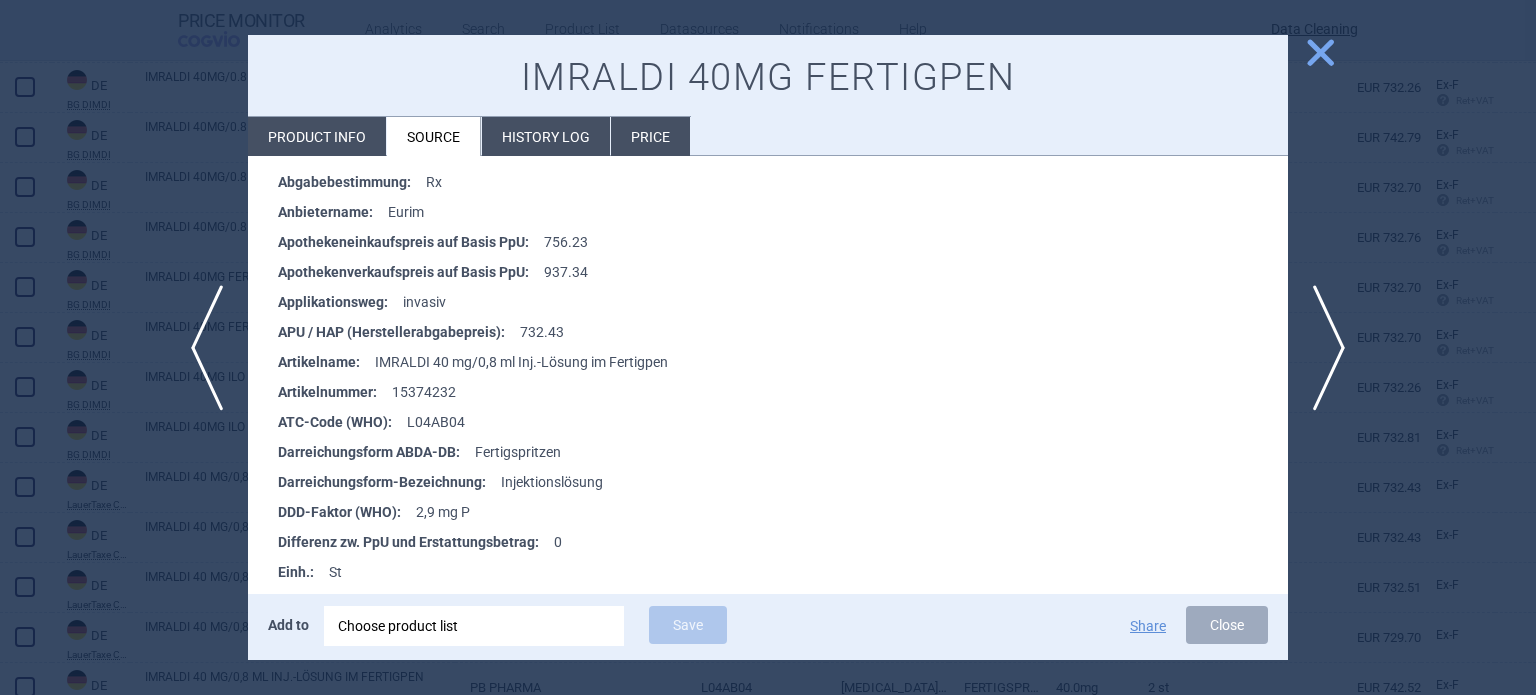 click at bounding box center [768, 347] 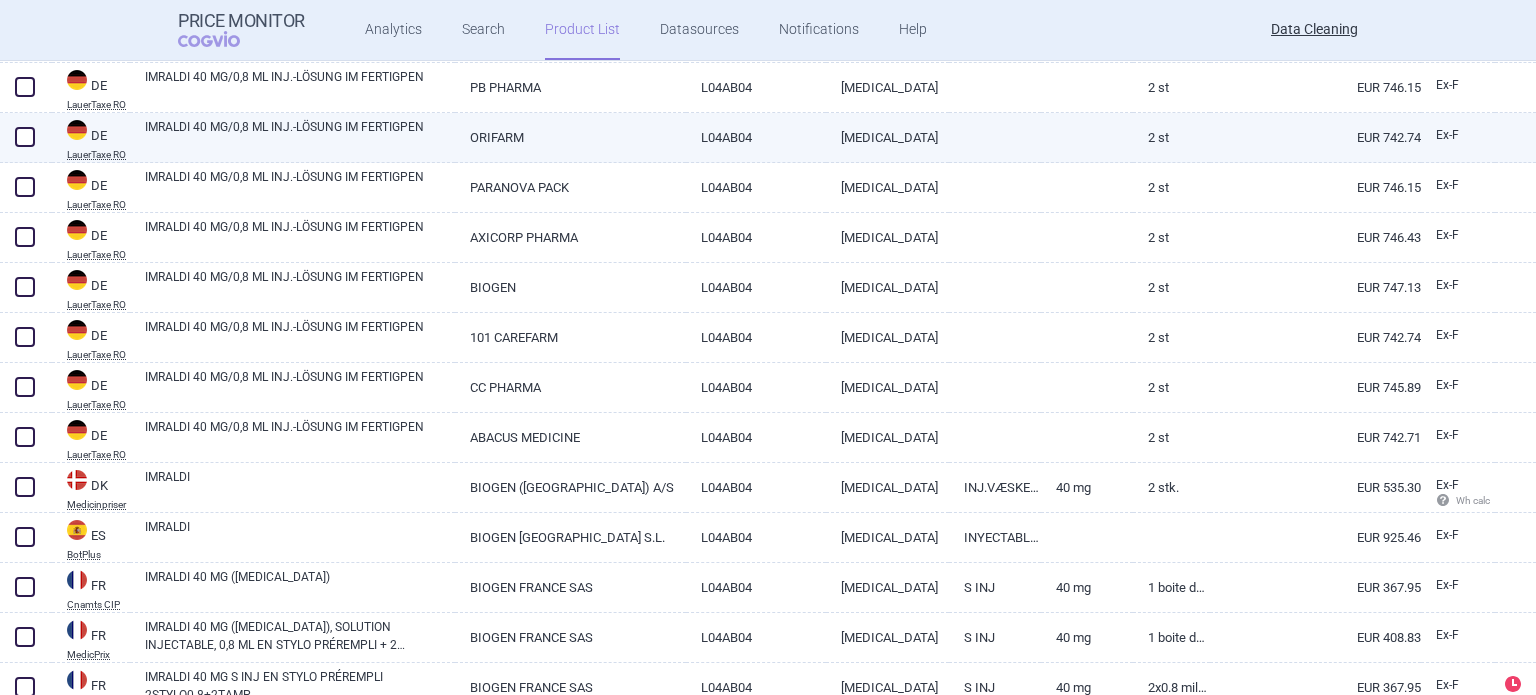 scroll, scrollTop: 3400, scrollLeft: 0, axis: vertical 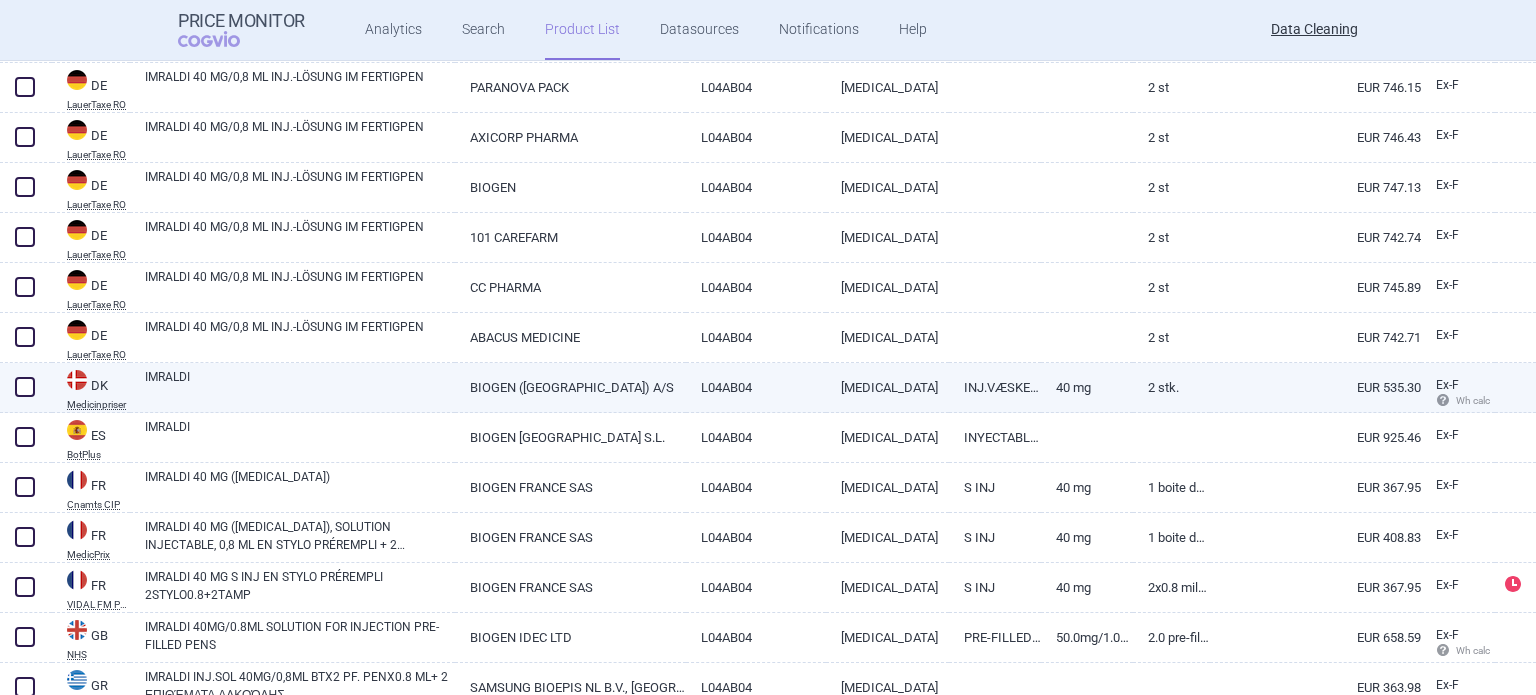 click on "IMRALDI" at bounding box center (300, 386) 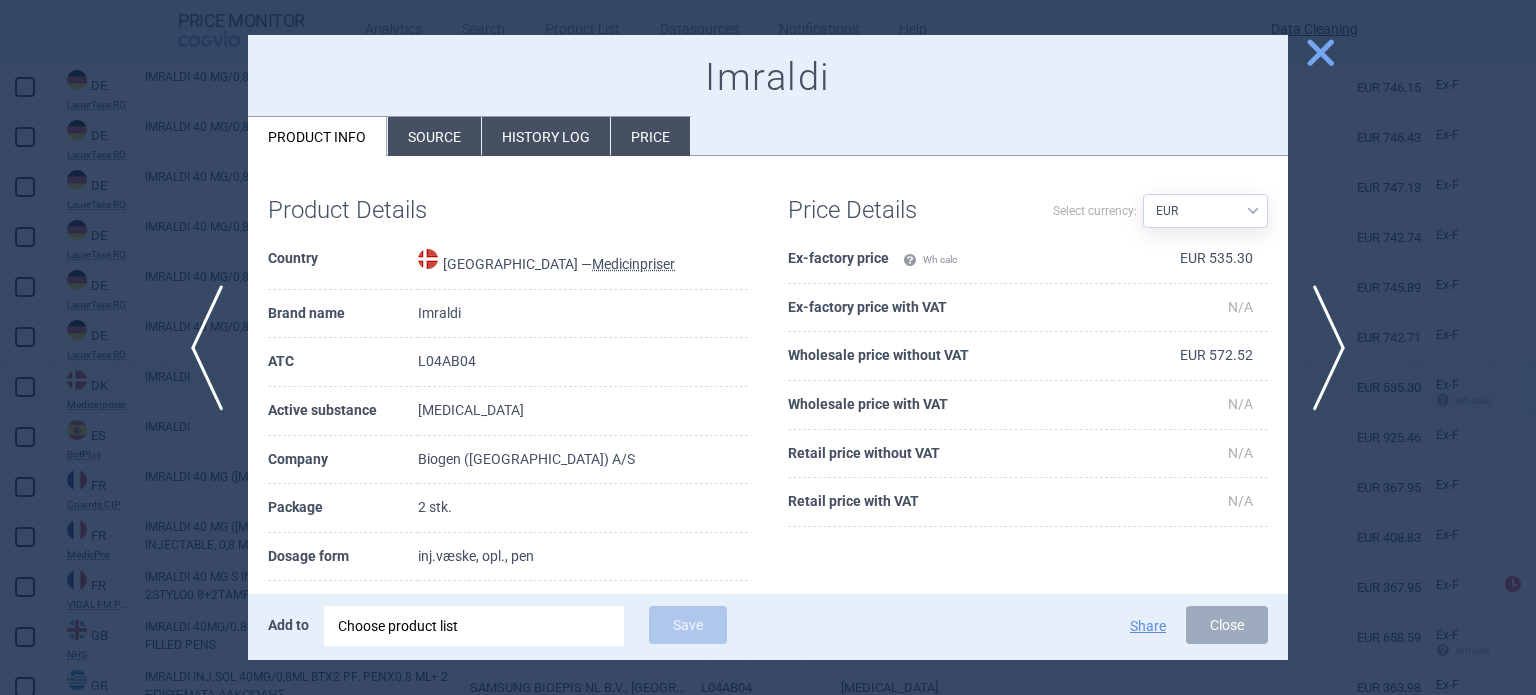 scroll, scrollTop: 100, scrollLeft: 0, axis: vertical 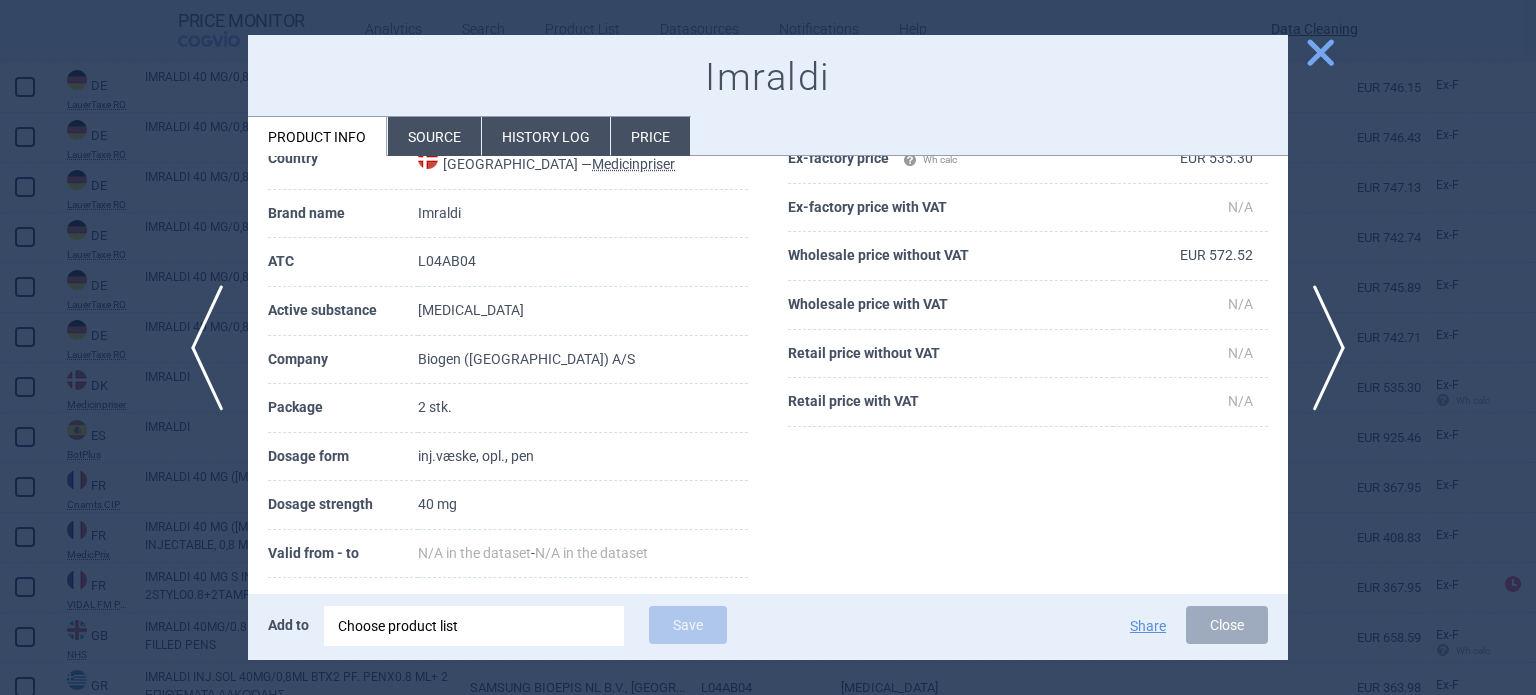 click at bounding box center (768, 347) 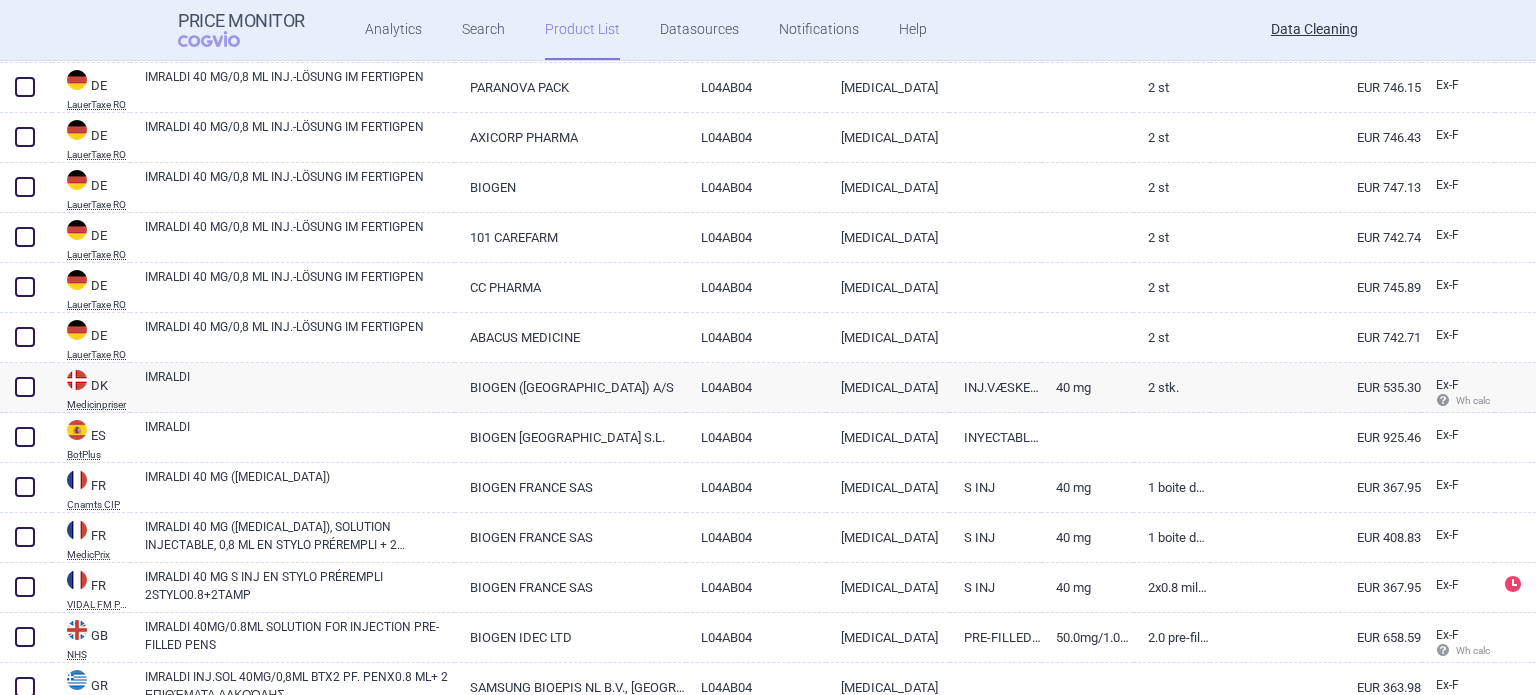 scroll, scrollTop: 3500, scrollLeft: 0, axis: vertical 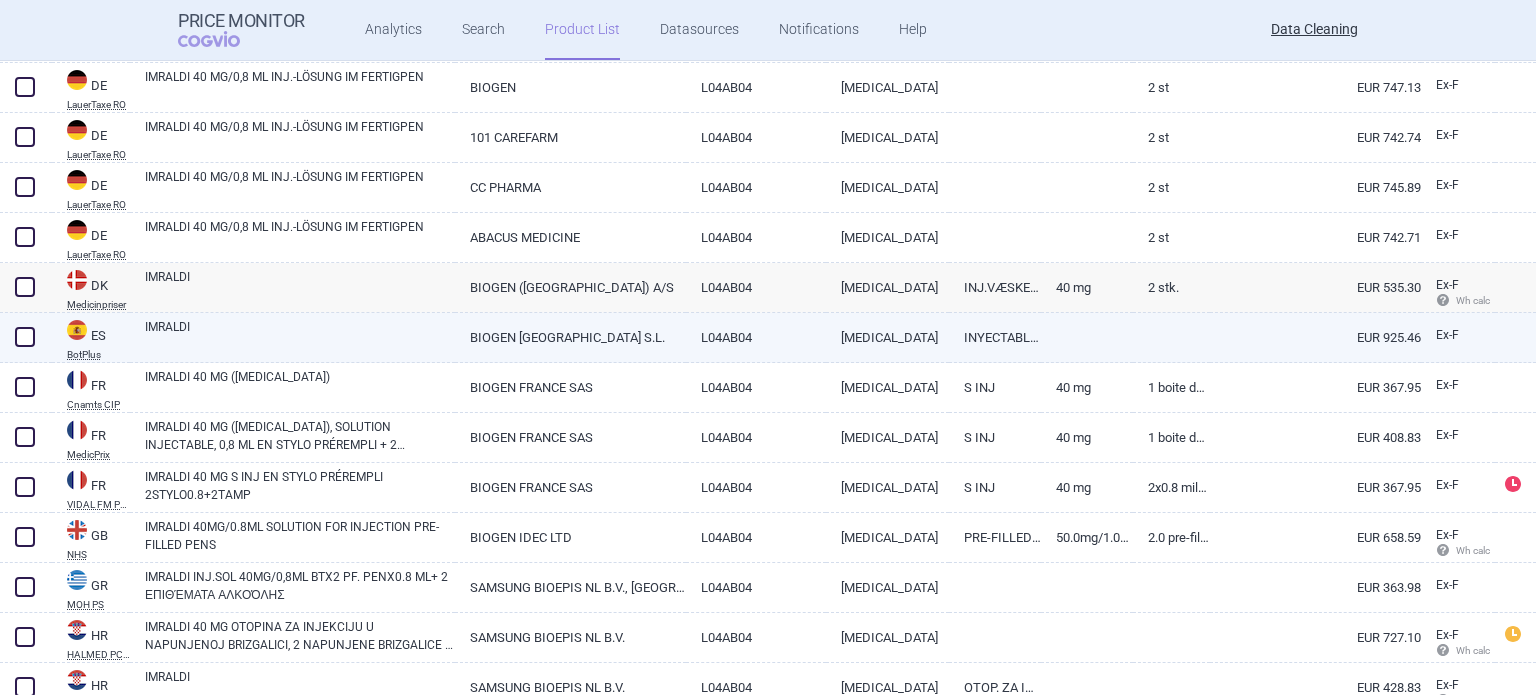 click on "IMRALDI" at bounding box center (300, 336) 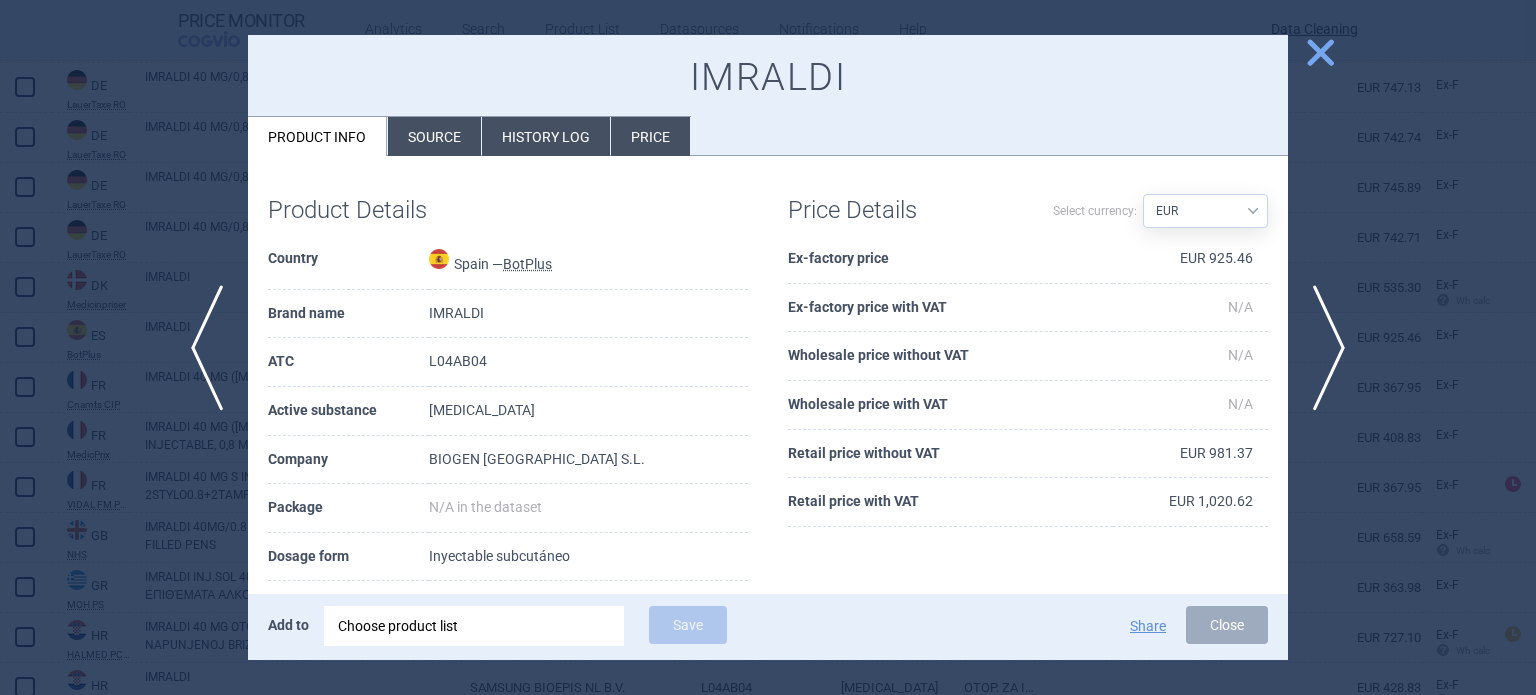 click on "Source" at bounding box center (434, 136) 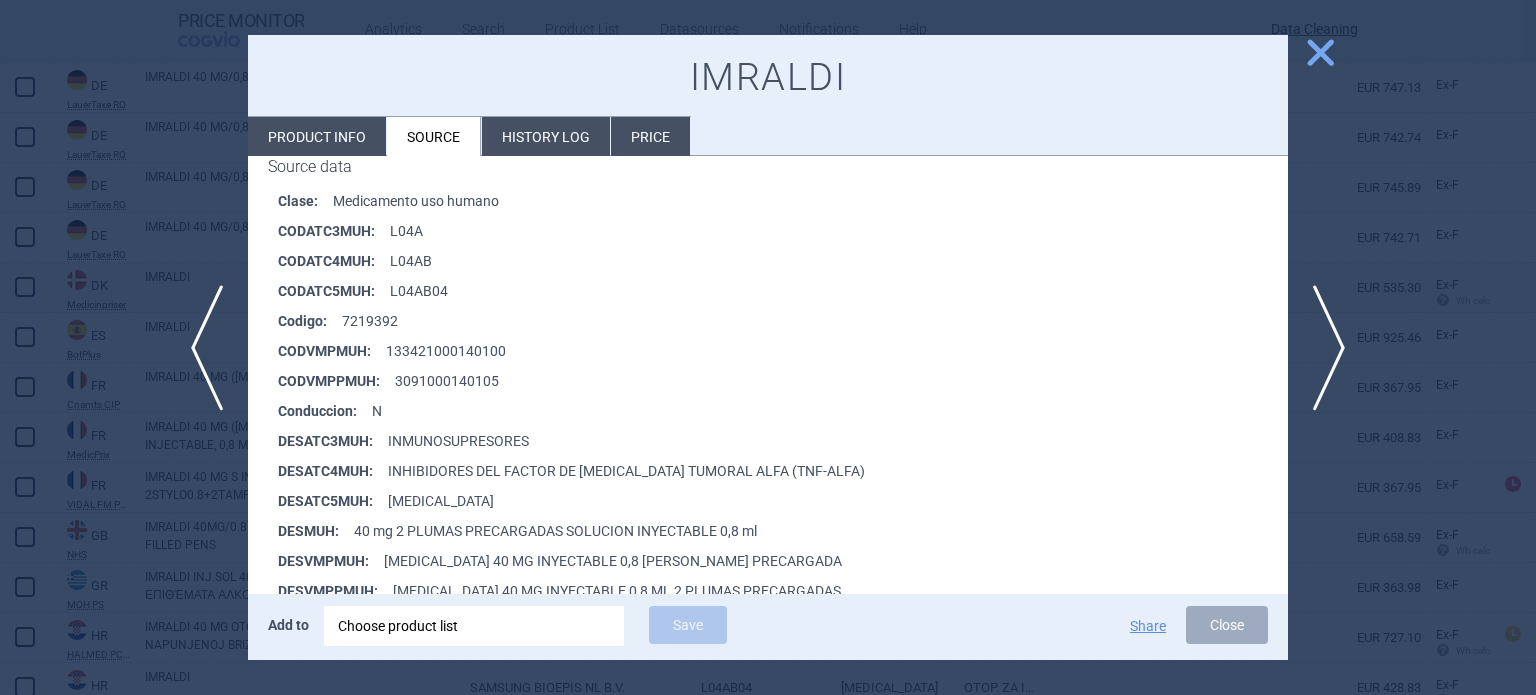 scroll, scrollTop: 300, scrollLeft: 0, axis: vertical 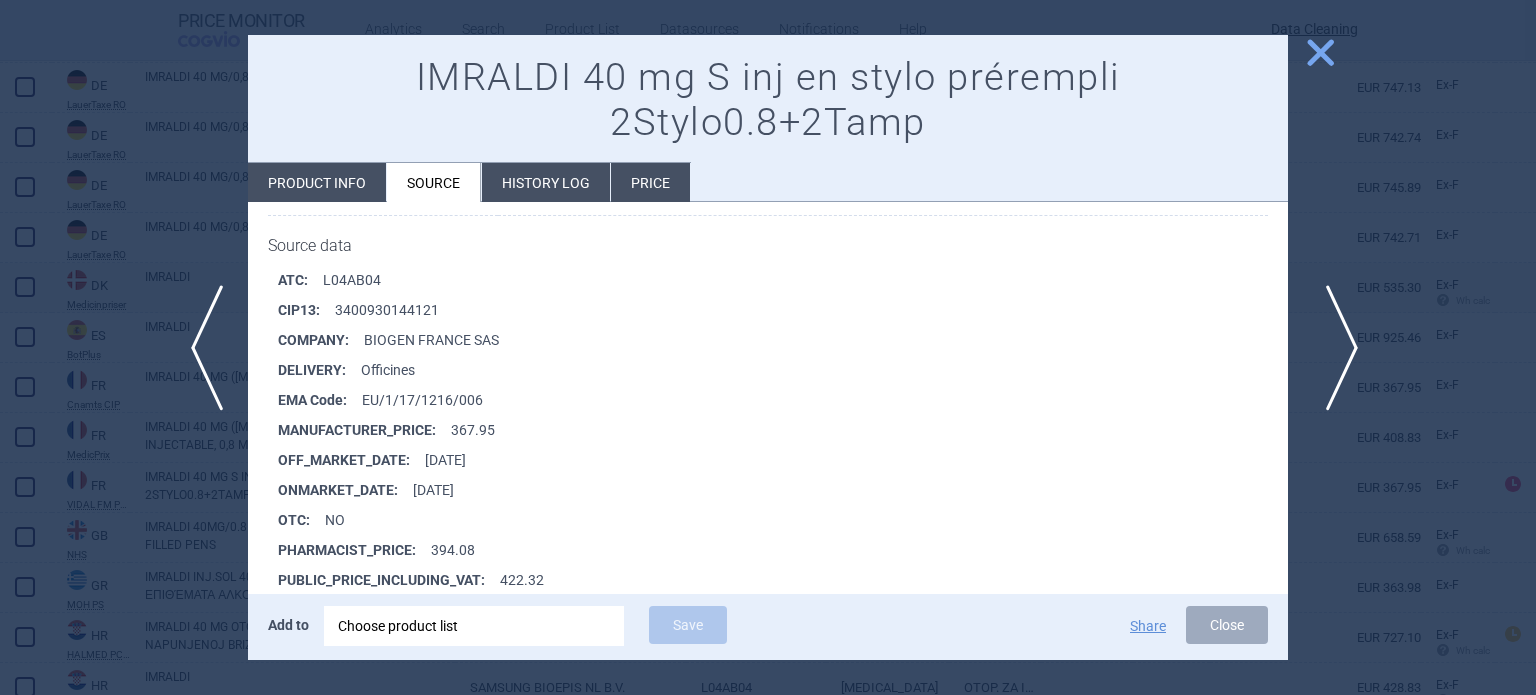 click on "next" at bounding box center [1335, 348] 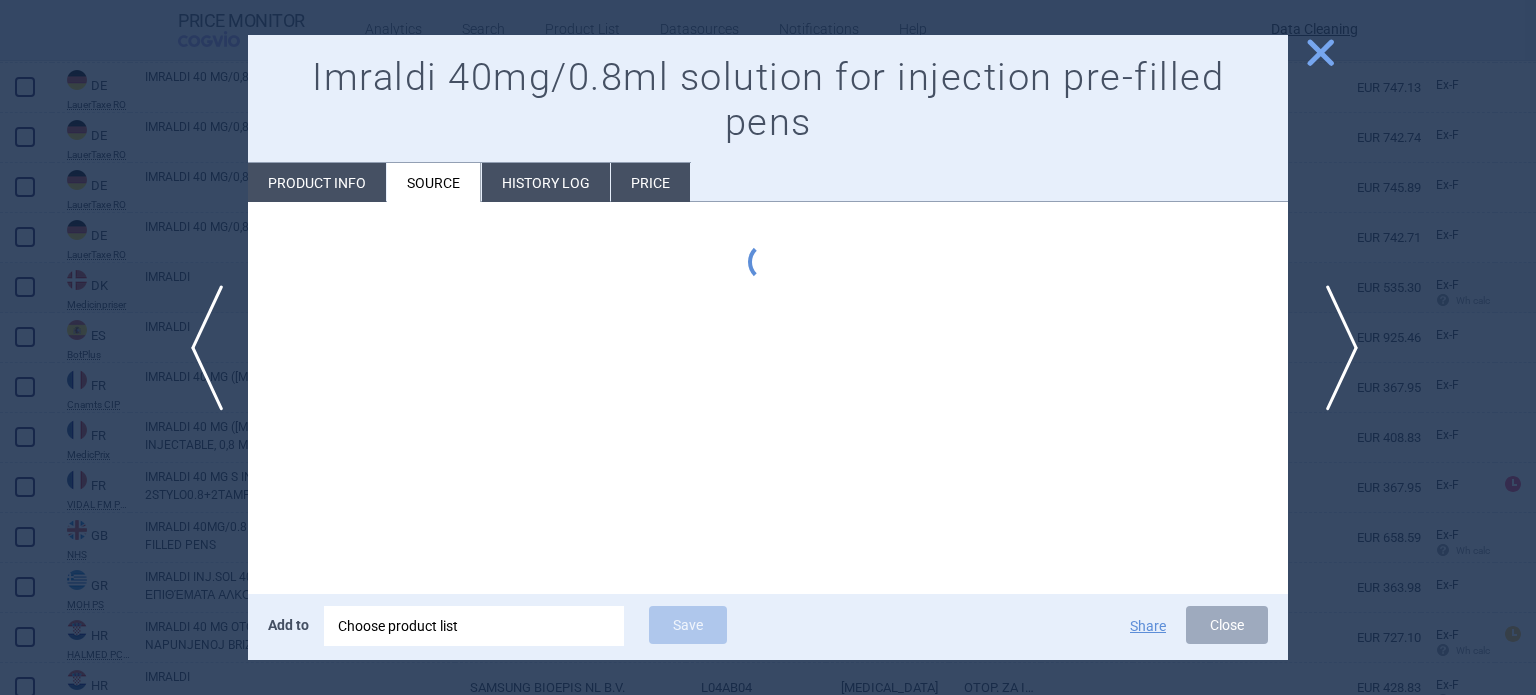type 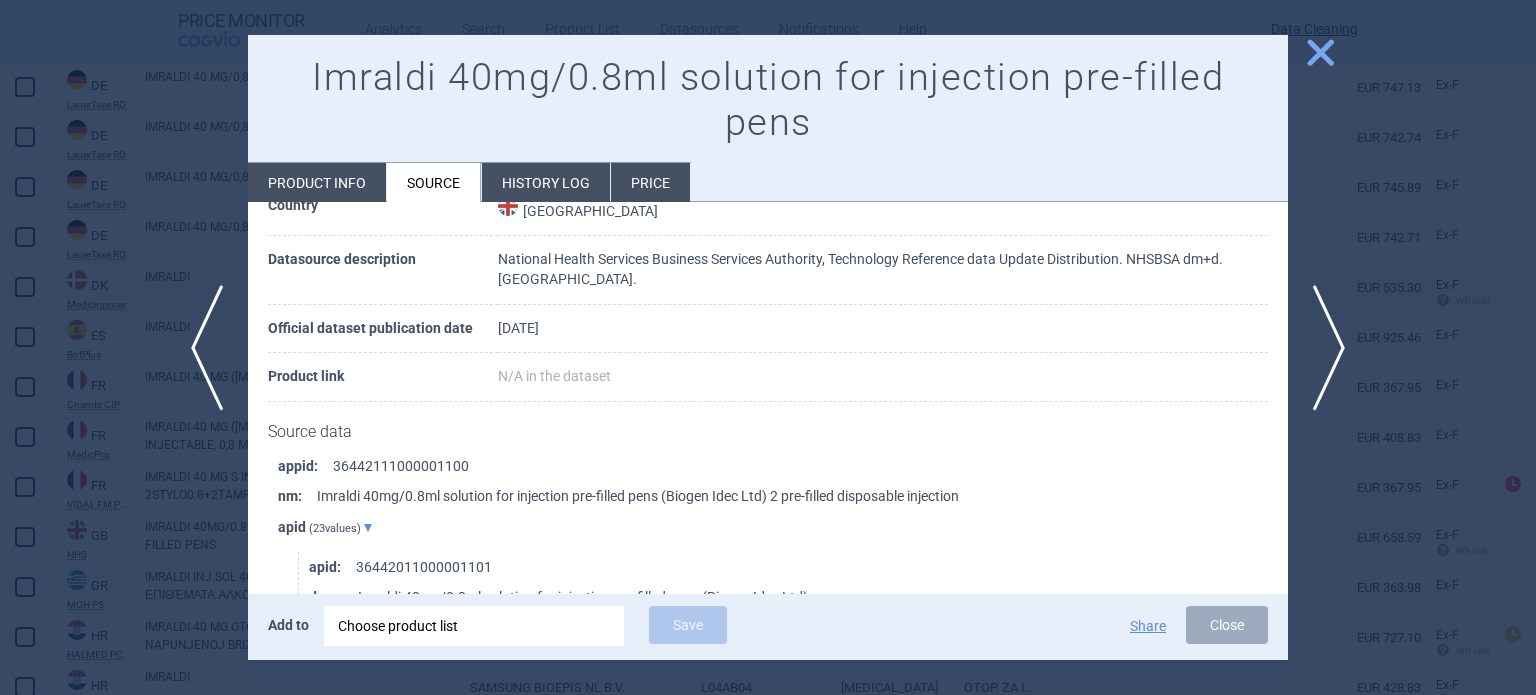 scroll, scrollTop: 100, scrollLeft: 0, axis: vertical 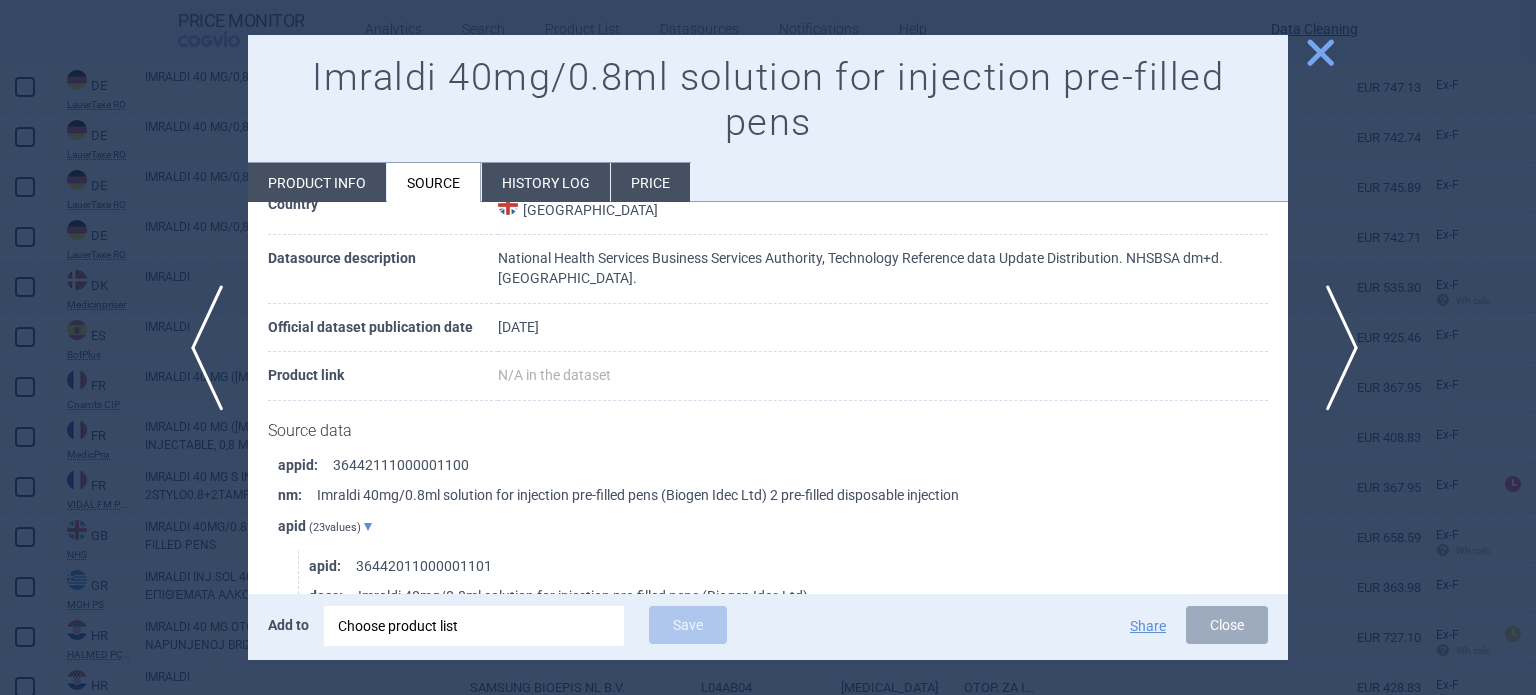 click on "next" at bounding box center [1335, 348] 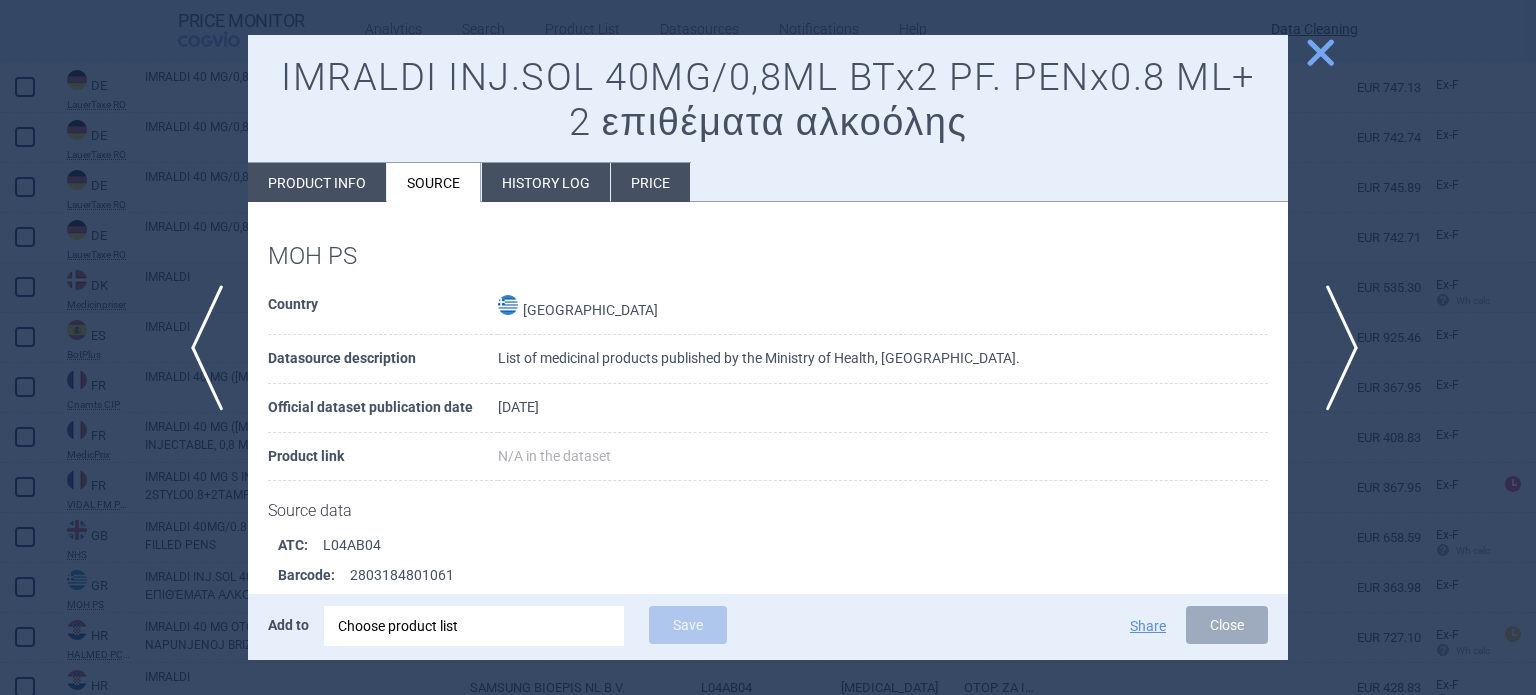 click on "next" at bounding box center (1335, 348) 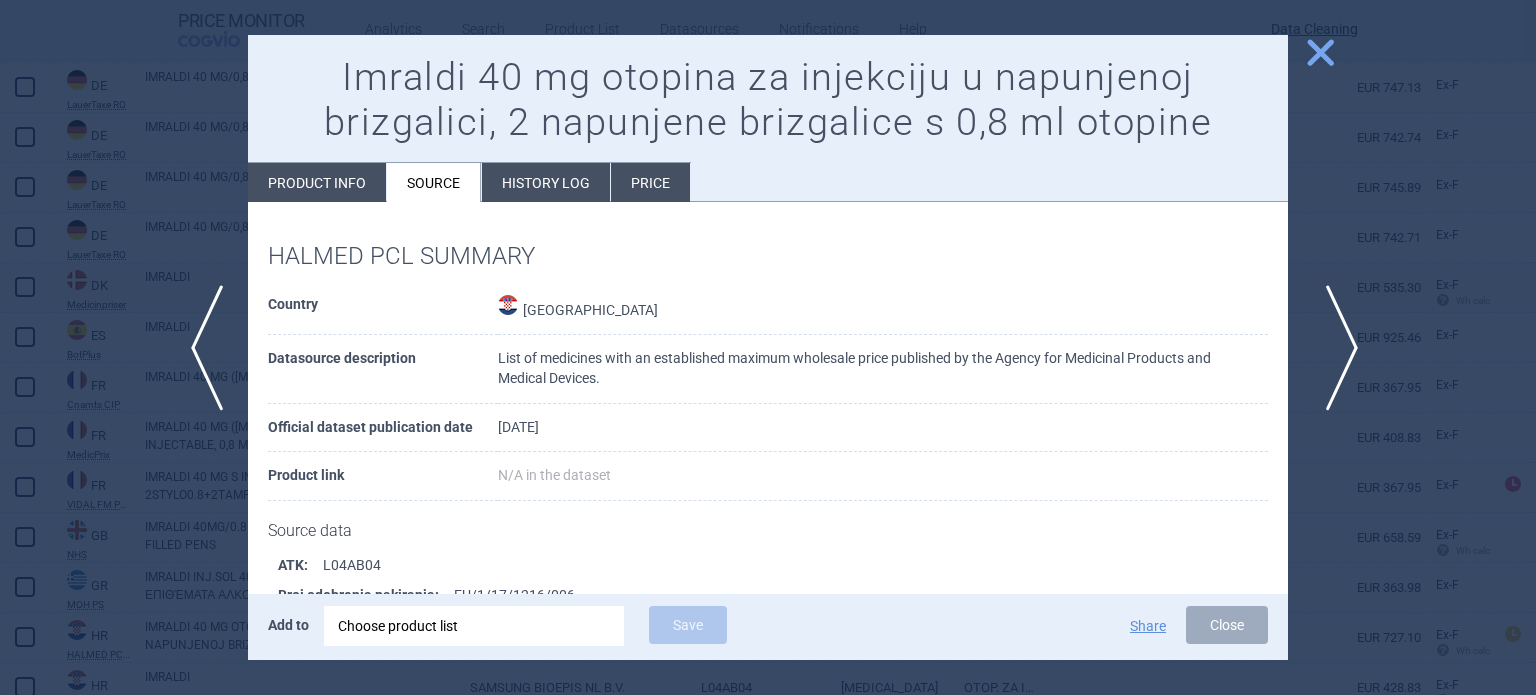 scroll, scrollTop: 8, scrollLeft: 0, axis: vertical 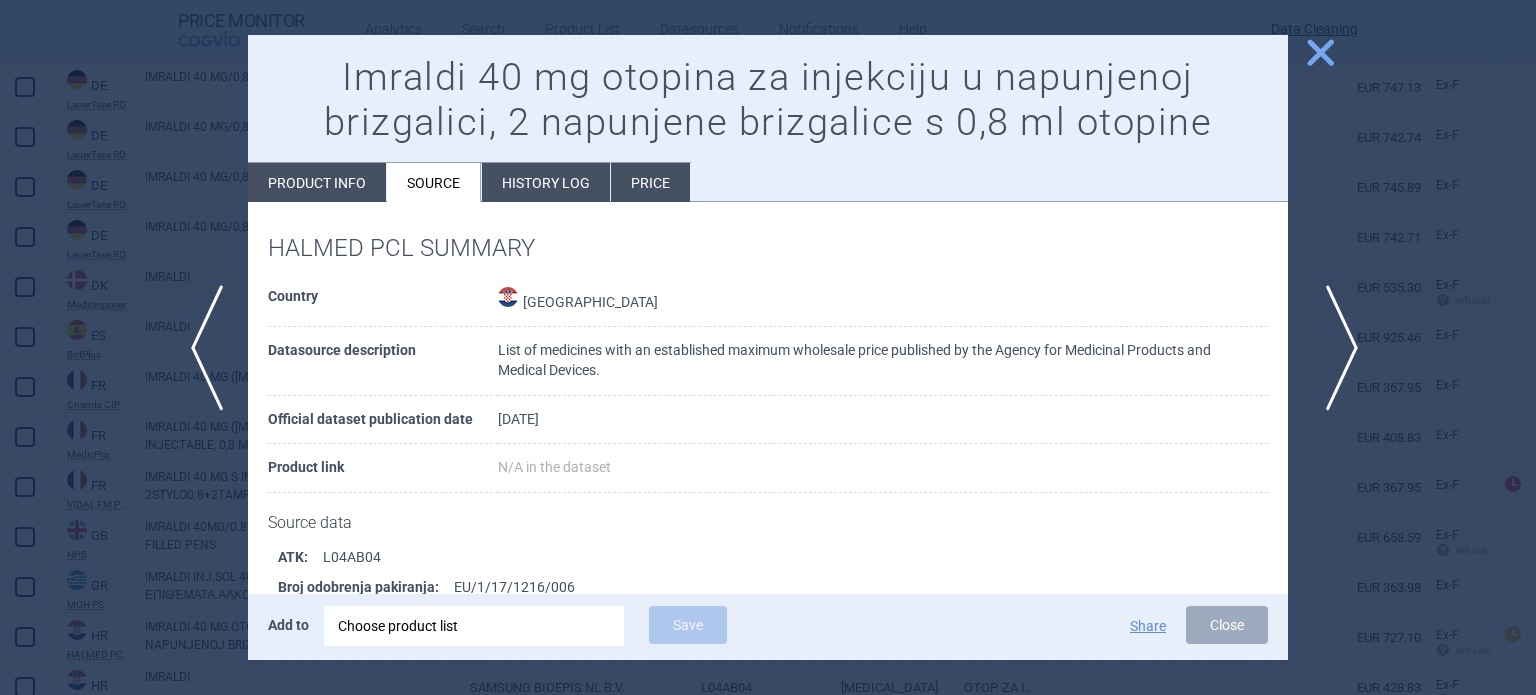 click on "next" at bounding box center [1335, 348] 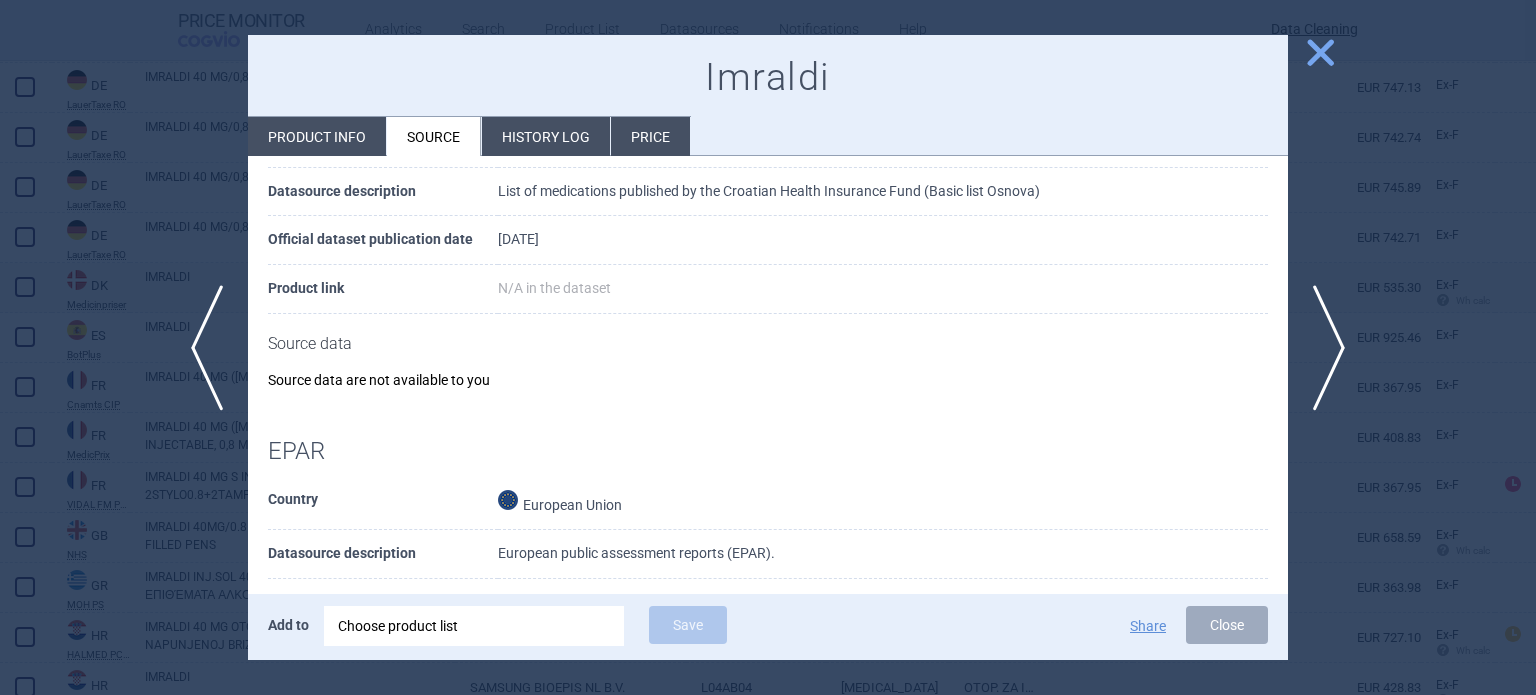 scroll, scrollTop: 200, scrollLeft: 0, axis: vertical 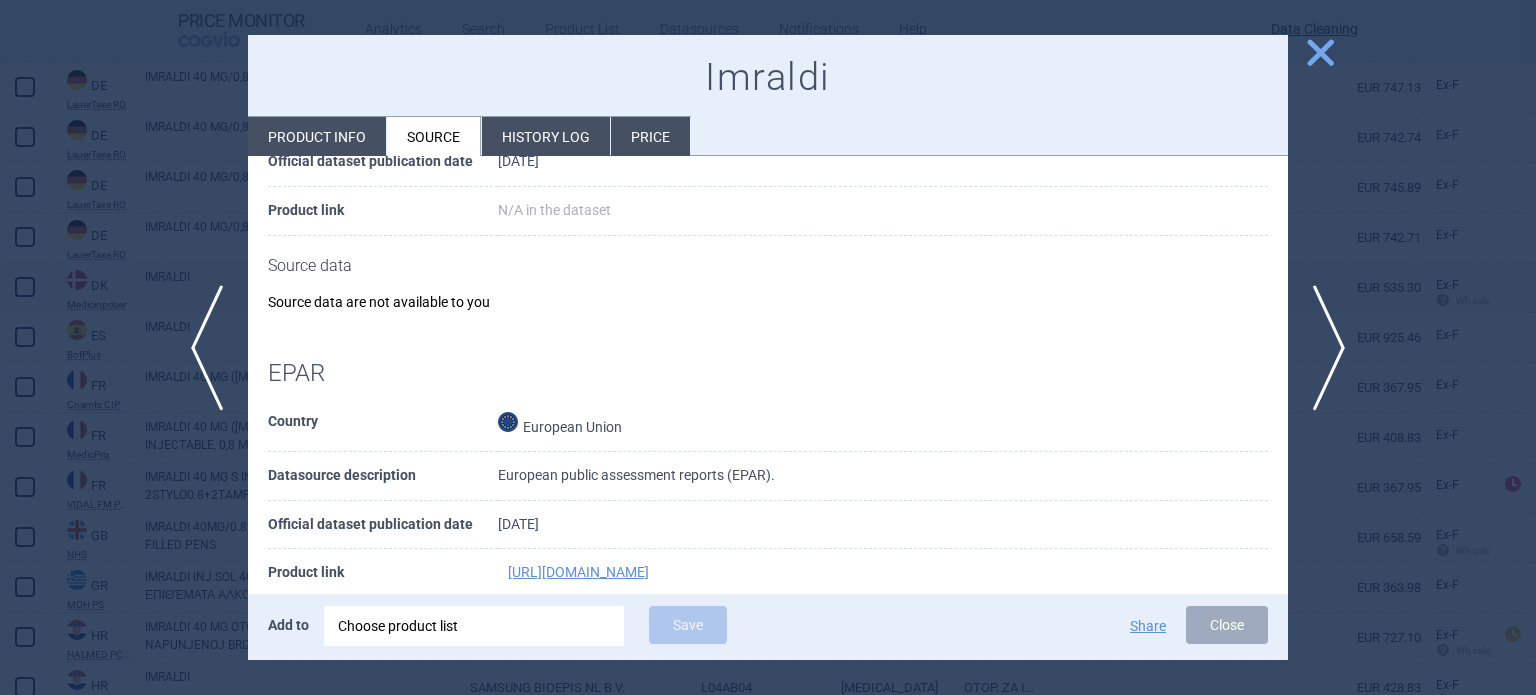 click on "Official dataset publication date" at bounding box center [383, 162] 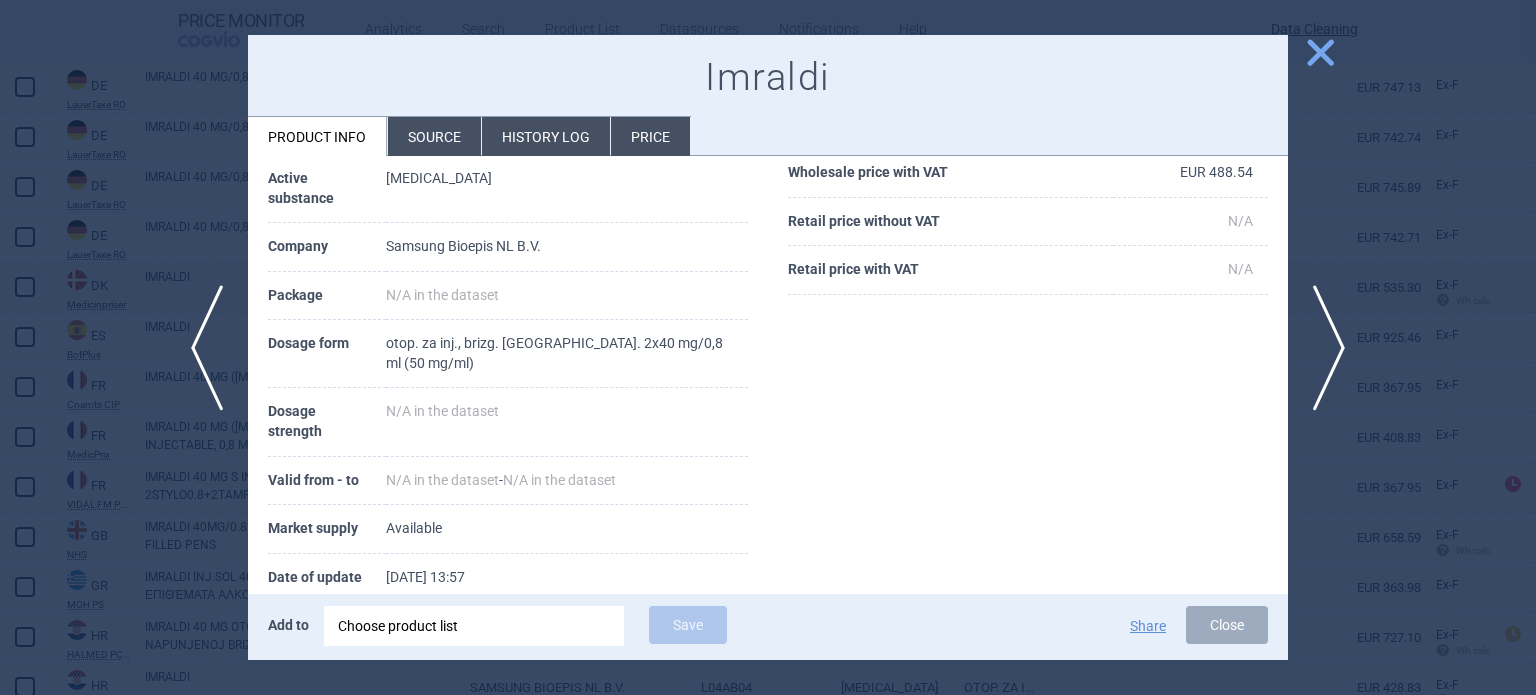 scroll, scrollTop: 200, scrollLeft: 0, axis: vertical 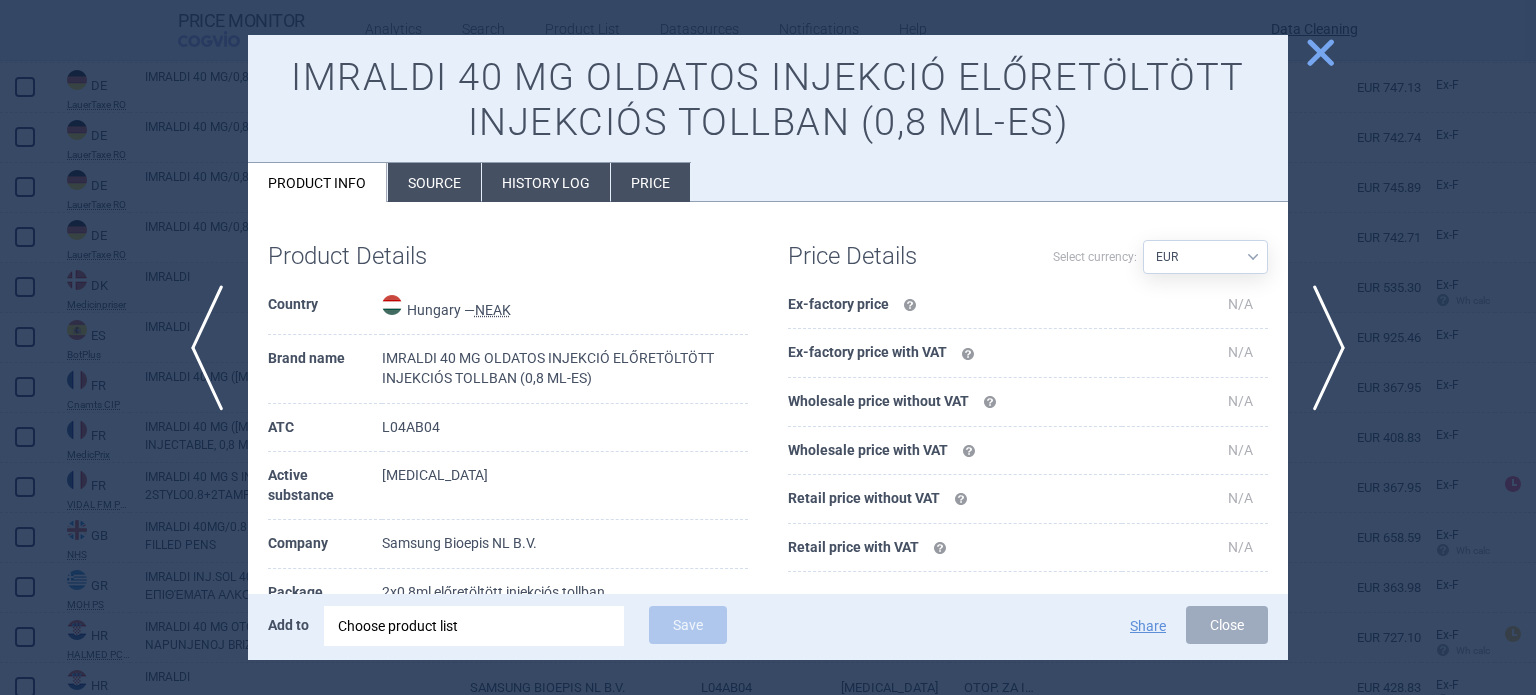 click on "Source" at bounding box center (434, 182) 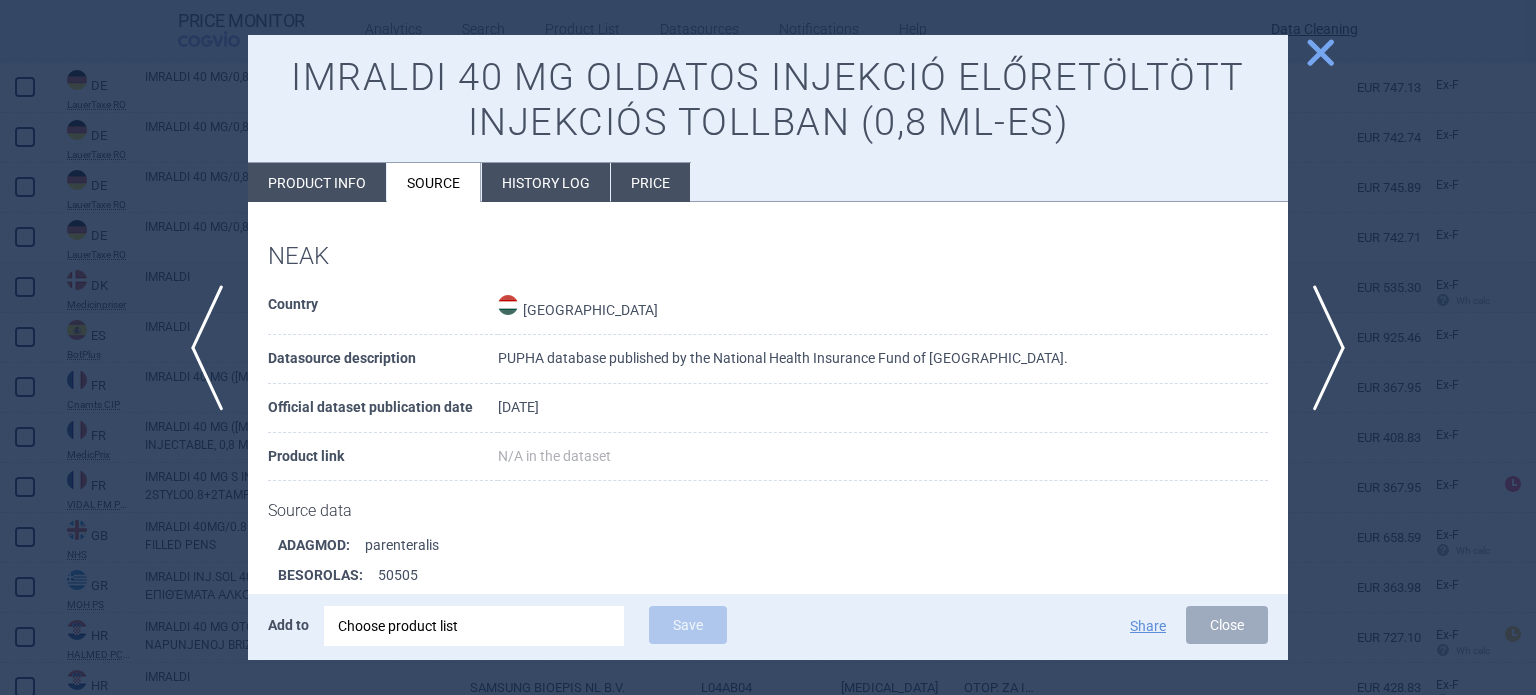 scroll, scrollTop: 1615, scrollLeft: 0, axis: vertical 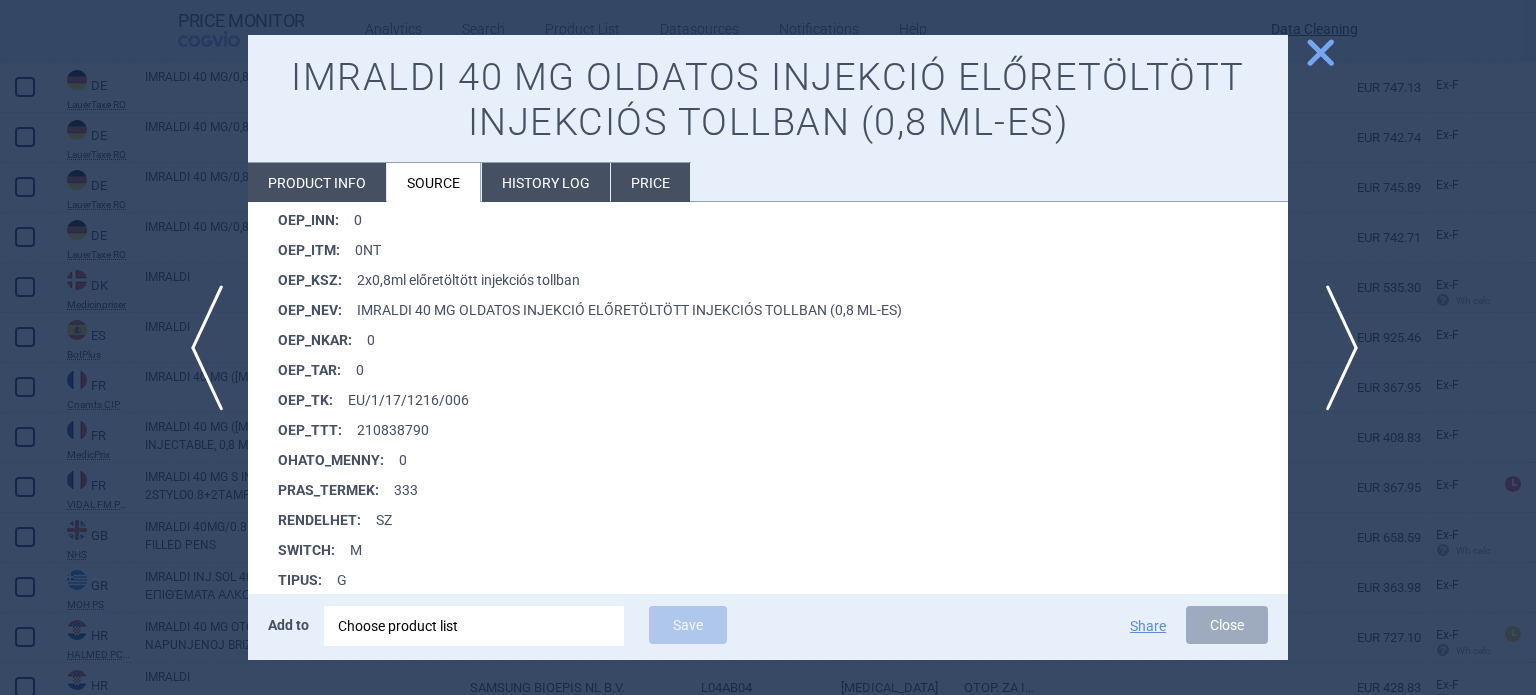 click on "next" at bounding box center (1335, 348) 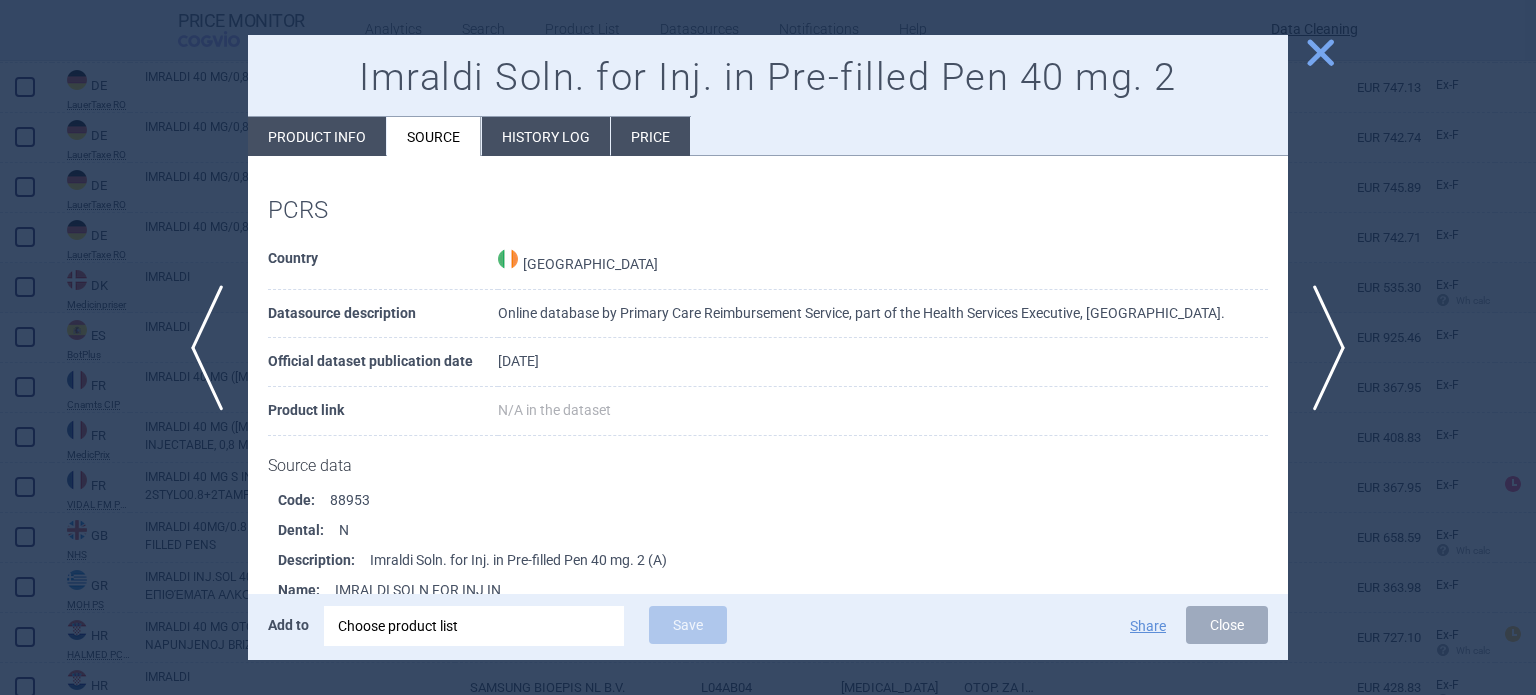 click on "Product info" at bounding box center [317, 136] 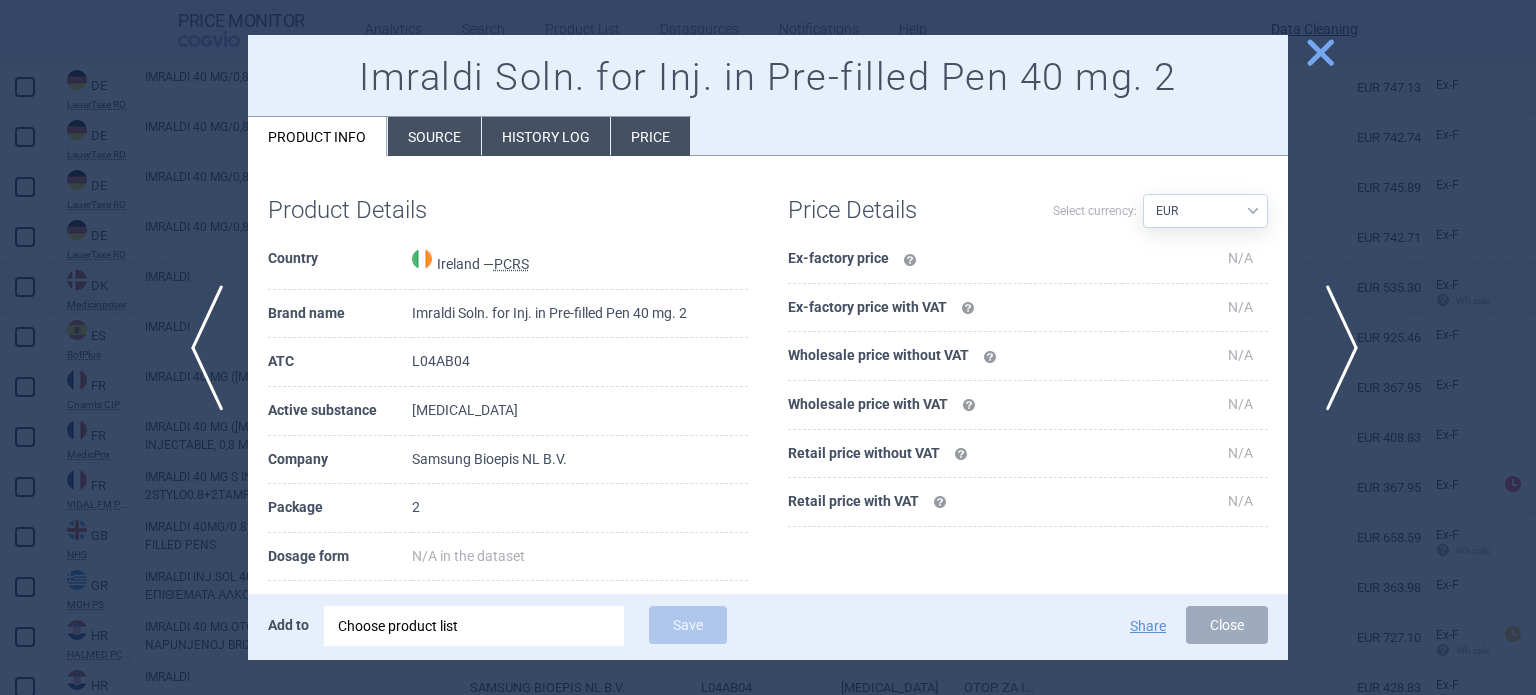 click on "next" at bounding box center (1335, 348) 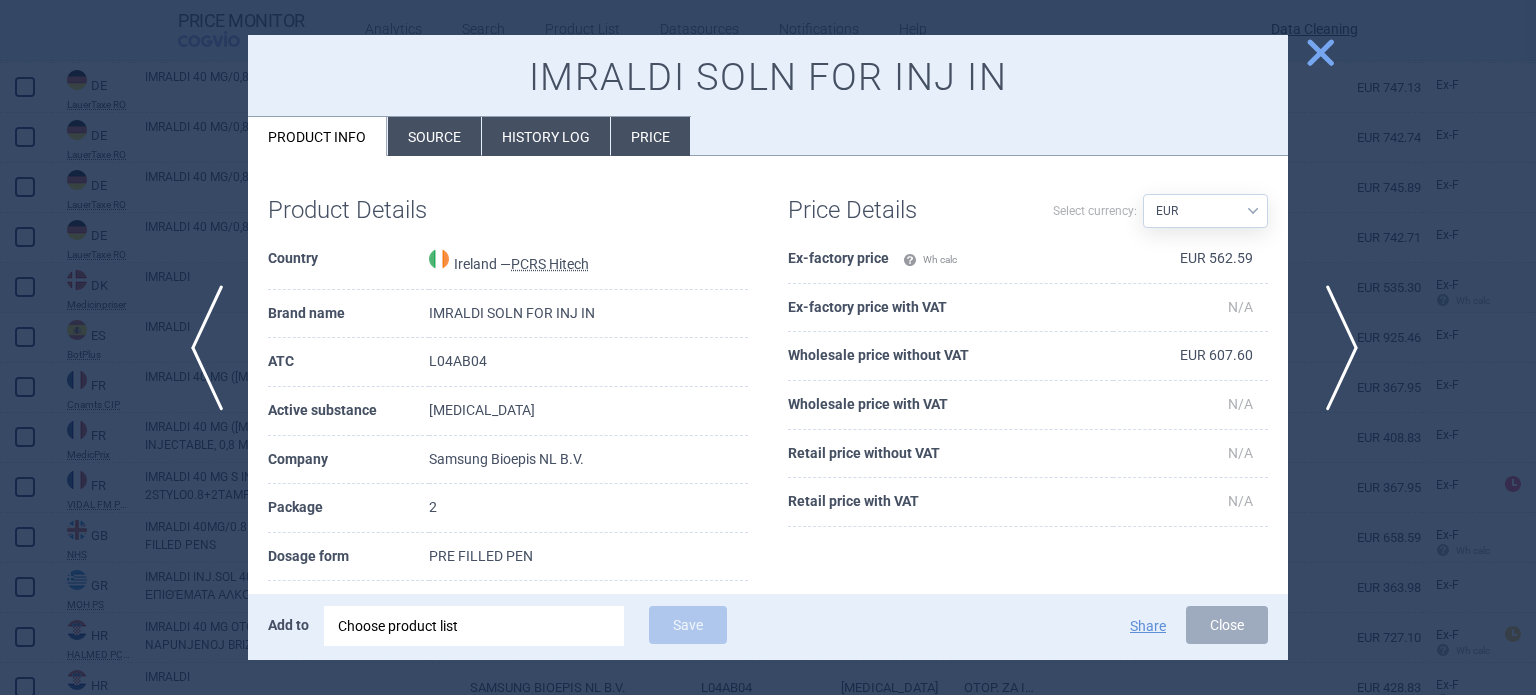 click on "next" at bounding box center [1335, 348] 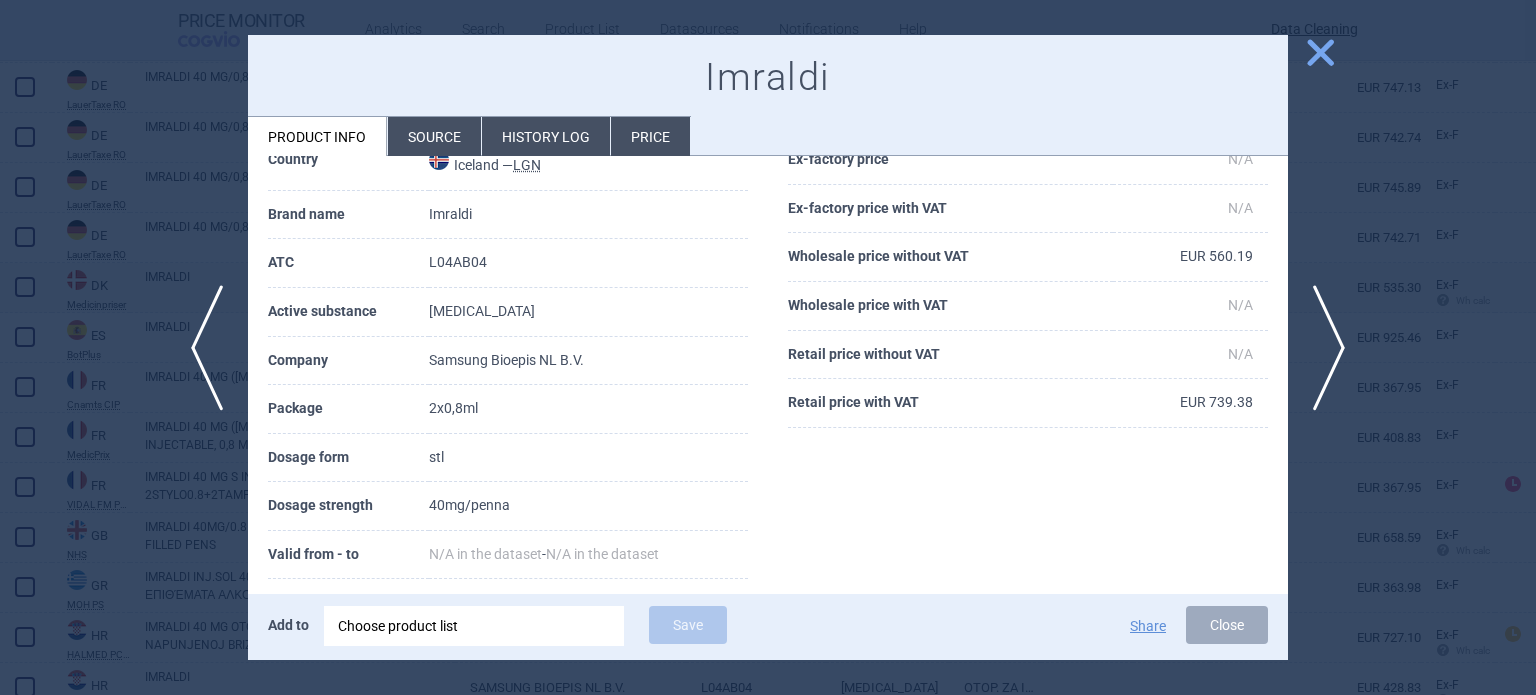 scroll, scrollTop: 100, scrollLeft: 0, axis: vertical 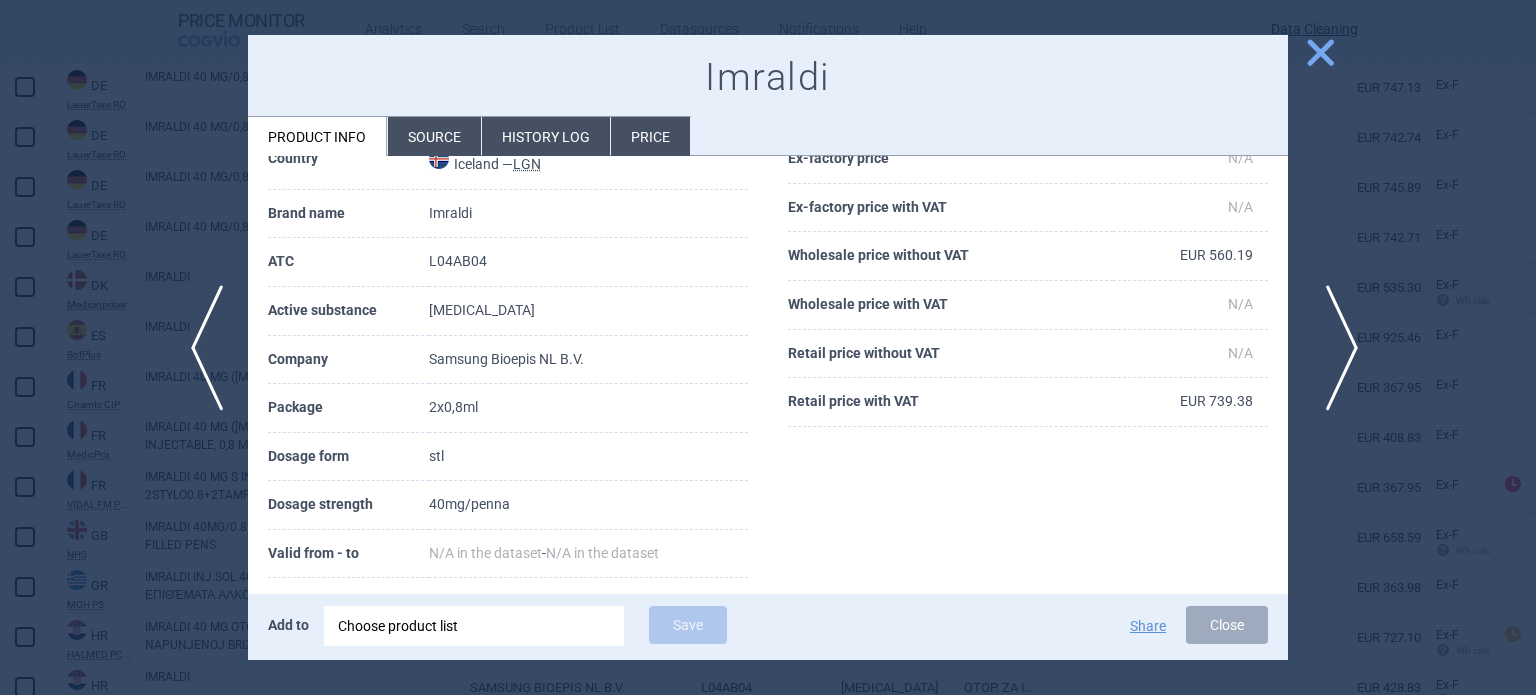 click on "next" at bounding box center (1335, 348) 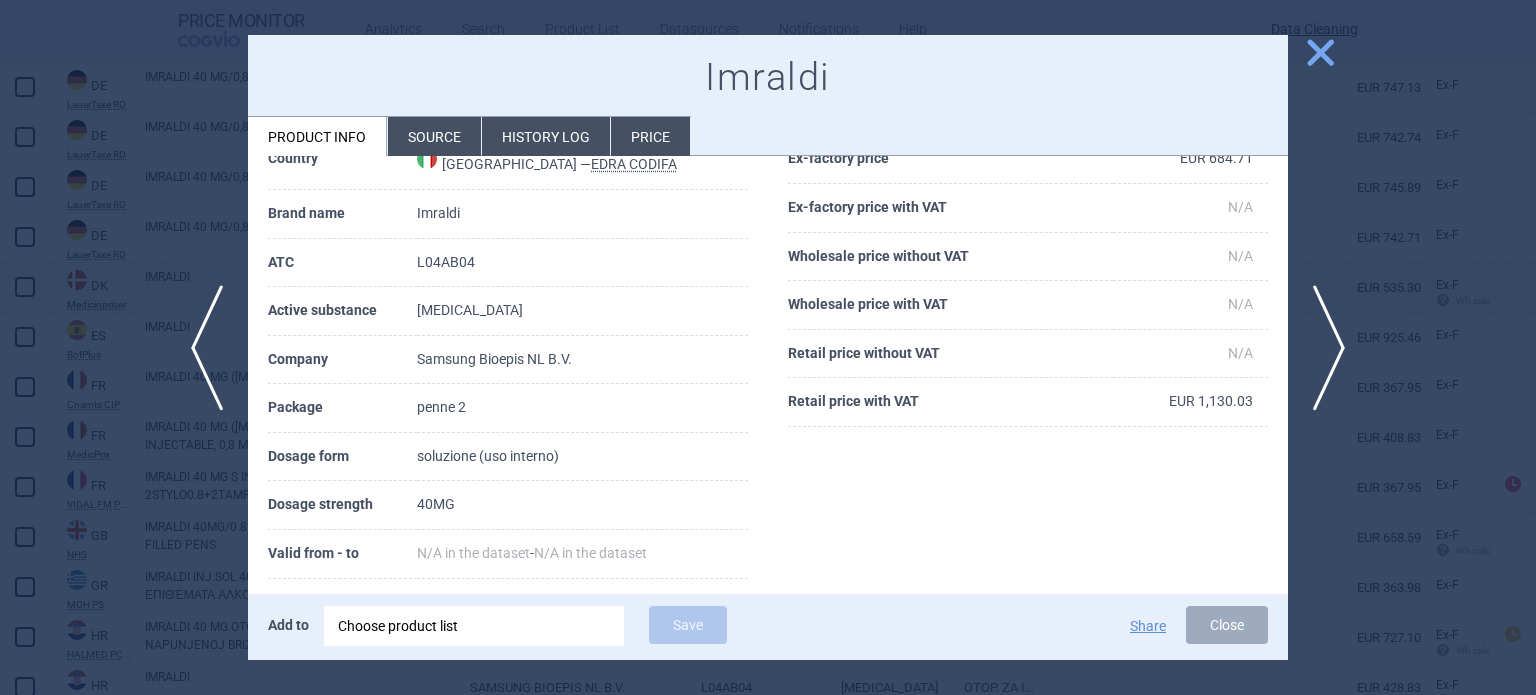 click on "Source" at bounding box center [434, 136] 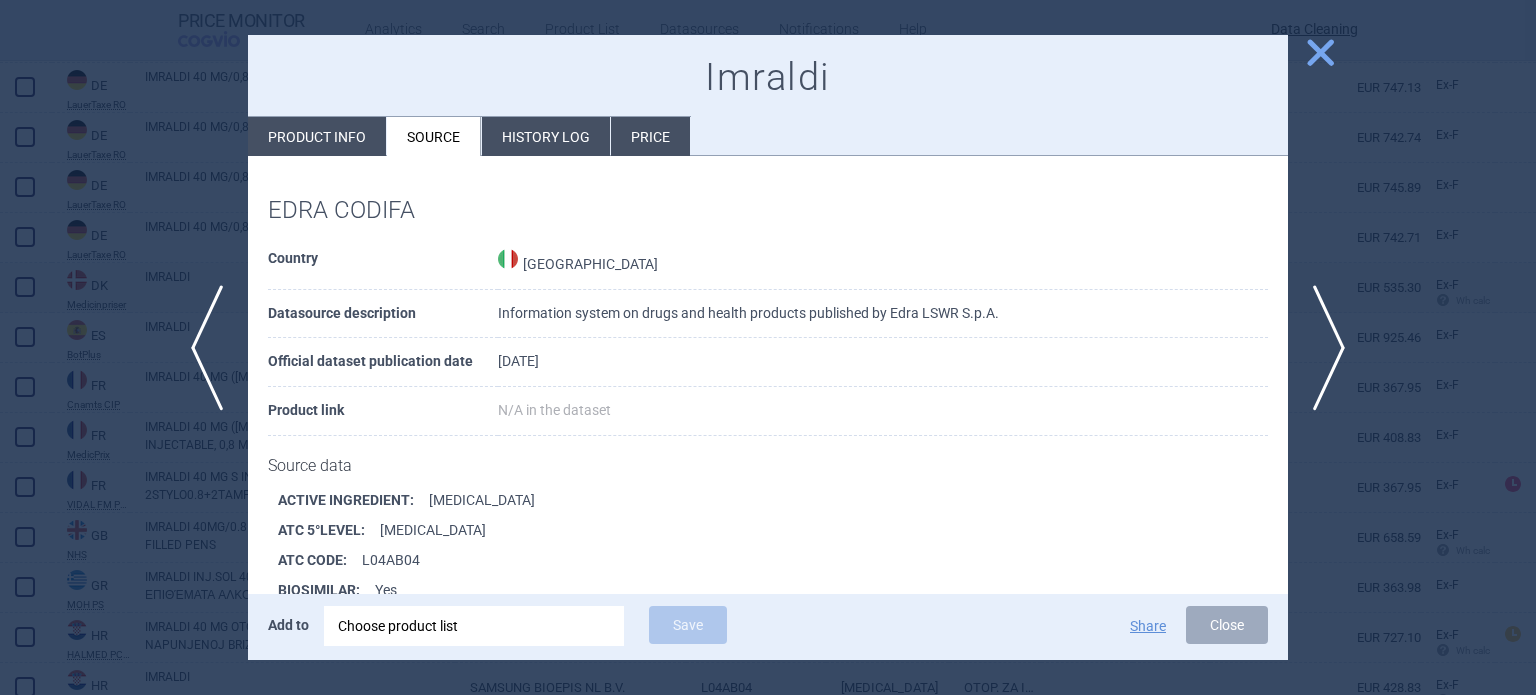 scroll, scrollTop: 272, scrollLeft: 0, axis: vertical 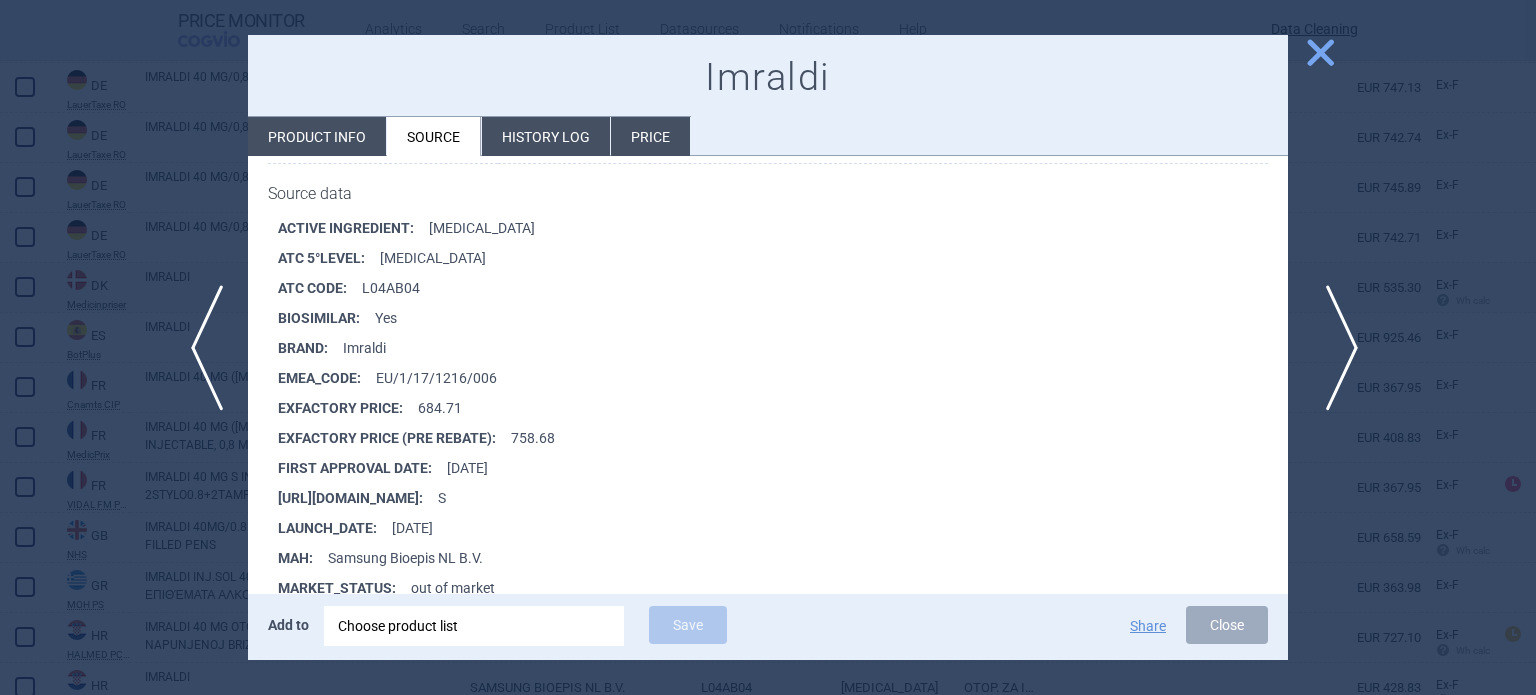 click on "next" at bounding box center (1335, 348) 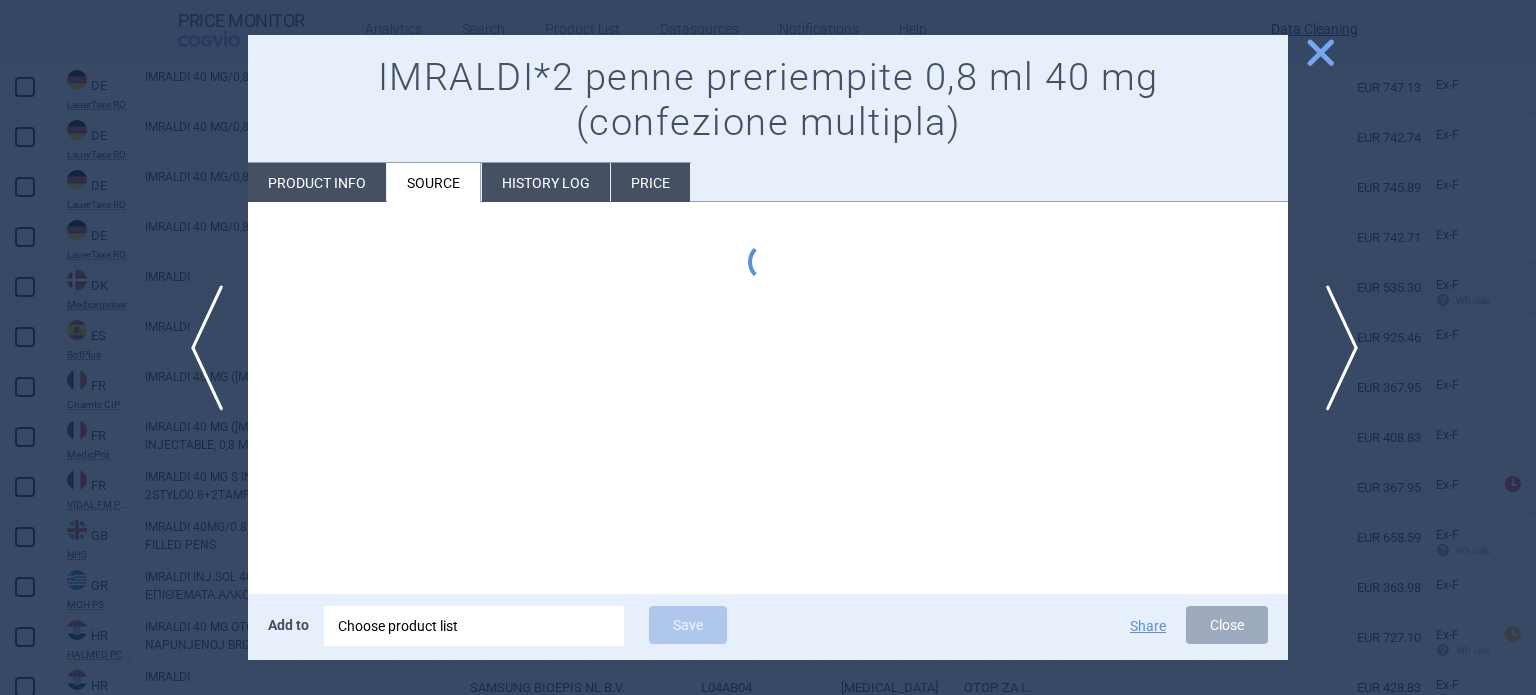 scroll, scrollTop: 0, scrollLeft: 0, axis: both 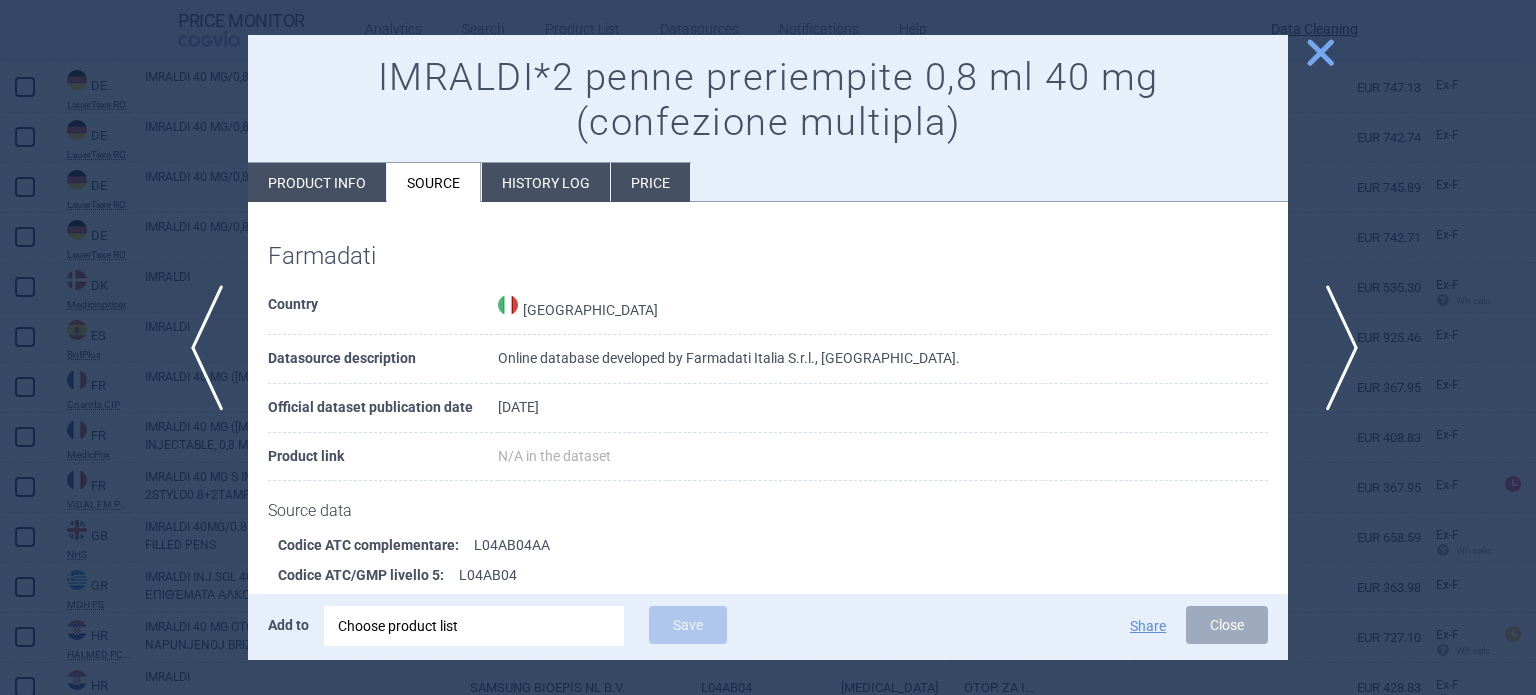 click on "next" at bounding box center (1335, 348) 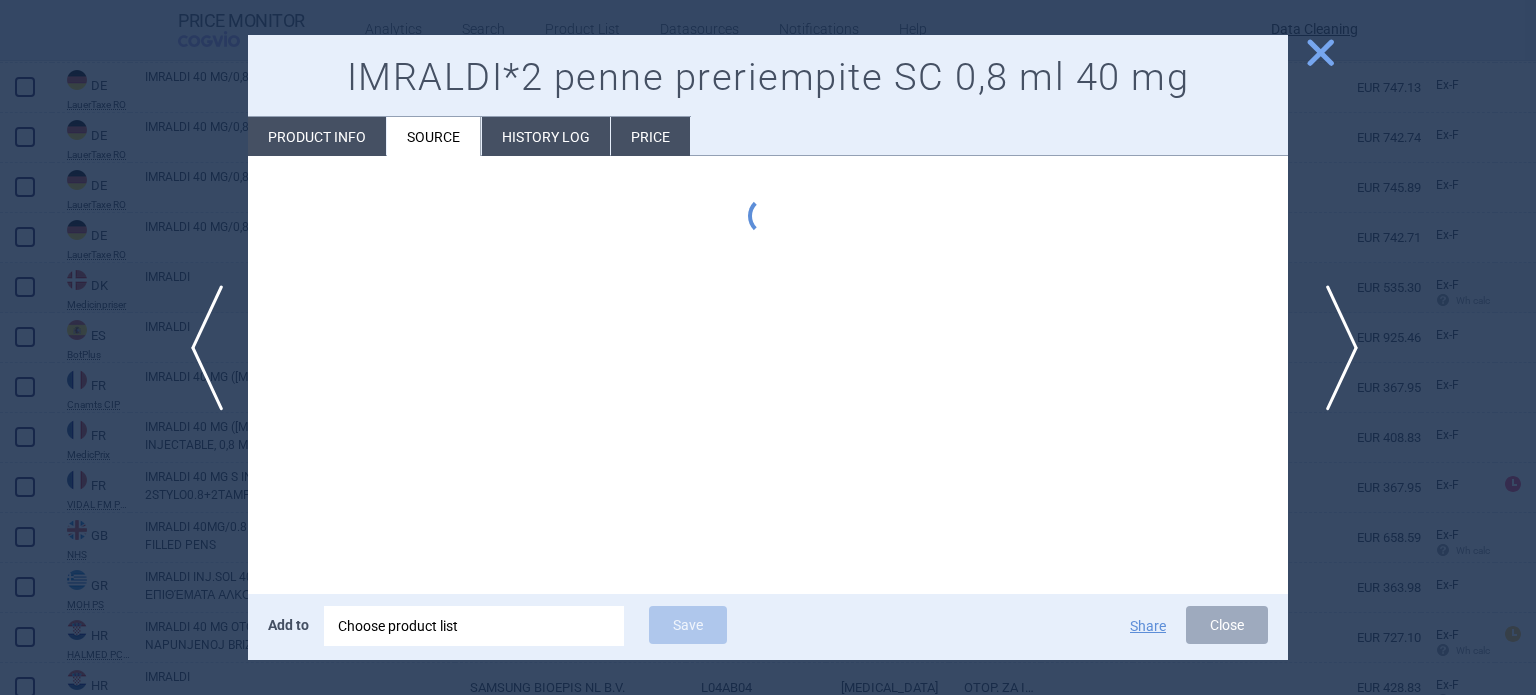 scroll, scrollTop: 7775, scrollLeft: 0, axis: vertical 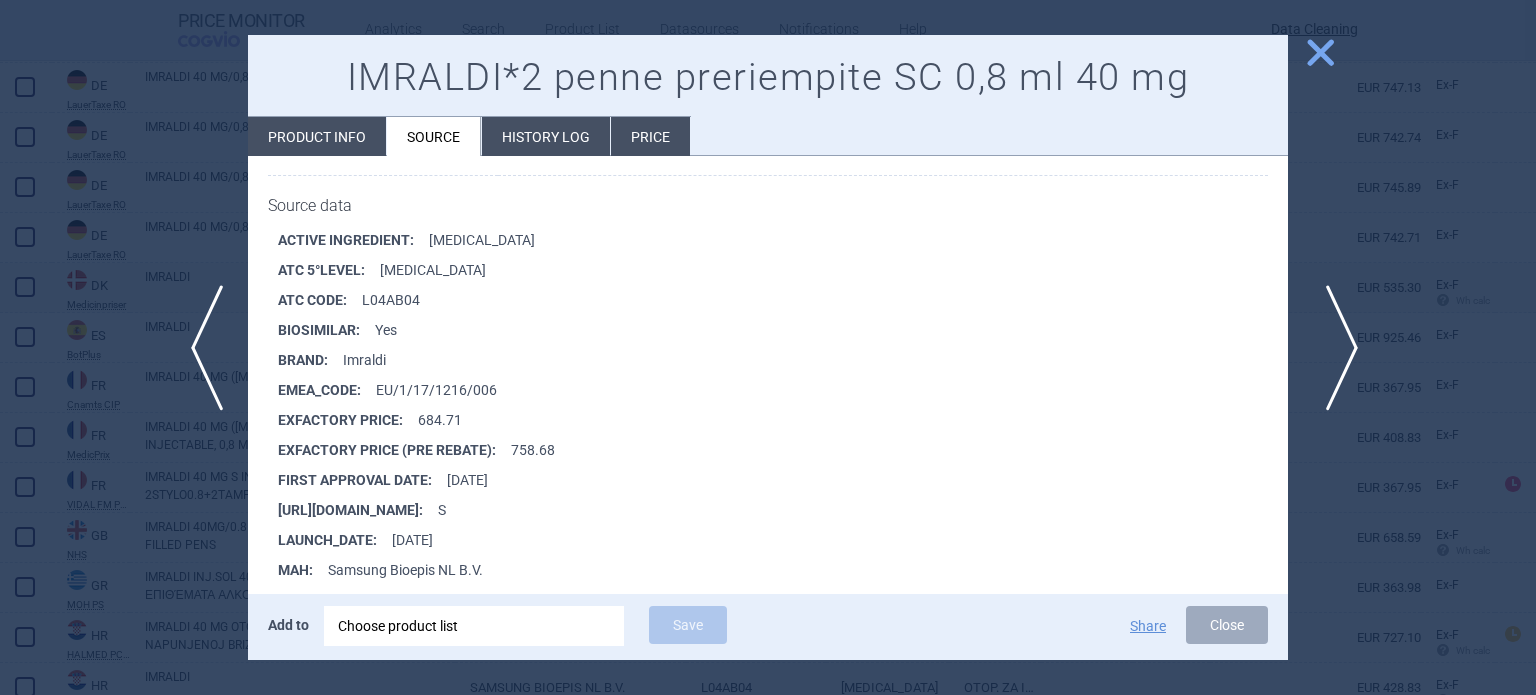 click on "next" at bounding box center (1335, 348) 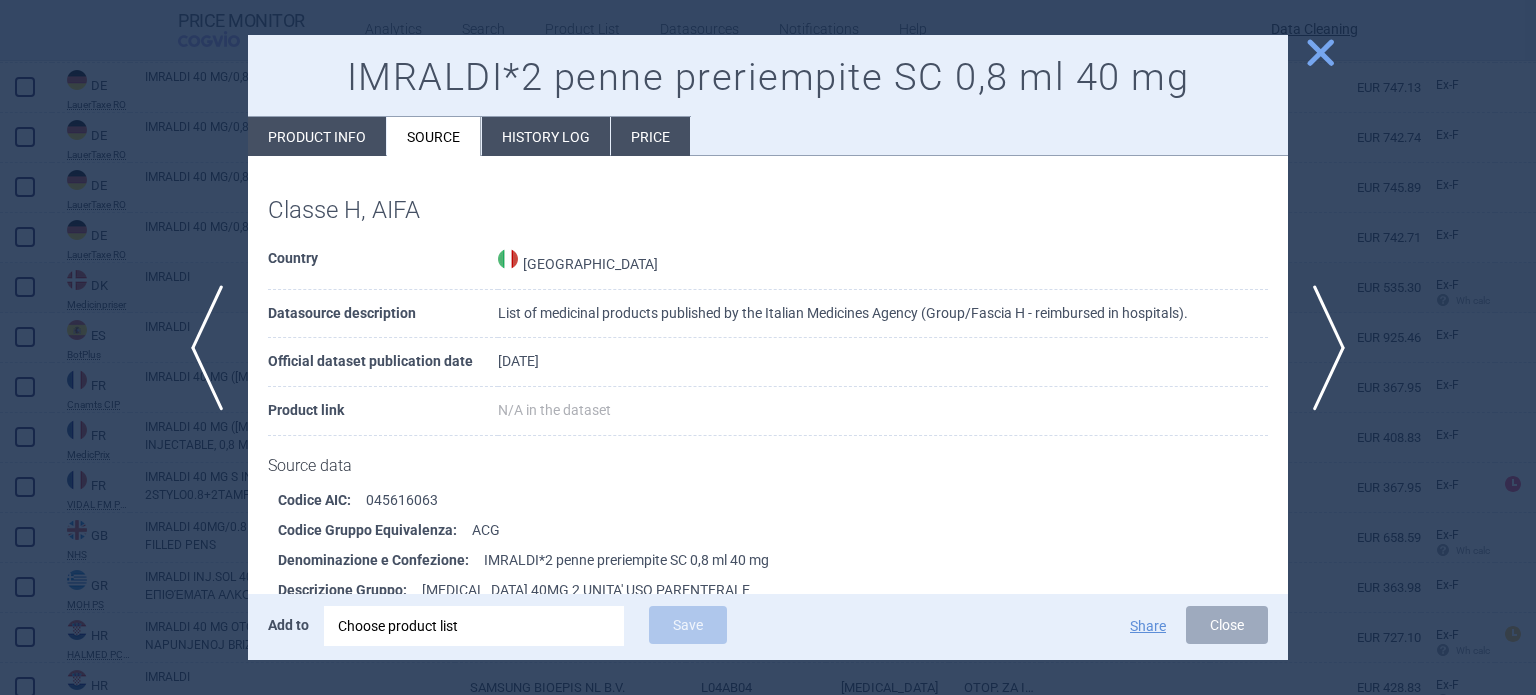 scroll, scrollTop: 908, scrollLeft: 0, axis: vertical 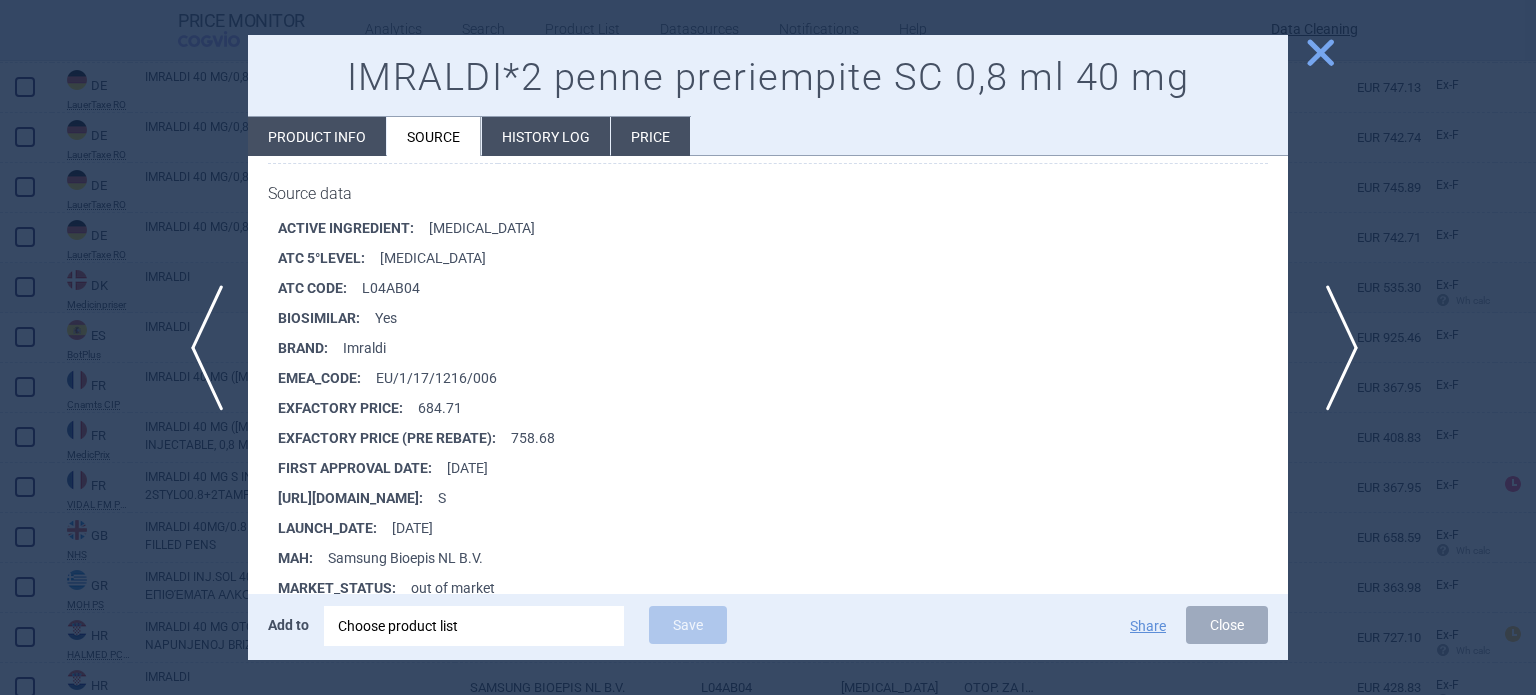 click on "next" at bounding box center [1335, 348] 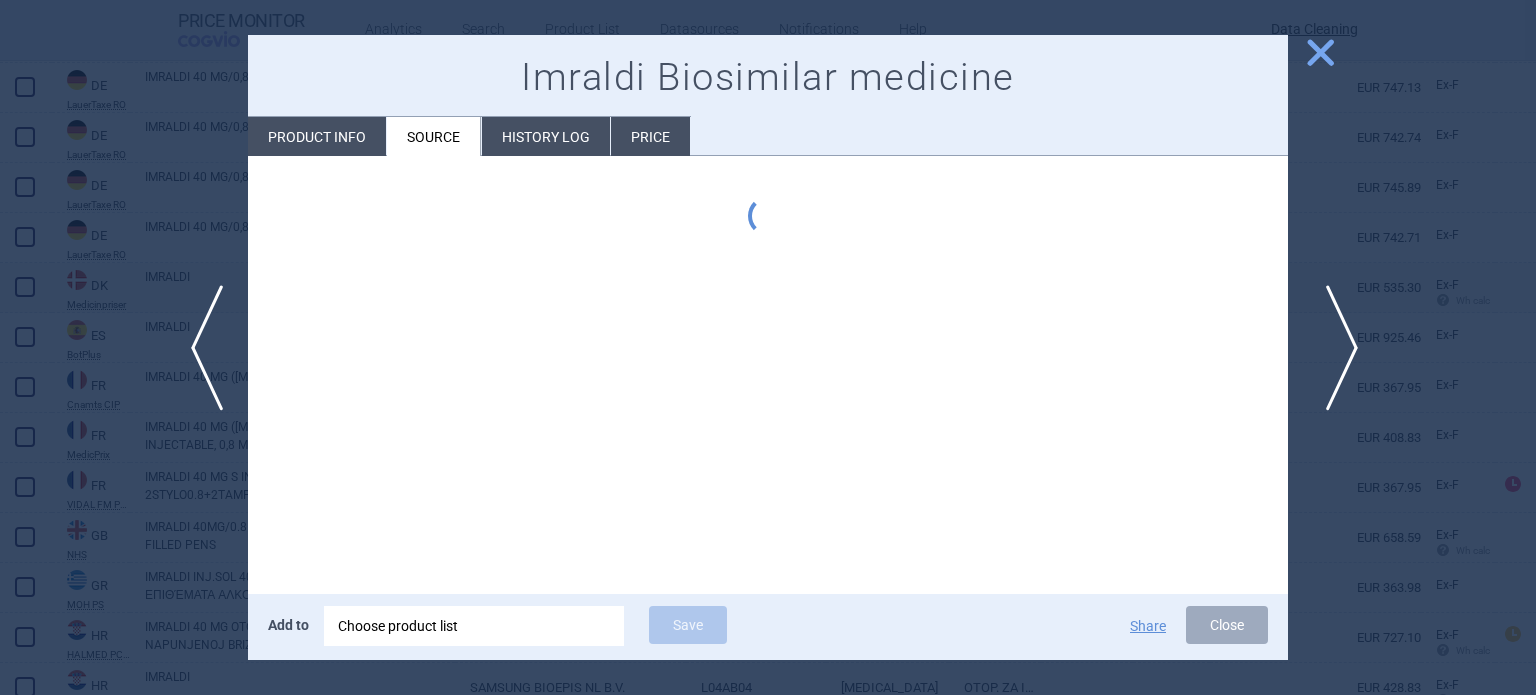scroll, scrollTop: 0, scrollLeft: 0, axis: both 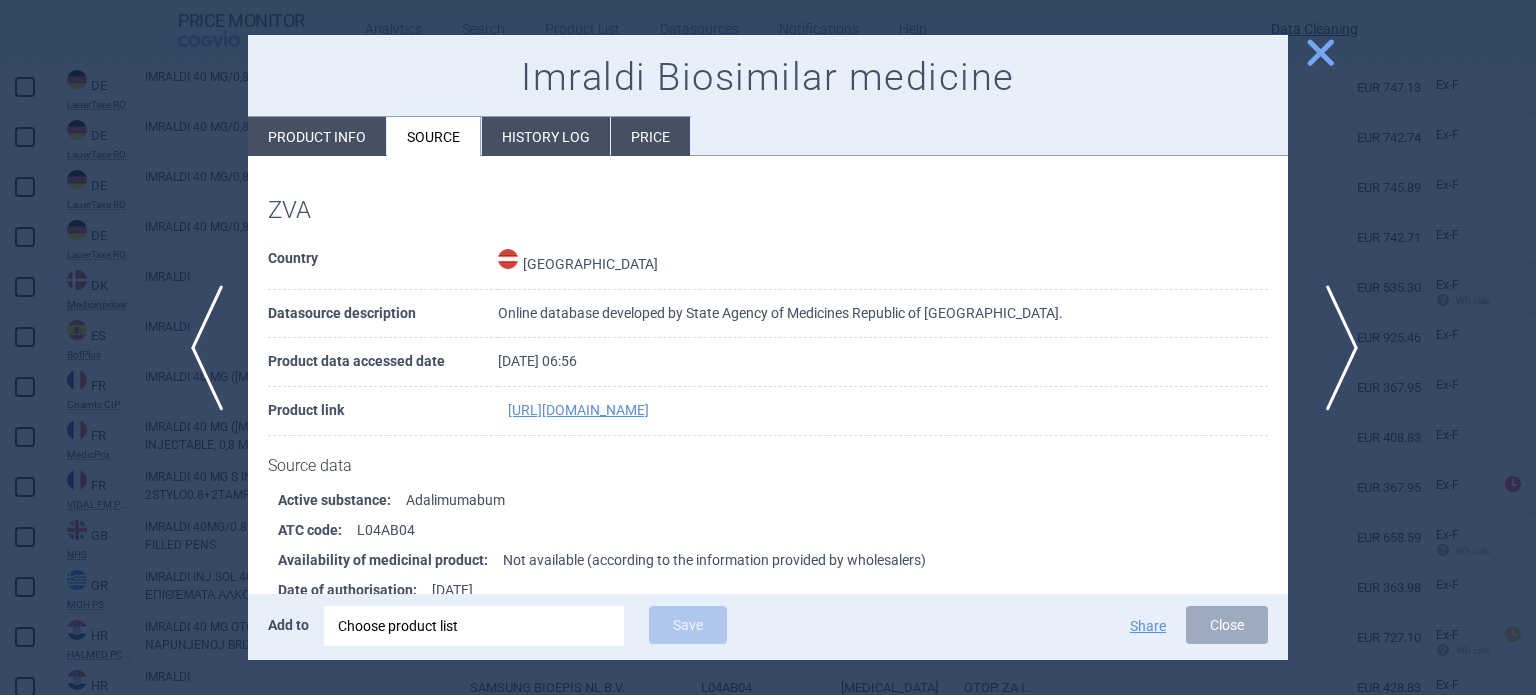 click on "next" at bounding box center [1335, 348] 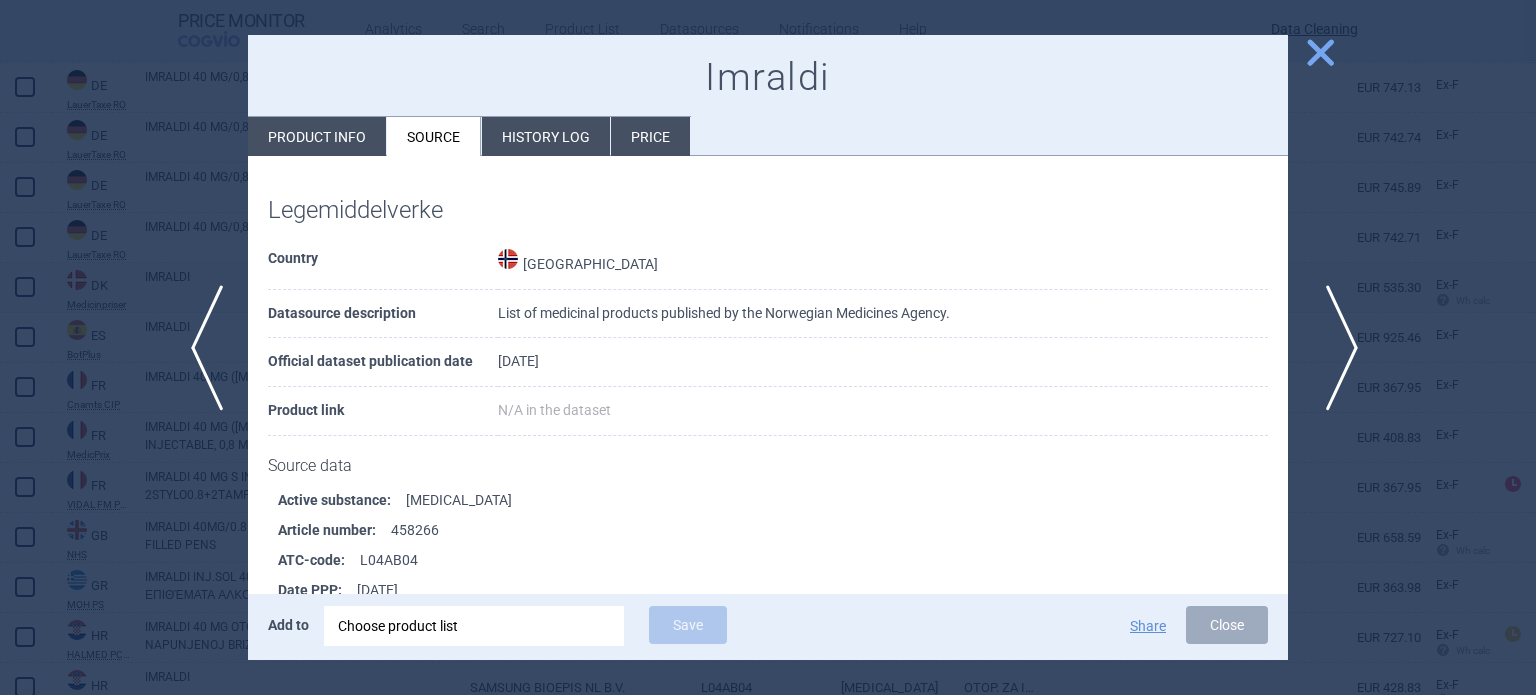 scroll, scrollTop: 303, scrollLeft: 0, axis: vertical 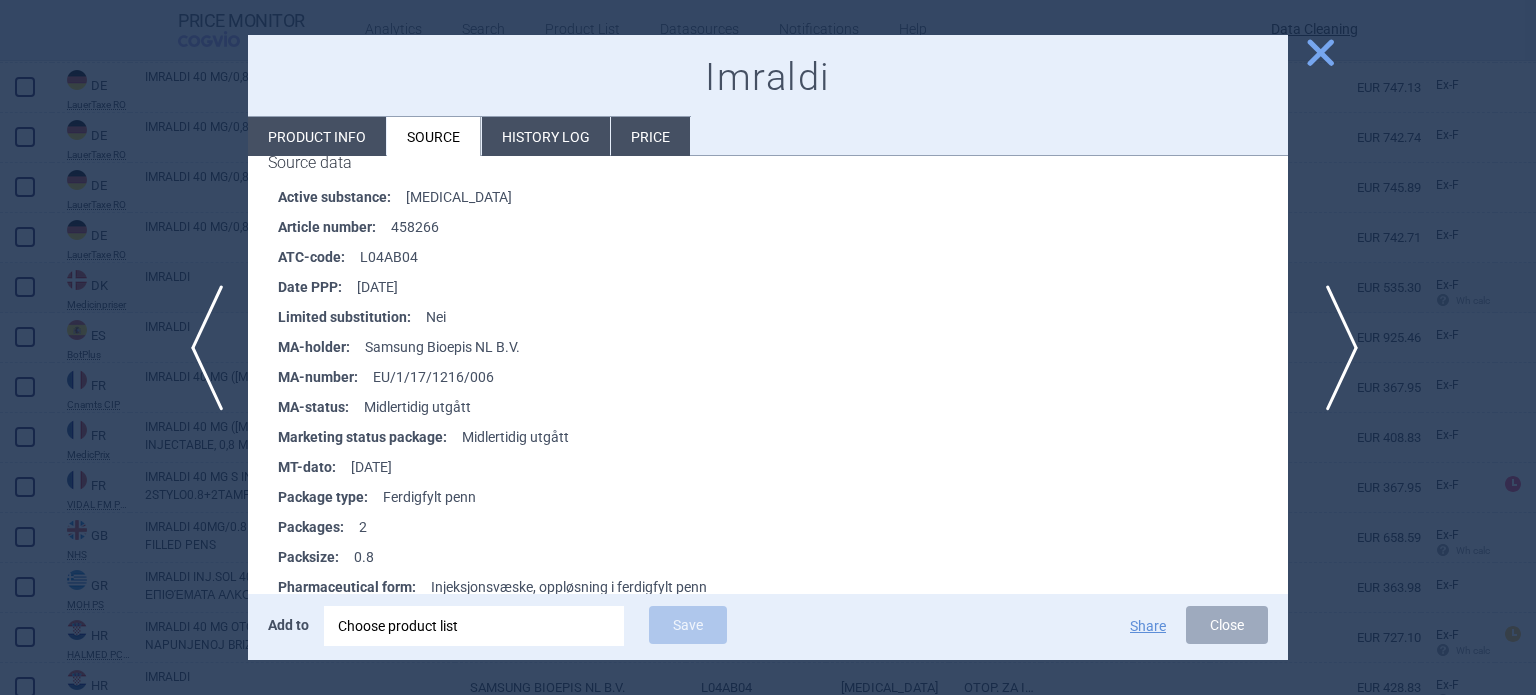 click on "next" at bounding box center [1335, 348] 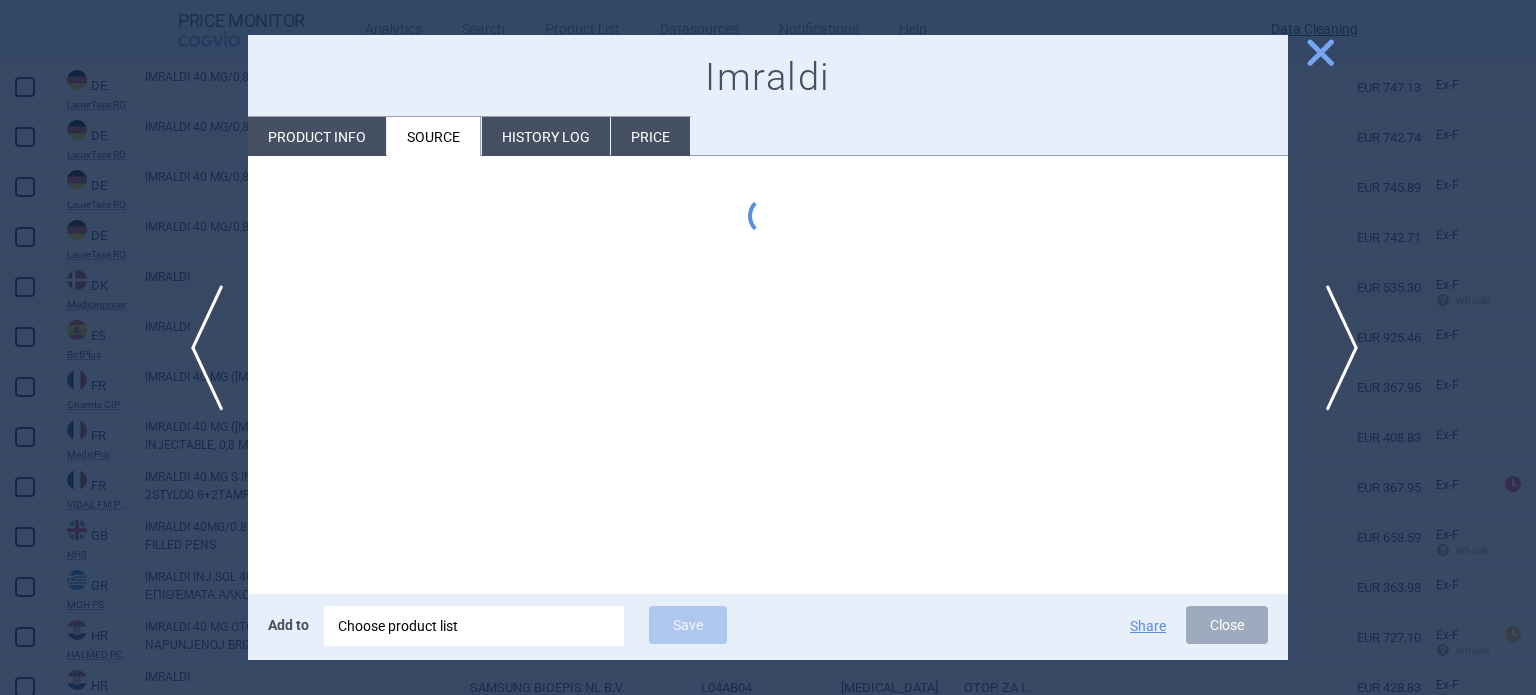 scroll, scrollTop: 0, scrollLeft: 0, axis: both 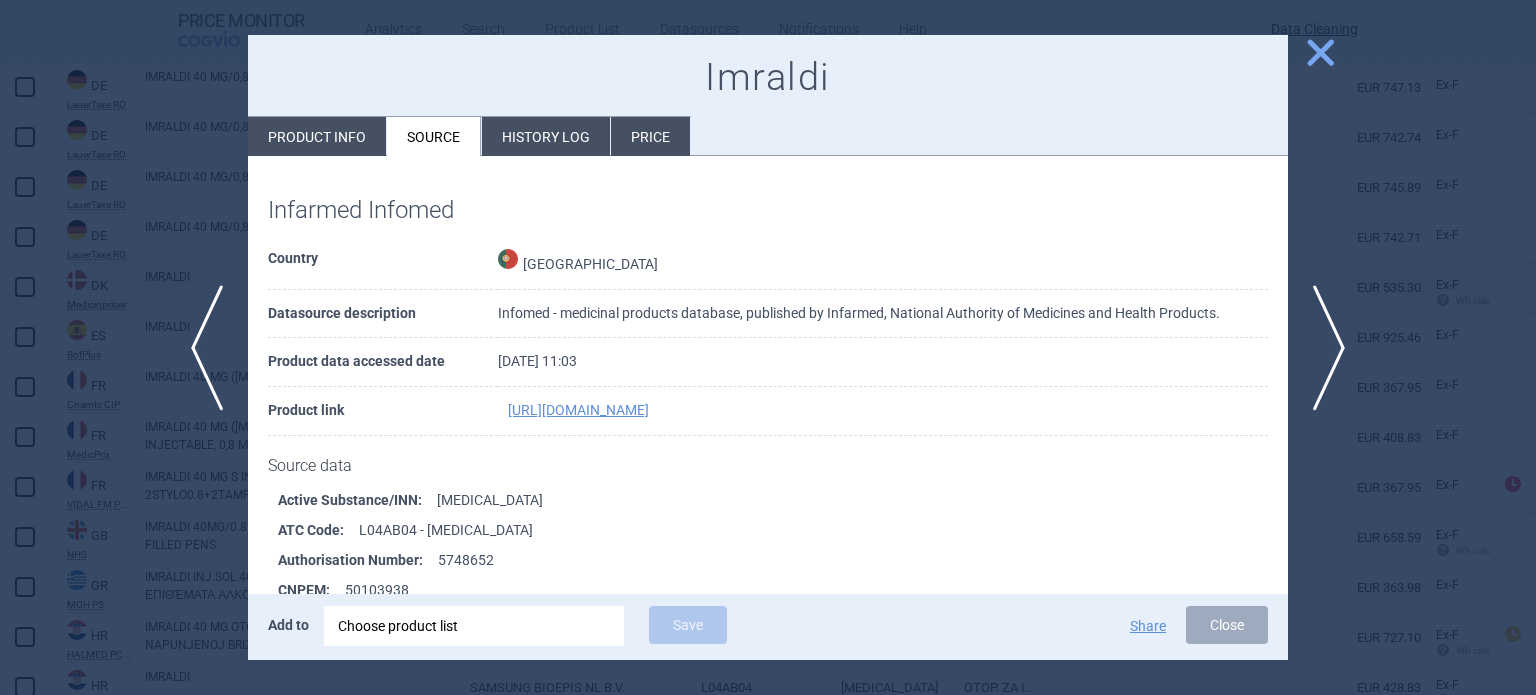 click on "Product info" at bounding box center (317, 136) 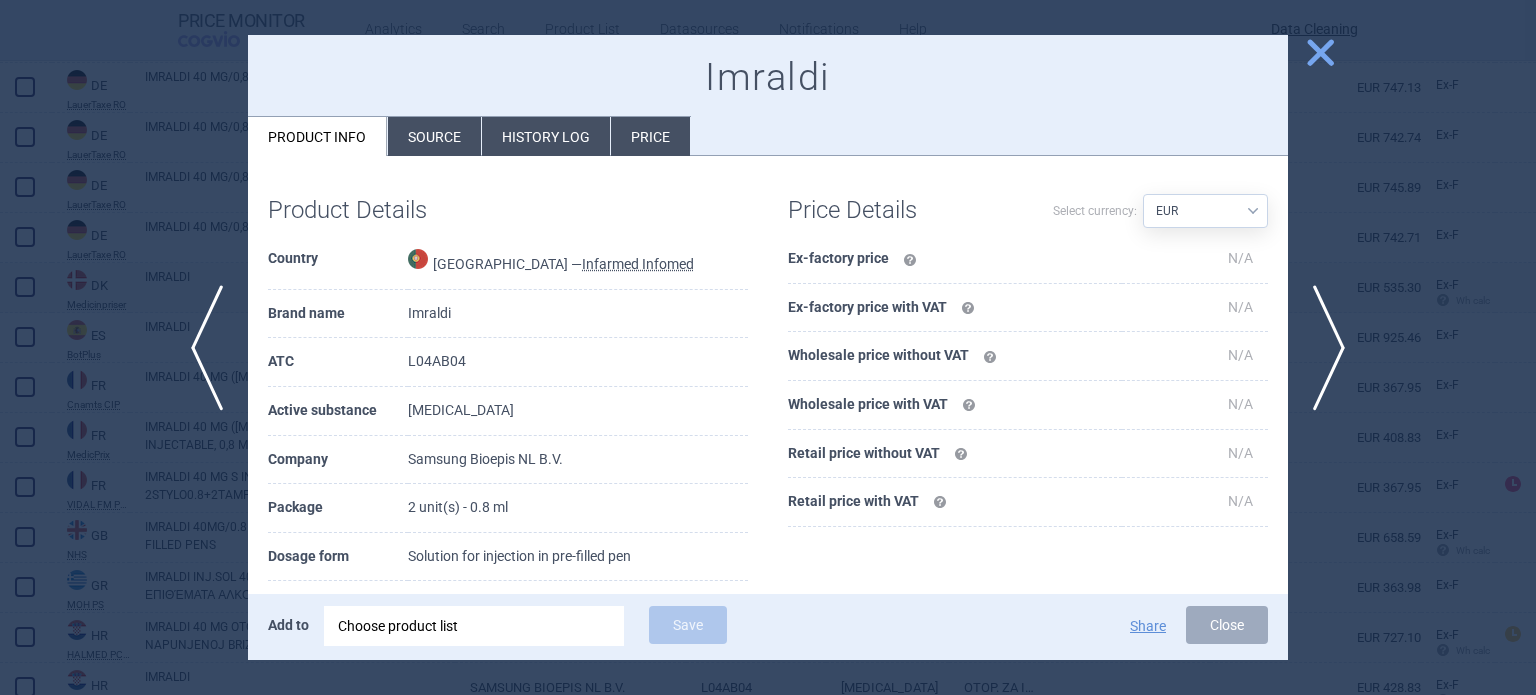 scroll, scrollTop: 100, scrollLeft: 0, axis: vertical 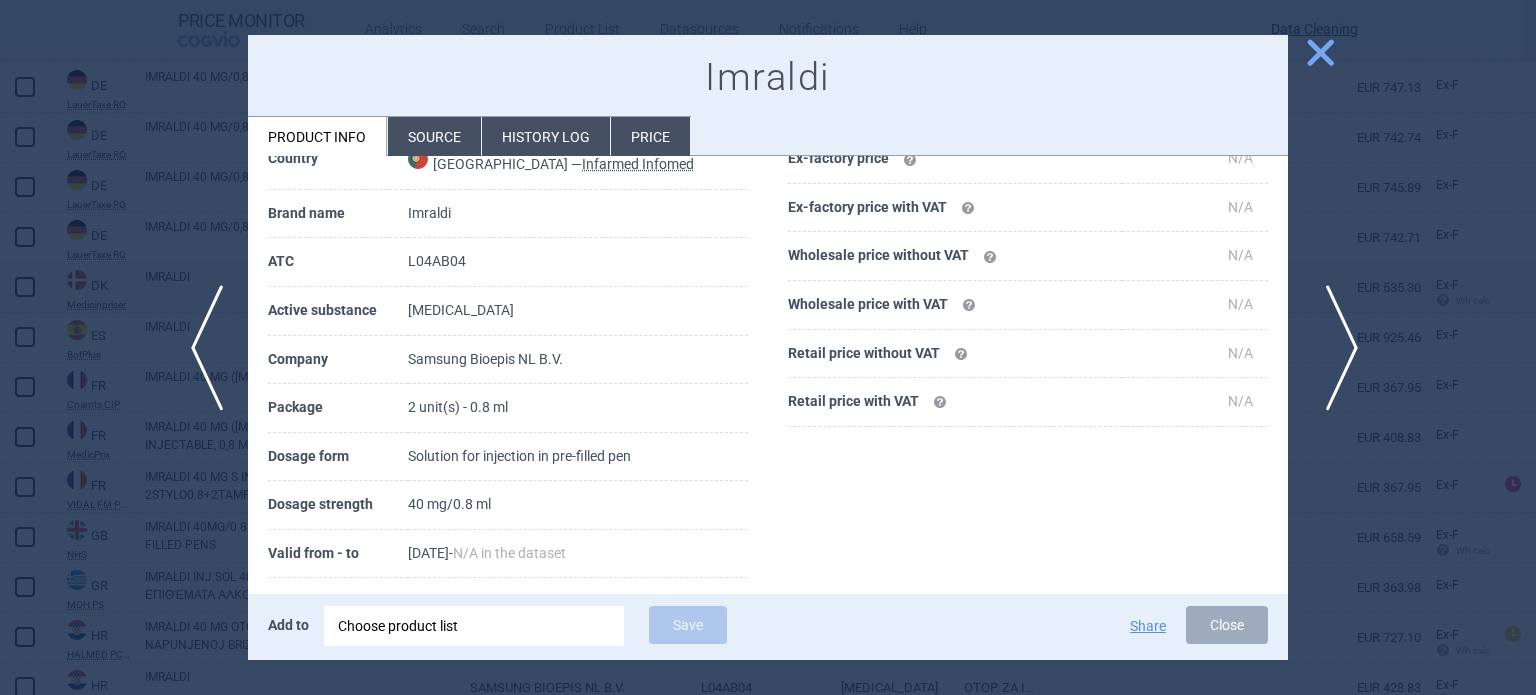 click on "next" at bounding box center [1335, 348] 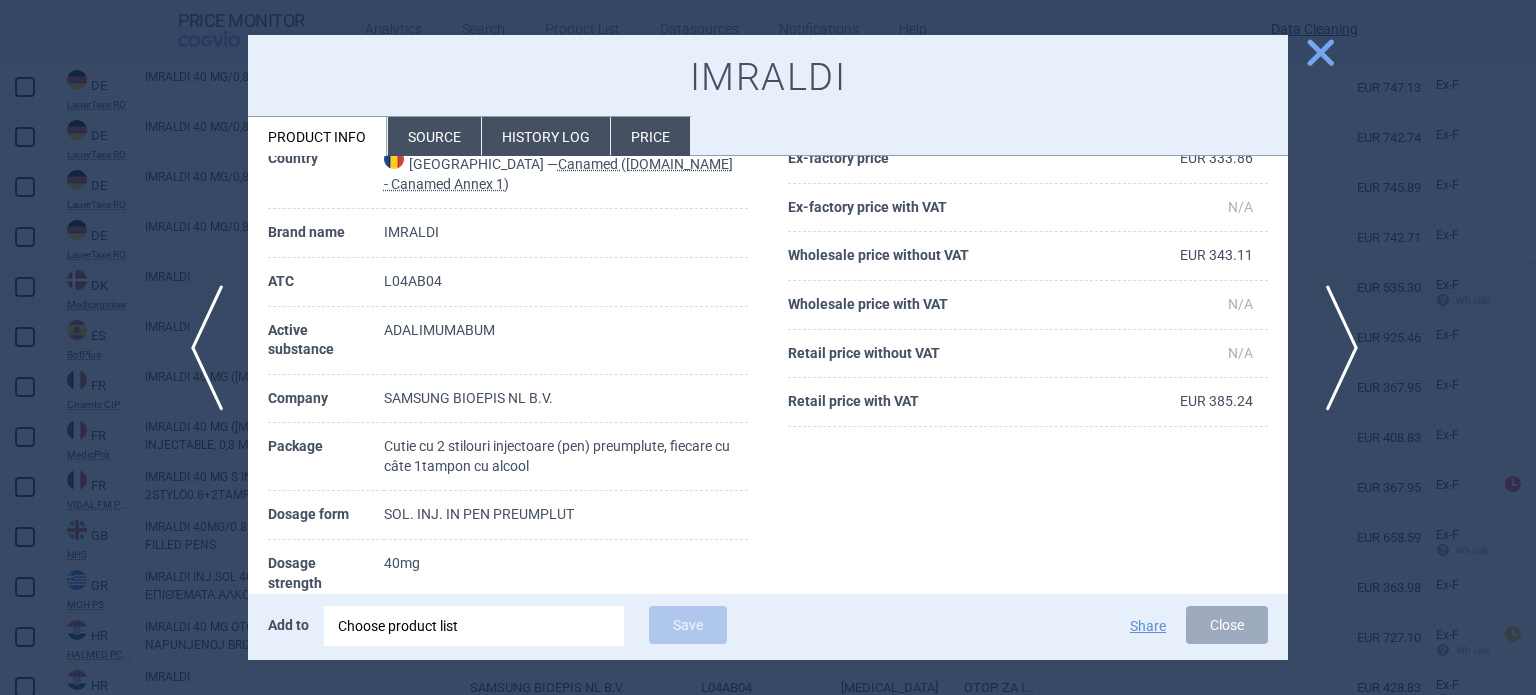 click on "next" at bounding box center (1335, 348) 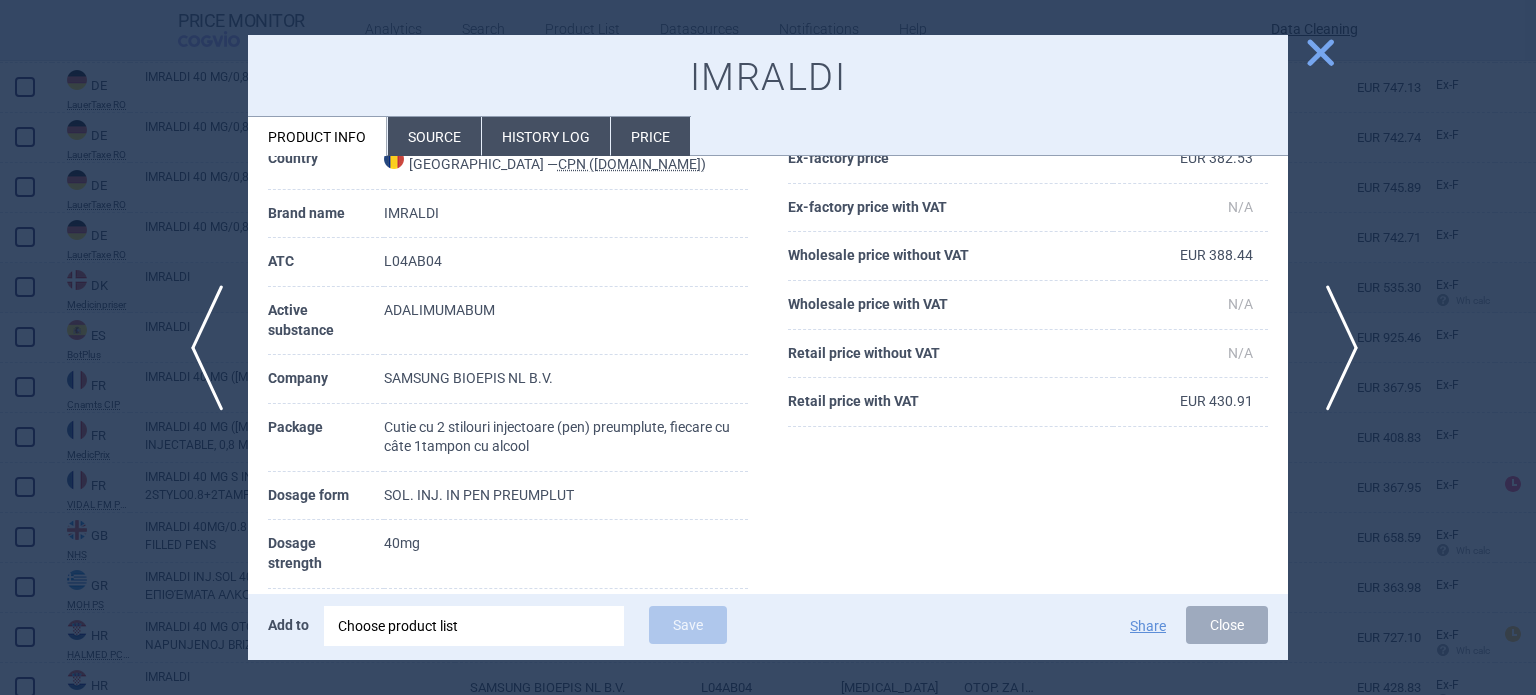 click on "next" at bounding box center [1335, 348] 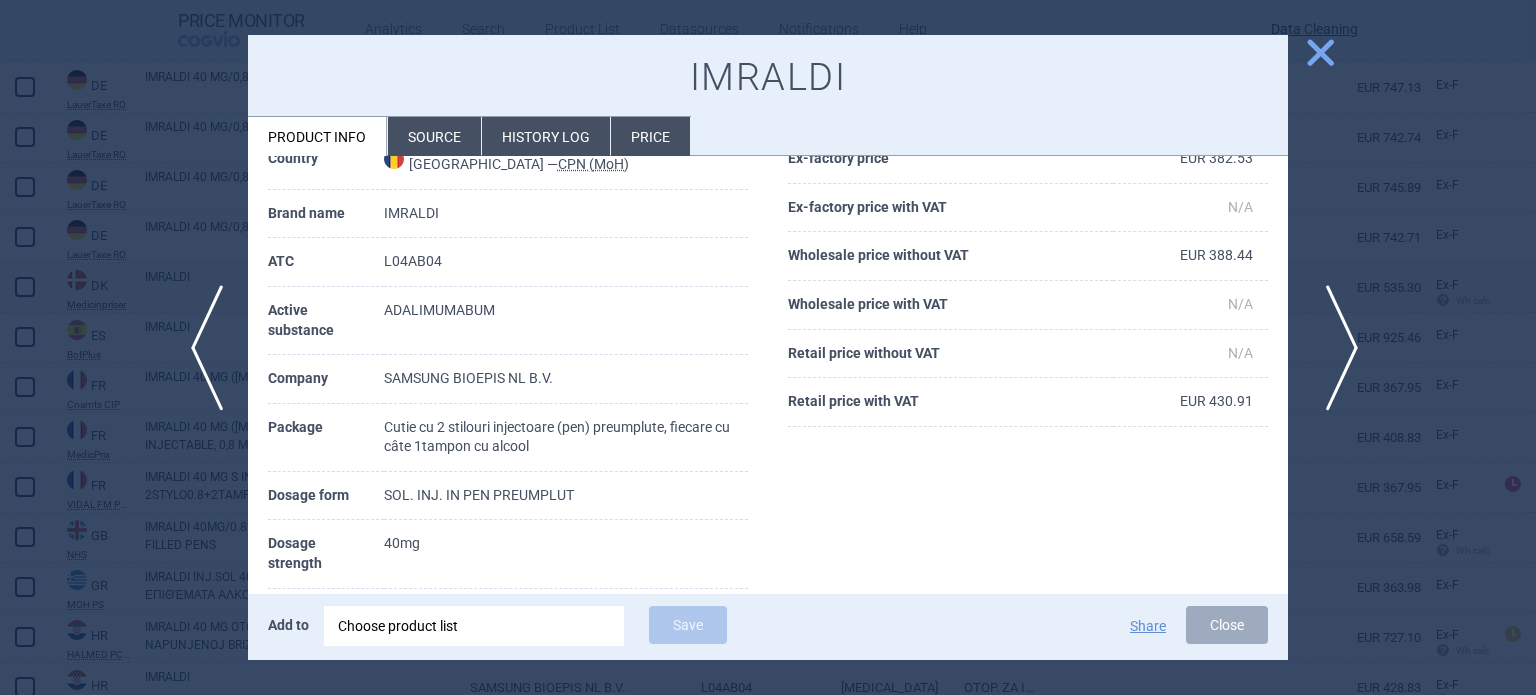 click on "next" at bounding box center [1335, 348] 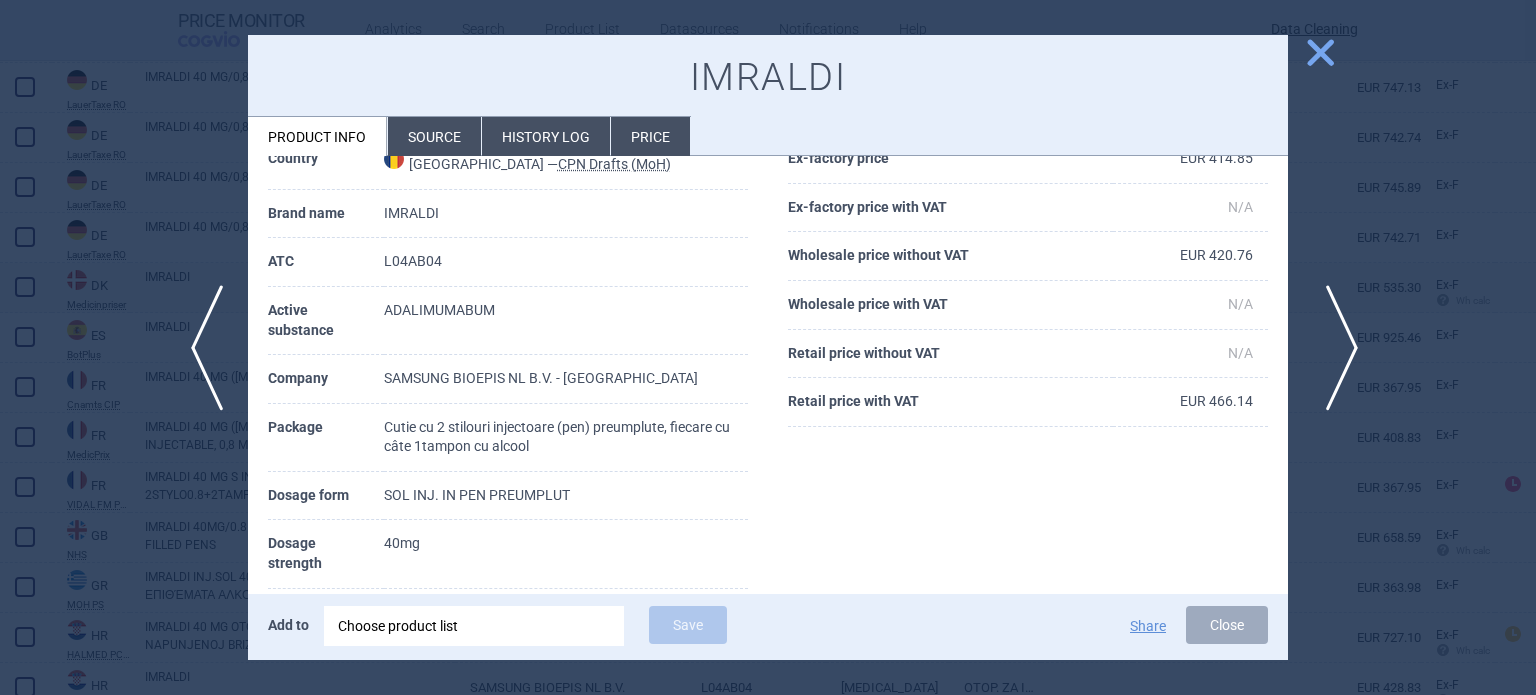 click on "next" at bounding box center (1335, 348) 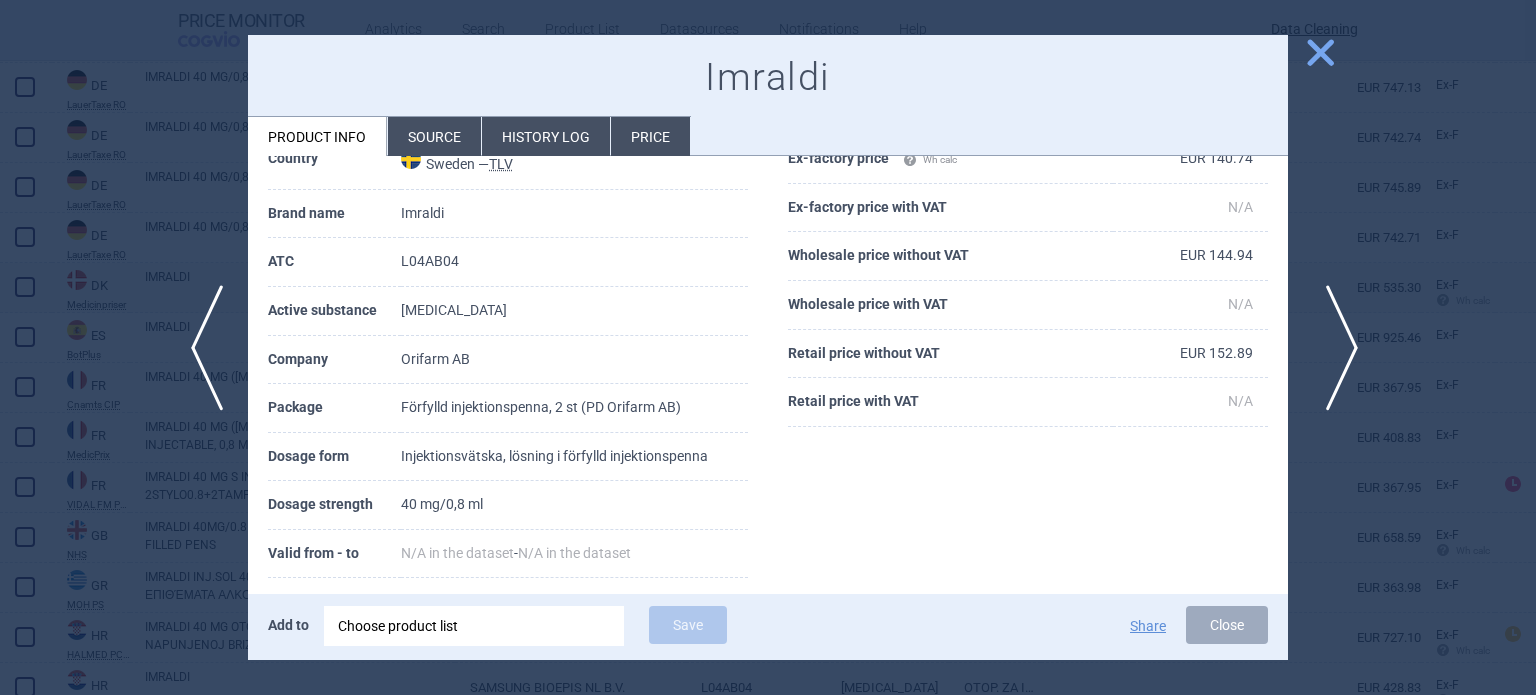 click on "next" at bounding box center [1335, 348] 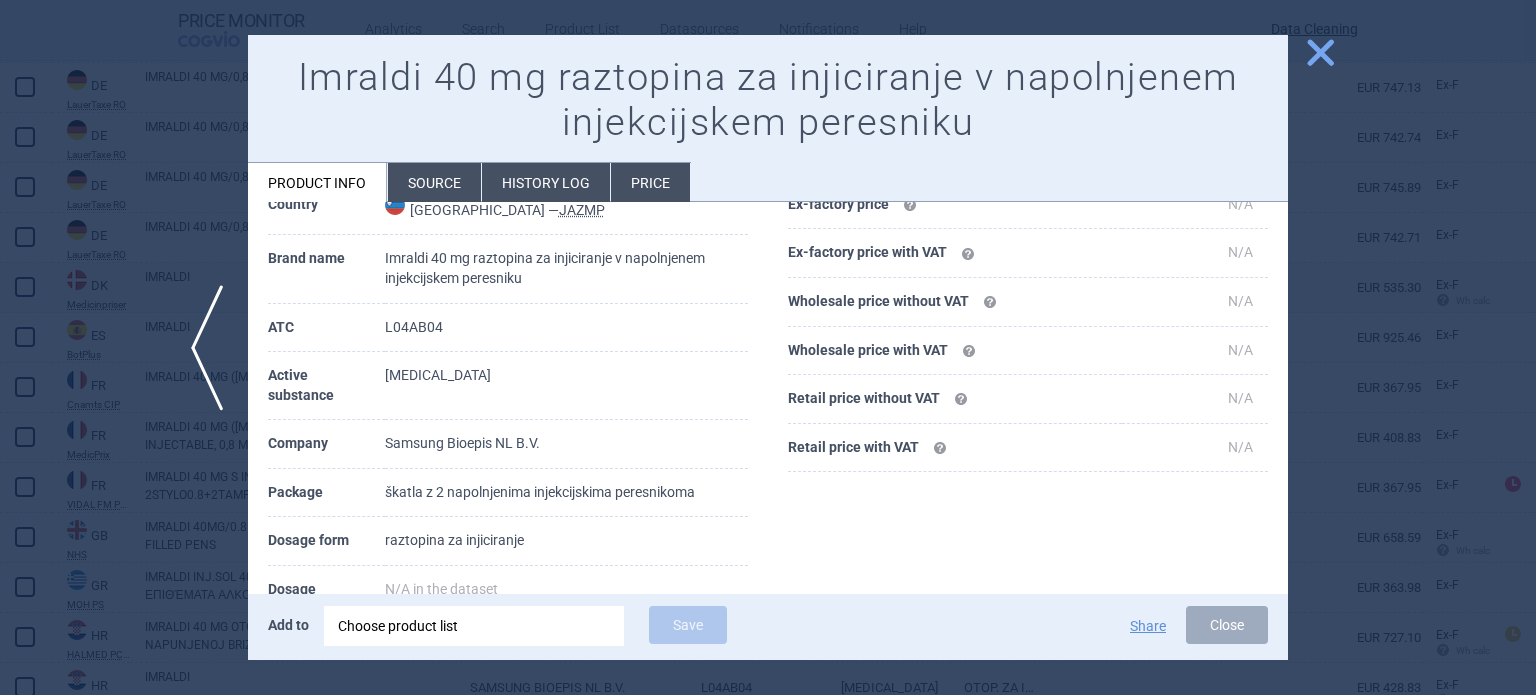 click on "Source" at bounding box center [434, 182] 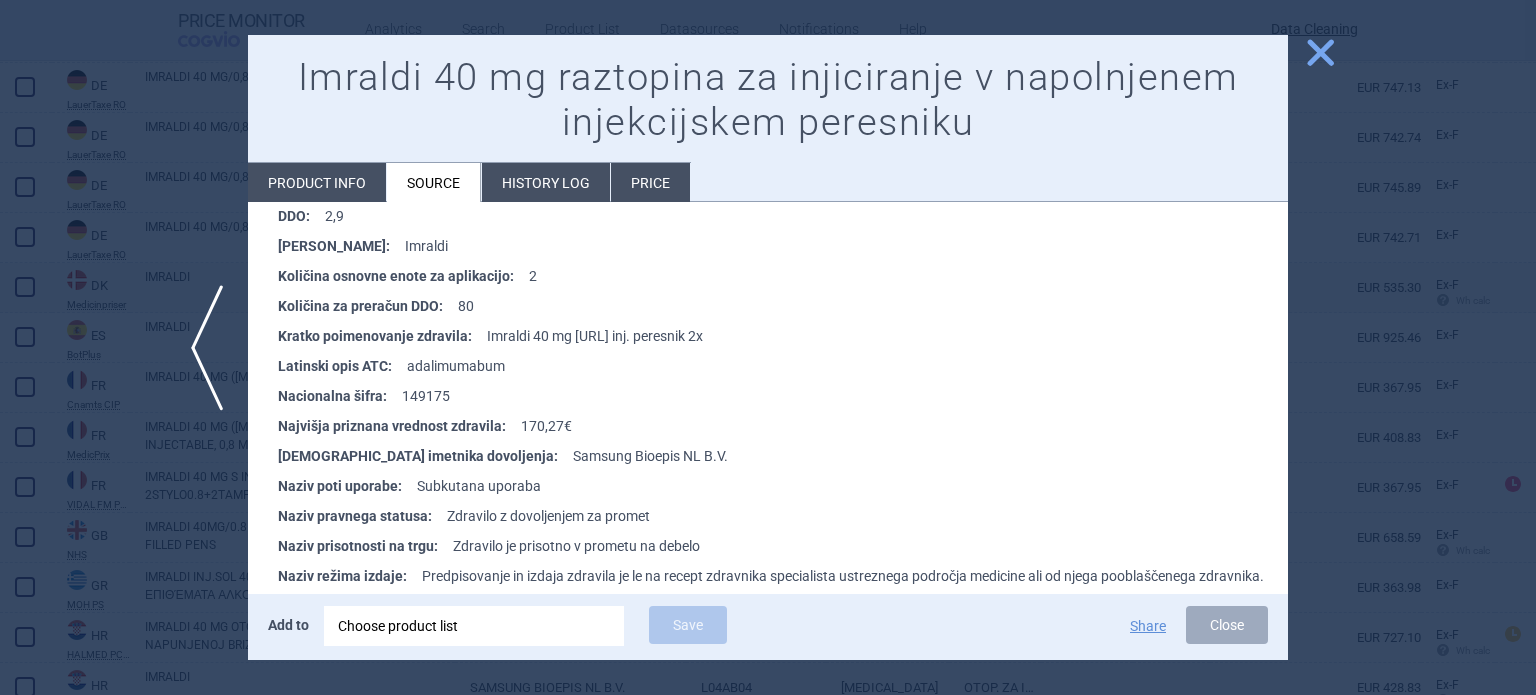 scroll, scrollTop: 1300, scrollLeft: 0, axis: vertical 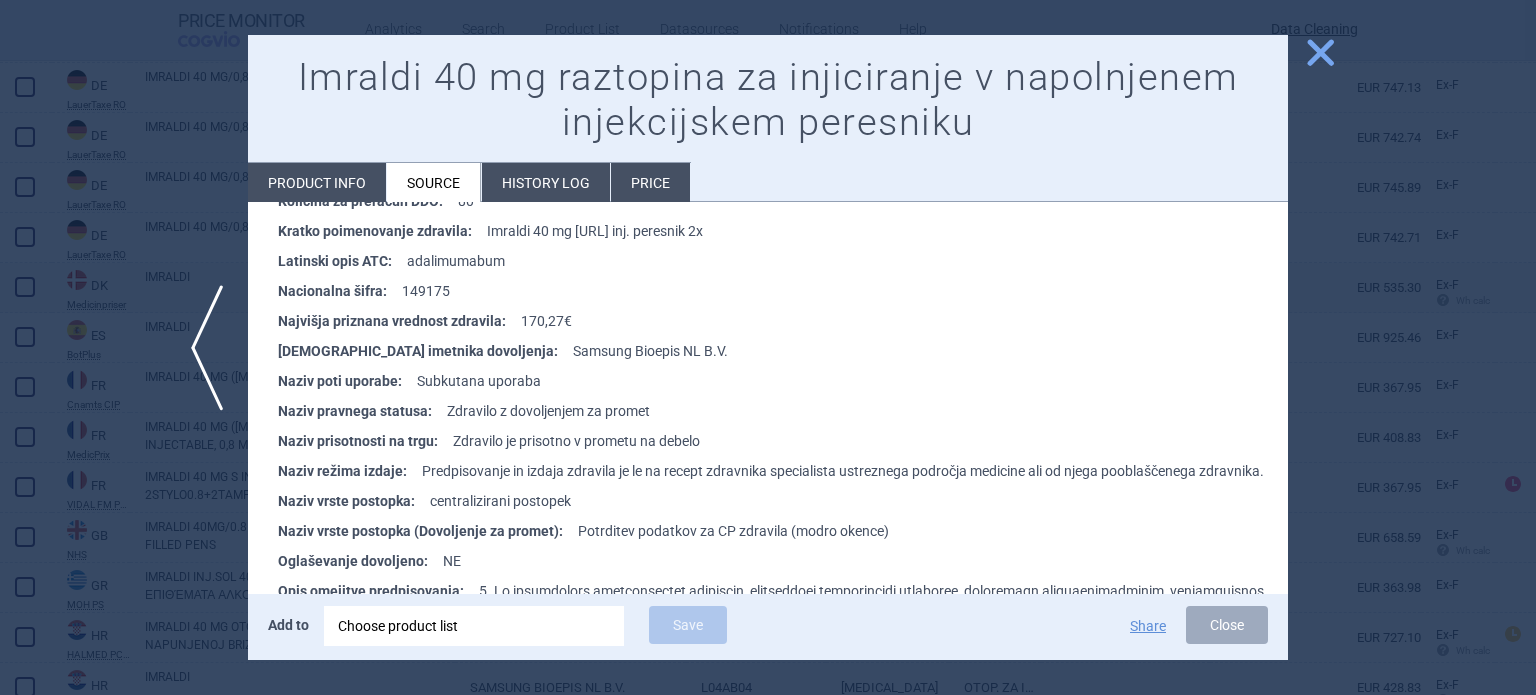 click at bounding box center (768, 347) 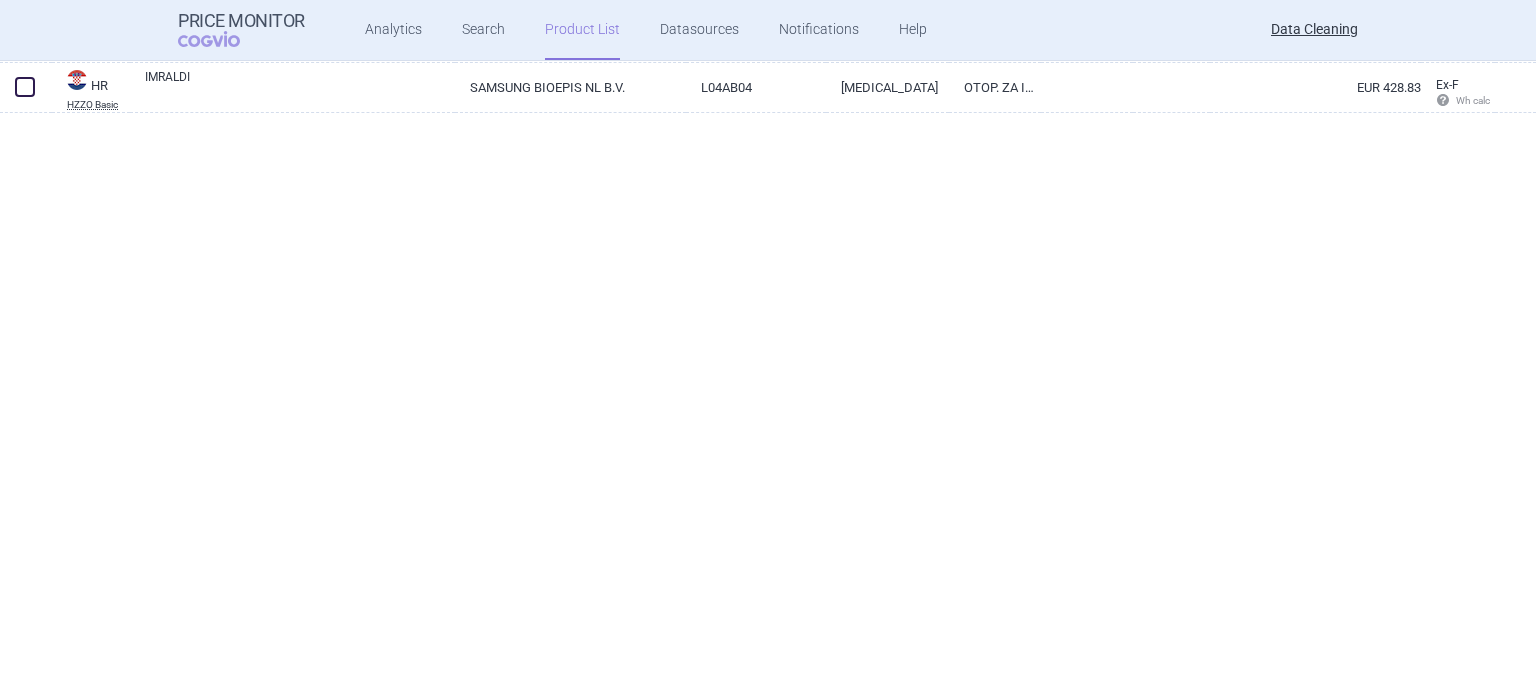 scroll, scrollTop: 0, scrollLeft: 0, axis: both 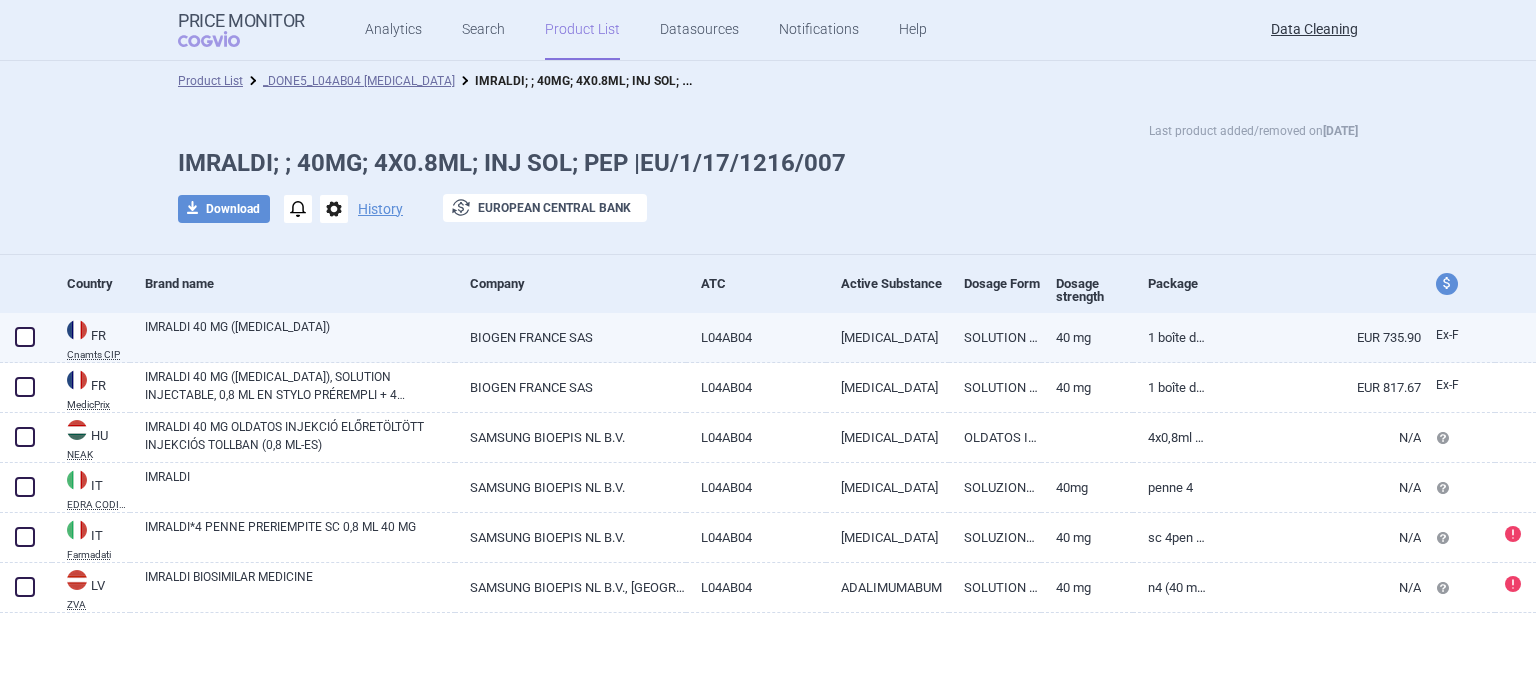 click on "BIOGEN FRANCE SAS" at bounding box center (570, 337) 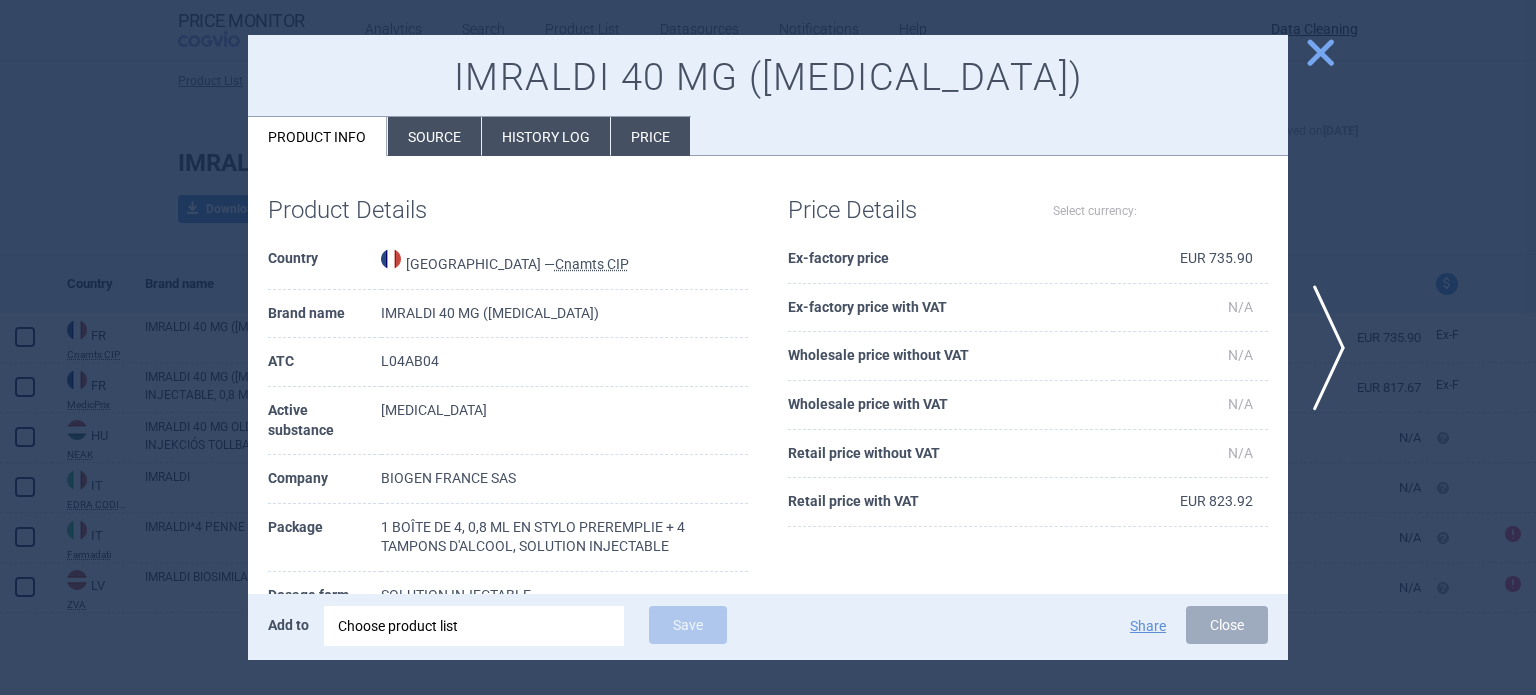 select on "EUR" 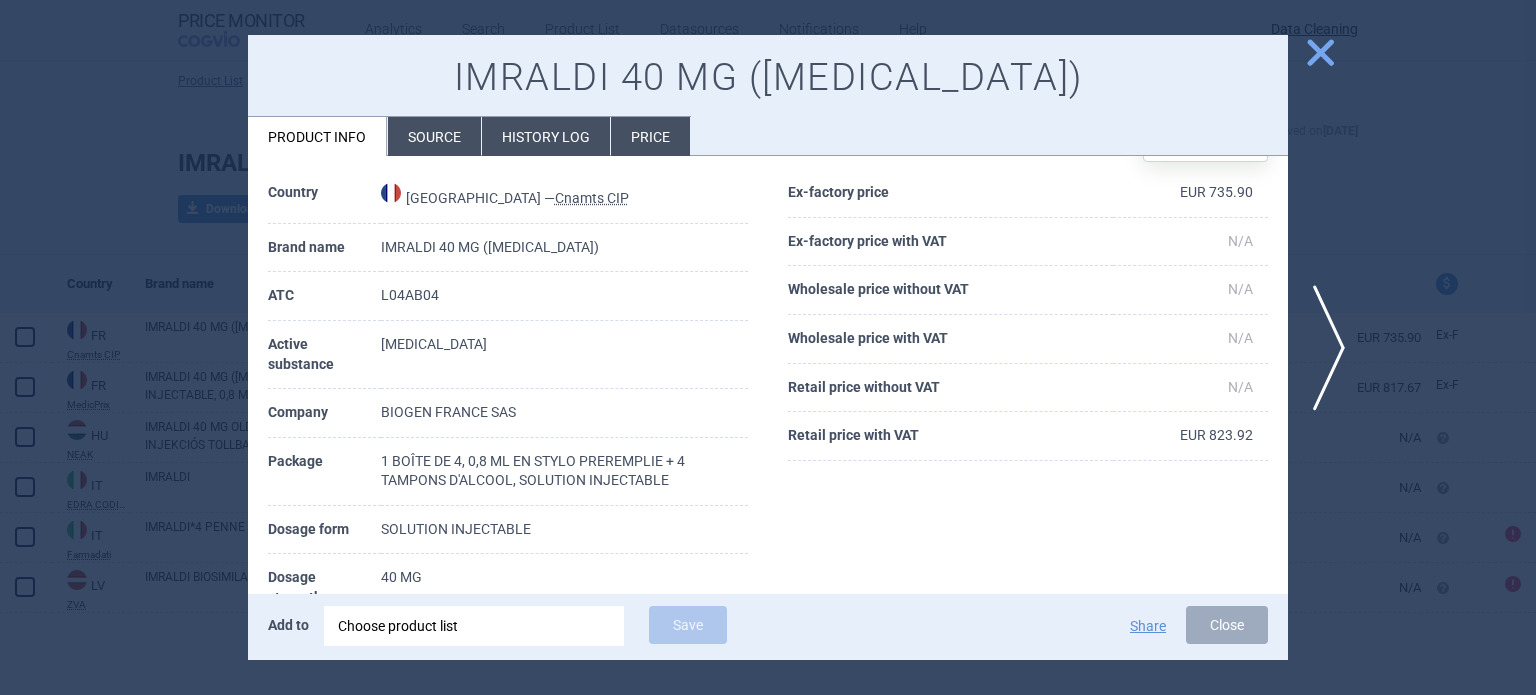 scroll, scrollTop: 100, scrollLeft: 0, axis: vertical 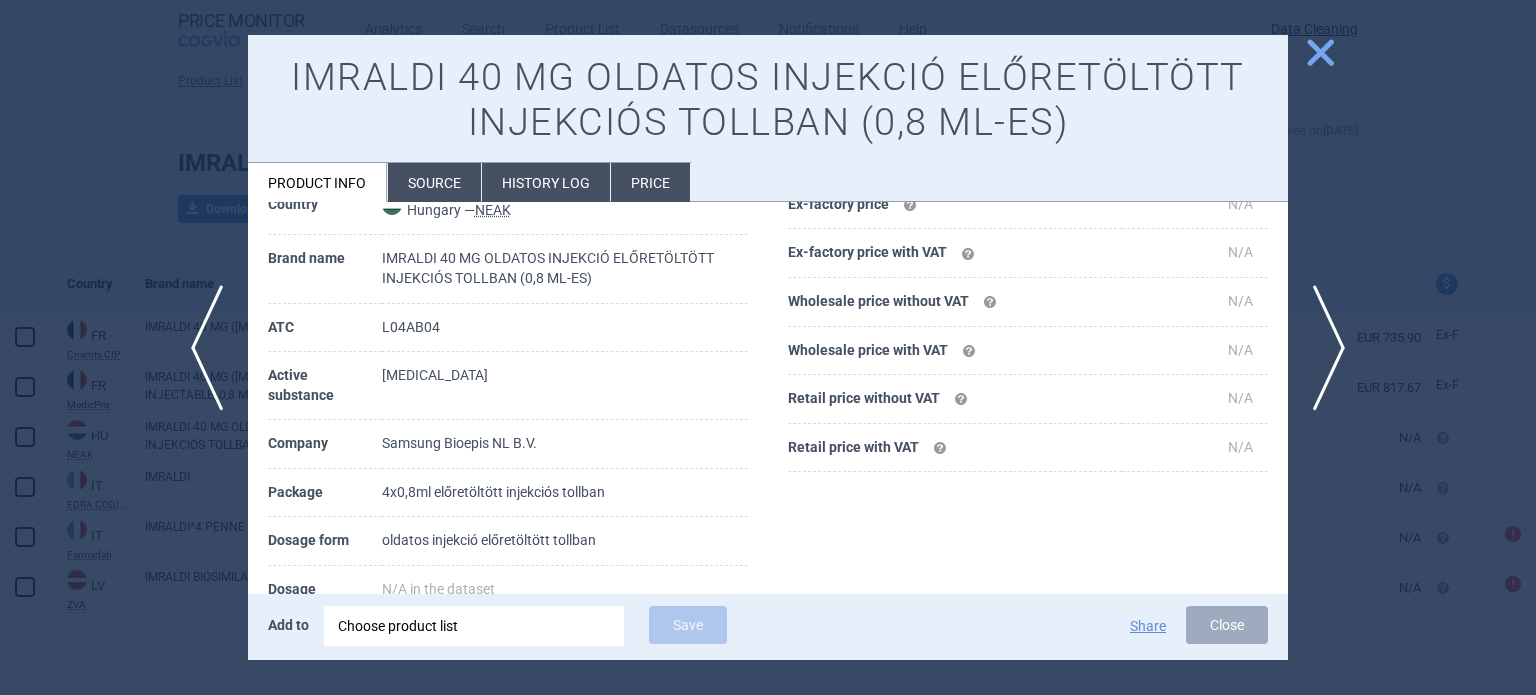 click on "Source" at bounding box center [434, 182] 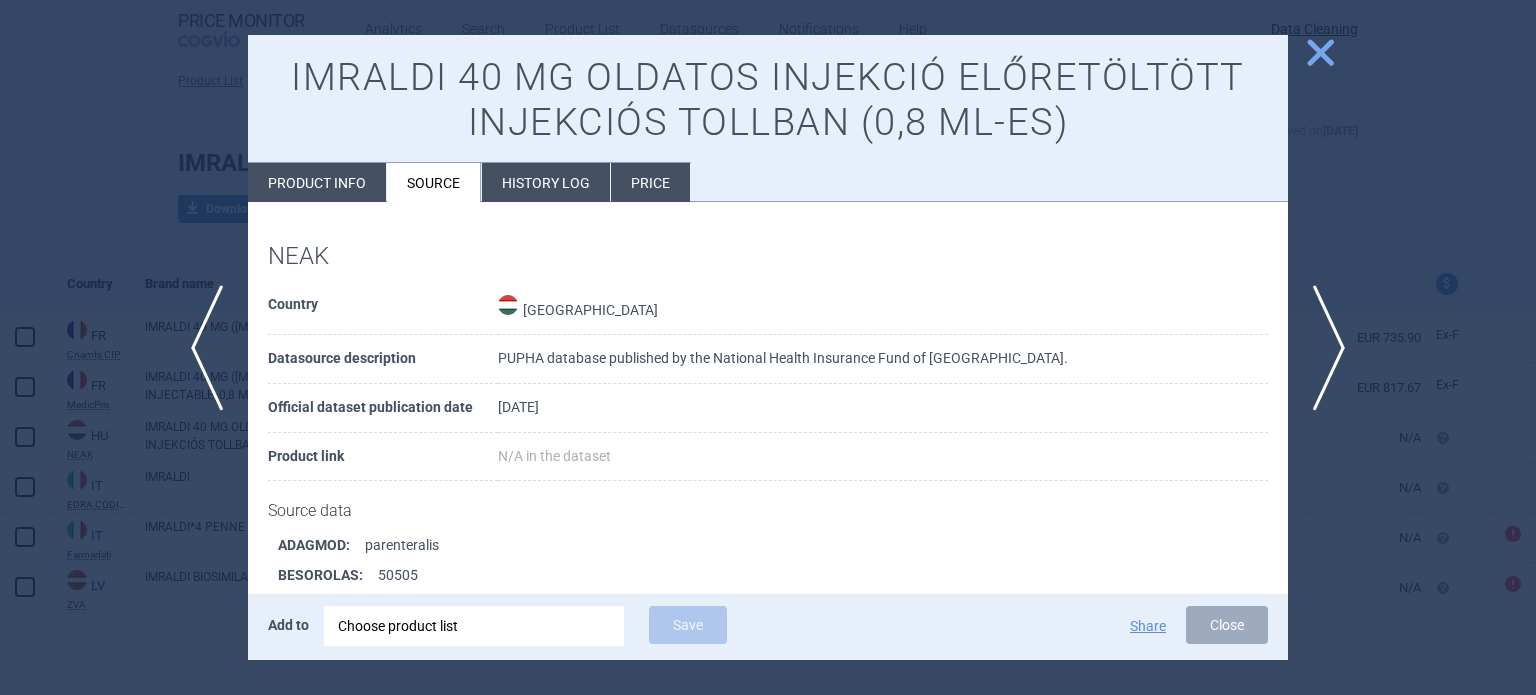 scroll, scrollTop: 1615, scrollLeft: 0, axis: vertical 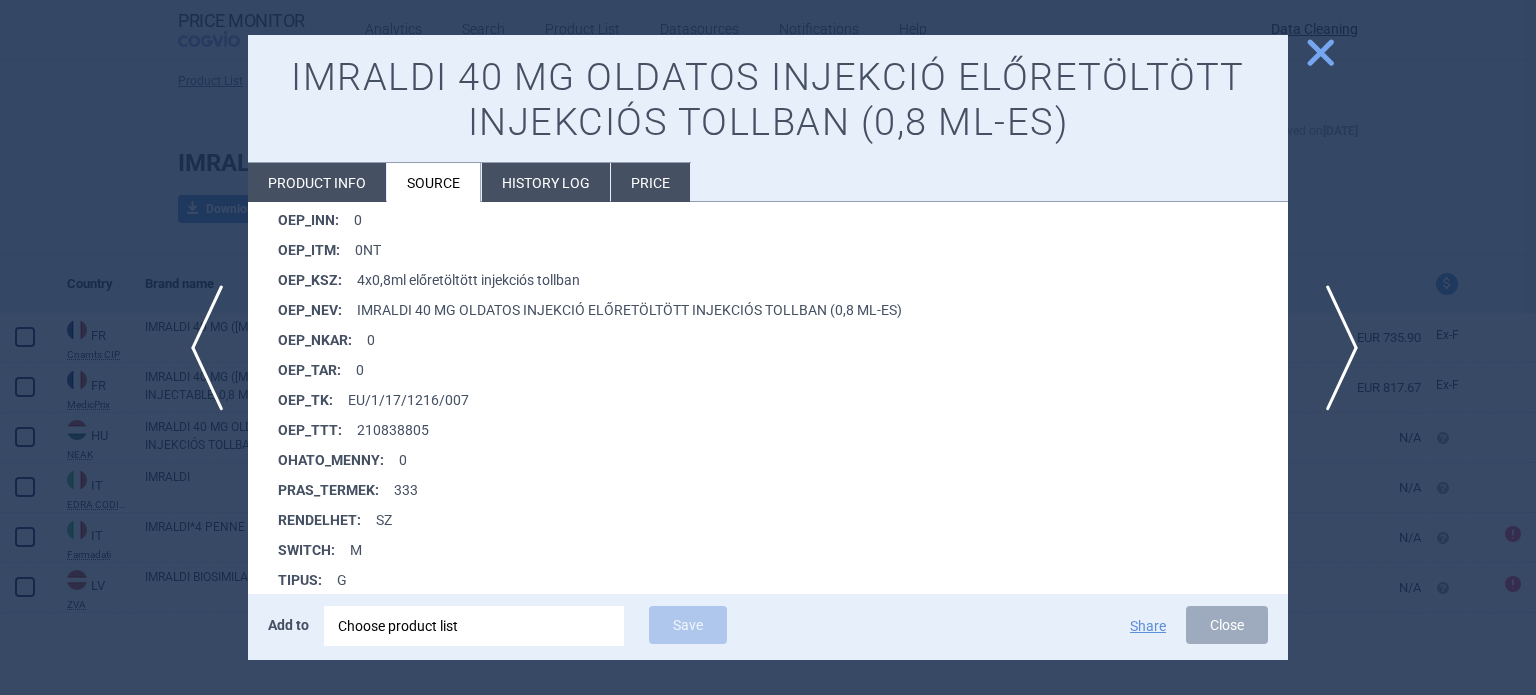 click on "next" at bounding box center (1335, 348) 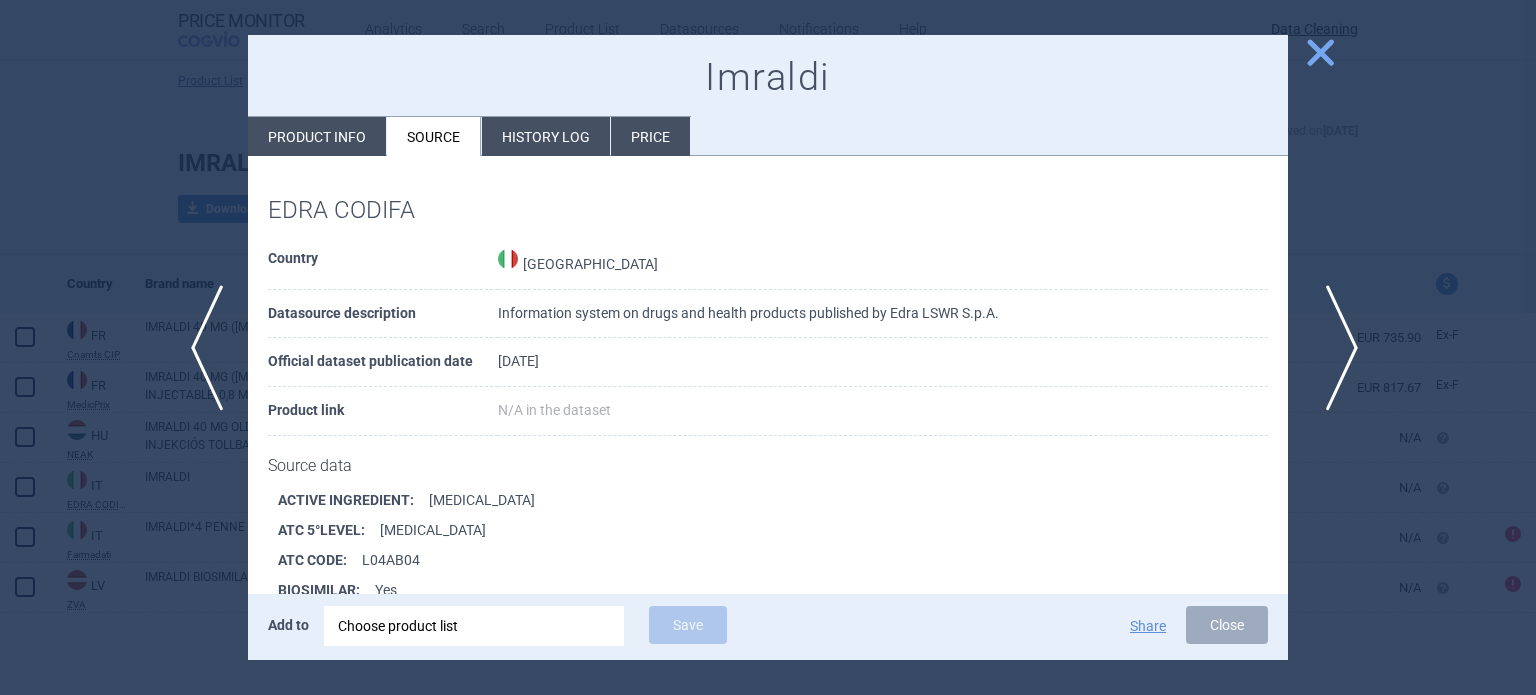 type 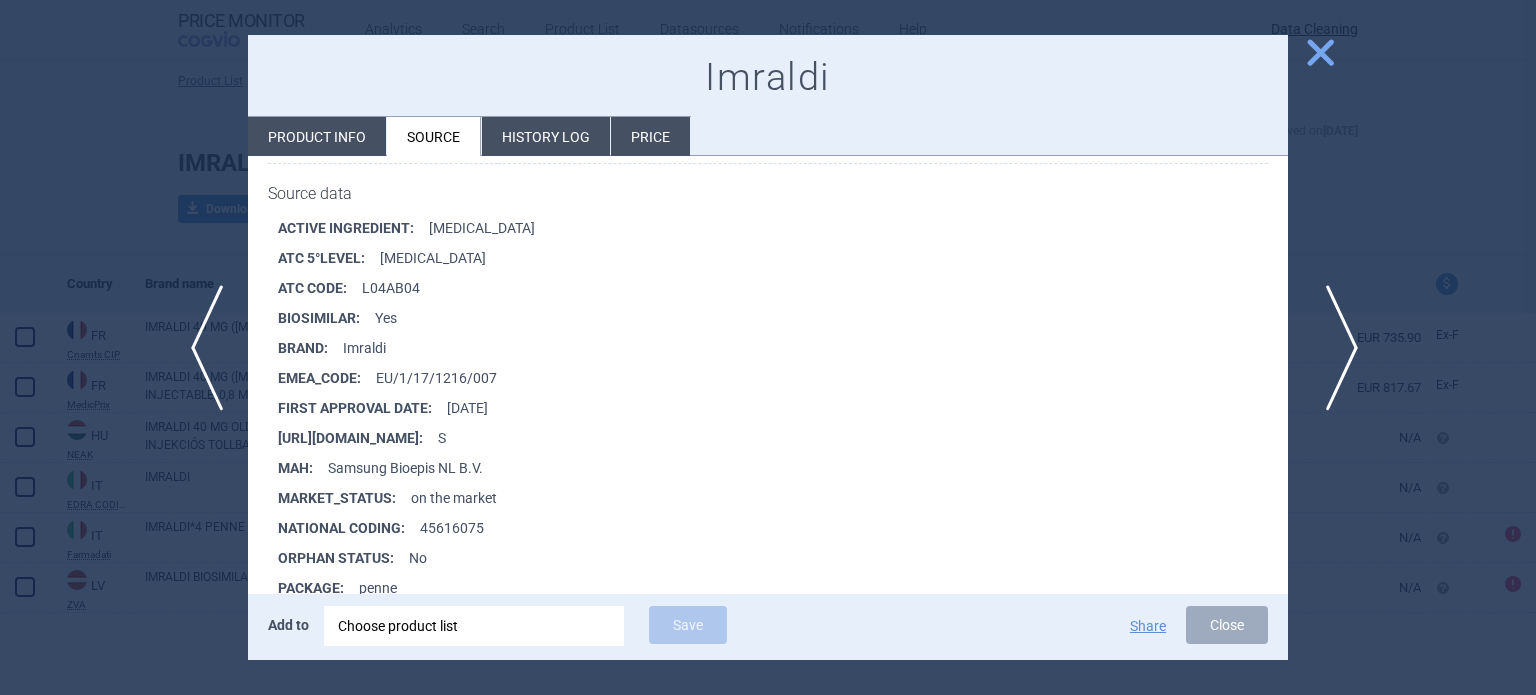 click on "next" at bounding box center (1335, 348) 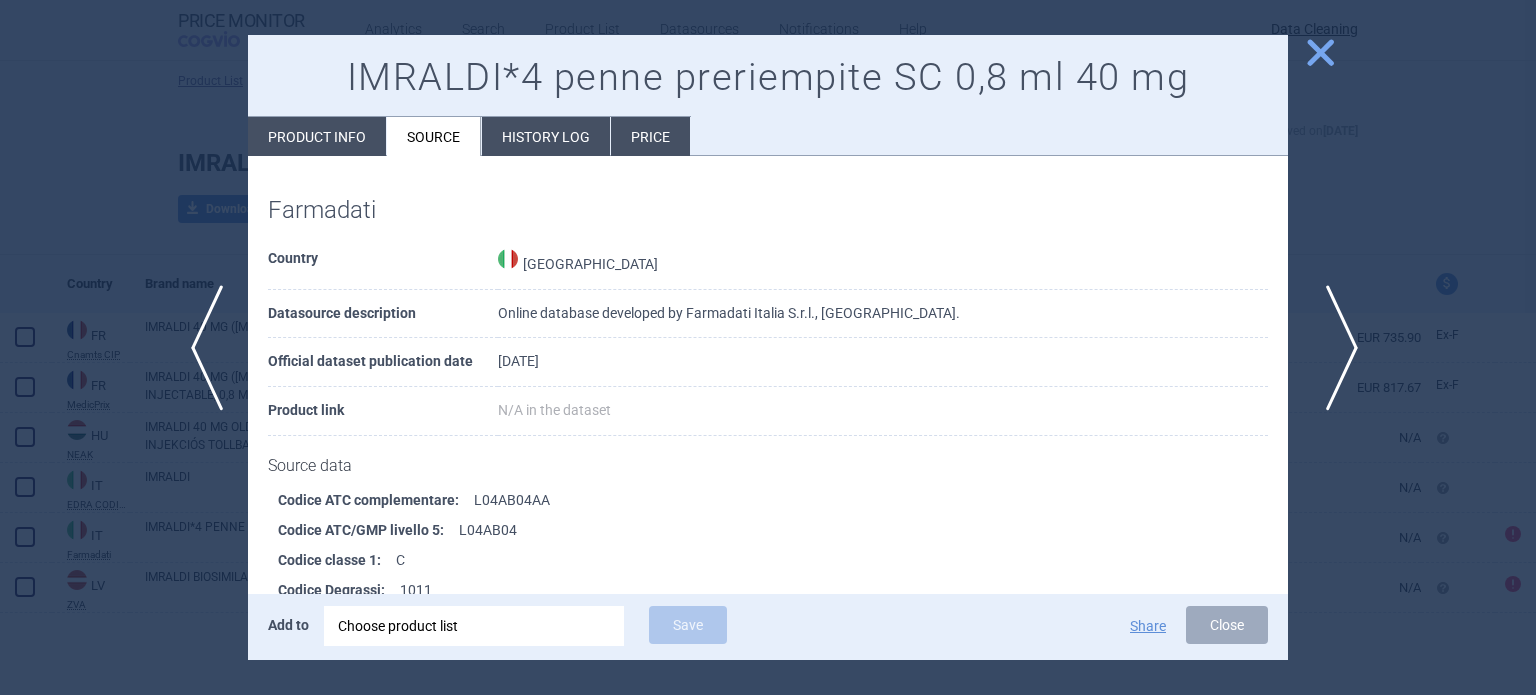 scroll, scrollTop: 1511, scrollLeft: 0, axis: vertical 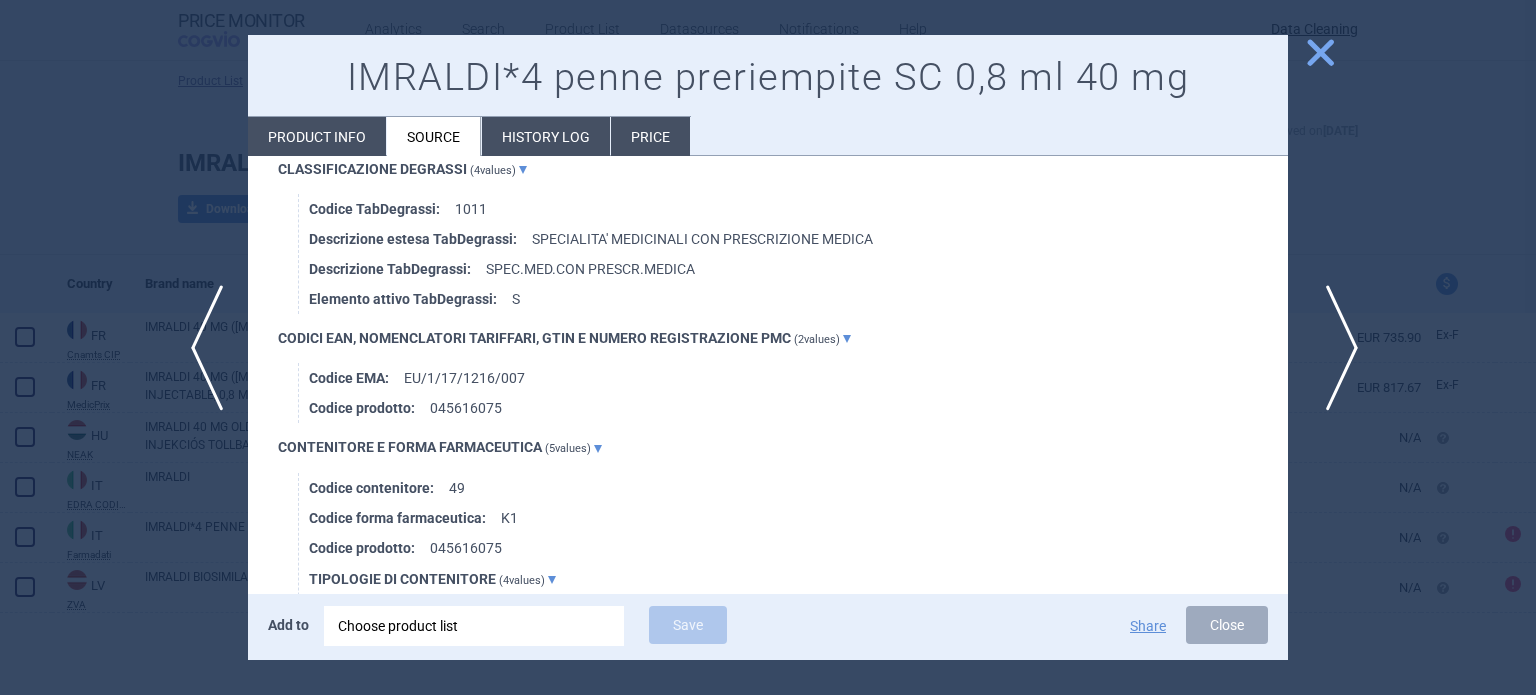 click on "next" at bounding box center [1335, 348] 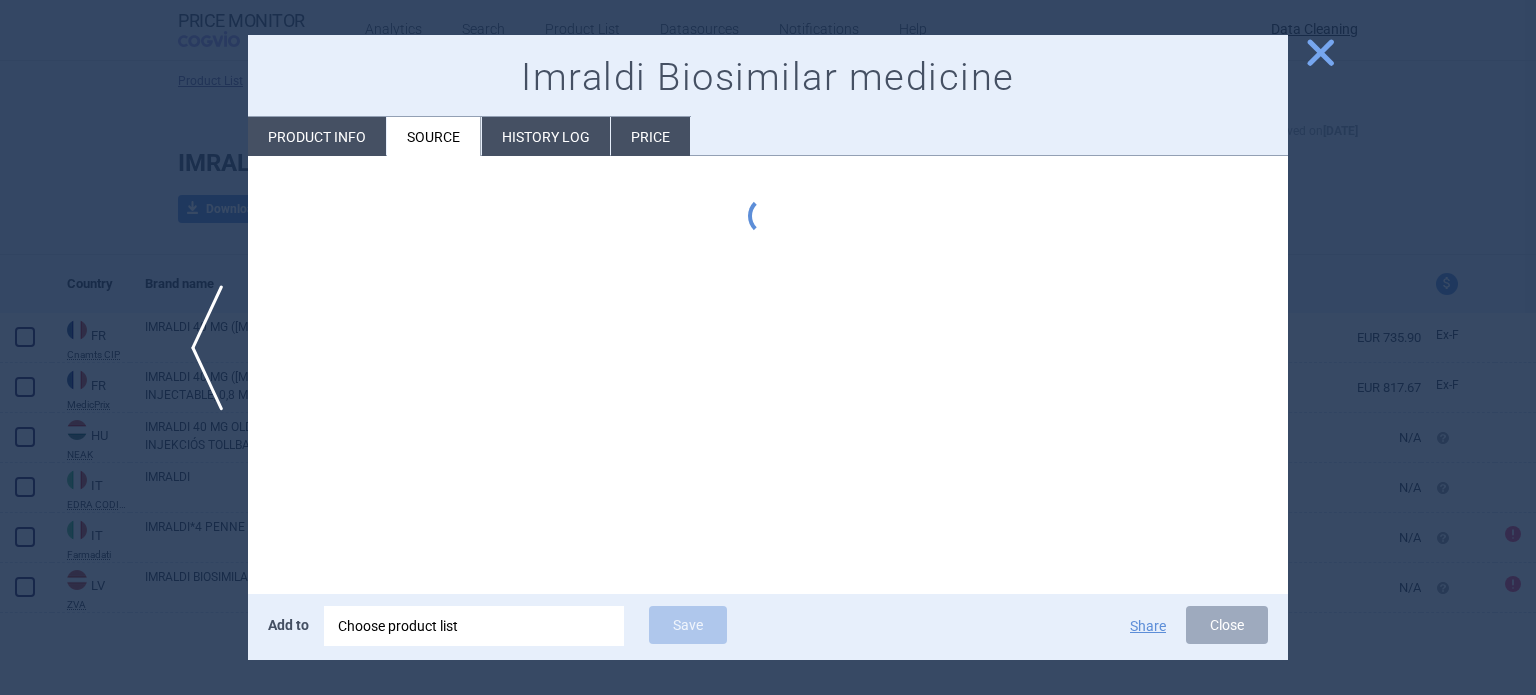 scroll, scrollTop: 0, scrollLeft: 0, axis: both 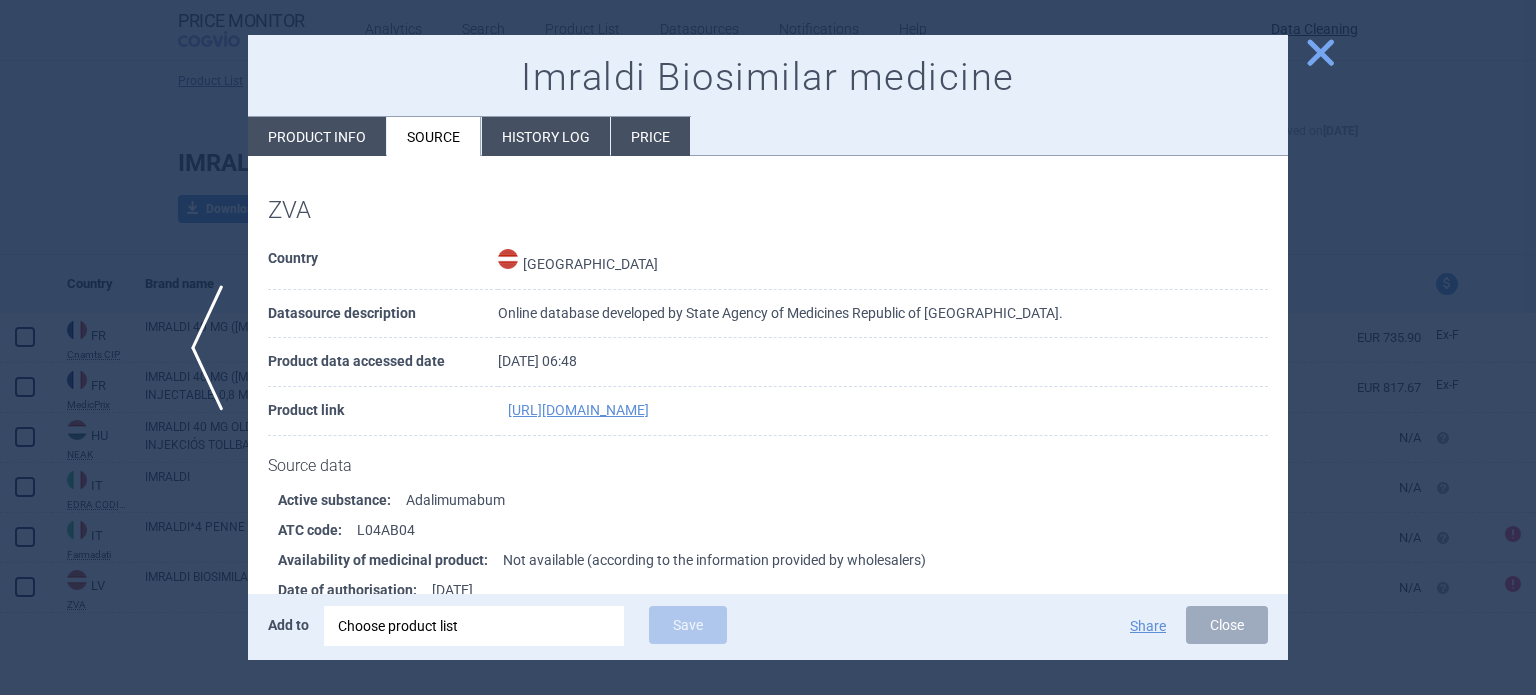 click at bounding box center [768, 347] 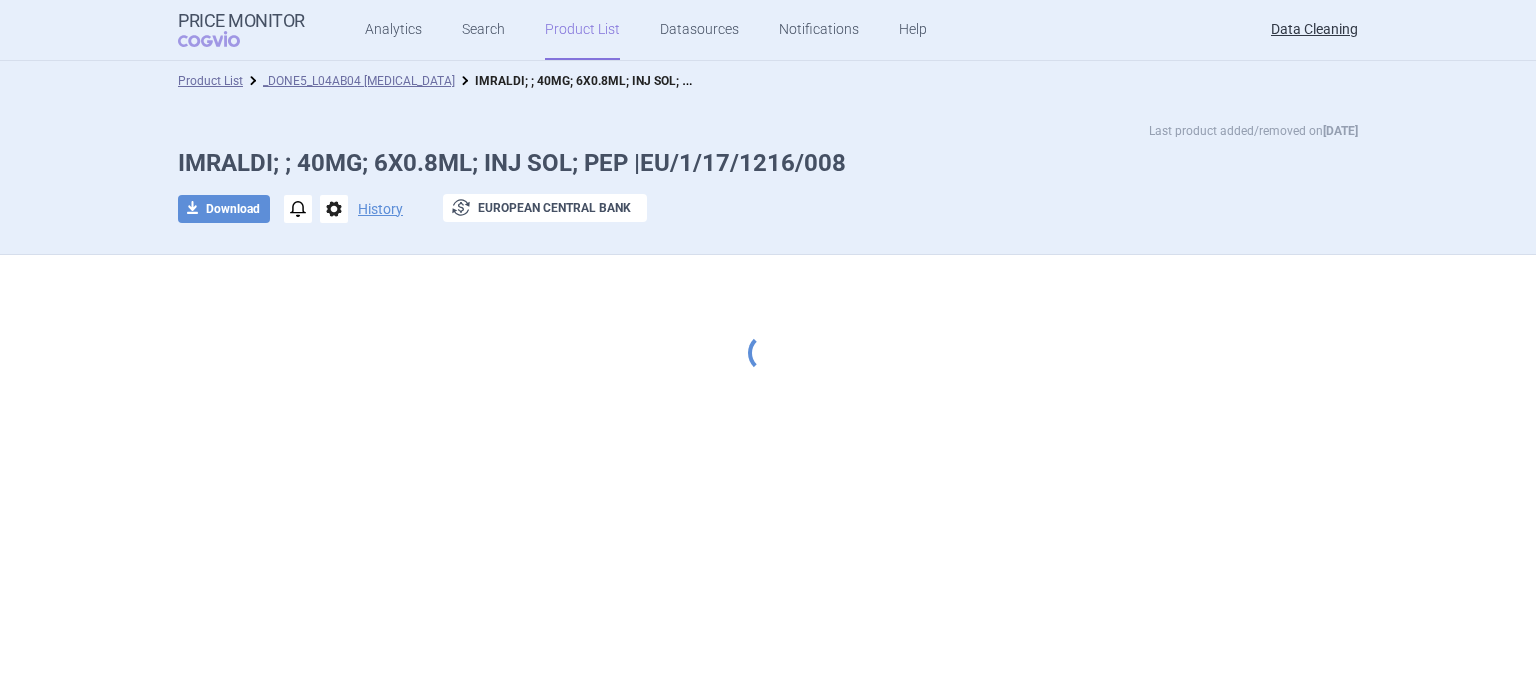 scroll, scrollTop: 0, scrollLeft: 0, axis: both 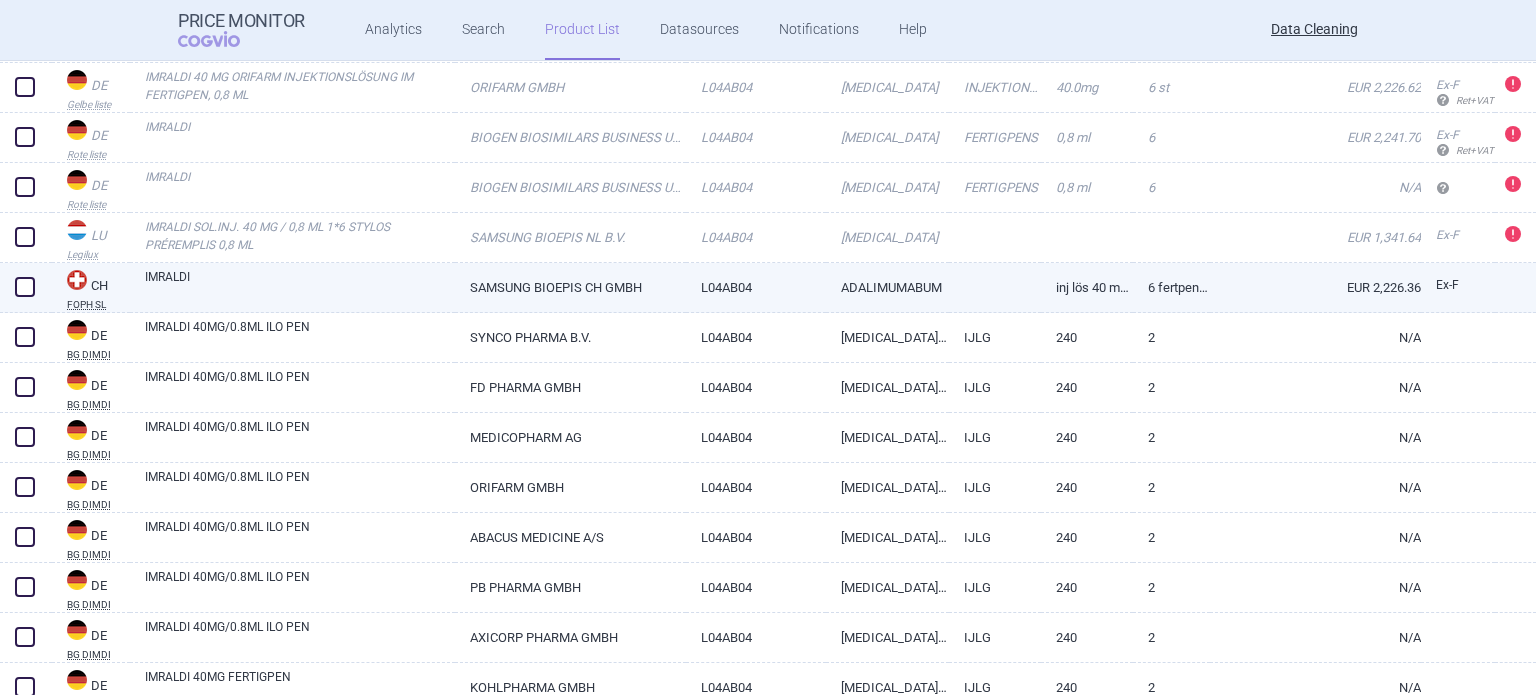 click on "IMRALDI" at bounding box center [300, 286] 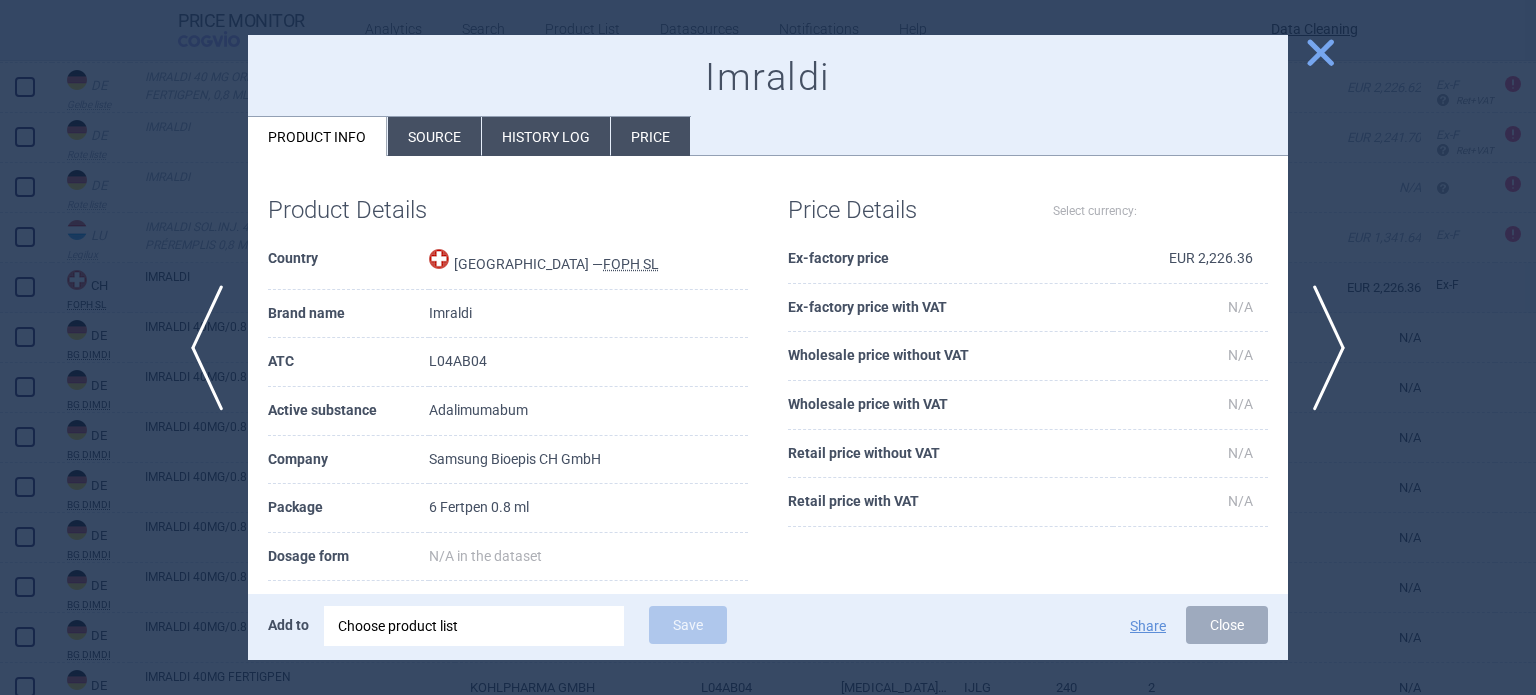 select on "EUR" 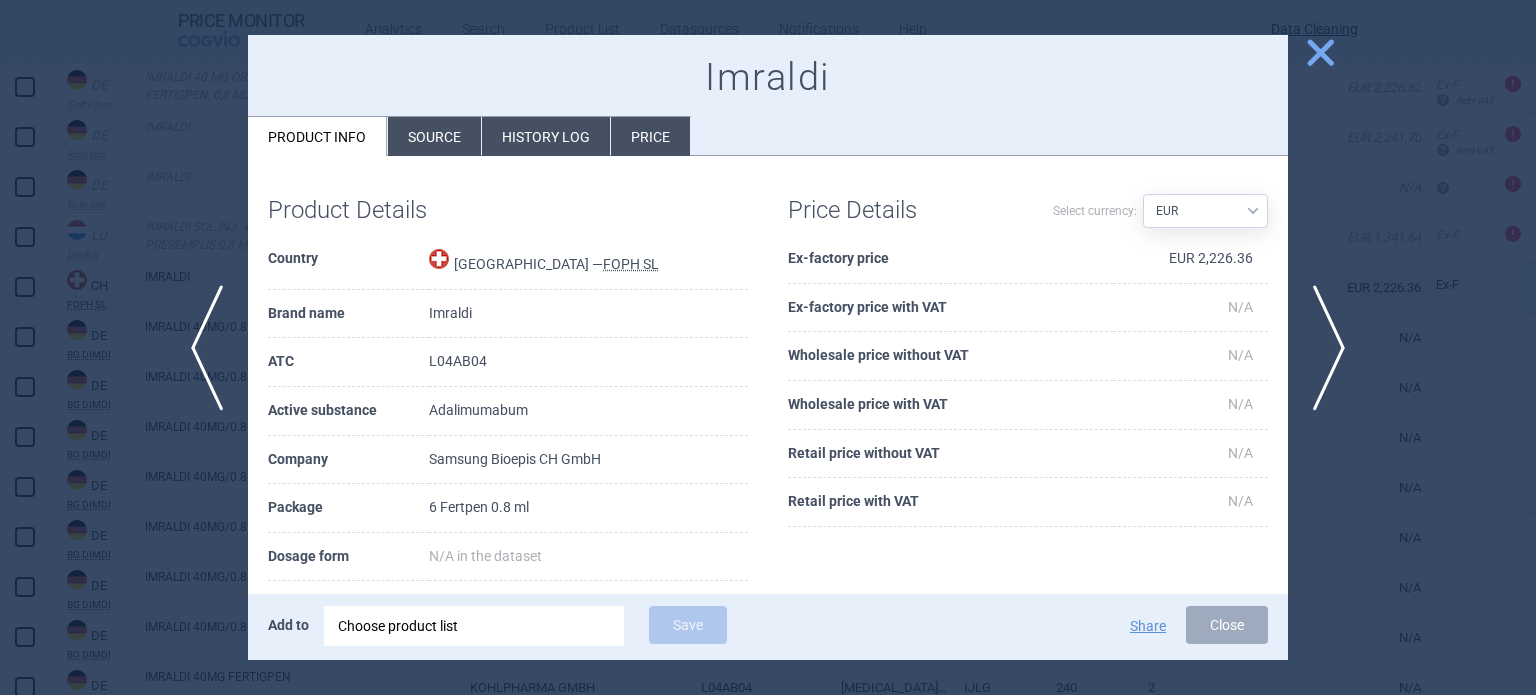 scroll, scrollTop: 100, scrollLeft: 0, axis: vertical 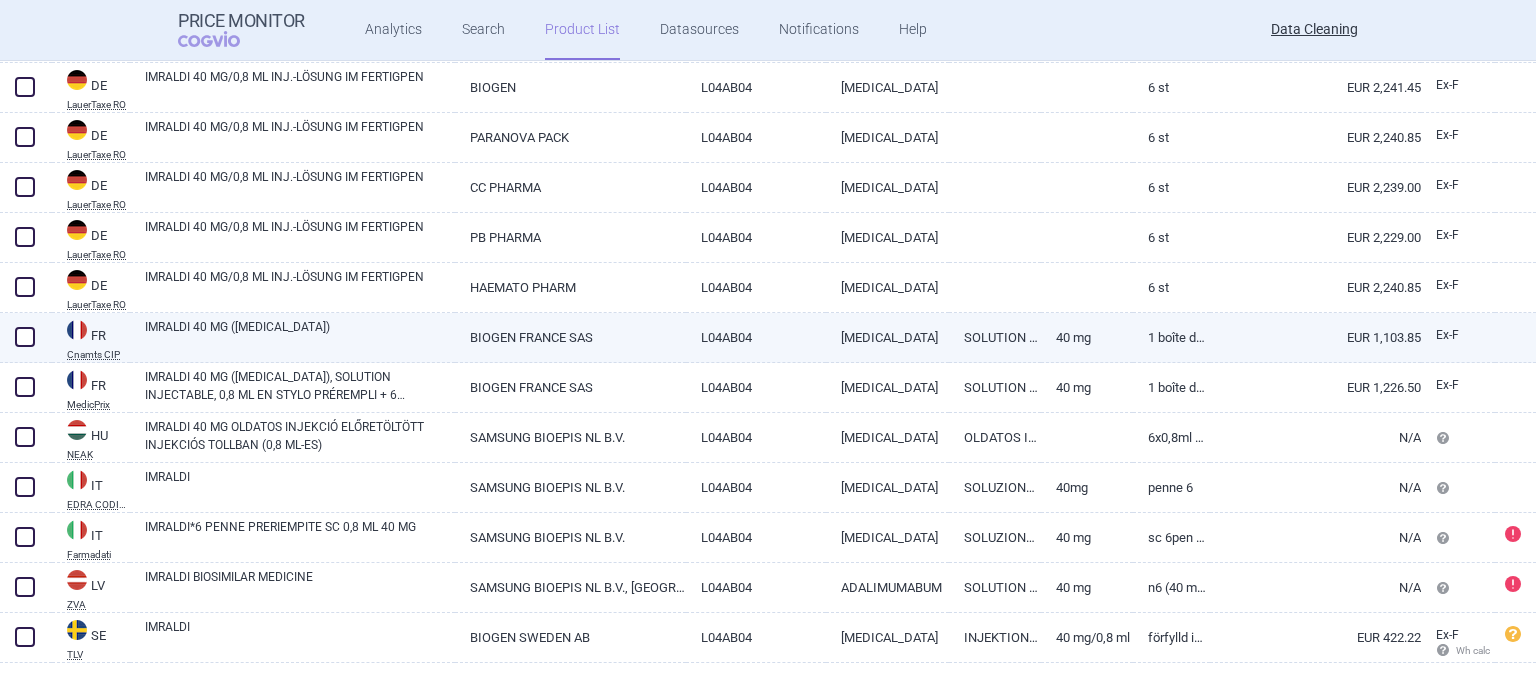 click on "IMRALDI 40 MG ([MEDICAL_DATA])" at bounding box center (300, 336) 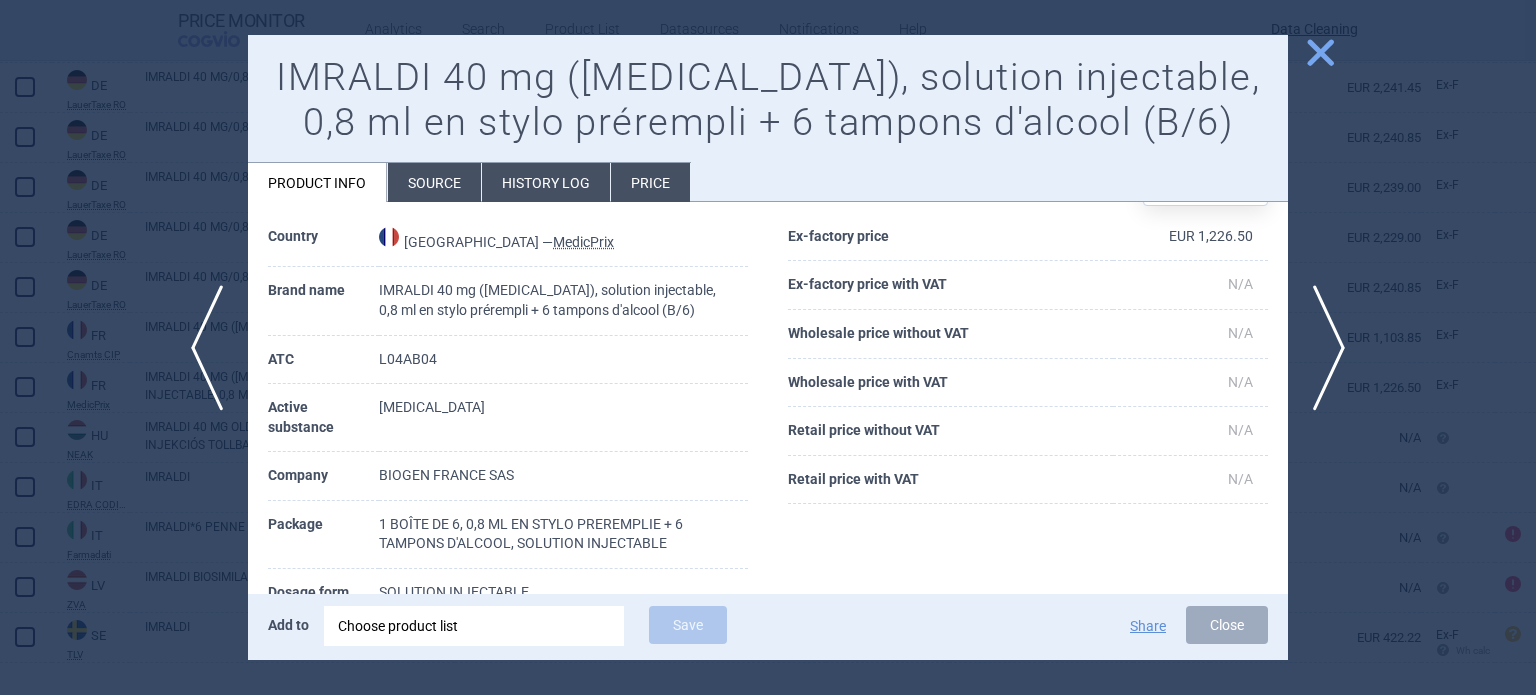scroll, scrollTop: 70, scrollLeft: 0, axis: vertical 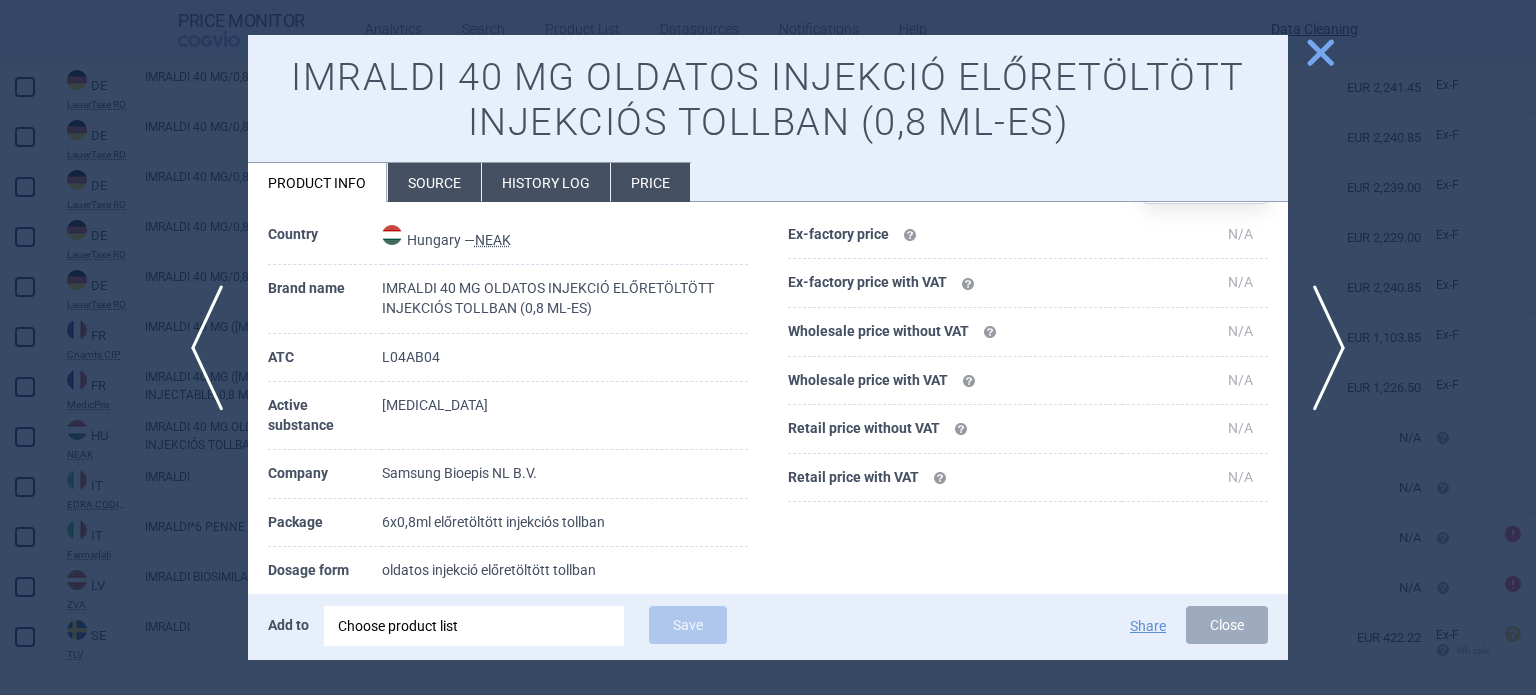 click on "Source" at bounding box center [434, 182] 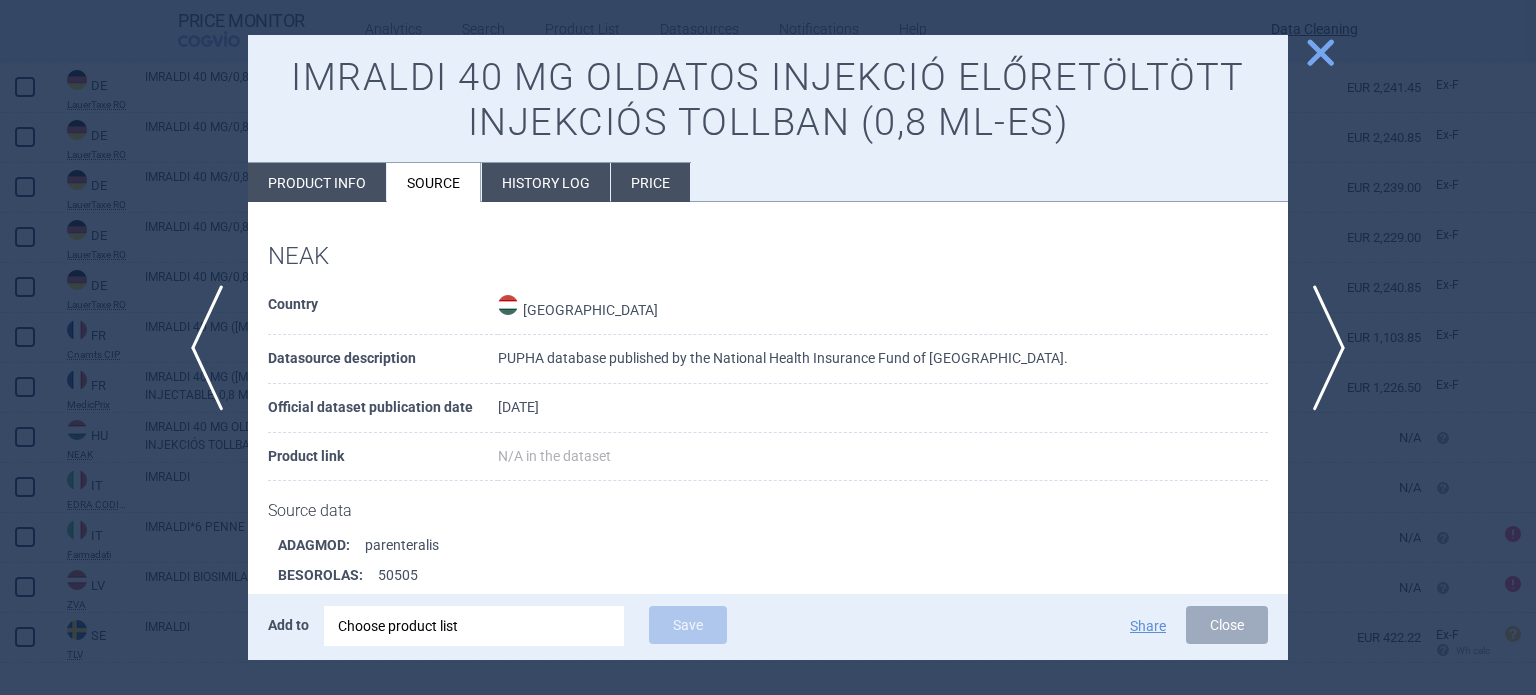 scroll, scrollTop: 1615, scrollLeft: 0, axis: vertical 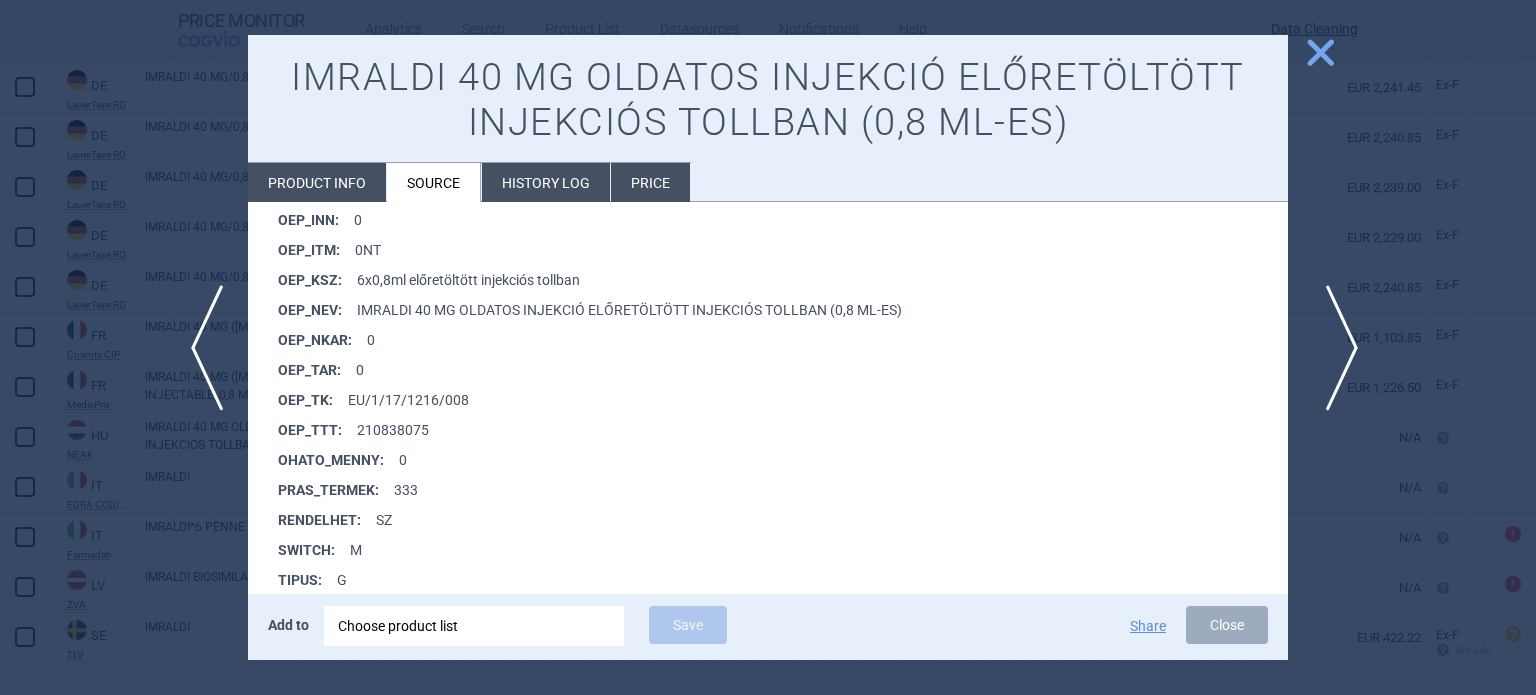 click on "next" at bounding box center [1335, 348] 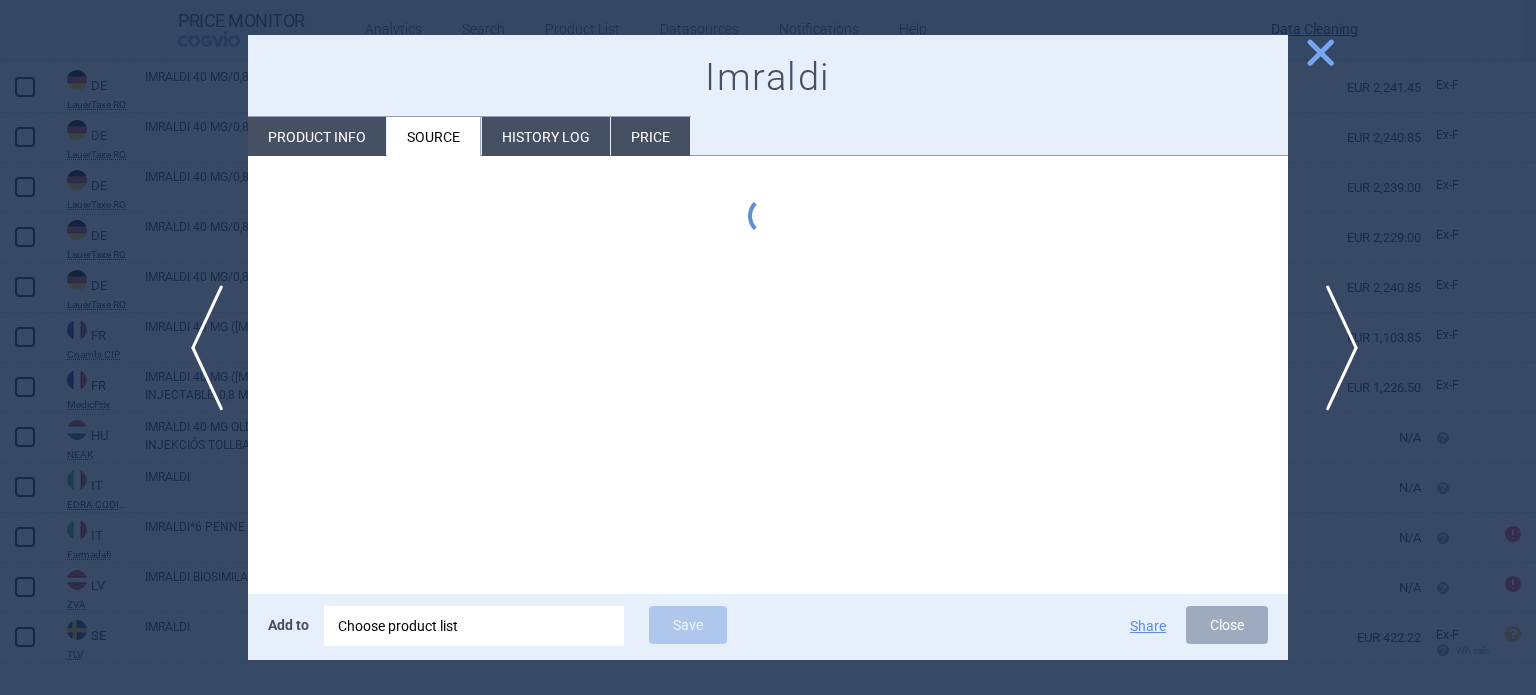 scroll, scrollTop: 0, scrollLeft: 0, axis: both 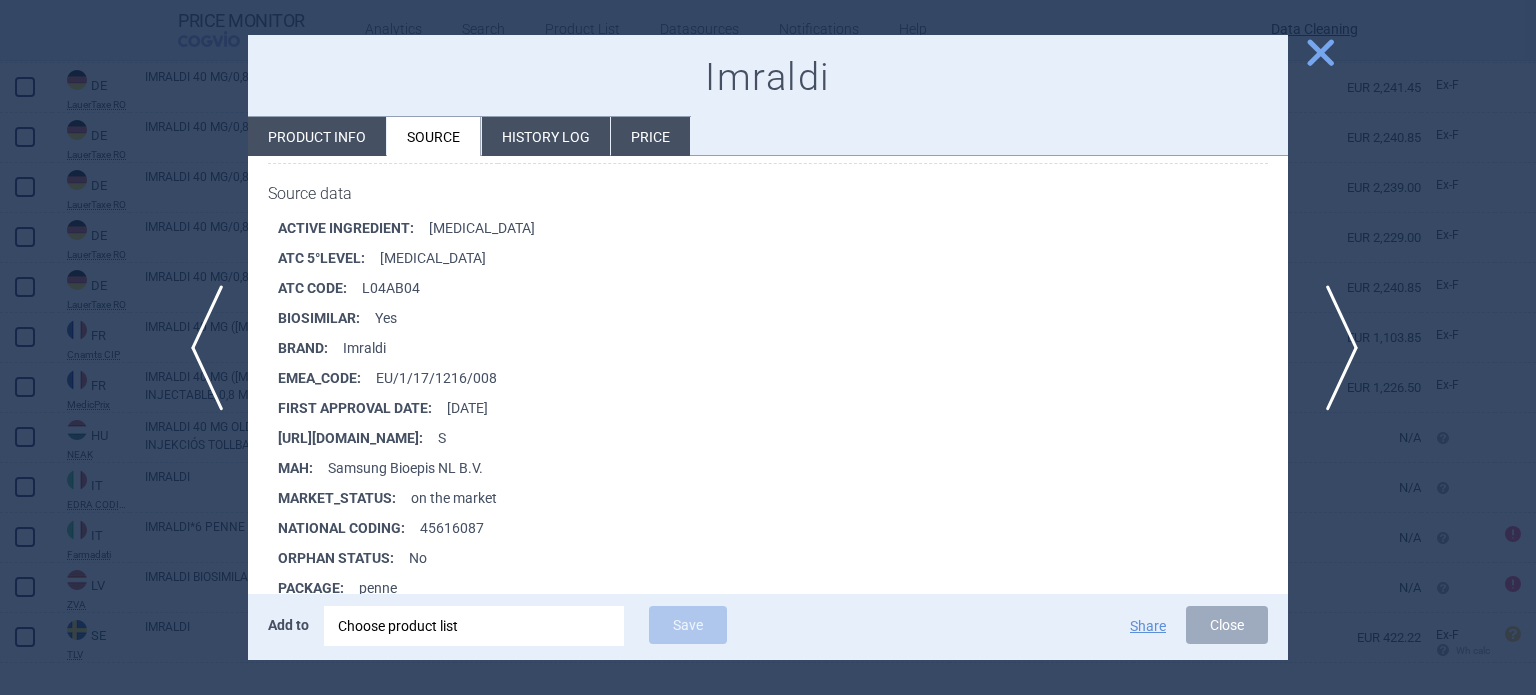 click on "next" at bounding box center (1335, 348) 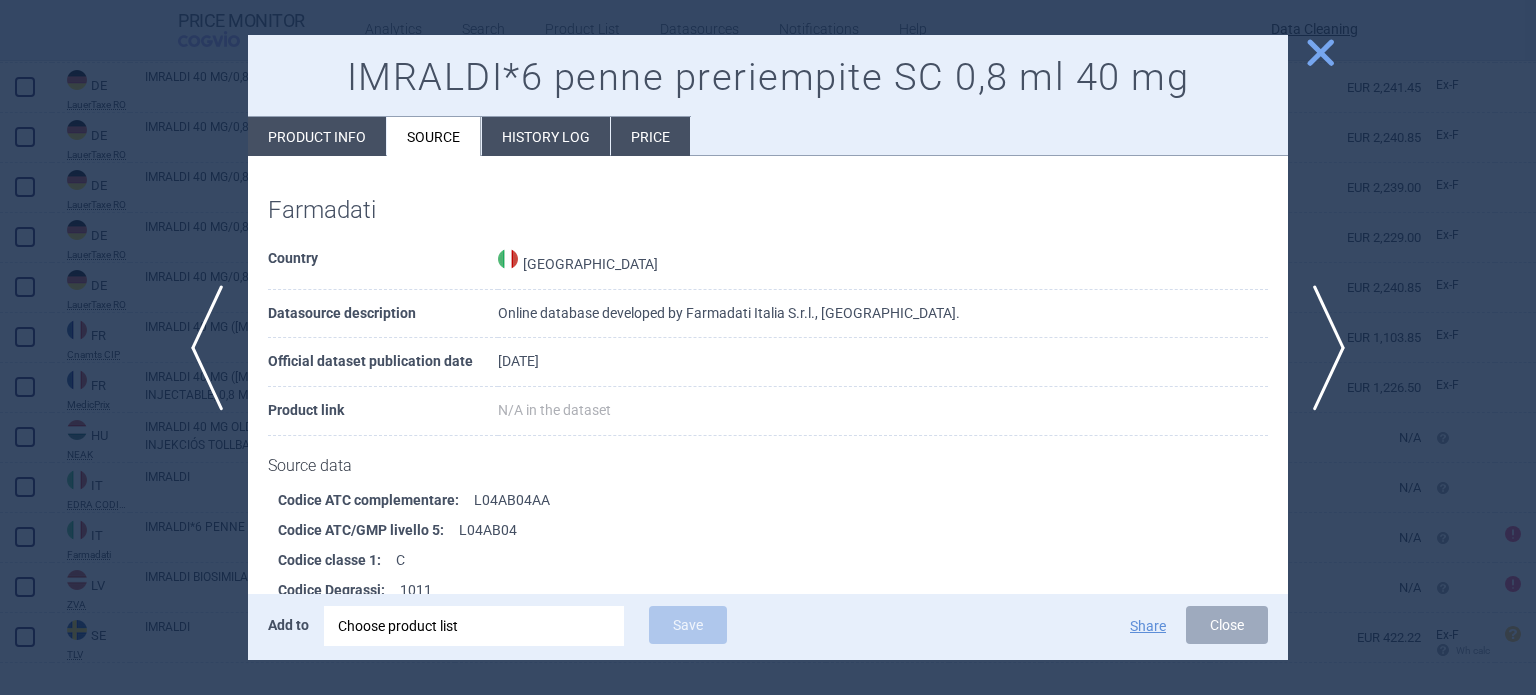 scroll, scrollTop: 1511, scrollLeft: 0, axis: vertical 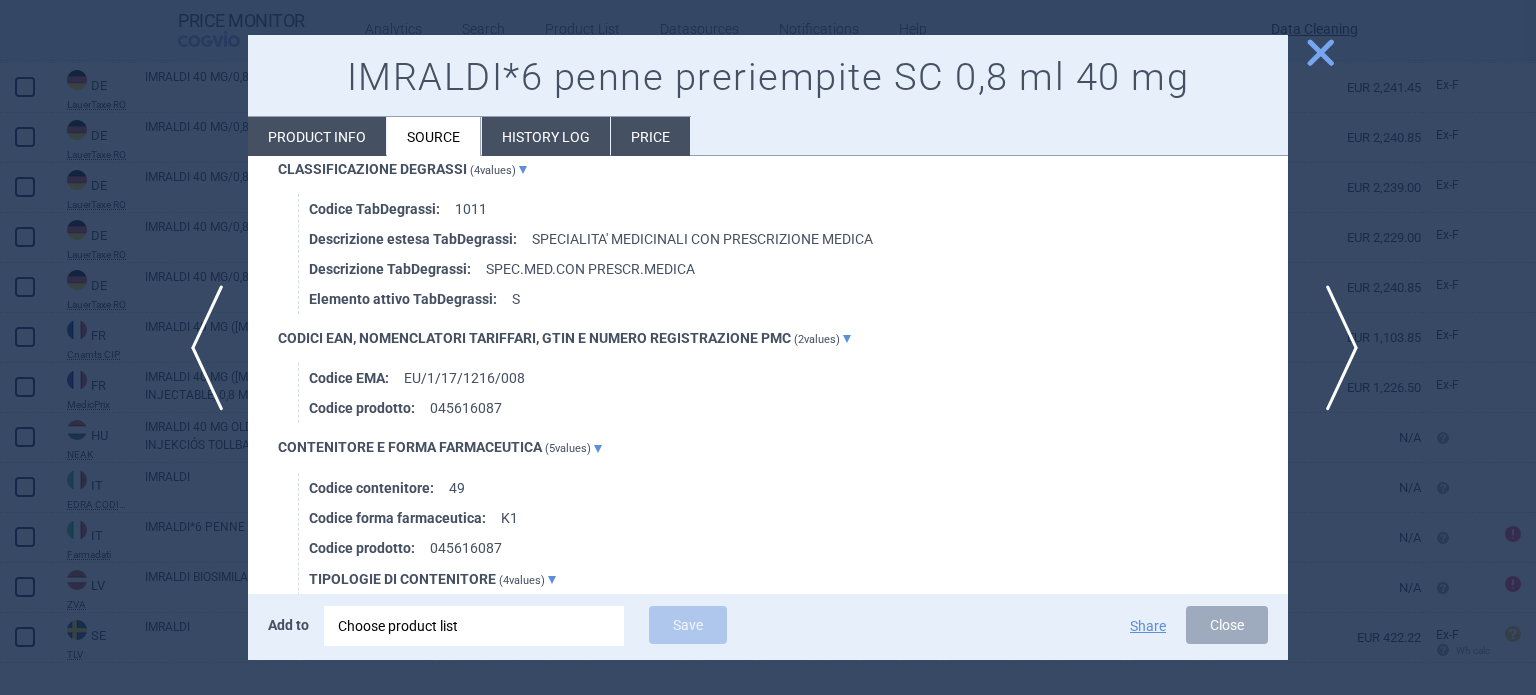 click on "next" at bounding box center (1335, 348) 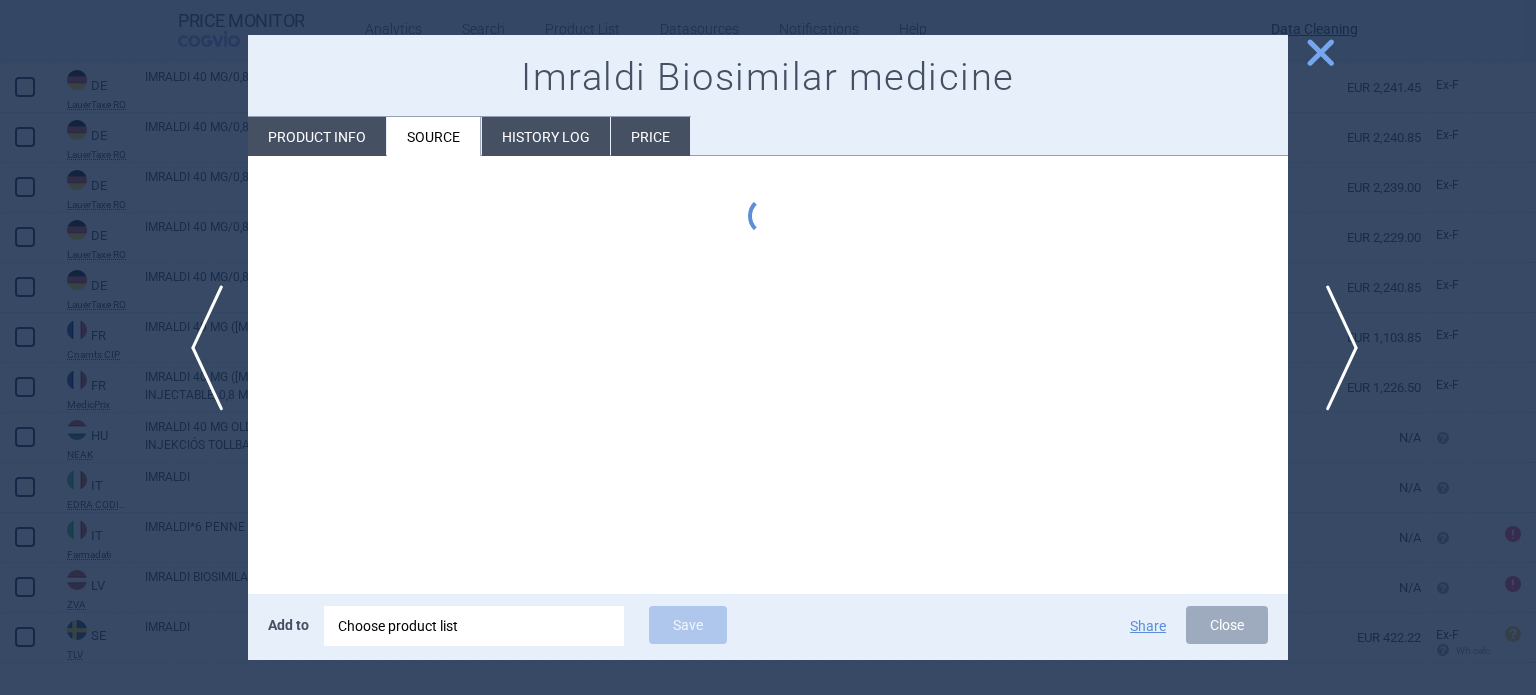 scroll, scrollTop: 0, scrollLeft: 0, axis: both 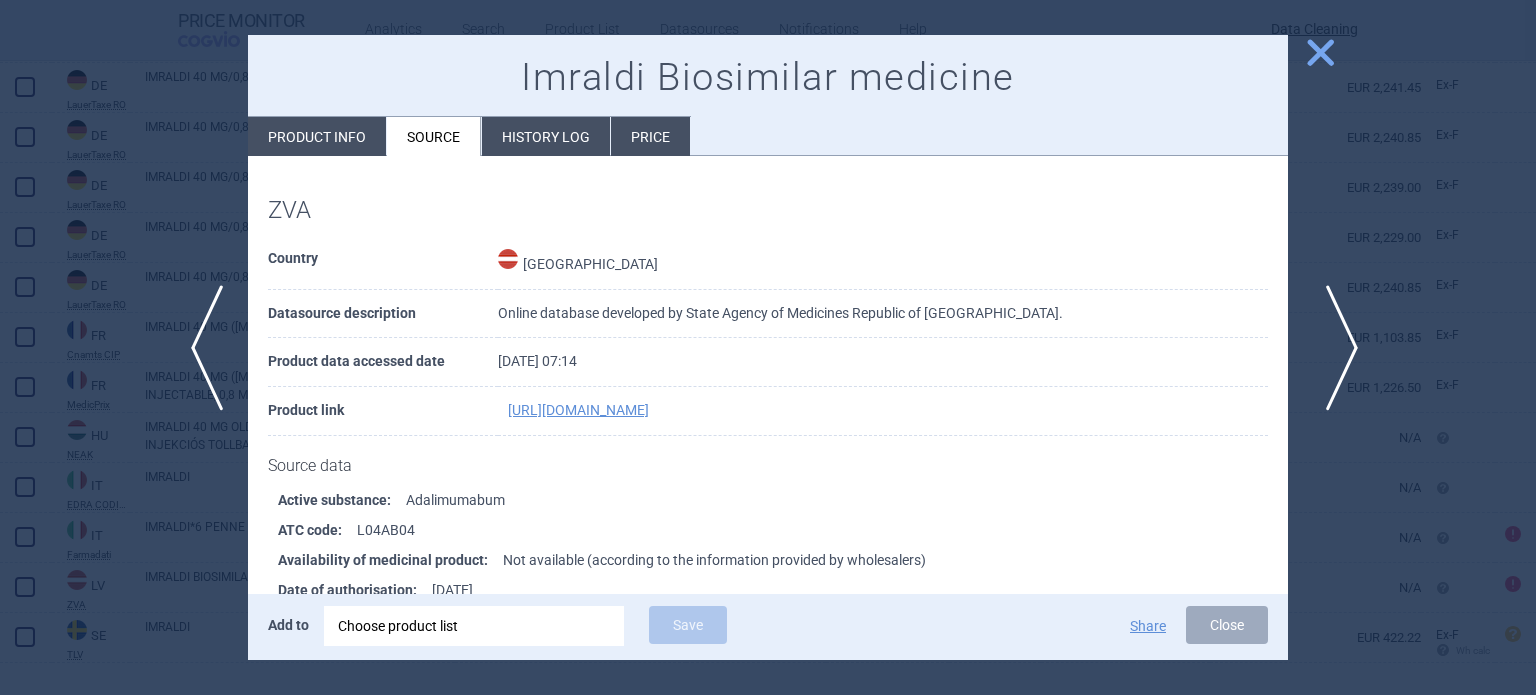 click on "next" at bounding box center [1335, 348] 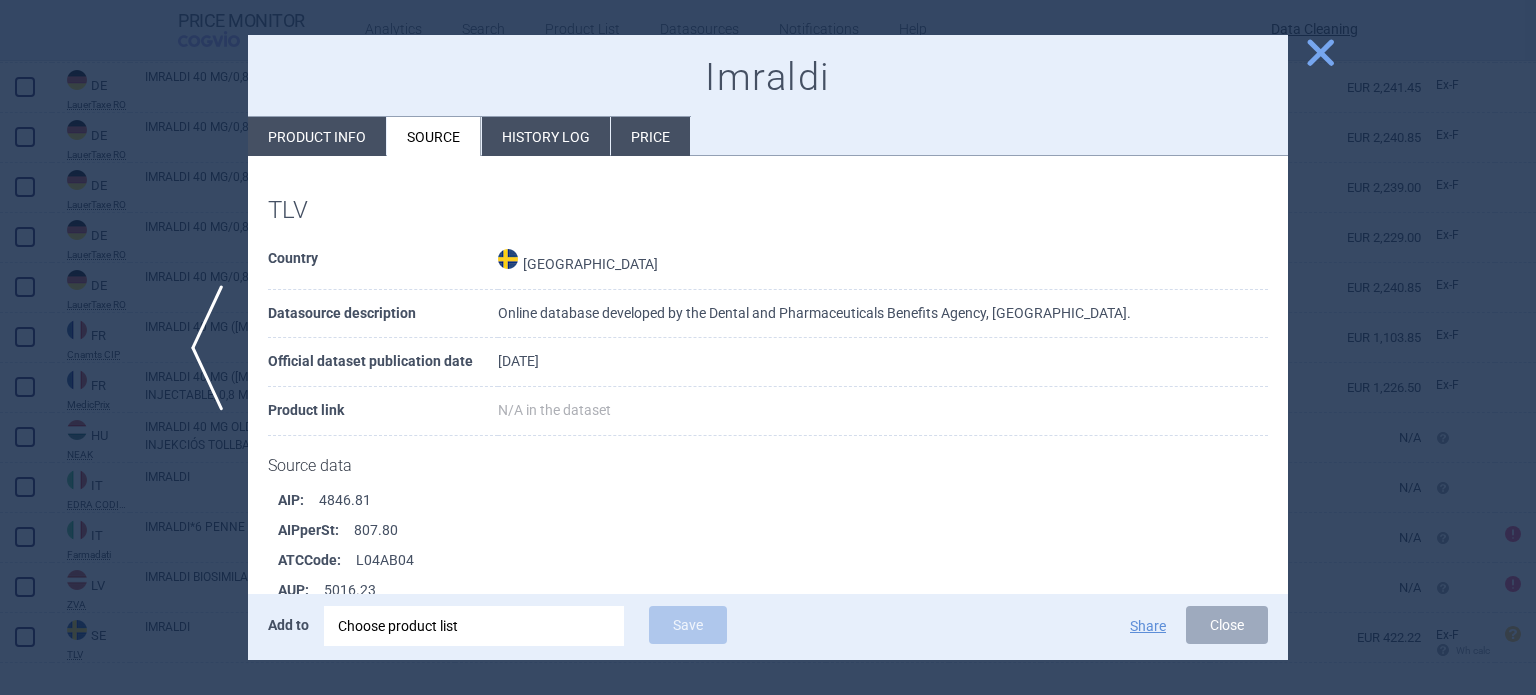 click on "Product info" at bounding box center [317, 136] 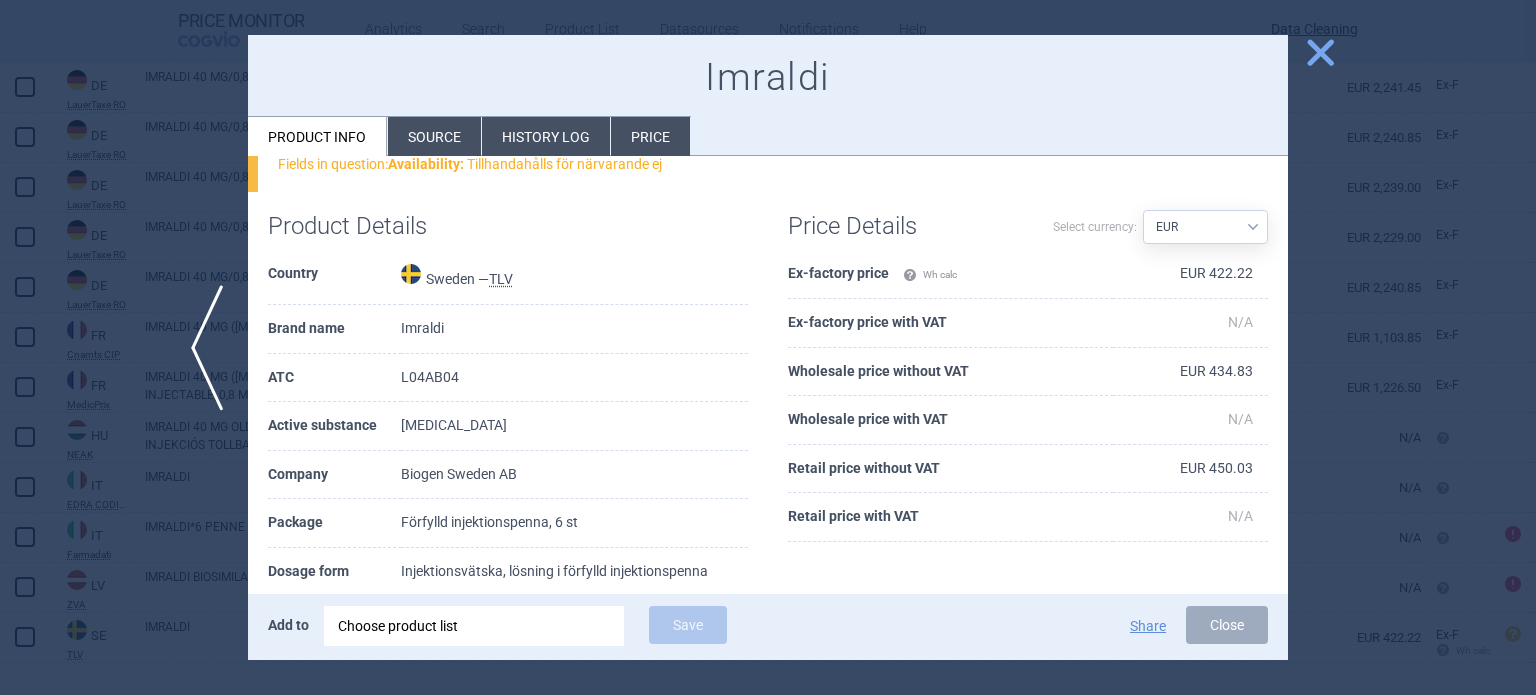 scroll, scrollTop: 200, scrollLeft: 0, axis: vertical 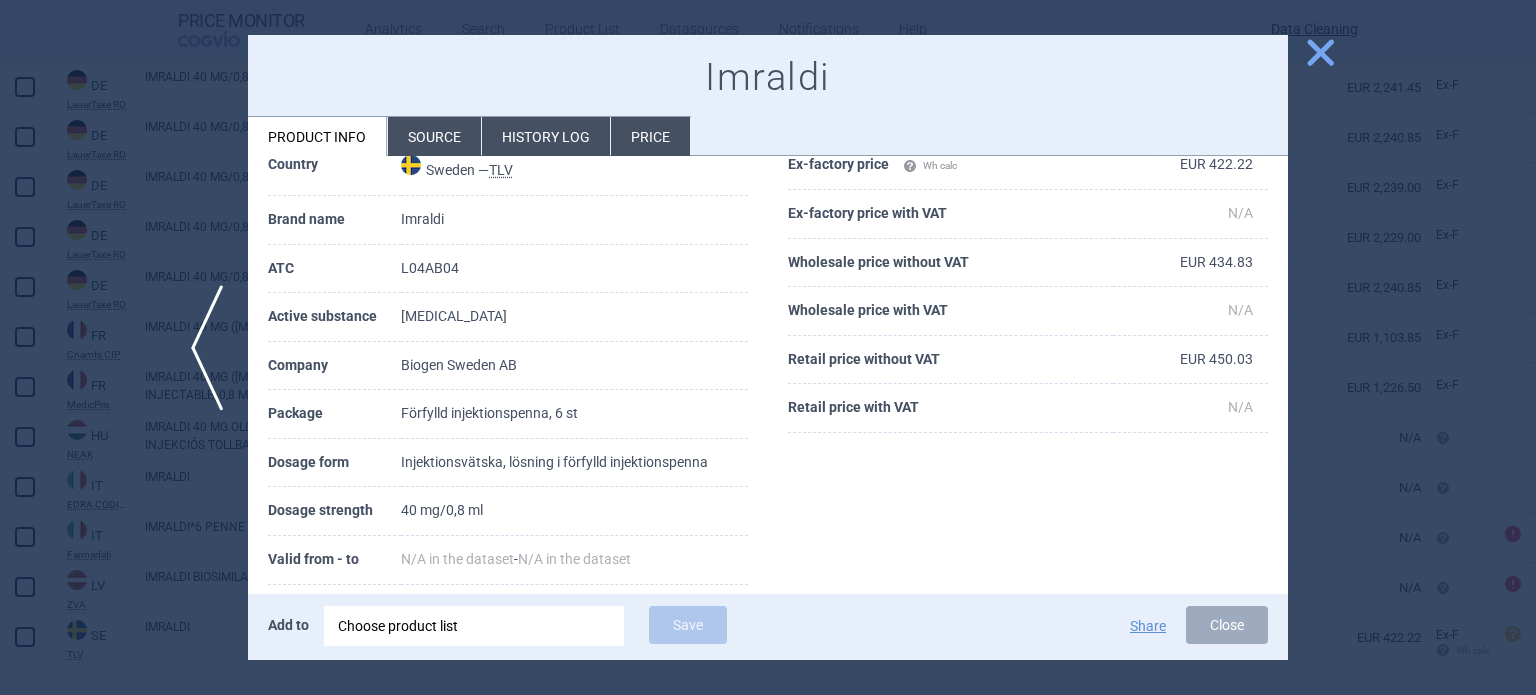 click at bounding box center (768, 347) 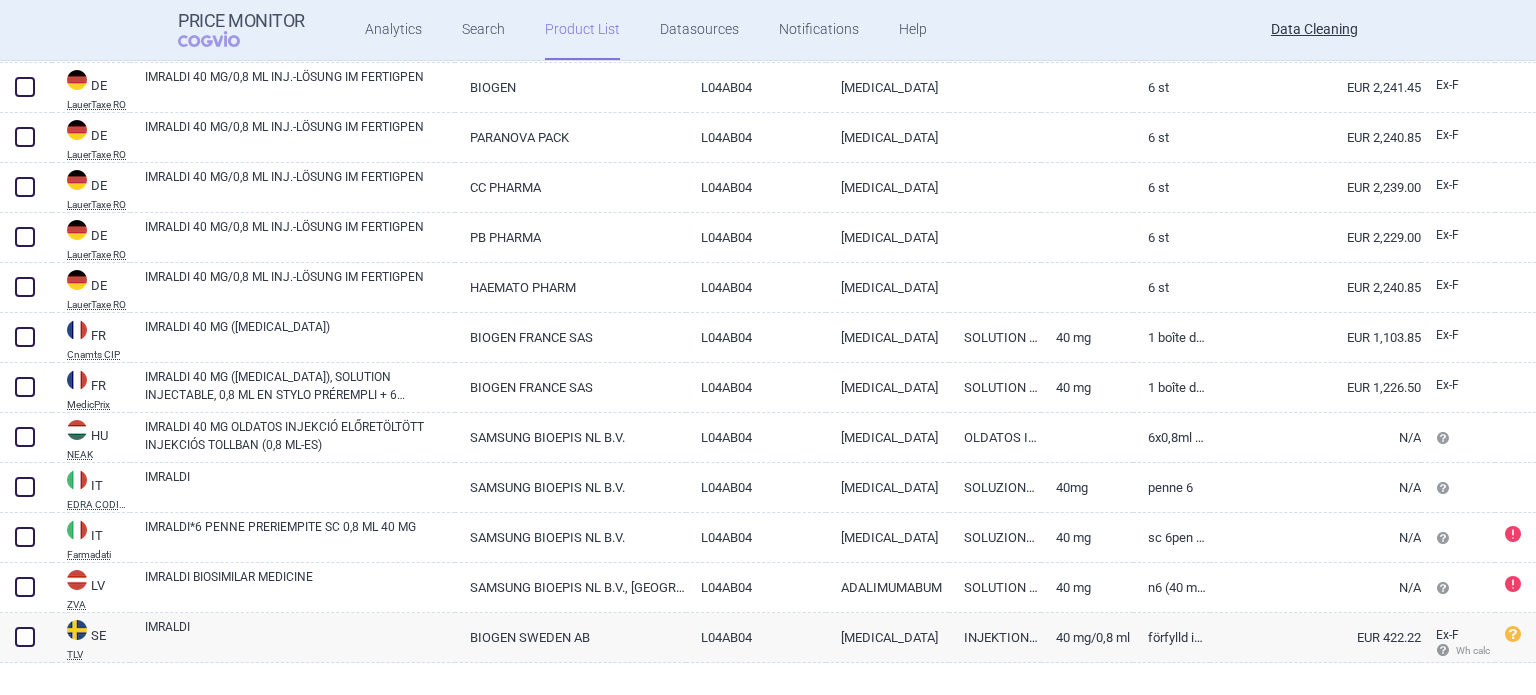 scroll, scrollTop: 2118, scrollLeft: 0, axis: vertical 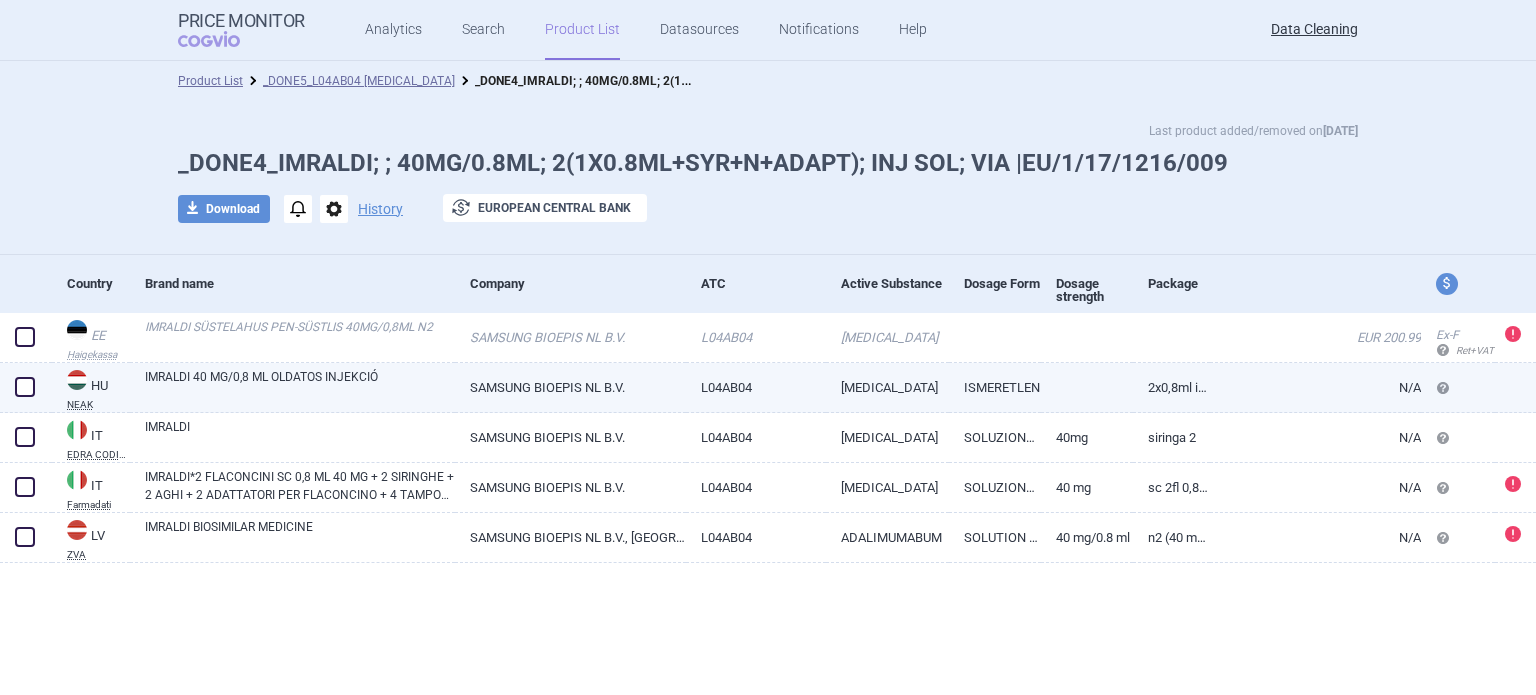 click on "SAMSUNG BIOEPIS NL B.V." at bounding box center [570, 387] 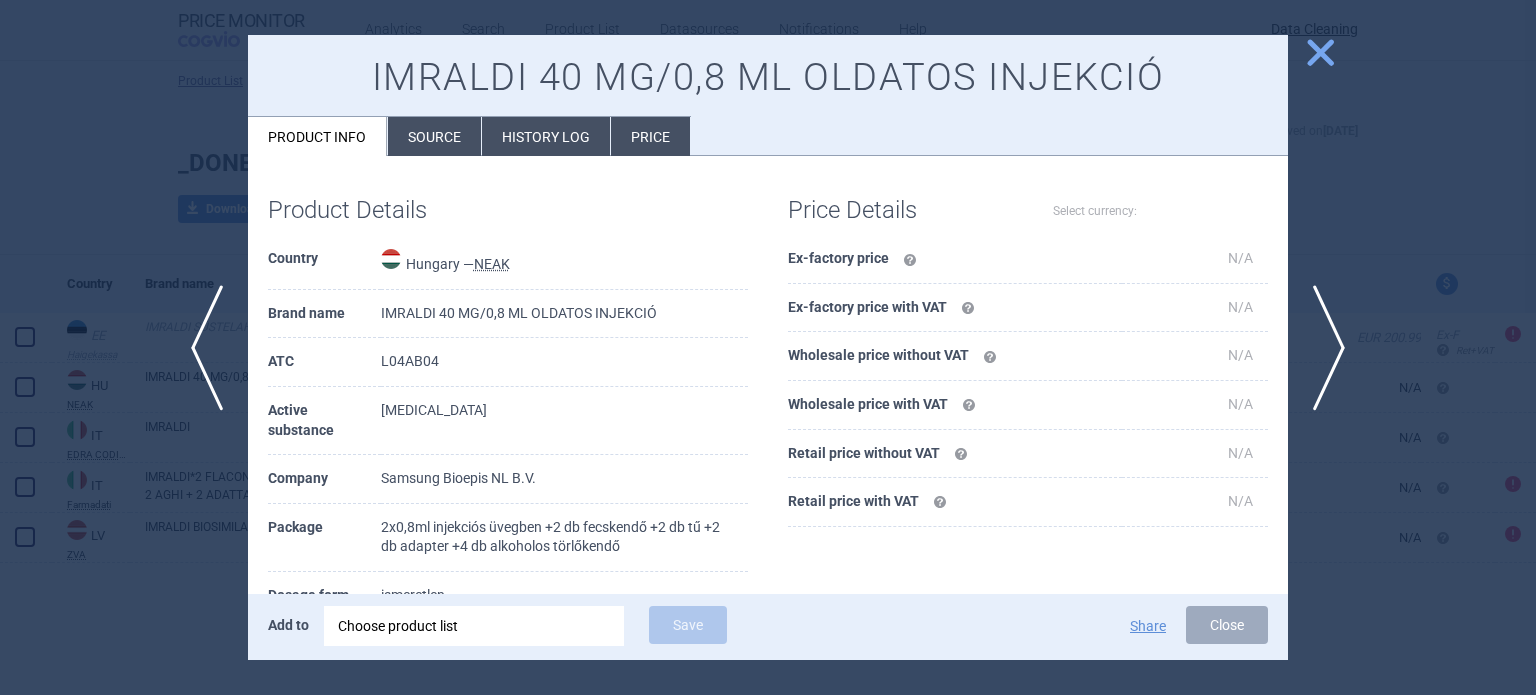 select on "EUR" 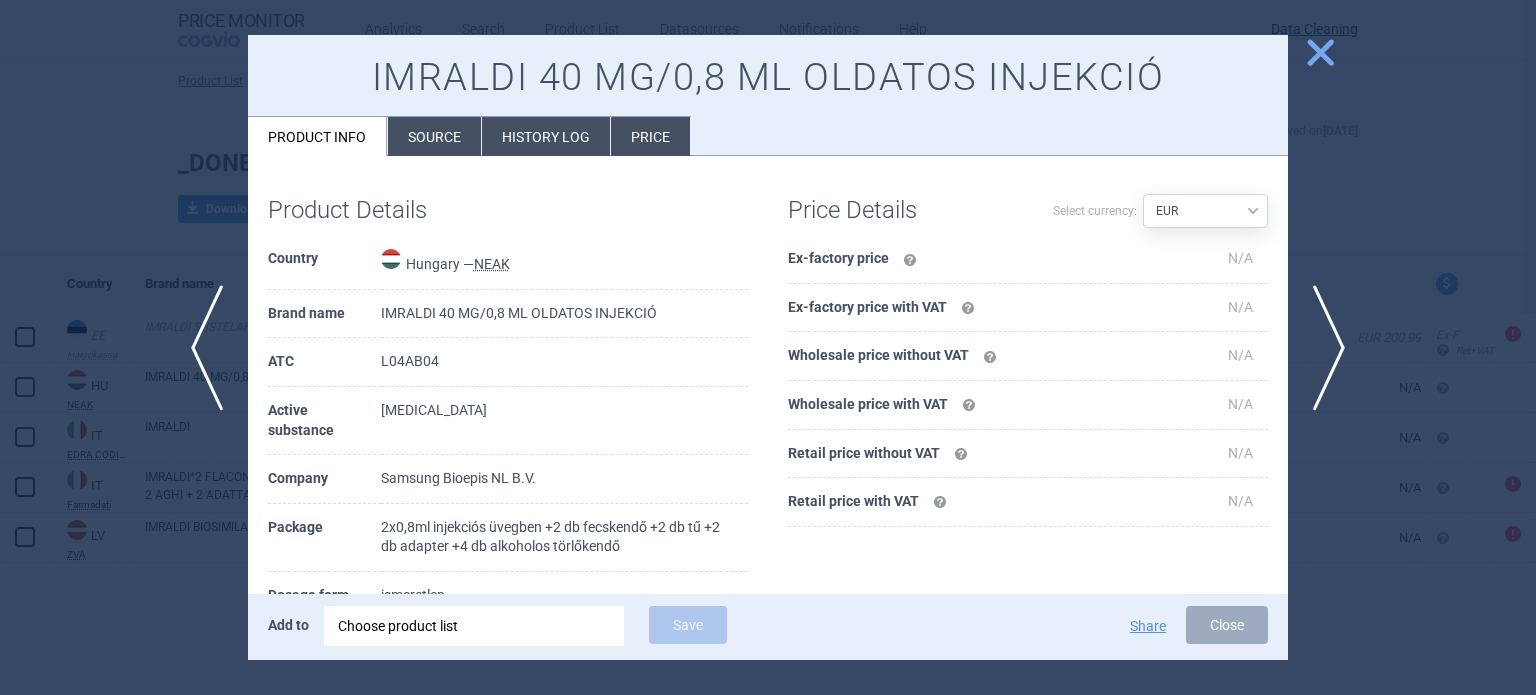 click on "Source" at bounding box center (434, 136) 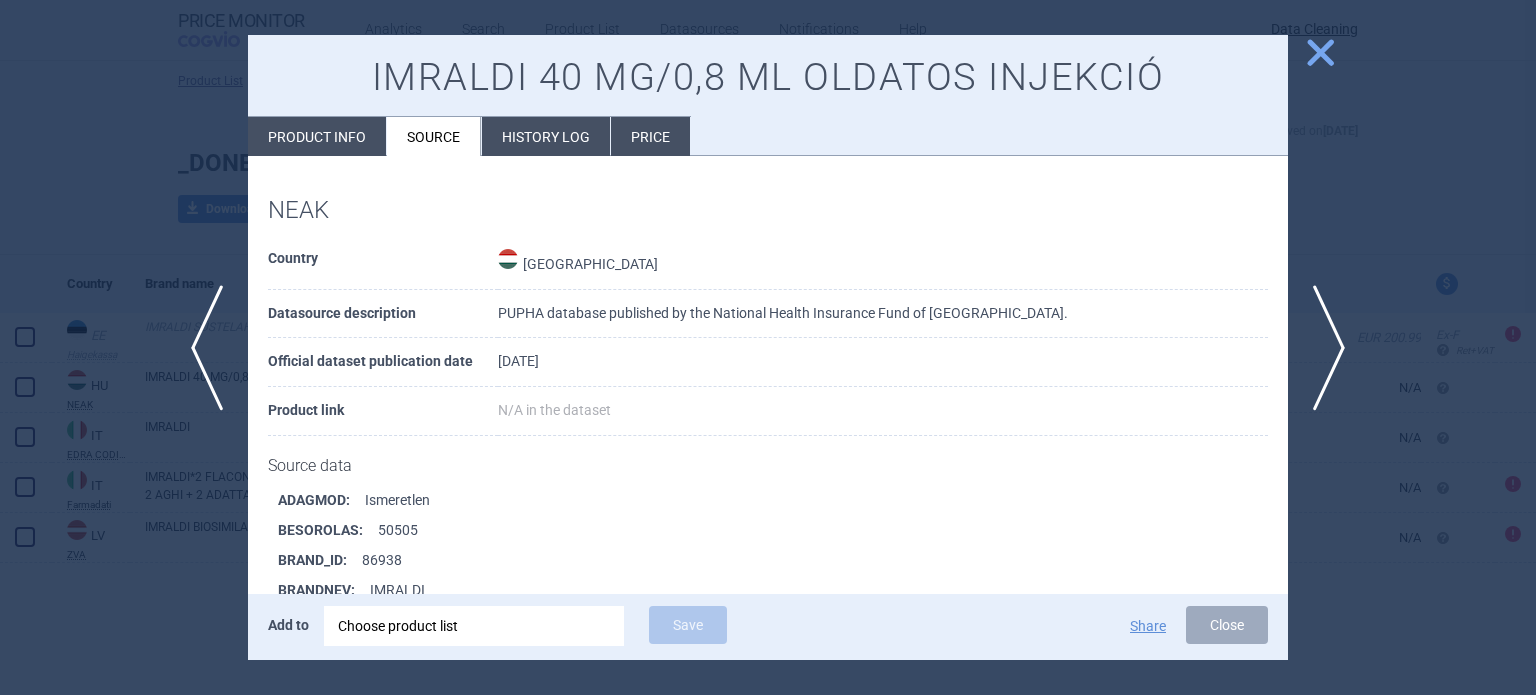 scroll, scrollTop: 1592, scrollLeft: 0, axis: vertical 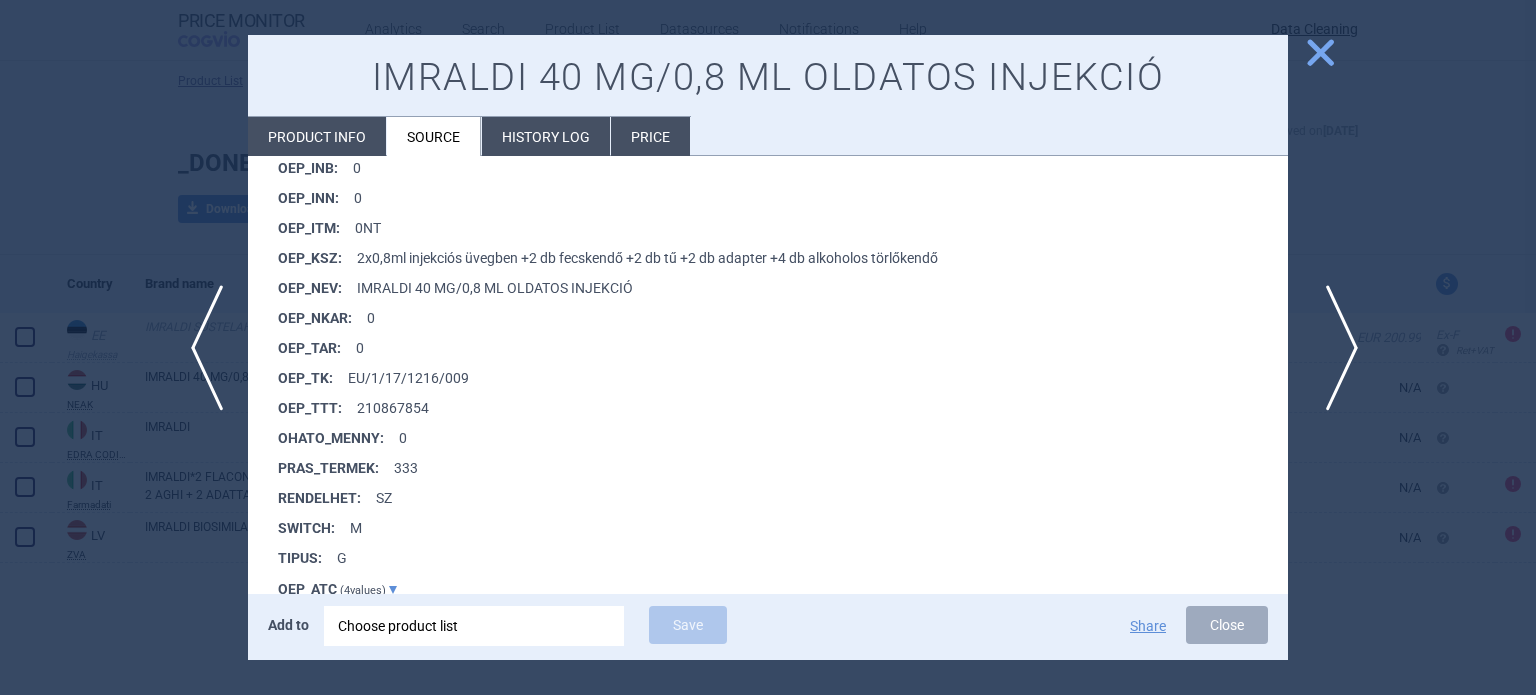 click on "next" at bounding box center [1335, 348] 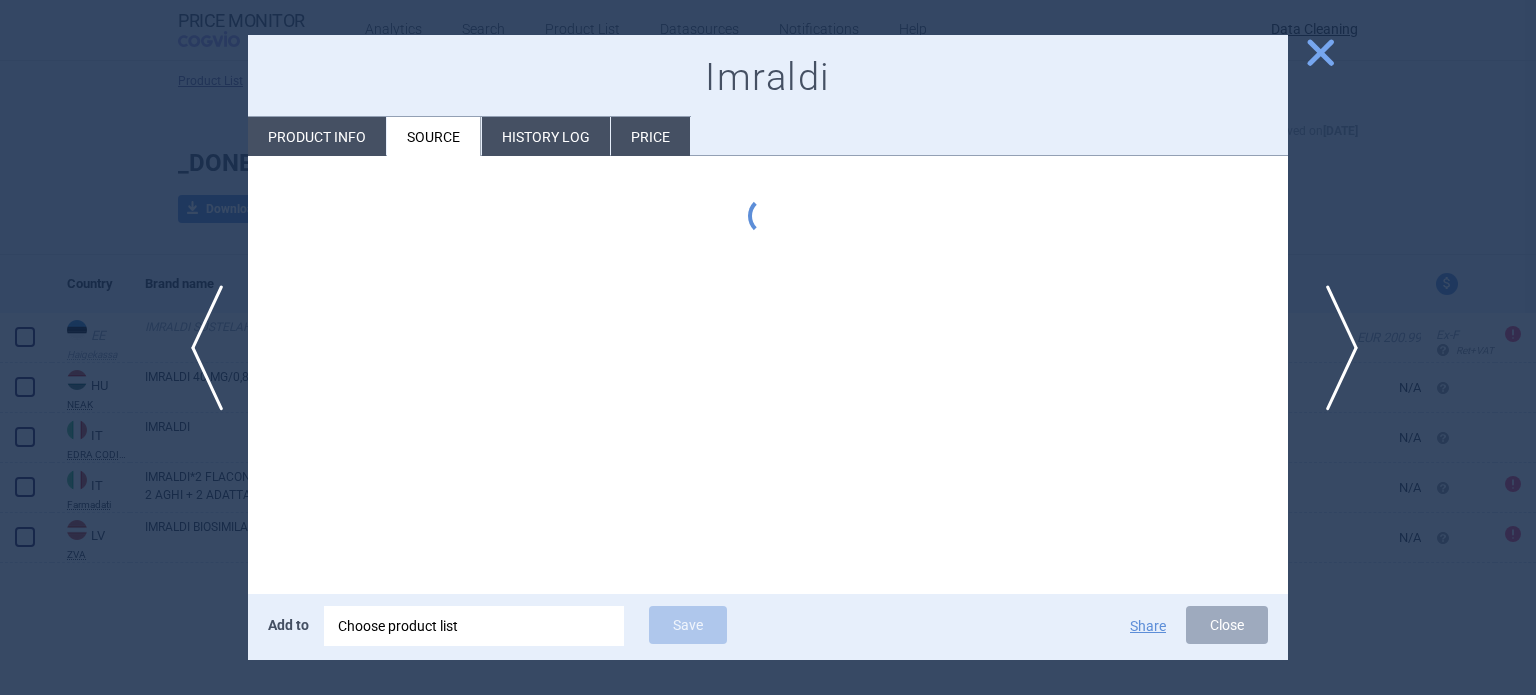 scroll, scrollTop: 0, scrollLeft: 0, axis: both 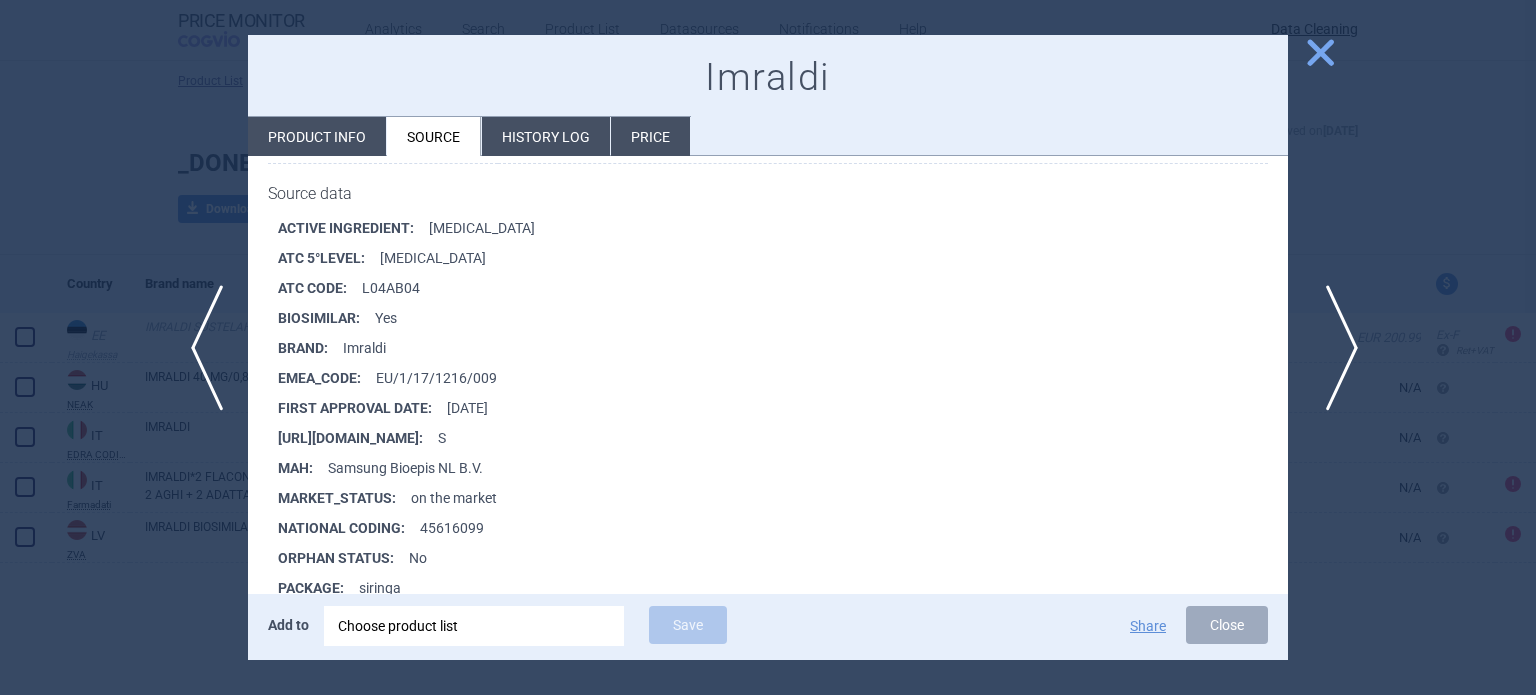 click on "next" at bounding box center (1335, 348) 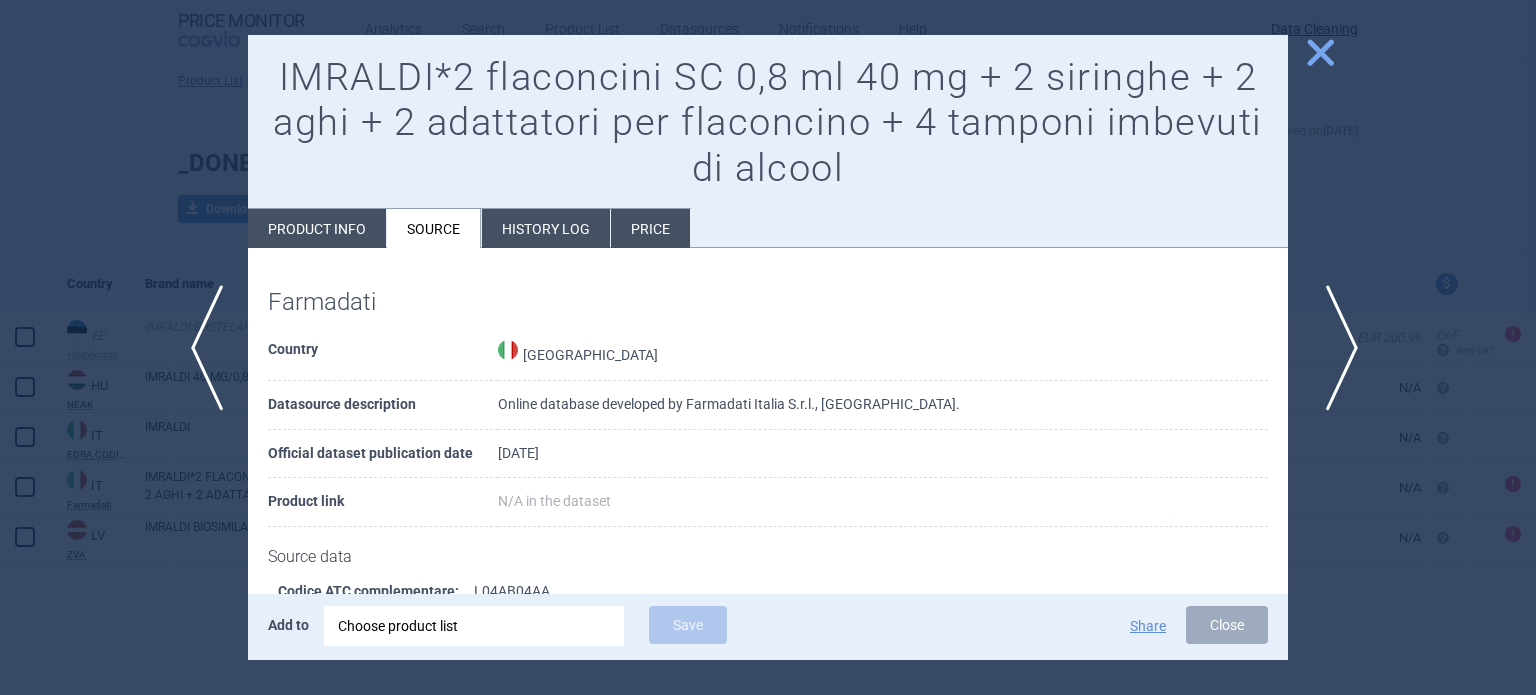 scroll, scrollTop: 1556, scrollLeft: 0, axis: vertical 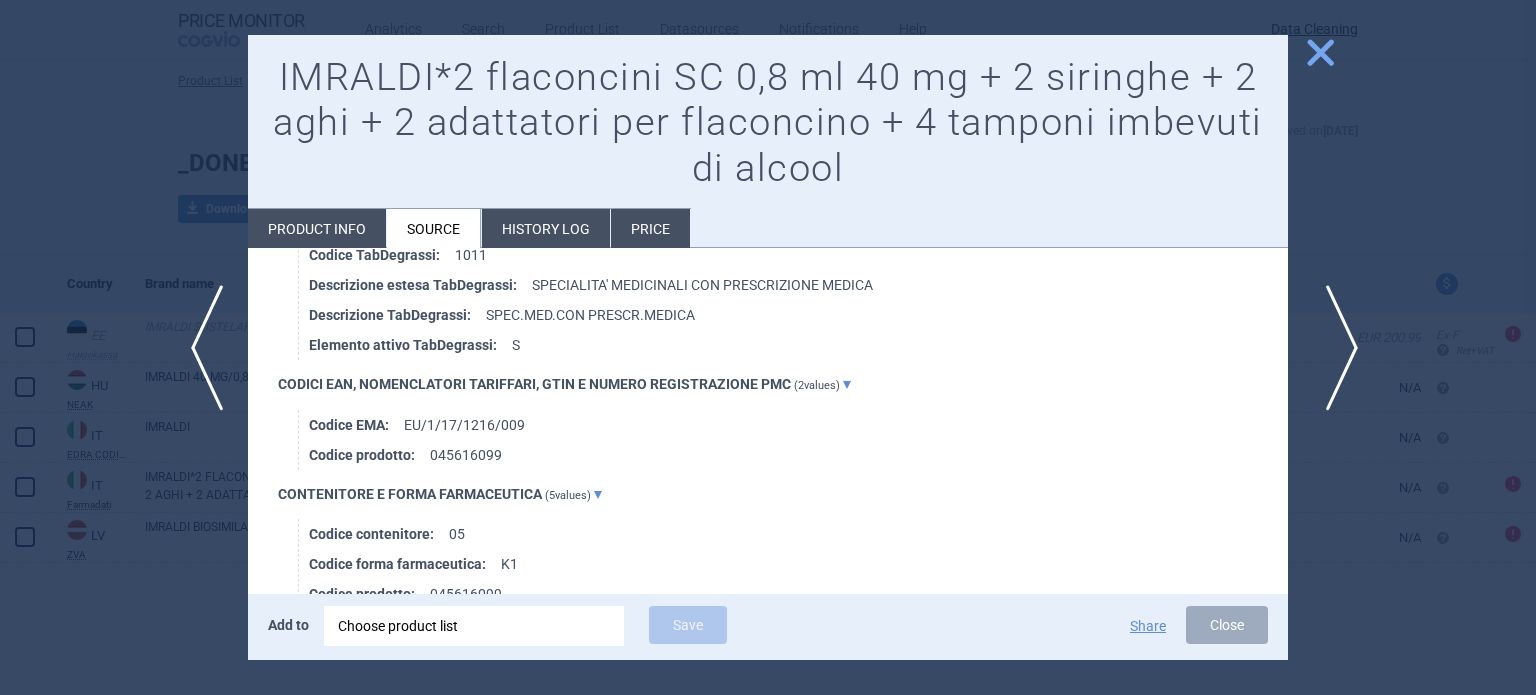 click on "next" at bounding box center (1335, 348) 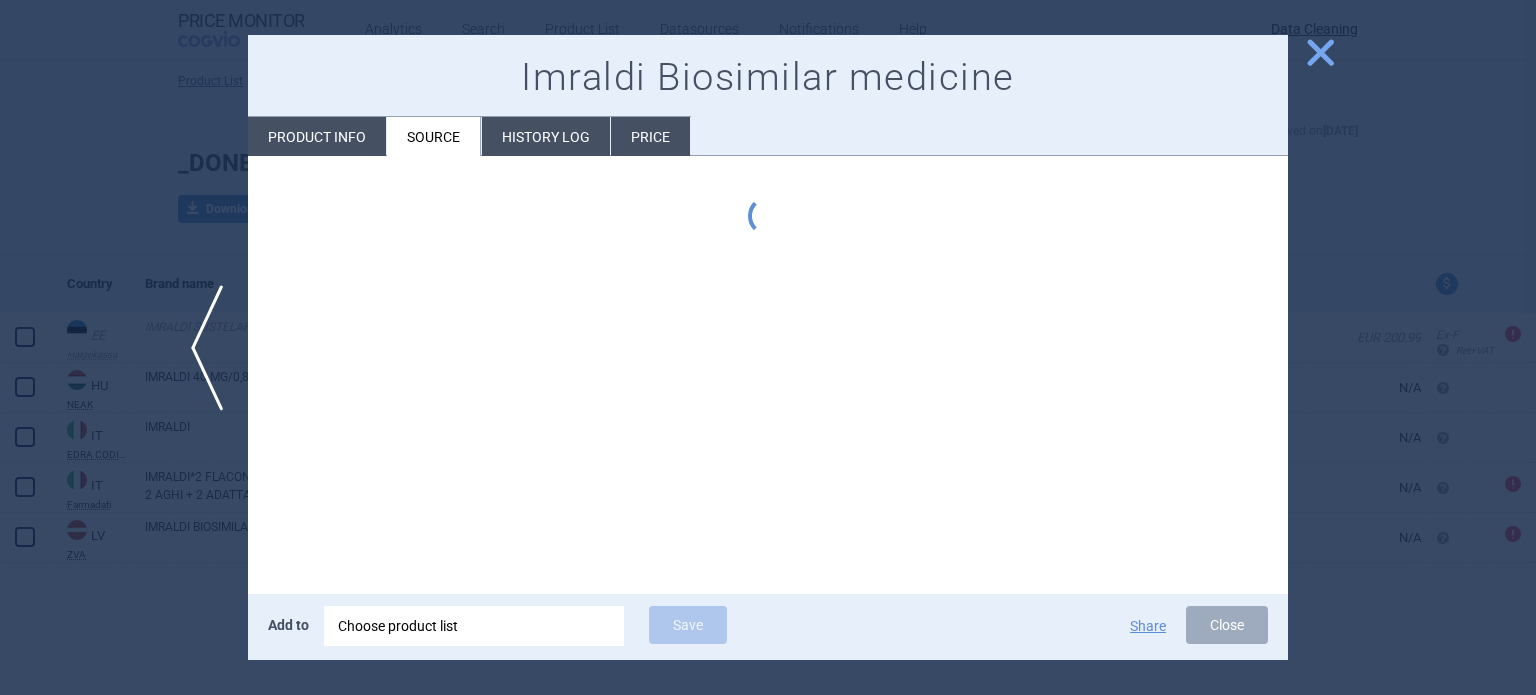 scroll, scrollTop: 0, scrollLeft: 0, axis: both 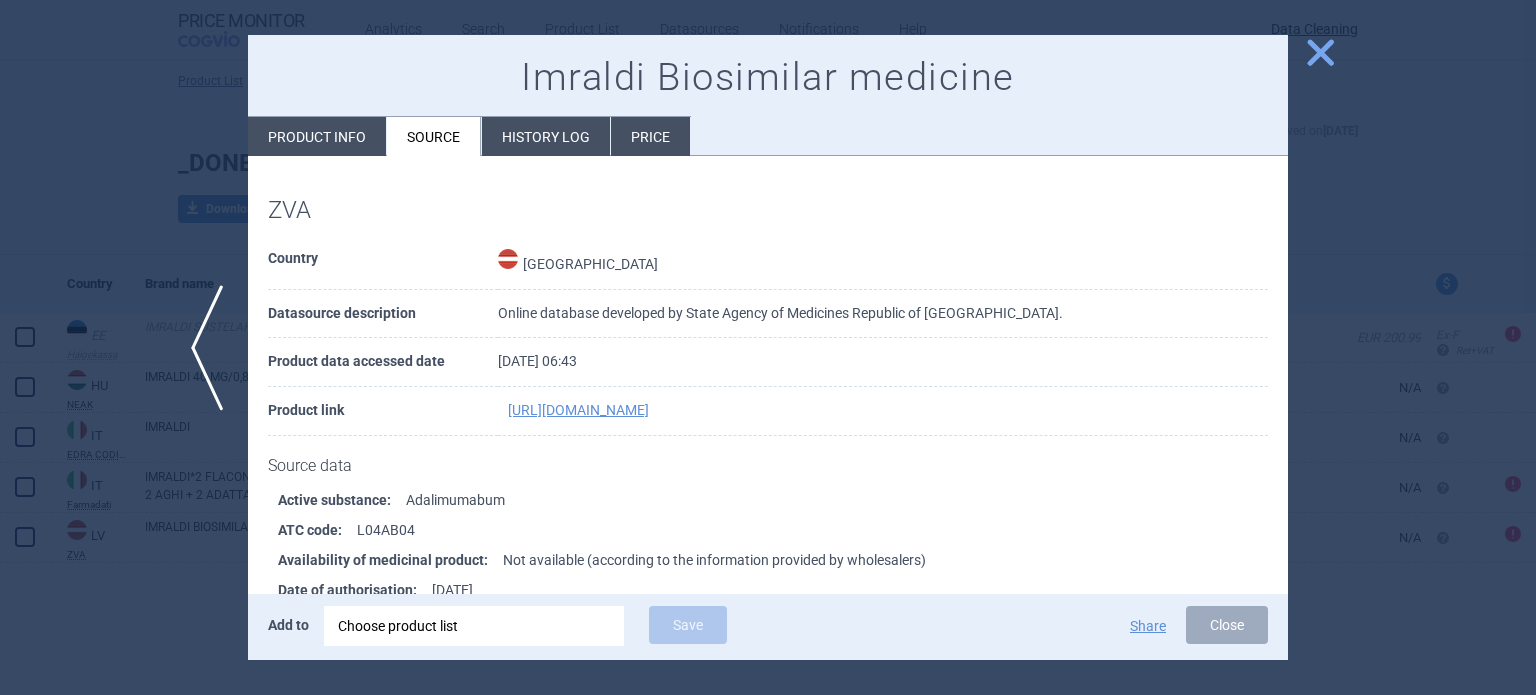 click at bounding box center [768, 347] 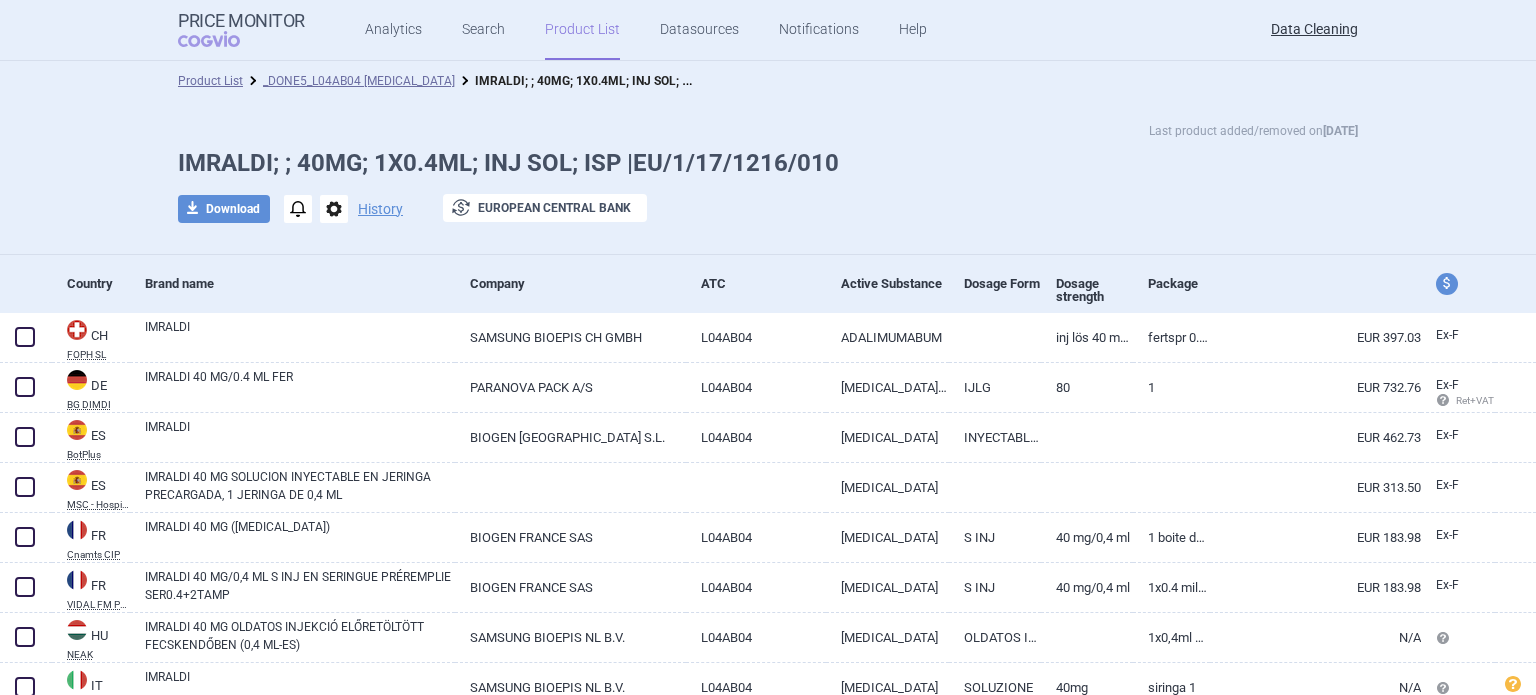 scroll, scrollTop: 0, scrollLeft: 0, axis: both 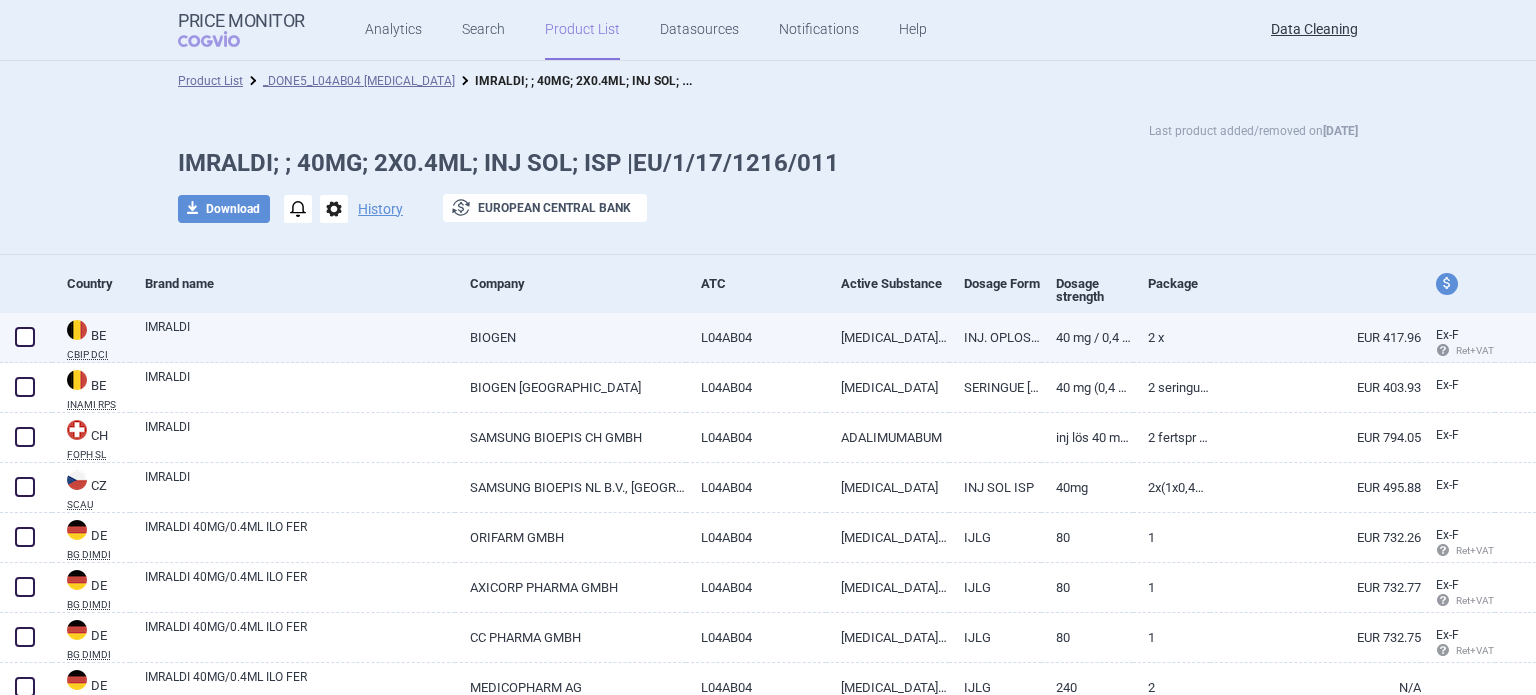 click on "L04AB04" at bounding box center [756, 337] 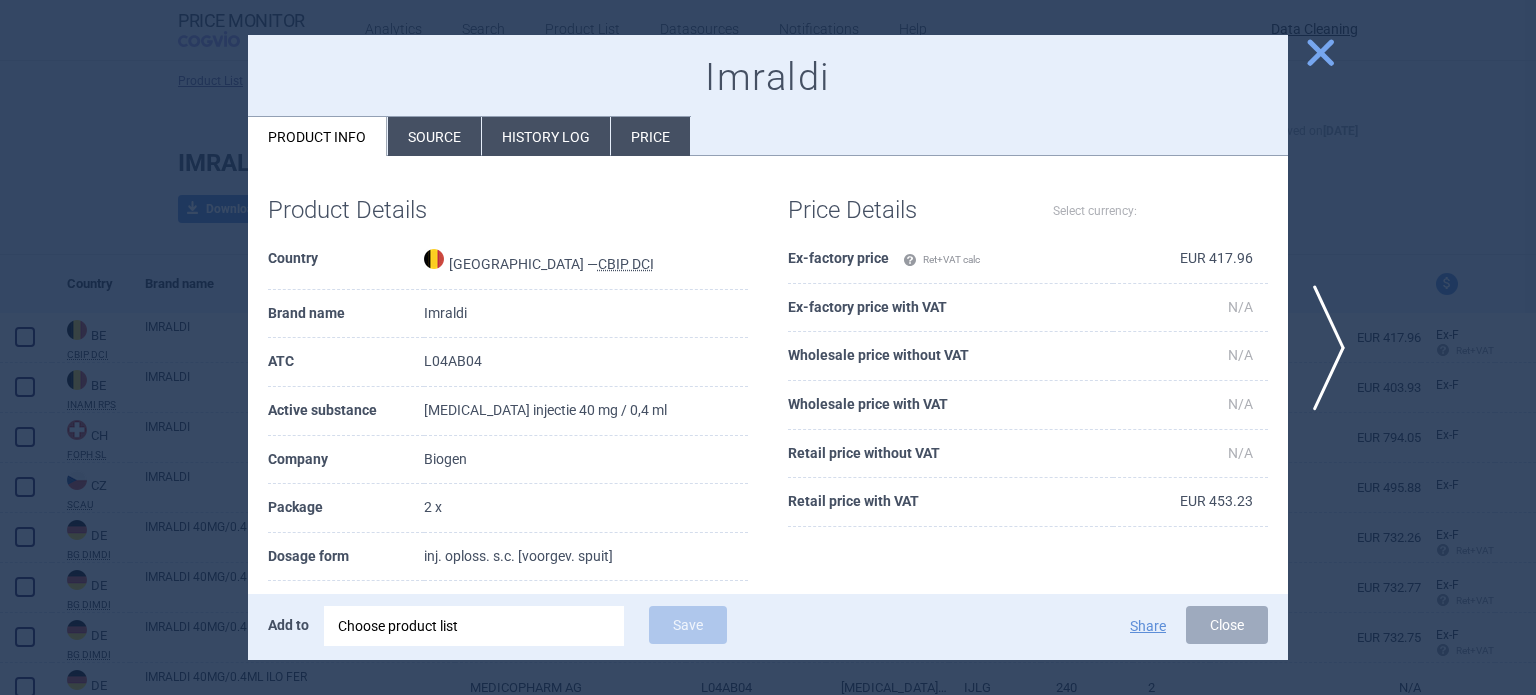 select on "EUR" 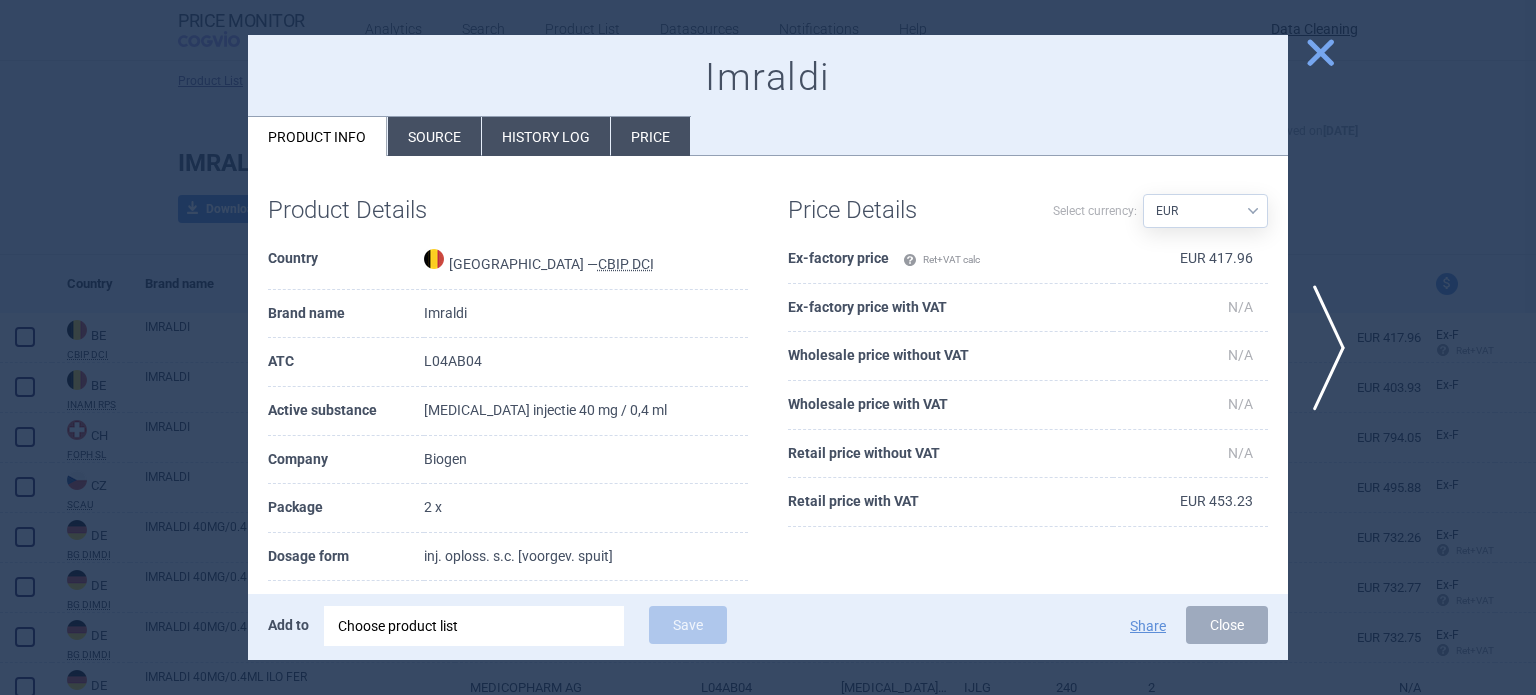click on "Source" at bounding box center [434, 136] 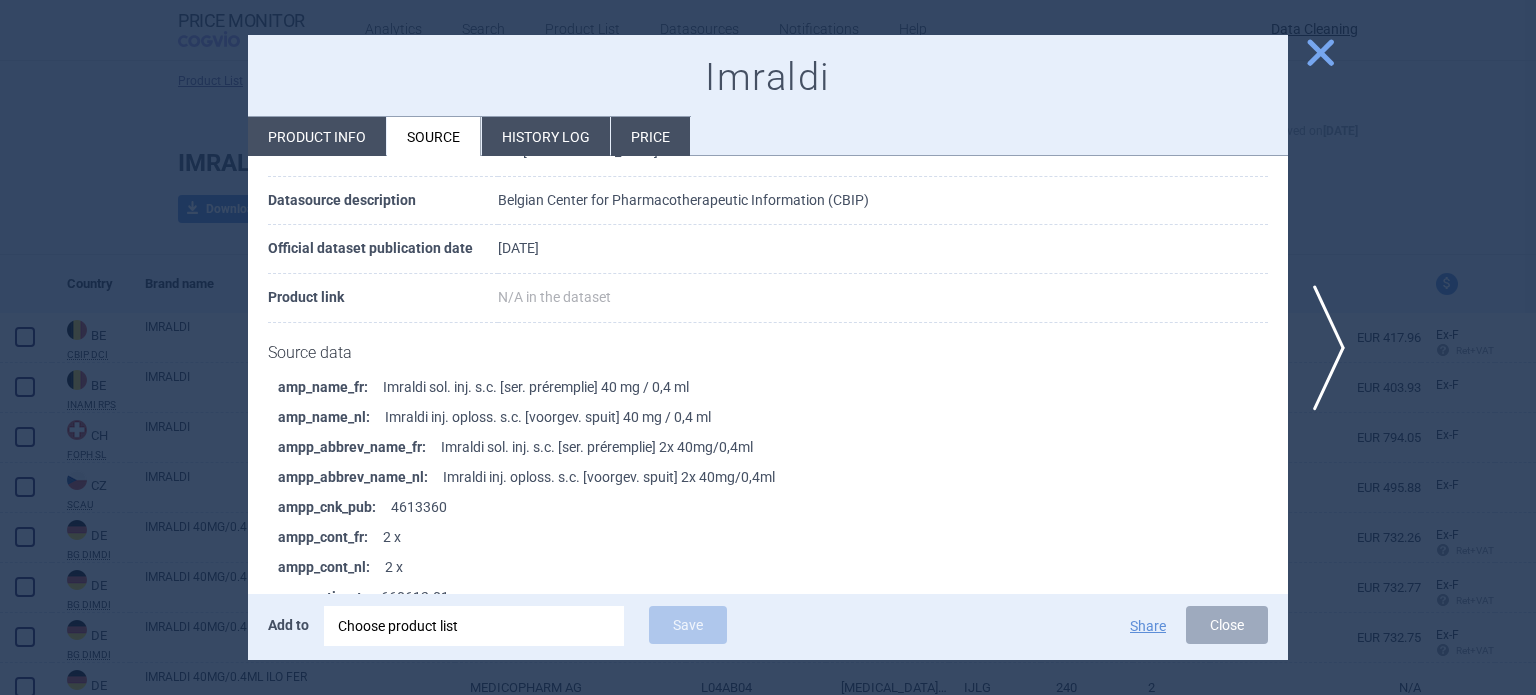 scroll, scrollTop: 300, scrollLeft: 0, axis: vertical 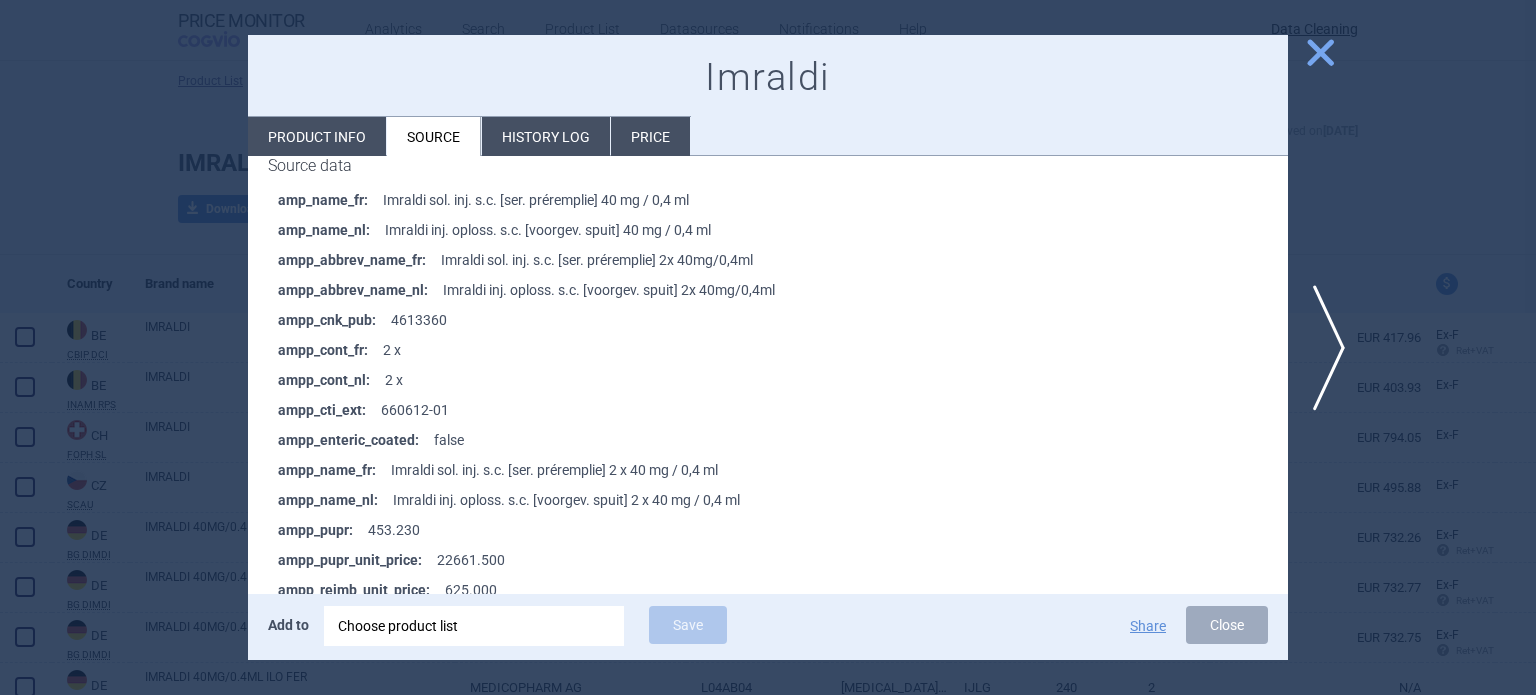 click at bounding box center [768, 347] 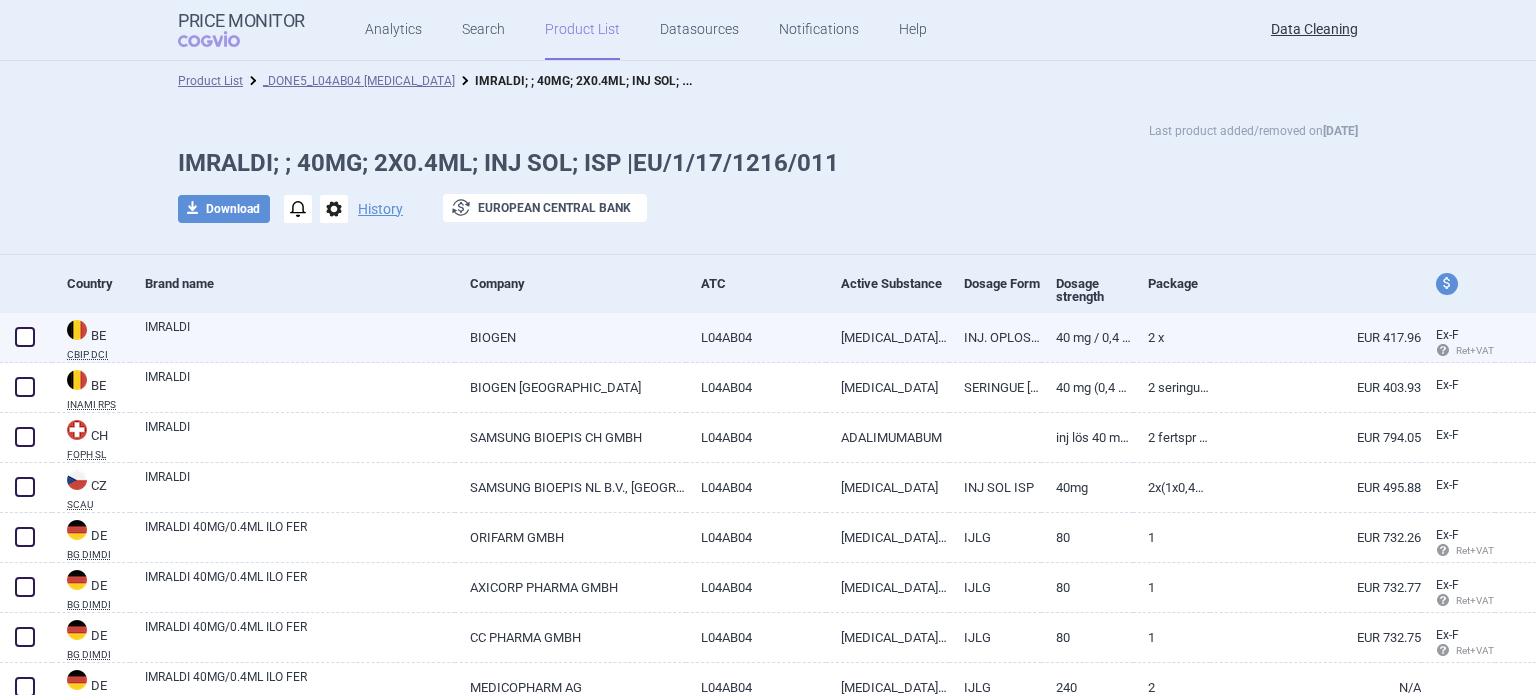 click on "IMRALDI" at bounding box center [300, 336] 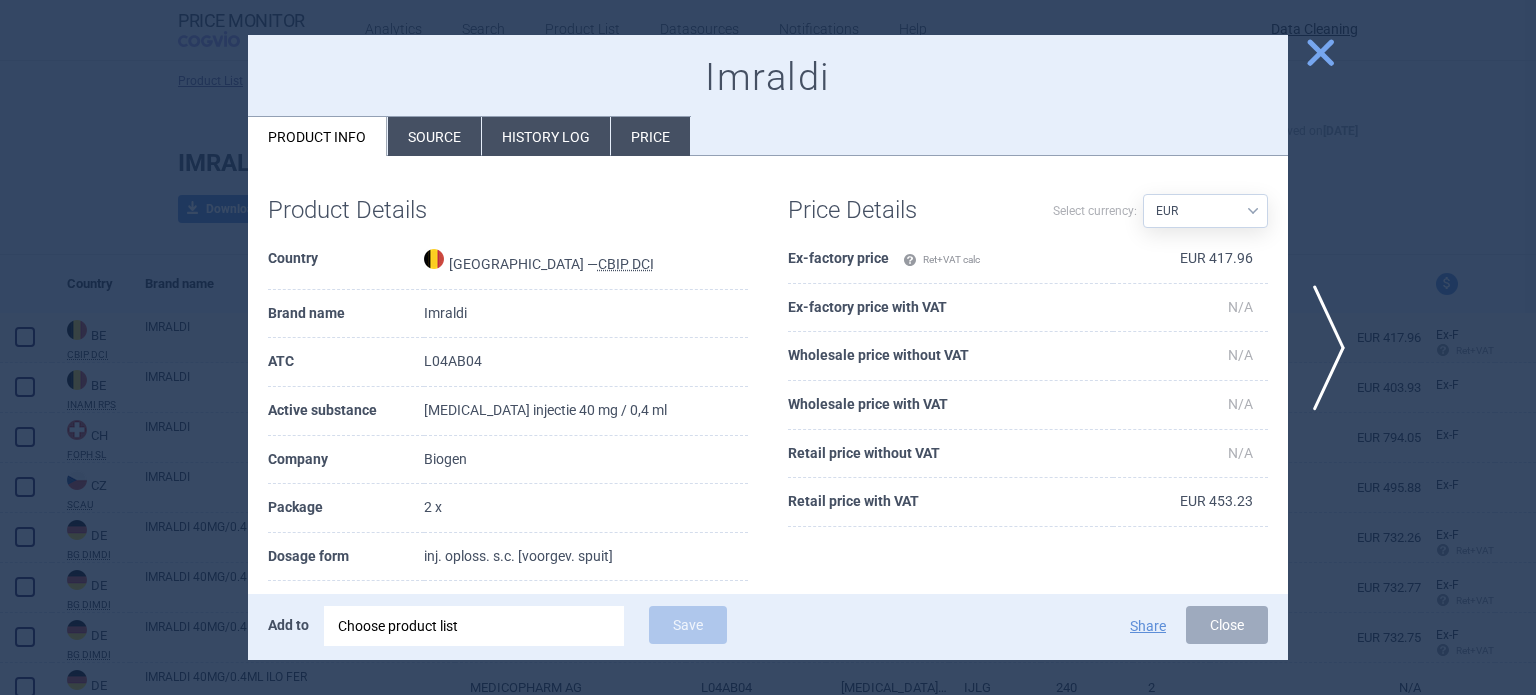click on "Source" at bounding box center (434, 136) 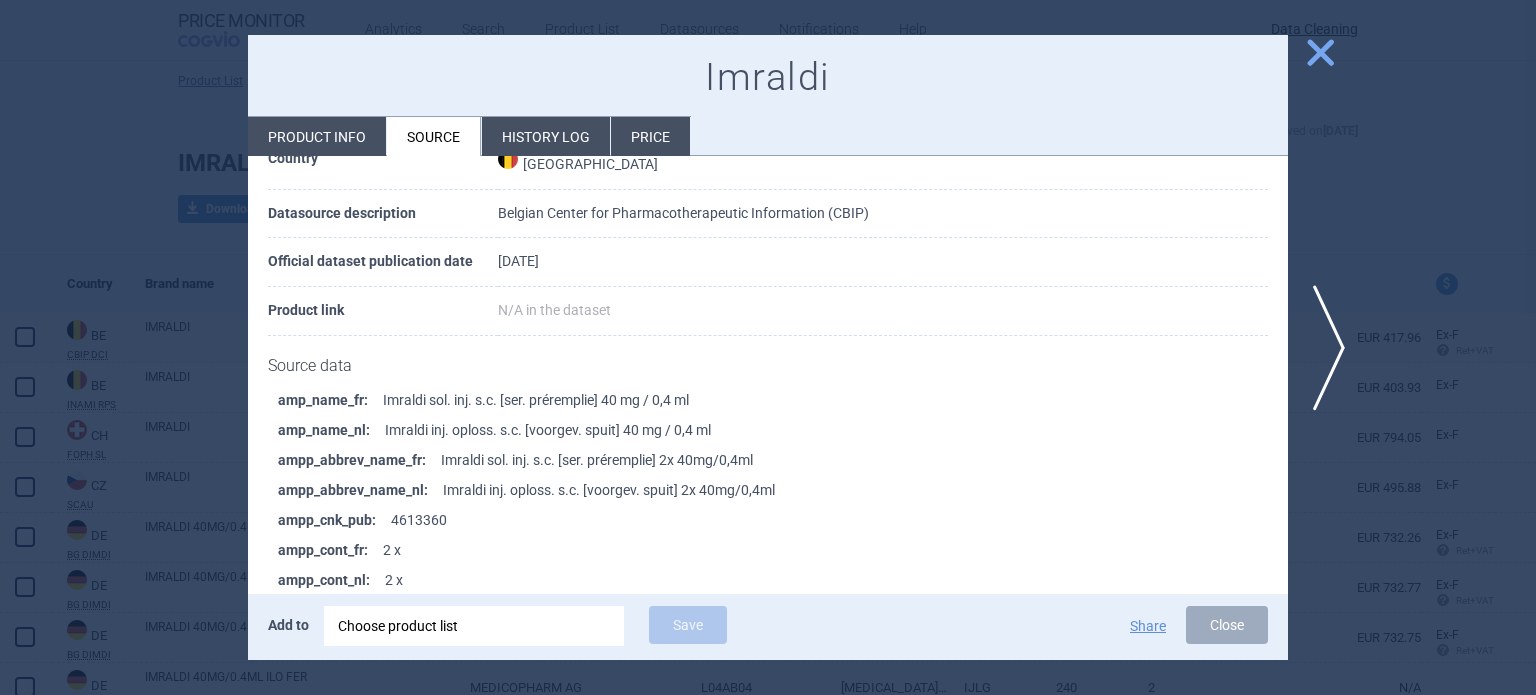 scroll, scrollTop: 200, scrollLeft: 0, axis: vertical 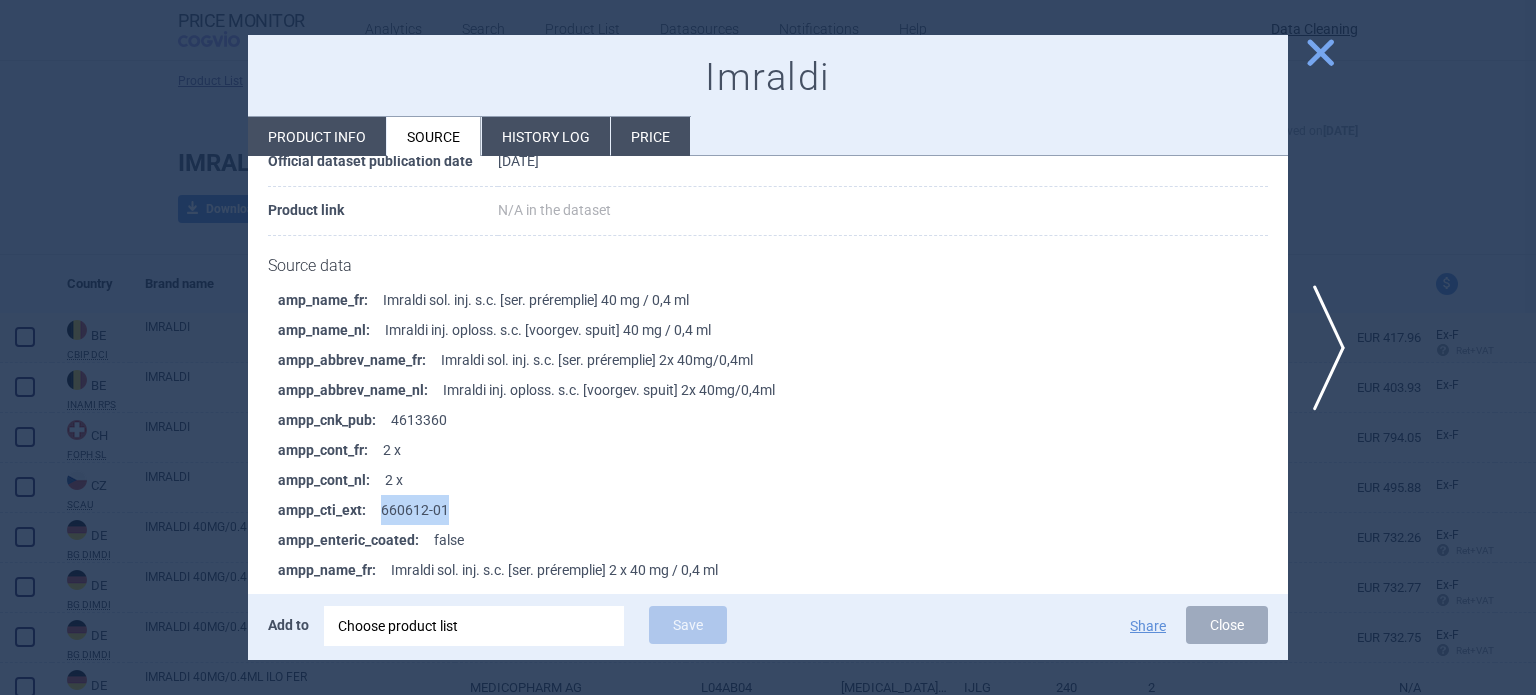 drag, startPoint x: 456, startPoint y: 513, endPoint x: 364, endPoint y: 518, distance: 92.13577 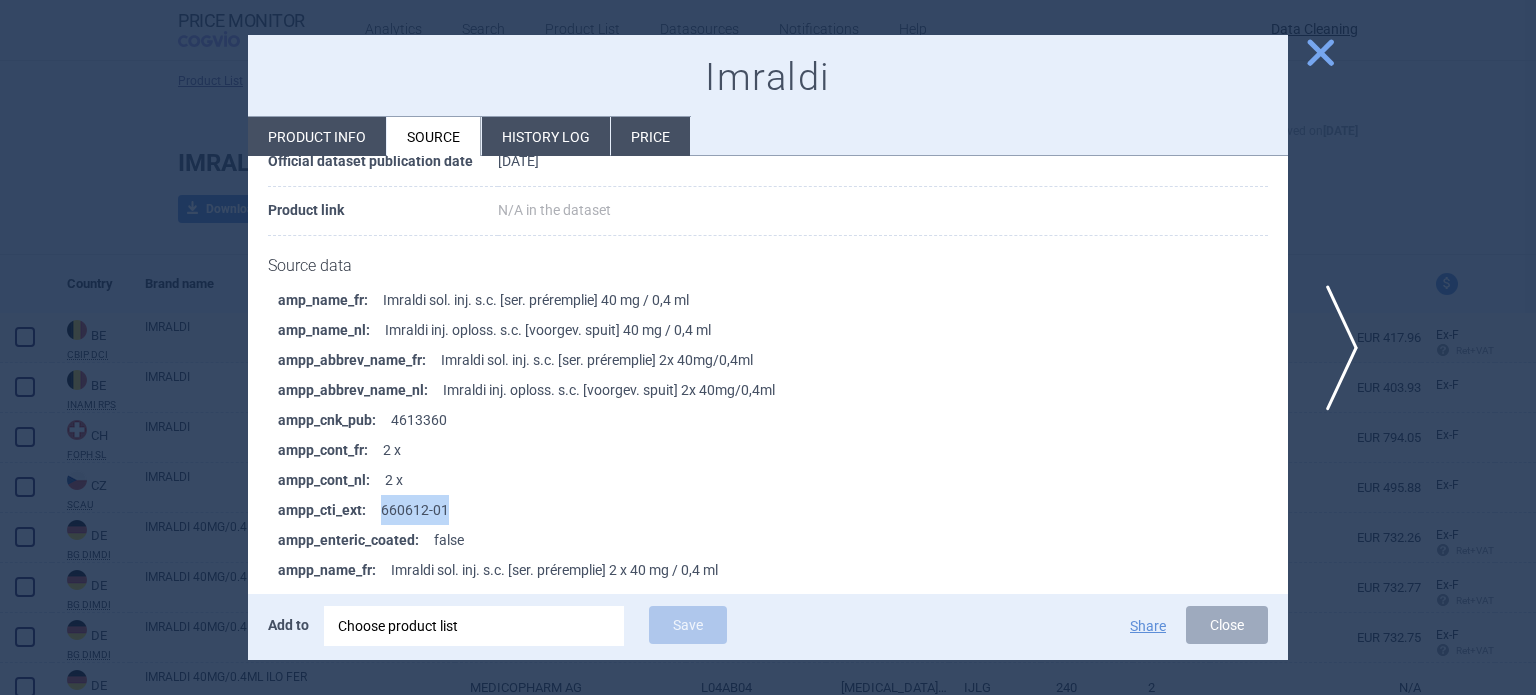 click on "next" at bounding box center (1335, 348) 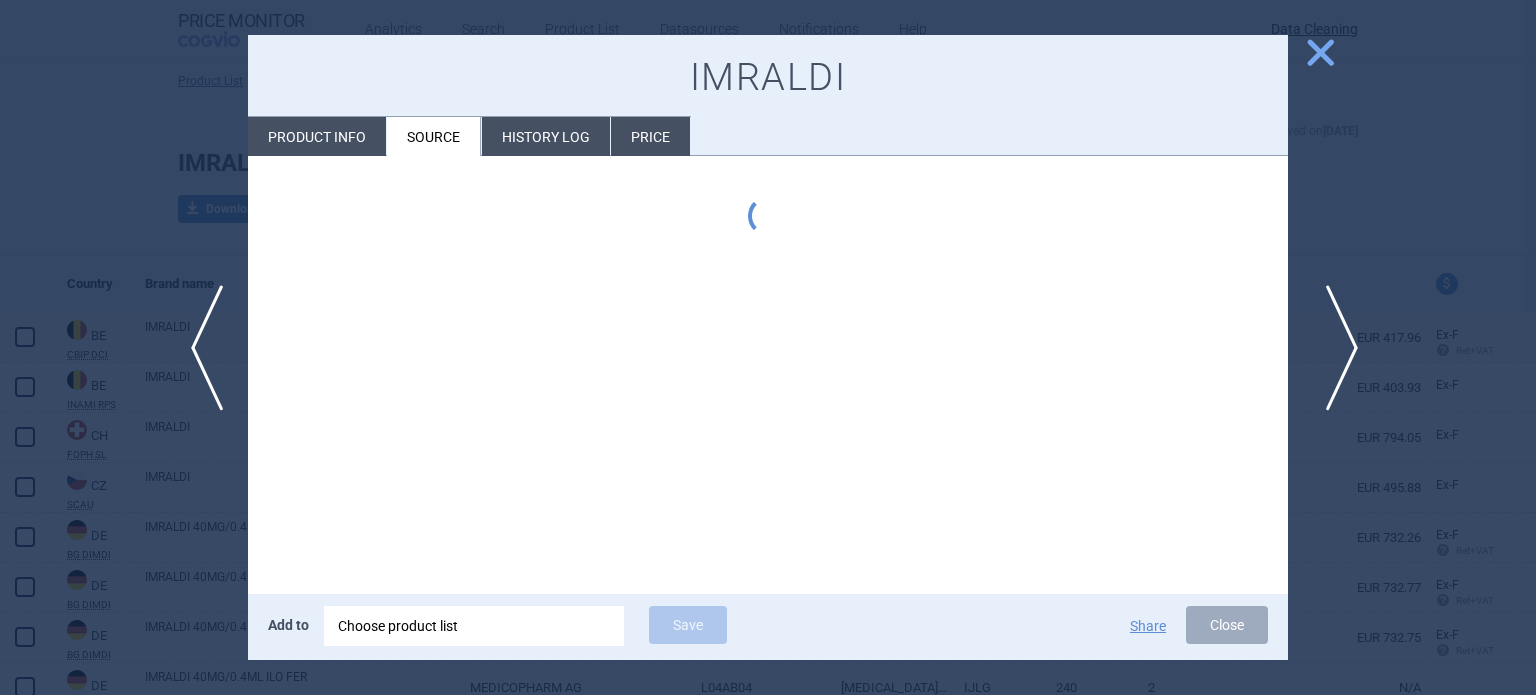 type 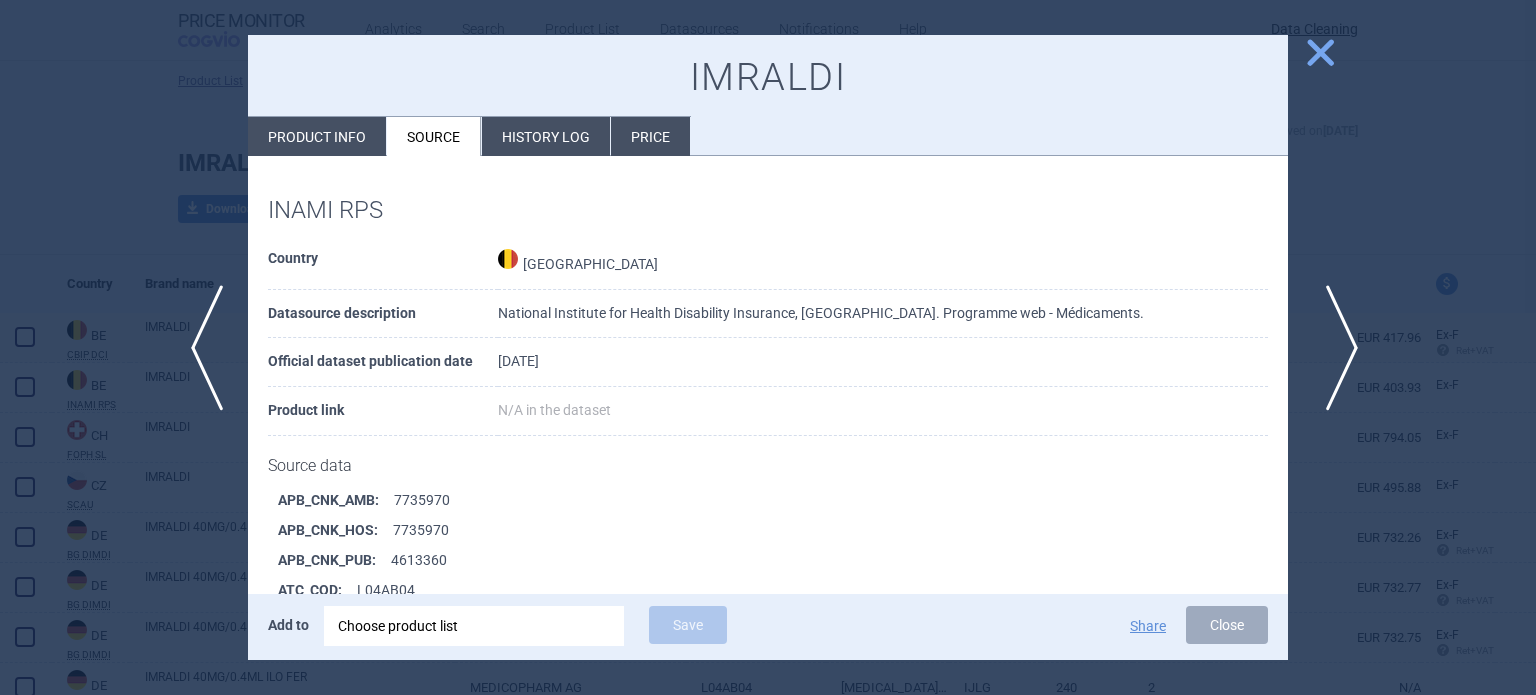scroll, scrollTop: 76768, scrollLeft: 0, axis: vertical 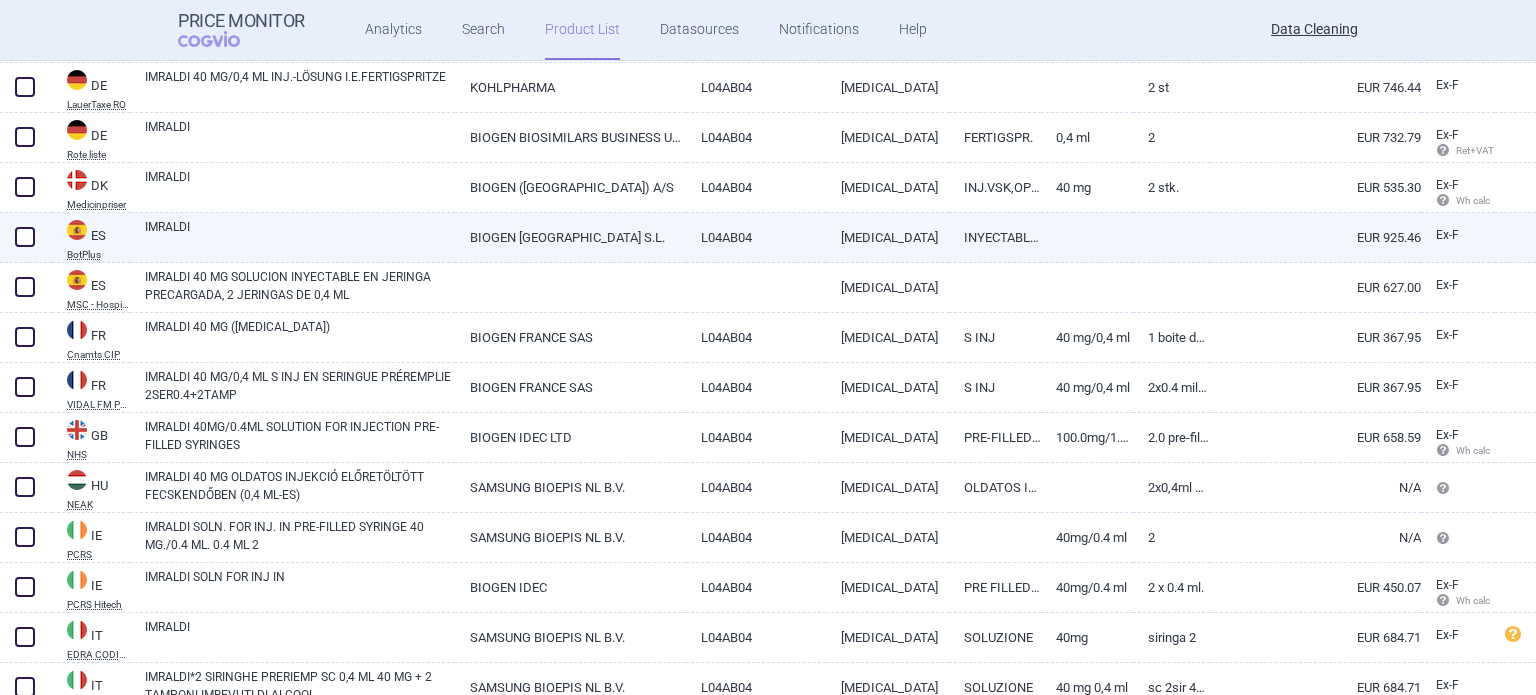 click on "BIOGEN [GEOGRAPHIC_DATA] S.L." at bounding box center (570, 237) 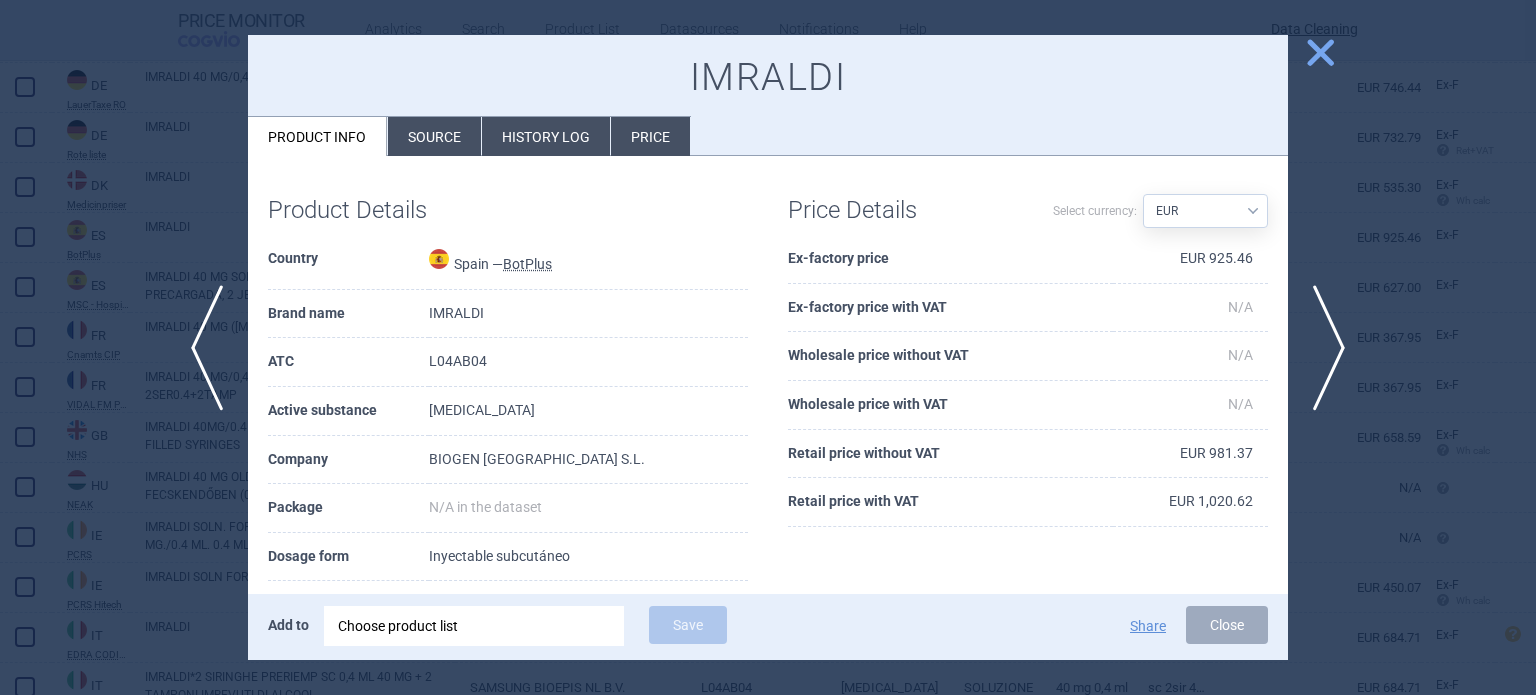 click on "Source" at bounding box center (434, 136) 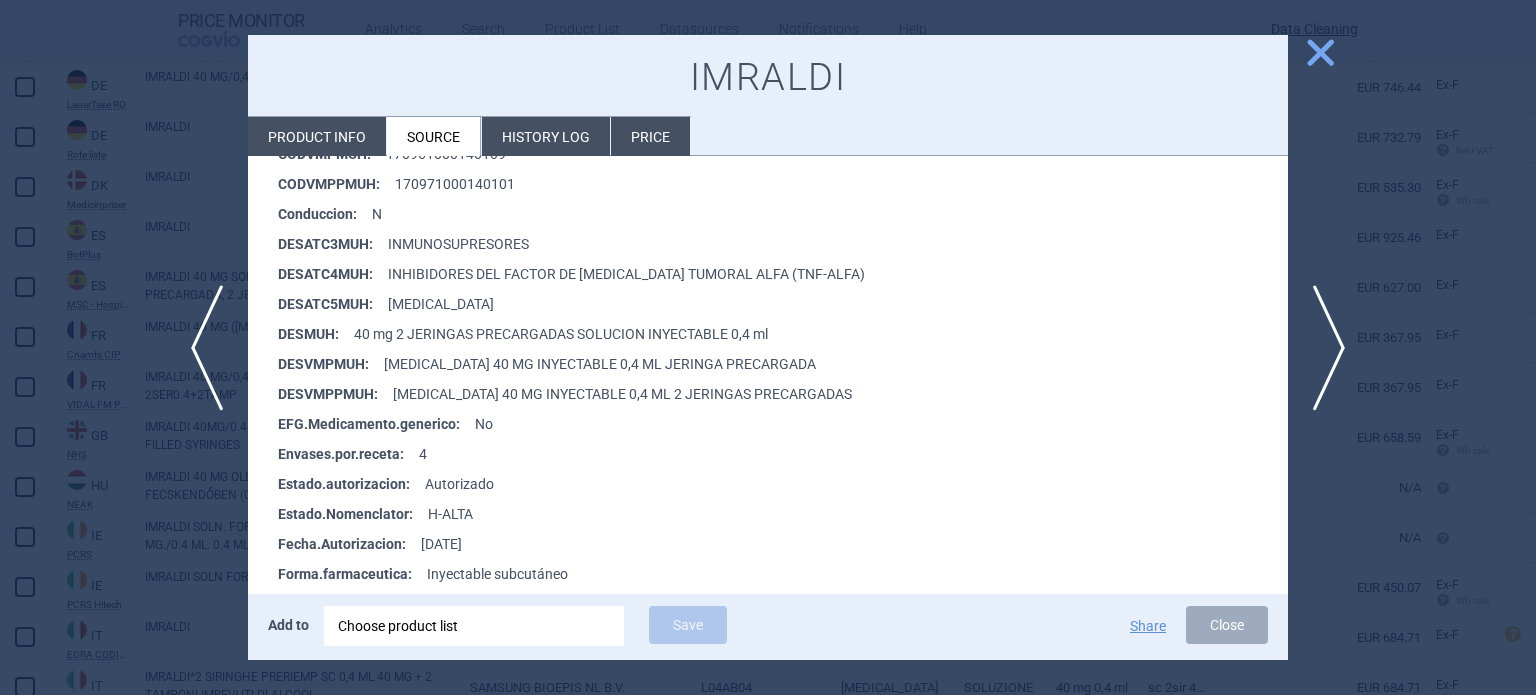 scroll, scrollTop: 500, scrollLeft: 0, axis: vertical 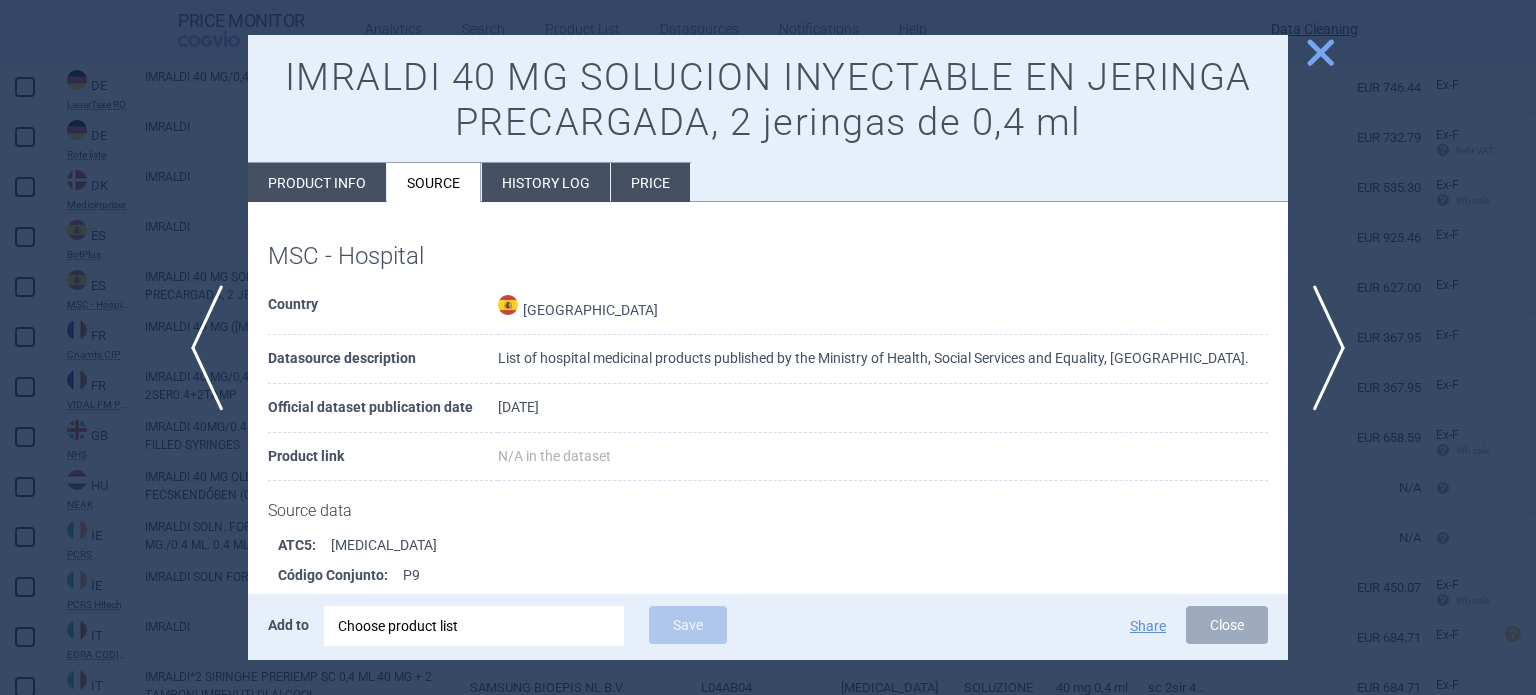 click at bounding box center [768, 347] 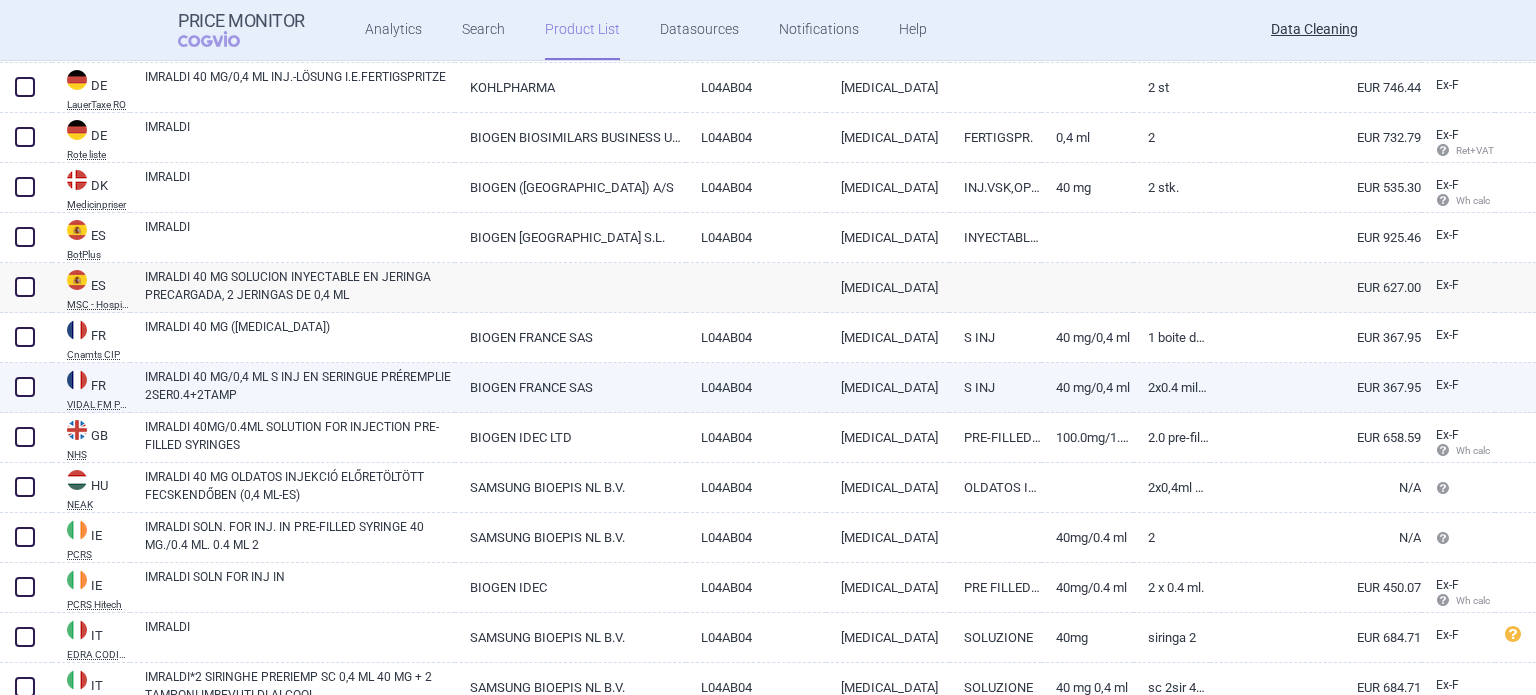 scroll, scrollTop: 2100, scrollLeft: 0, axis: vertical 